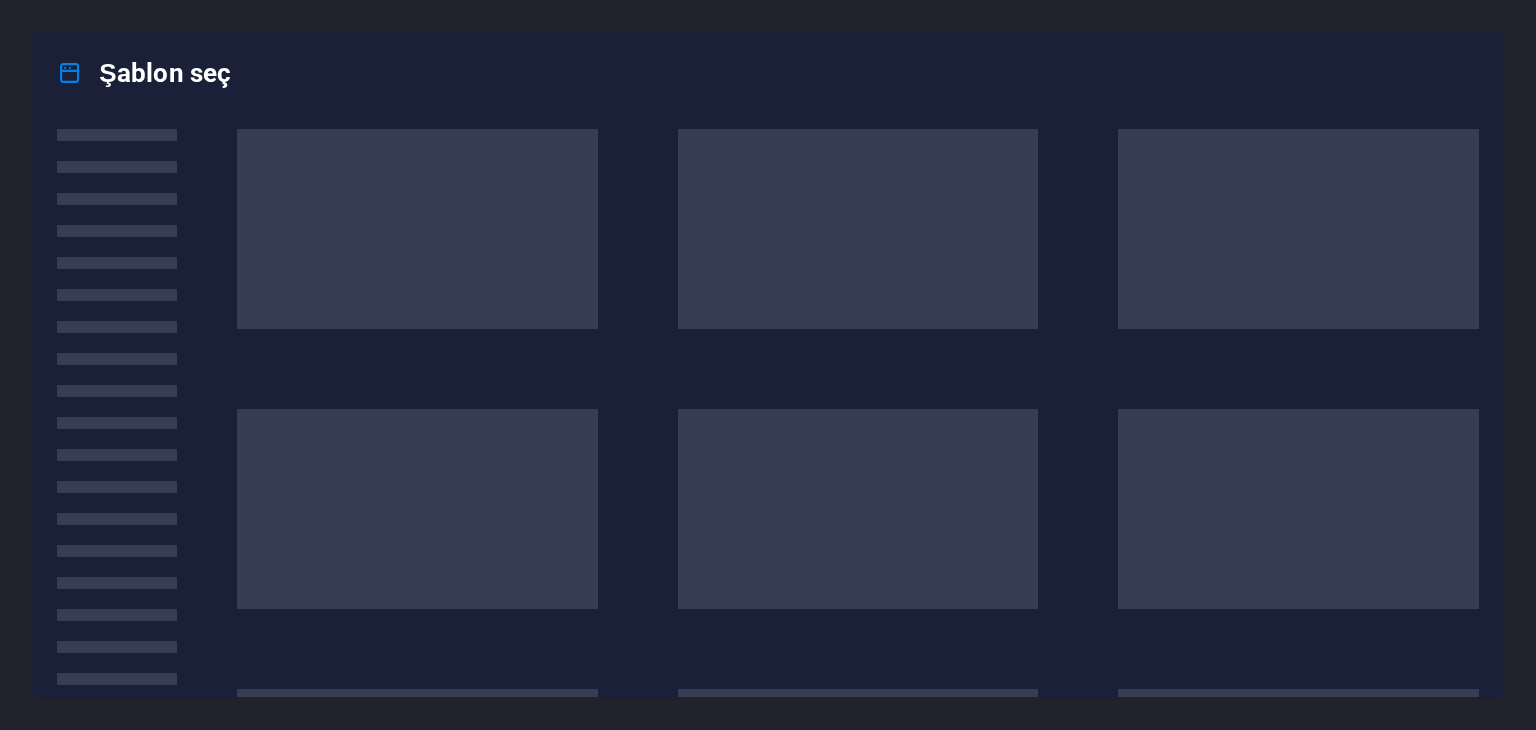 scroll, scrollTop: 0, scrollLeft: 0, axis: both 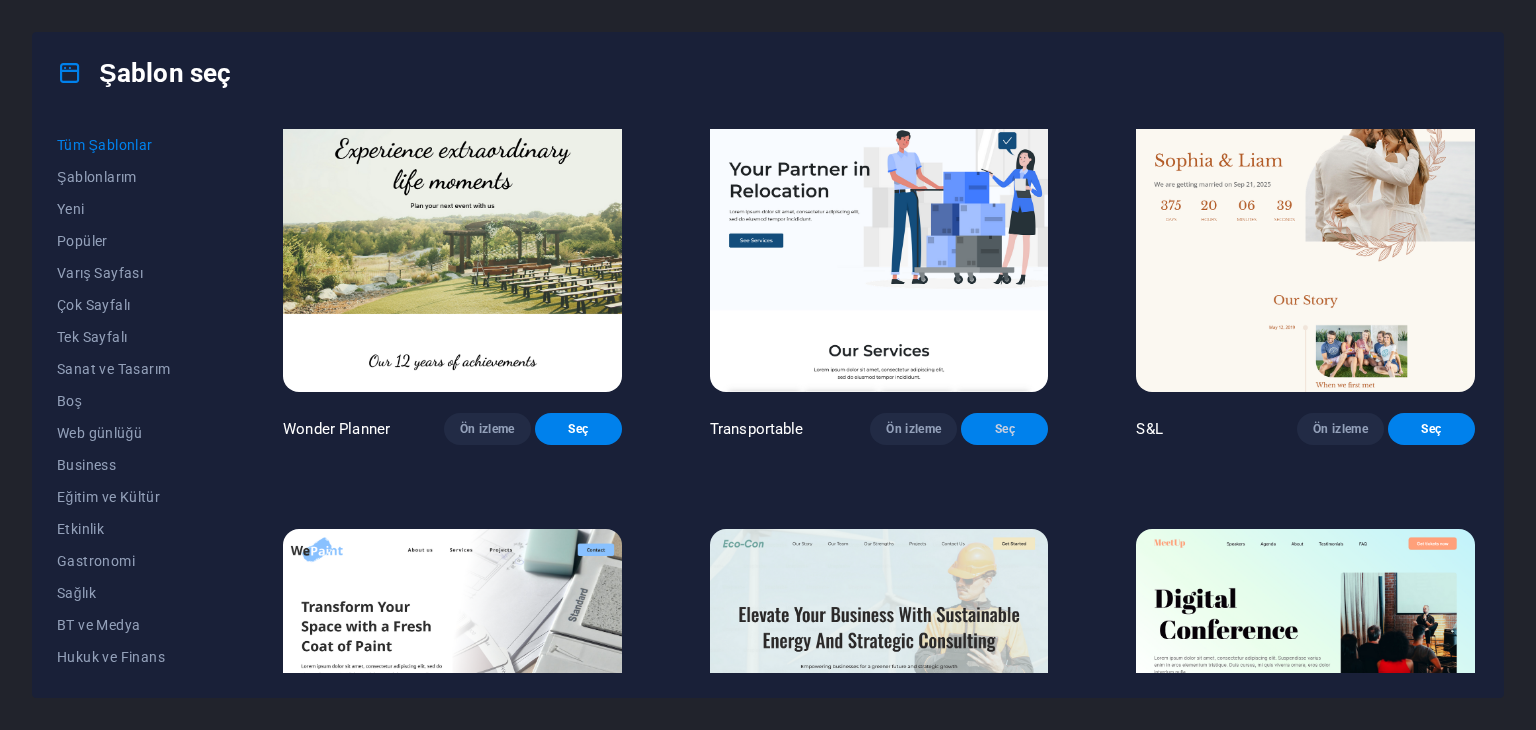 click on "Seç" at bounding box center [1004, 429] 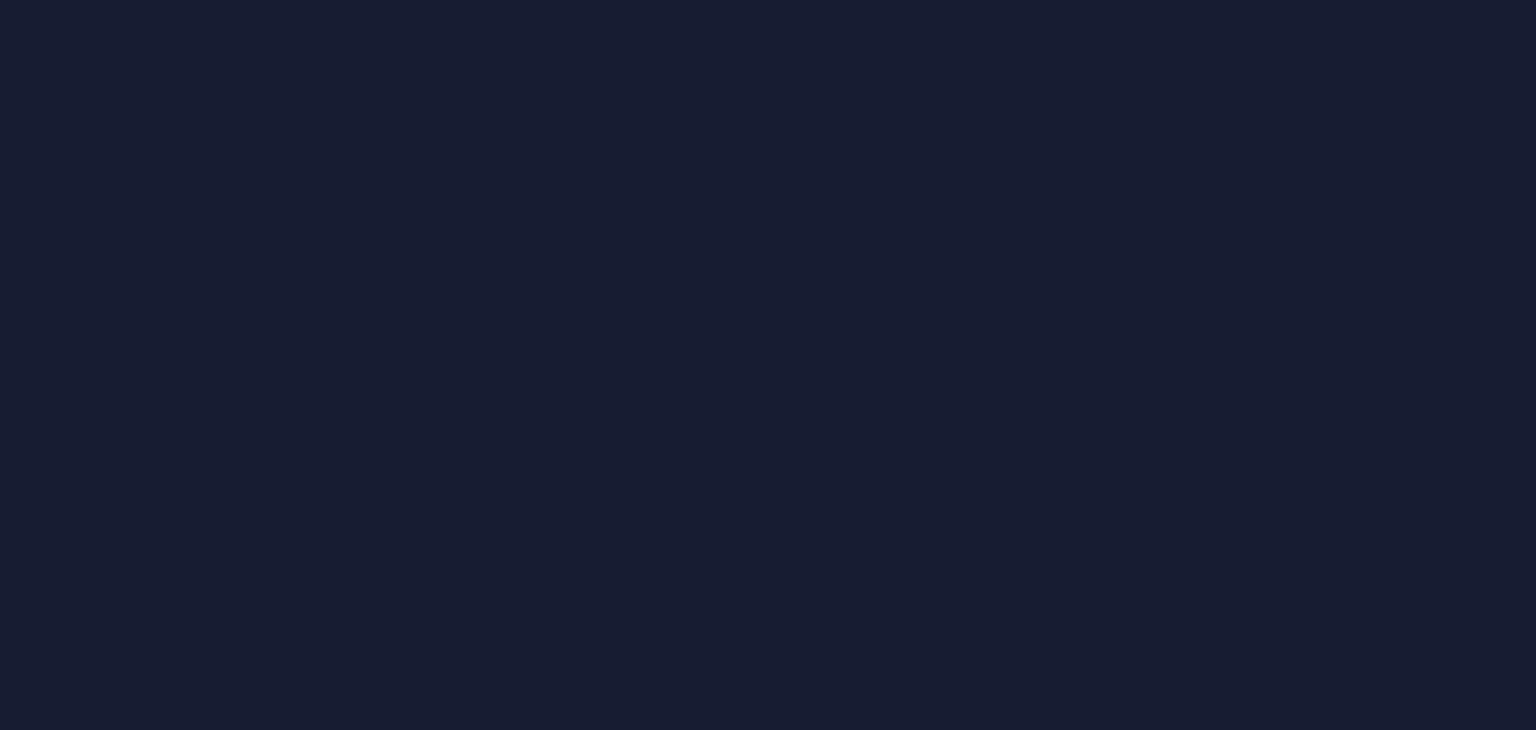 scroll, scrollTop: 0, scrollLeft: 0, axis: both 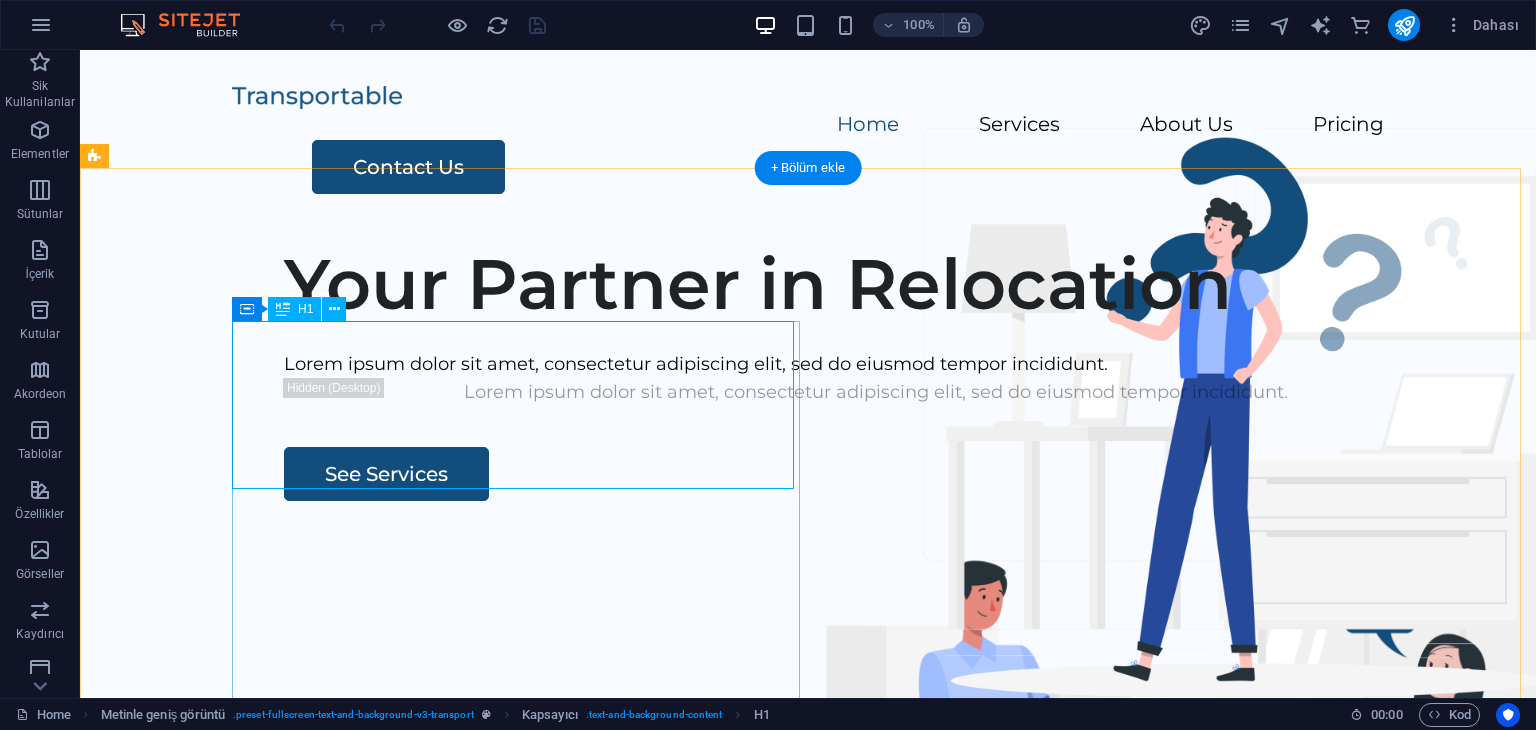 click on "Your Partner in Relocation" at bounding box center (876, 284) 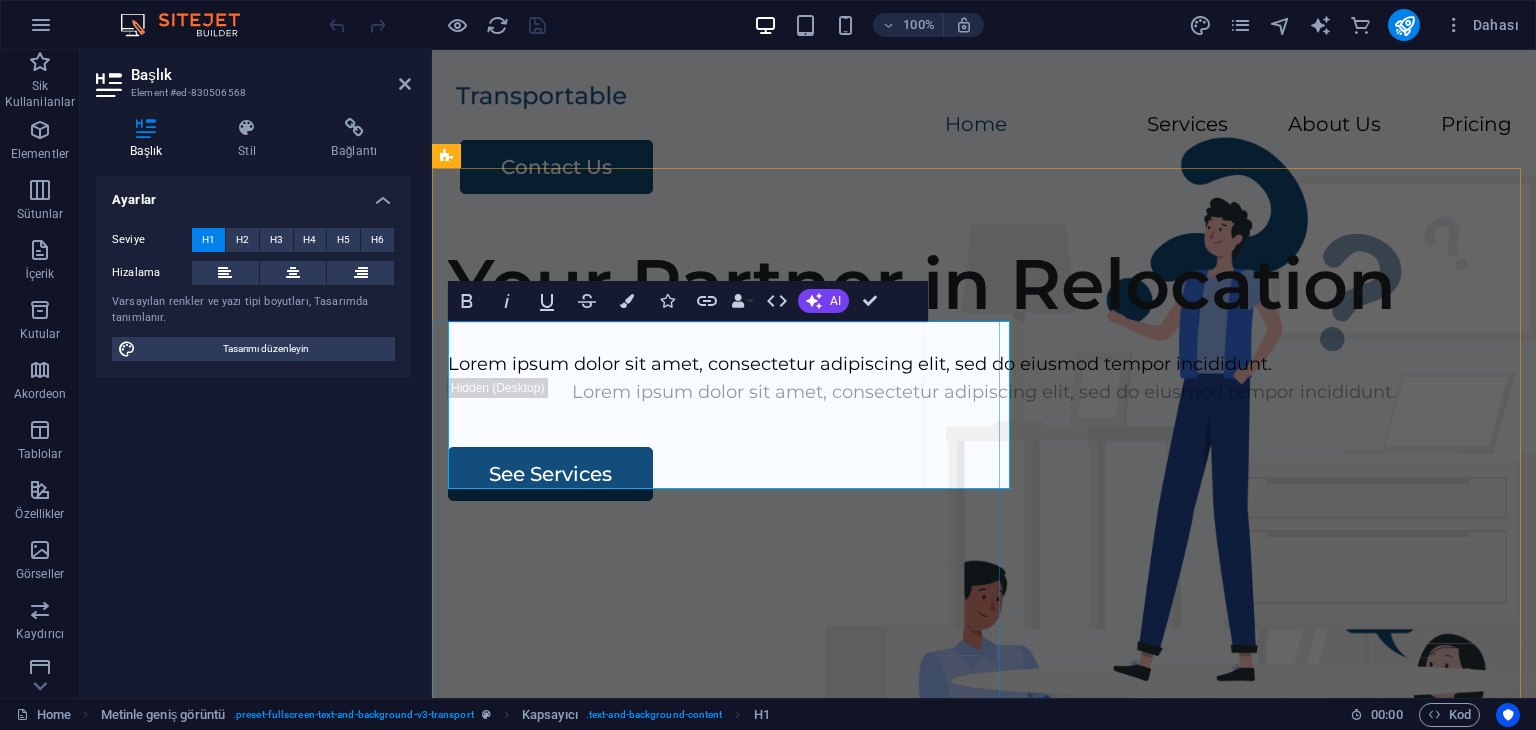 type 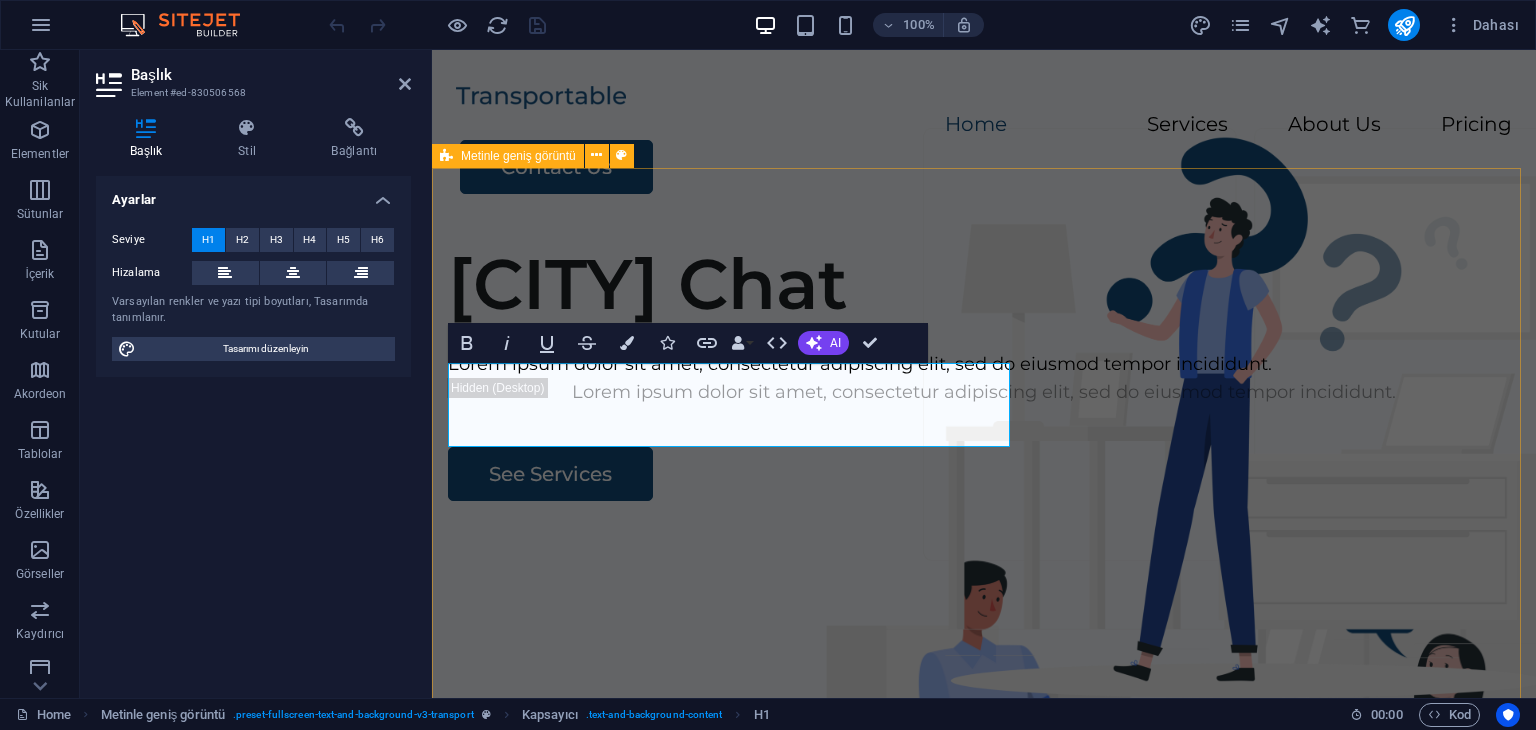 click on "[CITY] Chat Lorem ipsum dolor sit amet, consectetur adipiscing elit, sed do eiusmod tempor incididunt.  Lorem ipsum dolor sit amet, consectetur adipiscing elit, sed do eiusmod tempor incididunt.  See Services" at bounding box center [984, 609] 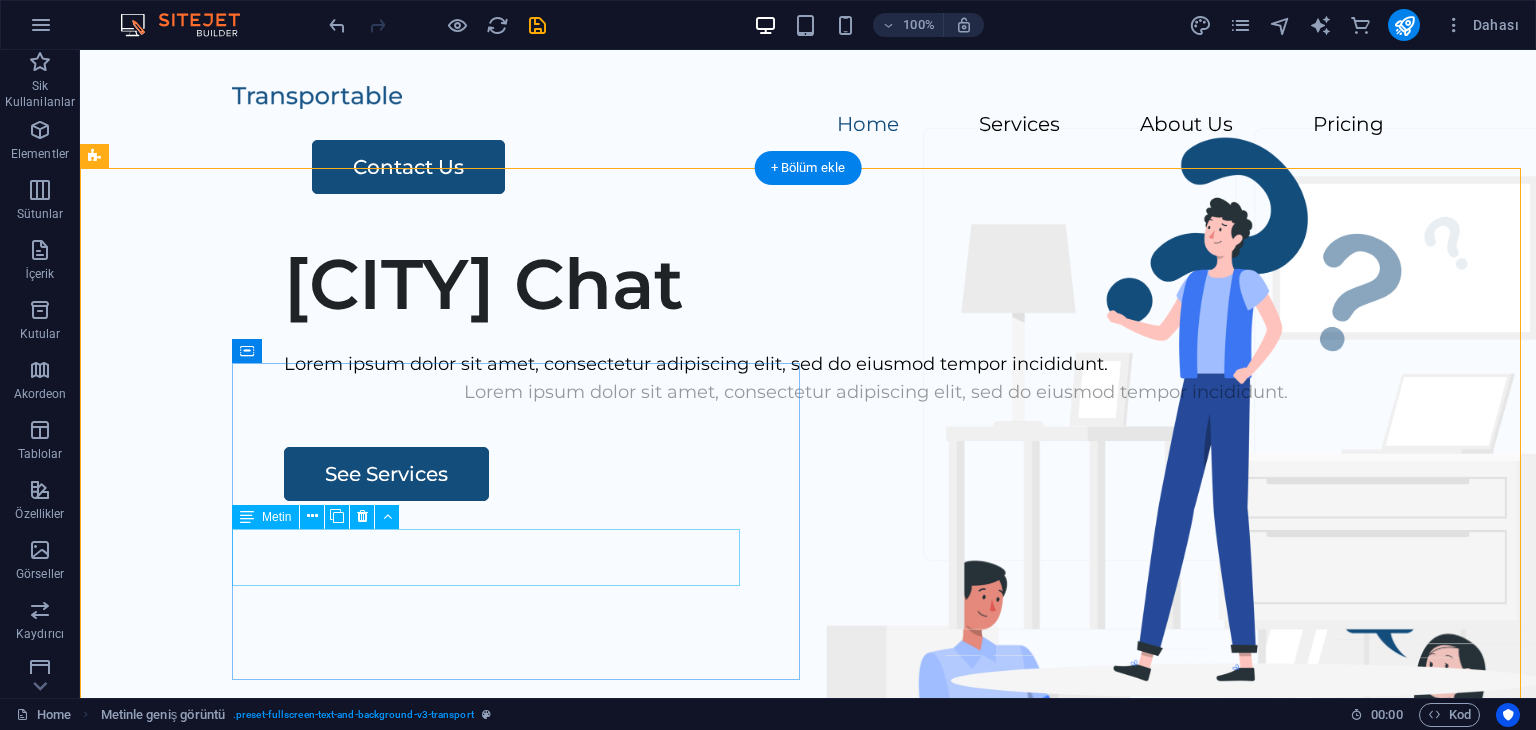 click on "Lorem ipsum dolor sit amet, consectetur adipiscing elit, sed do eiusmod tempor incididunt." at bounding box center (876, 392) 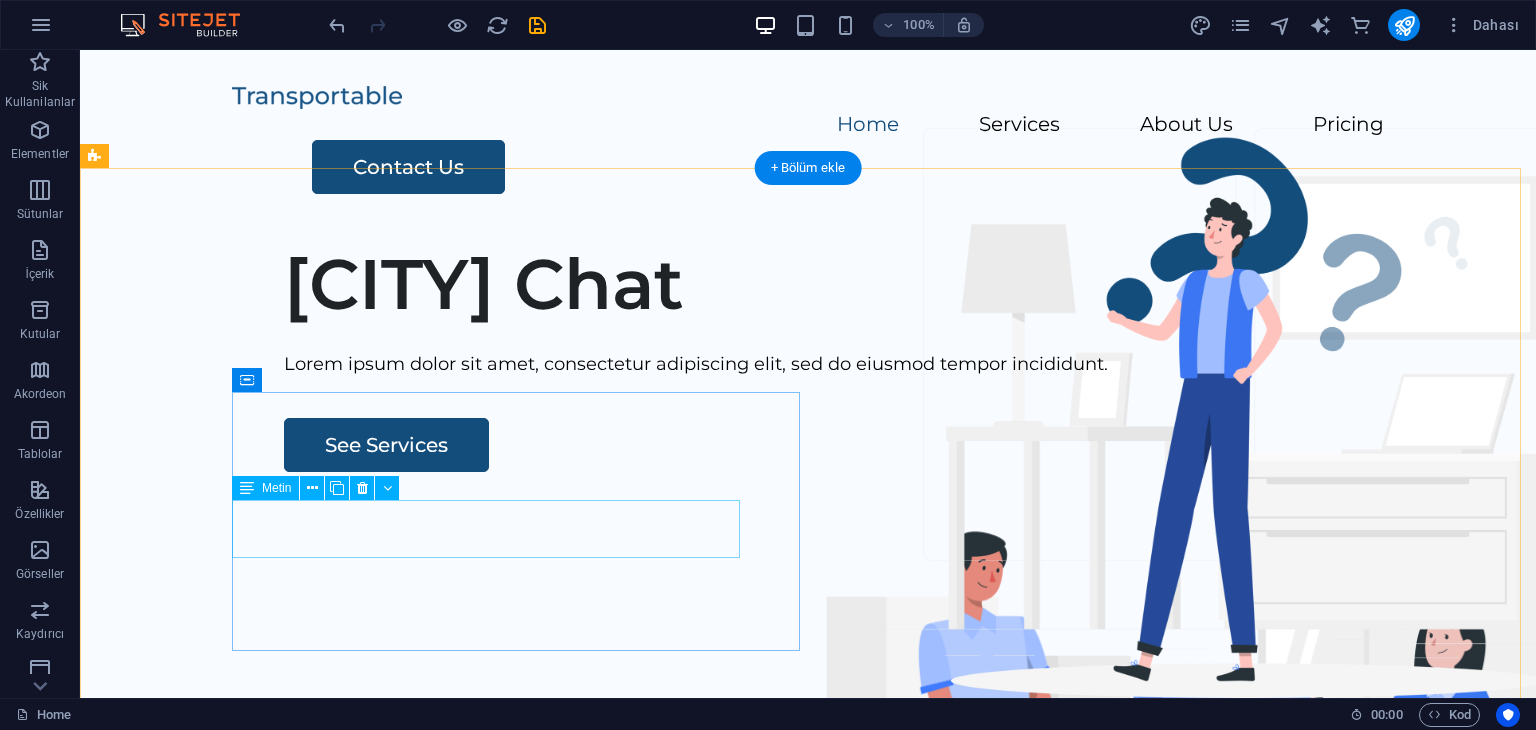 click on "Lorem ipsum dolor sit amet, consectetur adipiscing elit, sed do eiusmod tempor incididunt." at bounding box center (876, 364) 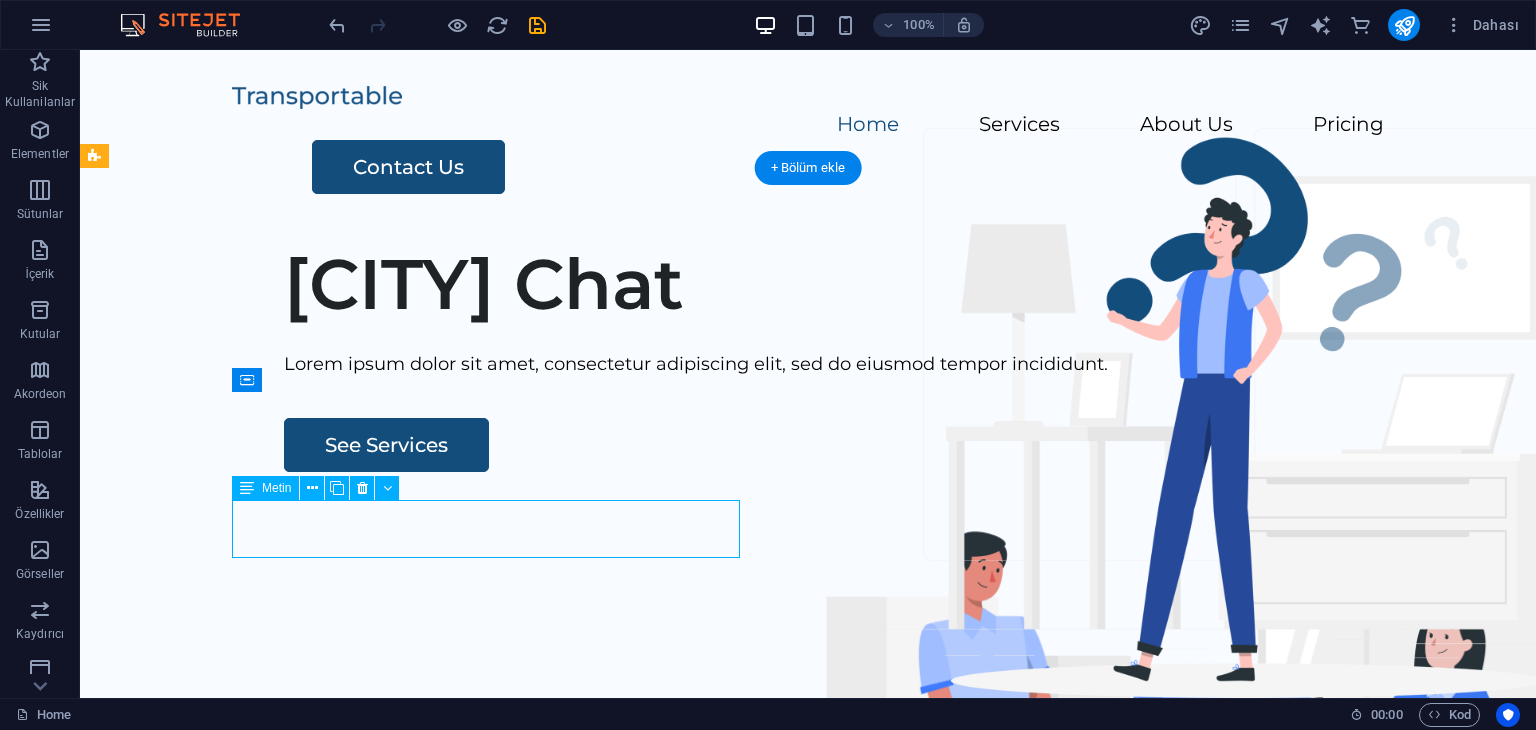 click on "Lorem ipsum dolor sit amet, consectetur adipiscing elit, sed do eiusmod tempor incididunt." at bounding box center (876, 364) 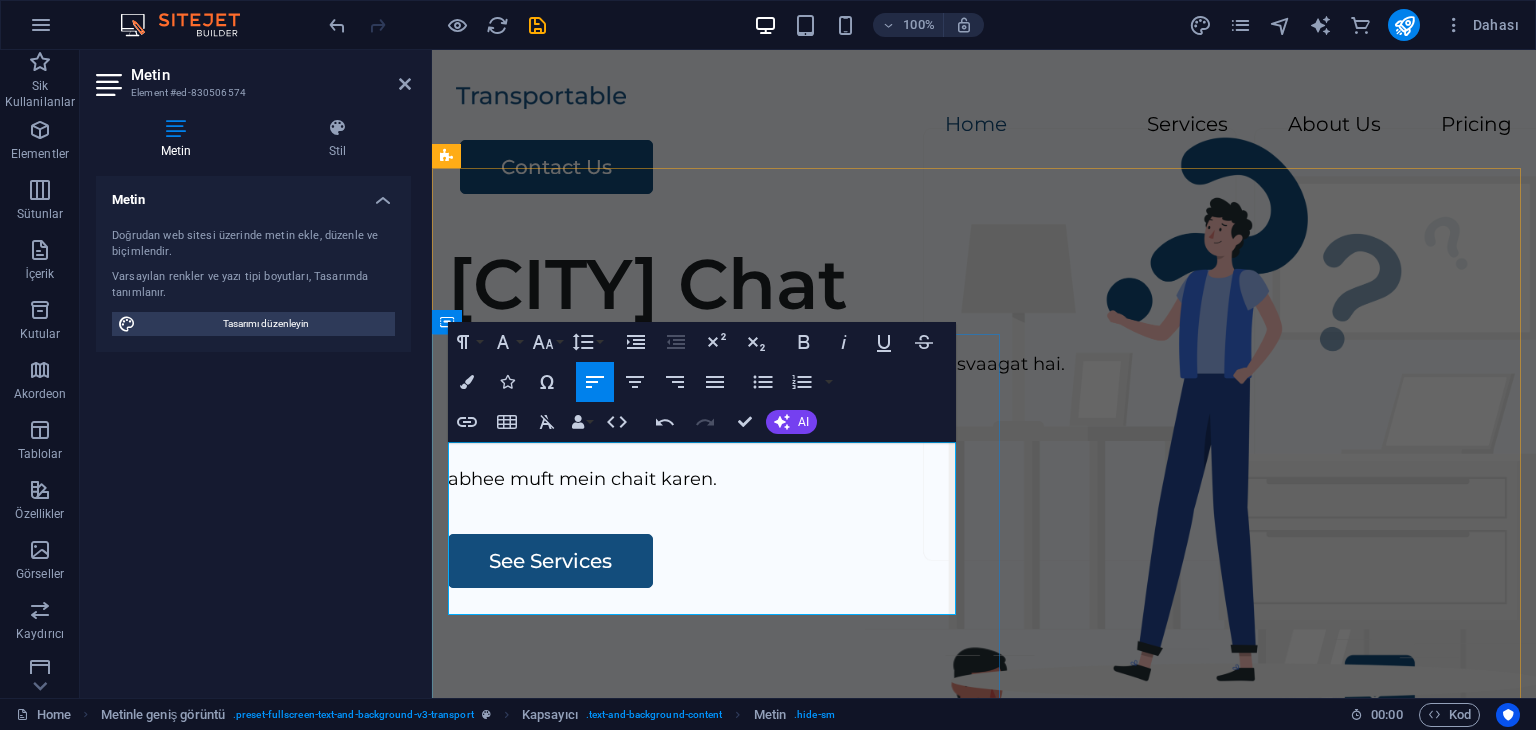 scroll, scrollTop: 2273, scrollLeft: 2, axis: both 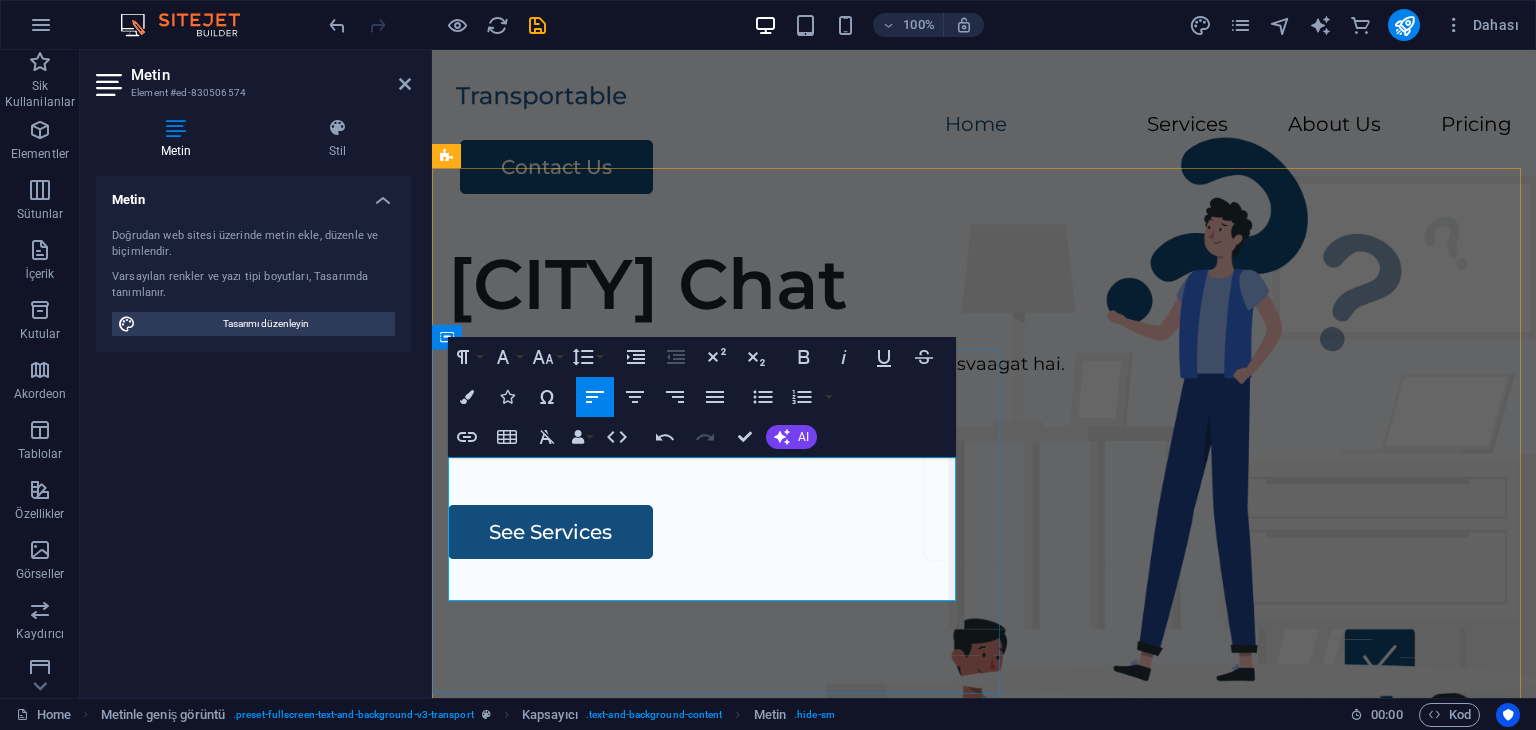 click at bounding box center [984, 392] 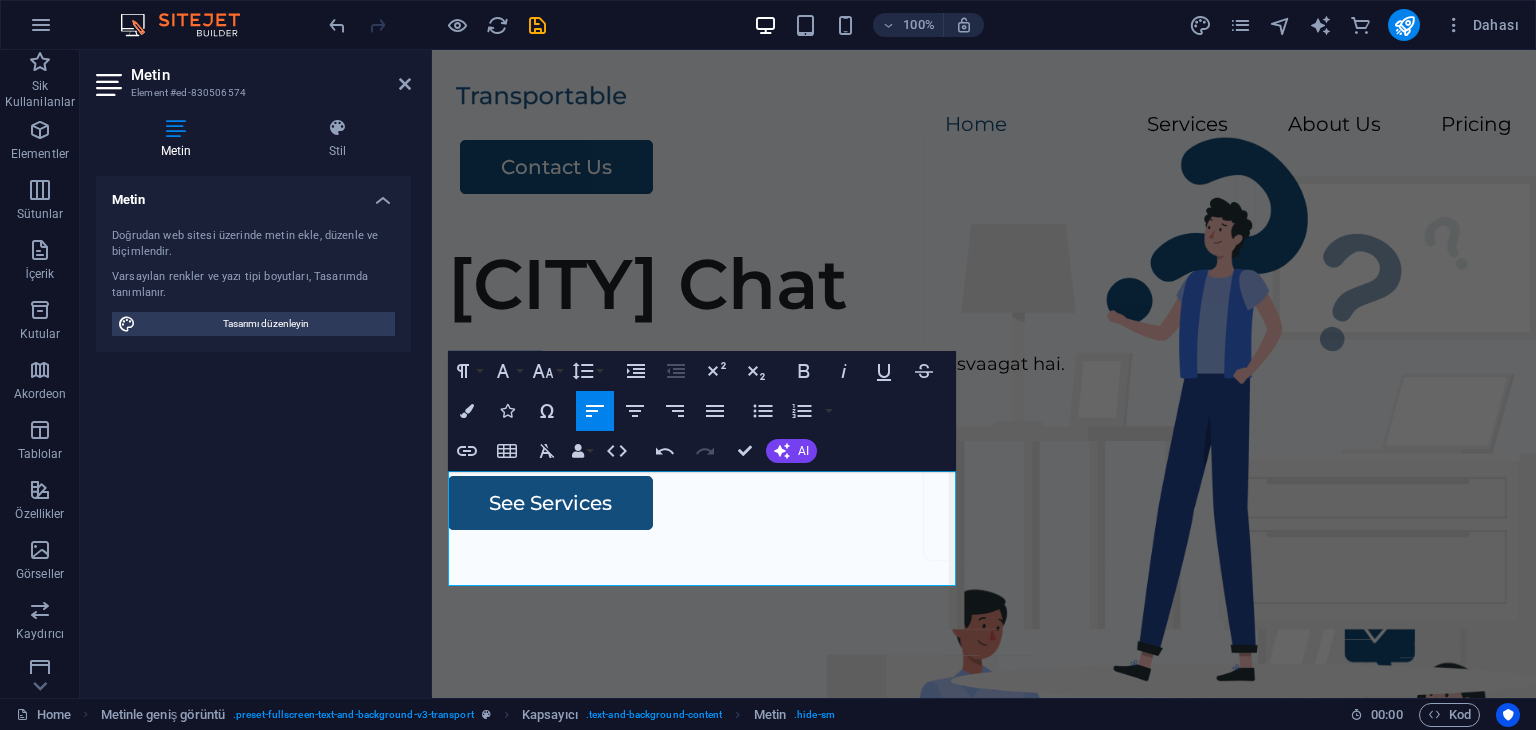 drag, startPoint x: 537, startPoint y: 488, endPoint x: 849, endPoint y: 544, distance: 316.9858 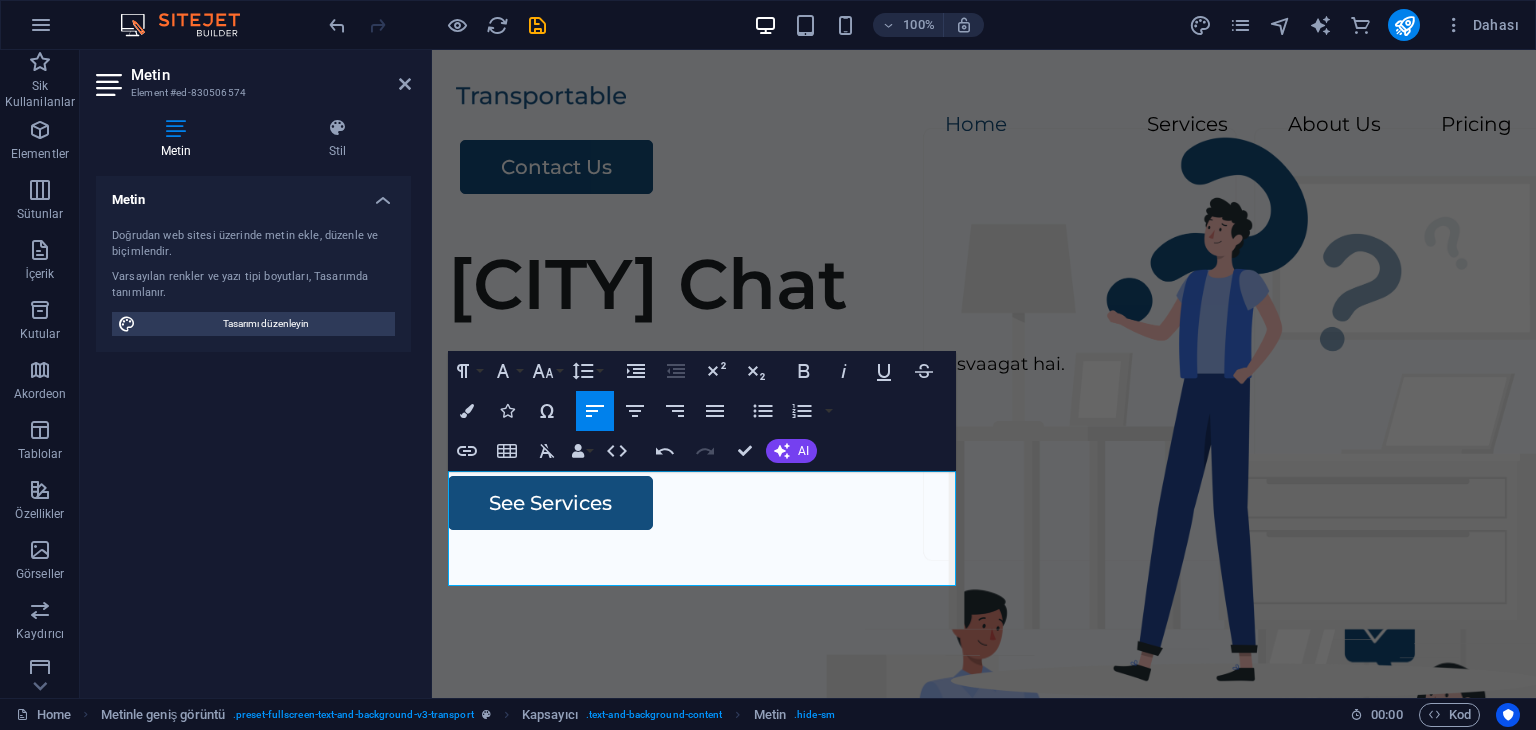 type 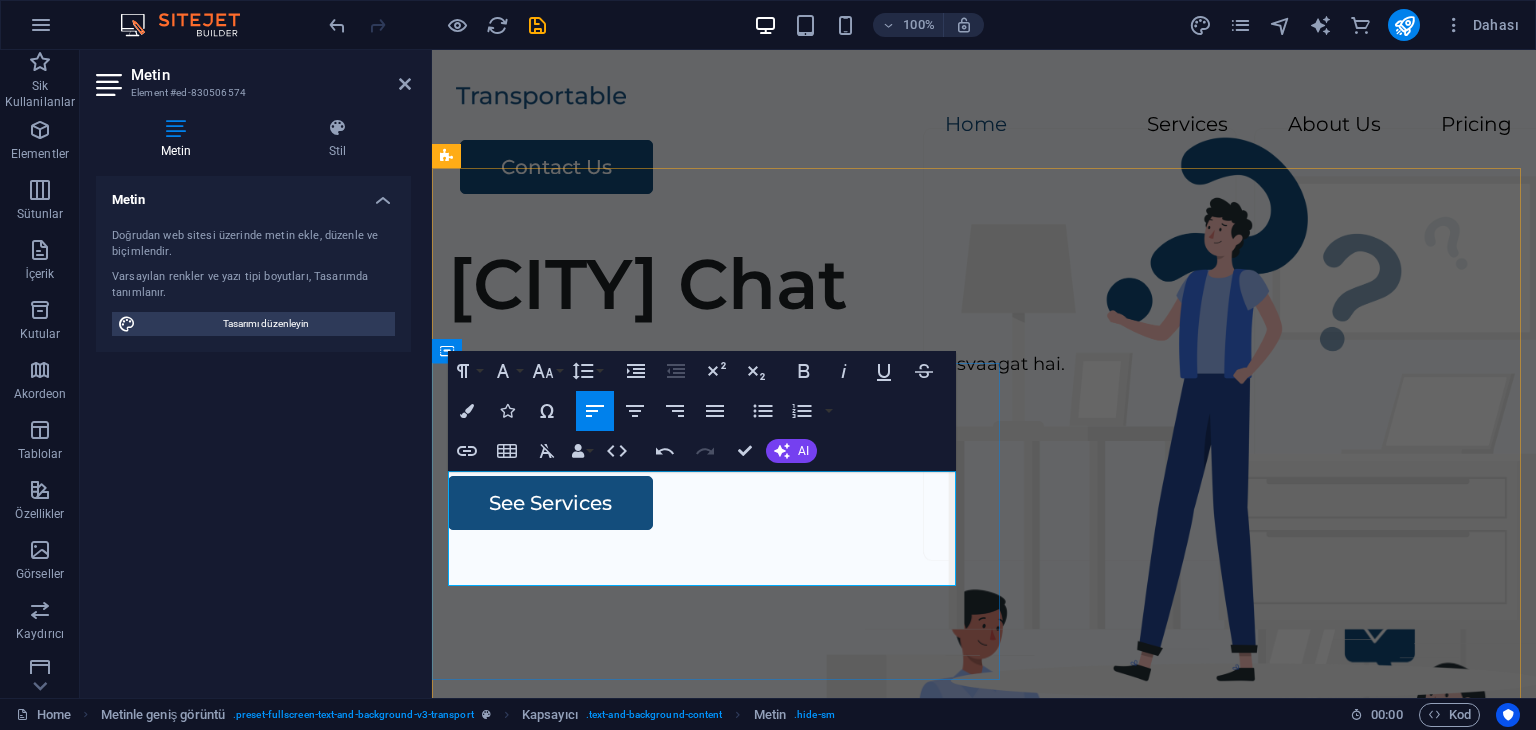 click on "sabase behatareen chait yaheen hai." at bounding box center (984, 392) 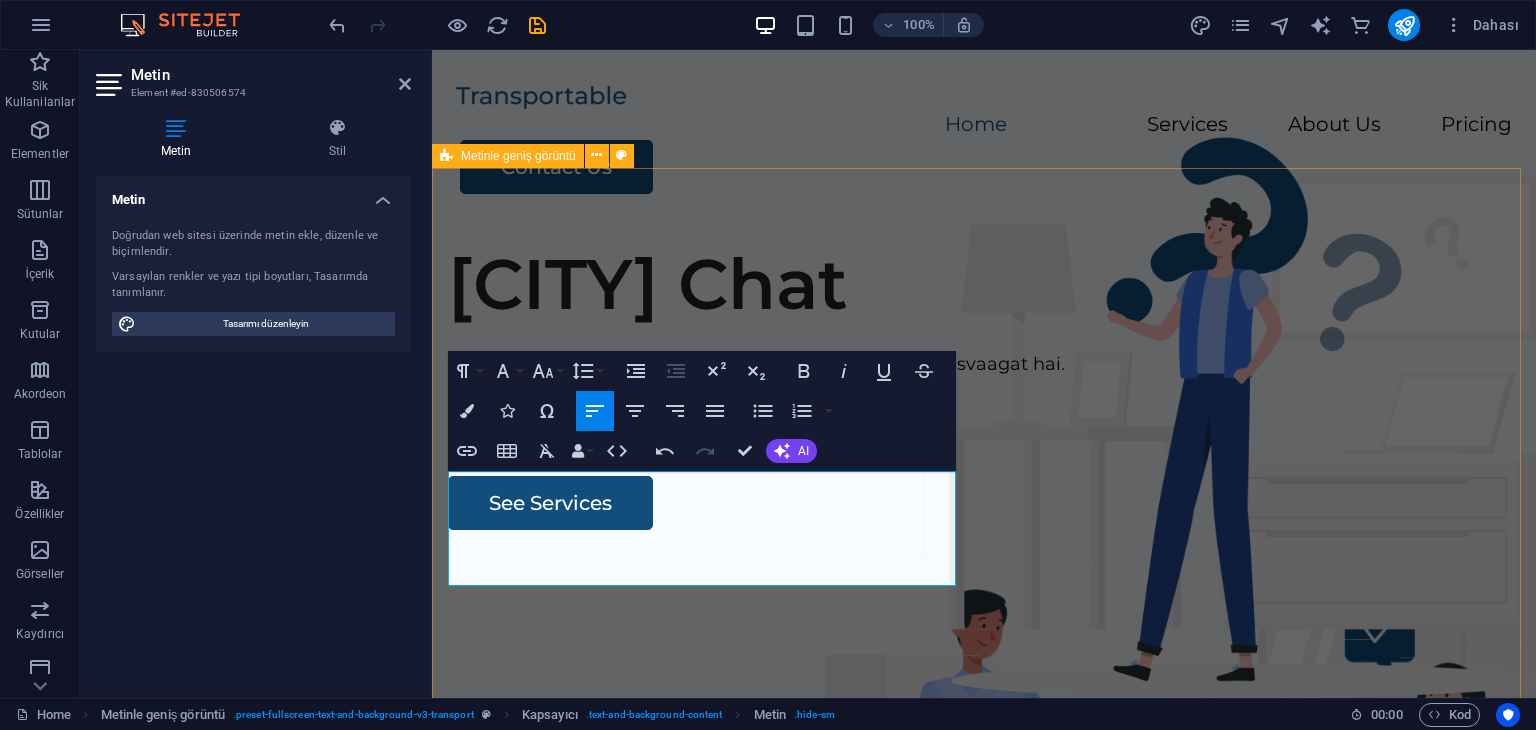 click on "[CITY] Chat [CITY] Chat  kee sabase behatareen chait sait par aapaka svaagat hai. sabase behatareen chait yaheen hai. abhee muft mein chait karen. [CITY]chait kee sabase behatareen chait sait par aapaka svaagat hai. sabase behatareen chait yaheen hai. abhee muft mein chait karen. See Services" at bounding box center [984, 609] 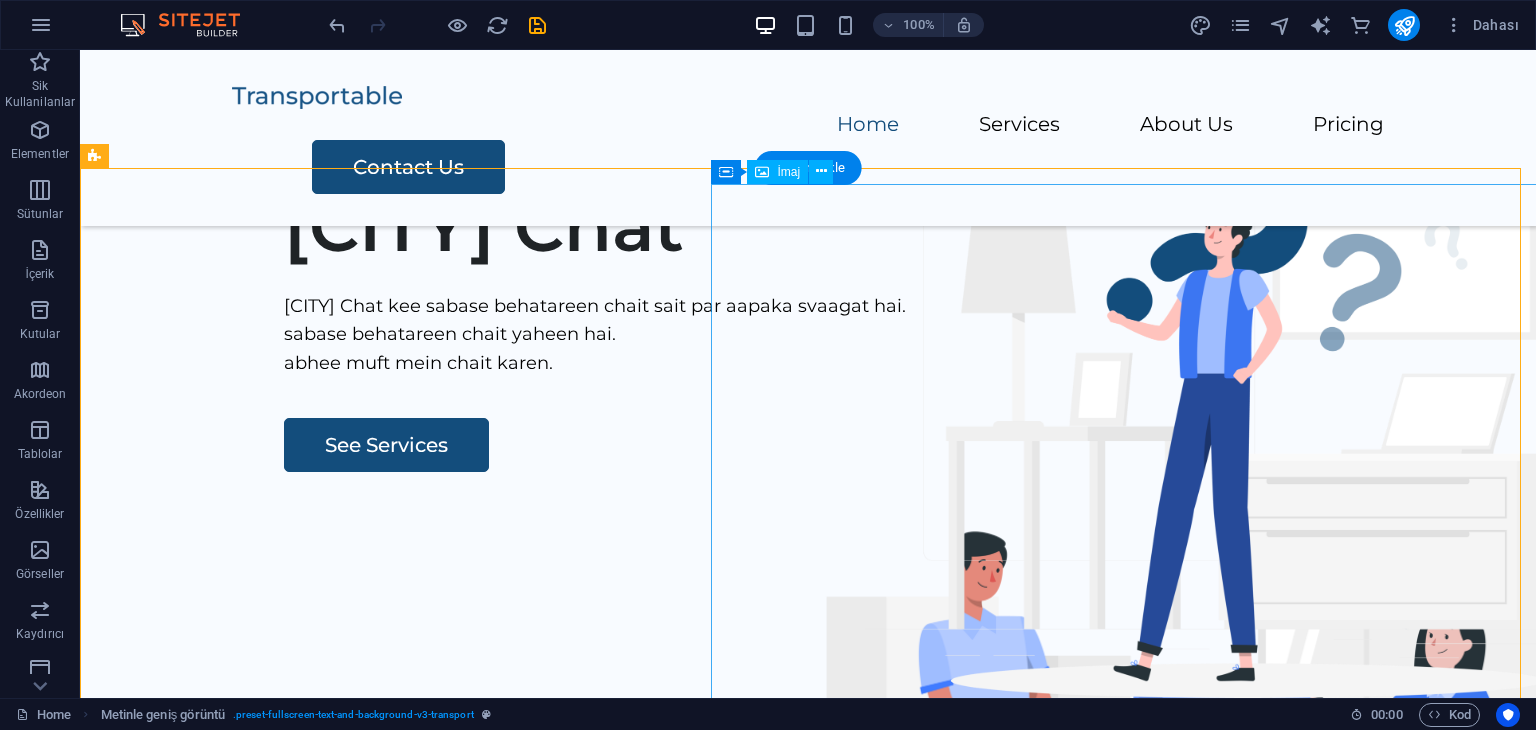scroll, scrollTop: 200, scrollLeft: 0, axis: vertical 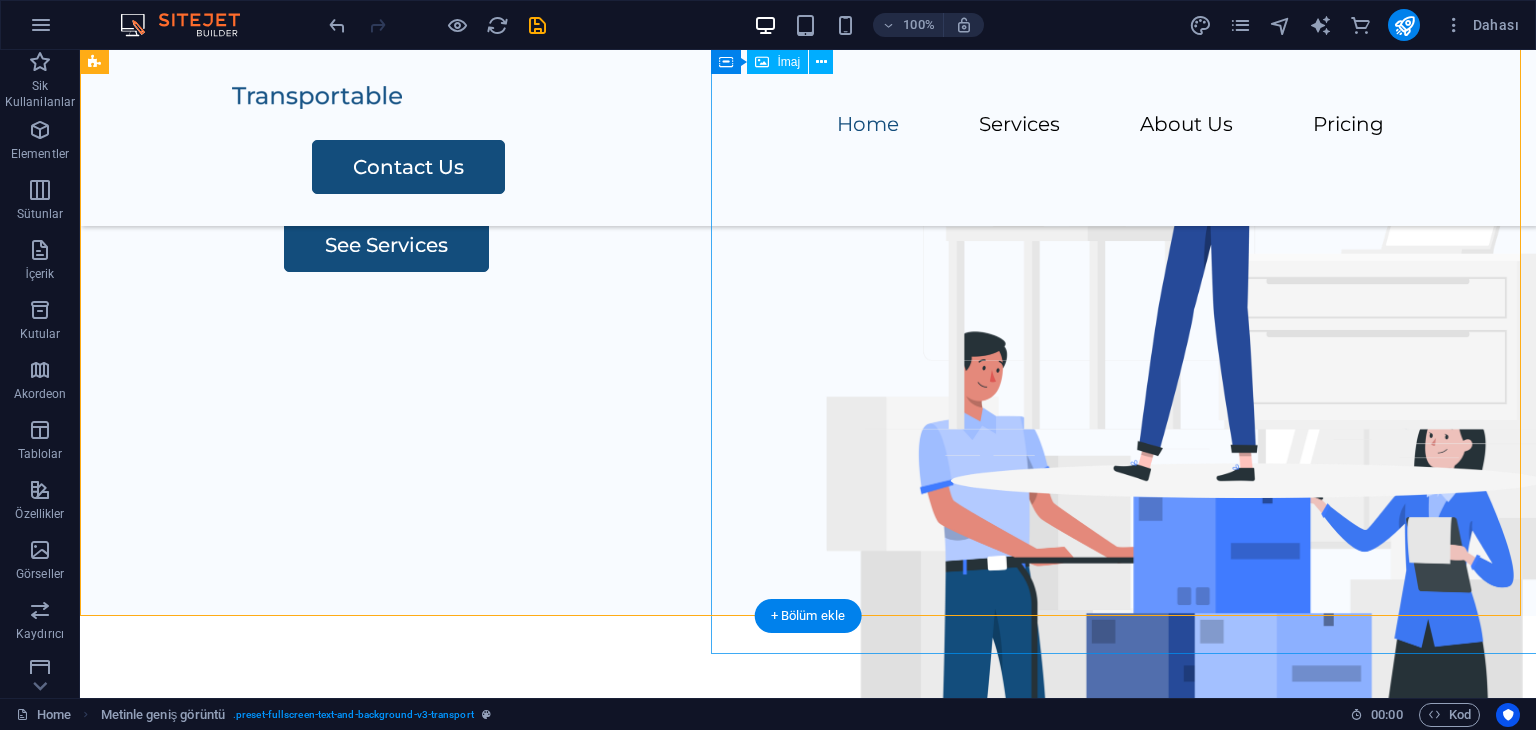 click at bounding box center (1201, 607) 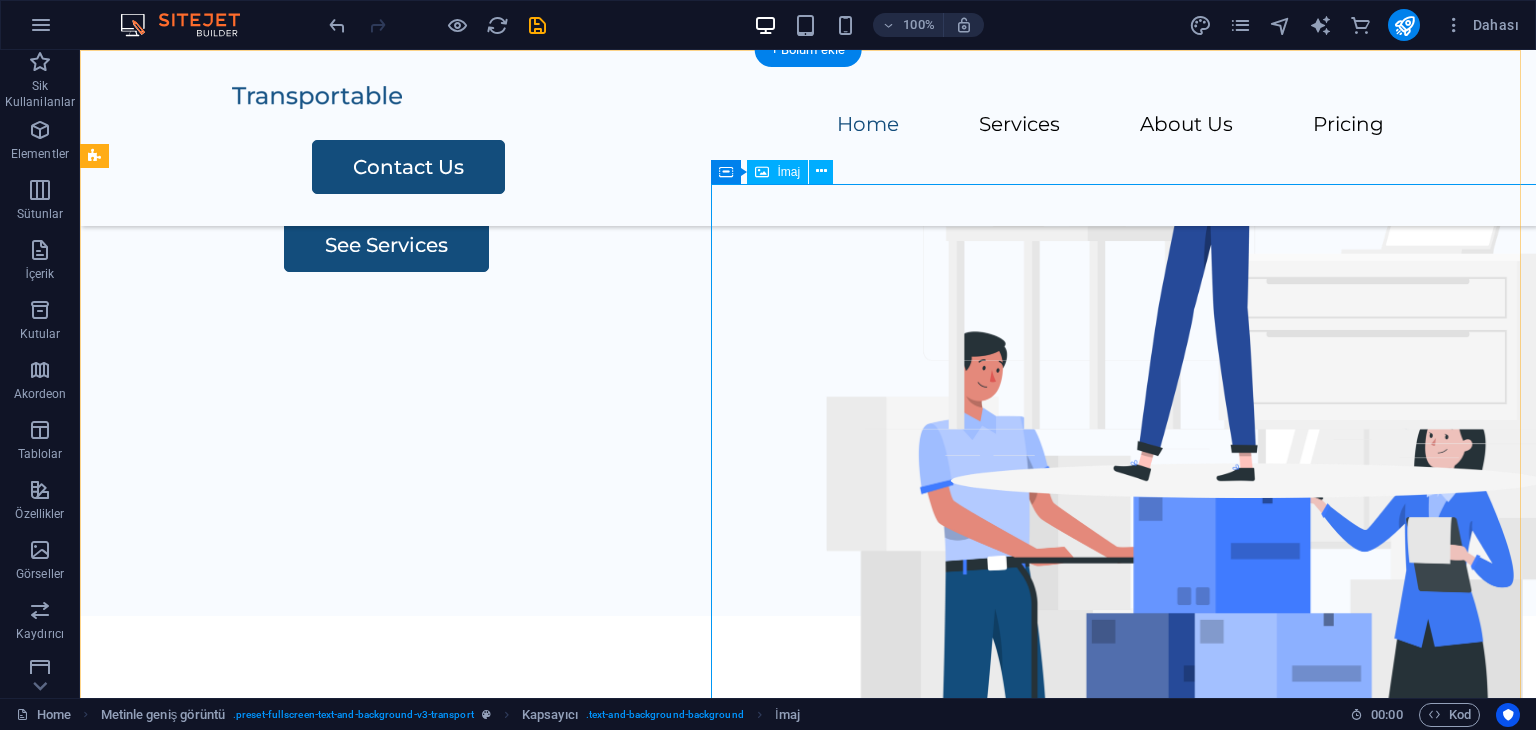scroll, scrollTop: 0, scrollLeft: 0, axis: both 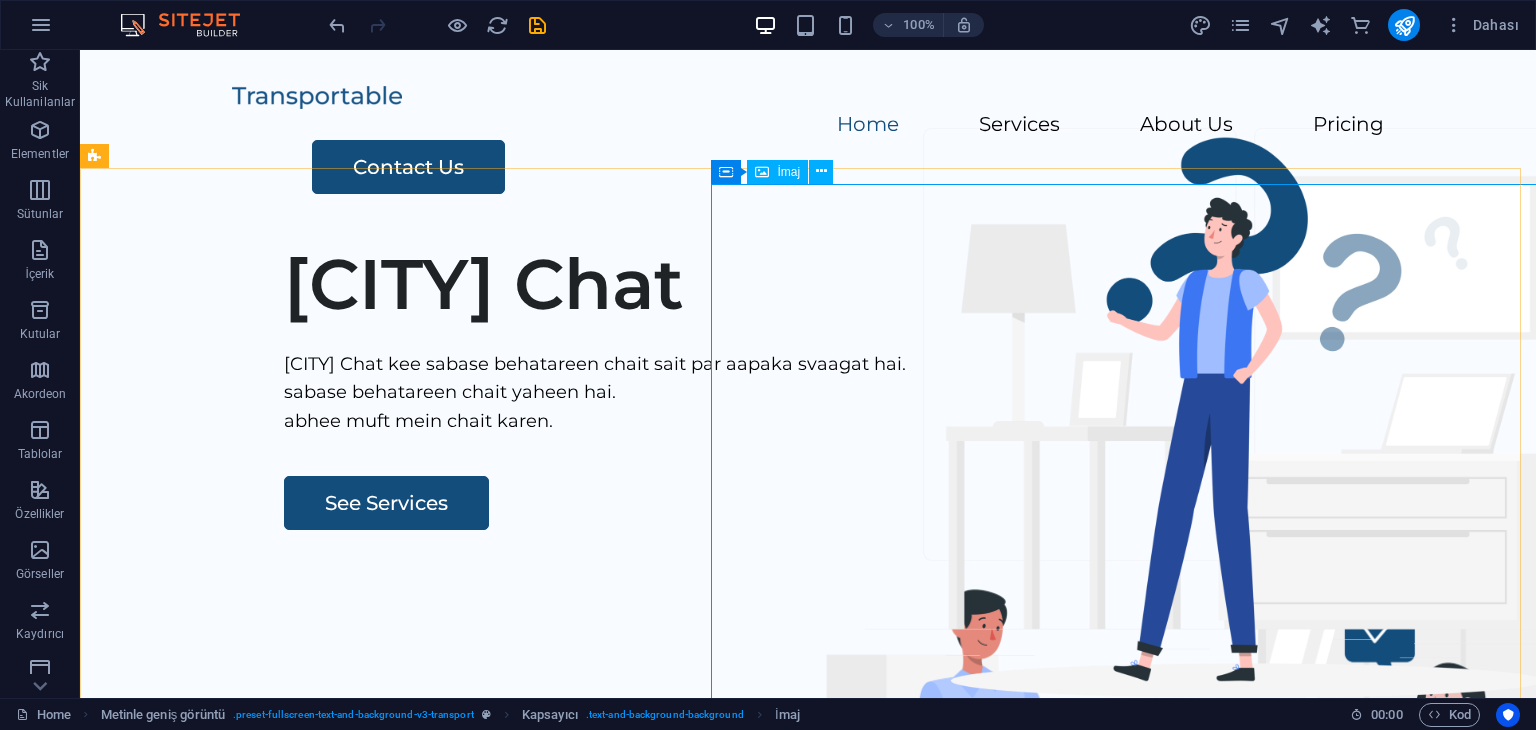 click on "İmaj" at bounding box center (788, 172) 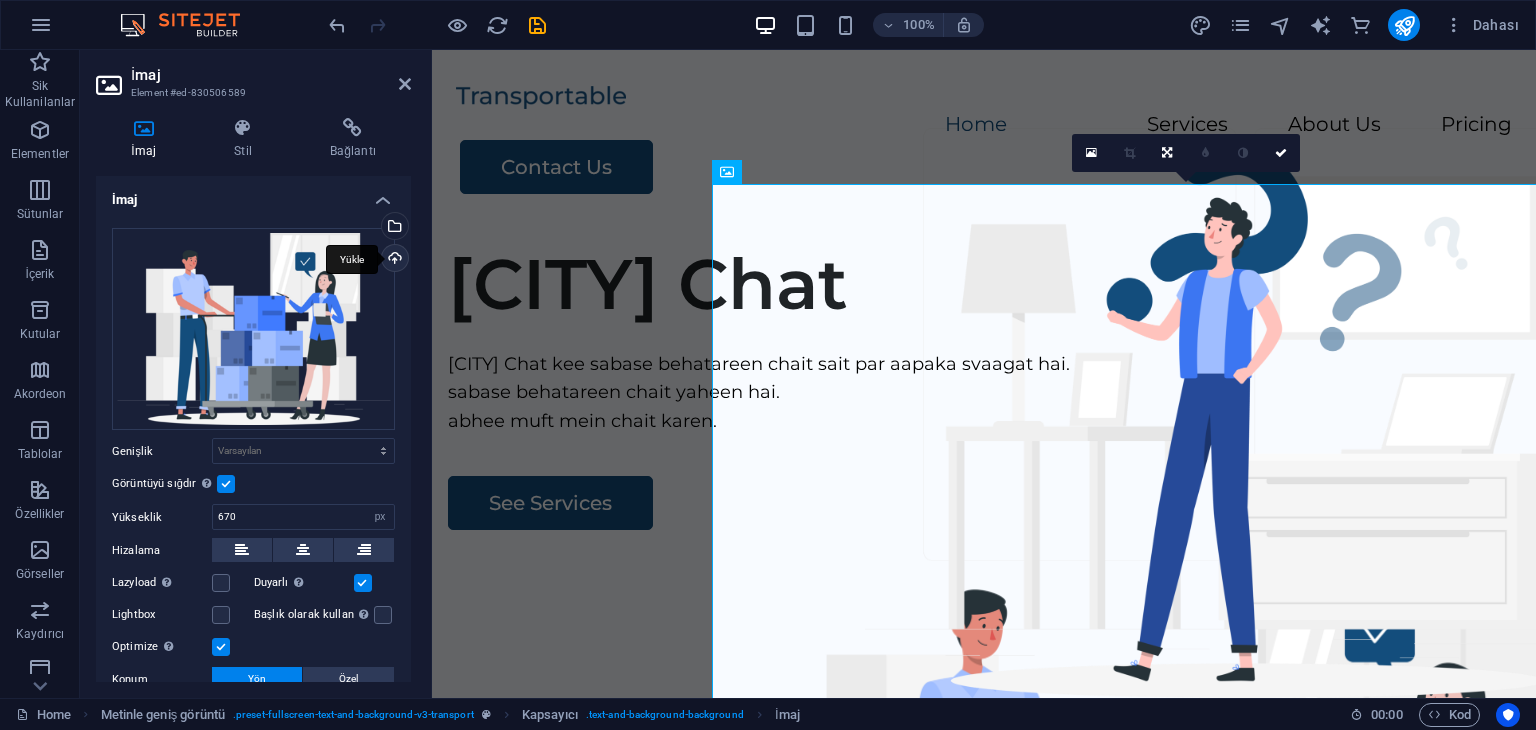 click on "Yükle" at bounding box center (393, 260) 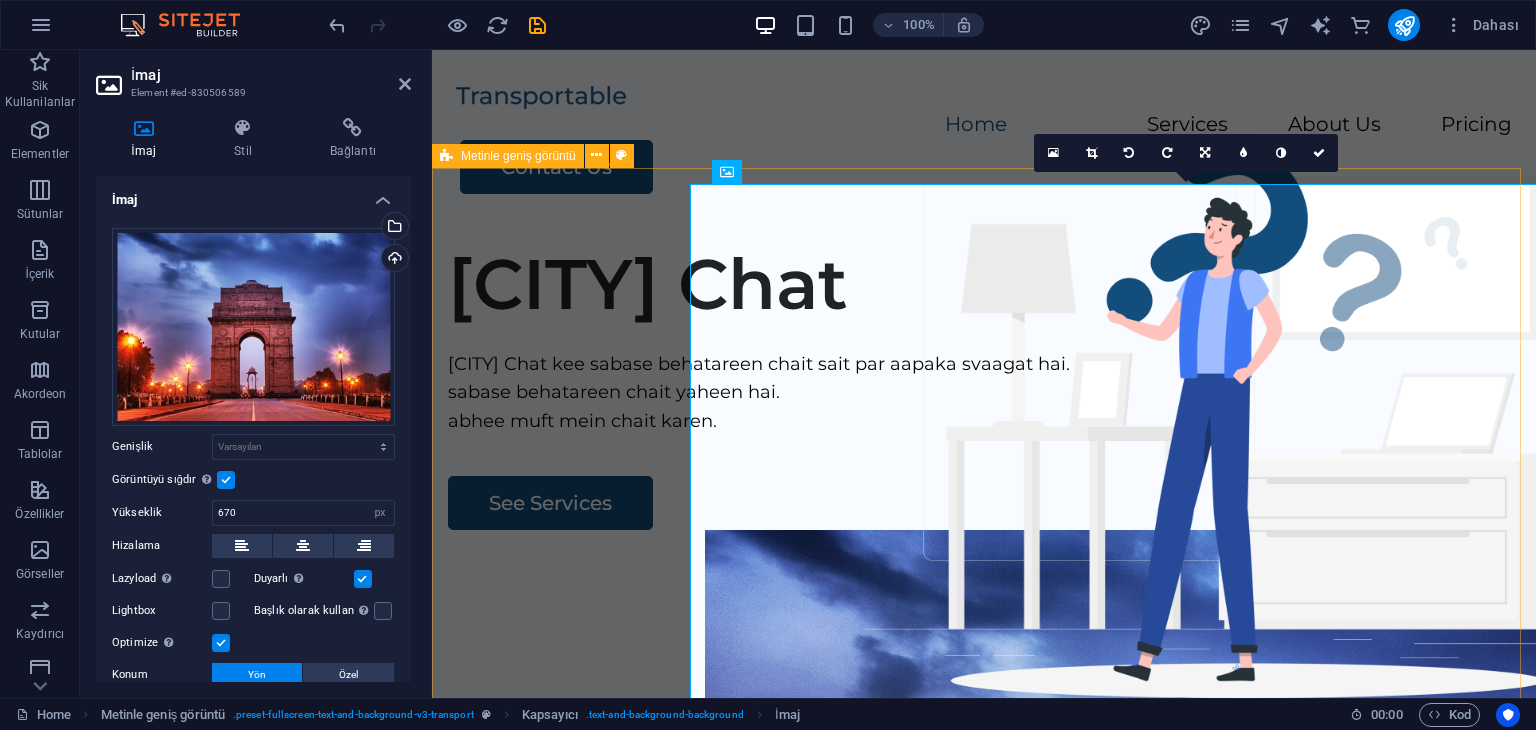 click on "[CITY] Chat [CITY] Chat kee sabase behatareen chait sait par aapaka svaagat hai. sabase behatareen chait yaheen hai. abhee muft mein chait karen. See Services" at bounding box center (984, 609) 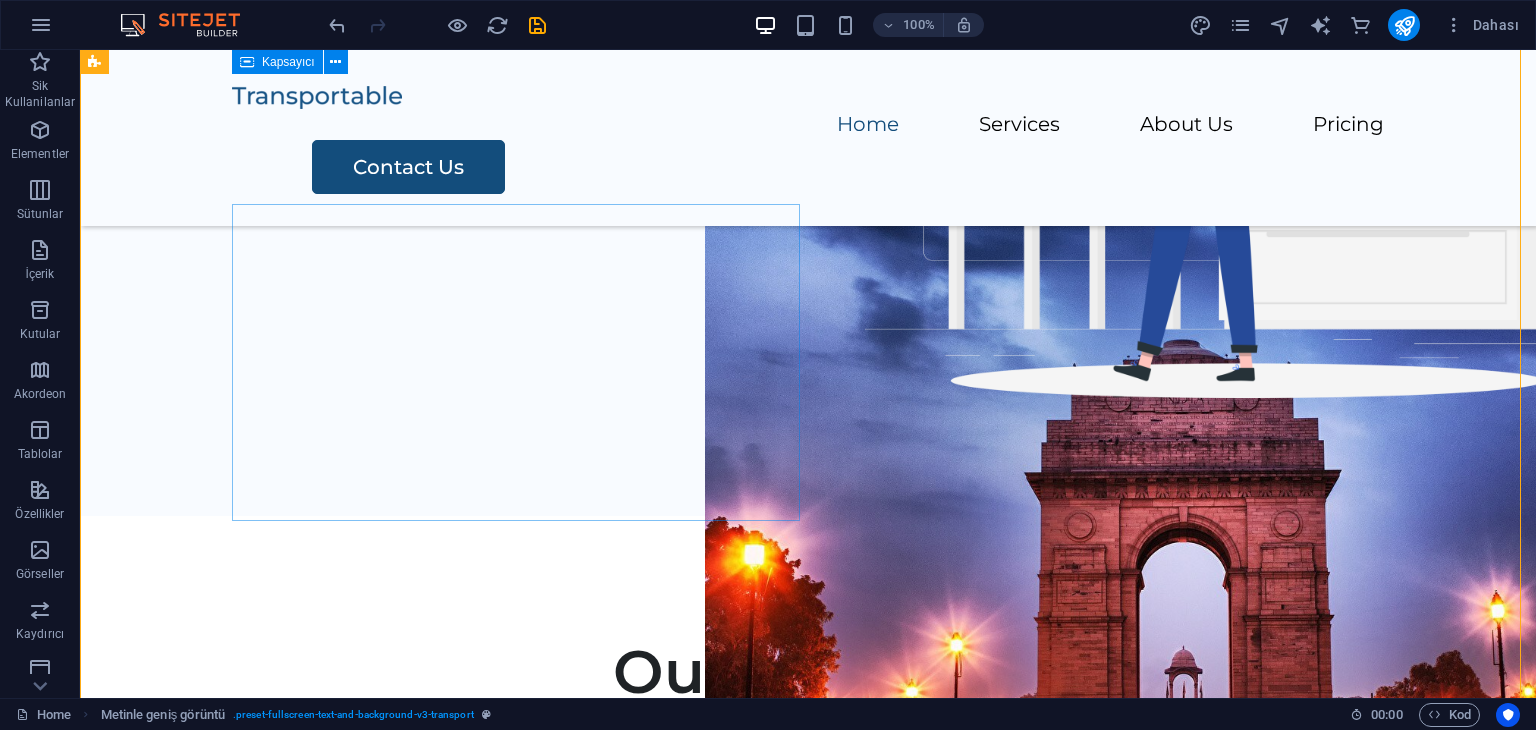 scroll, scrollTop: 0, scrollLeft: 0, axis: both 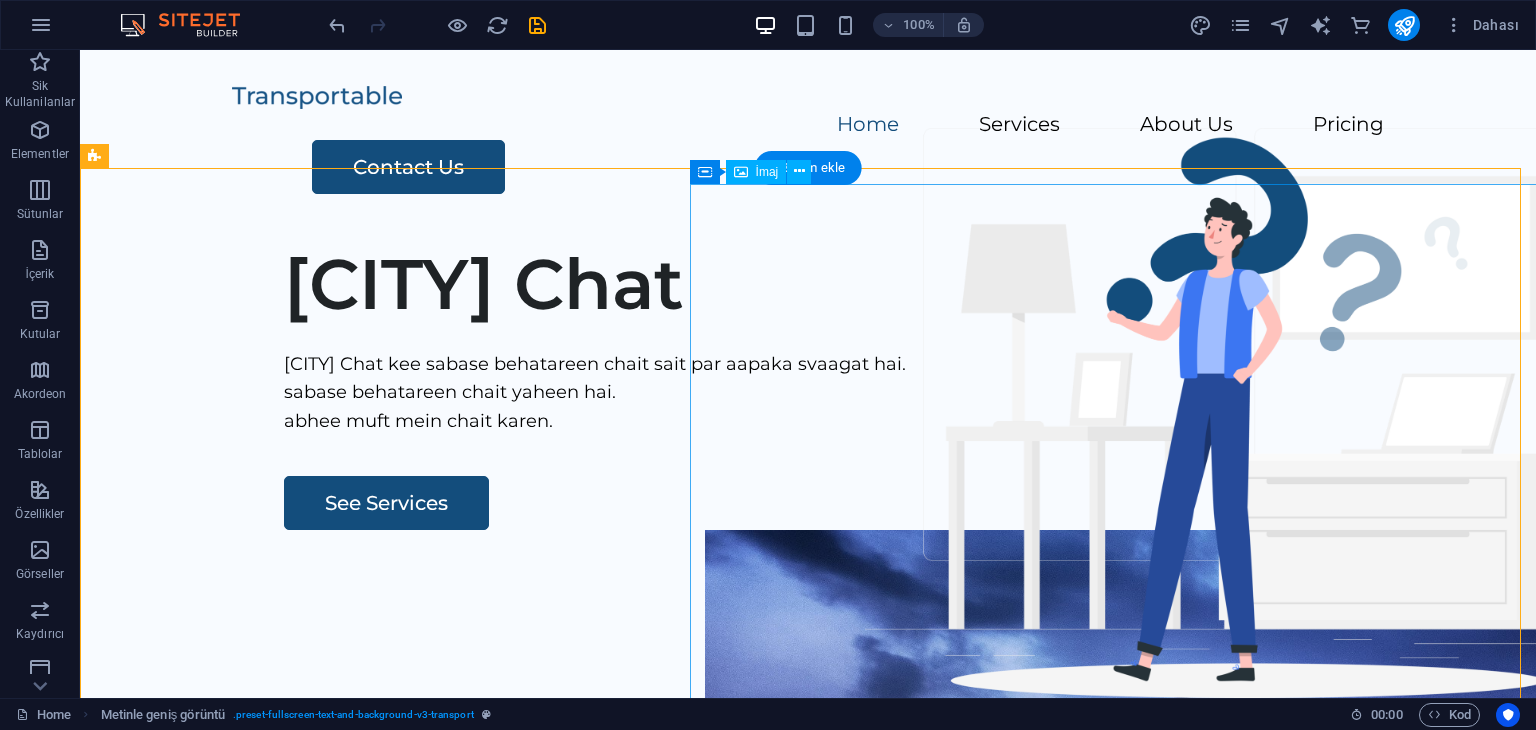 click at bounding box center (1190, 865) 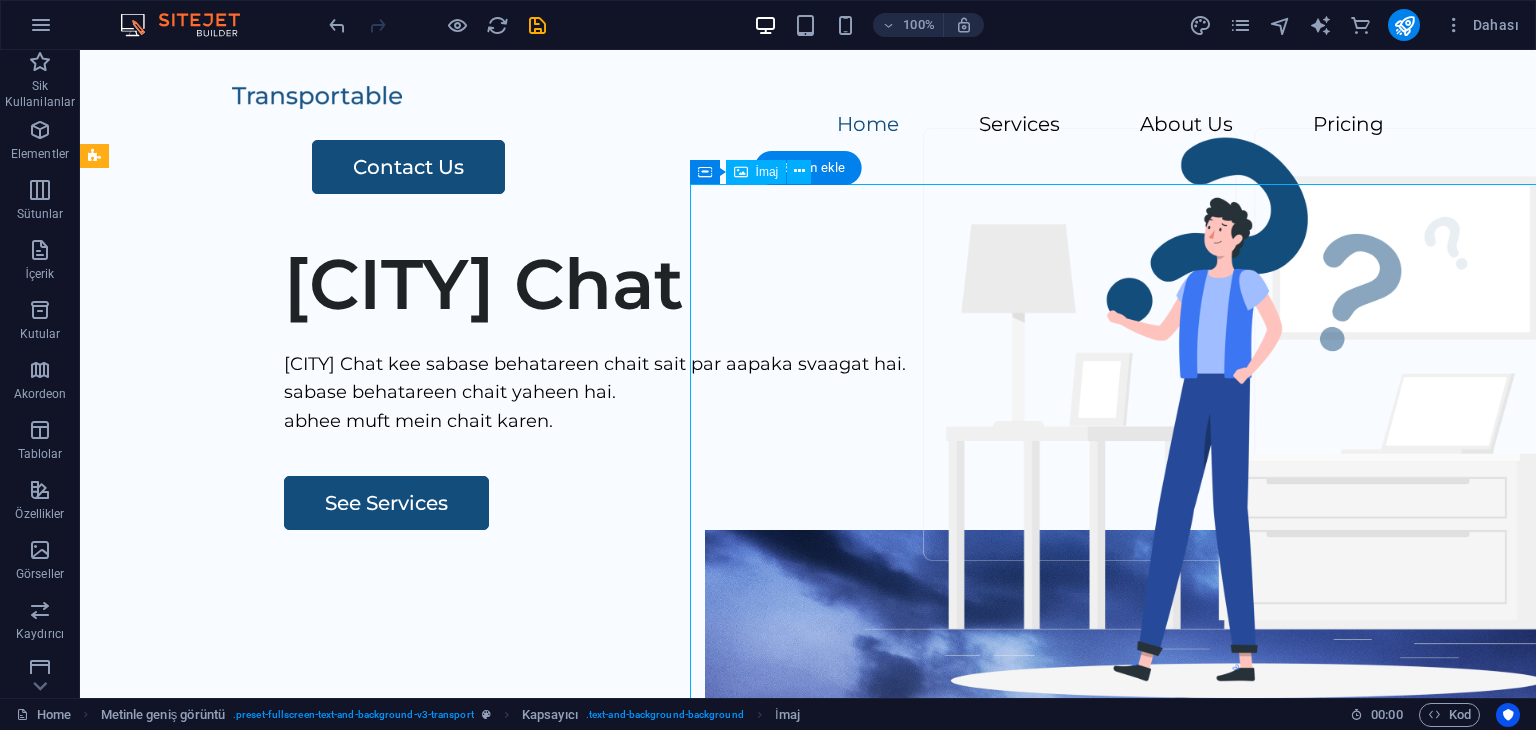 click at bounding box center (1190, 865) 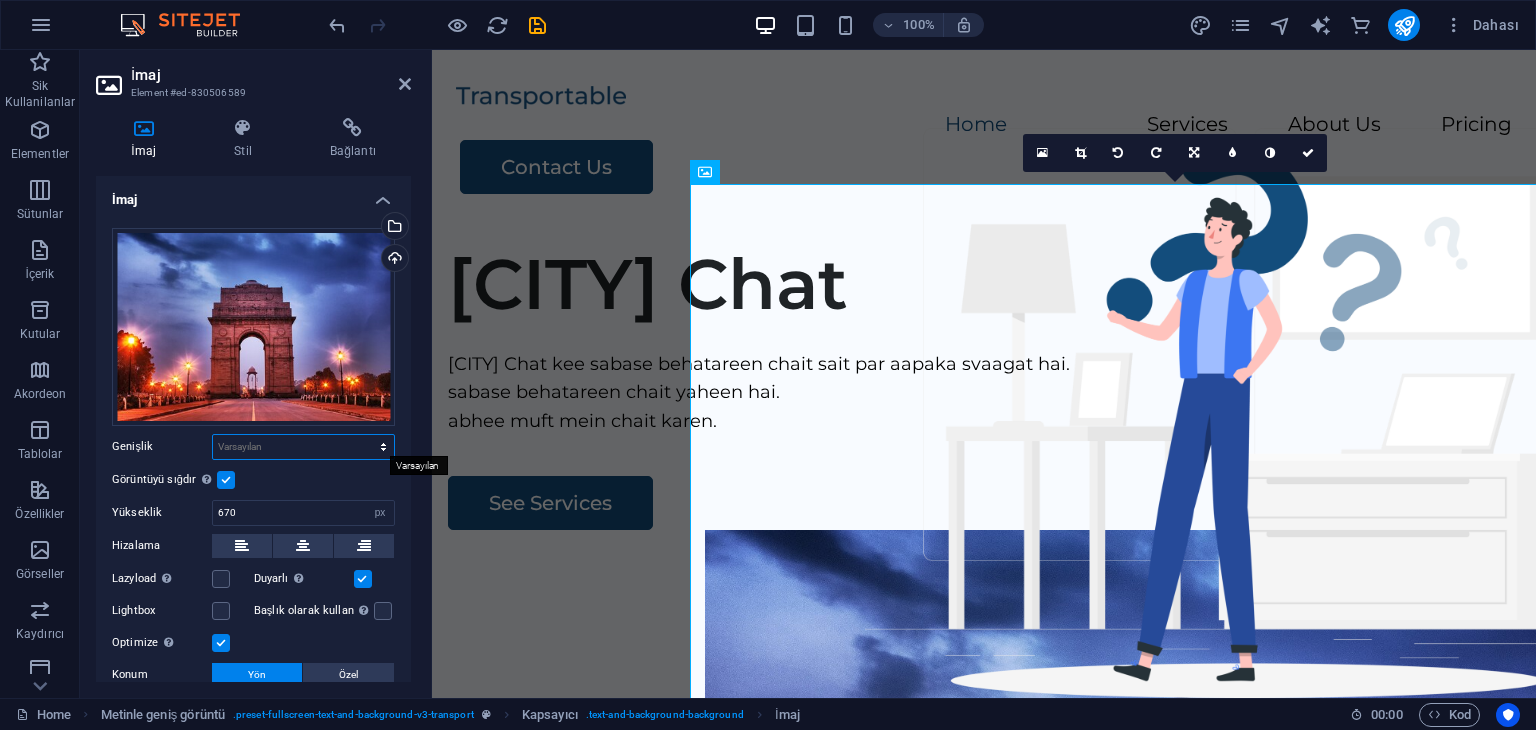 click on "Varsayılan otomatik px rem % em vh vw" at bounding box center (303, 447) 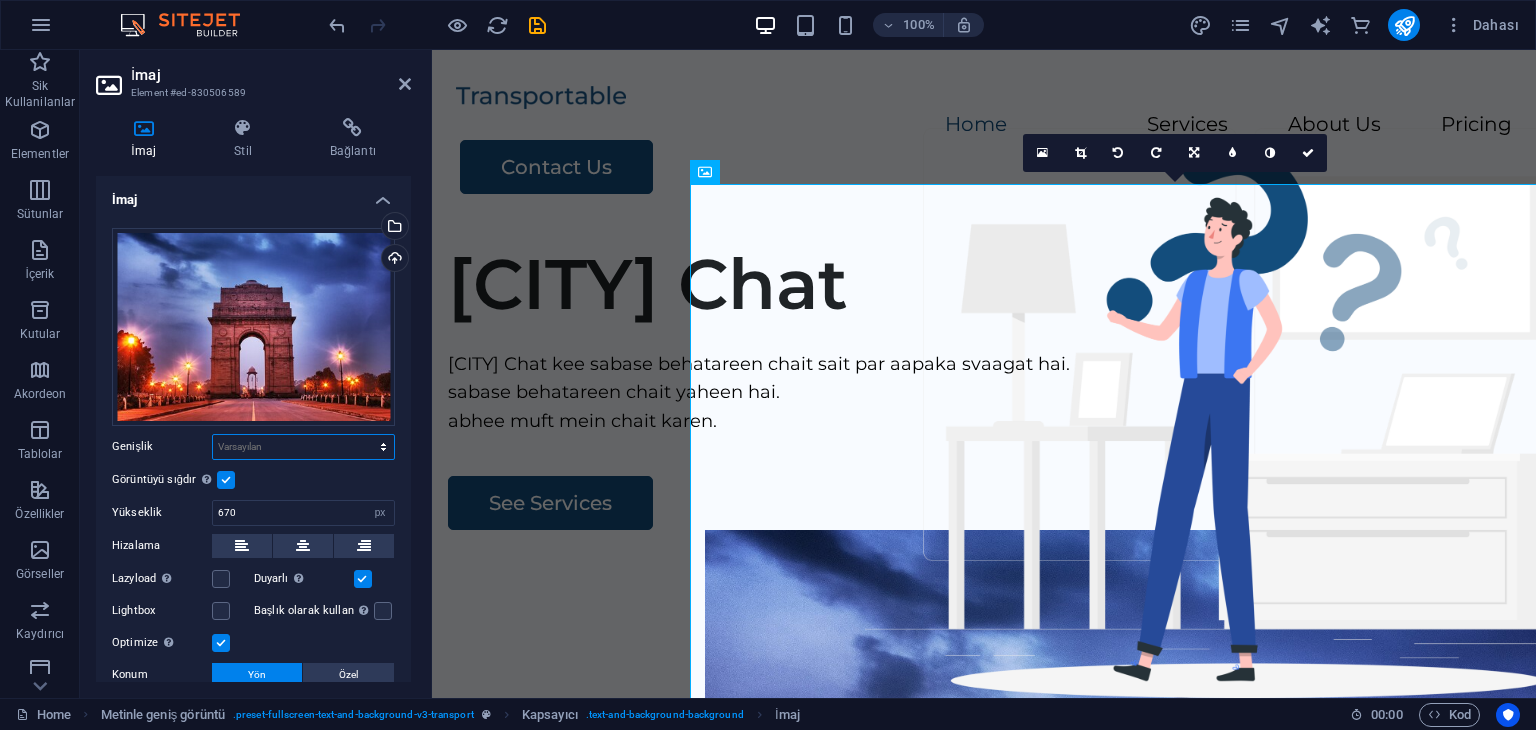 select on "px" 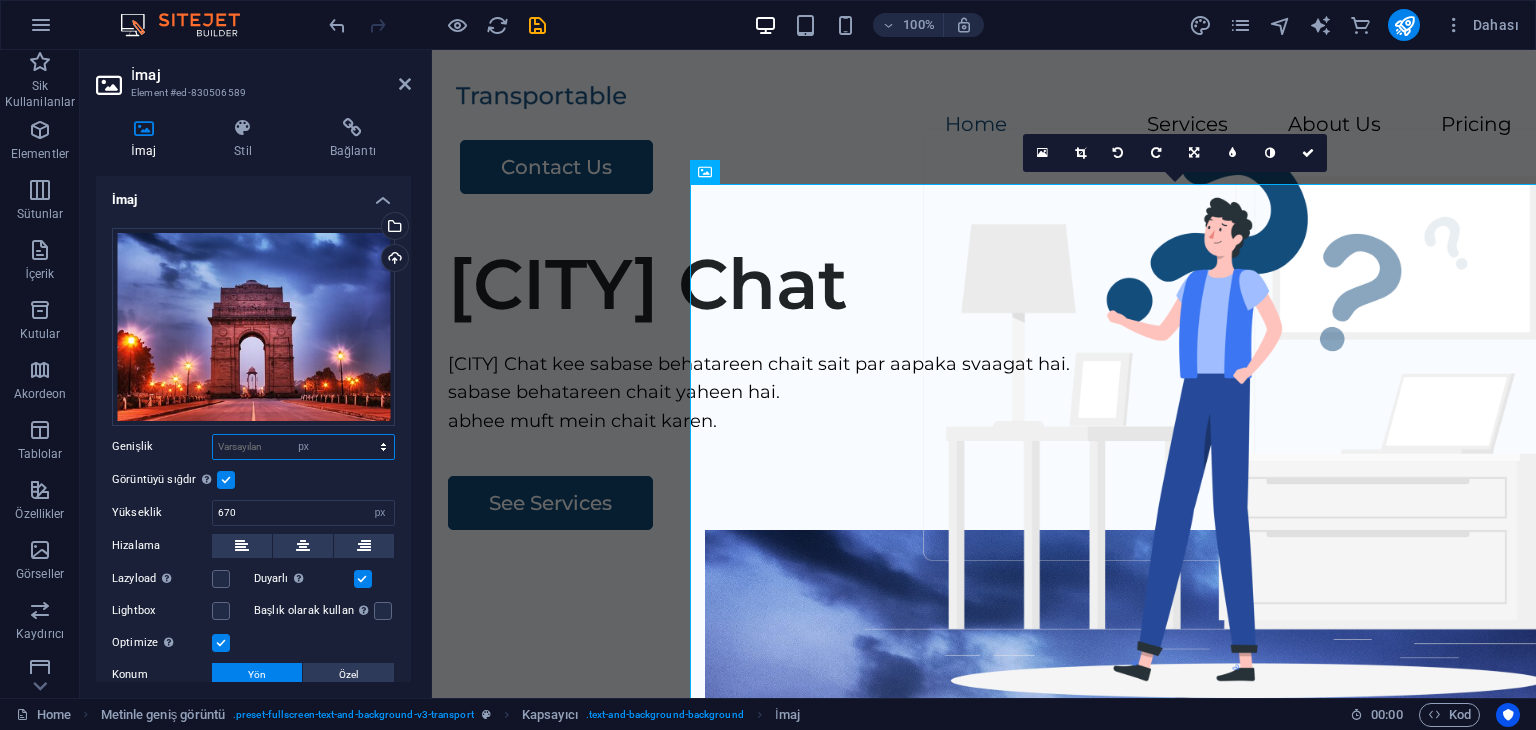 click on "Varsayılan otomatik px rem % em vh vw" at bounding box center [303, 447] 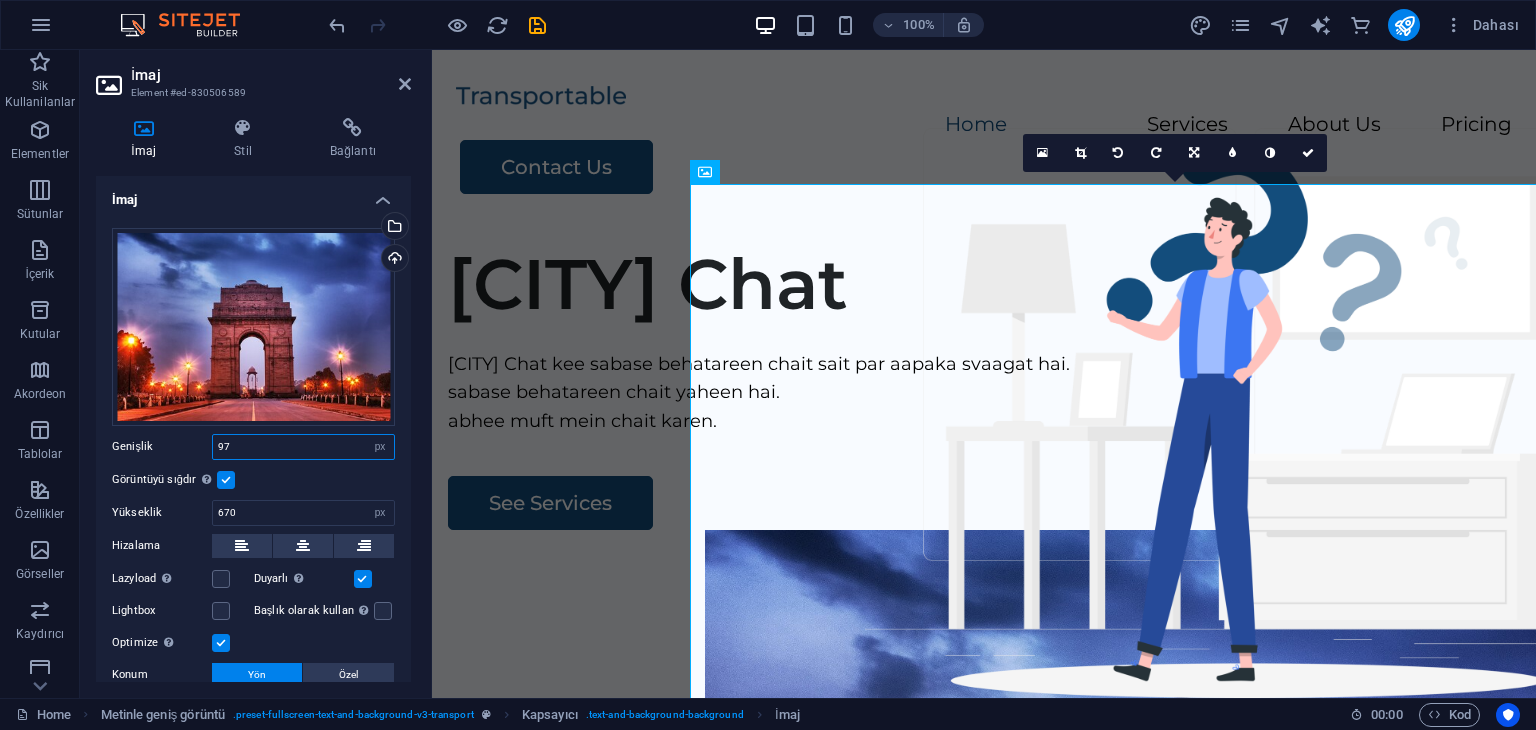 type on "9" 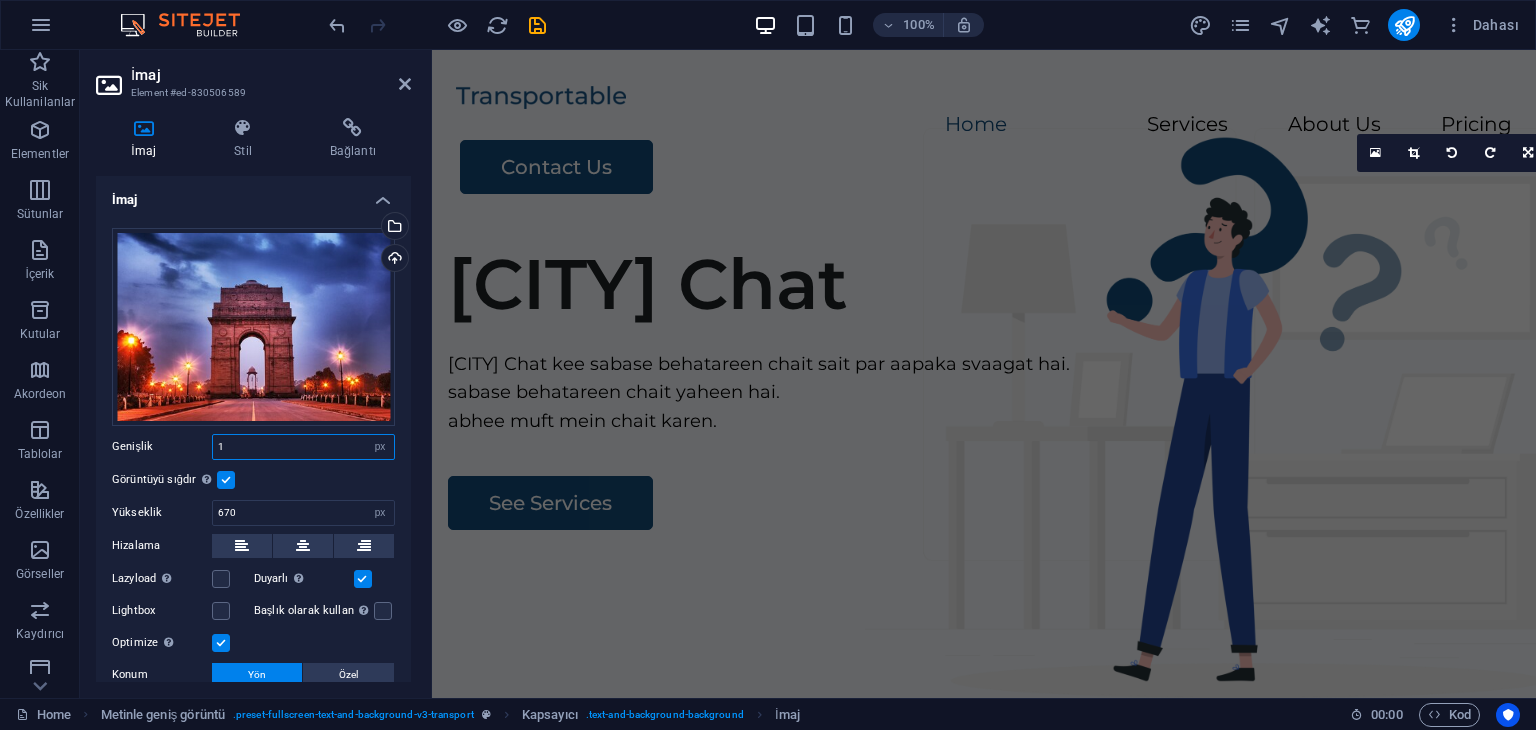 click on "1" at bounding box center (303, 447) 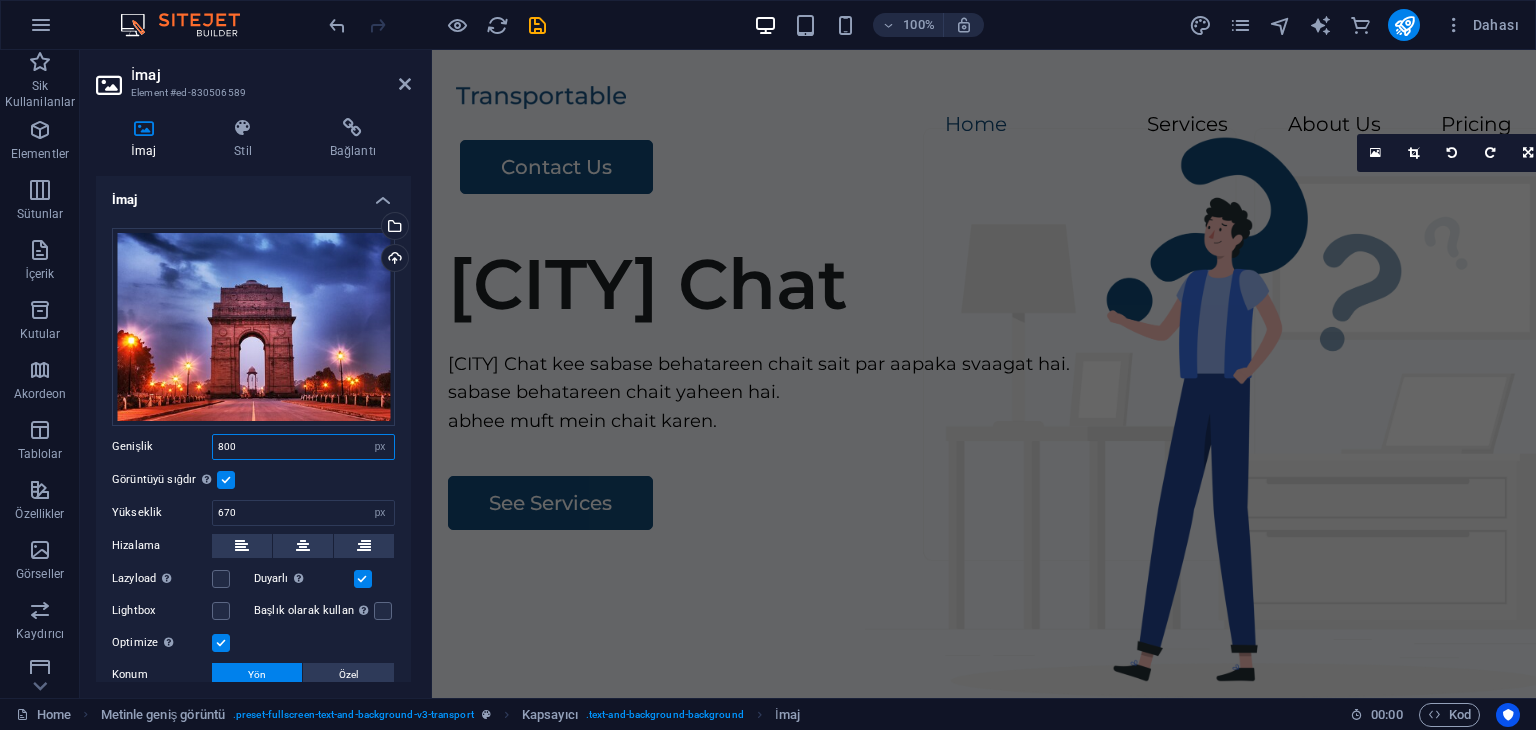 type on "800" 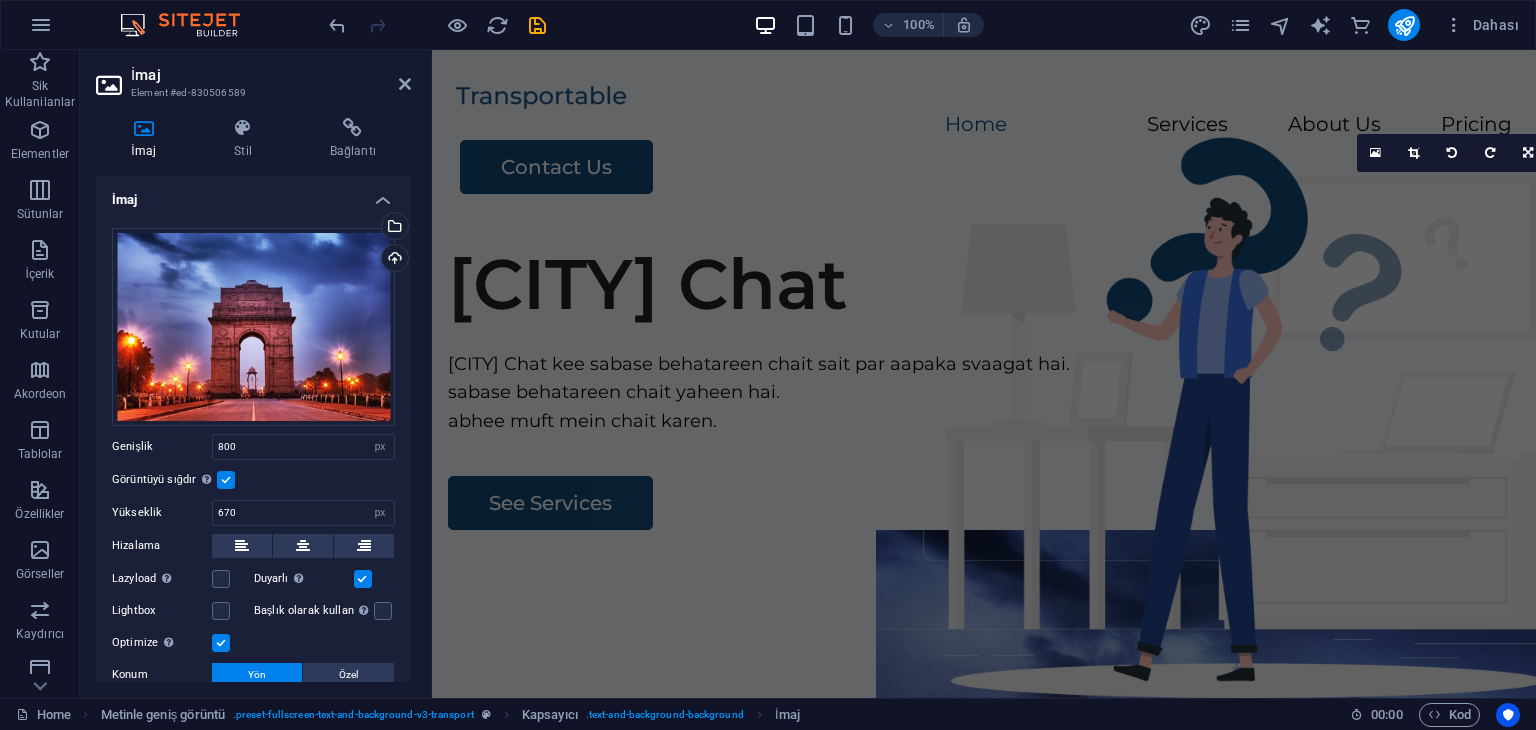 click on "Görüntüyü sığdır Görüntüyü otomatik olarak sabit bir genişliğe ve yüksekliğe sığdır" at bounding box center (253, 480) 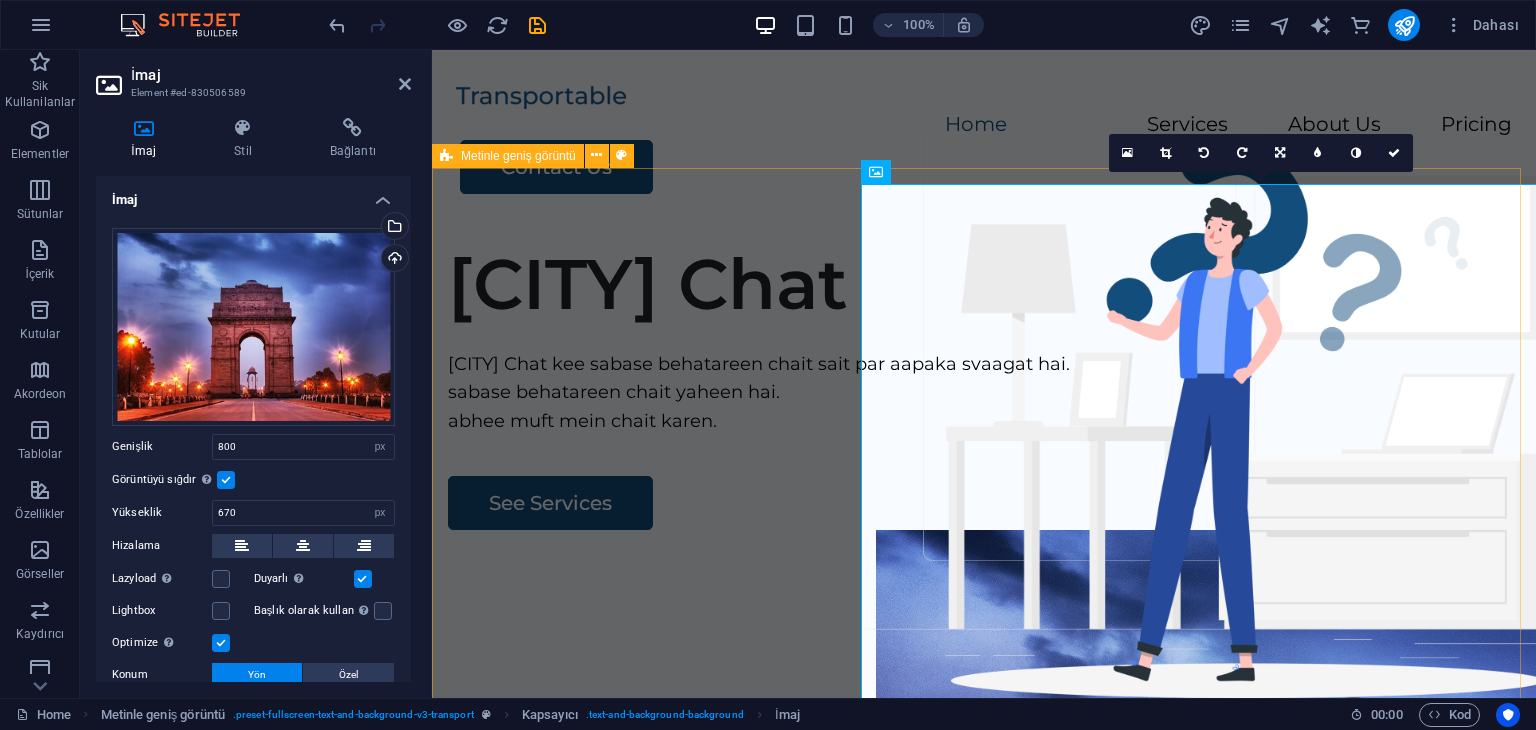 click on "[CITY] Chat [CITY] Chat kee sabase behatareen chait sait par aapaka svaagat hai. sabase behatareen chait yaheen hai. abhee muft mein chait karen. See Services" at bounding box center [984, 609] 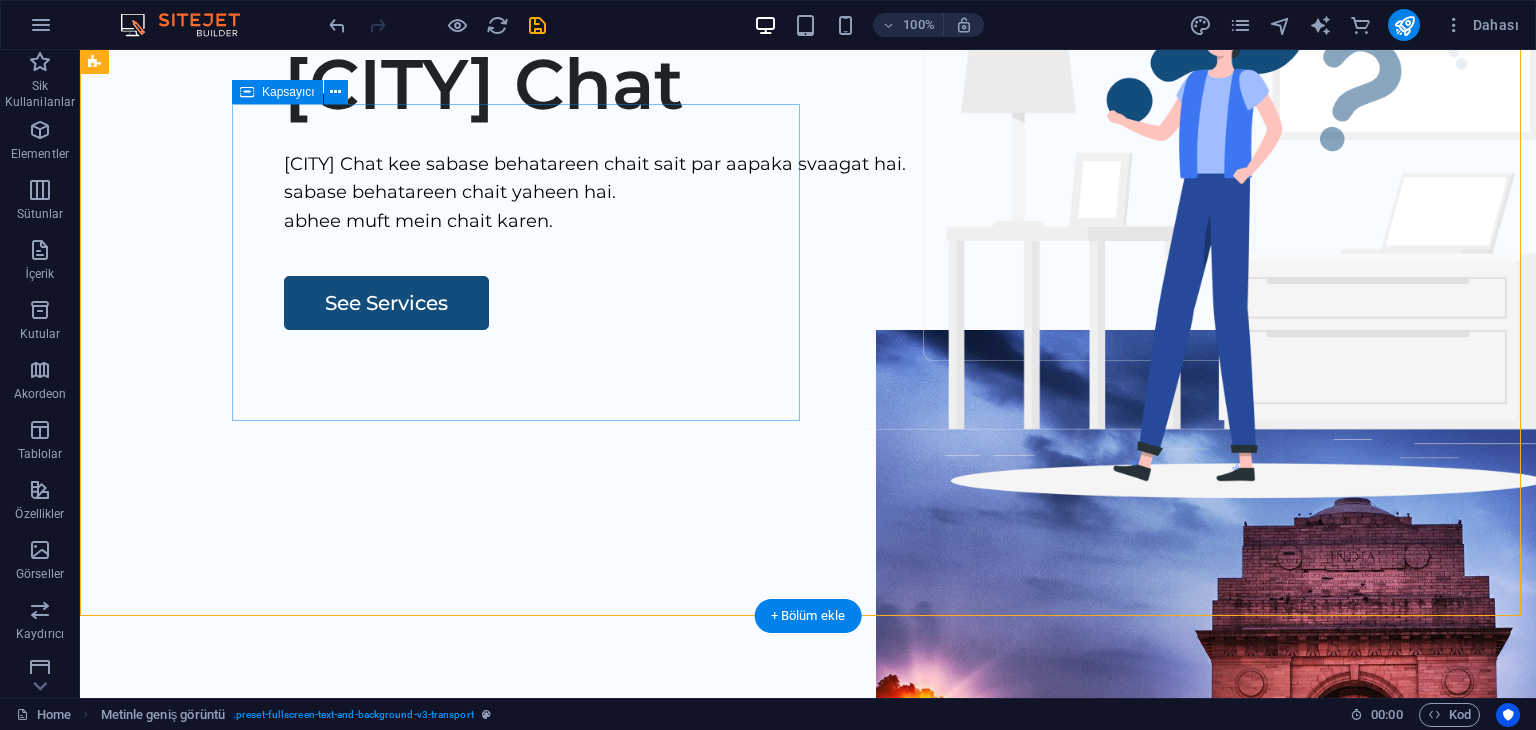 scroll, scrollTop: 0, scrollLeft: 0, axis: both 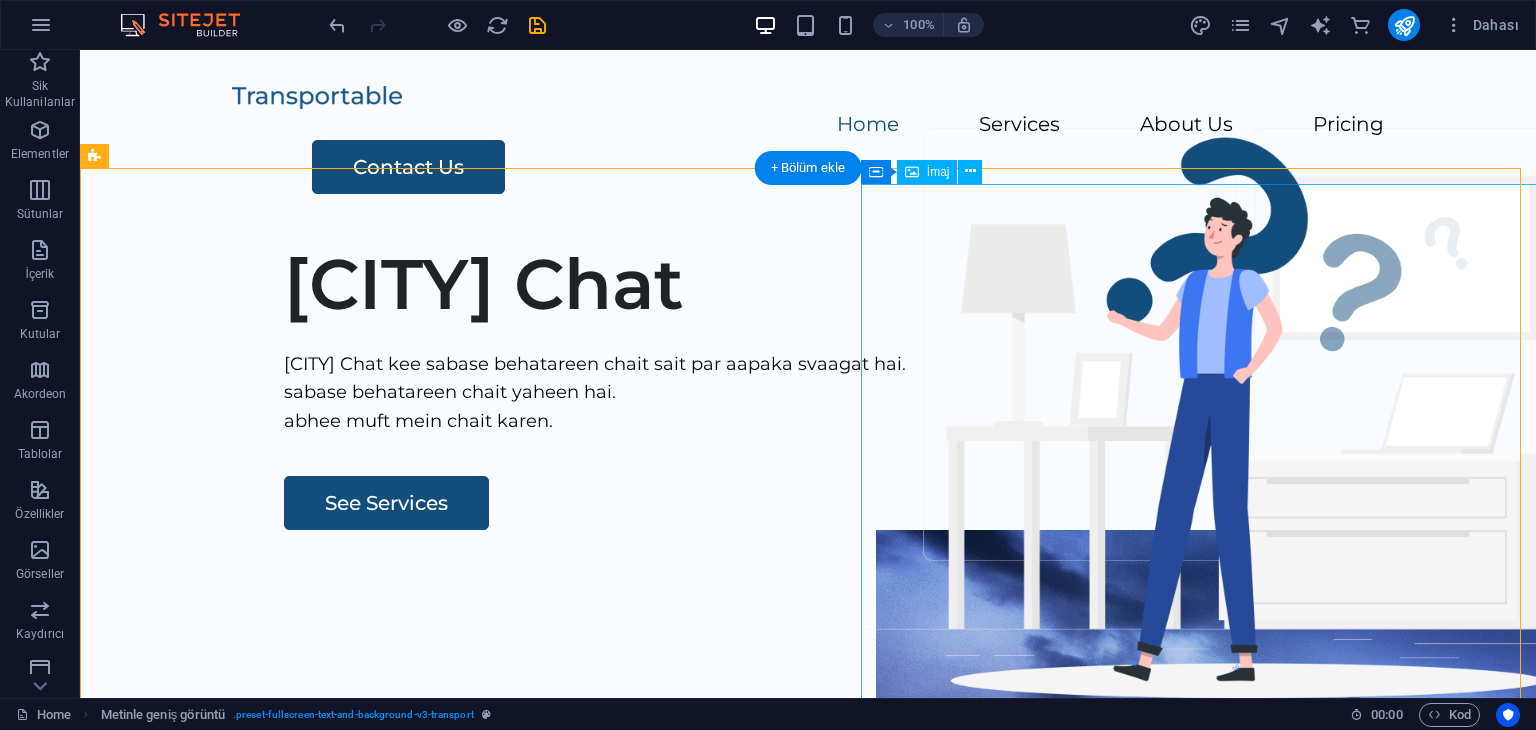 click at bounding box center (1276, 865) 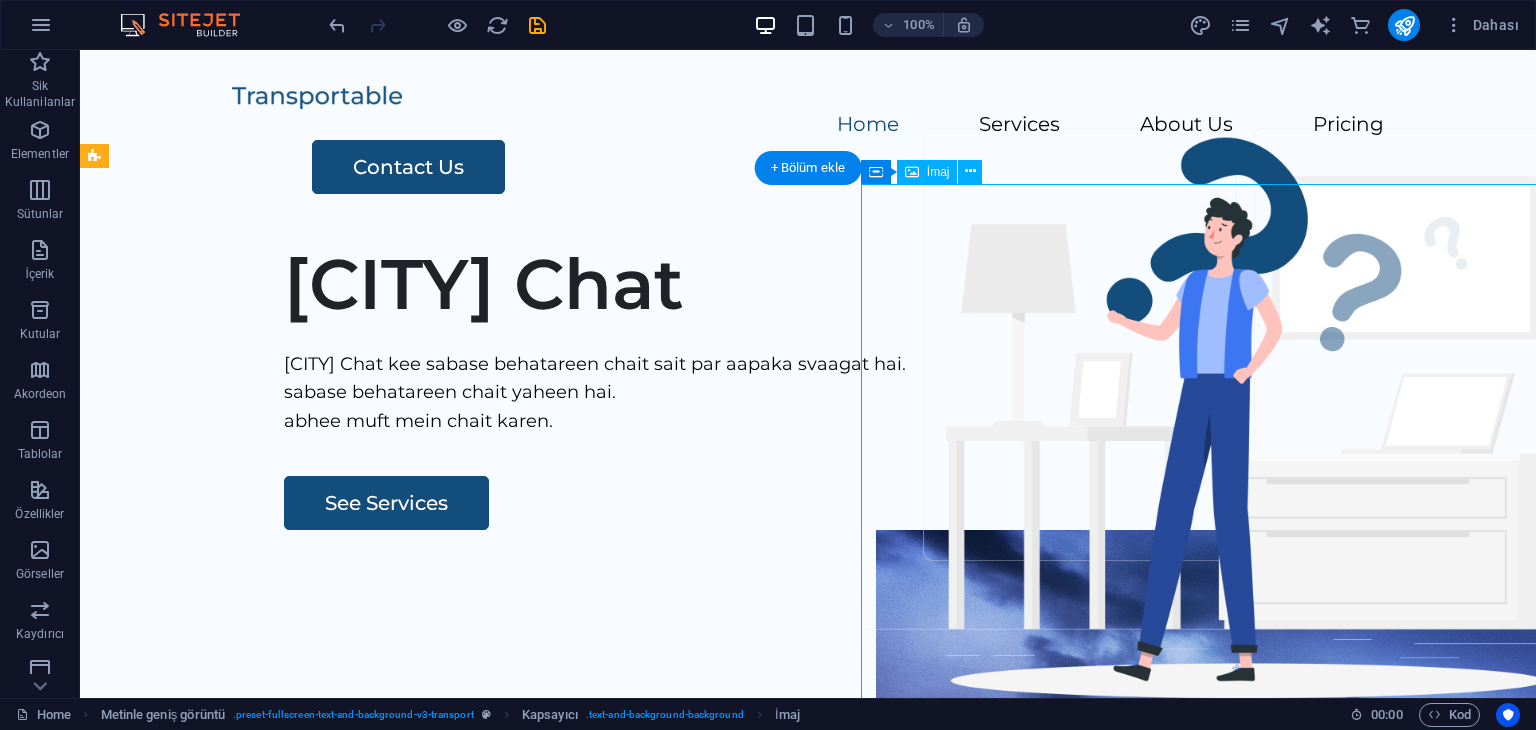 click at bounding box center (1276, 865) 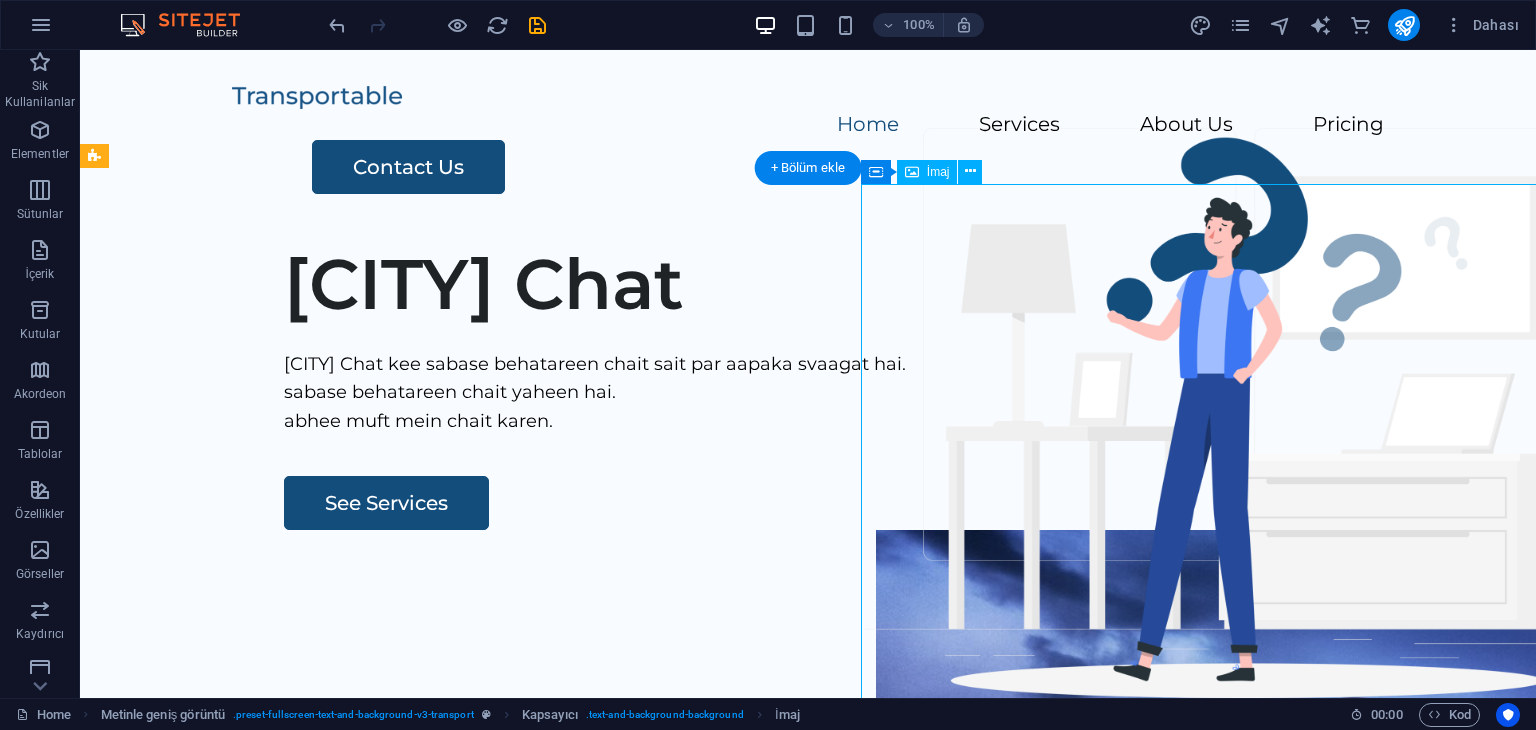 select on "px" 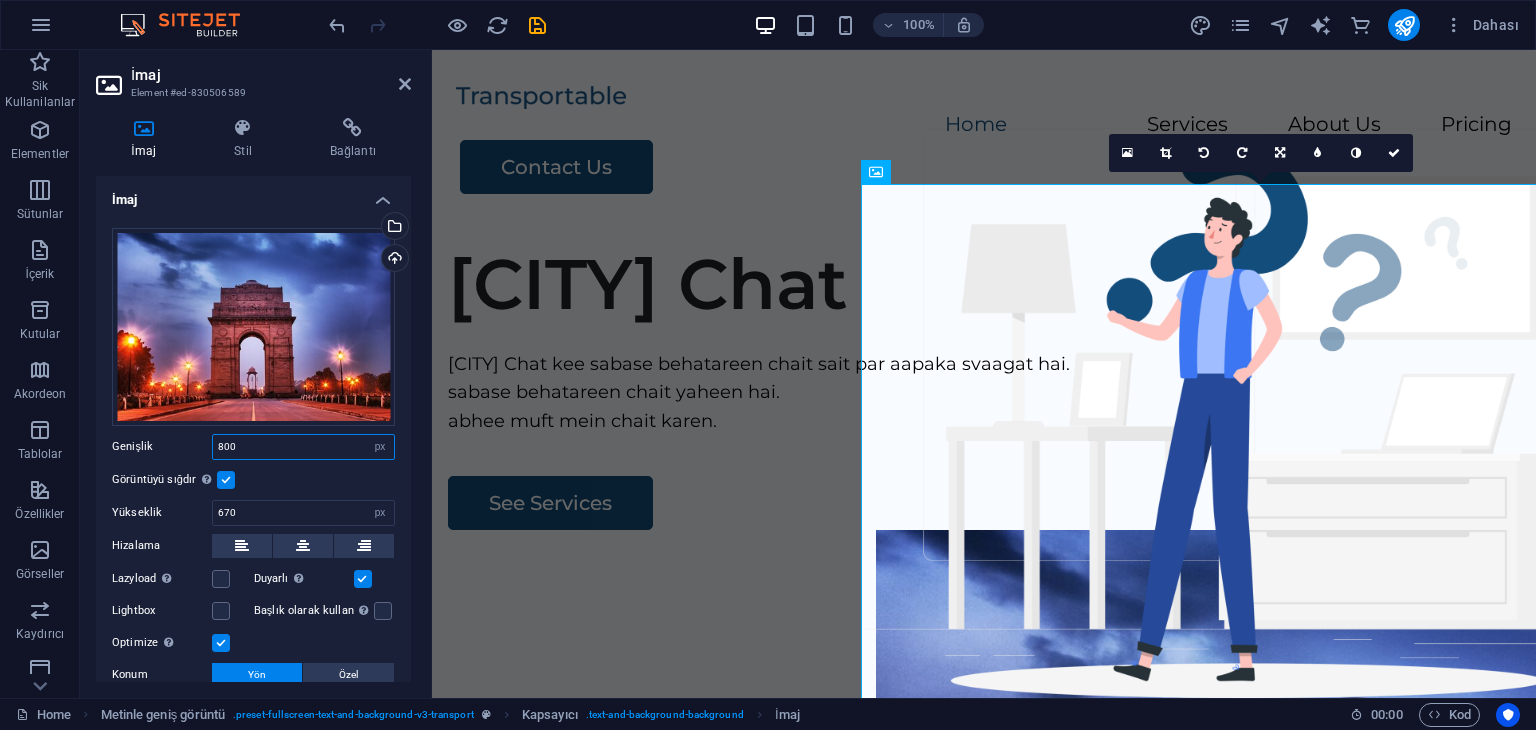 click on "800" at bounding box center (303, 447) 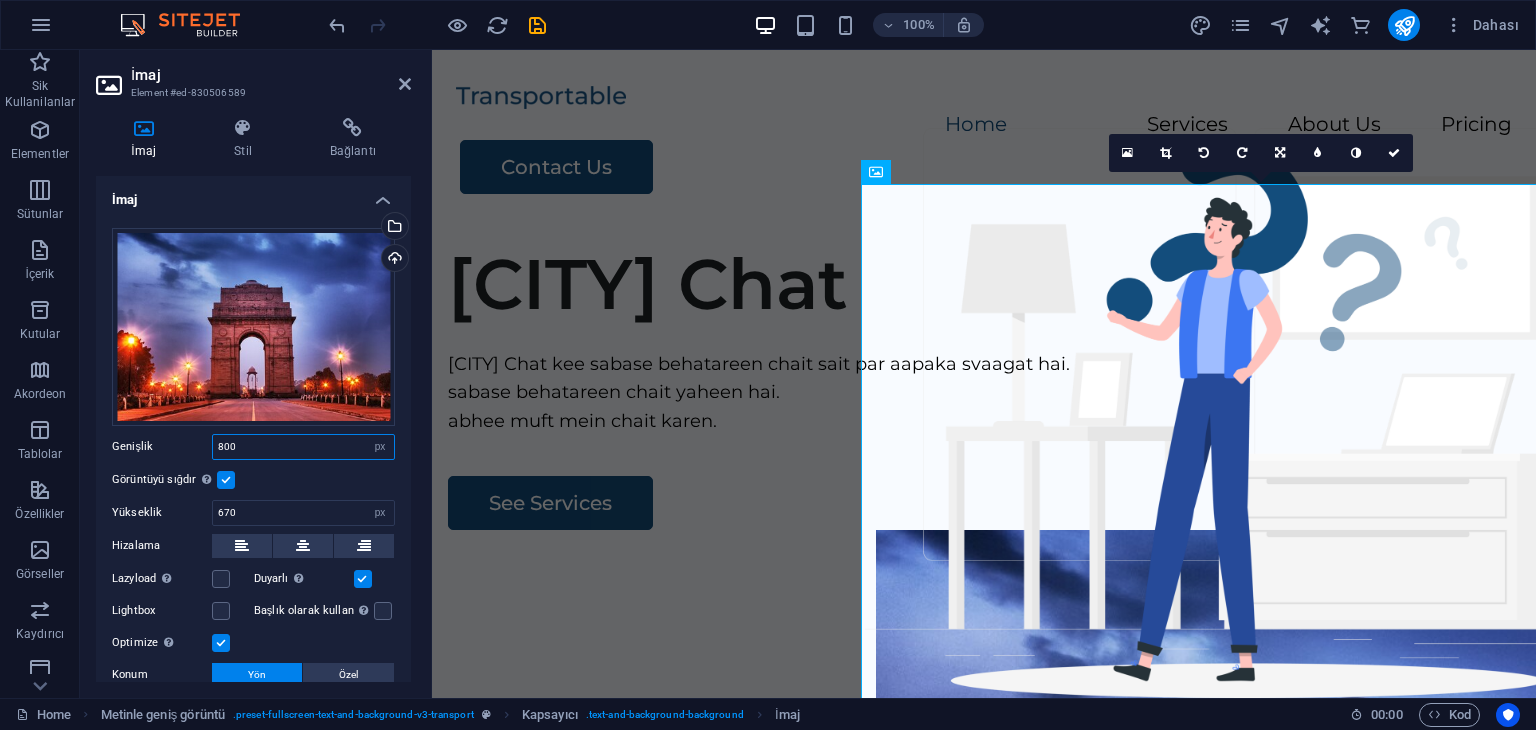click on "800" at bounding box center [303, 447] 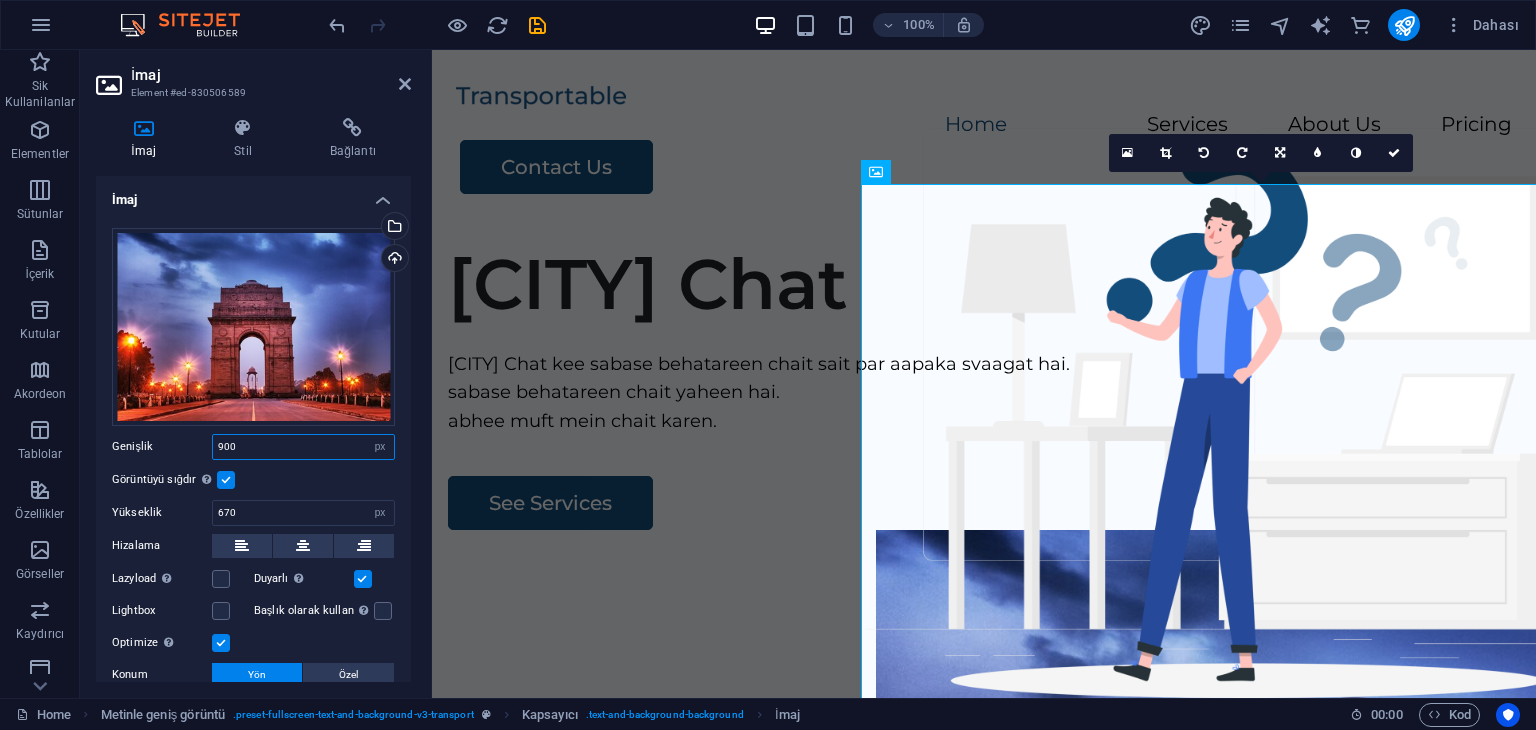 type on "900" 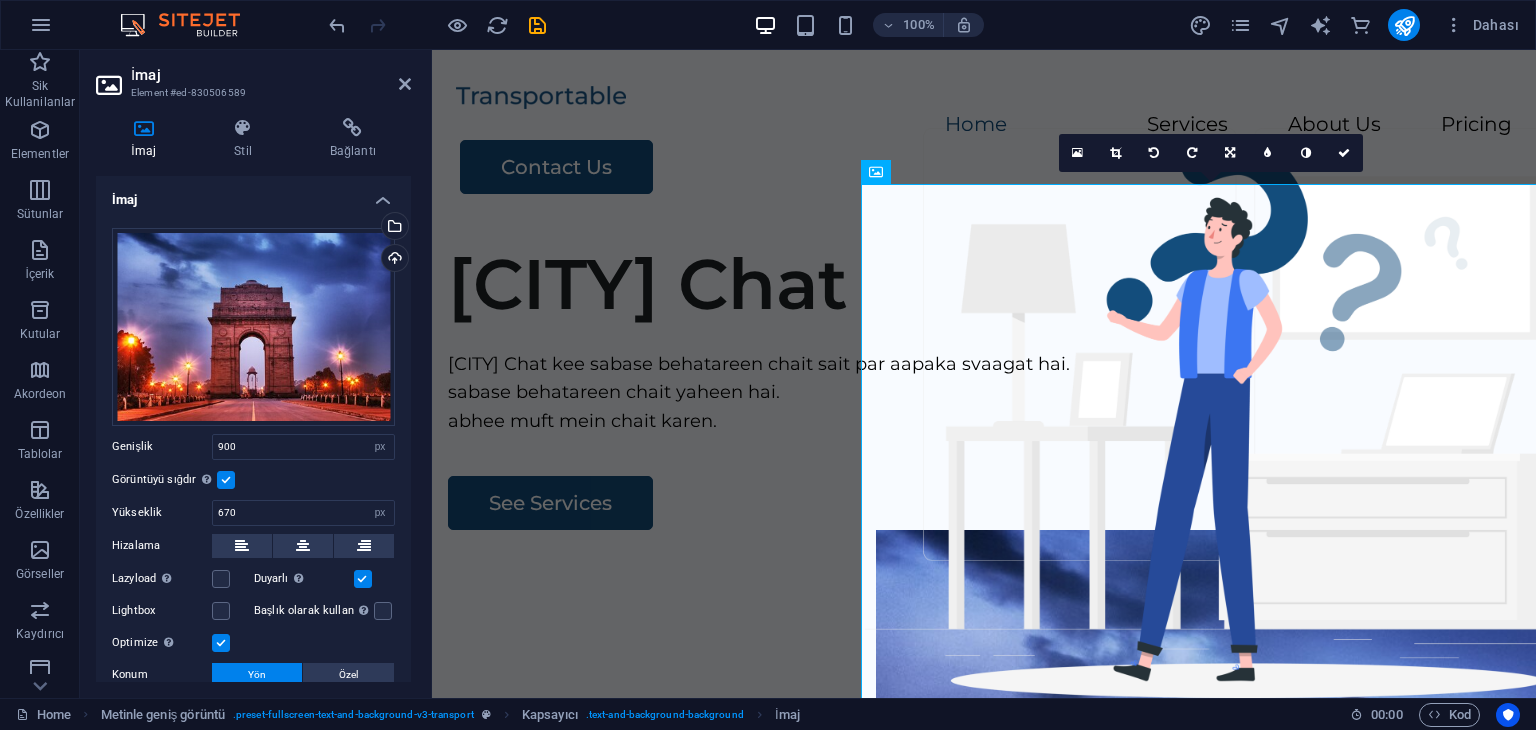 click on "Görüntüyü sığdır Görüntüyü otomatik olarak sabit bir genişliğe ve yüksekliğe sığdır" at bounding box center (253, 480) 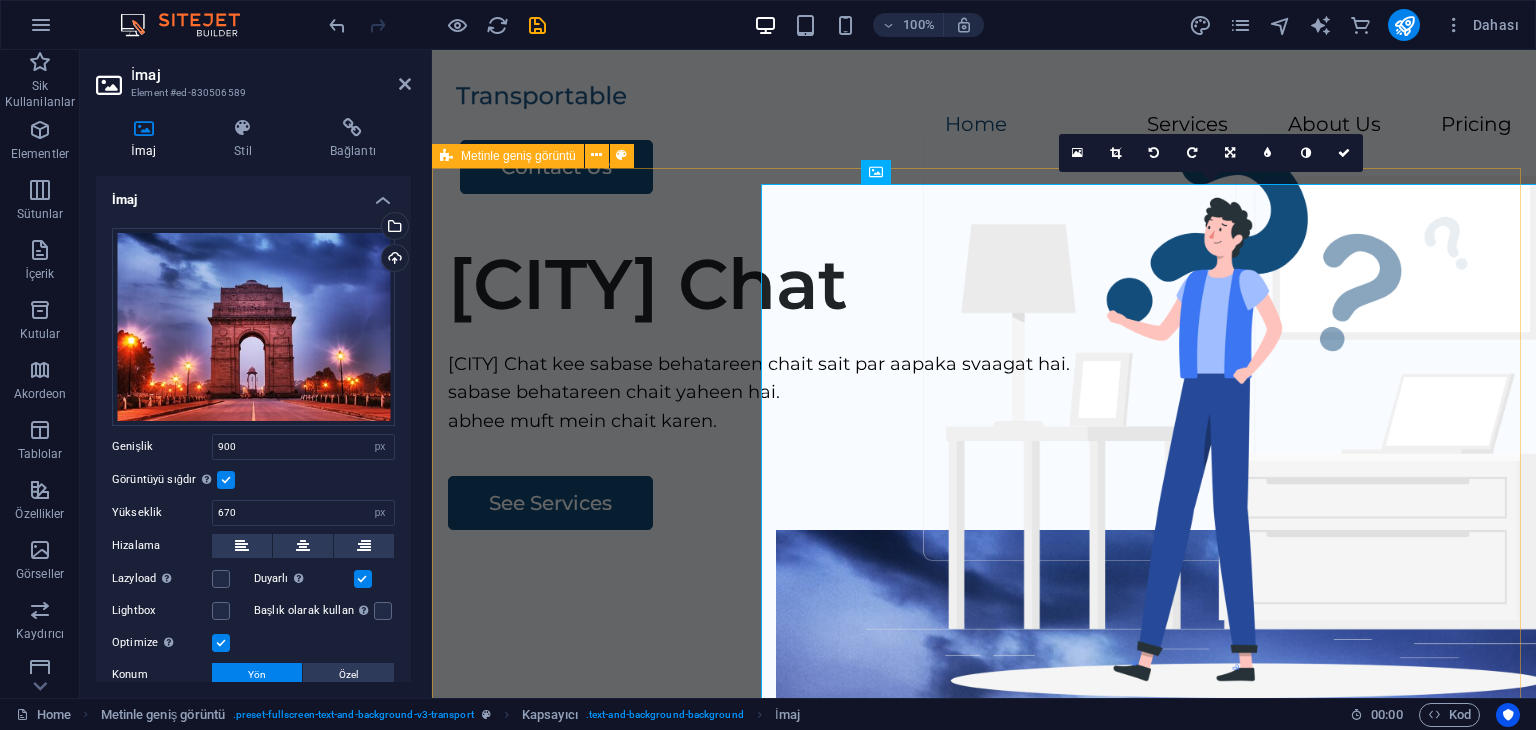 click on "[CITY] Chat [CITY] Chat kee sabase behatareen chait sait par aapaka svaagat hai. sabase behatareen chait yaheen hai. abhee muft mein chait karen. See Services" at bounding box center [984, 609] 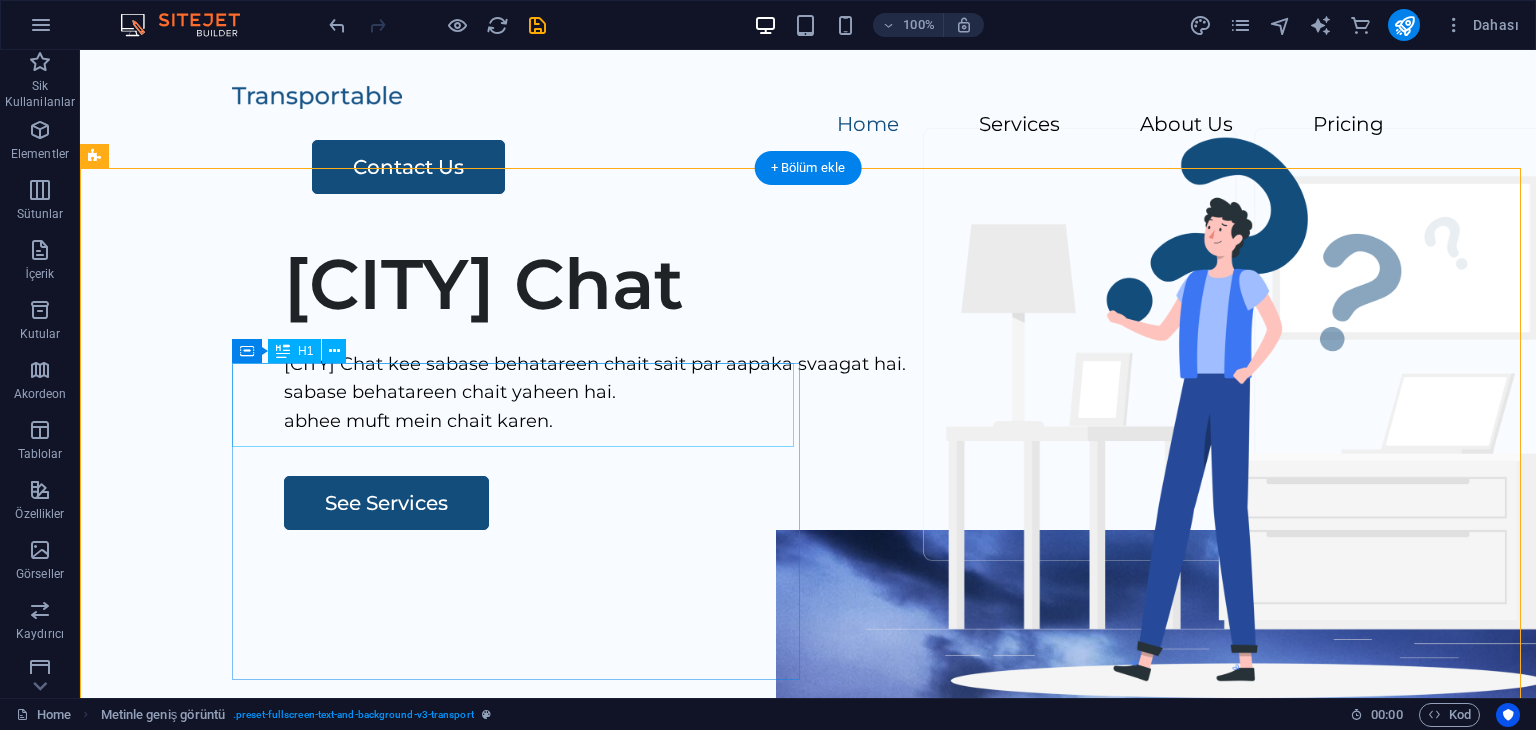 scroll, scrollTop: 100, scrollLeft: 0, axis: vertical 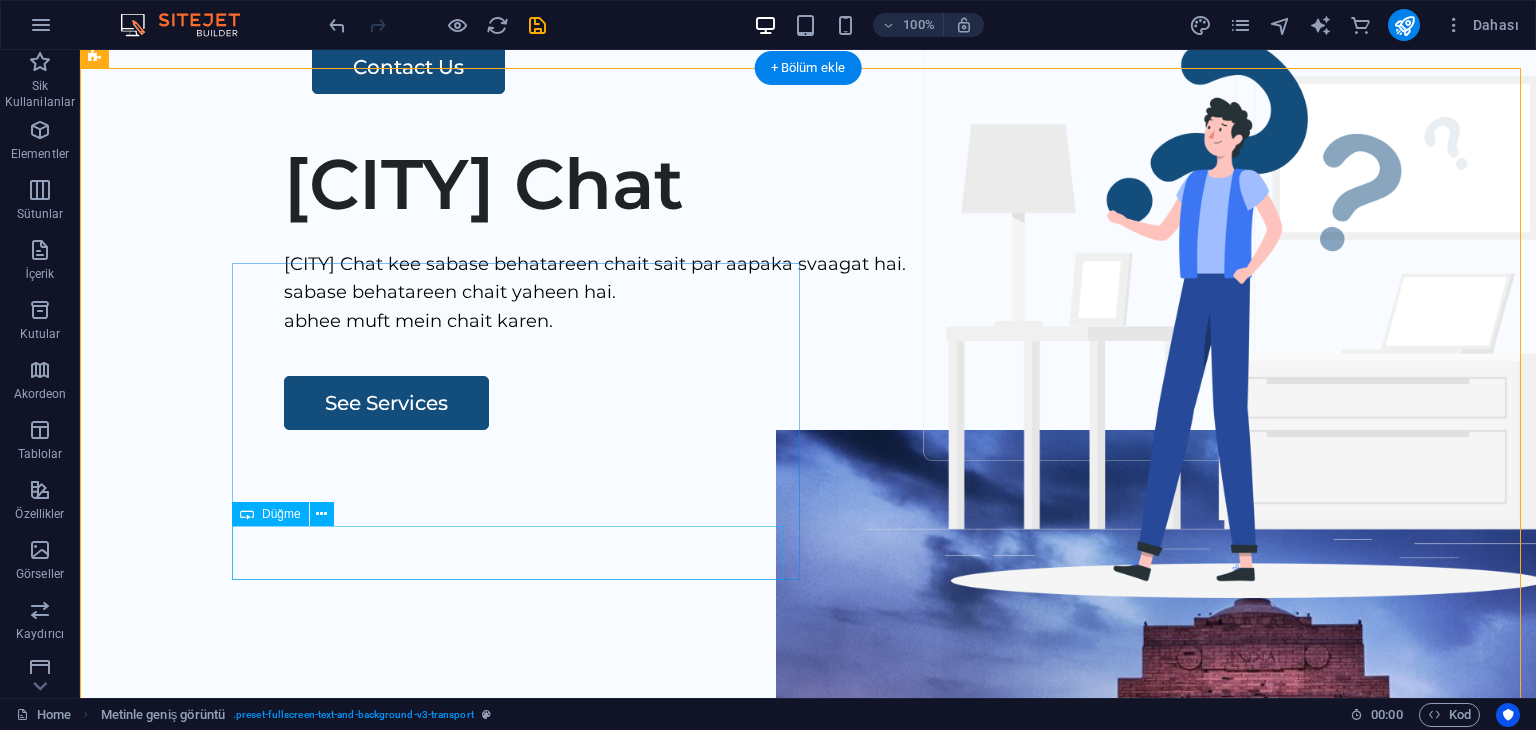 click on "See Services" at bounding box center (876, 403) 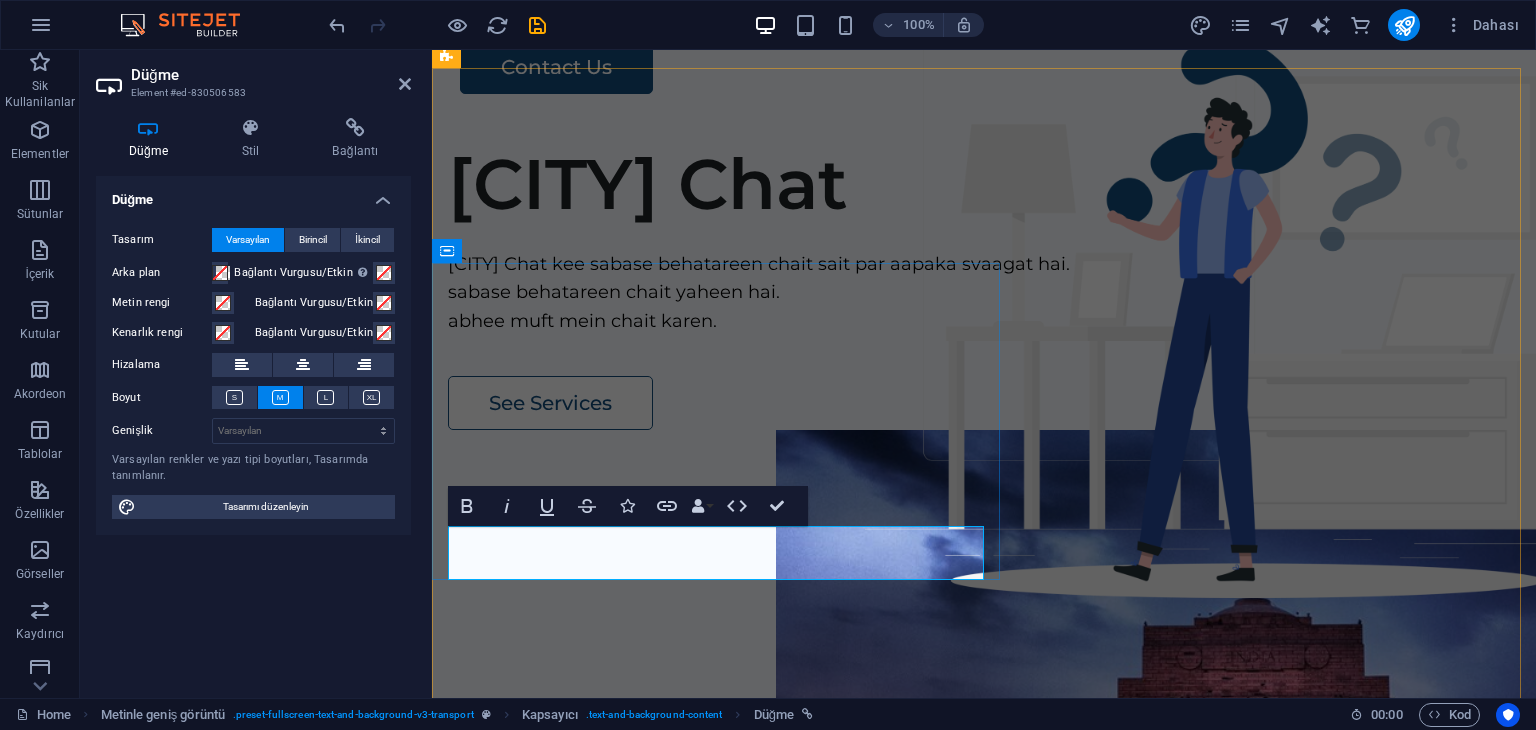 type 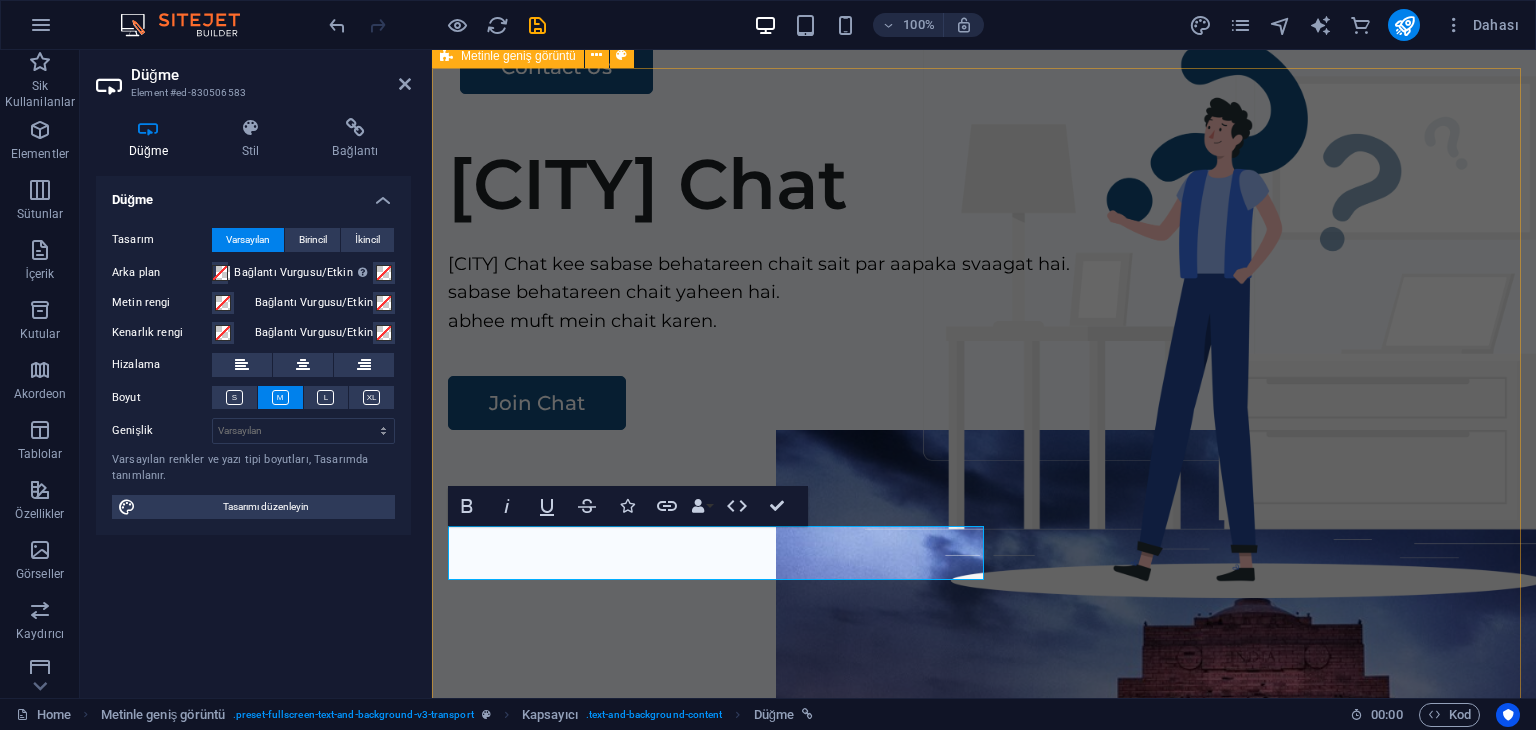 drag, startPoint x: 637, startPoint y: 151, endPoint x: 994, endPoint y: 150, distance: 357.0014 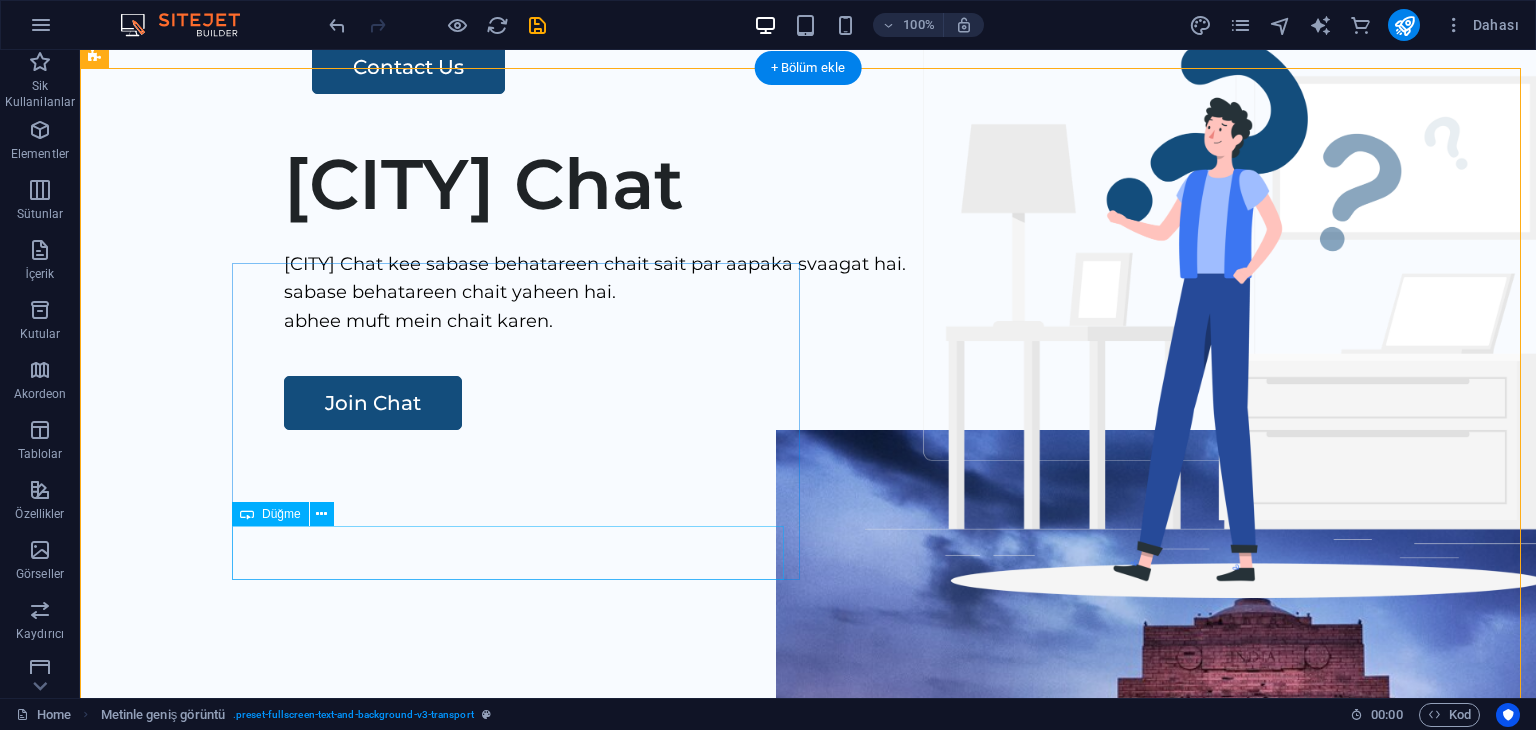 click on "Join Chat" at bounding box center (876, 403) 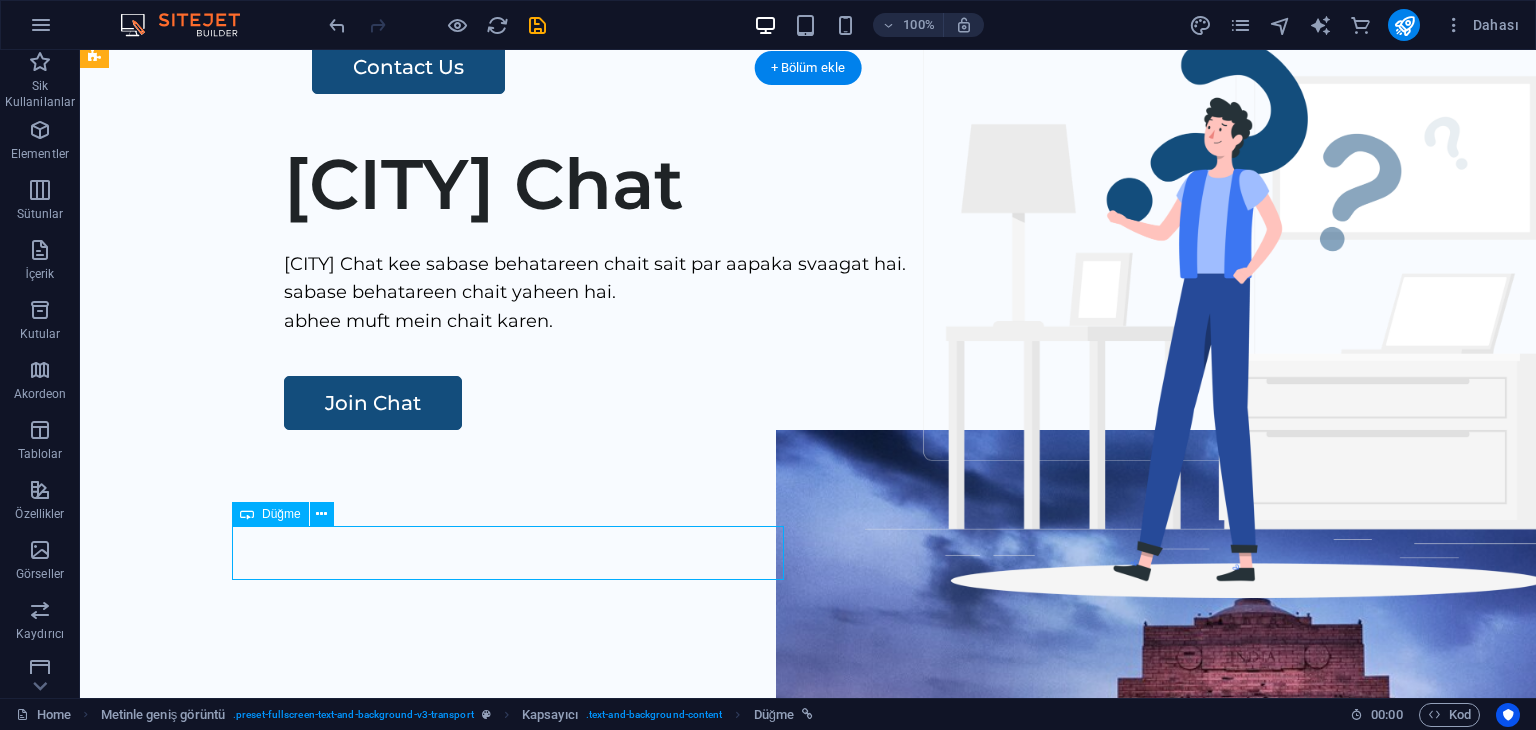click on "Join Chat" at bounding box center (876, 403) 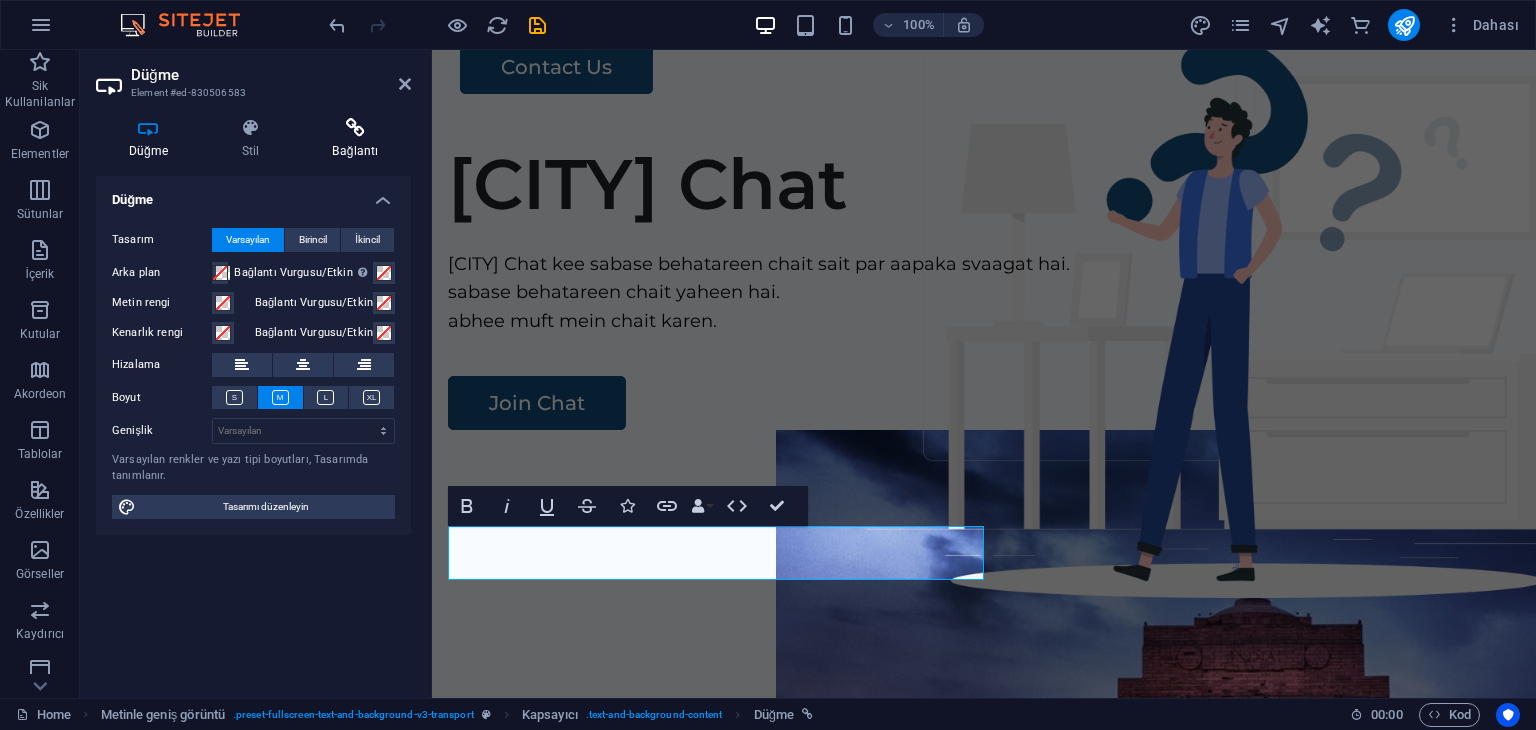 click on "Bağlantı" at bounding box center (355, 139) 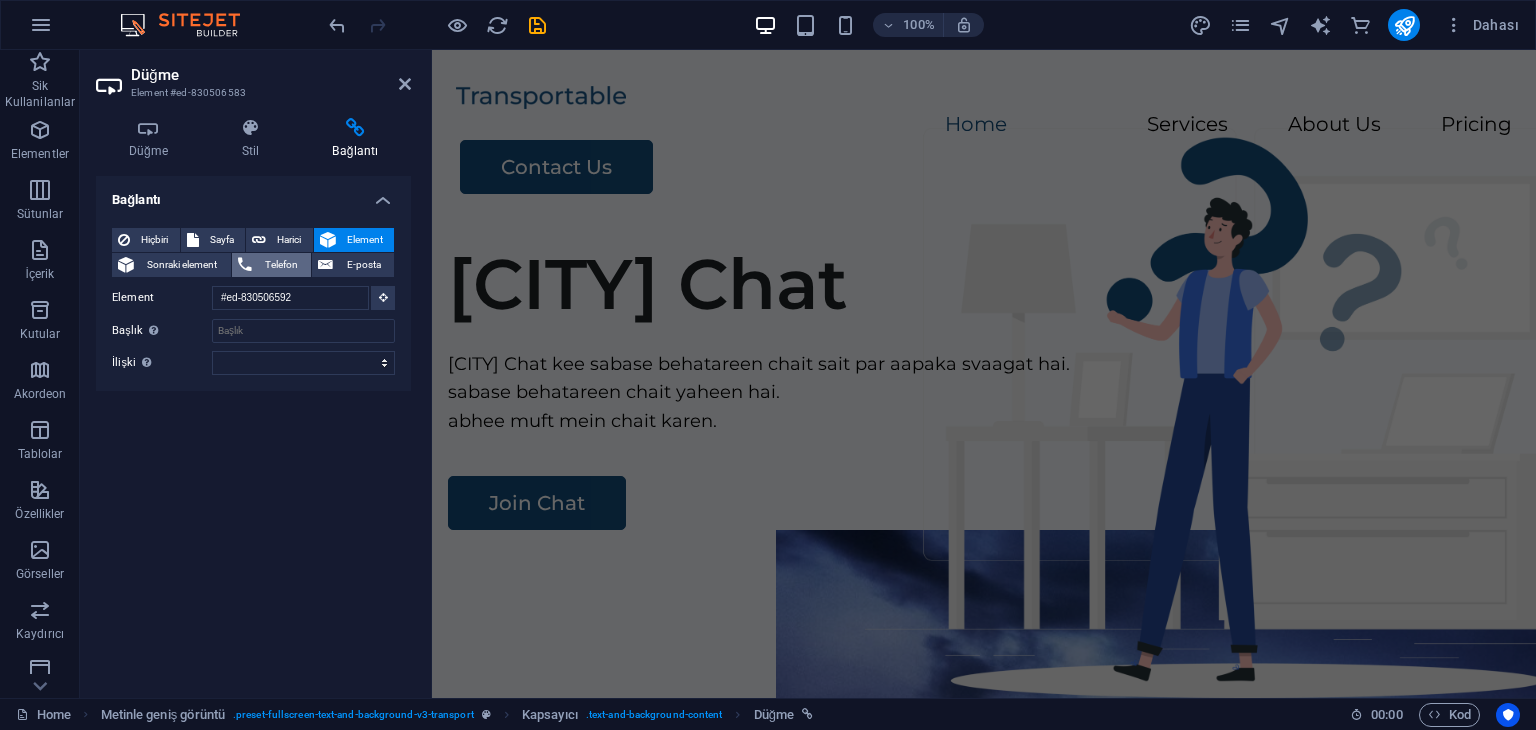 scroll, scrollTop: 100, scrollLeft: 0, axis: vertical 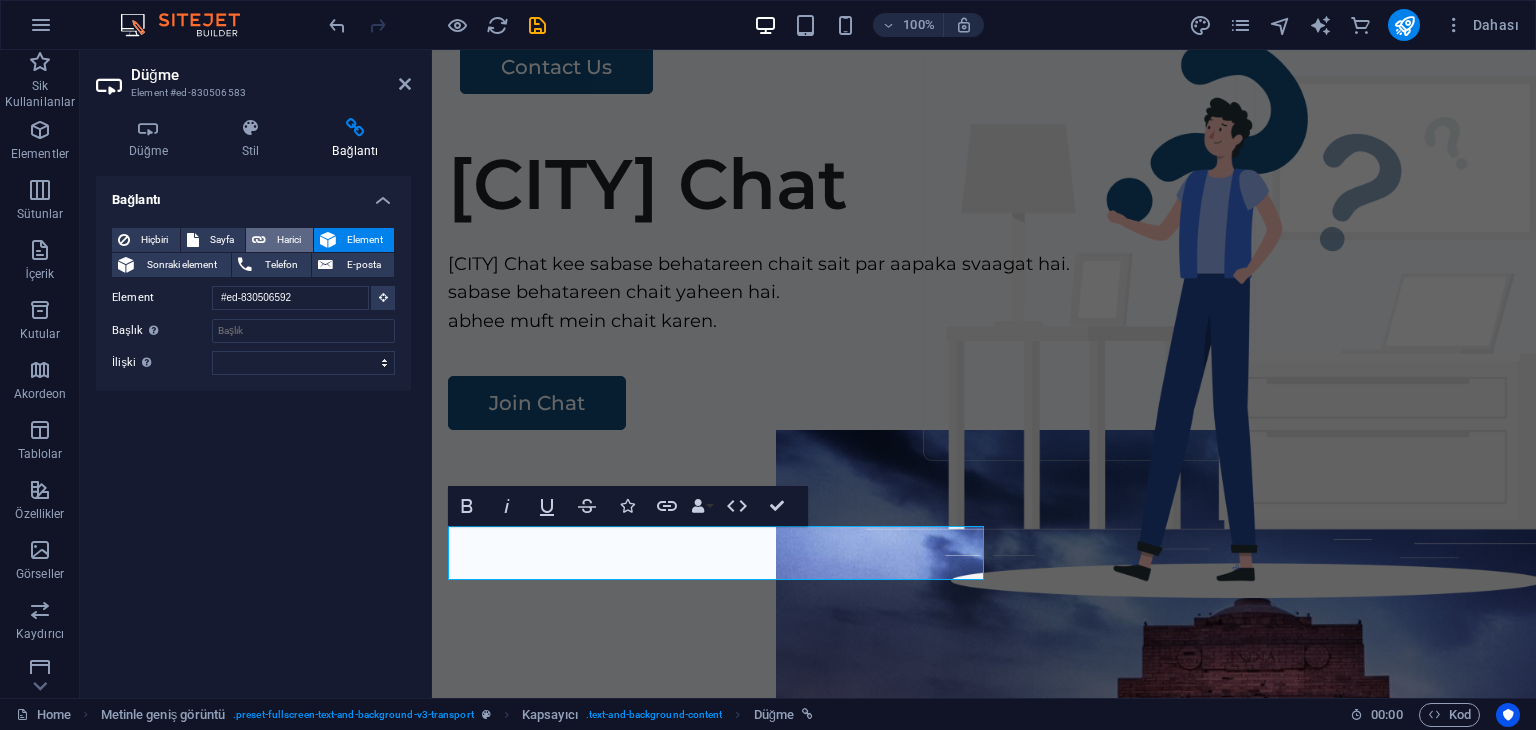 click at bounding box center (259, 240) 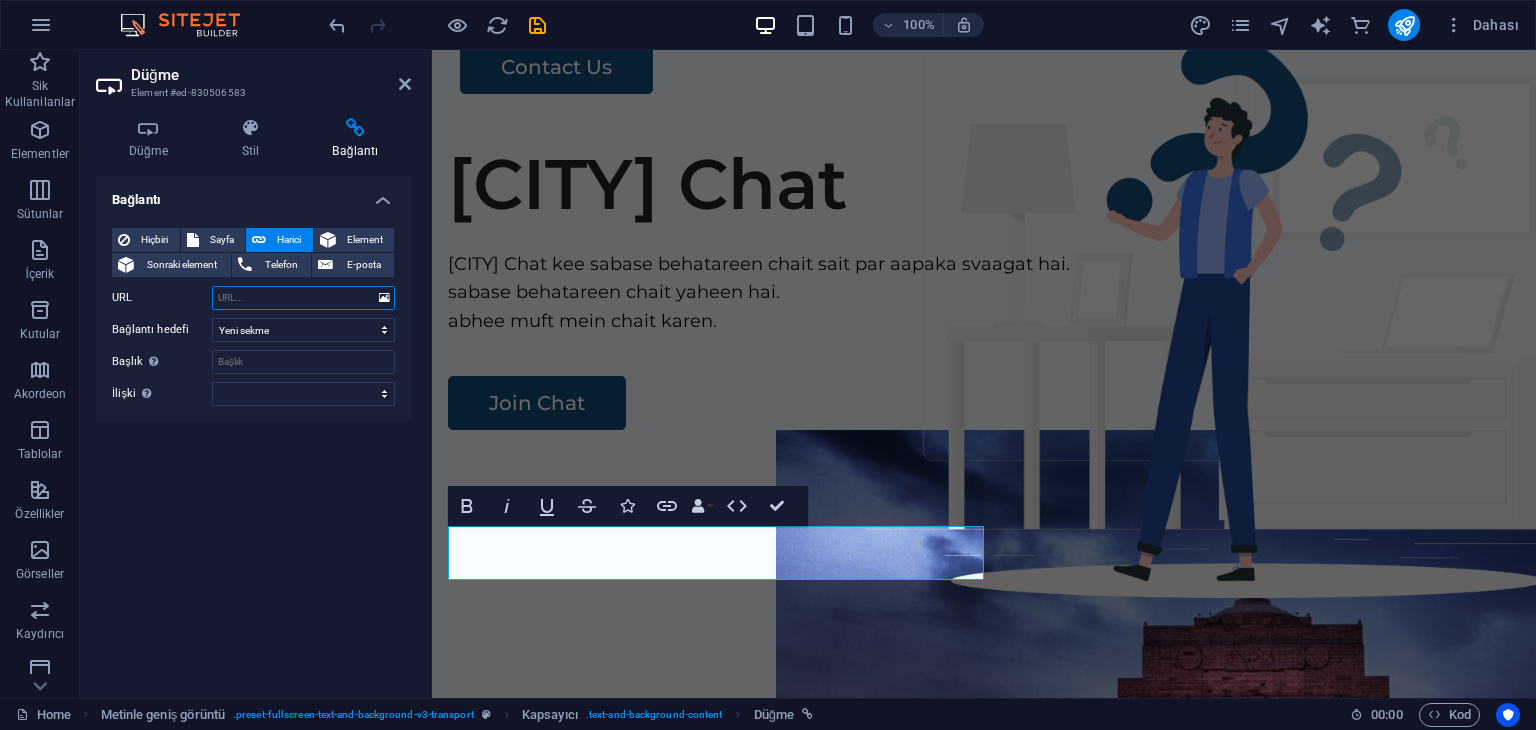 click on "URL" at bounding box center (303, 298) 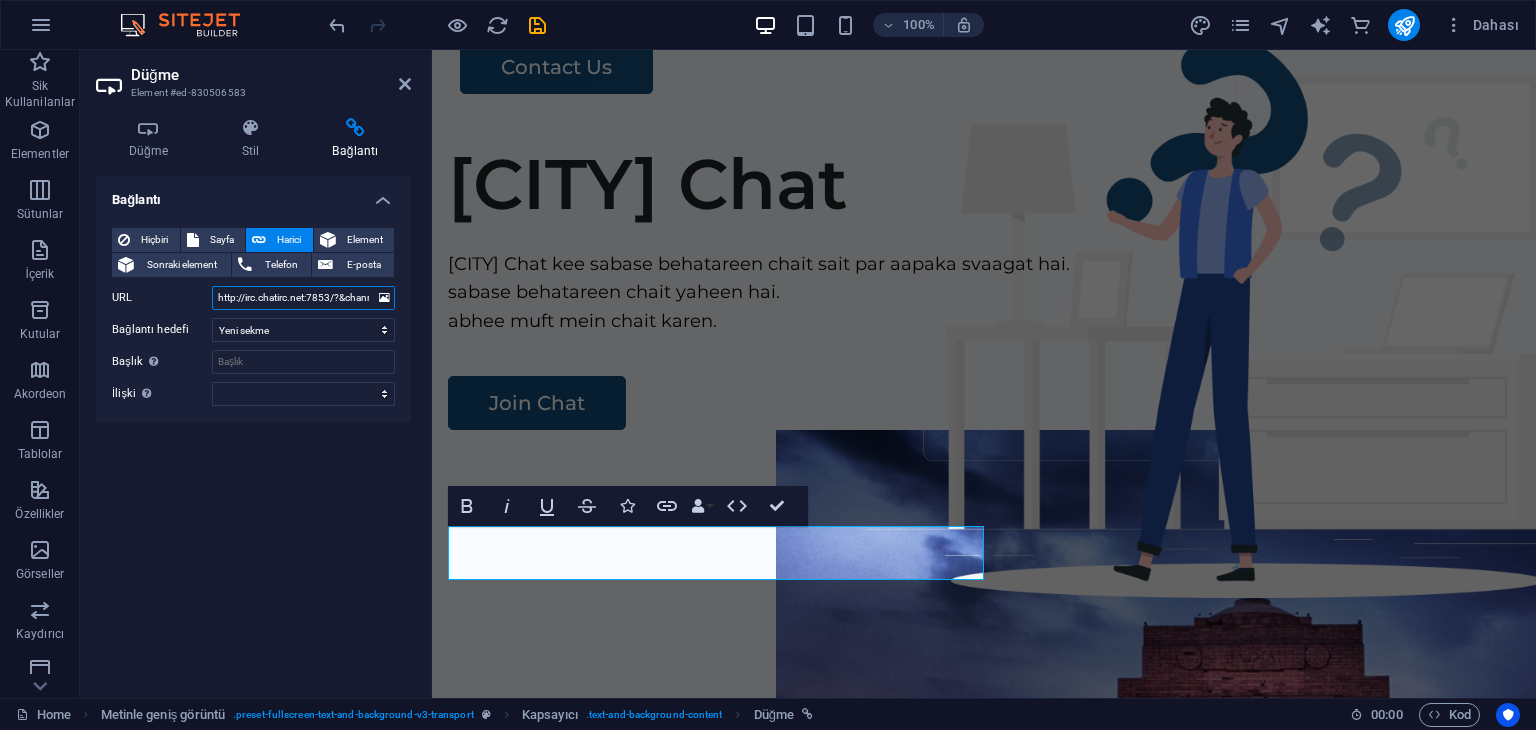scroll, scrollTop: 0, scrollLeft: 96, axis: horizontal 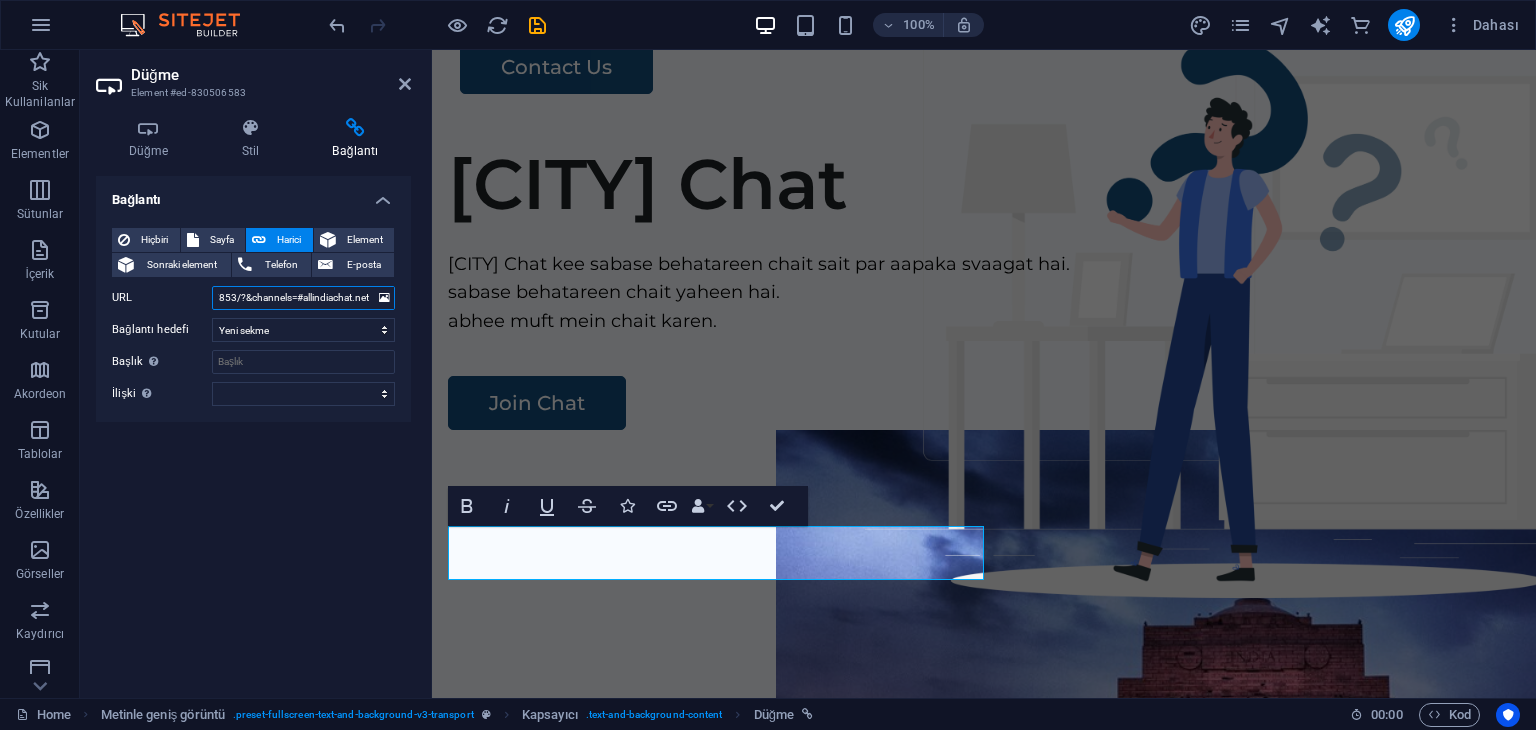 type on "http://irc.chatirc.net:7853/?&channels=#allindiachat.net" 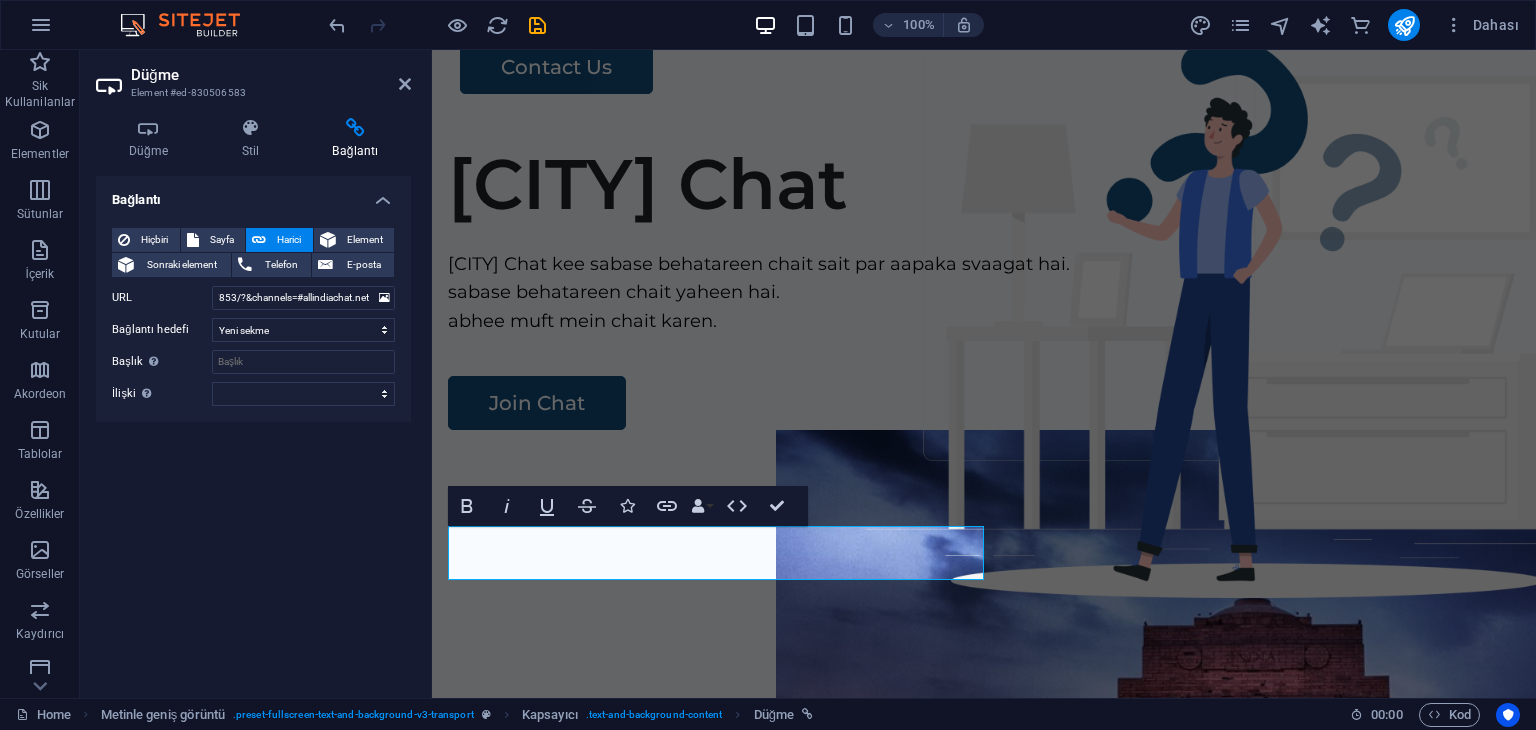 scroll, scrollTop: 0, scrollLeft: 0, axis: both 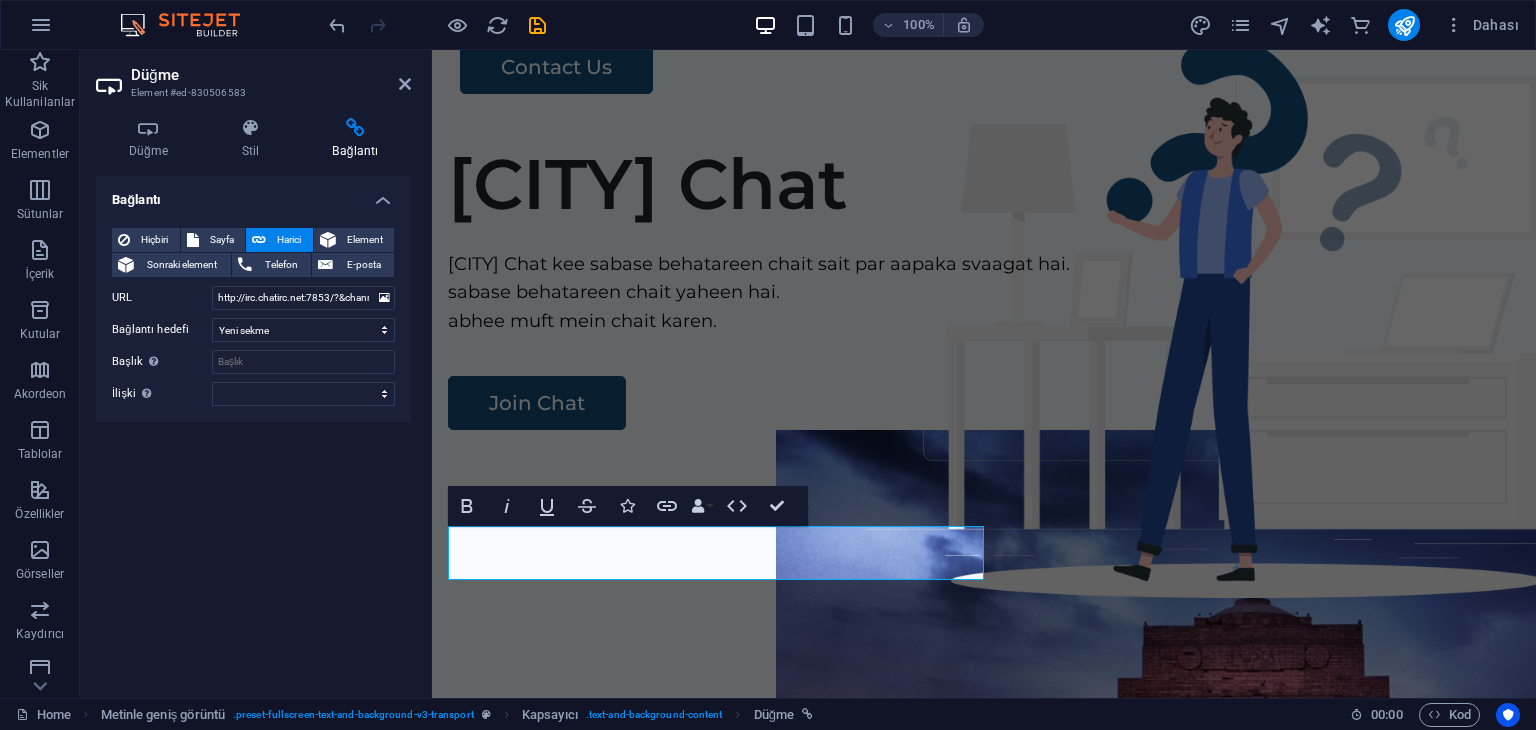 click on "Bağlantı Hiçbiri Sayfa Harici Element Sonraki element Telefon E-posta Sayfa Home Legal Notice Privacy Subpage Element #ed-830506592
URL http://irc.chatirc.net:7853/?&channels=#allindiachat.net Telefon E-posta Bağlantı hedefi Yeni sekme Aynı sekme Kaplama Başlık Ek bağlantı tanımının bağlantı metniyle aynı olmaması gerekir. Başlık, genellikle fare elementin üzerine geldiğinde bir araç ipucu metni olarak gösterilir. Belirsizse boş bırak. İlişki Bu bağlantının bağlantı hedefiyle ilişkisini  ayarlar. Örneğin; "nofollow" (izleme) değeri, arama motorlarına bağlantıyı izleme talimatı verir. Boş bırakılabilir. alternate oluşturan bookmark harici yardım lisans ileri nofollow noreferrer noopener önceki arayın etiket" at bounding box center (253, 429) 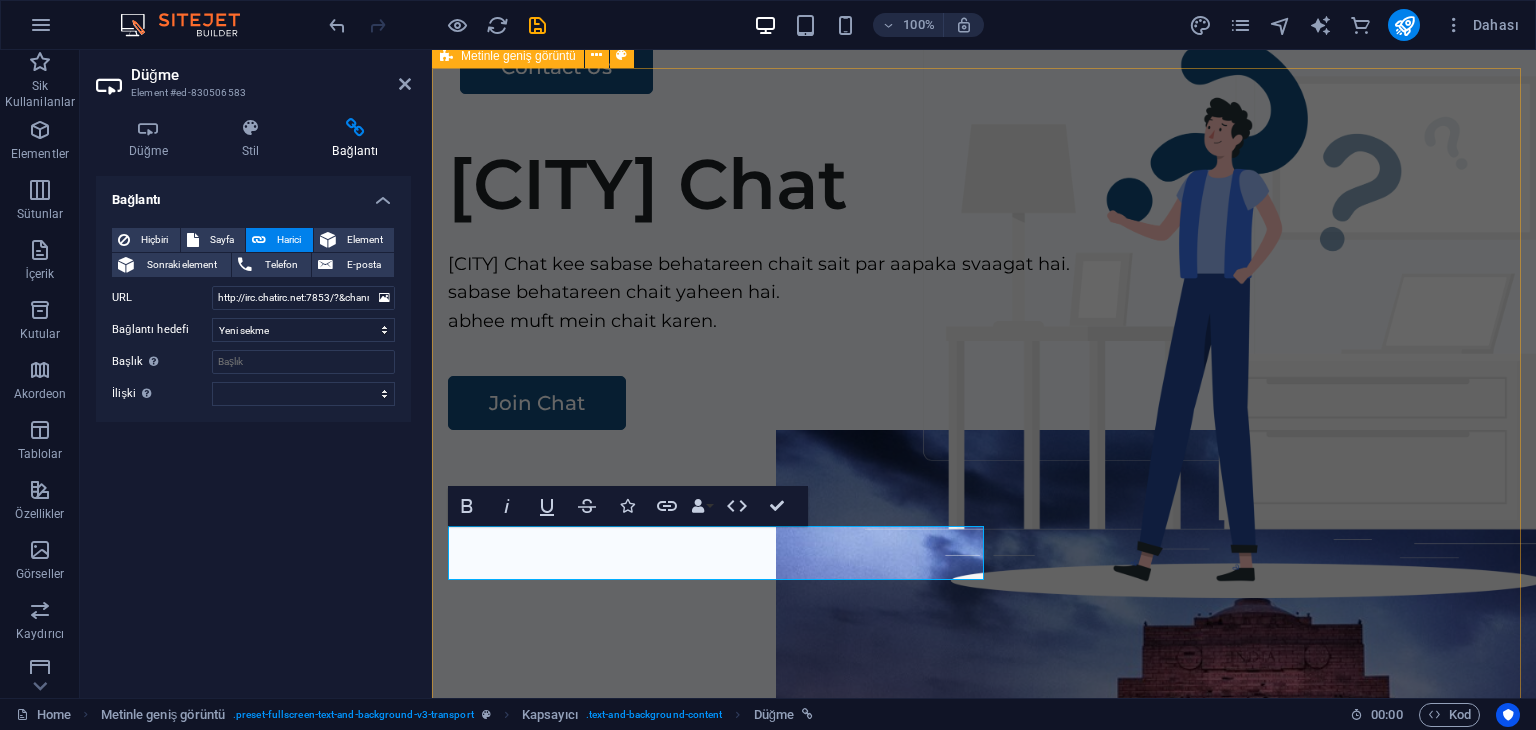 click on "[CITY] Chat [CITY] Chat kee sabase behatareen chait sait par aapaka svaagat hai. sabase behatareen chait yaheen hai. abhee muft mein chait karen. Join Chat" at bounding box center [984, 509] 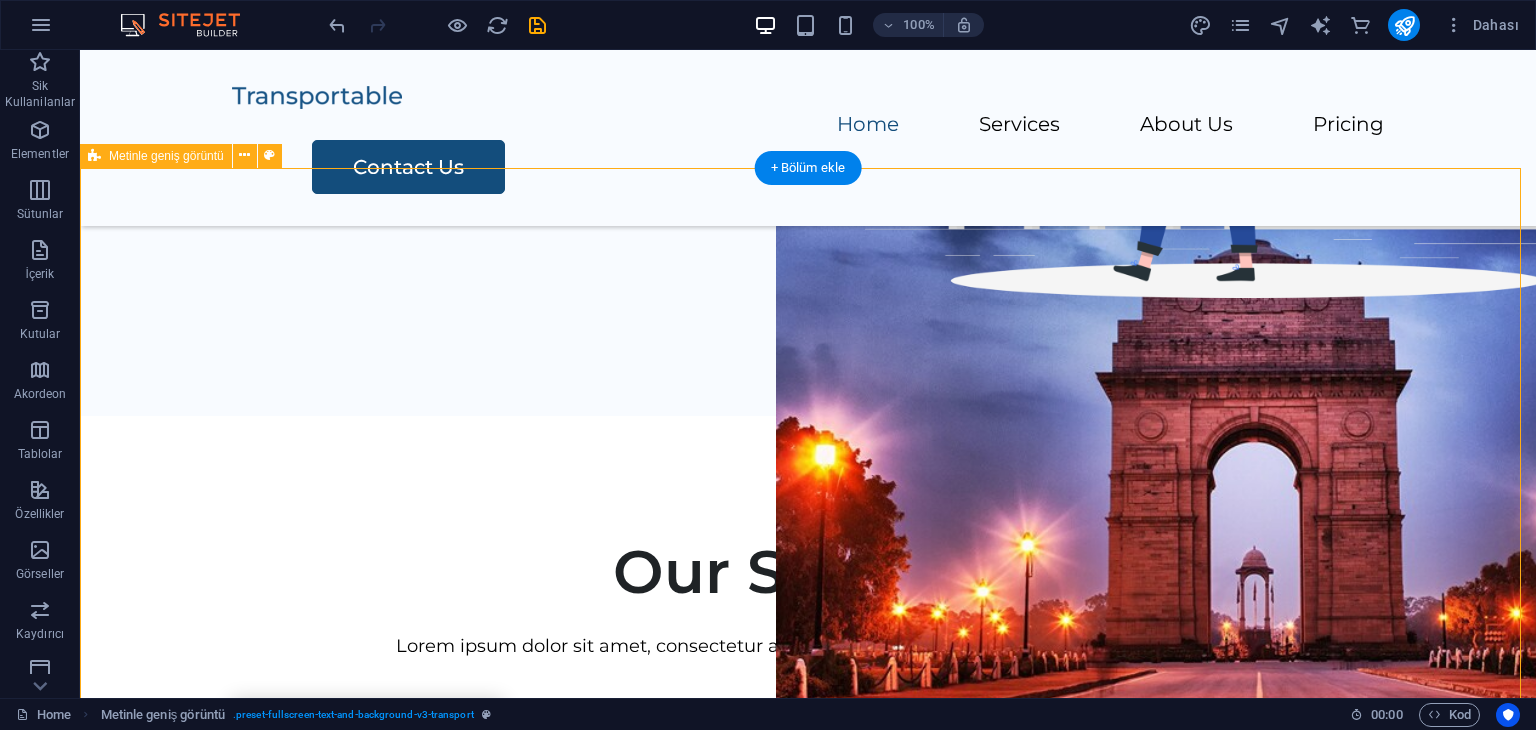 scroll, scrollTop: 500, scrollLeft: 0, axis: vertical 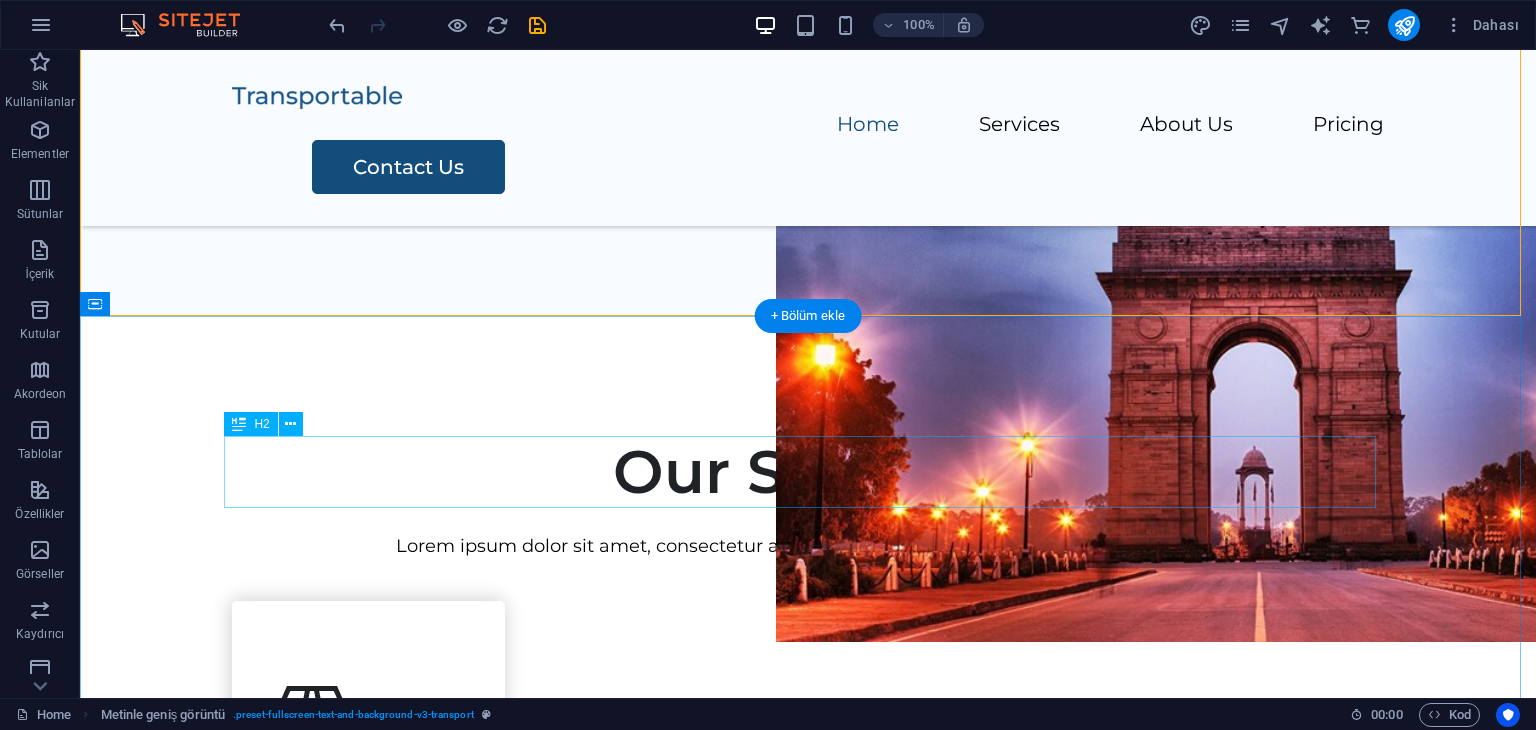 click on "Our Services" at bounding box center [808, 472] 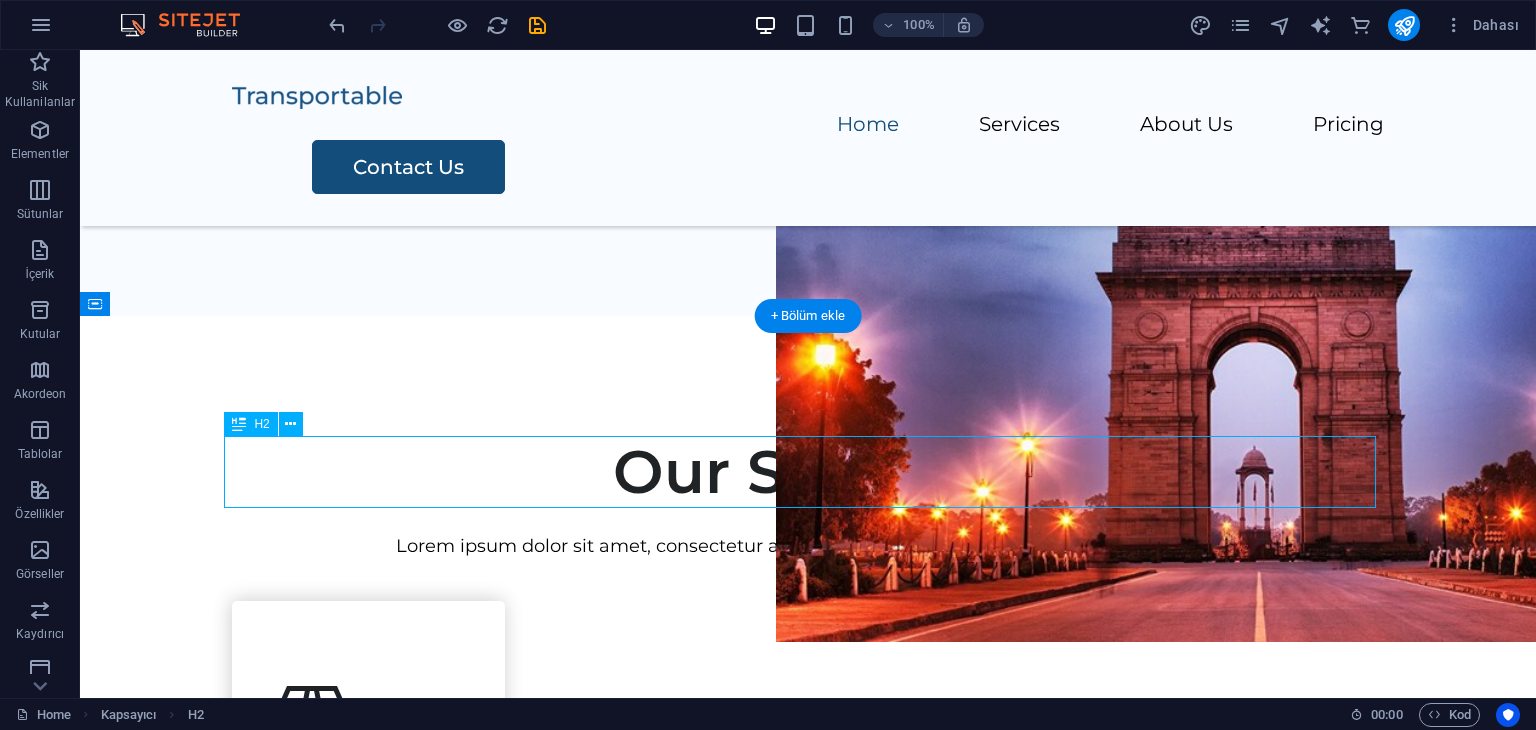 click on "Our Services" at bounding box center (808, 472) 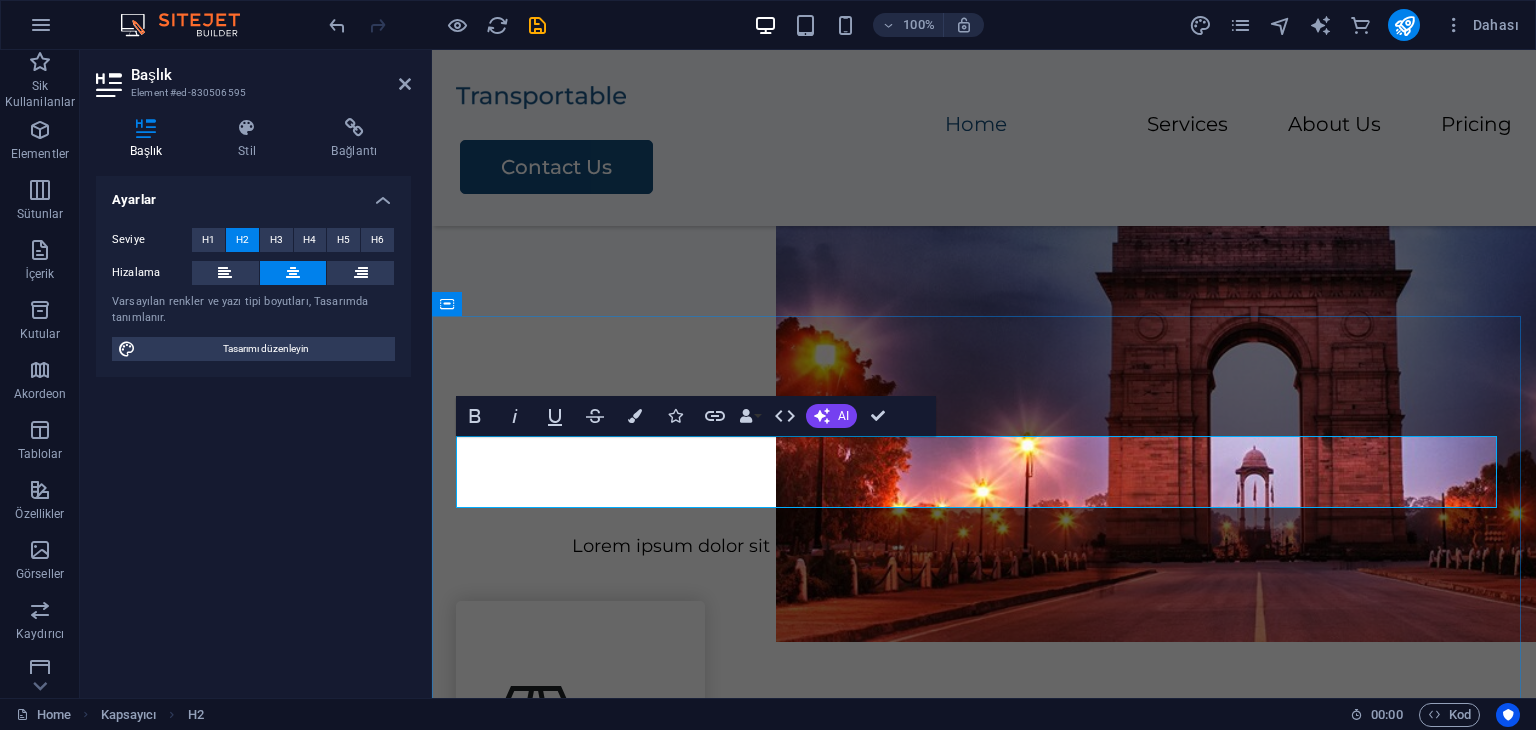 type 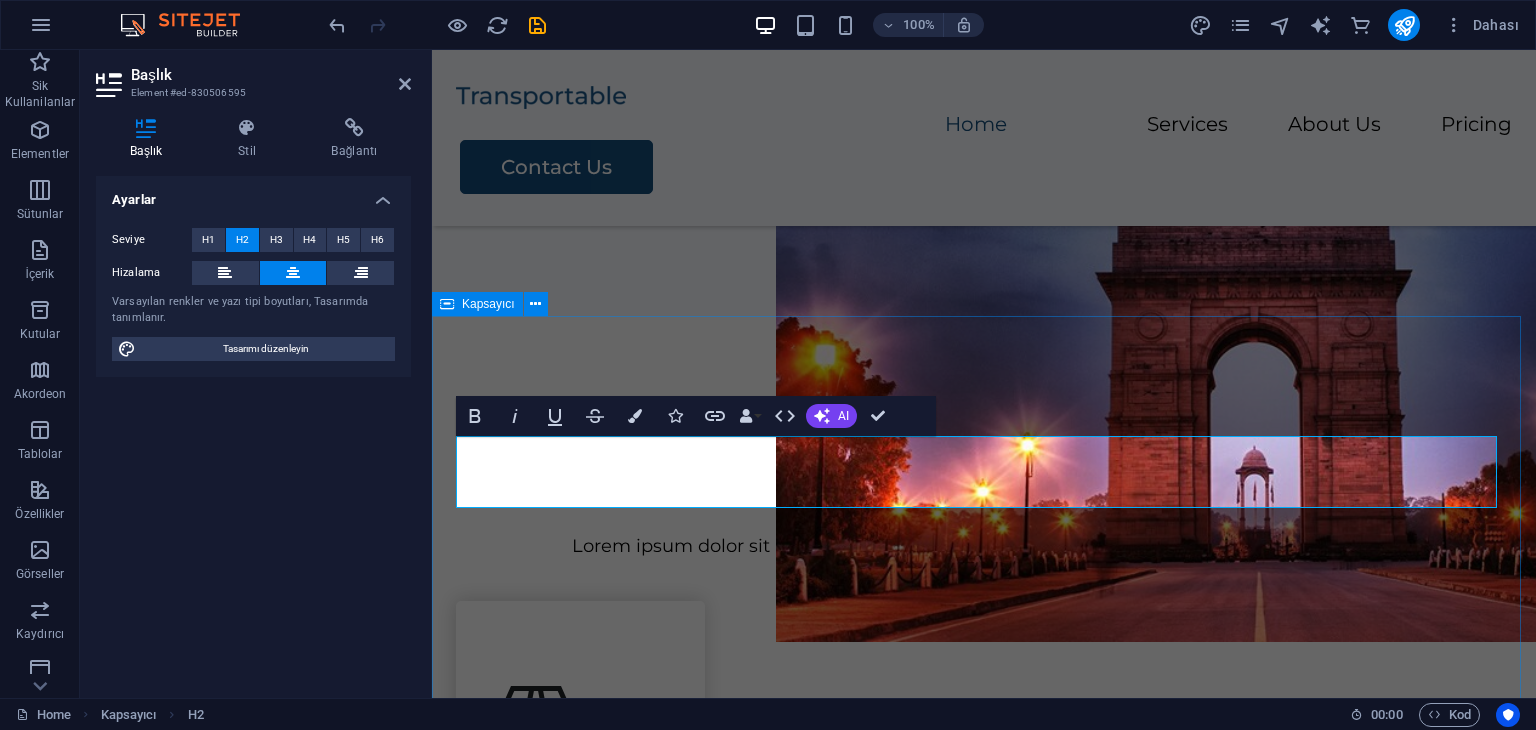 click on "​[CITY] Chat  Lorem ipsum dolor sit amet, consectetur adipiscing elit, sed do eiusmod tempor incididunt. Packing Lorem ipsum dolor sit amet, consectetur adipiscing elit. Transportation Lorem ipsum dolor sit amet, consectetur adipiscing elit. Storage Lorem ipsum dolor sit amet, consectetur adipiscing elit. Assembly Lorem ipsum dolor sit amet, consectetur adipiscing elit." at bounding box center (984, 1432) 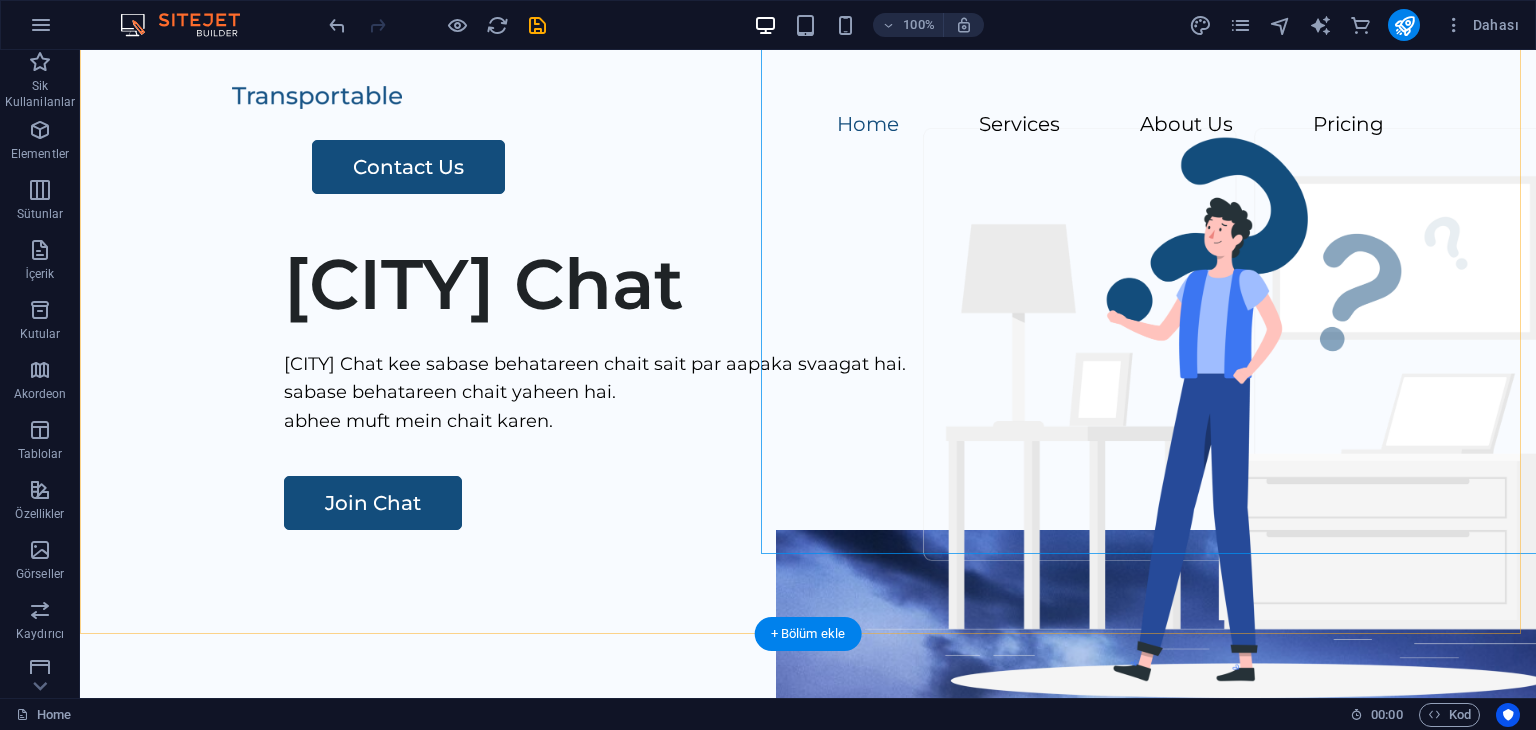 scroll, scrollTop: 600, scrollLeft: 0, axis: vertical 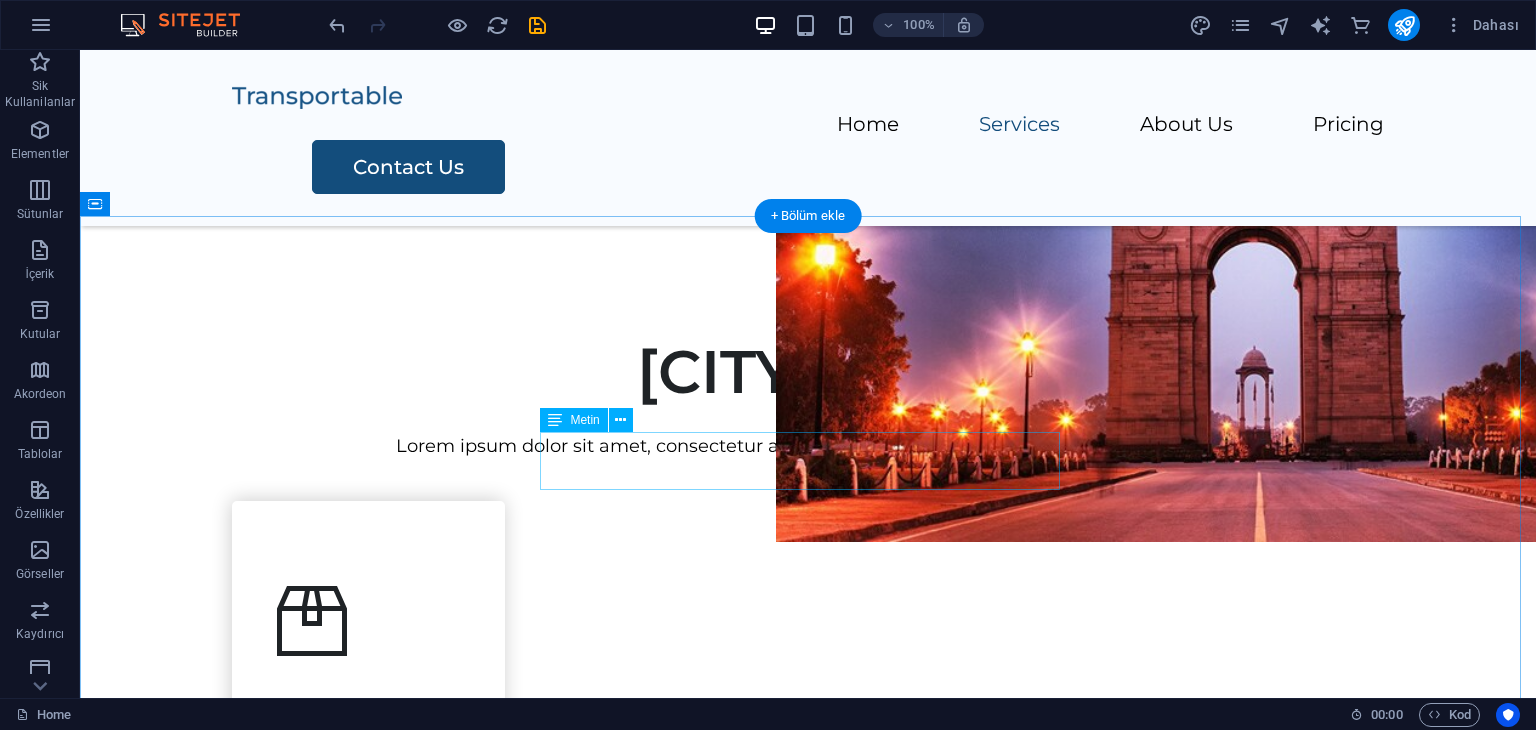 click on "Lorem ipsum dolor sit amet, consectetur adipiscing elit, sed do eiusmod tempor incididunt." at bounding box center [808, 446] 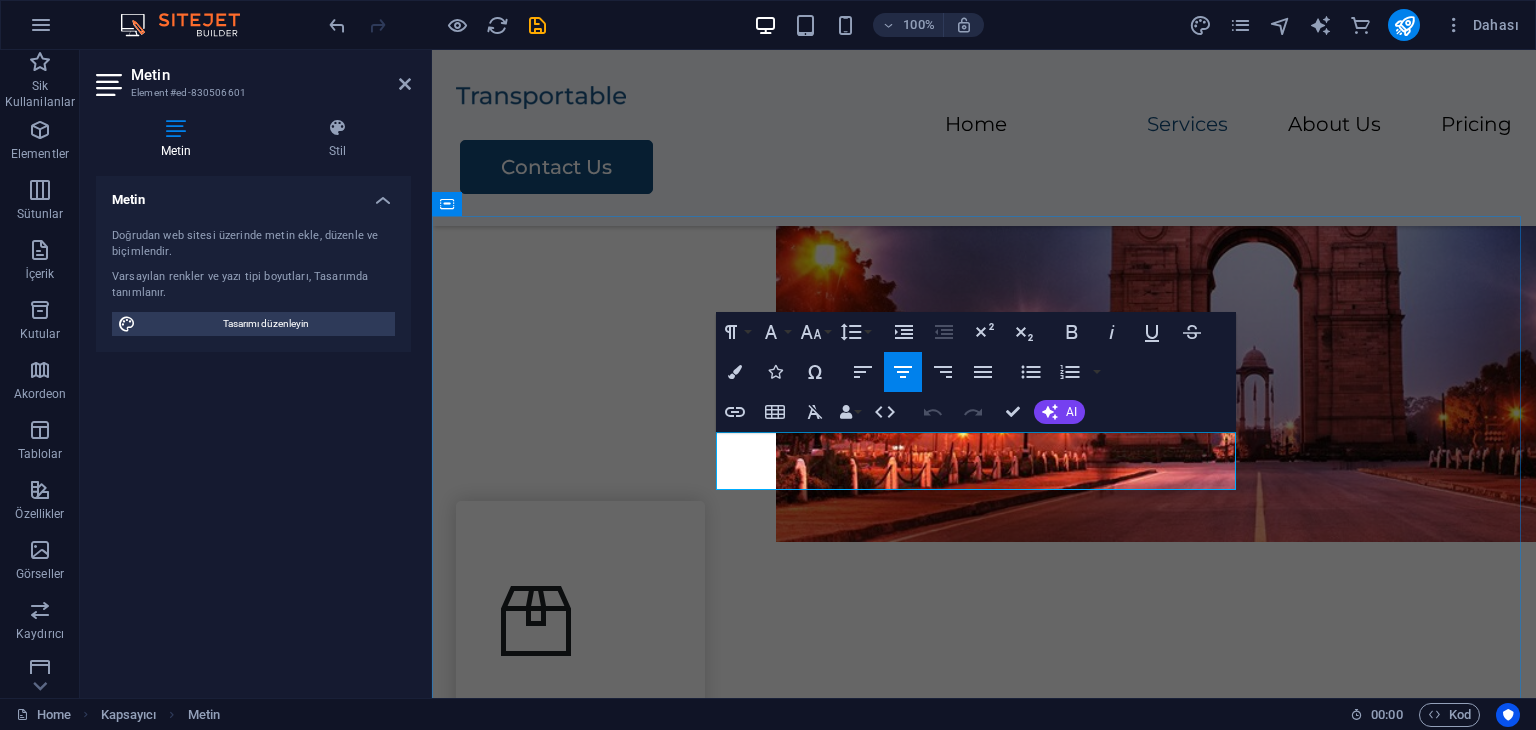 scroll, scrollTop: 0, scrollLeft: 6, axis: horizontal 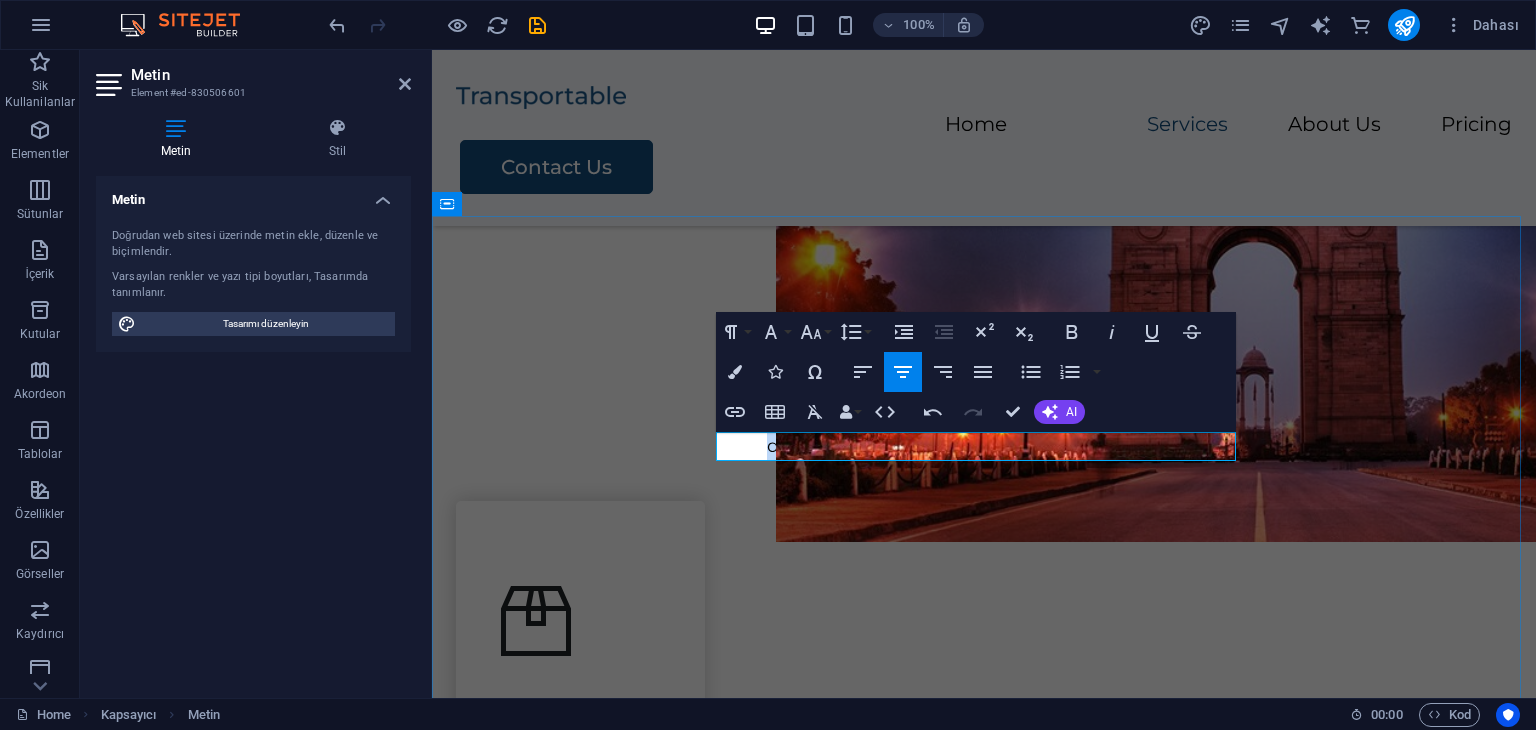 drag, startPoint x: 853, startPoint y: 445, endPoint x: 760, endPoint y: 449, distance: 93.08598 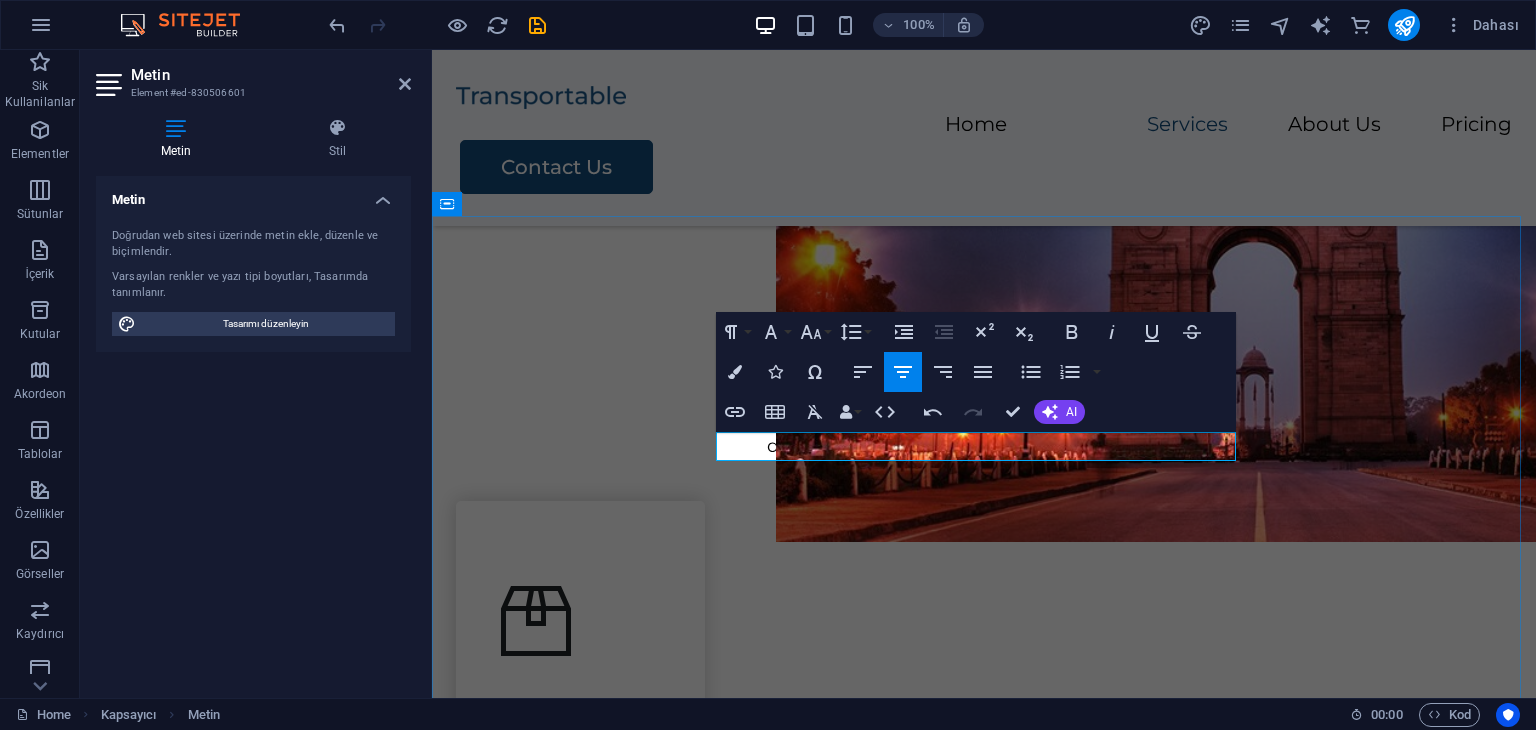 type 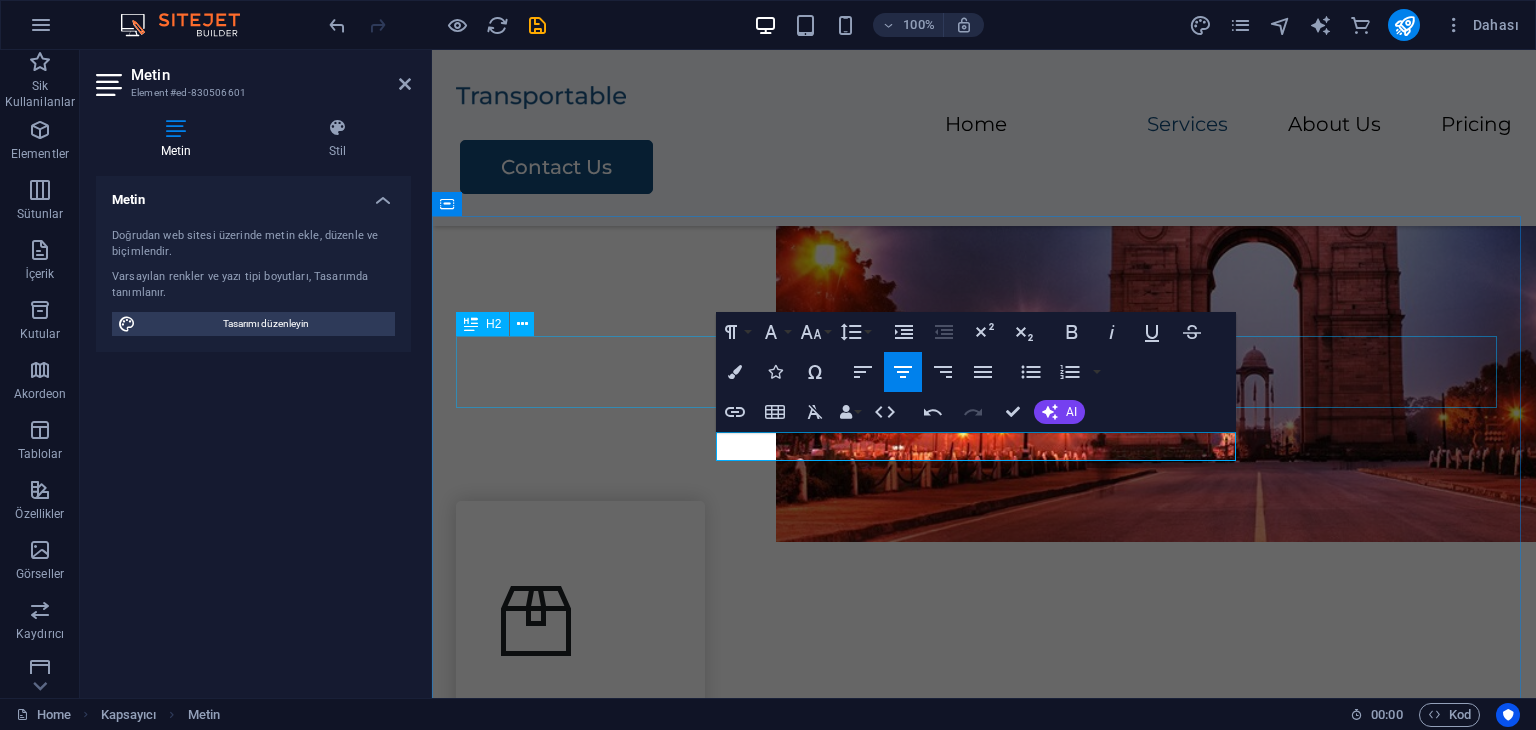 click on "[CITY] Chat" at bounding box center [984, 372] 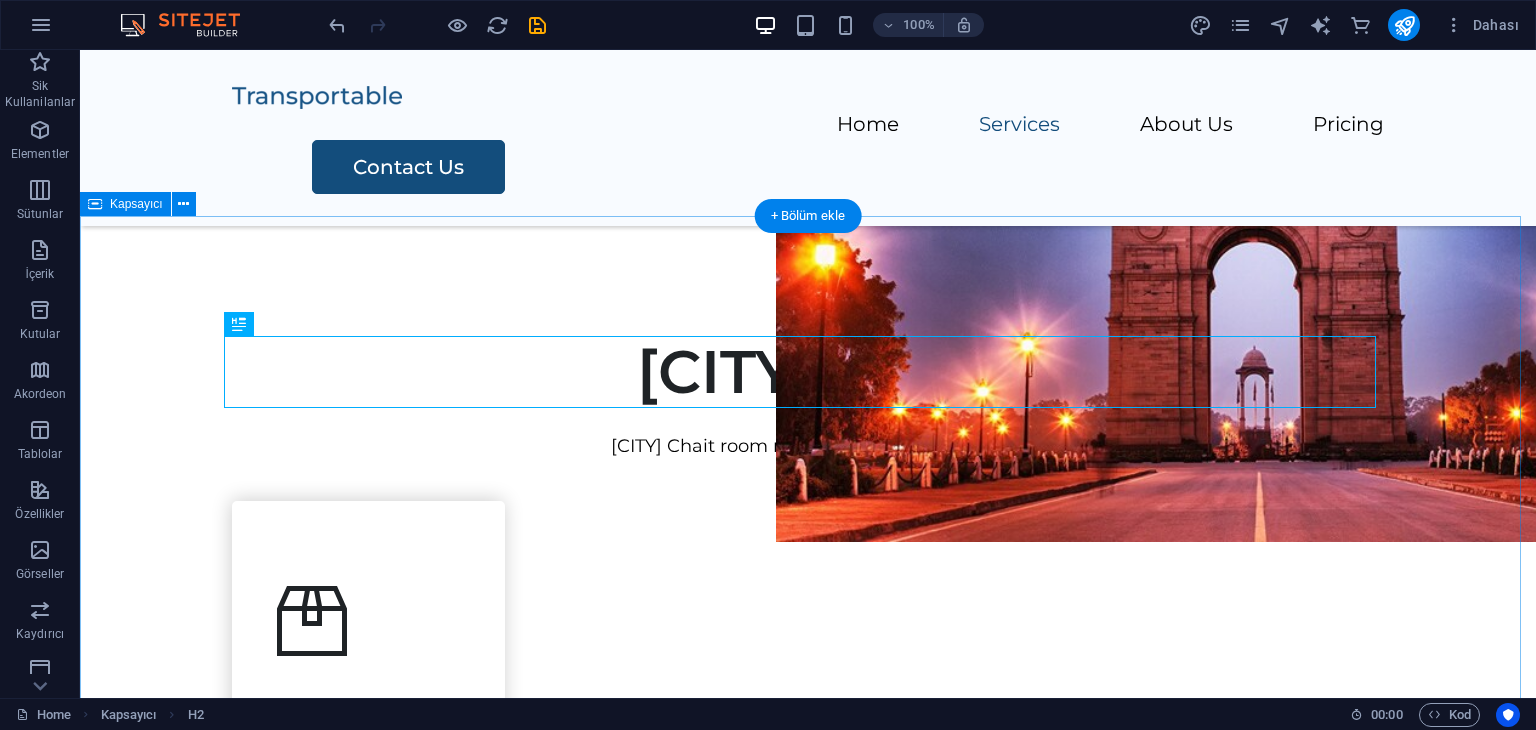 scroll, scrollTop: 800, scrollLeft: 0, axis: vertical 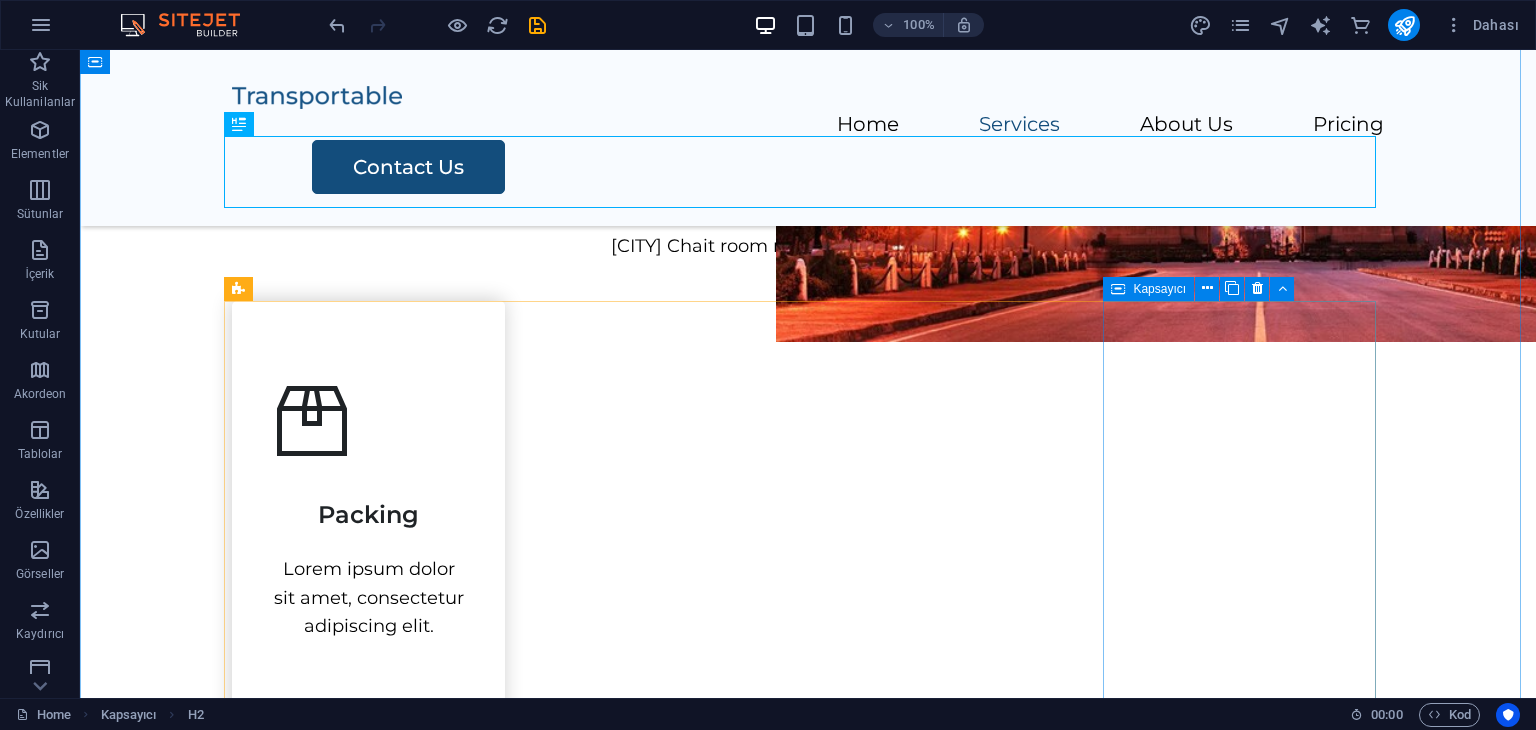 click on "Assembly Lorem ipsum dolor sit amet, consectetur adipiscing elit." at bounding box center [368, 1802] 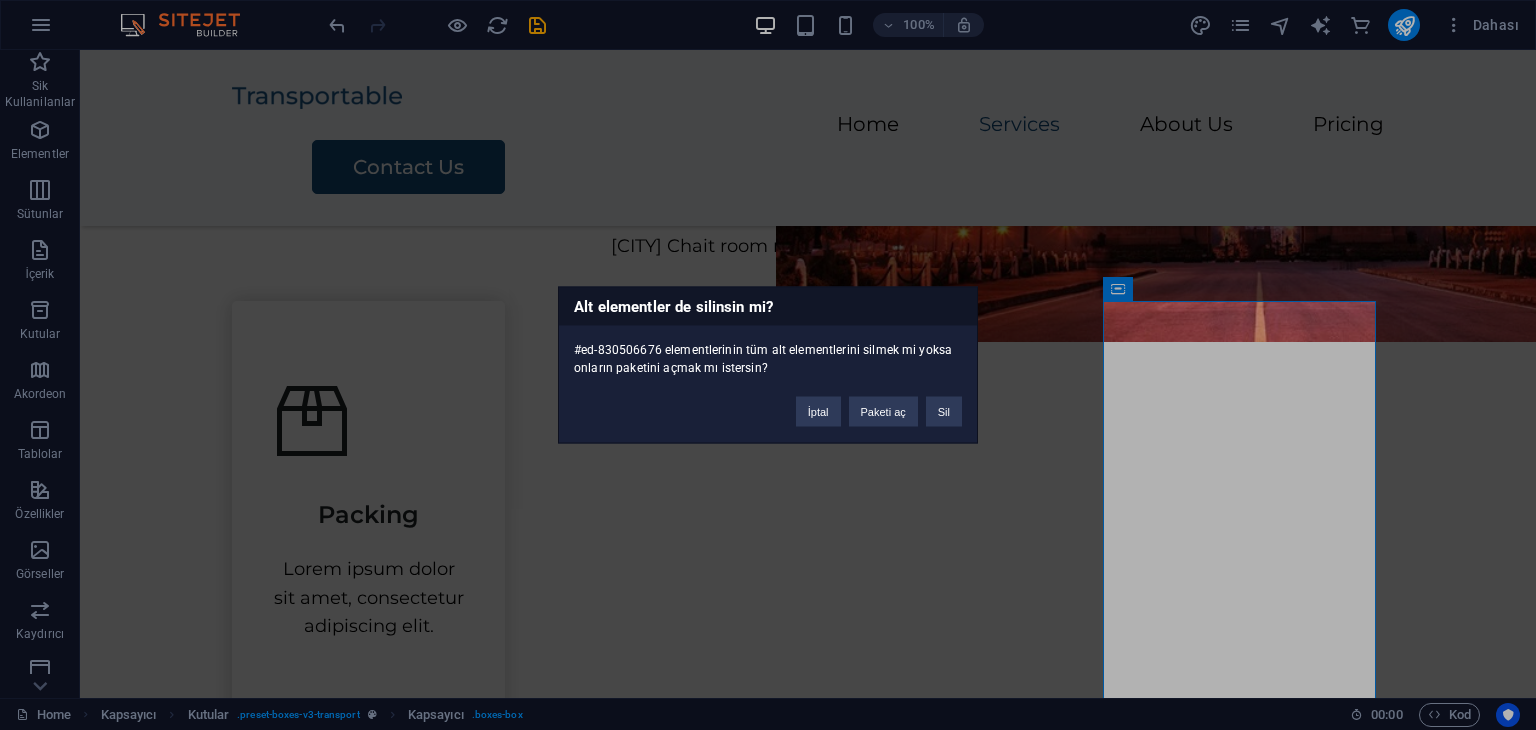 type 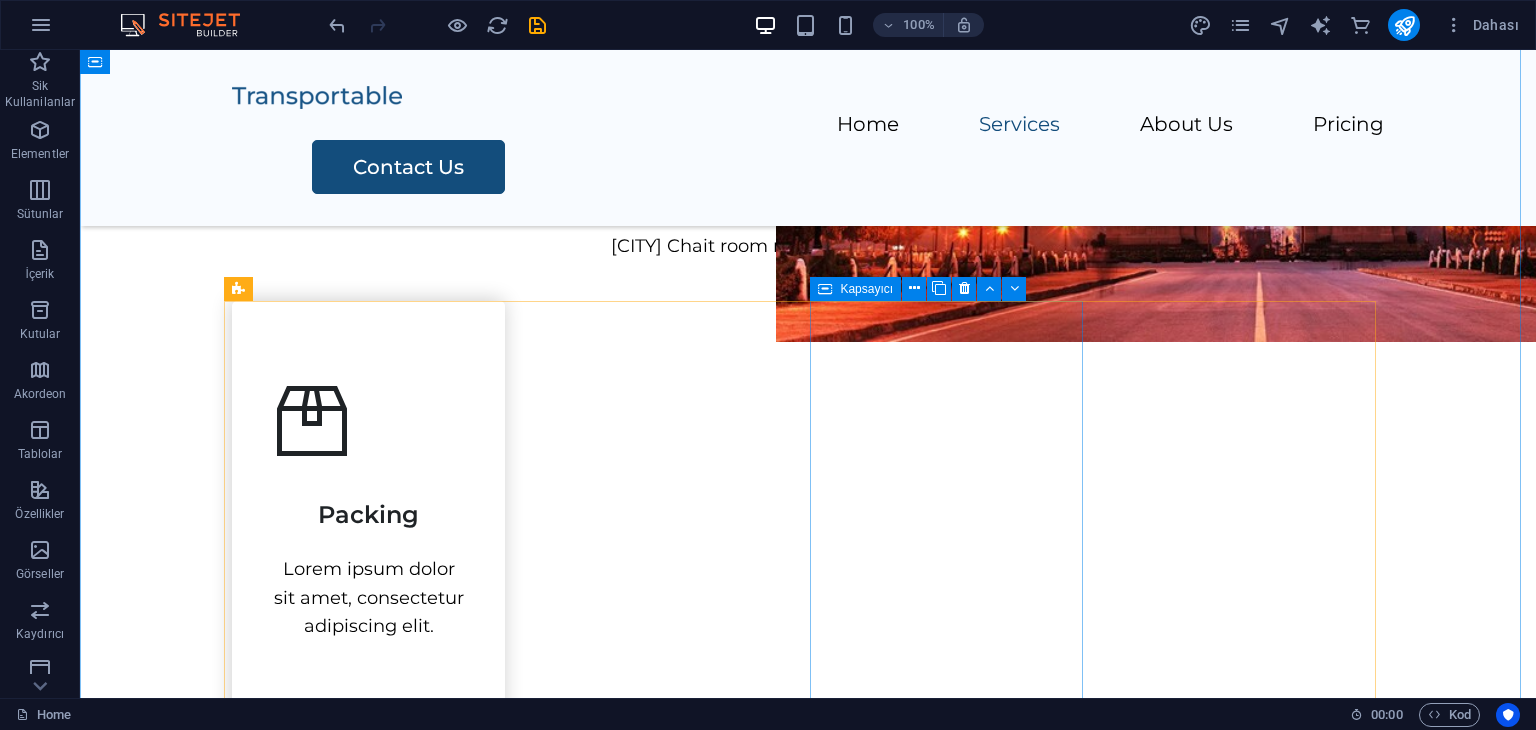click on "Storage Lorem ipsum dolor sit amet, consectetur adipiscing elit." at bounding box center [368, 1372] 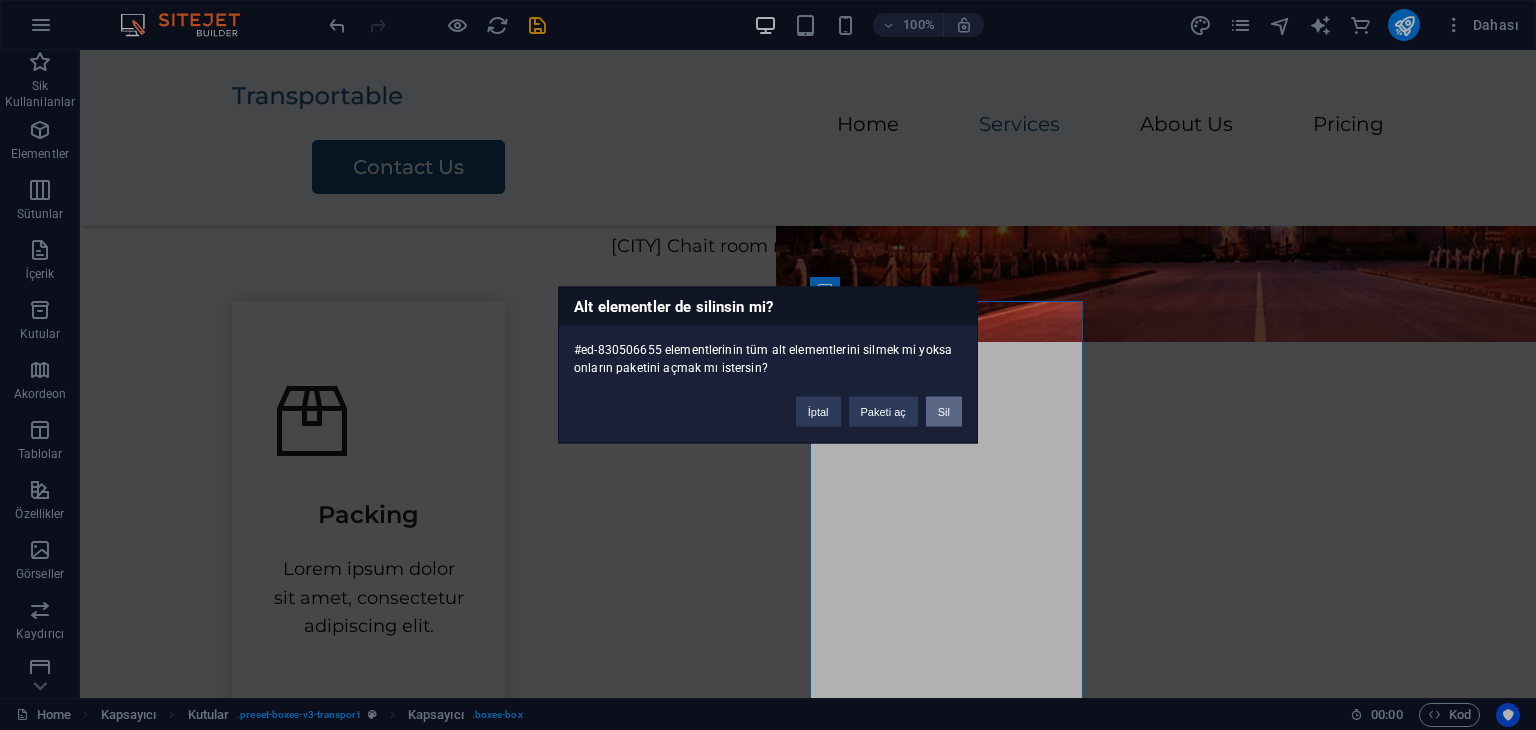 click on "Sil" at bounding box center [944, 412] 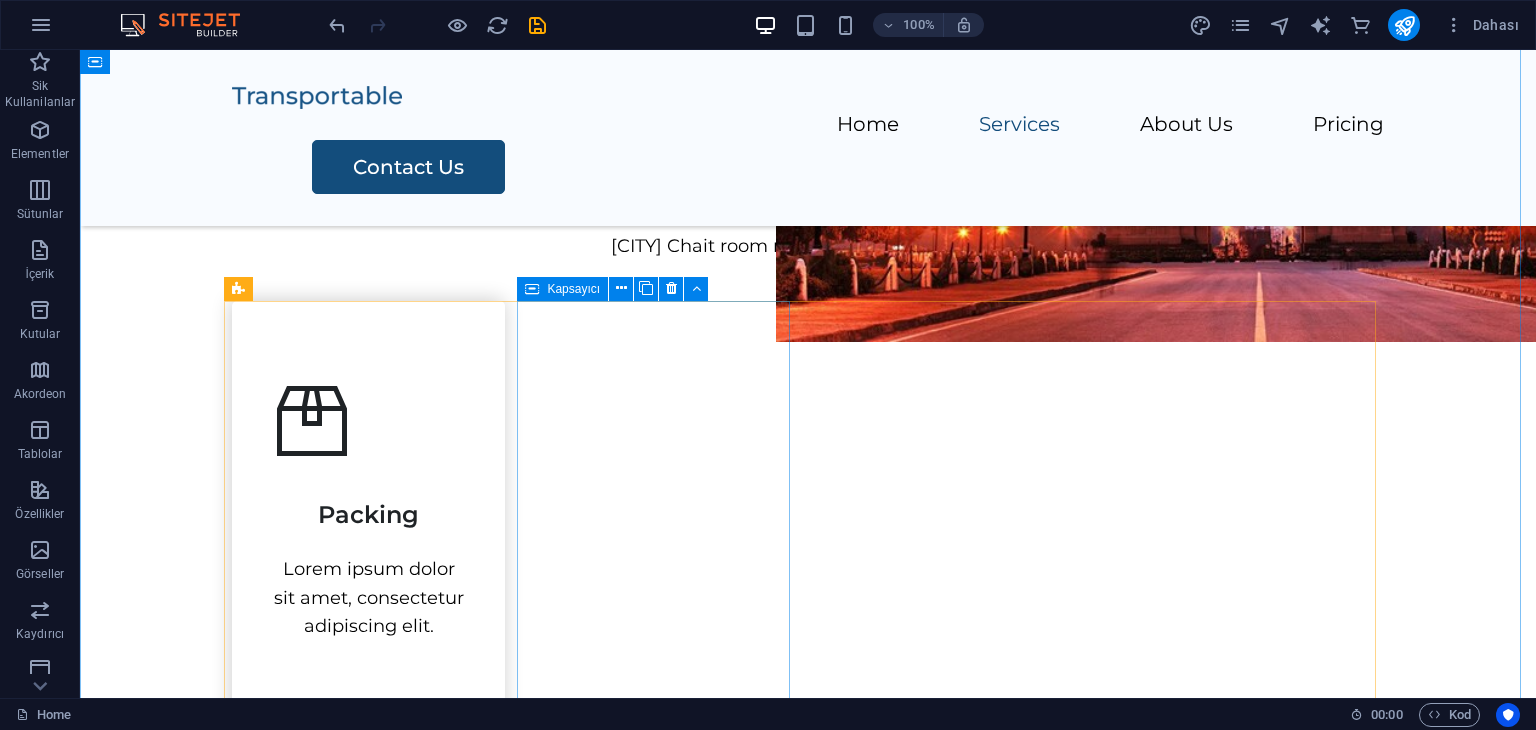click on "Transportation Lorem ipsum dolor sit amet, consectetur adipiscing elit." at bounding box center (368, 941) 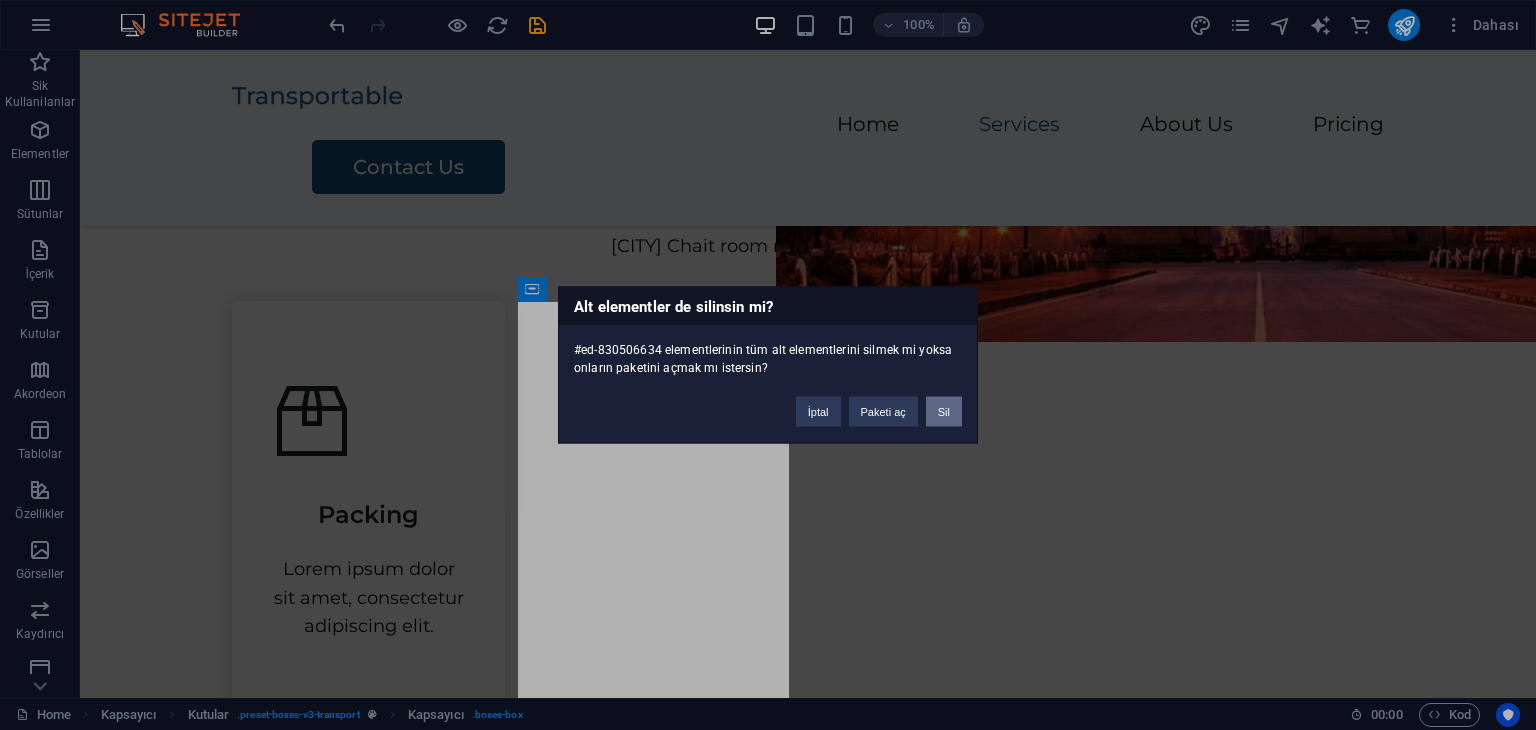click on "Sil" at bounding box center [944, 412] 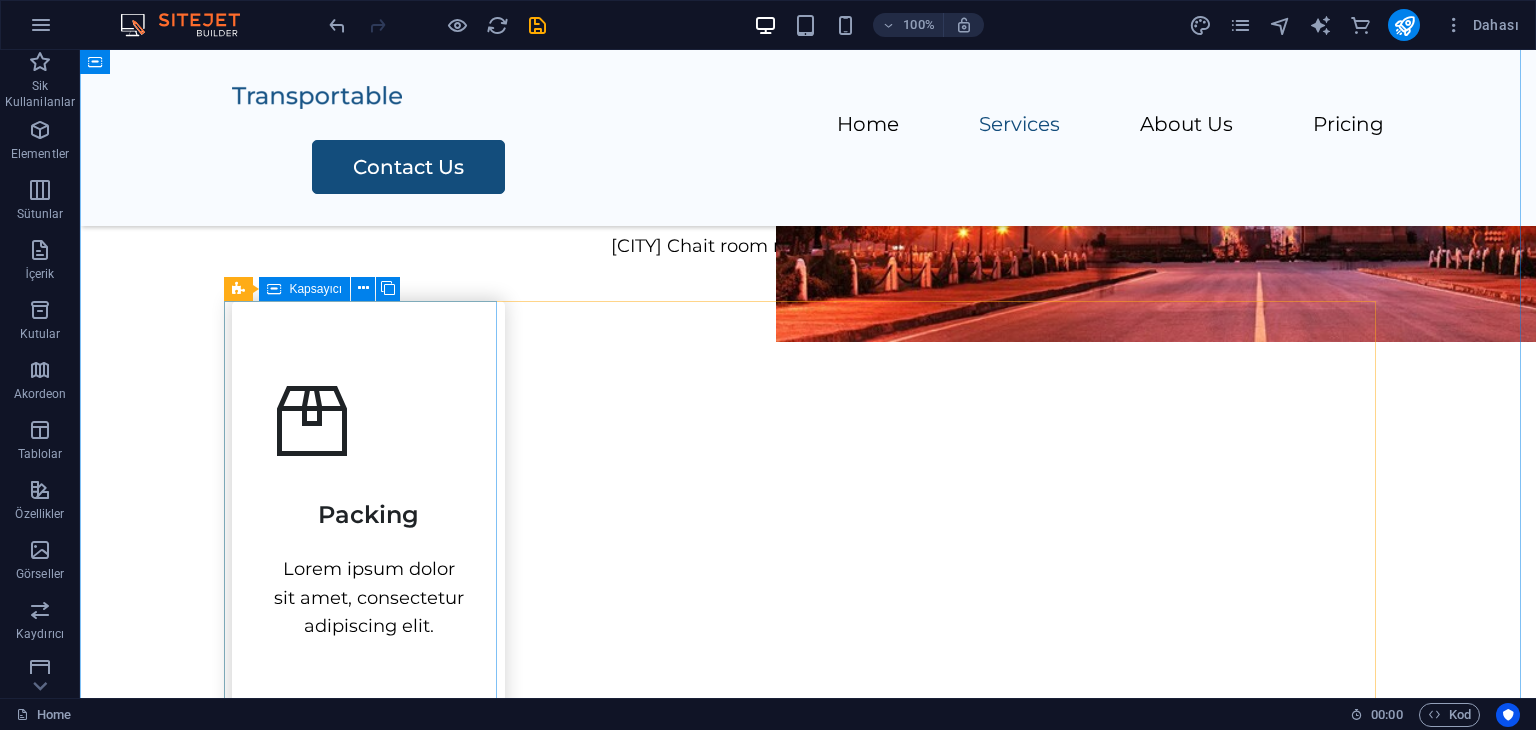 click on "Packing Lorem ipsum dolor sit amet, consectetur adipiscing elit." at bounding box center (368, 511) 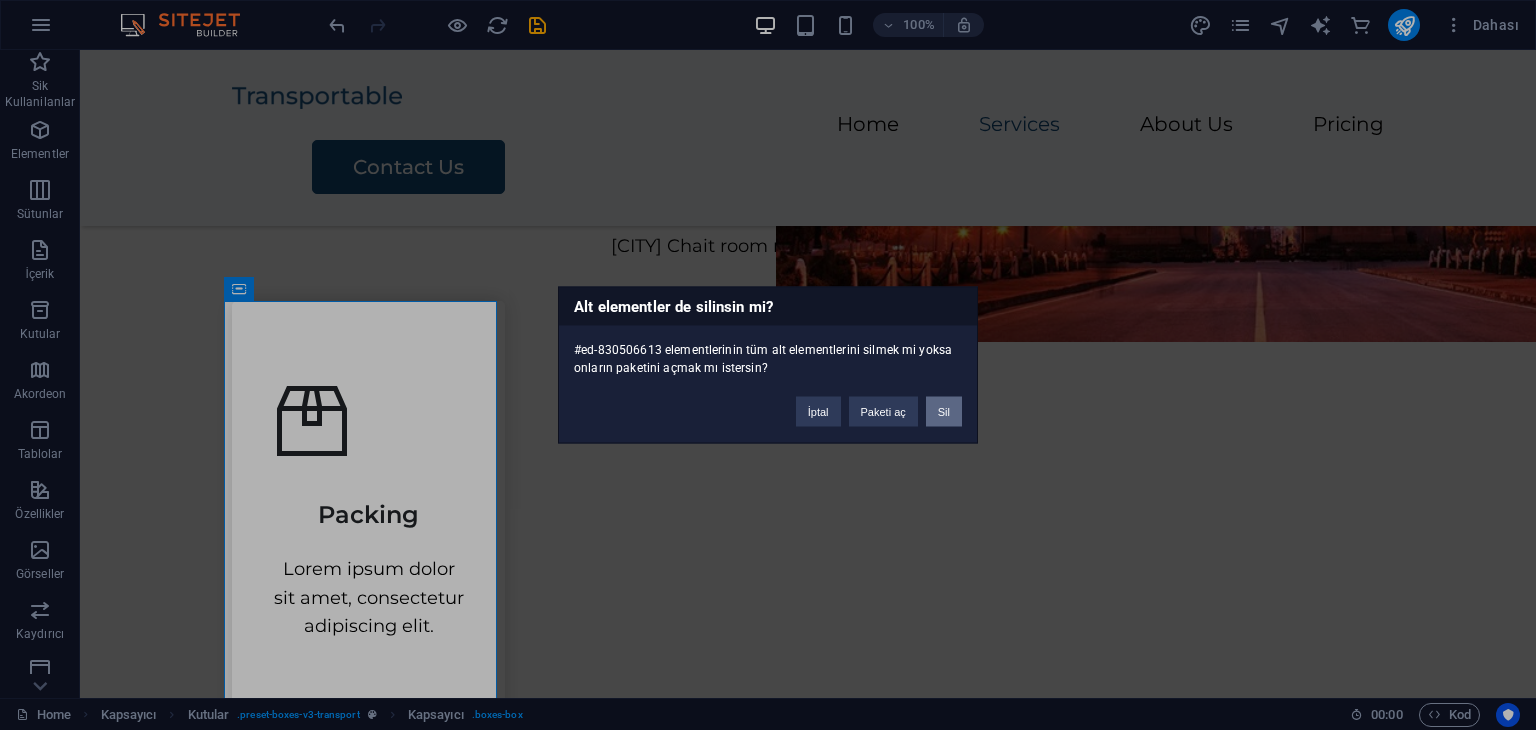 click on "Sil" at bounding box center (944, 412) 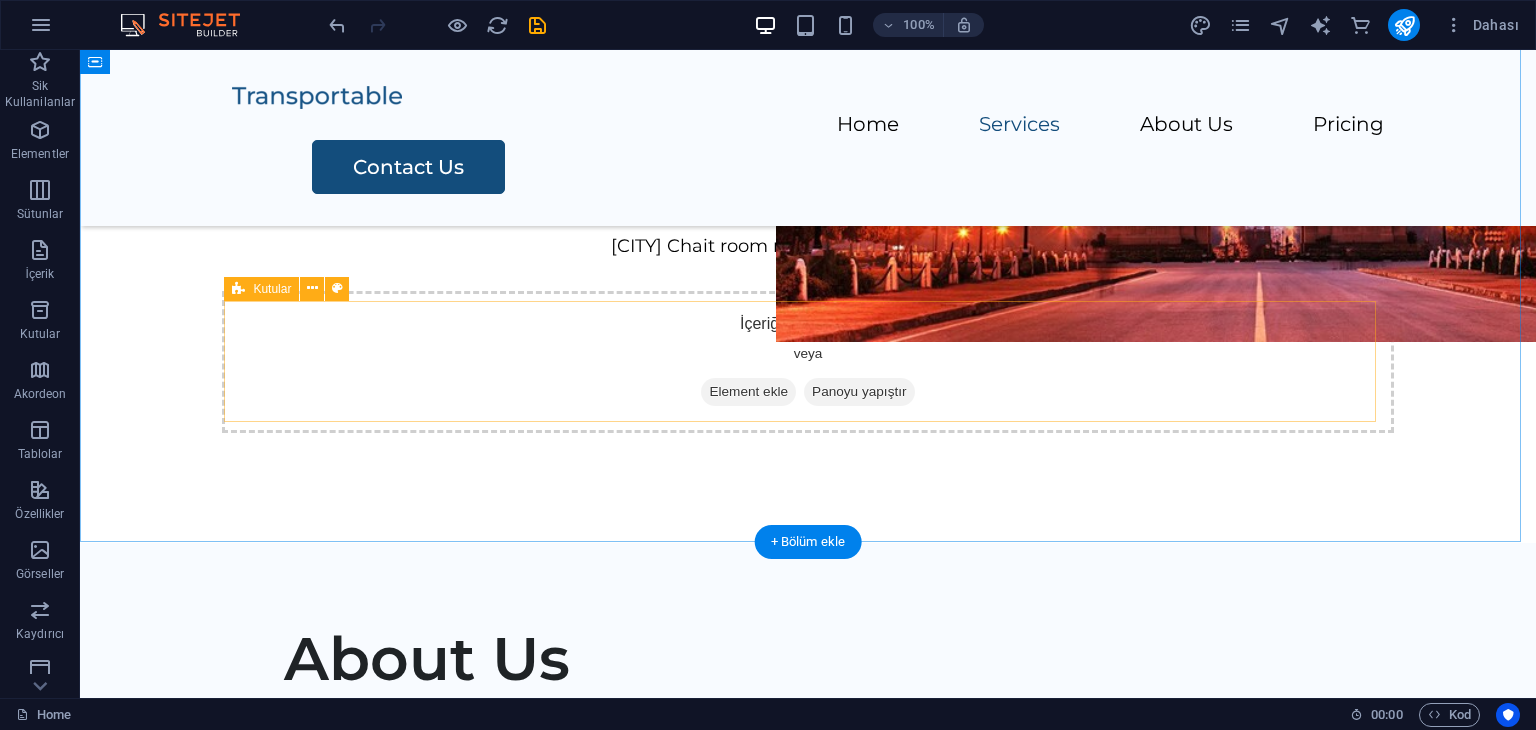 click on "İçeriği buraya bırak veya  Element ekle  Panoyu yapıştır" at bounding box center (808, 362) 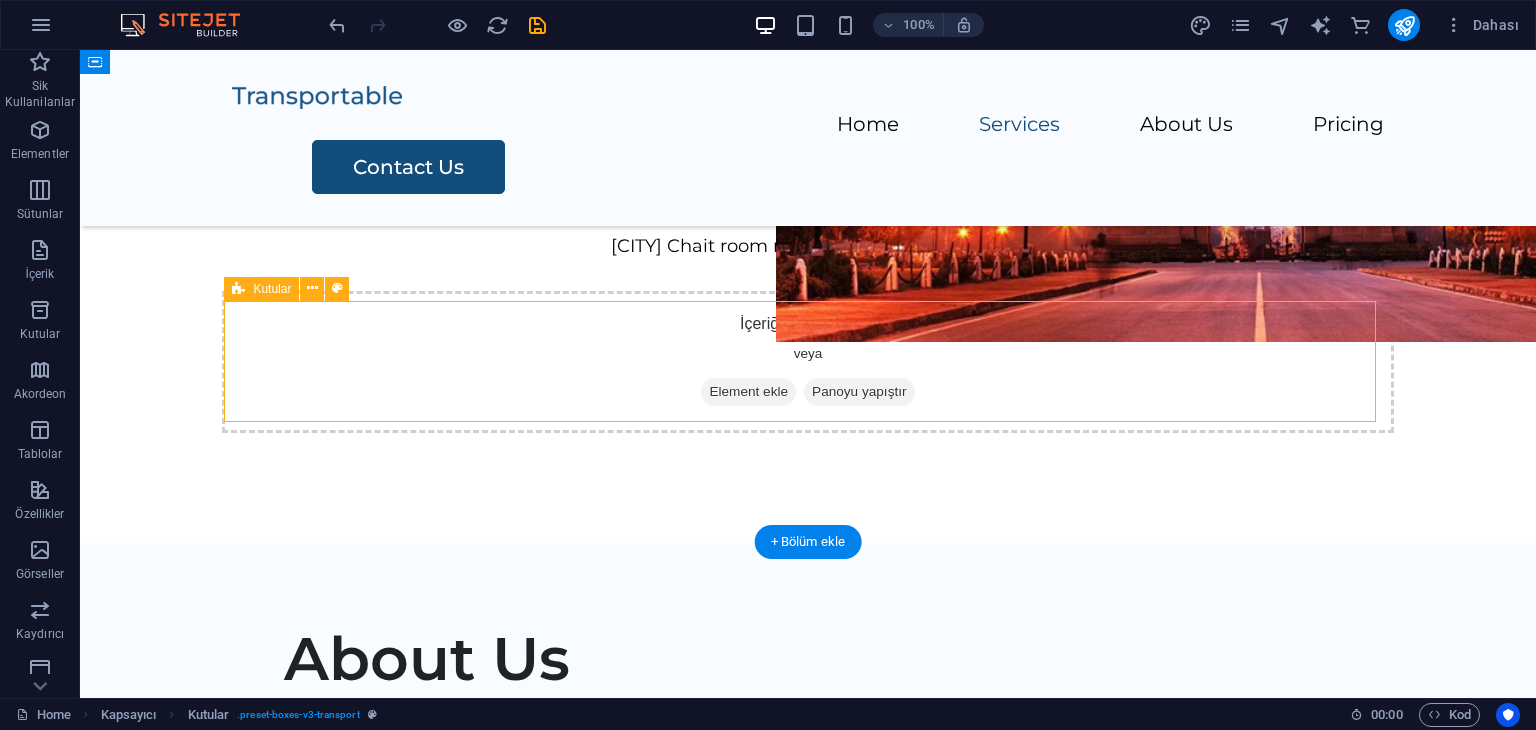 click on "İçeriği buraya bırak veya  Element ekle  Panoyu yapıştır" at bounding box center (808, 362) 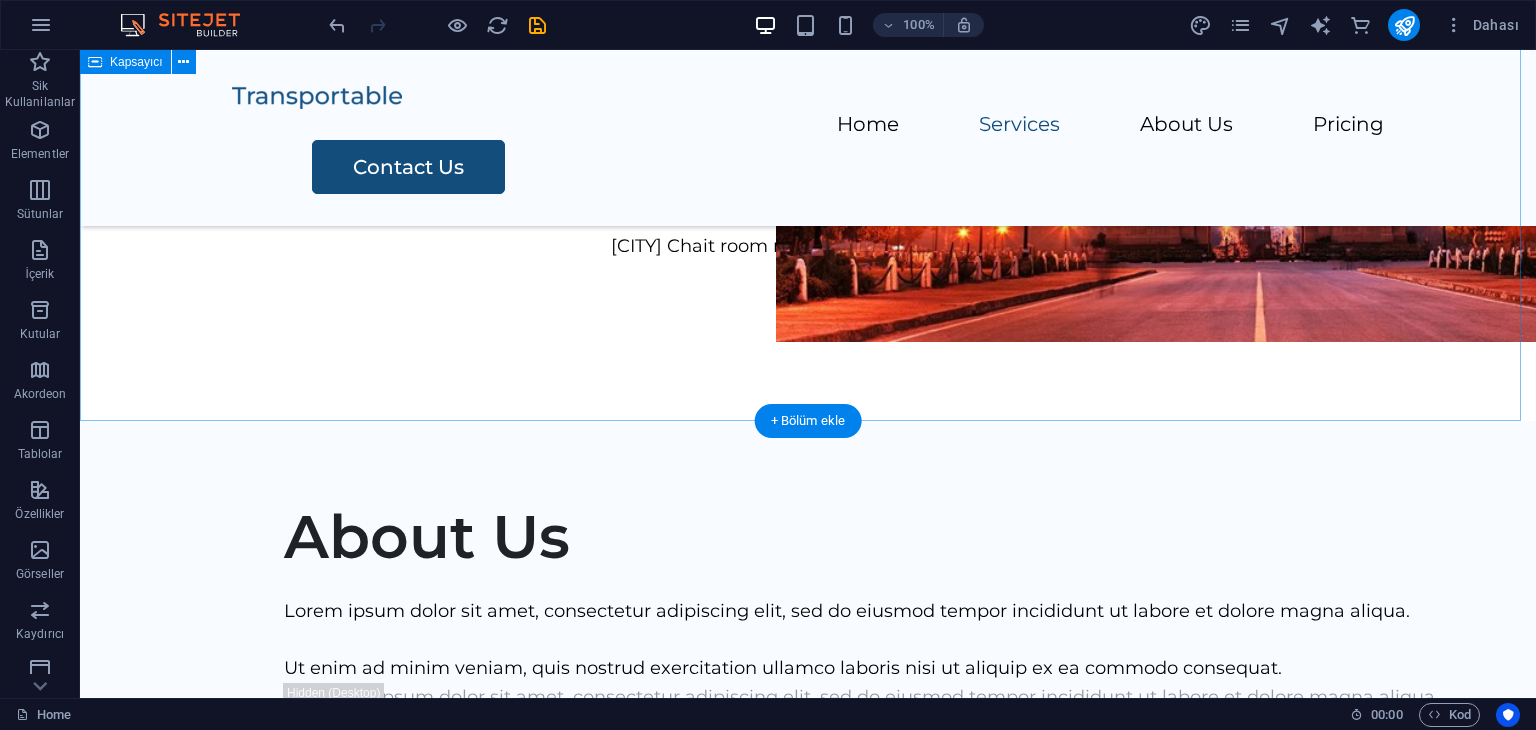 drag, startPoint x: 972, startPoint y: 312, endPoint x: 978, endPoint y: 341, distance: 29.614185 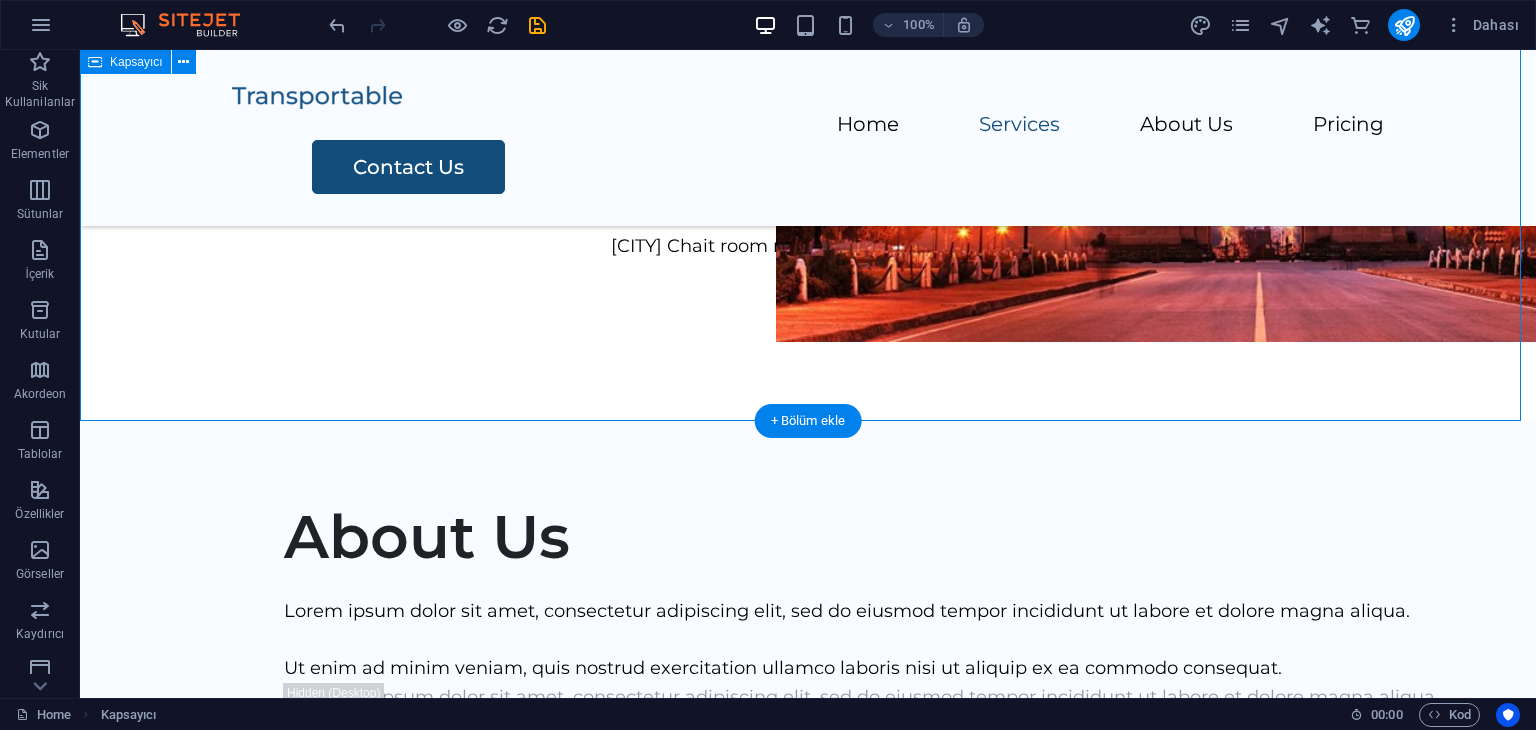 click on "[CITY] Chat [CITY] Chait room mein aapaka svaagat hai." at bounding box center [808, 218] 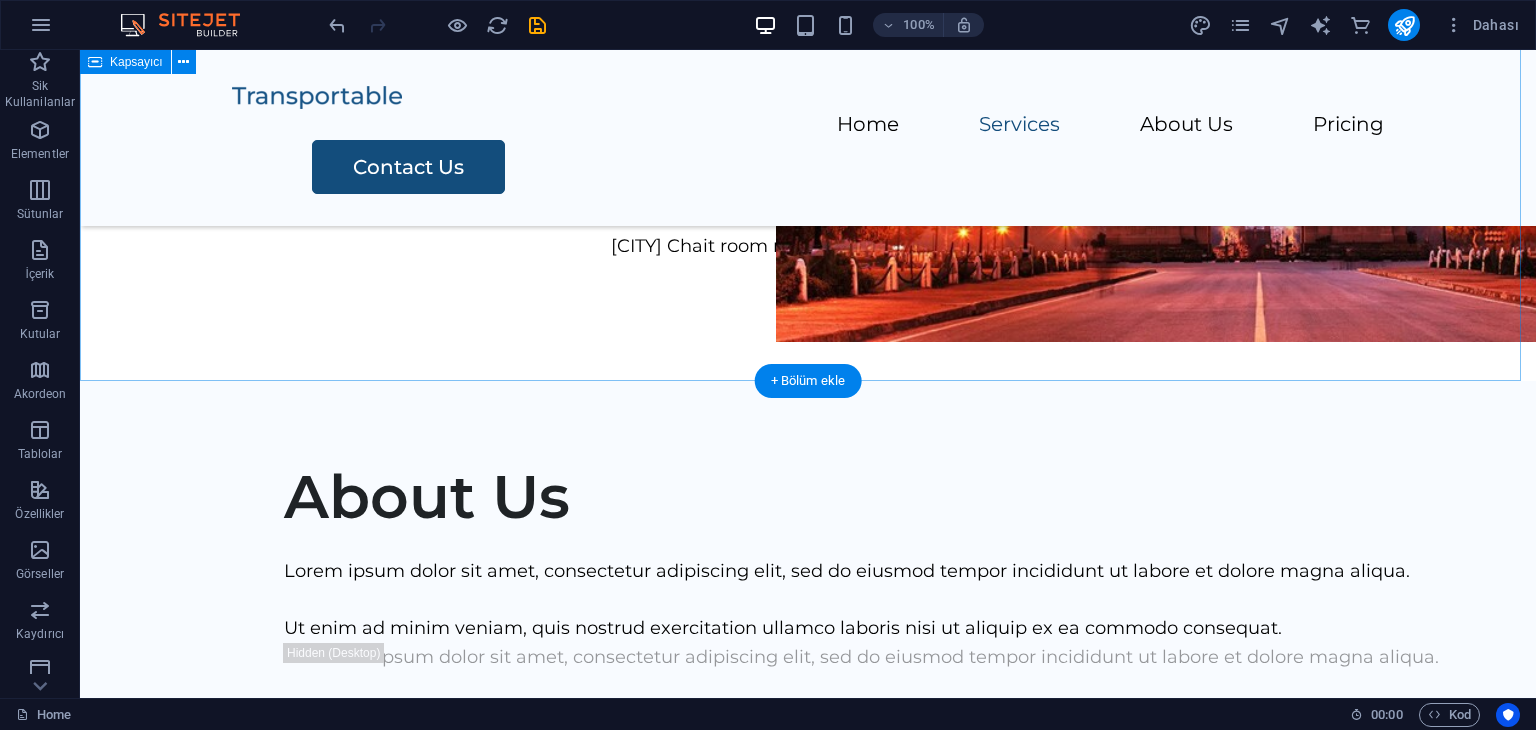 click on "[CITY] Chat [CITY] Chait room mein aapaka svaagat hai." at bounding box center [808, 198] 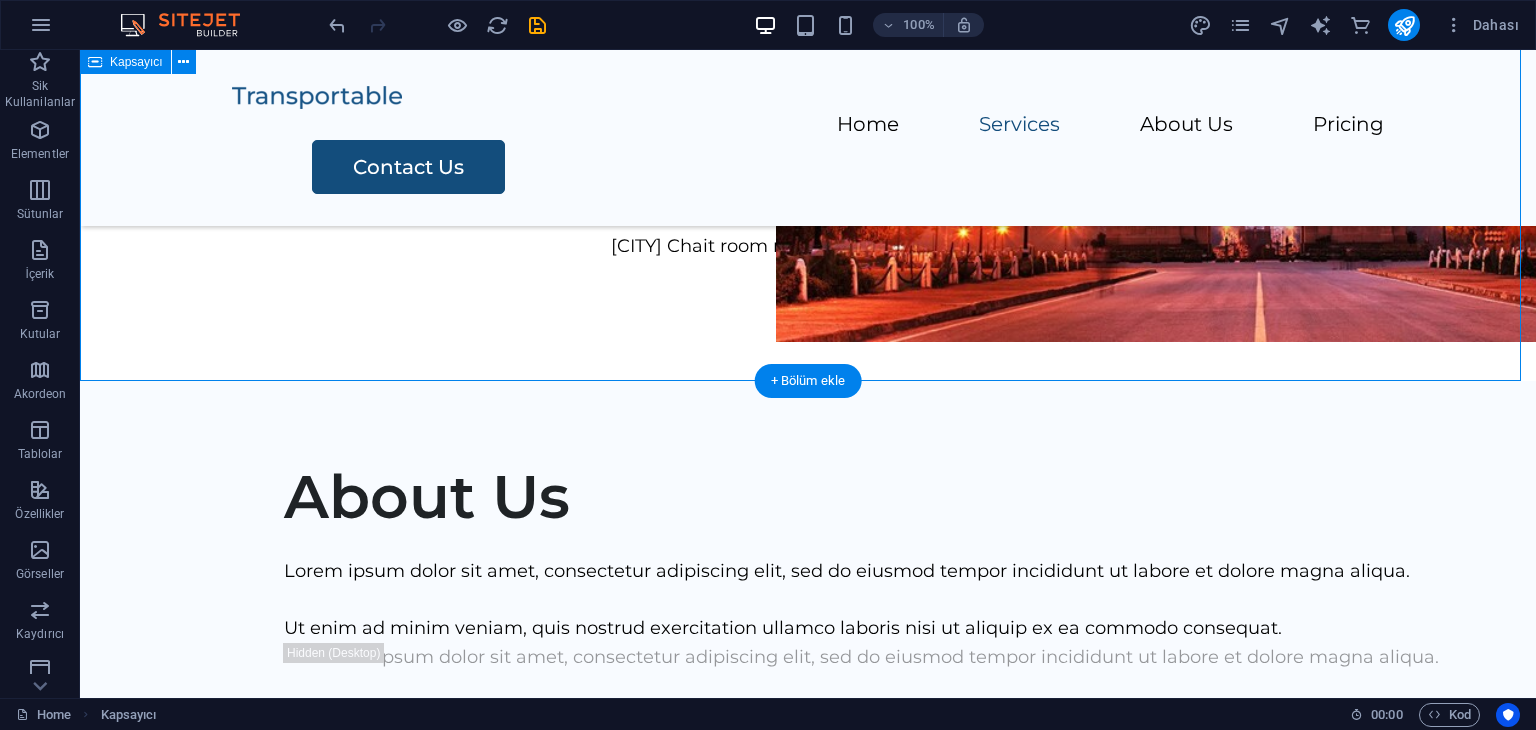 drag, startPoint x: 847, startPoint y: 359, endPoint x: 928, endPoint y: 335, distance: 84.48077 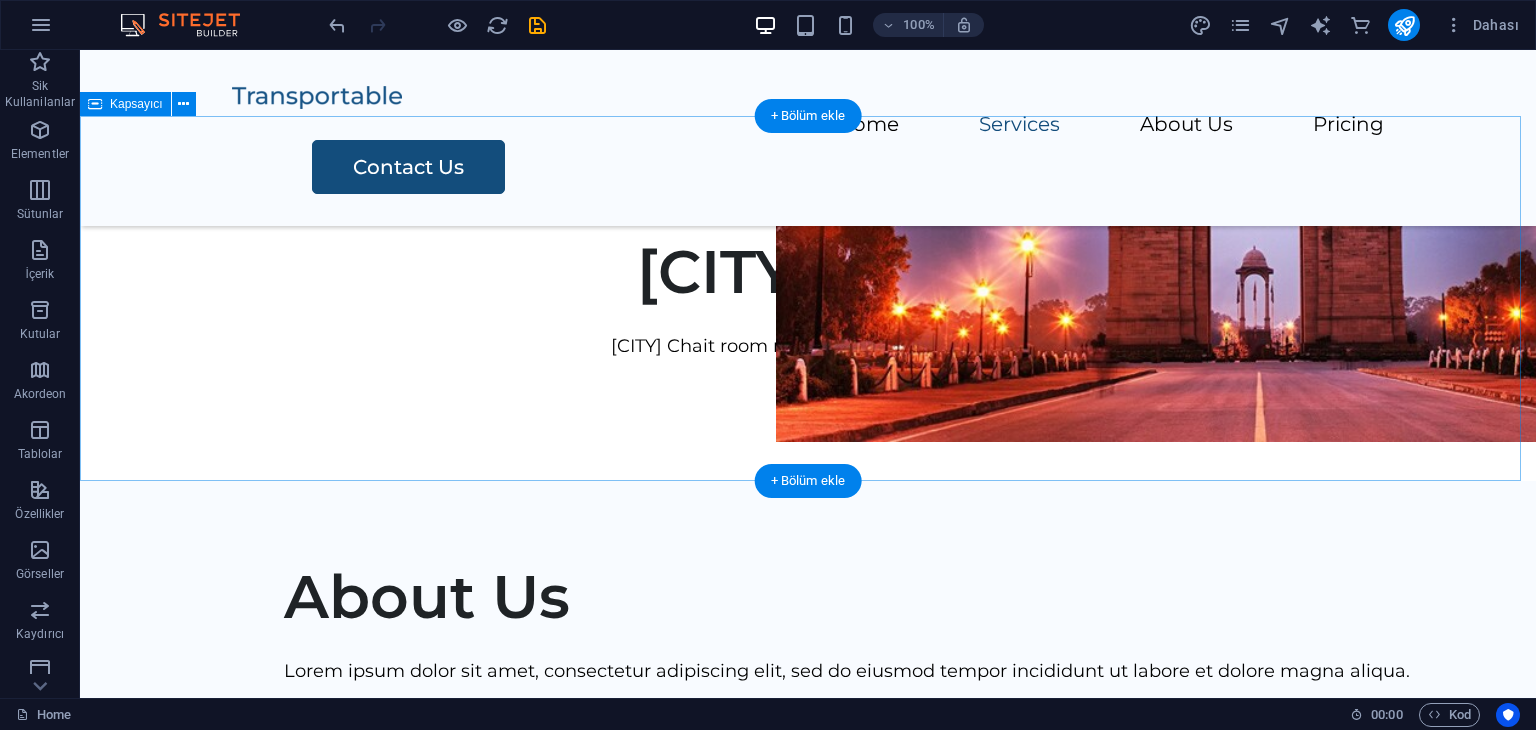 scroll, scrollTop: 1000, scrollLeft: 0, axis: vertical 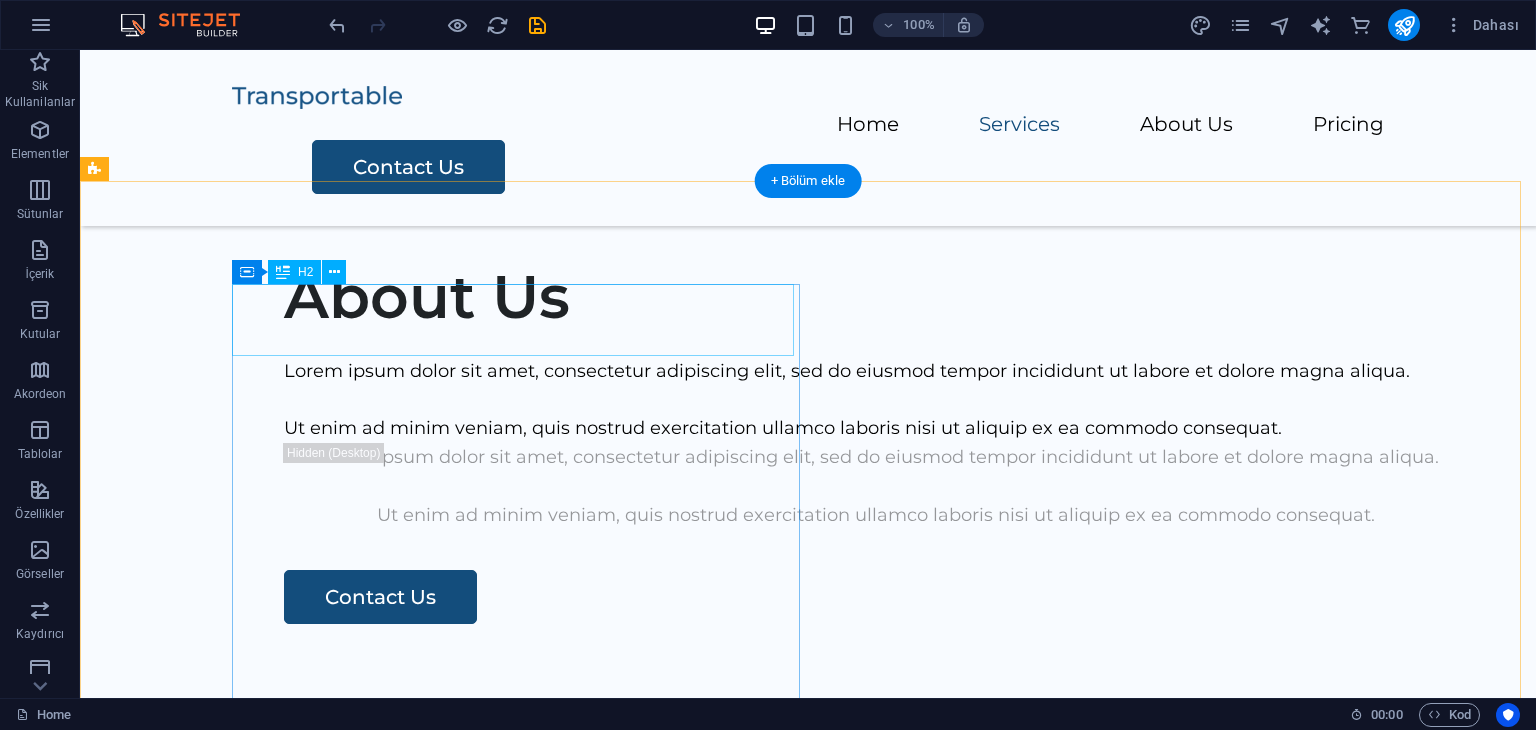 click on "About Us" at bounding box center [876, 297] 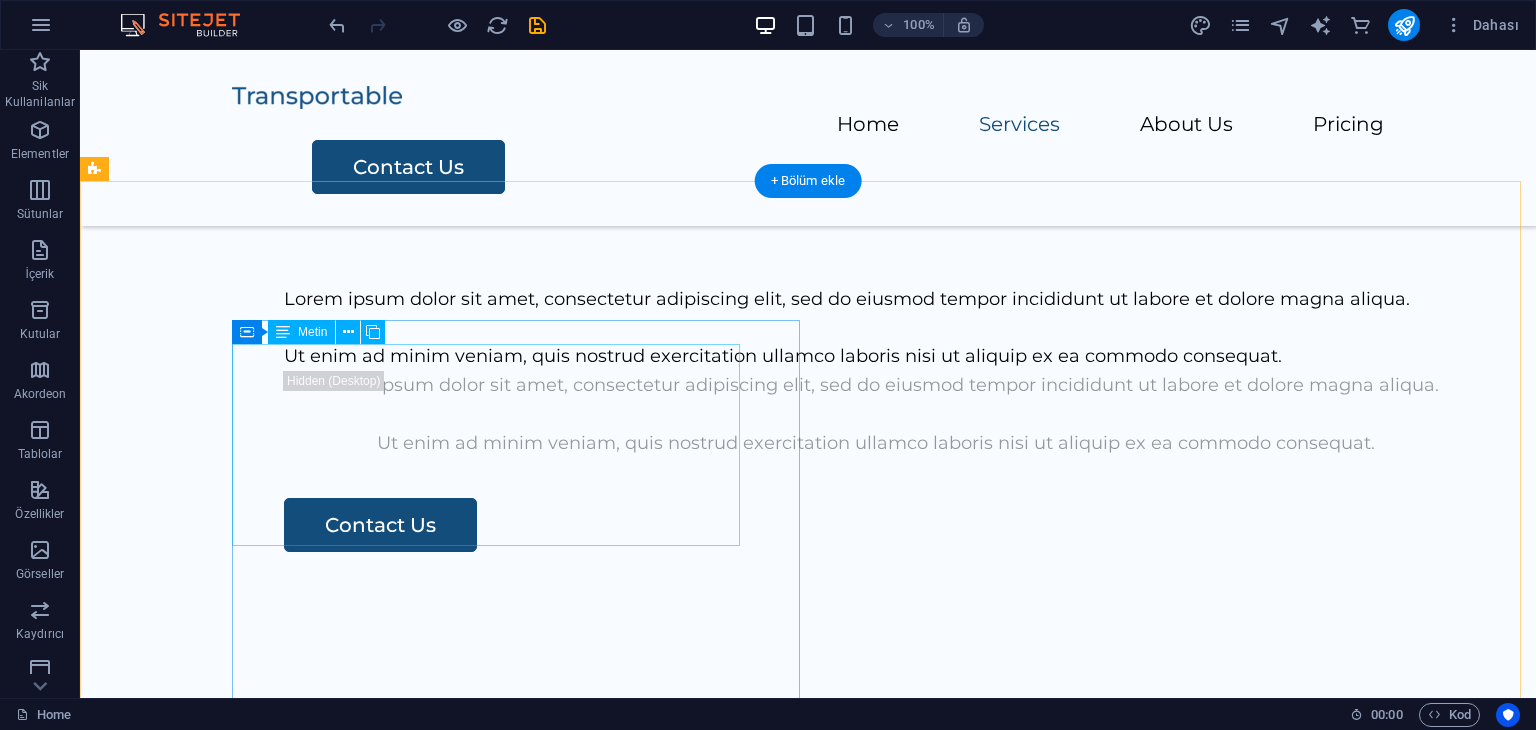 click on "Lorem ipsum dolor sit amet, consectetur adipiscing elit, sed do eiusmod tempor incididunt ut labore et dolore magna aliqua. Ut enim ad minim veniam, quis nostrud exercitation ullamco laboris nisi ut aliquip ex ea commodo consequat." at bounding box center (876, 328) 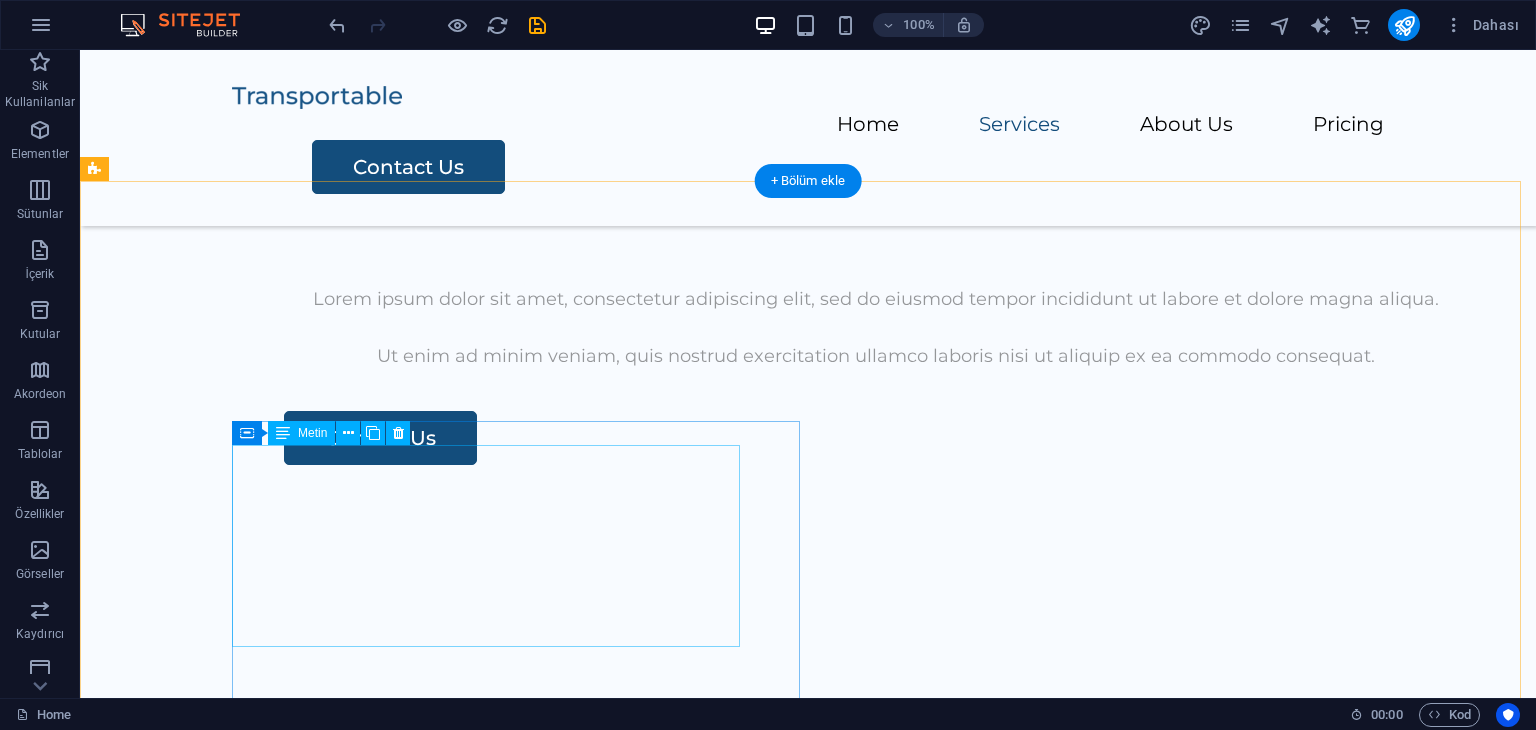 click on "Lorem ipsum dolor sit amet, consectetur adipiscing elit, sed do eiusmod tempor incididunt ut labore et dolore magna aliqua. Ut enim ad minim veniam, quis nostrud exercitation ullamco laboris nisi ut aliquip ex ea commodo consequat." at bounding box center (876, 328) 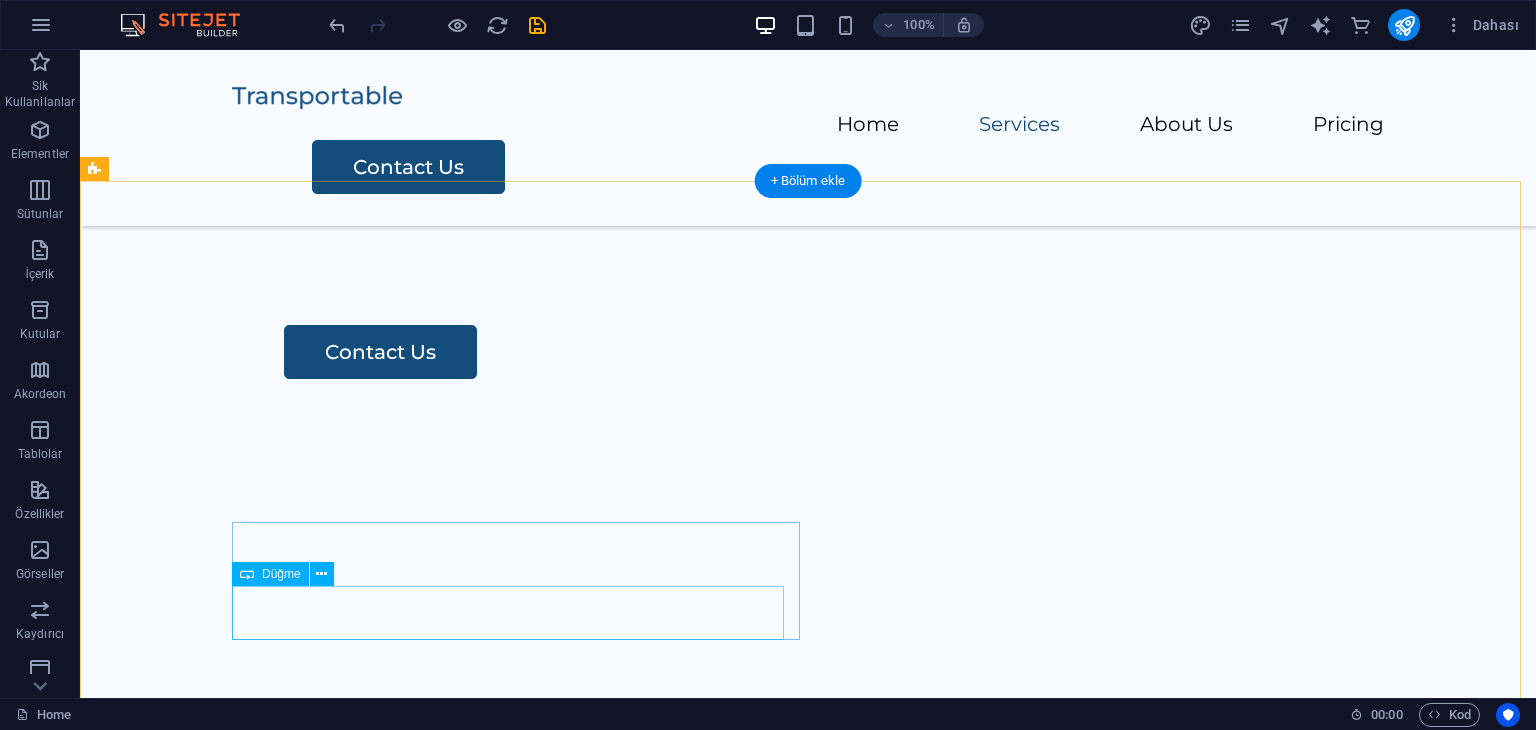 click on "Contact Us" at bounding box center (876, 352) 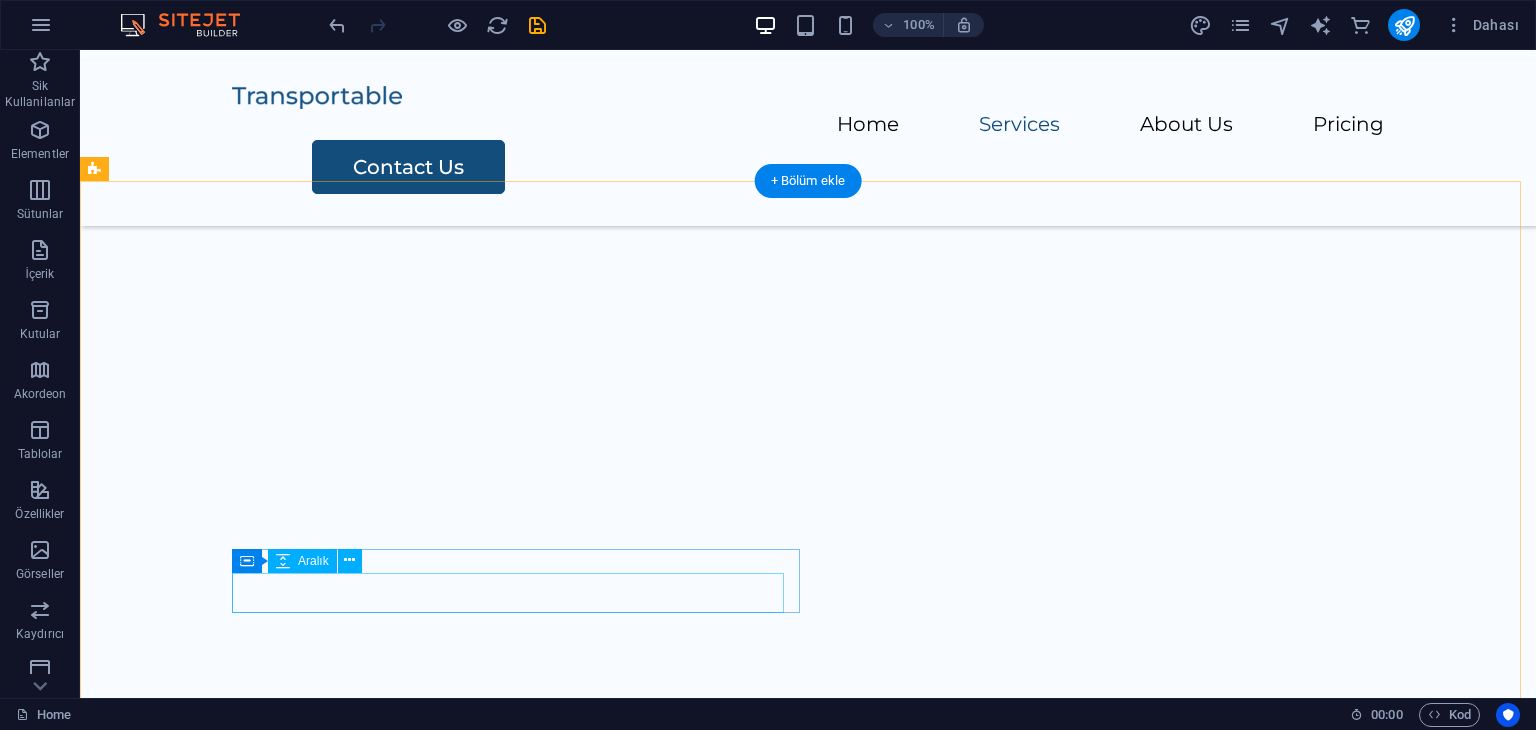 click at bounding box center [876, 305] 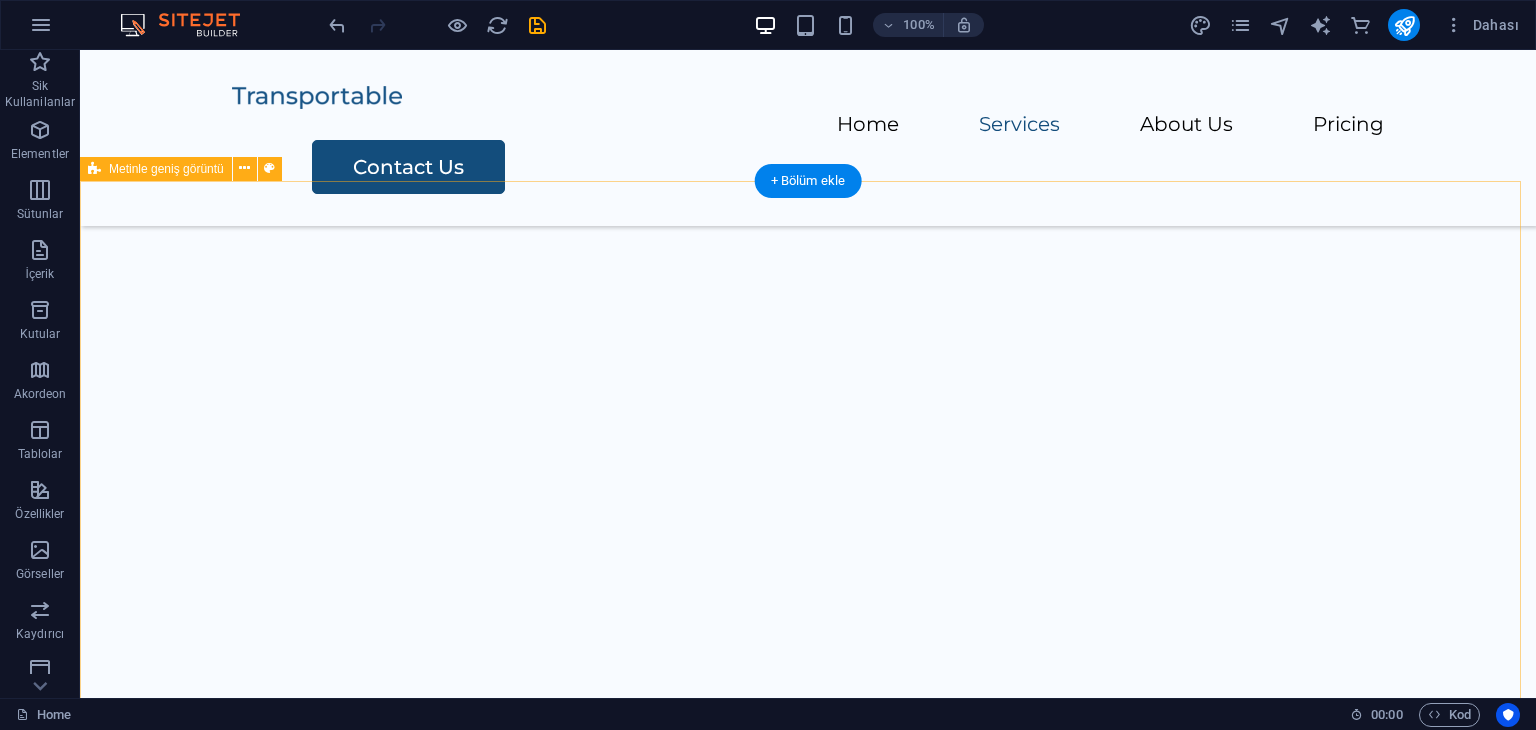 click at bounding box center (808, 581) 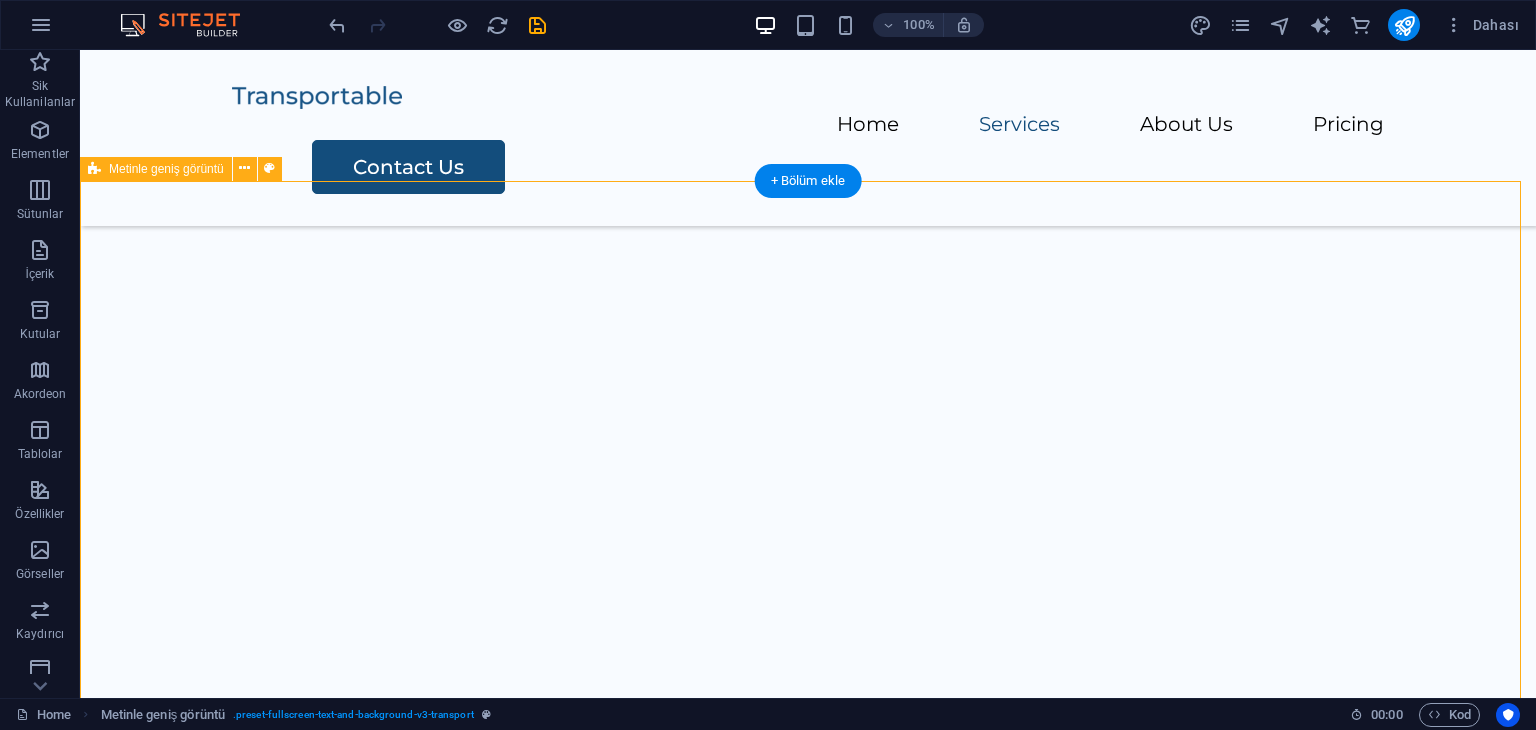 scroll, scrollTop: 1011, scrollLeft: 0, axis: vertical 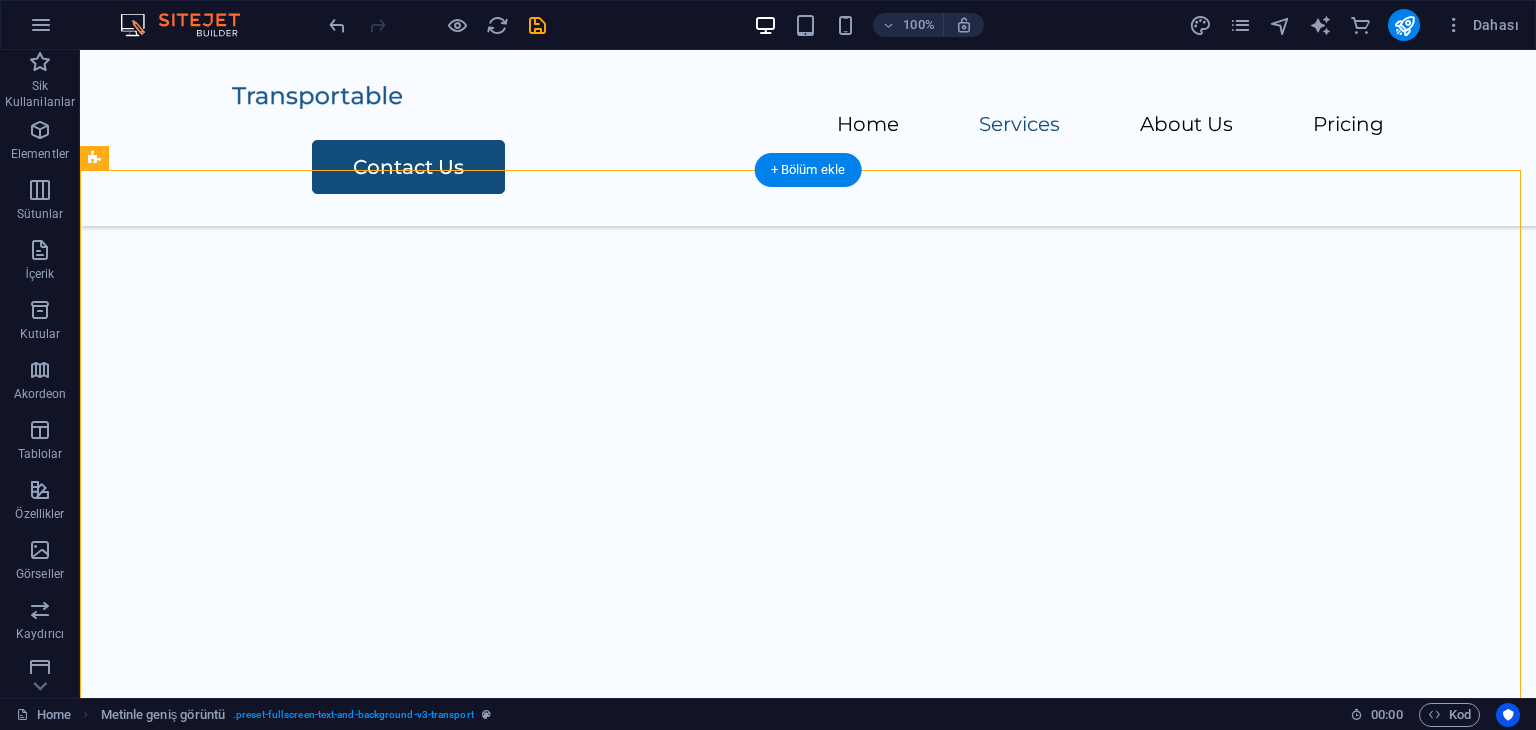 drag, startPoint x: 516, startPoint y: 647, endPoint x: 471, endPoint y: 422, distance: 229.45587 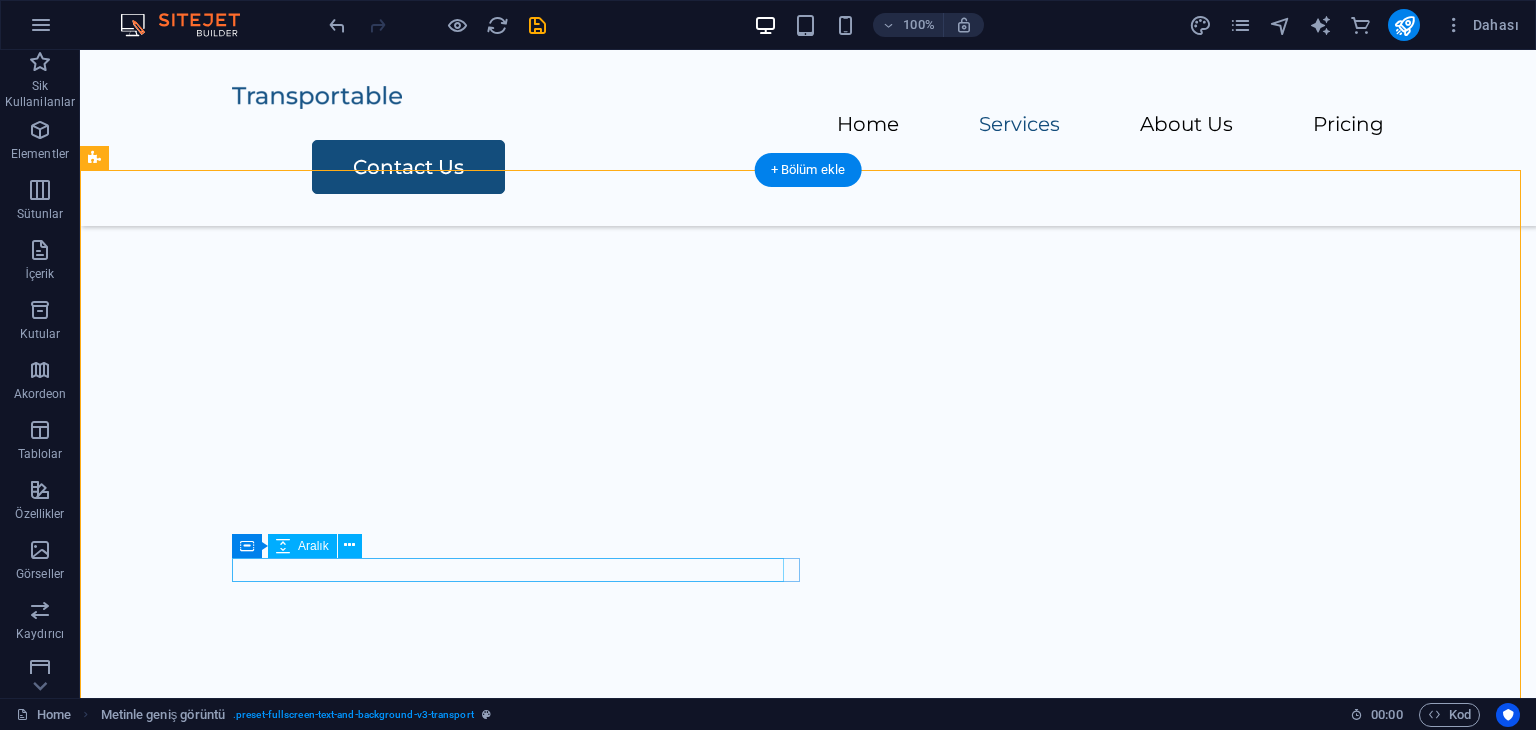 click at bounding box center (876, 262) 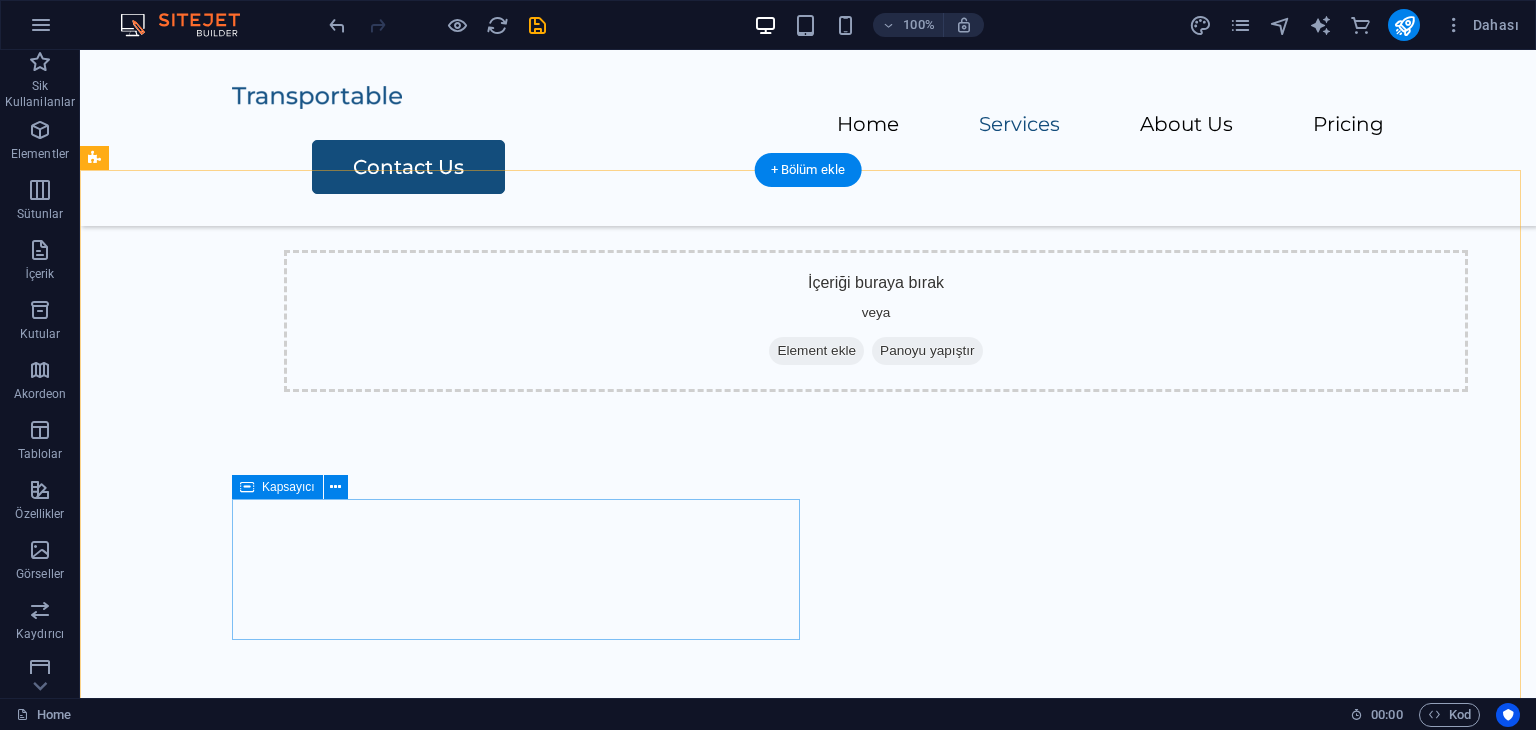 click on "İçeriği buraya bırak veya  Element ekle  Panoyu yapıştır" at bounding box center [876, 321] 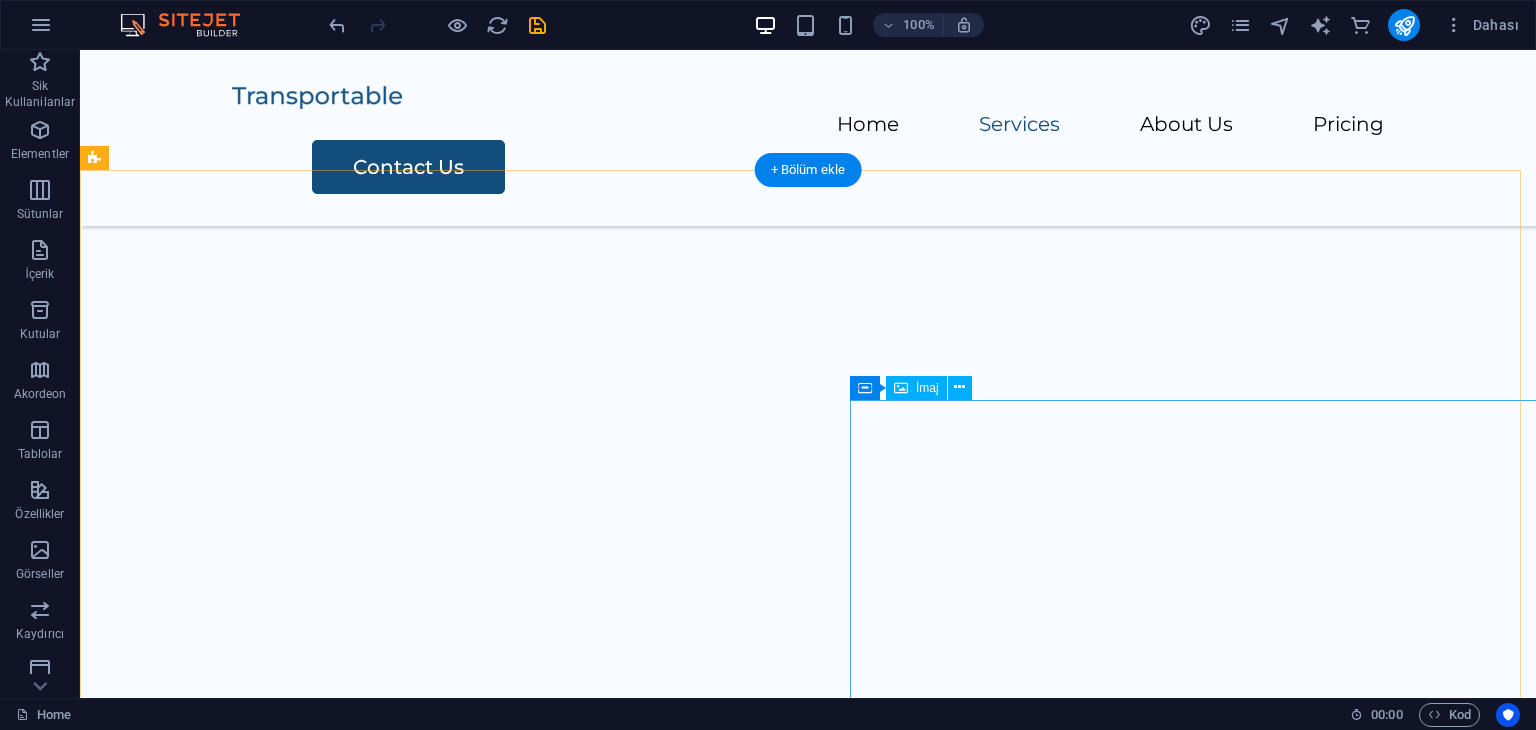 click at bounding box center (1247, -598) 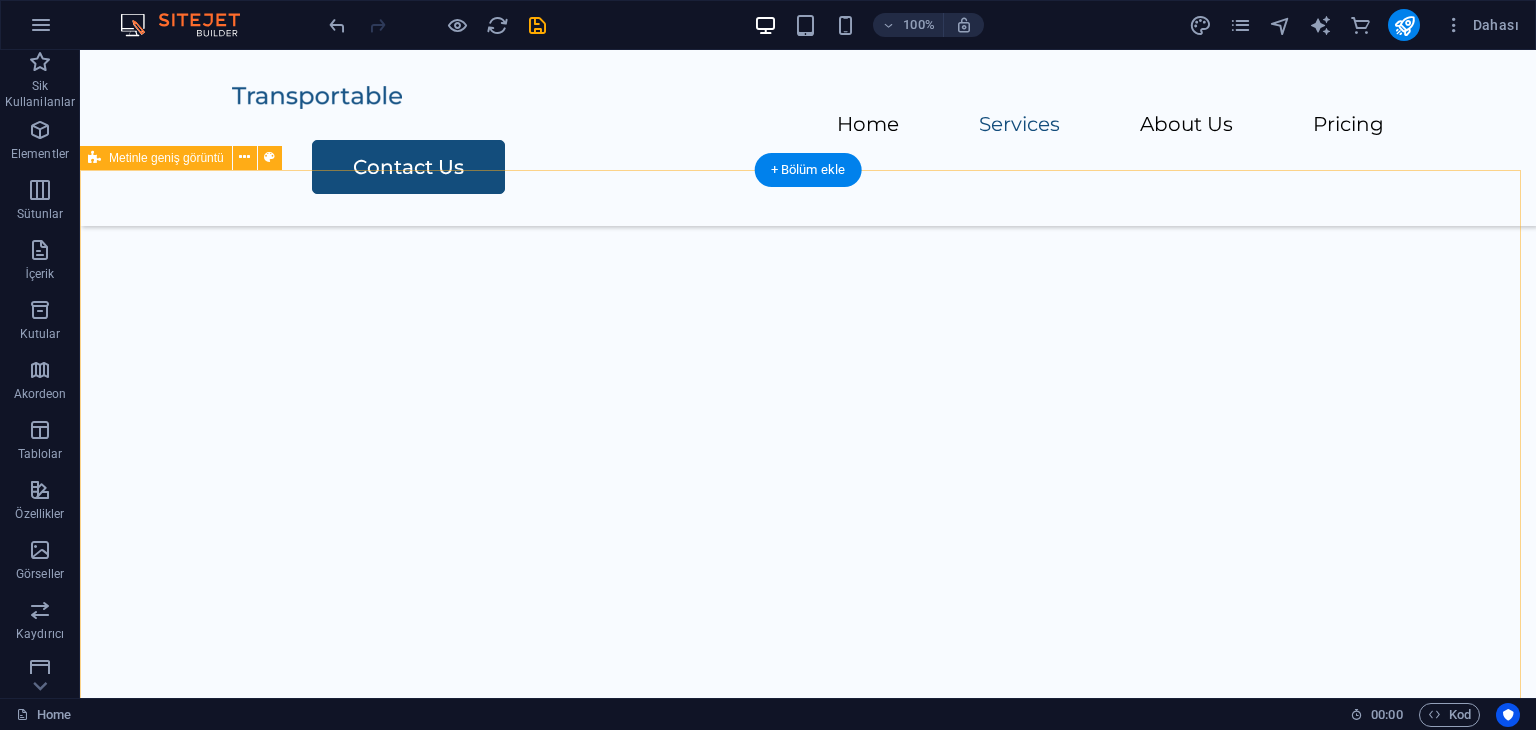 click on "İçeriği buraya bırak veya  Element ekle  Panoyu yapıştır" at bounding box center (808, 570) 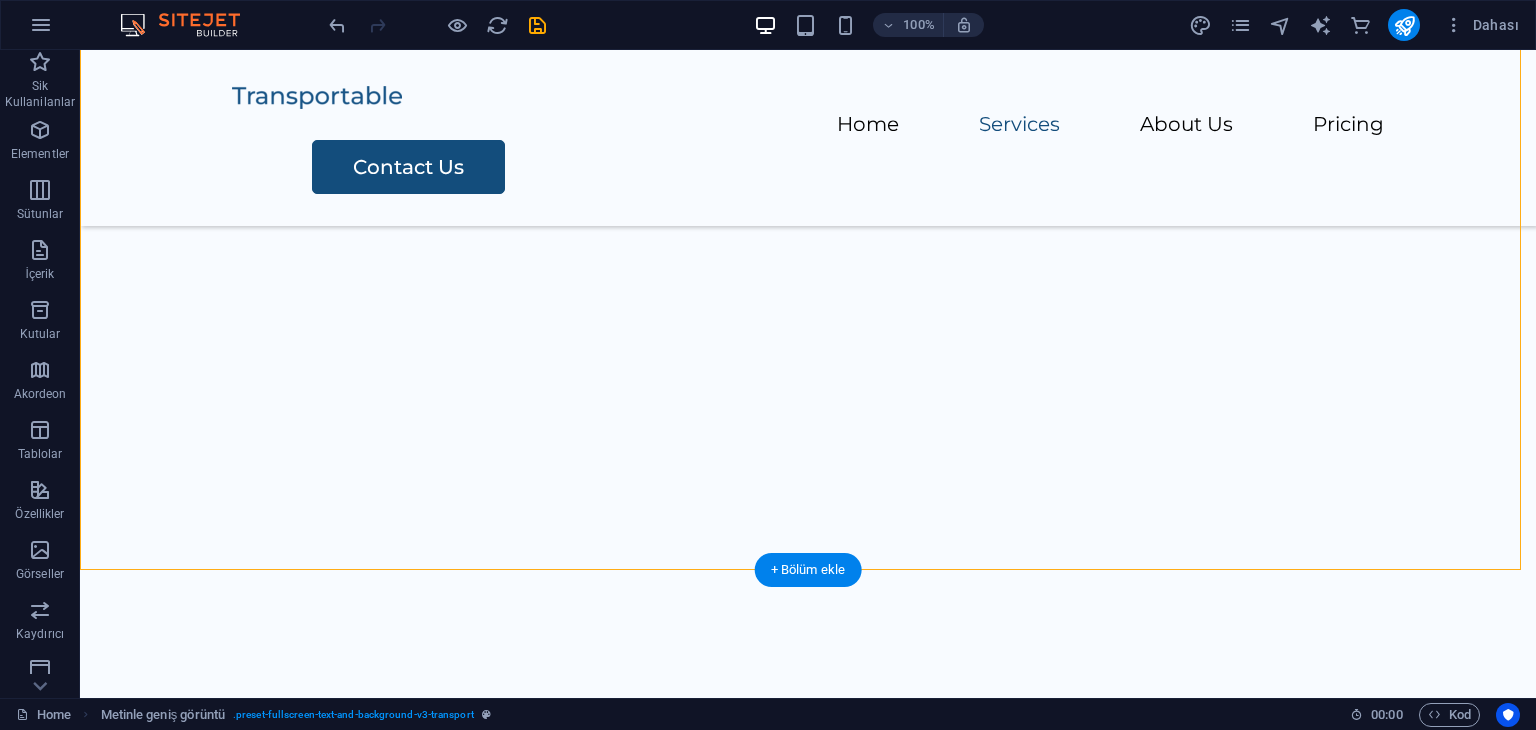 scroll, scrollTop: 1411, scrollLeft: 0, axis: vertical 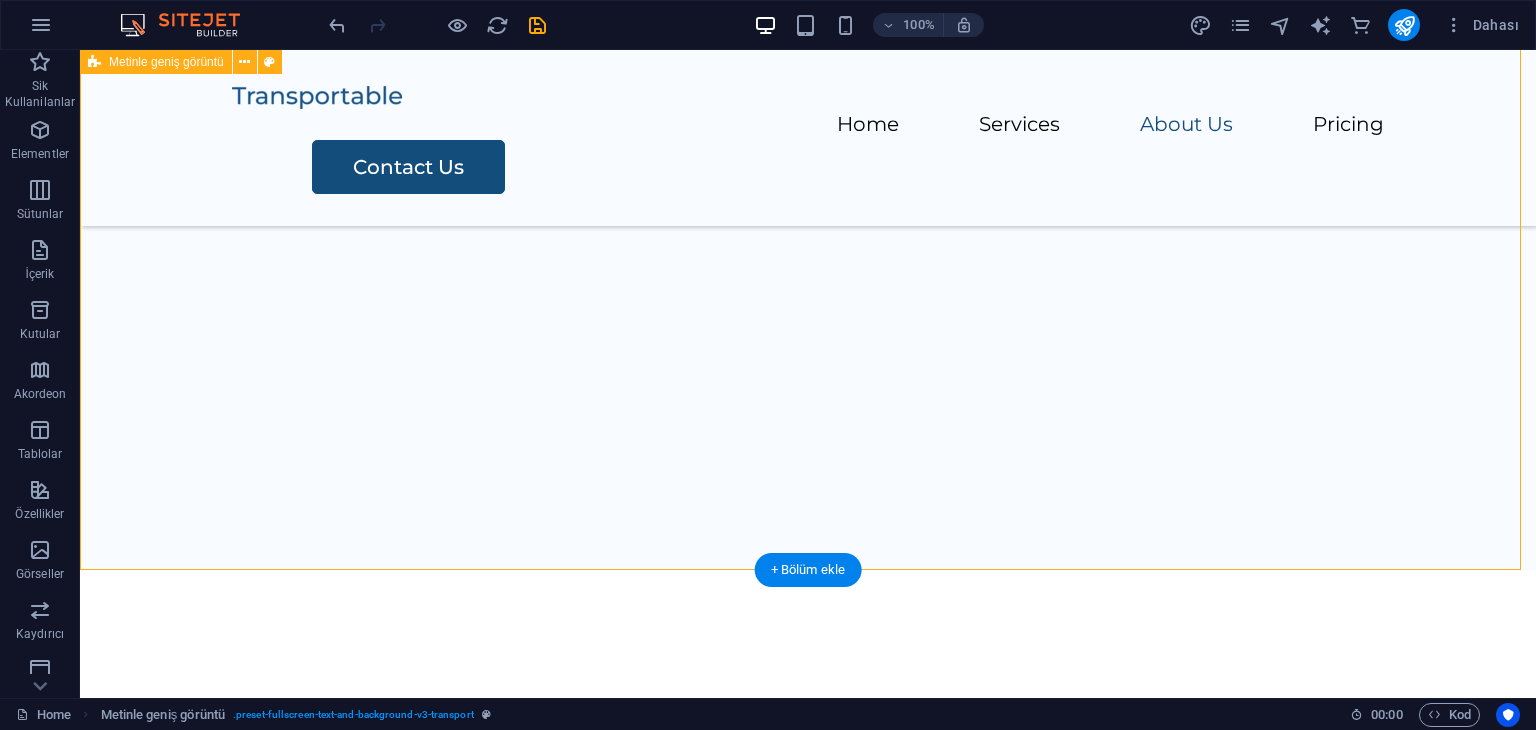 click on "İçeriği buraya bırak veya  Element ekle  Panoyu yapıştır" at bounding box center (808, 170) 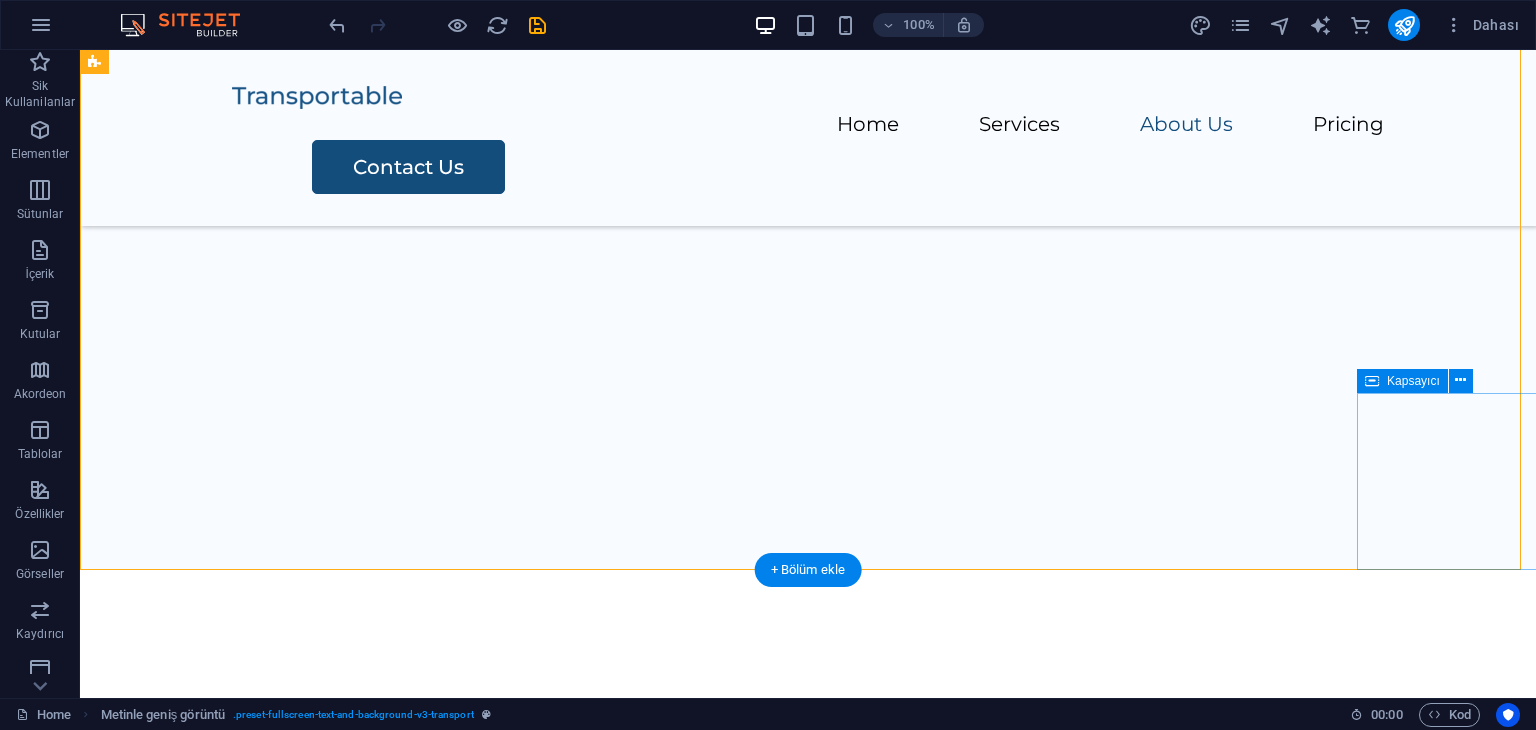 click on "İçeriği buraya bırak veya  Element ekle  Panoyu yapıştır" at bounding box center (1516, -802) 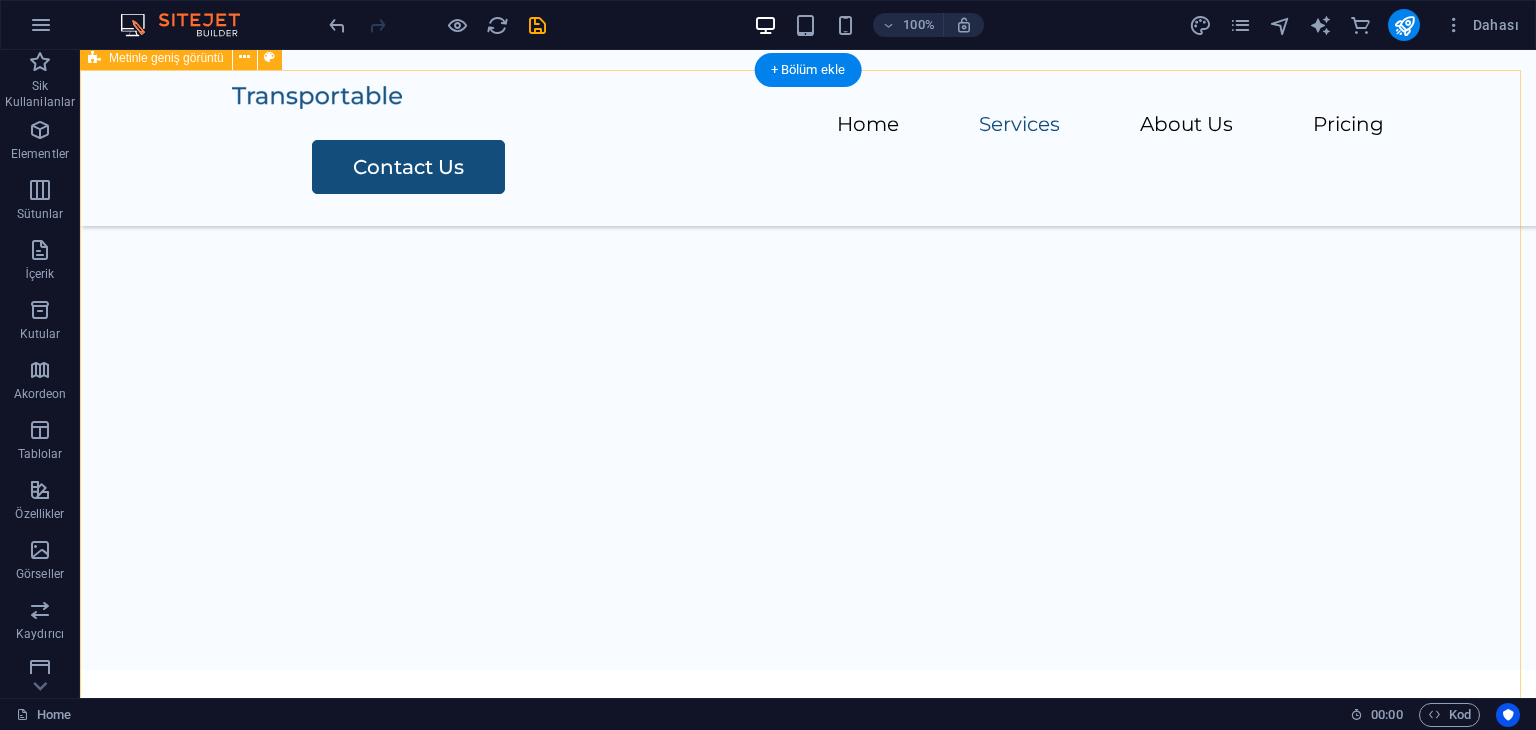 scroll, scrollTop: 1011, scrollLeft: 0, axis: vertical 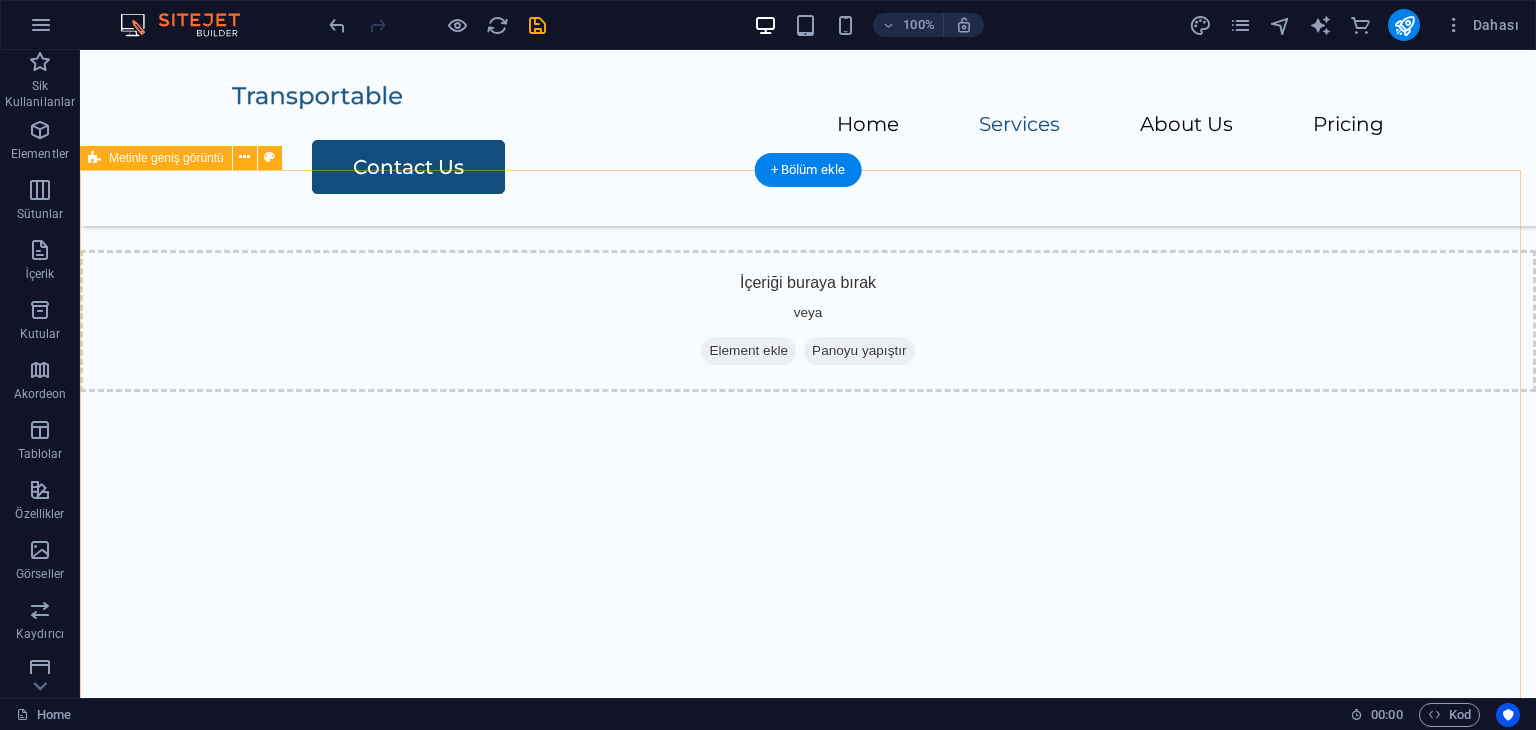 click on "İçeriği buraya bırak veya  Element ekle  Panoyu yapıştır" at bounding box center (808, 321) 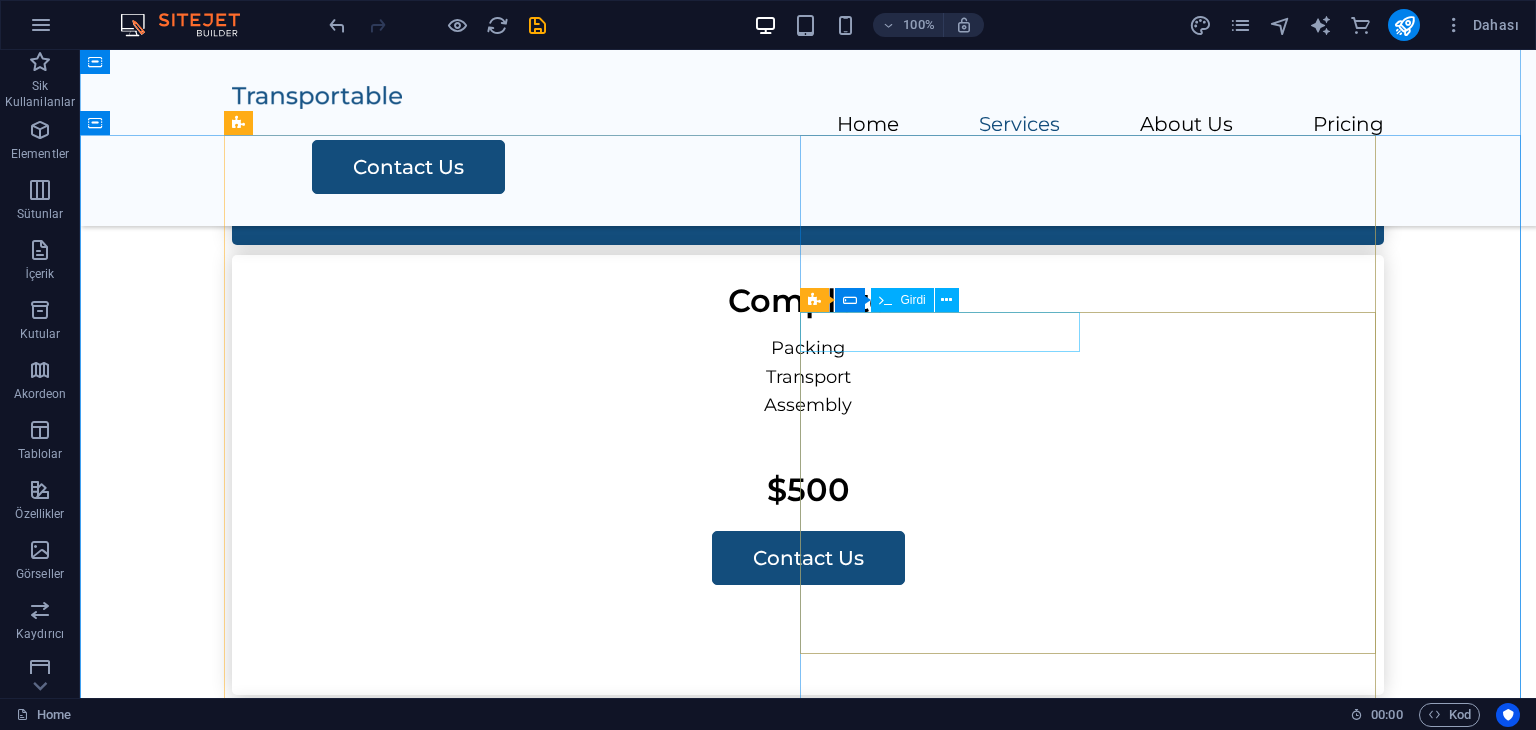 scroll, scrollTop: 1911, scrollLeft: 0, axis: vertical 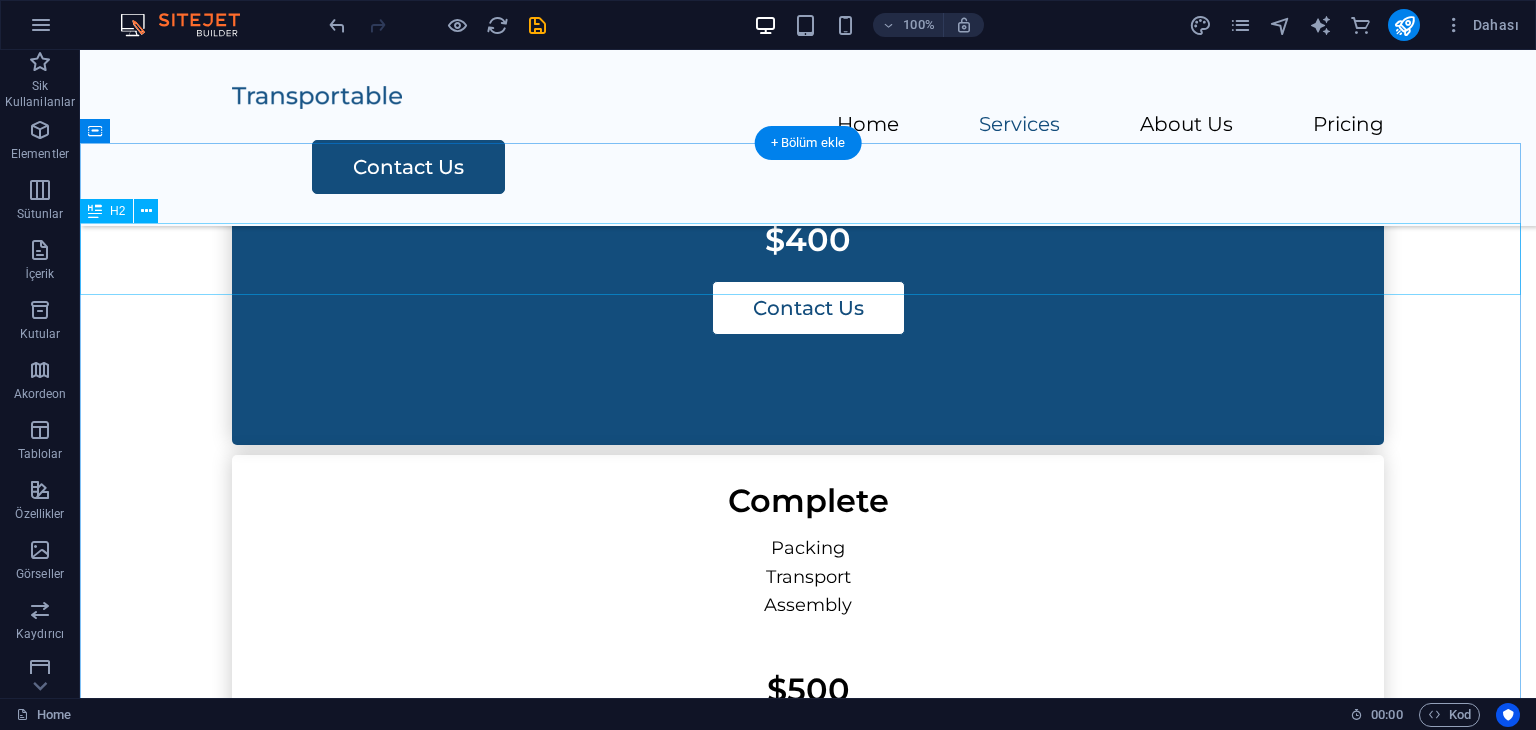 click on "Contact Us" at bounding box center (808, 1581) 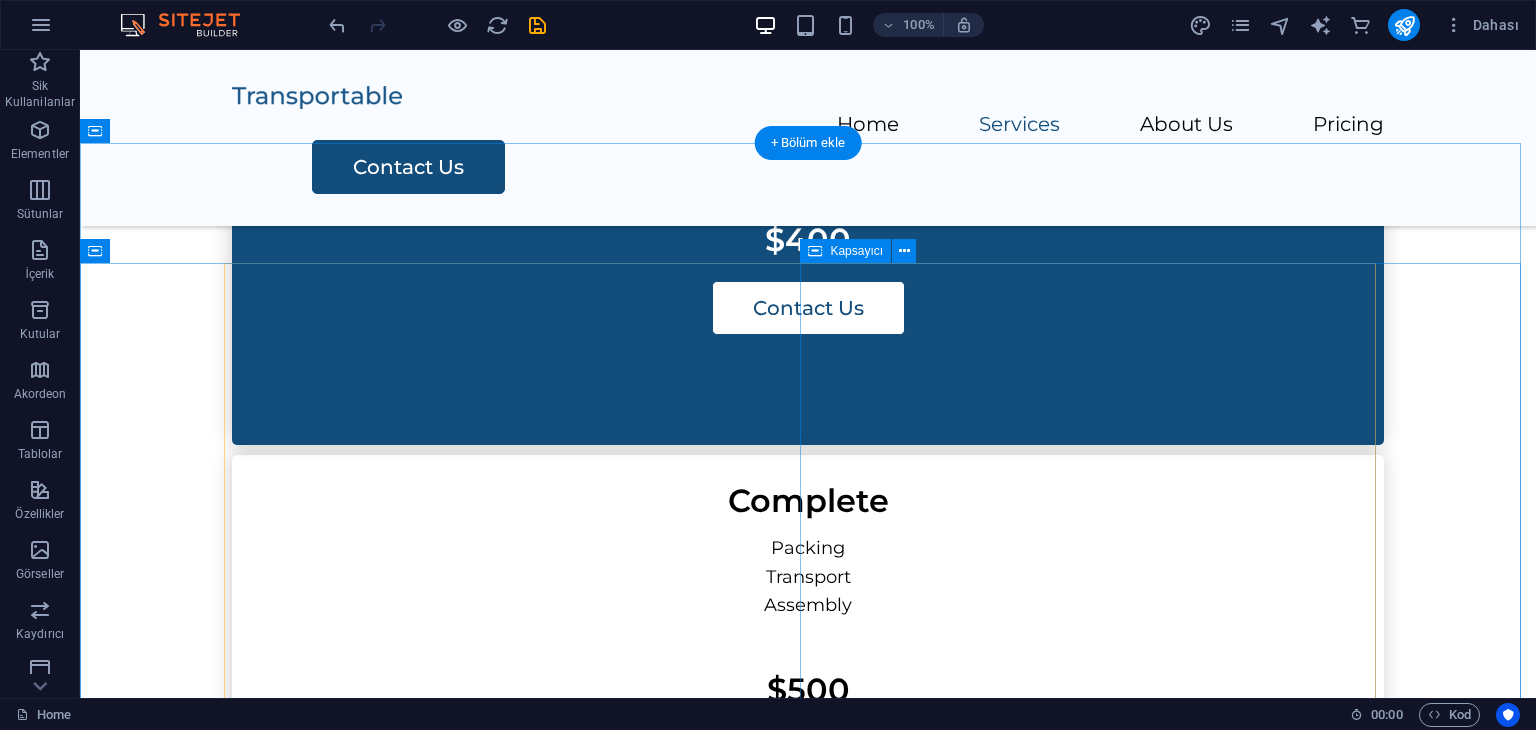 click on "Contact Us   I have read and understand the privacy policy. Okunaksız mı? Yeni yükle Submit" at bounding box center (808, 1885) 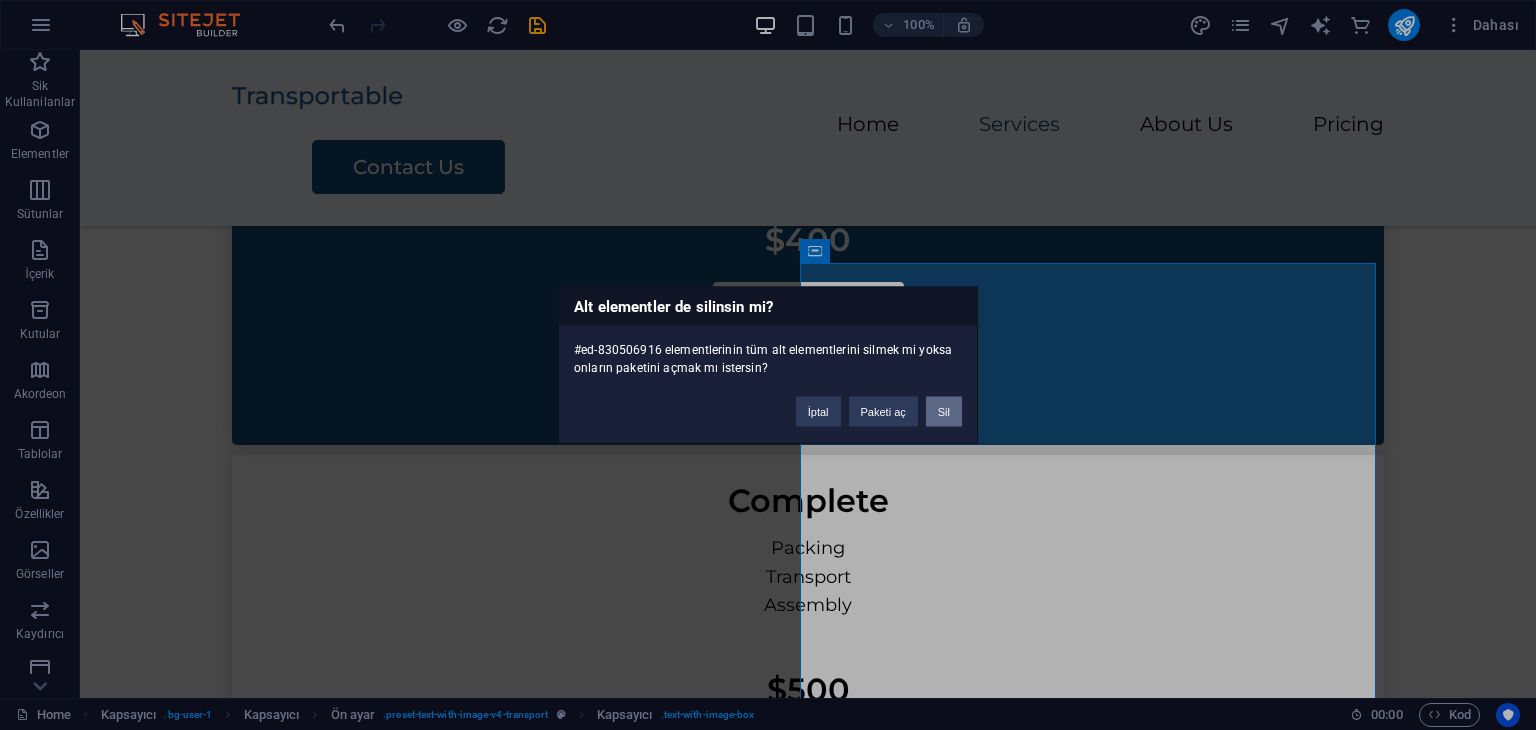 click on "Sil" at bounding box center (944, 412) 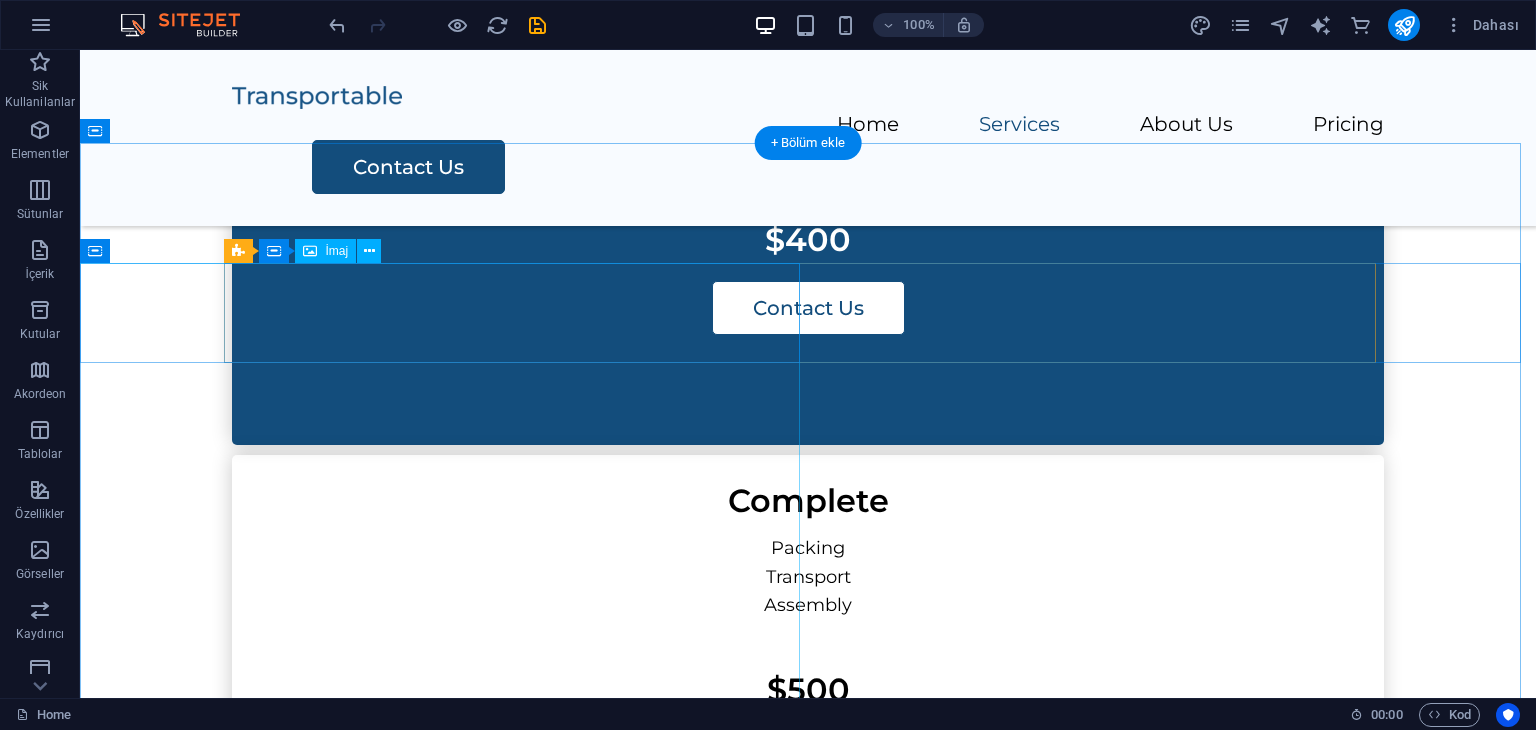 click at bounding box center [-66, 1925] 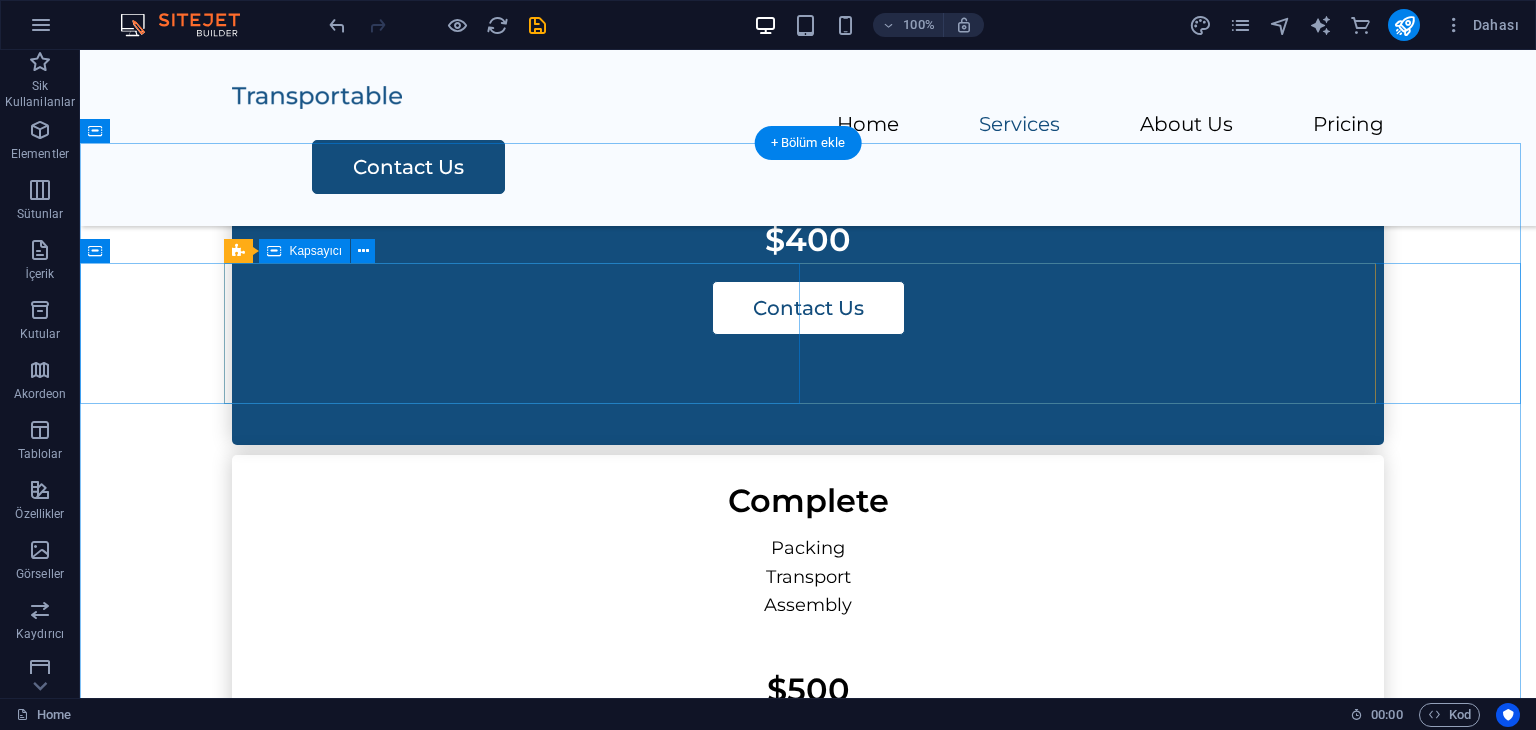 click on "İçeriği buraya bırak veya  Element ekle  Panoyu yapıştır" at bounding box center (808, 1656) 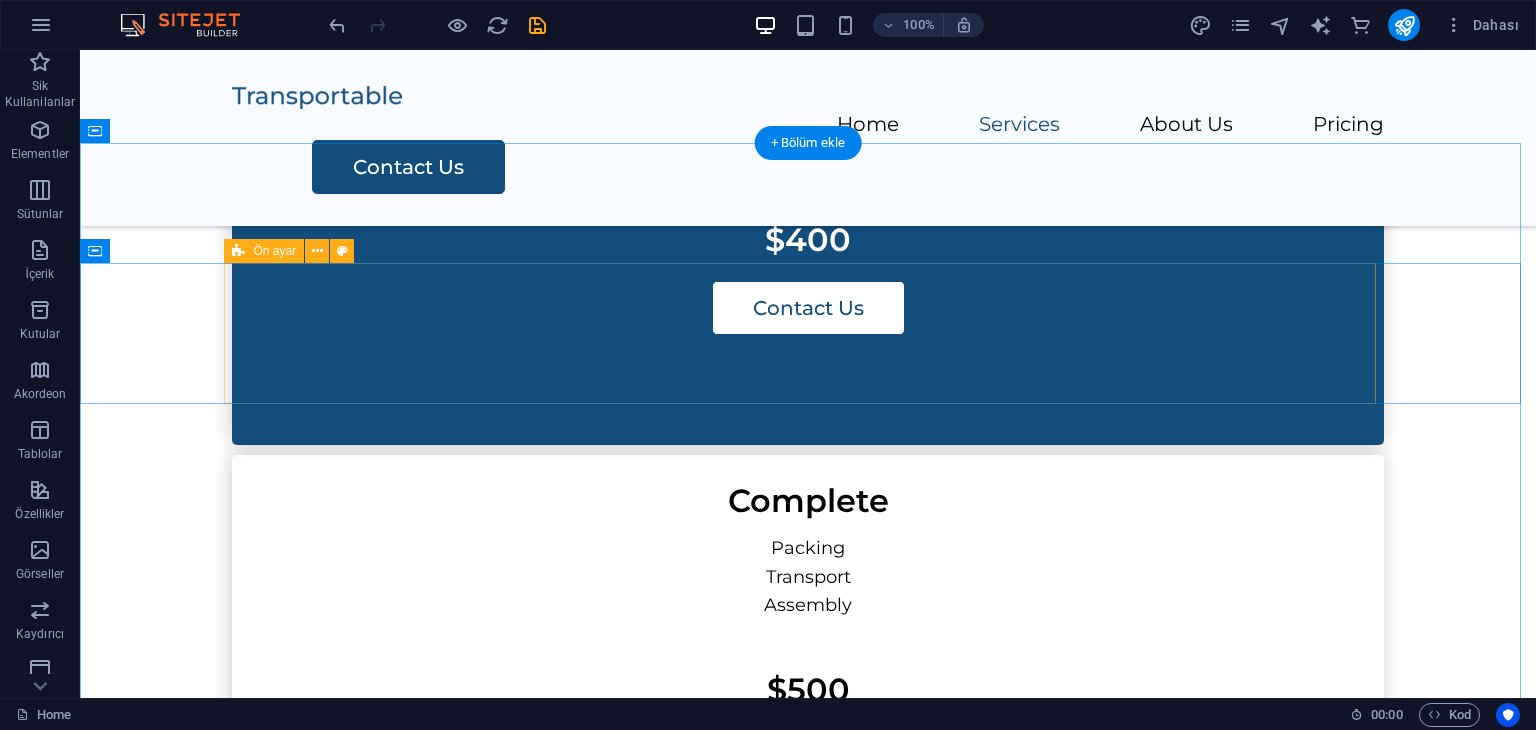 click on "İçeriği buraya bırak veya  Element ekle  Panoyu yapıştır" at bounding box center [808, 1656] 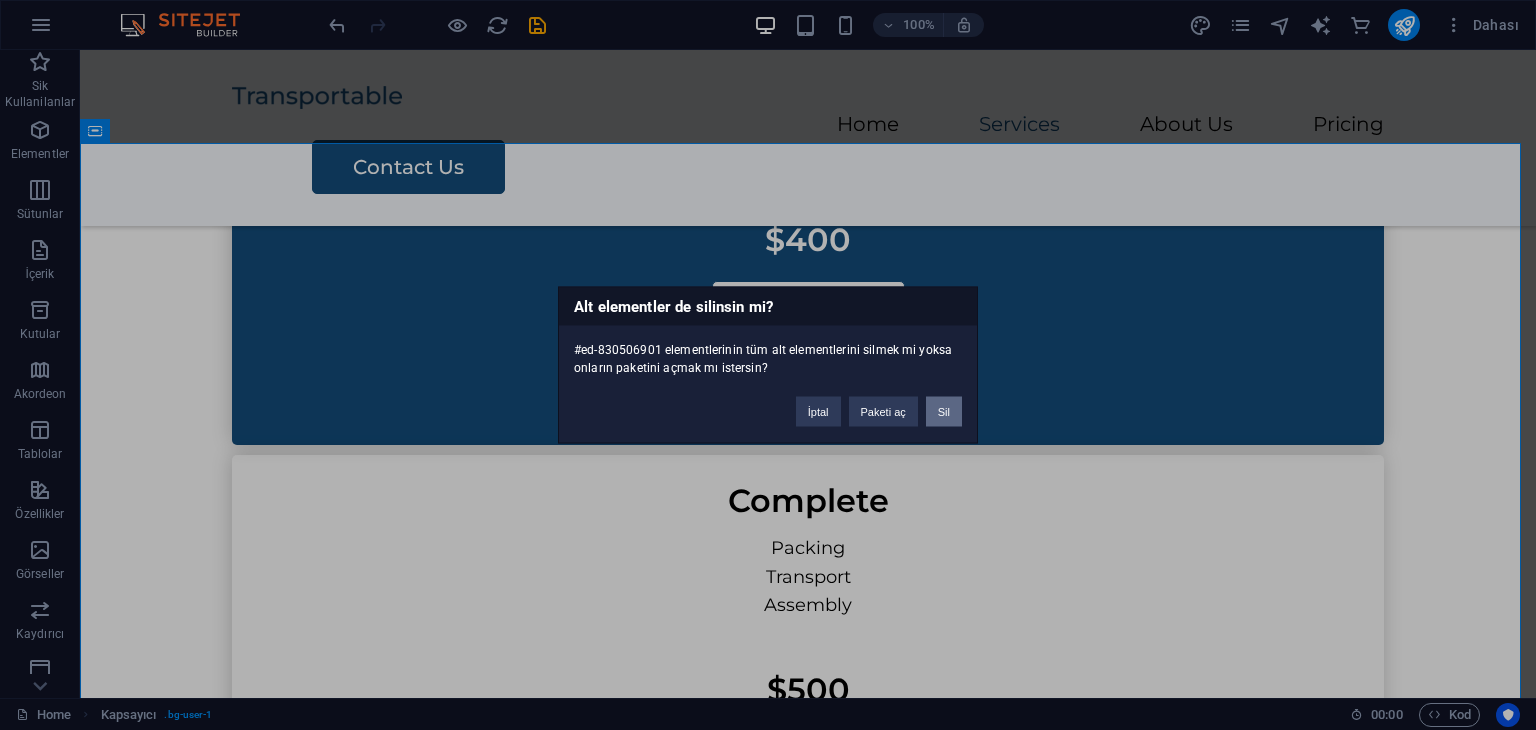 click on "Sil" at bounding box center [944, 412] 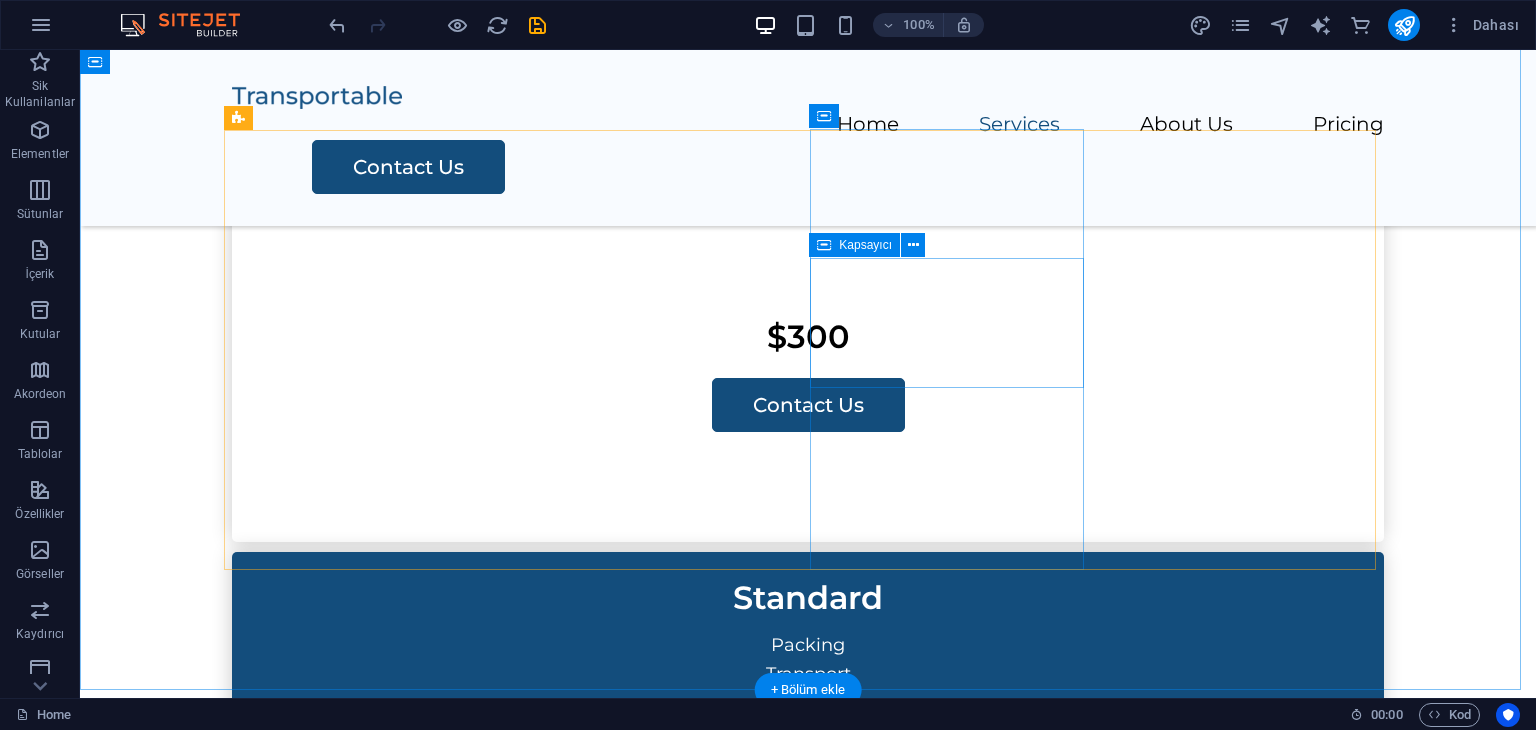 scroll, scrollTop: 1664, scrollLeft: 0, axis: vertical 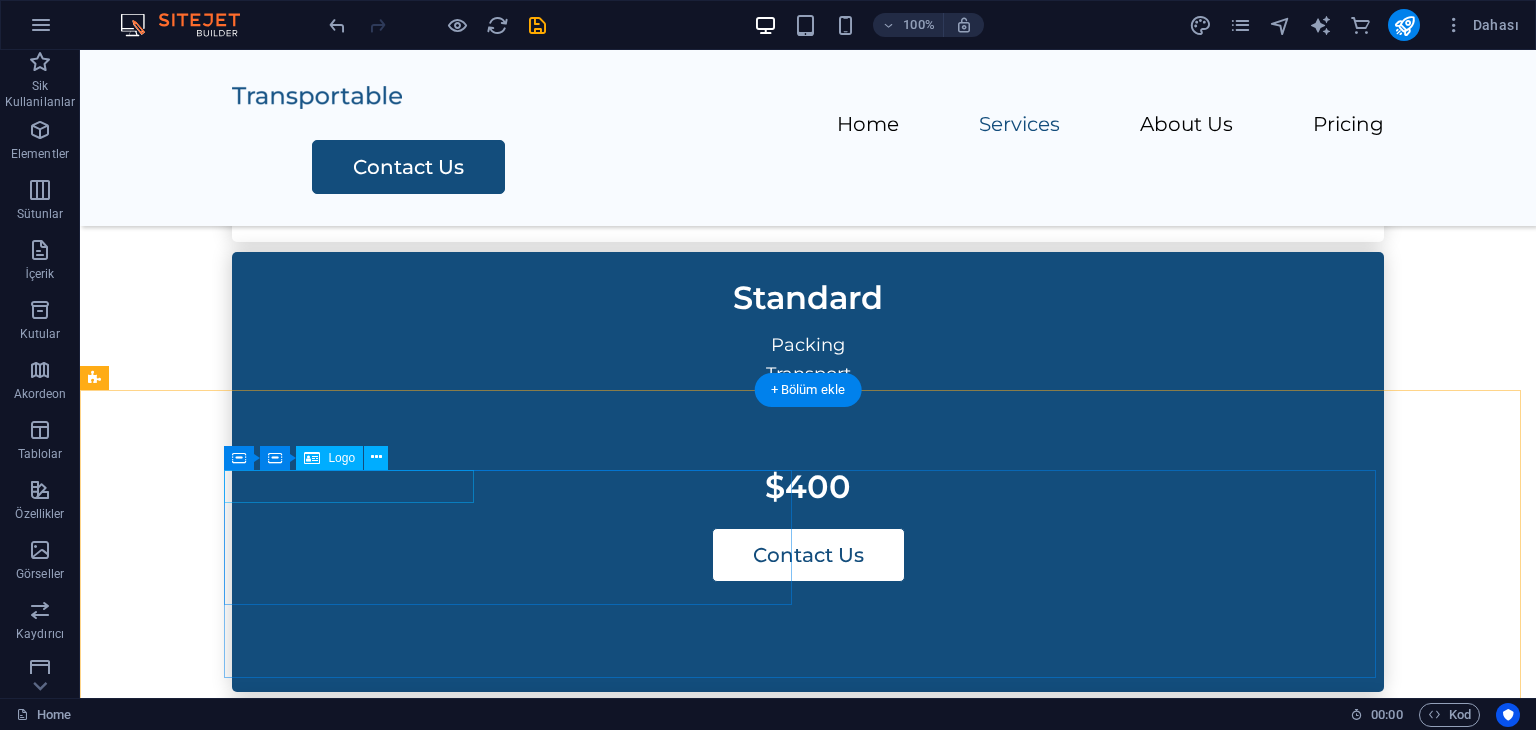 click at bounding box center (516, 1809) 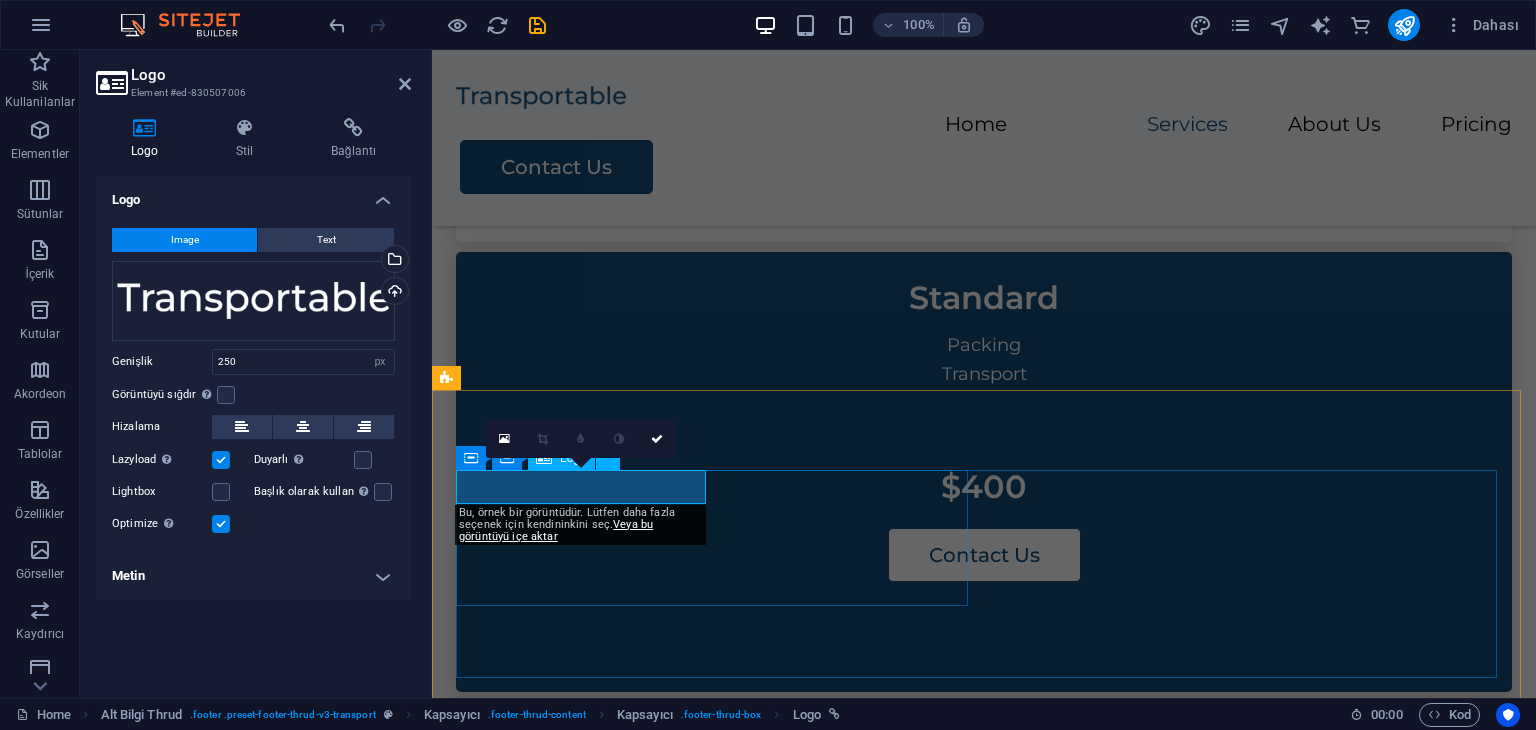 click at bounding box center [716, 1809] 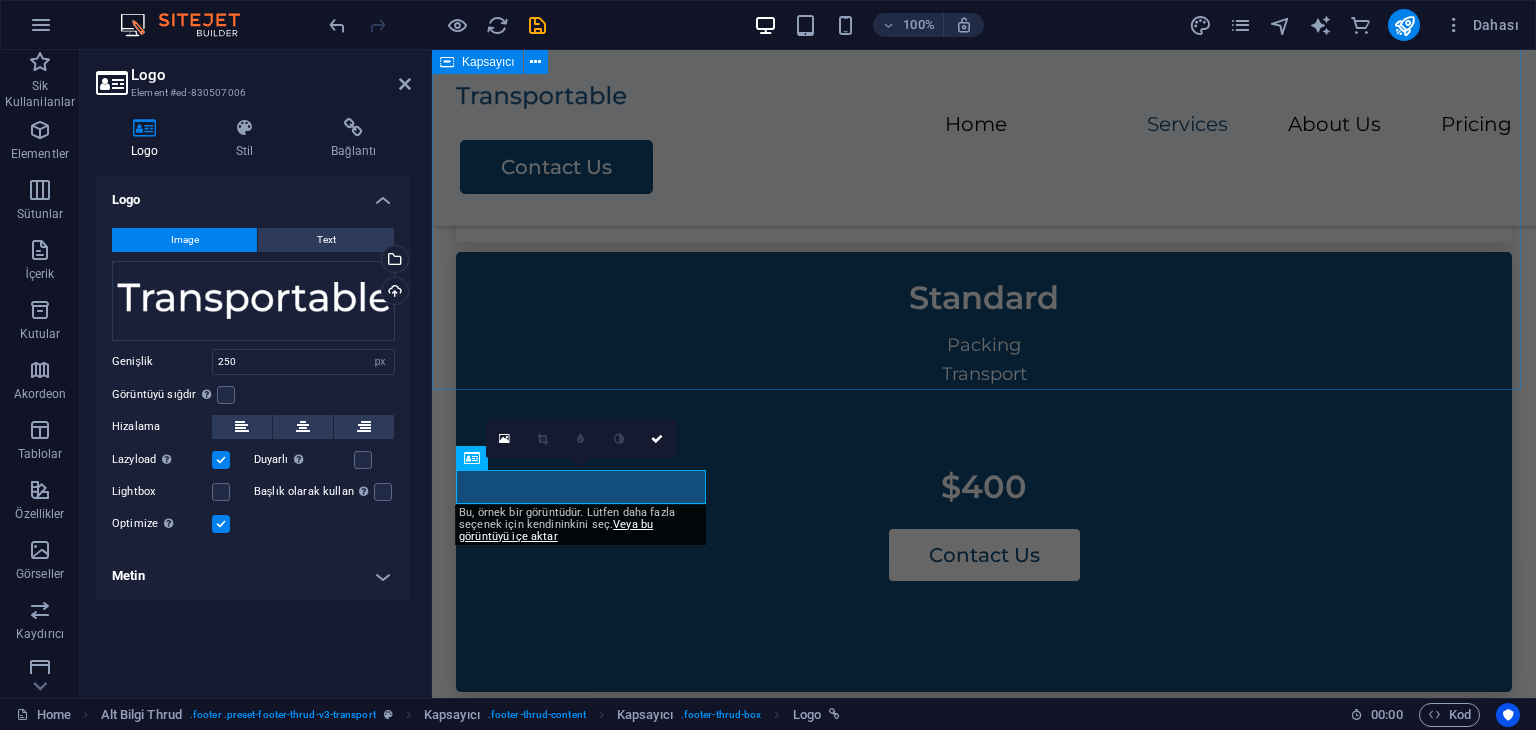 click on "Service Packages Lorem ipsum dolor sit amet, consectetur adipiscing elit, sed do eiusmod tempor incididunt. Essential Transport $300 Contact Us Standard Packing Transport $400 Contact Us Complete Packing Transport Assembly $500 Contact Us Premium Packing Transport Assembly Storage Solution $600 Contact Us" at bounding box center [984, 614] 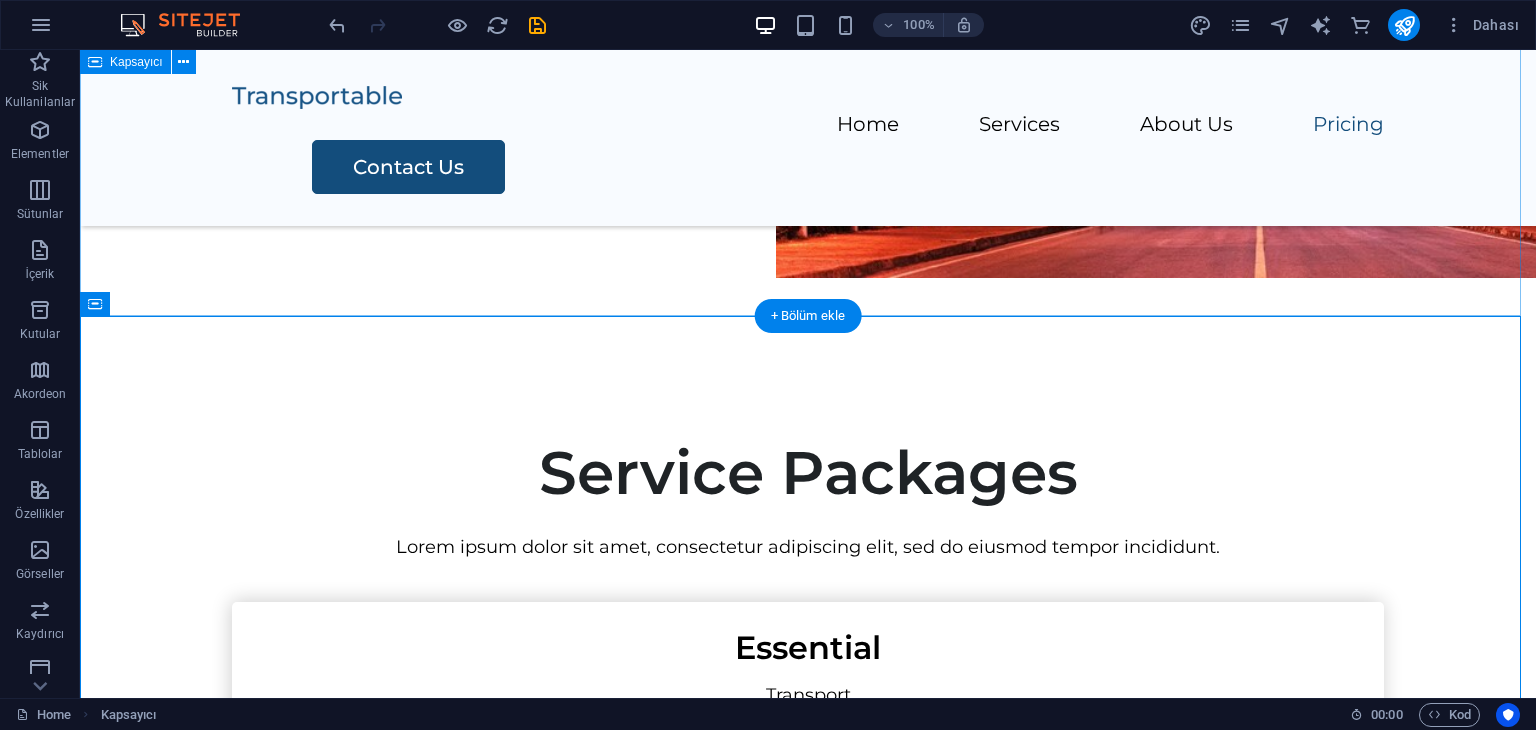 scroll, scrollTop: 1064, scrollLeft: 0, axis: vertical 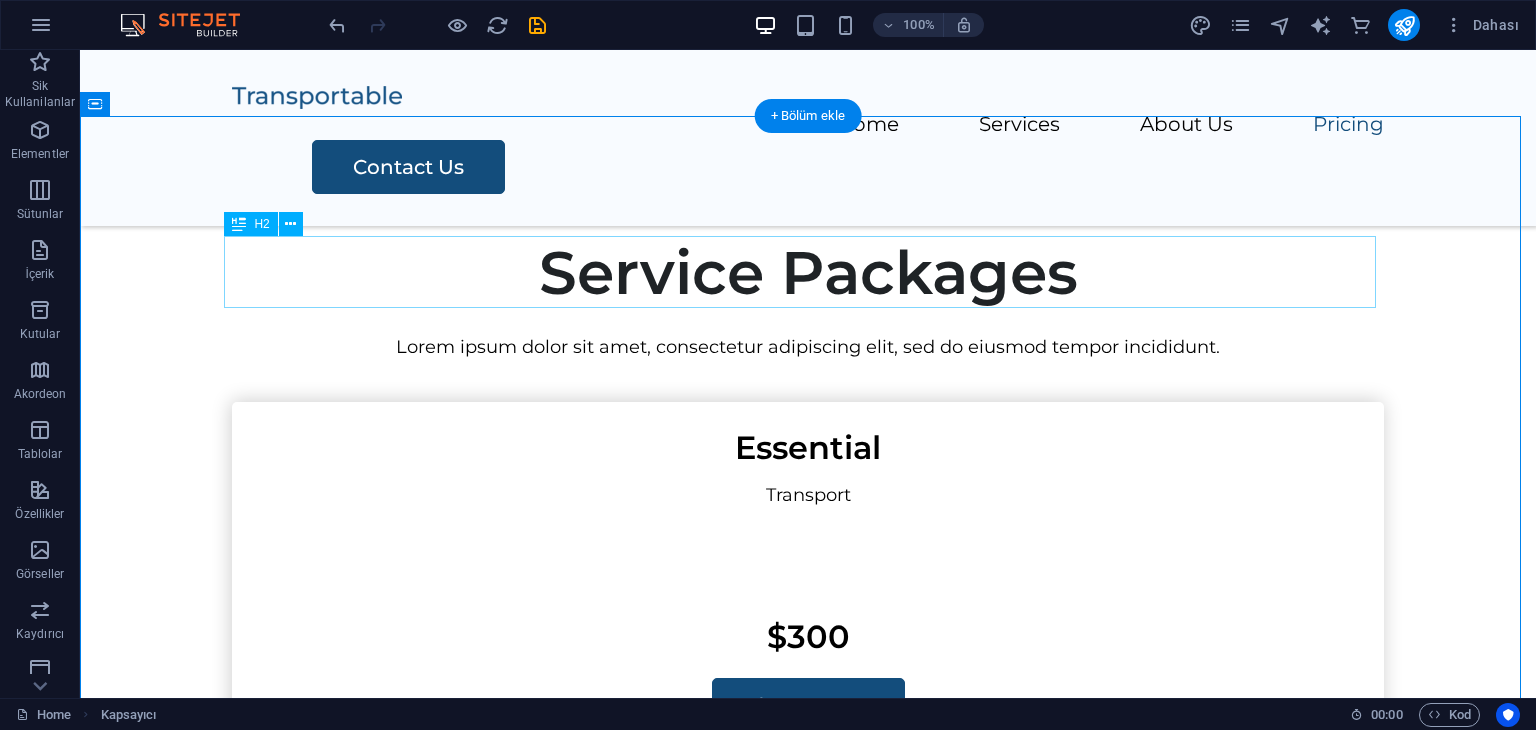 click on "Service Packages" at bounding box center [808, 273] 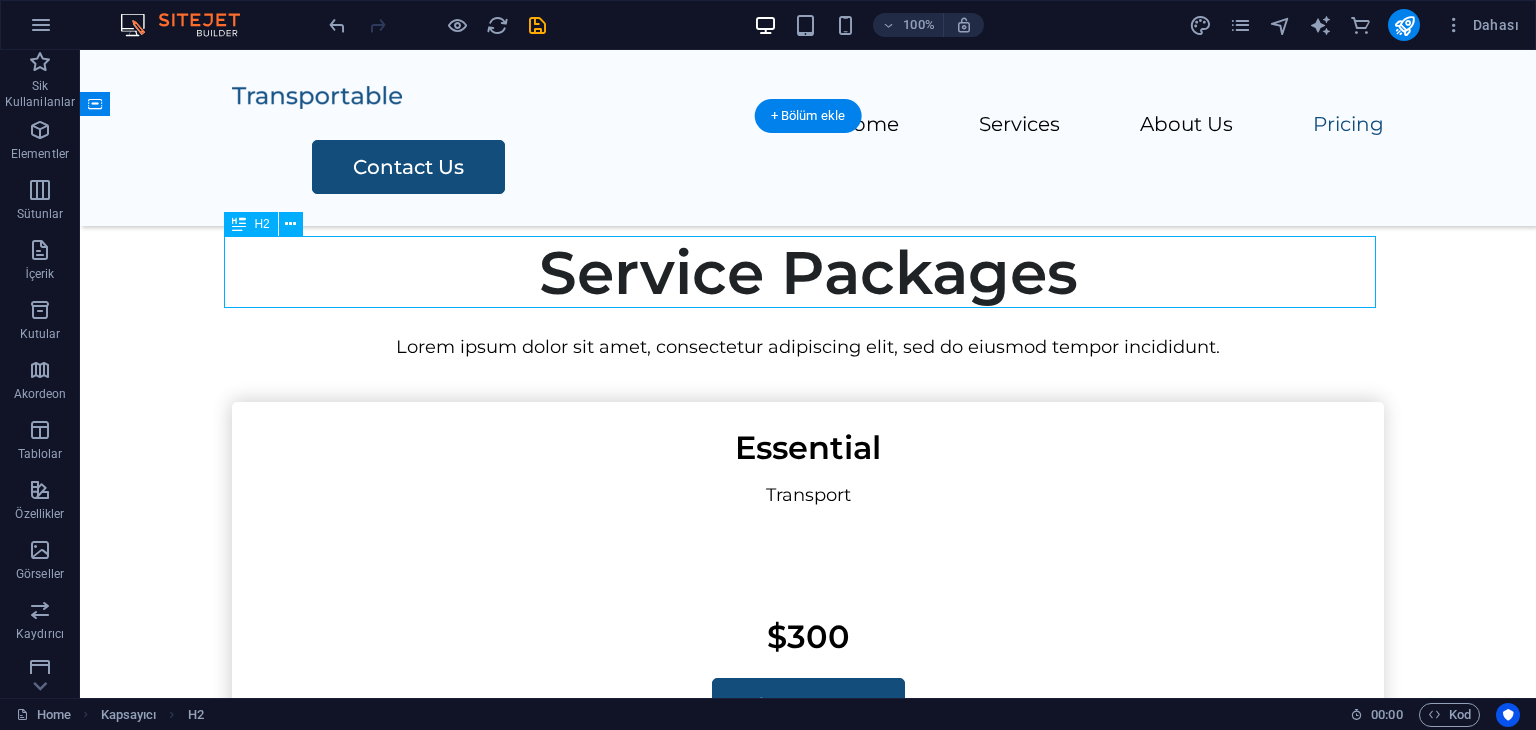 click on "Service Packages" at bounding box center [808, 273] 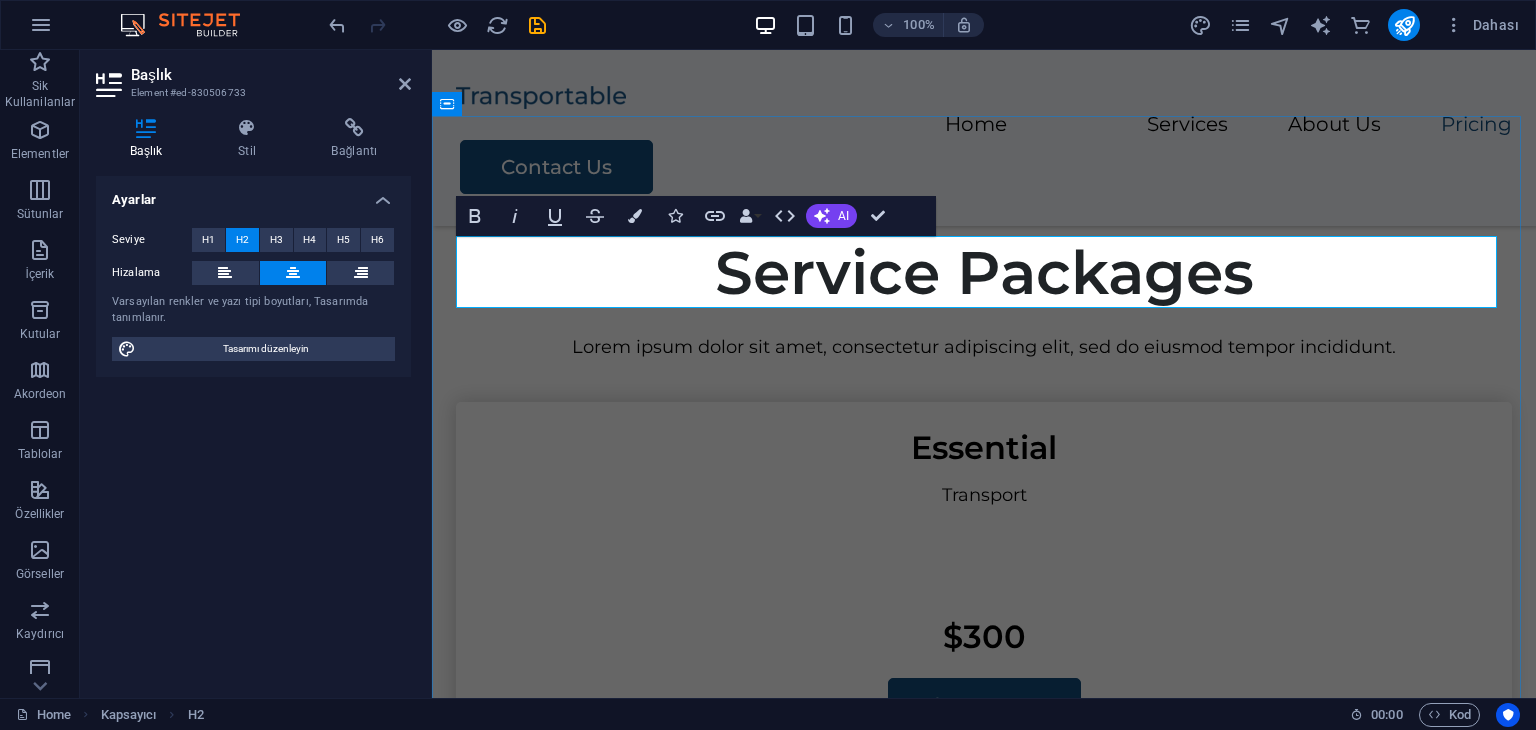 type 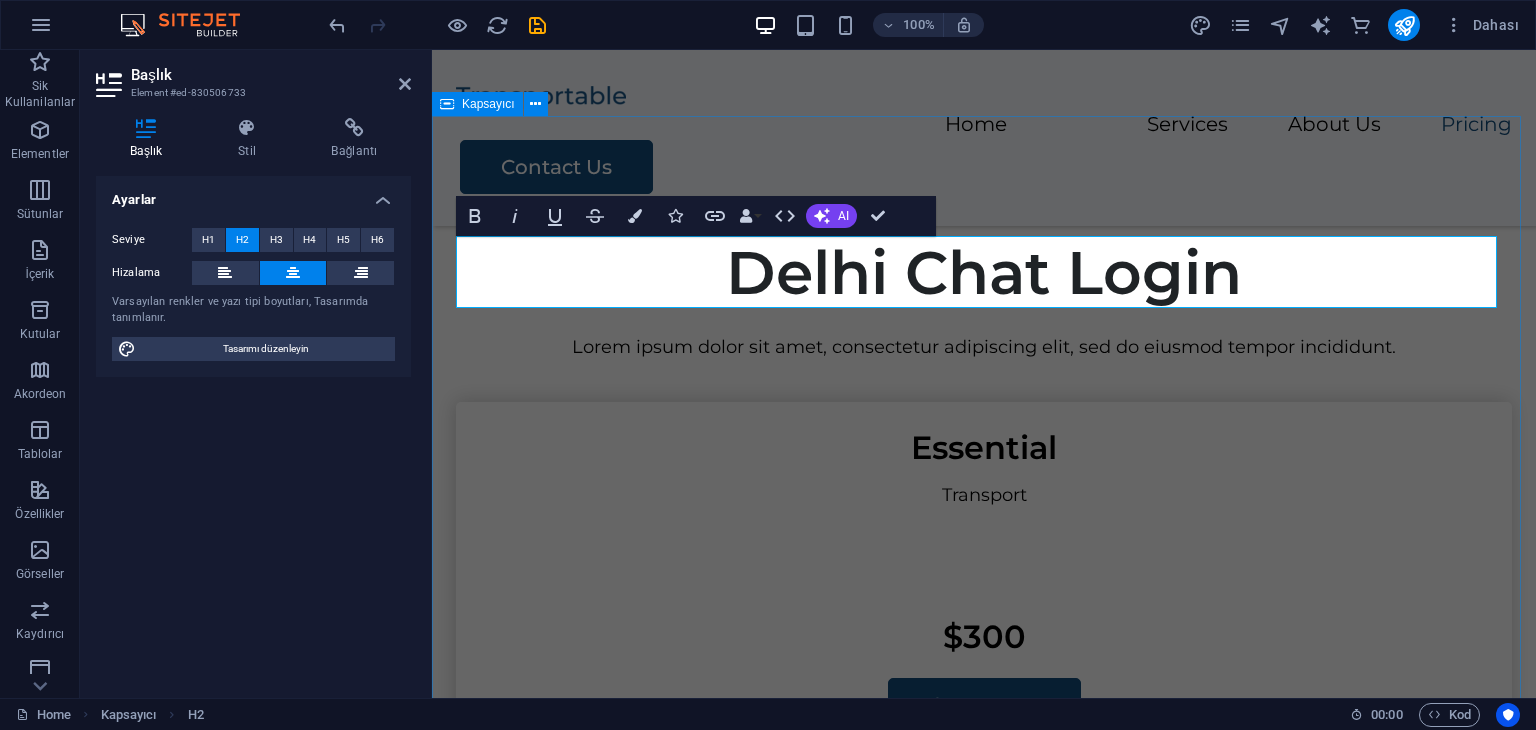 click on "[CITY] Chat Login Lorem ipsum dolor sit amet, consectetur adipiscing elit, sed do eiusmod tempor incididunt. Essential Transport $300 Contact Us Standard Packing Transport $400 Contact Us Complete Packing Transport Assembly $500 Contact Us Premium Packing Transport Assembly Storage Solution $600 Contact Us" at bounding box center (984, 1214) 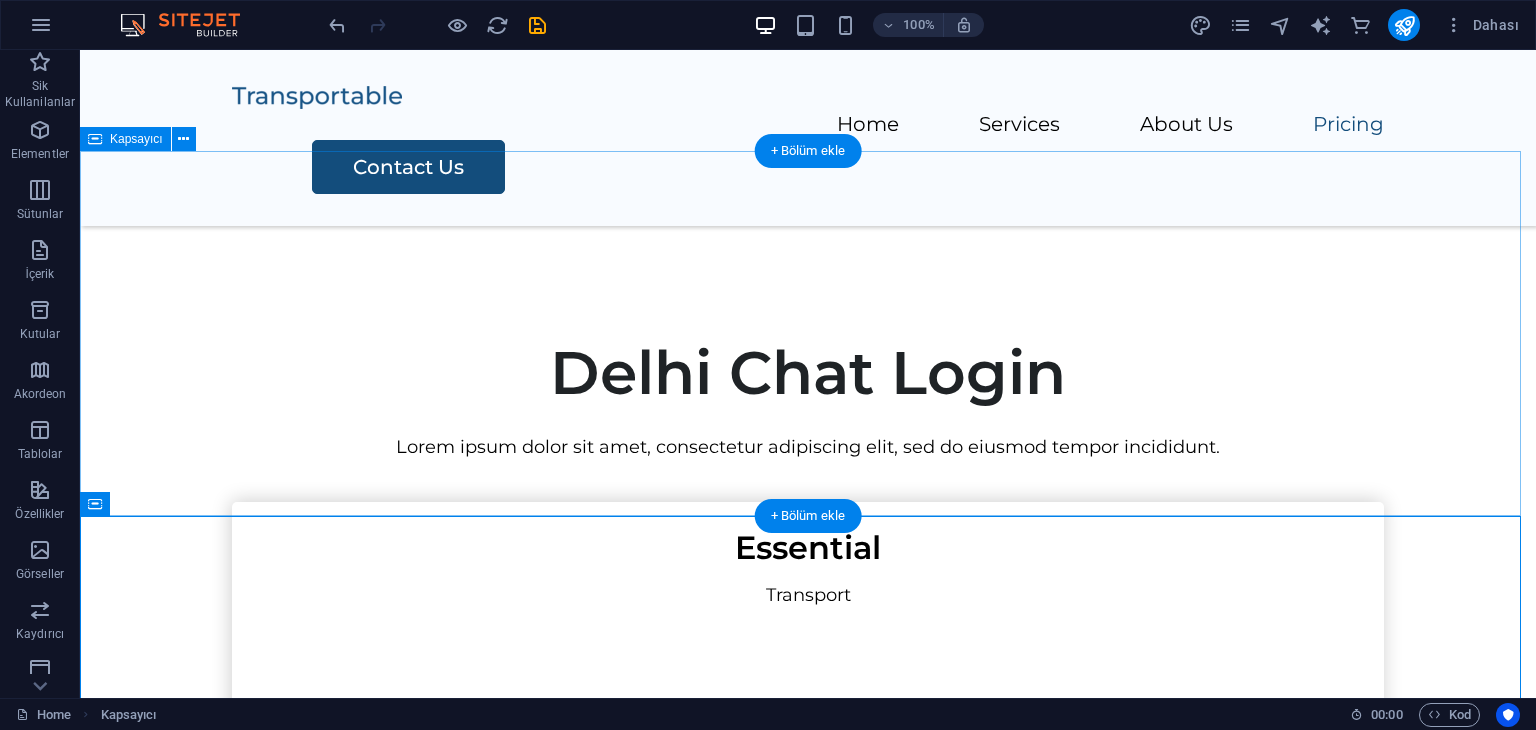 scroll, scrollTop: 1064, scrollLeft: 0, axis: vertical 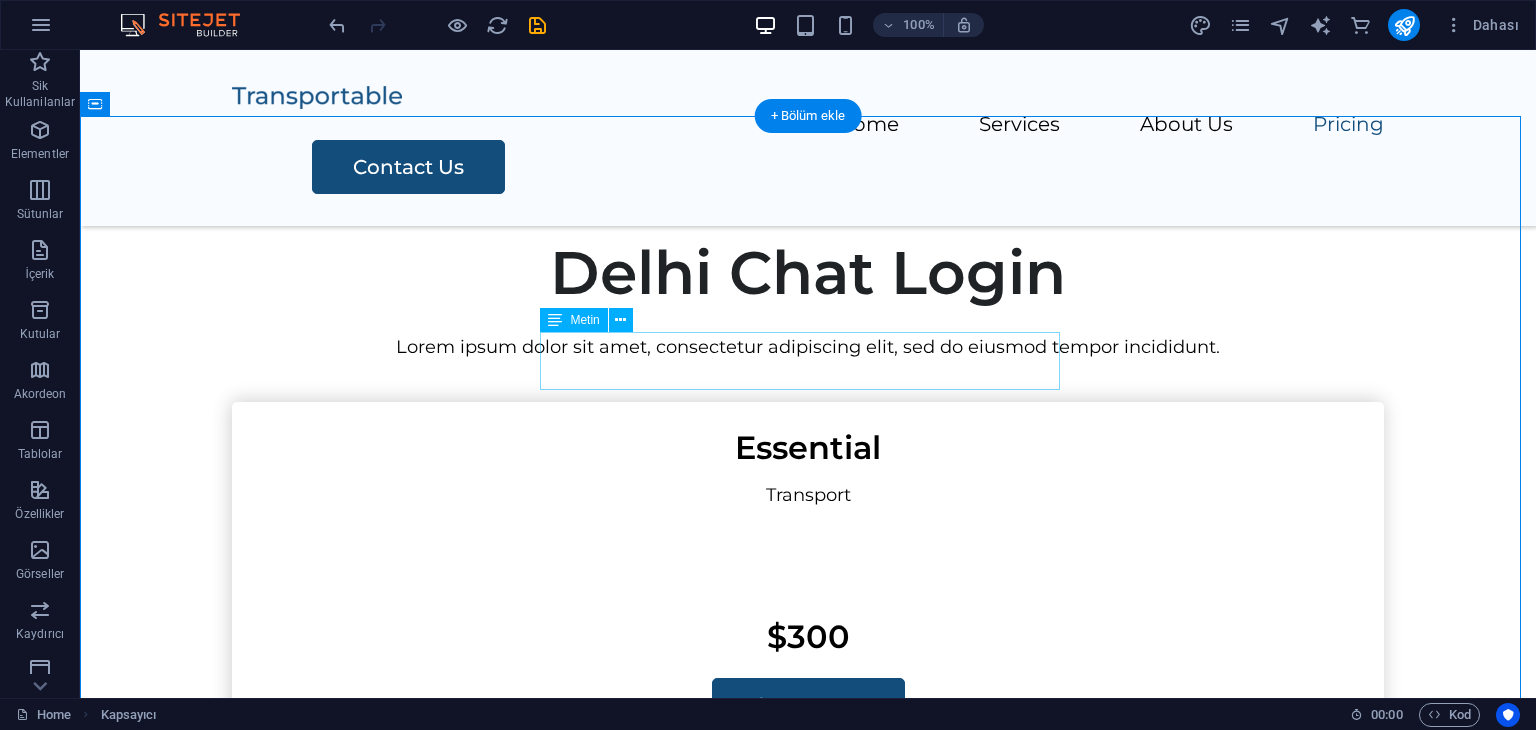 click on "Lorem ipsum dolor sit amet, consectetur adipiscing elit, sed do eiusmod tempor incididunt." at bounding box center [808, 347] 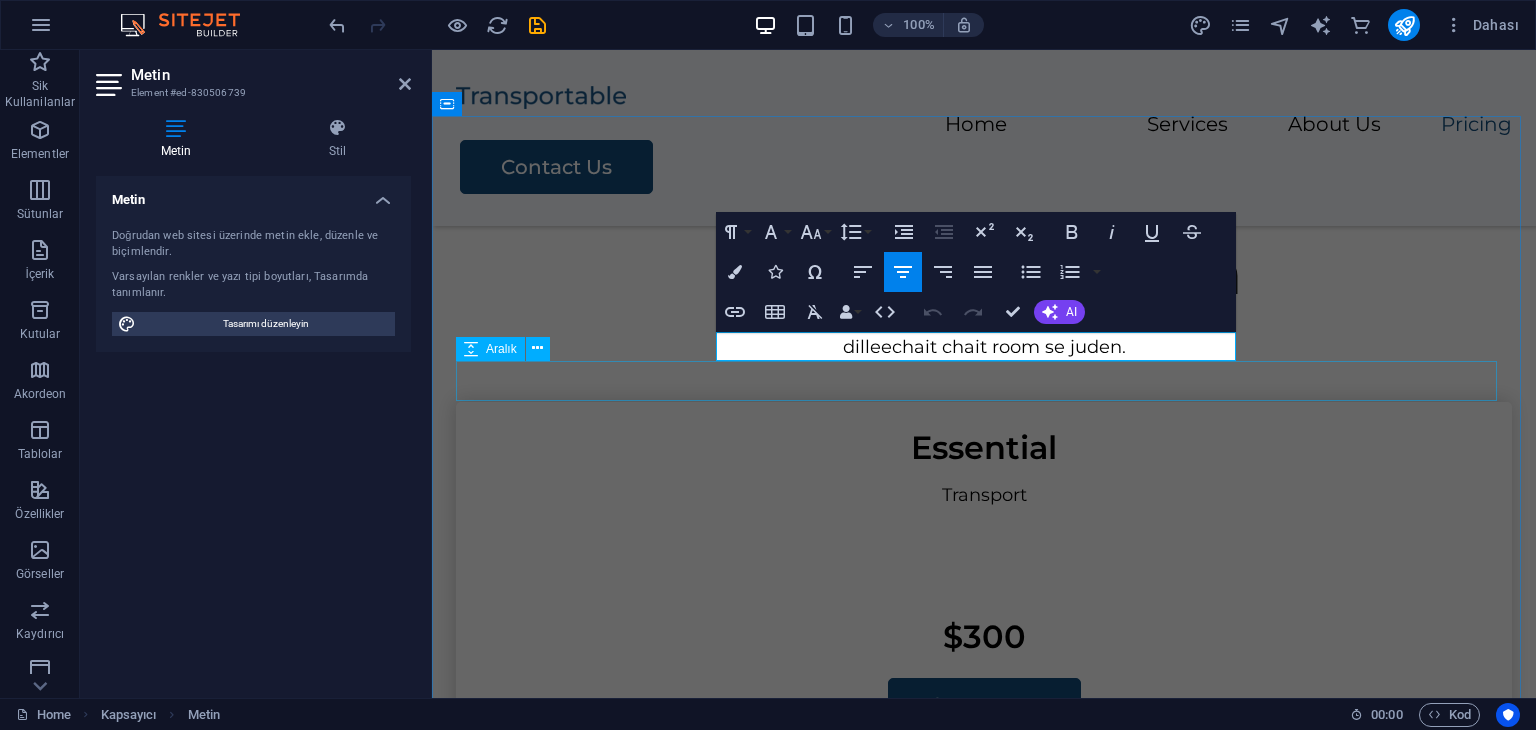 scroll, scrollTop: 56, scrollLeft: 2, axis: both 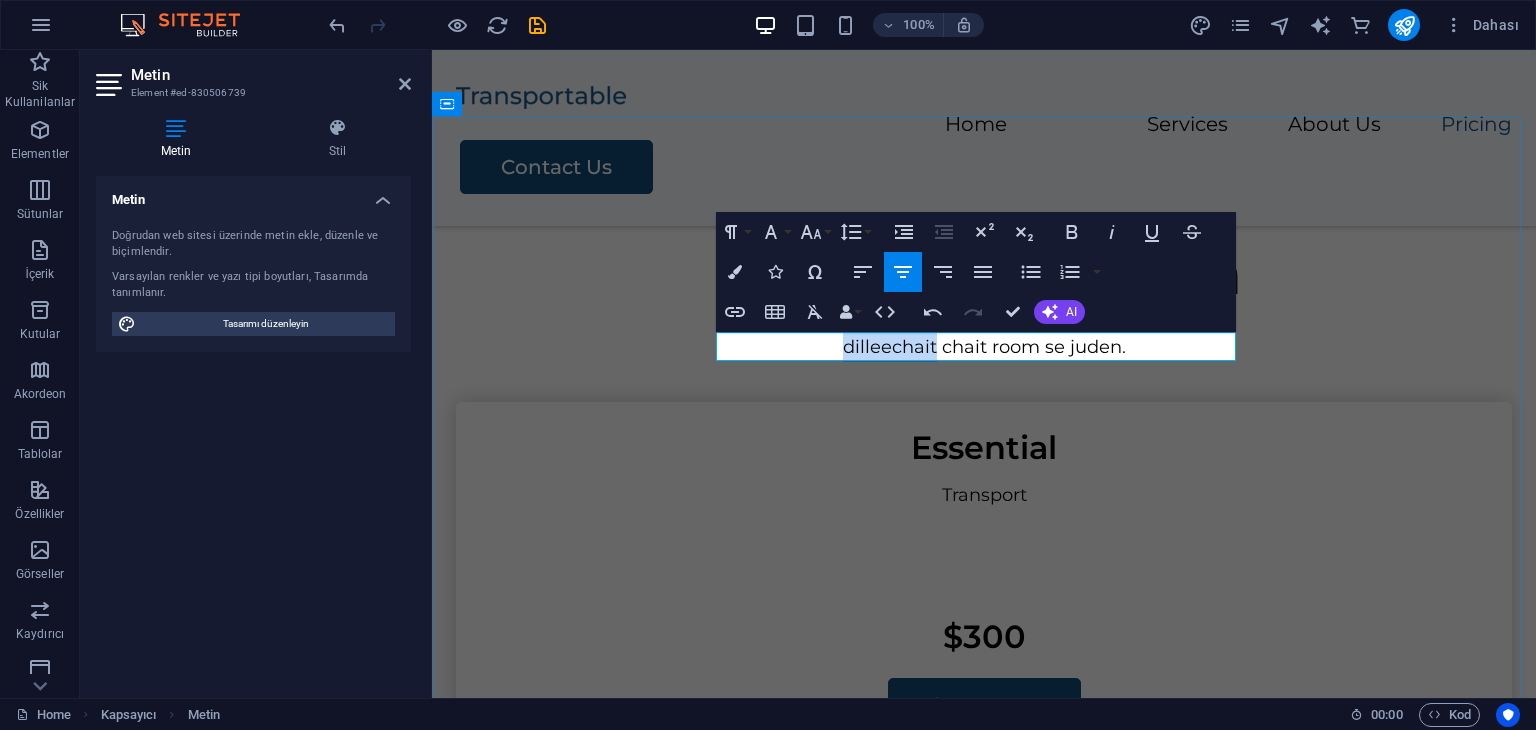 drag, startPoint x: 928, startPoint y: 347, endPoint x: 839, endPoint y: 349, distance: 89.02247 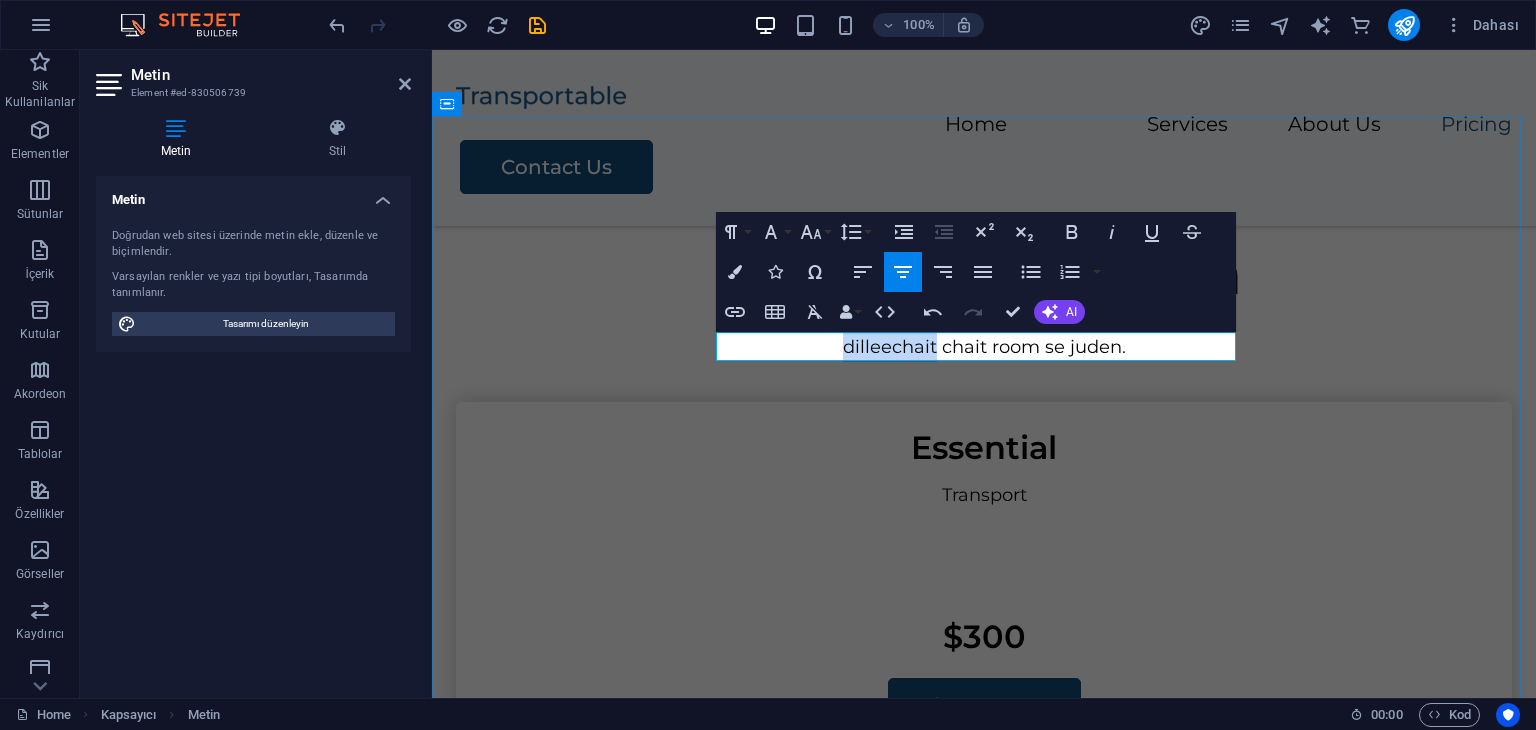 type 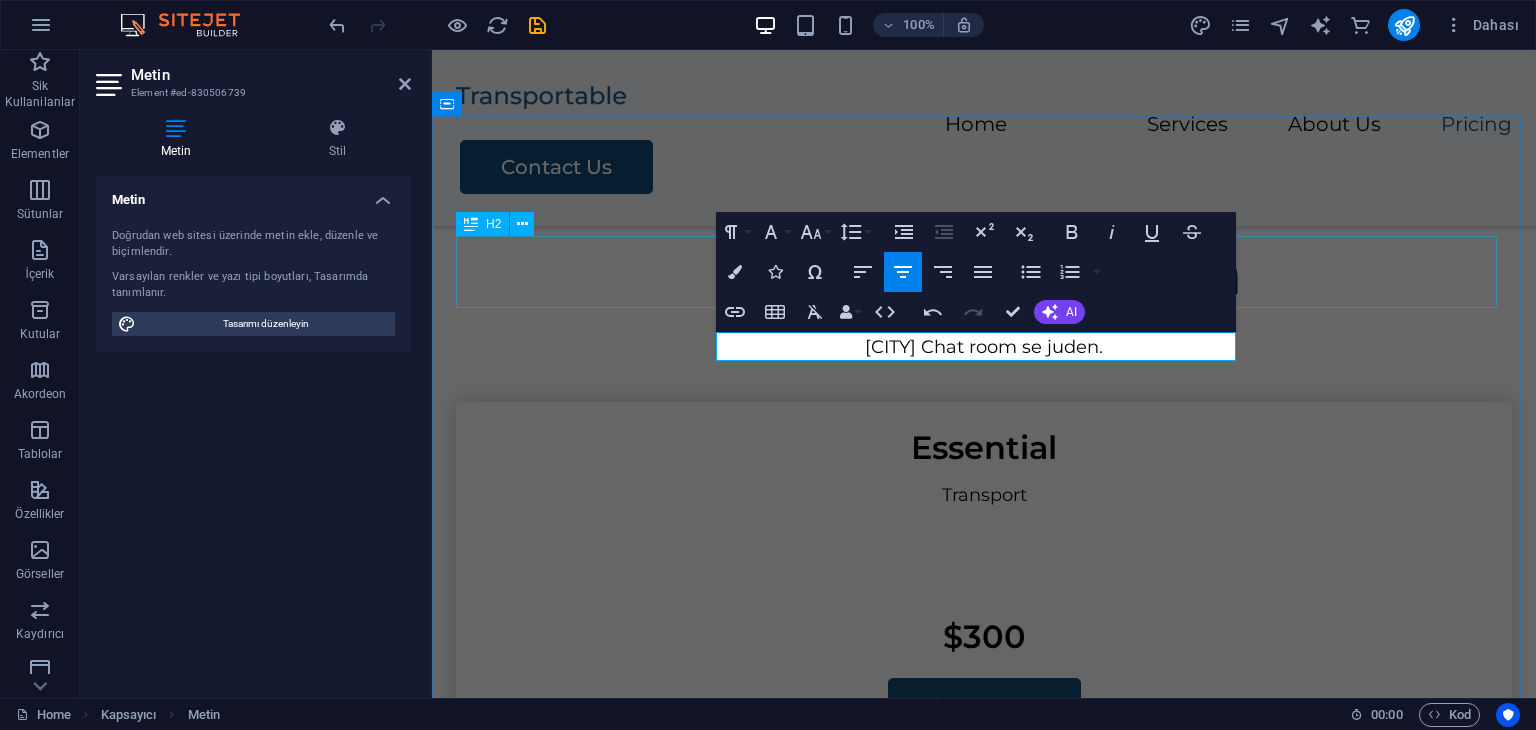 click on "Delhi Chat Login" at bounding box center [984, 273] 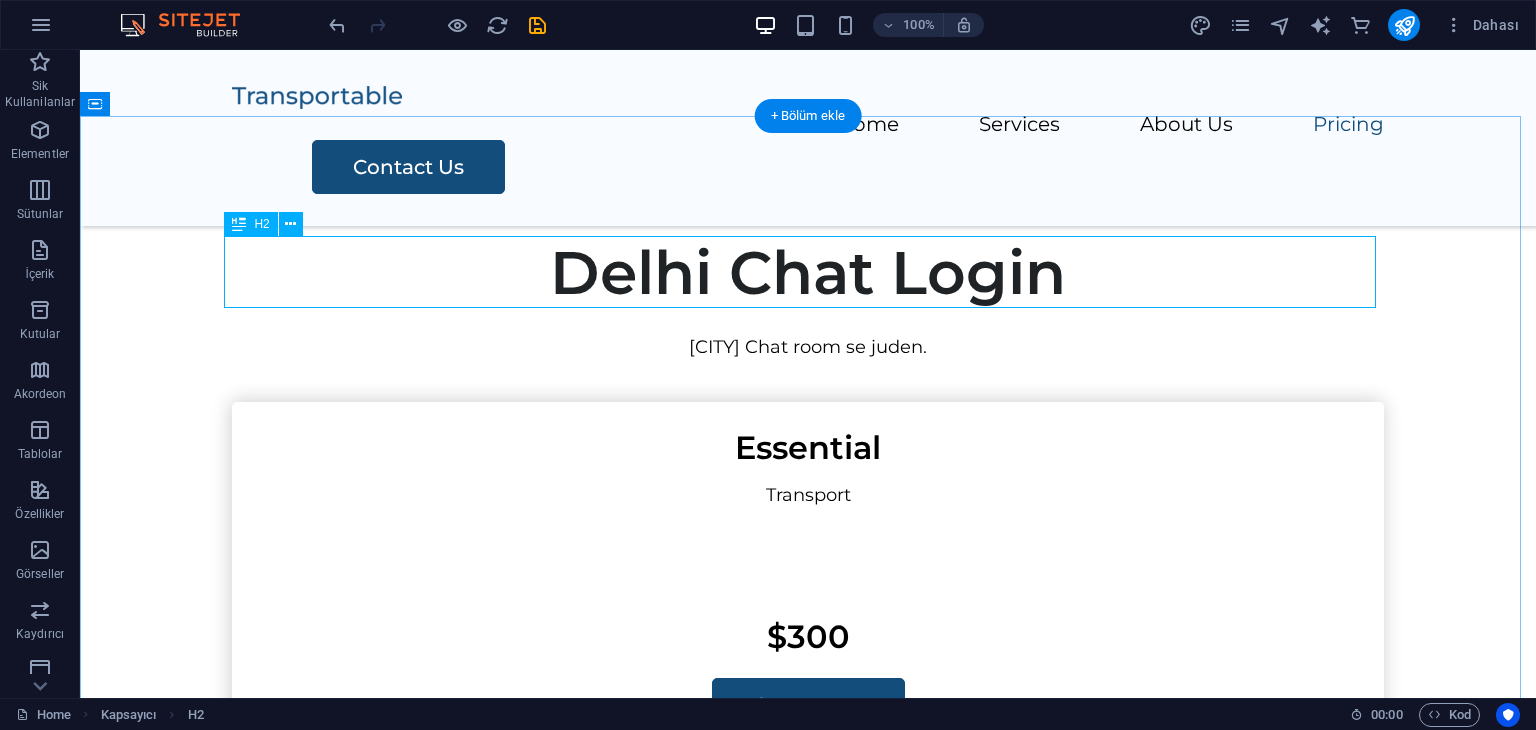 scroll, scrollTop: 1264, scrollLeft: 0, axis: vertical 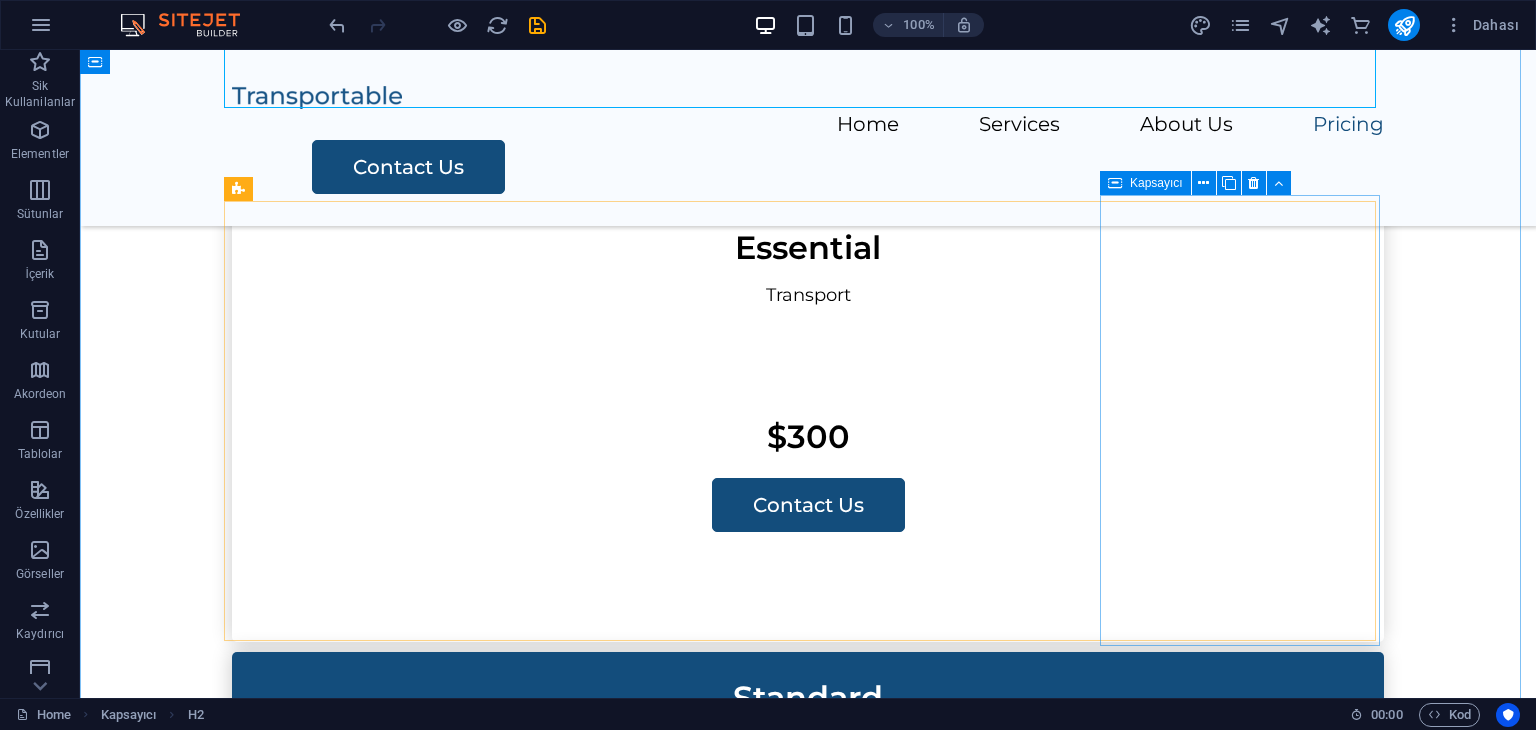click on "Premium Packing Transport Assembly Storage Solution $600 Contact Us" at bounding box center (808, 1771) 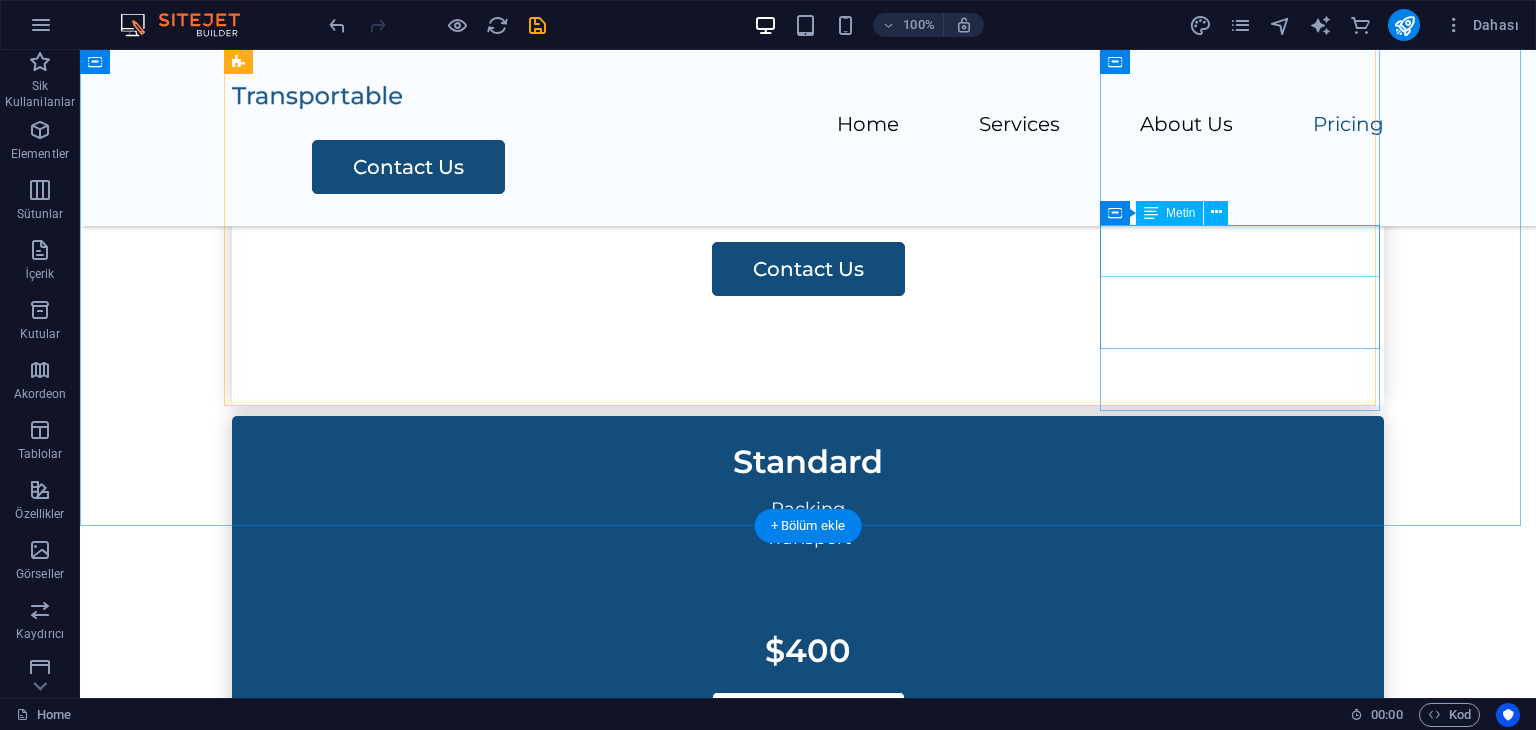 scroll, scrollTop: 1000, scrollLeft: 0, axis: vertical 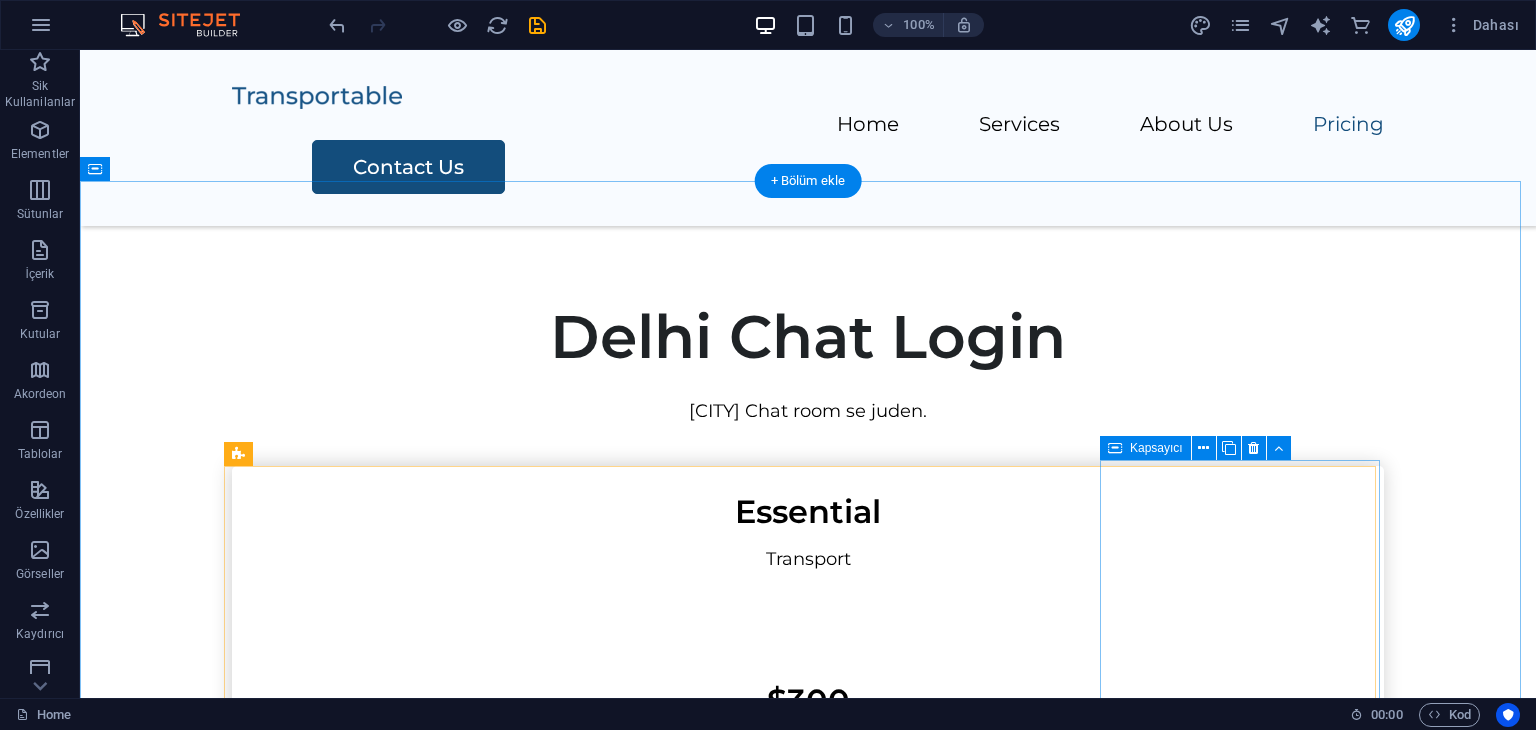 click on "Premium Packing Transport Assembly Storage Solution $600 Contact Us" at bounding box center (808, 2035) 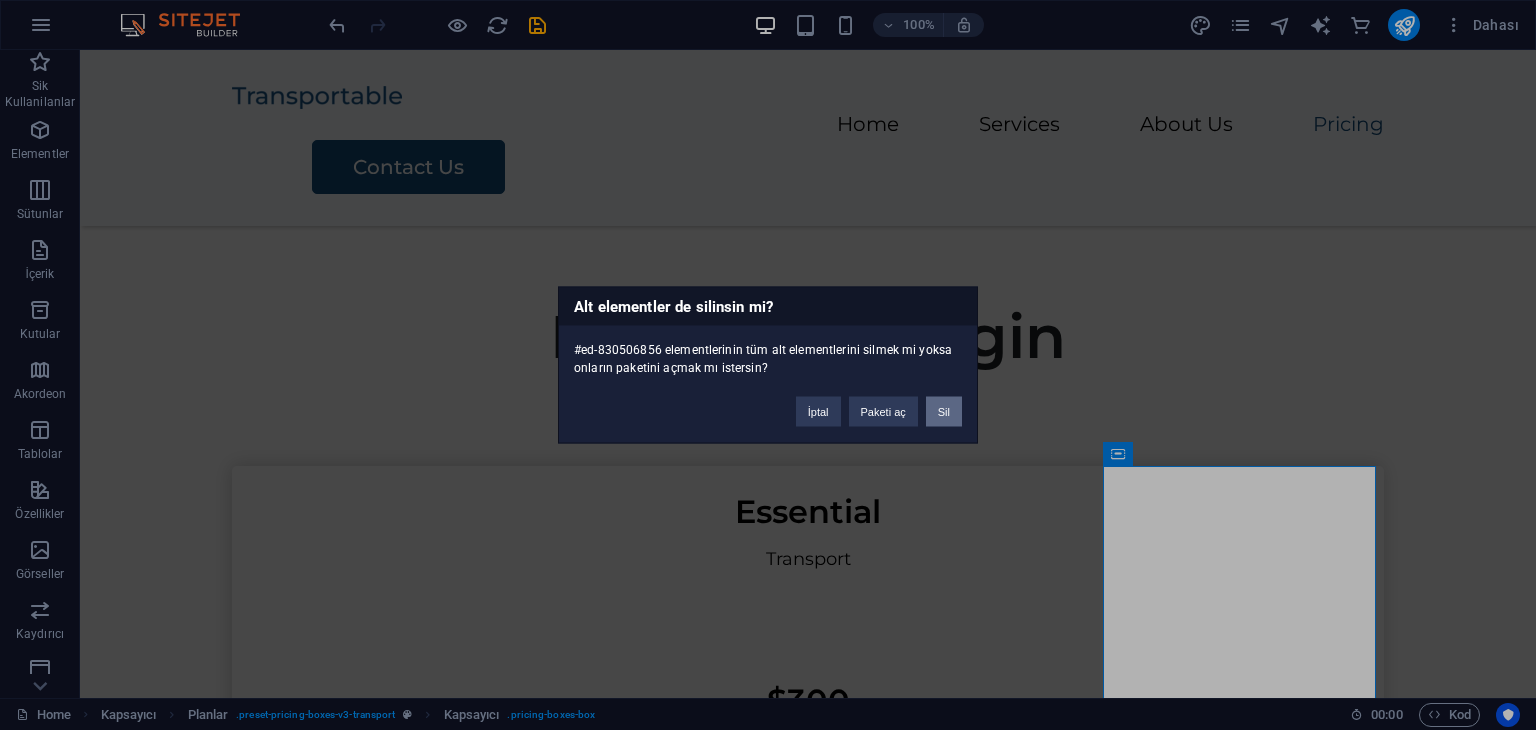 click on "Sil" at bounding box center (944, 412) 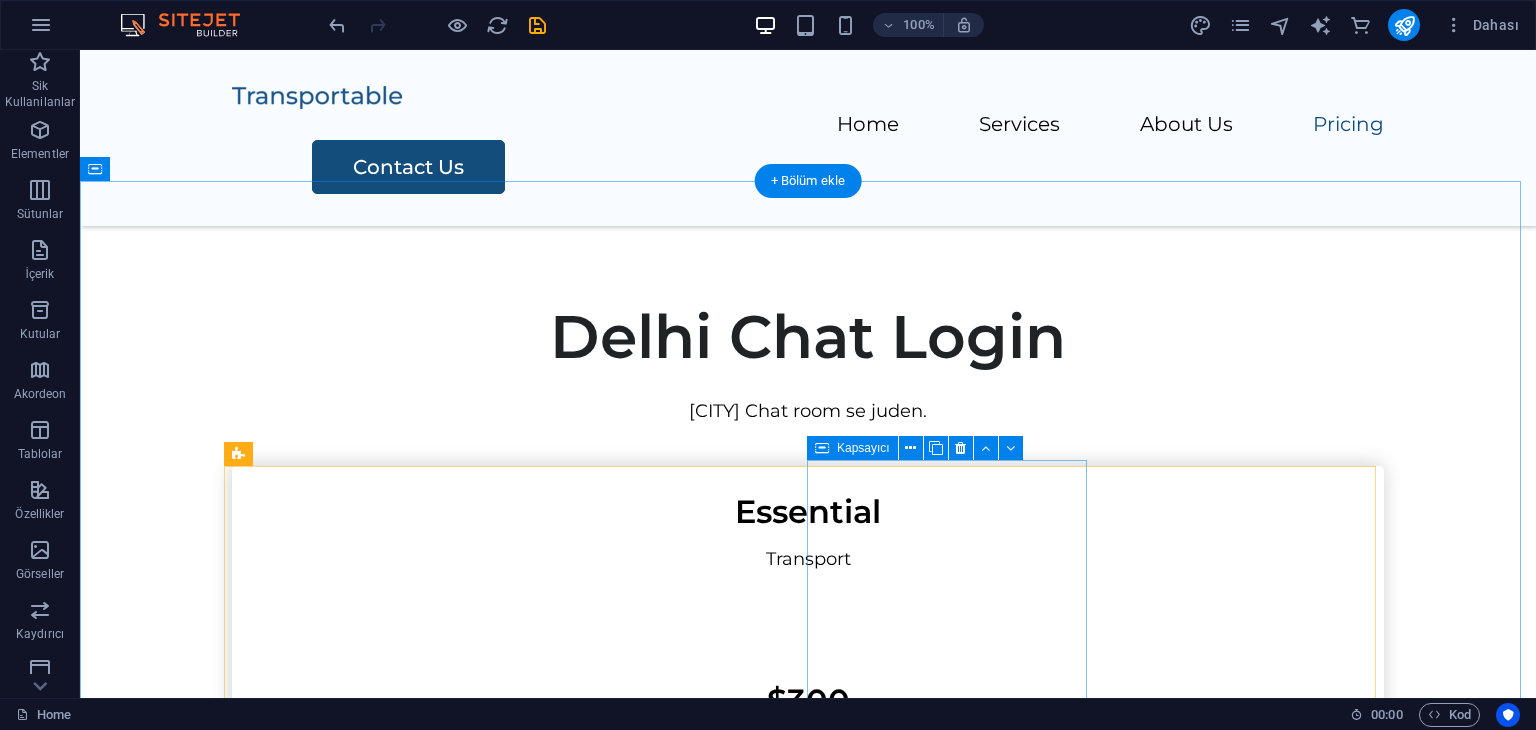 click on "Complete Packing Transport Assembly $500 Contact Us" at bounding box center [808, 1585] 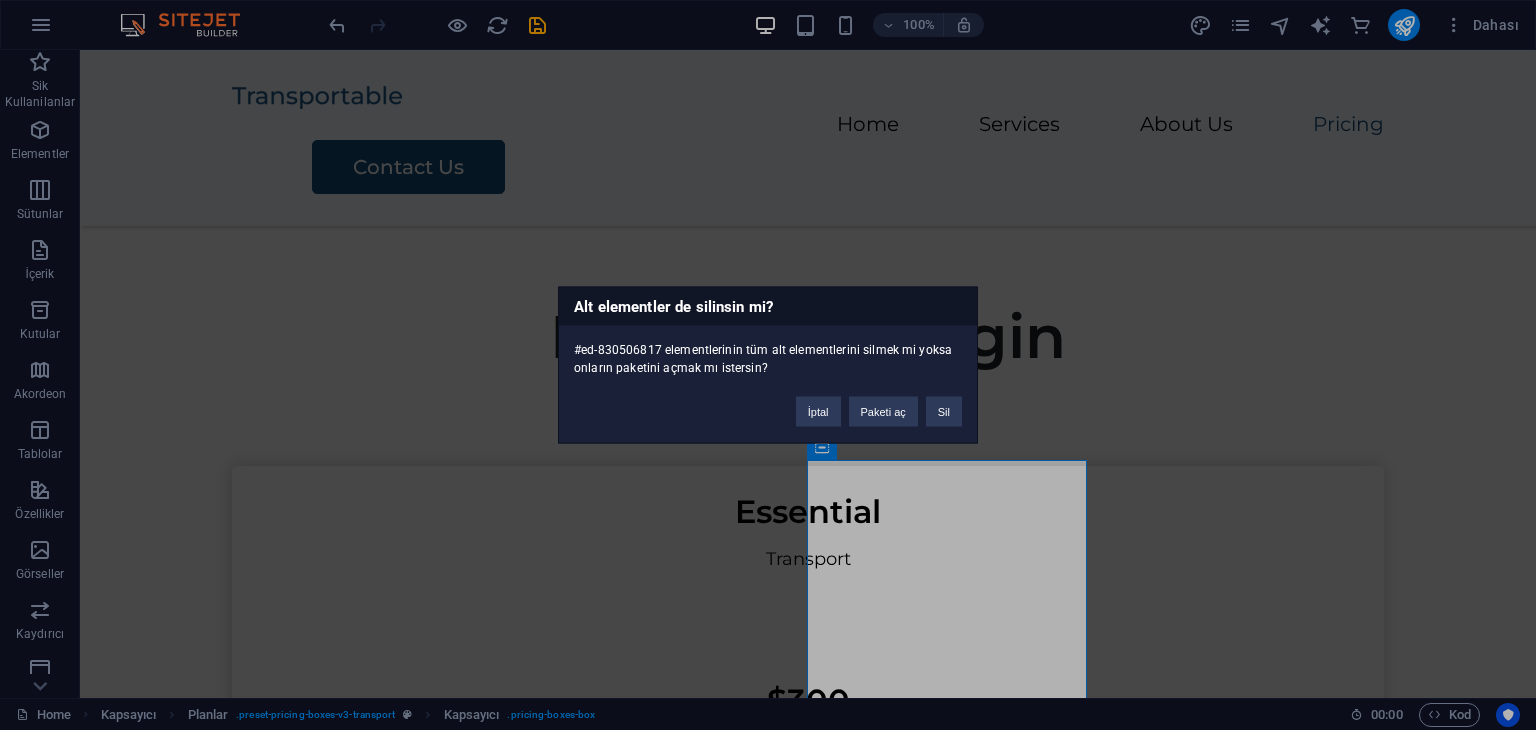 type 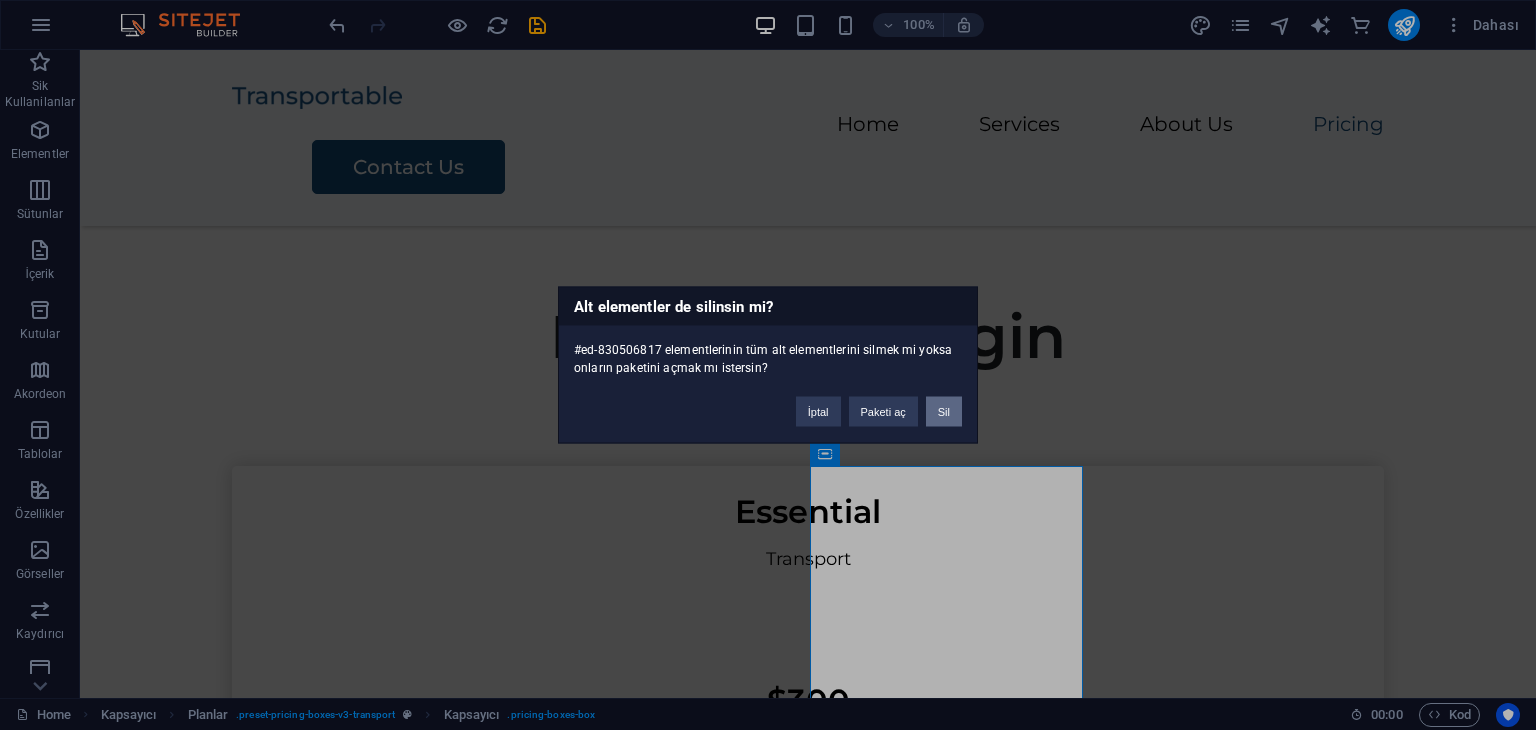 click on "Sil" at bounding box center [944, 412] 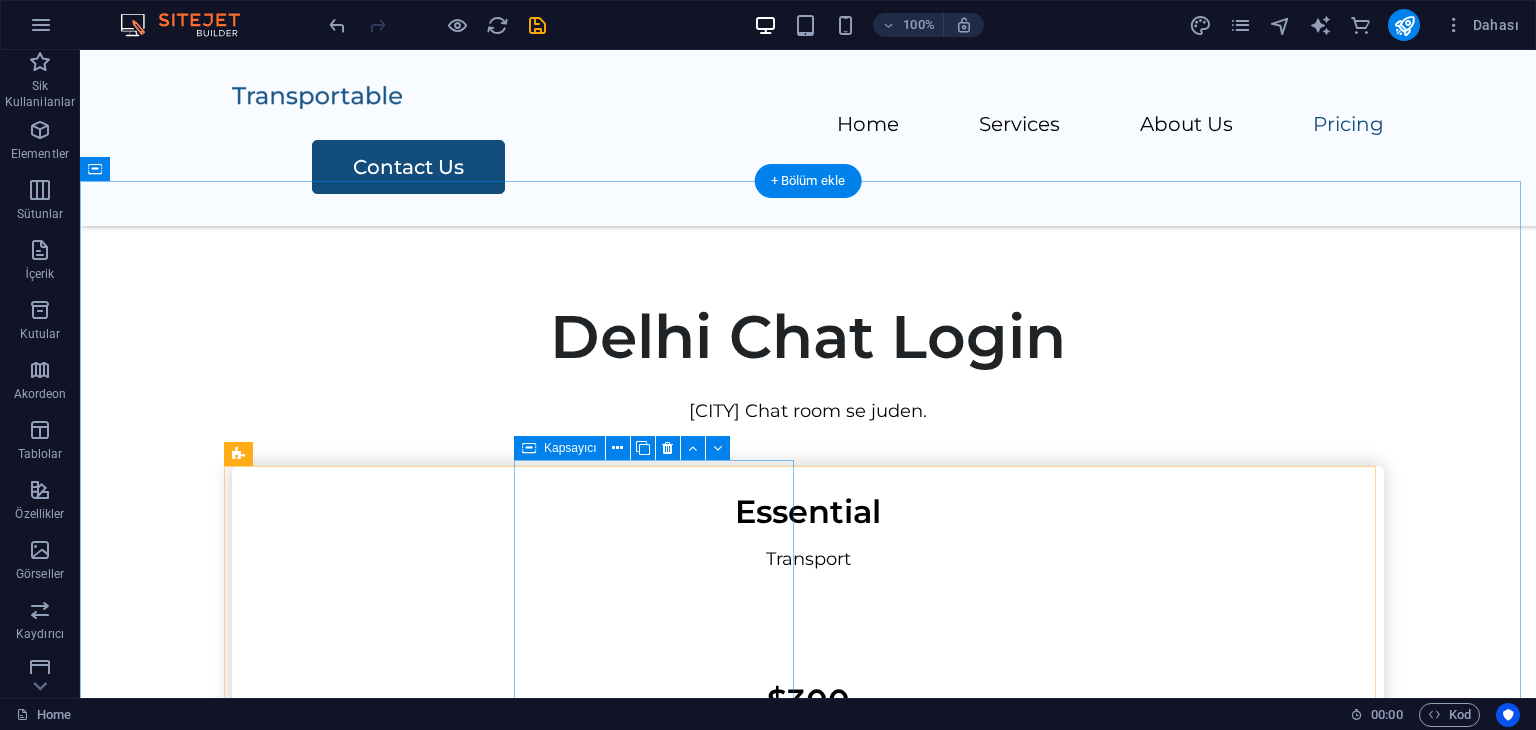 click on "Standard Packing Transport $400 Contact Us" at bounding box center [808, 1135] 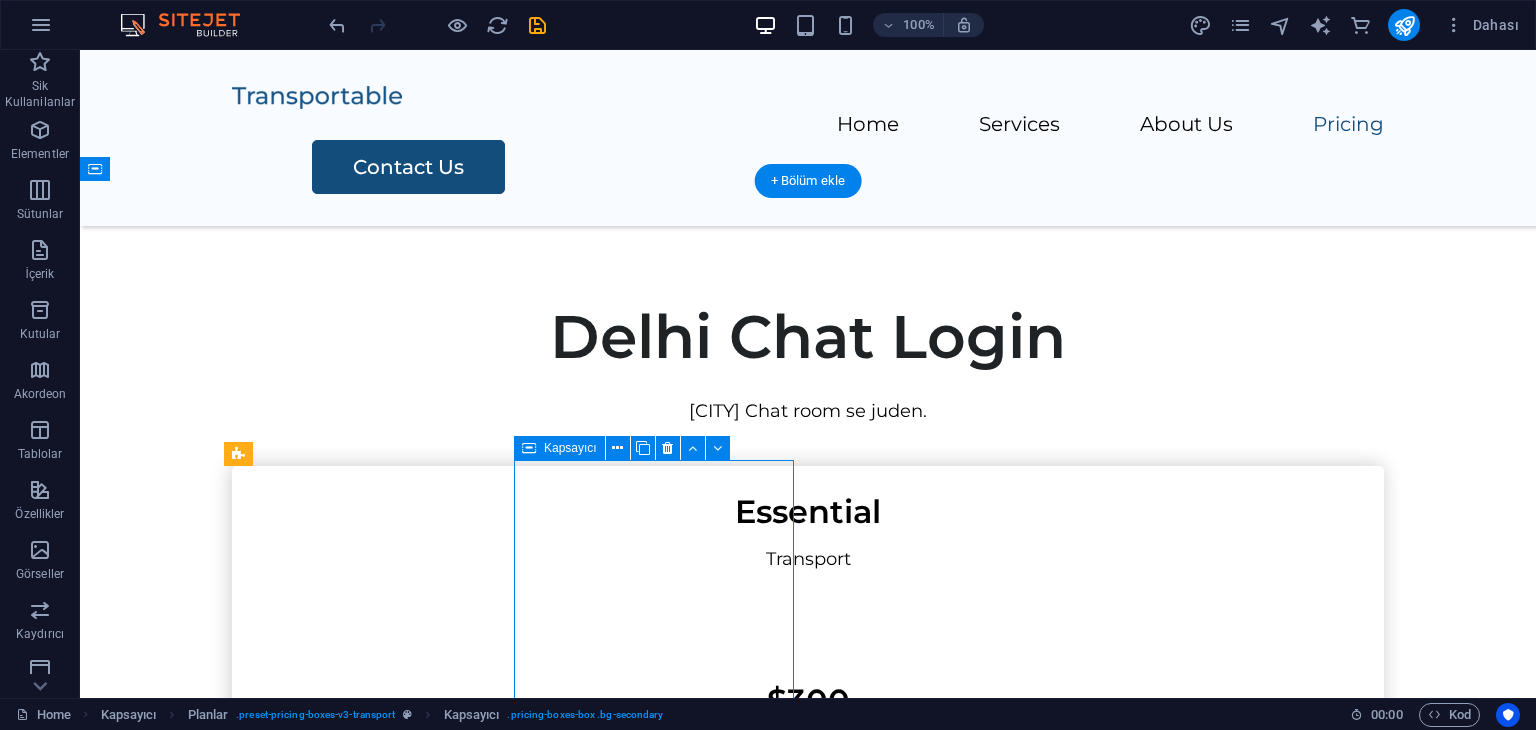 click on "Standard Packing Transport $400 Contact Us" at bounding box center [808, 1135] 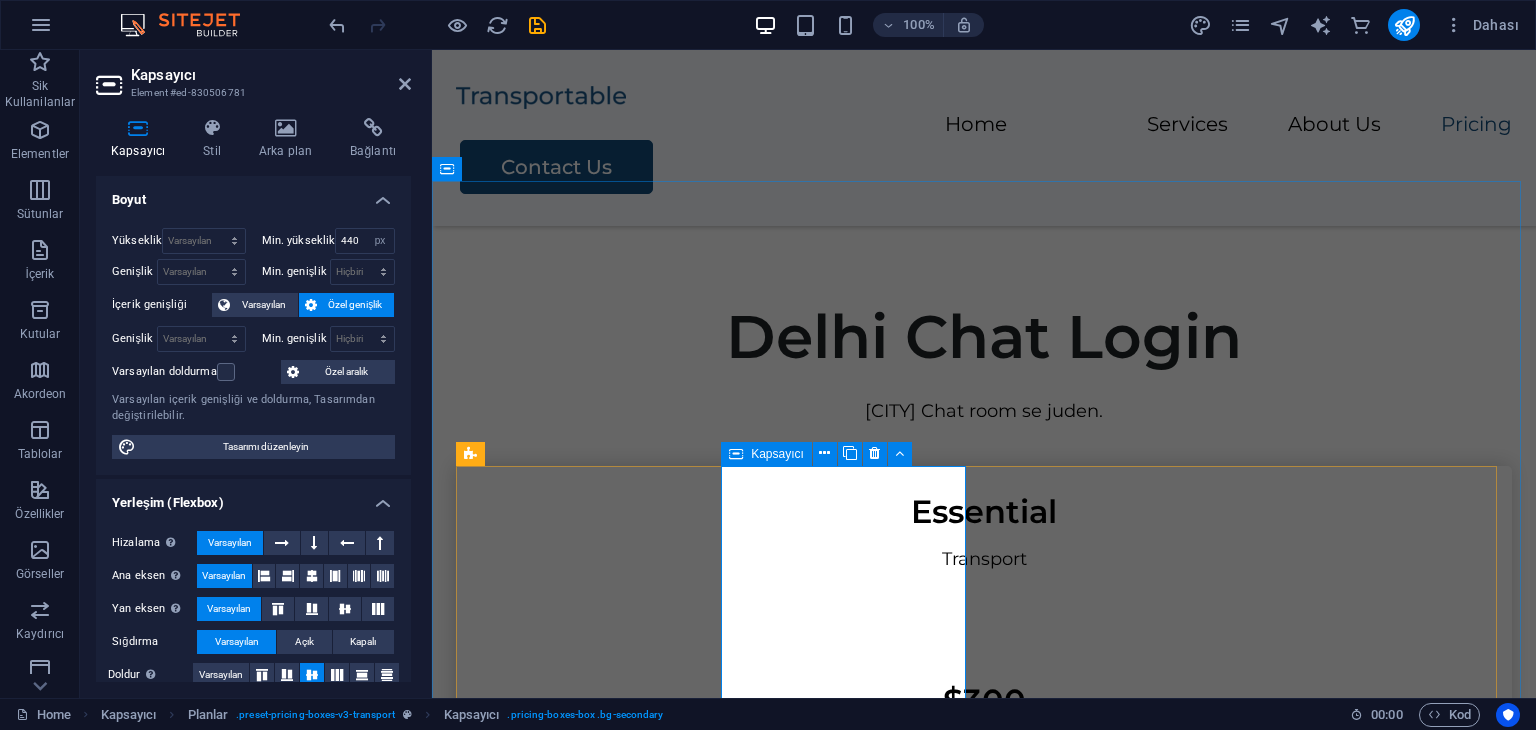 click on "Standard Packing Transport $400 Contact Us" at bounding box center (984, 1135) 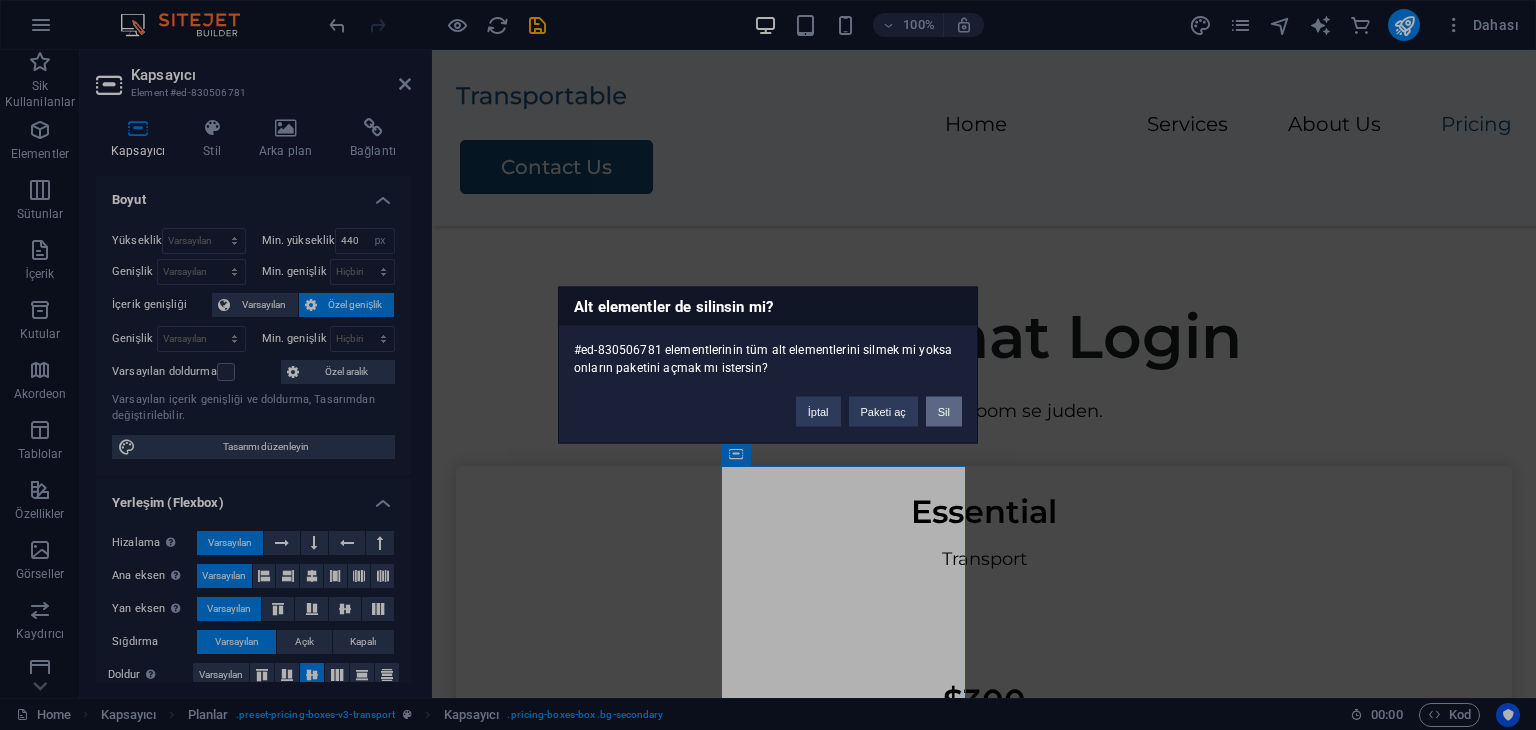 click on "Sil" at bounding box center (944, 412) 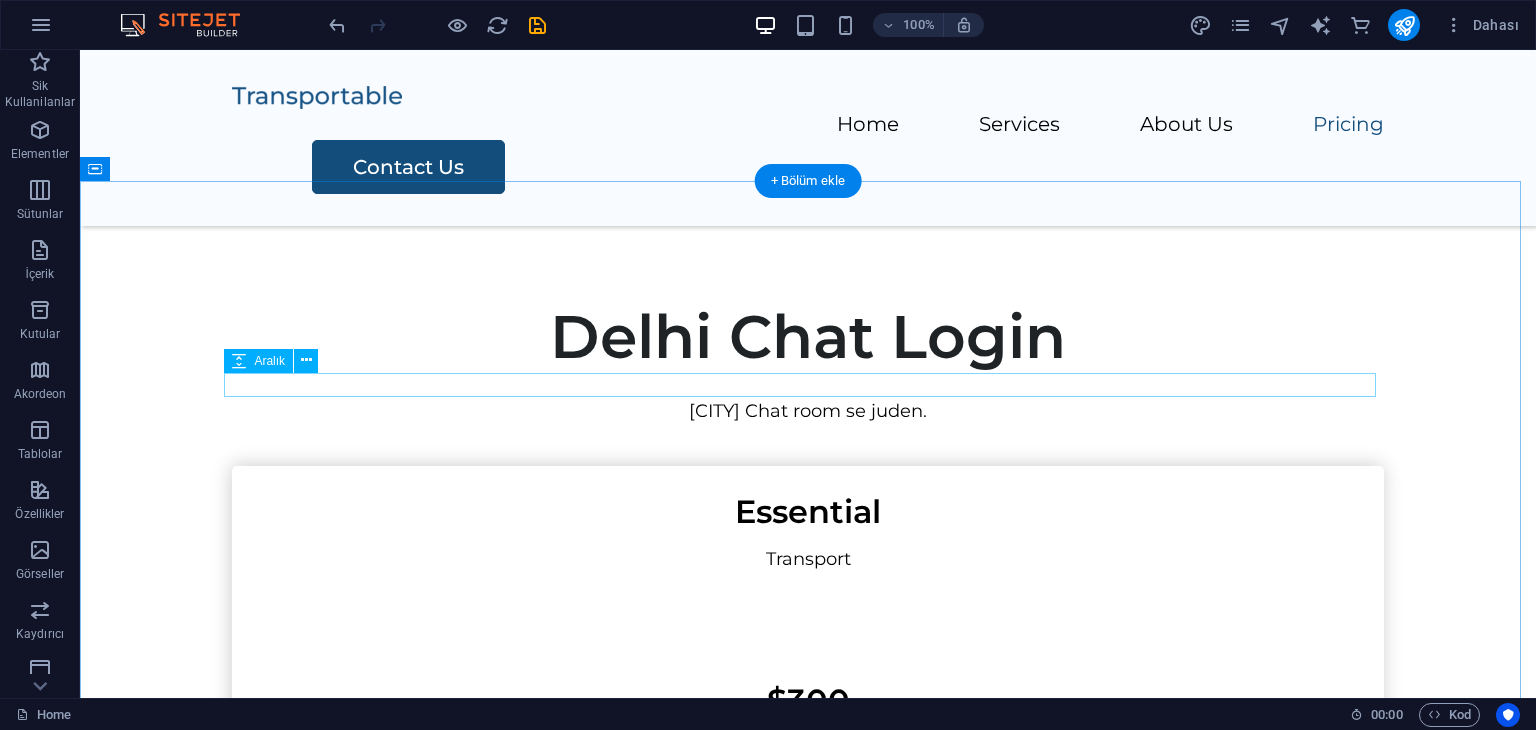 scroll, scrollTop: 1300, scrollLeft: 0, axis: vertical 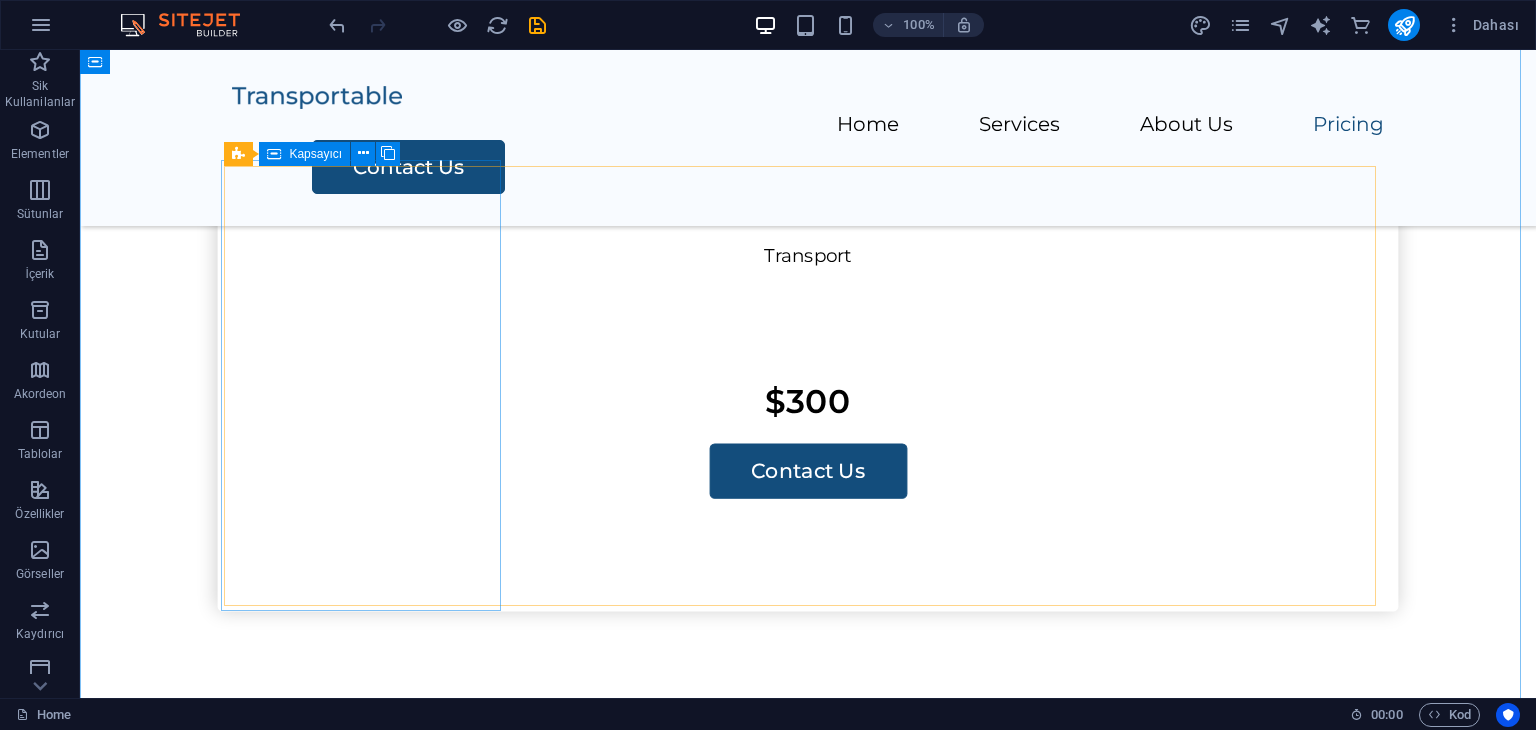 click on "Essential Transport $300 Contact Us" at bounding box center (808, 385) 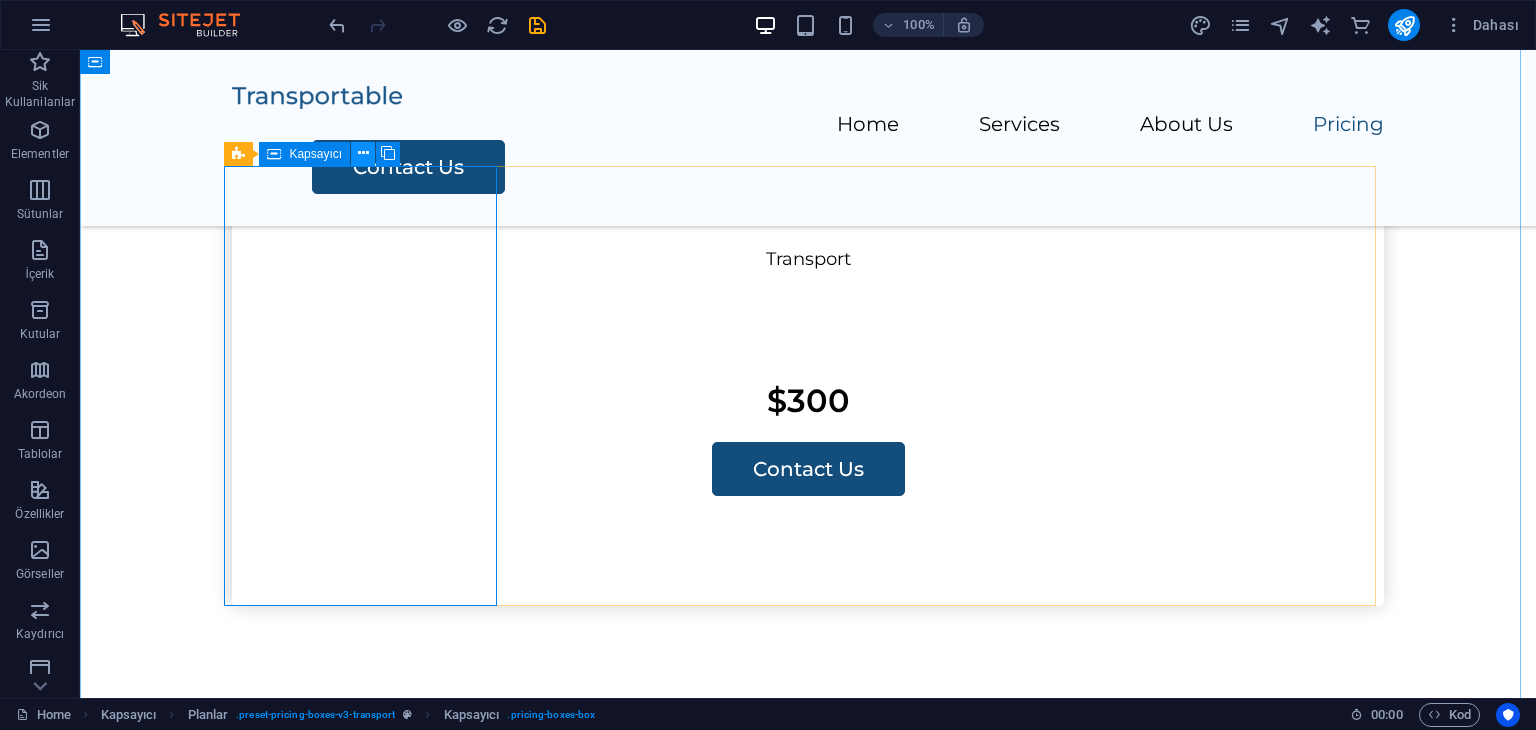 click at bounding box center (363, 153) 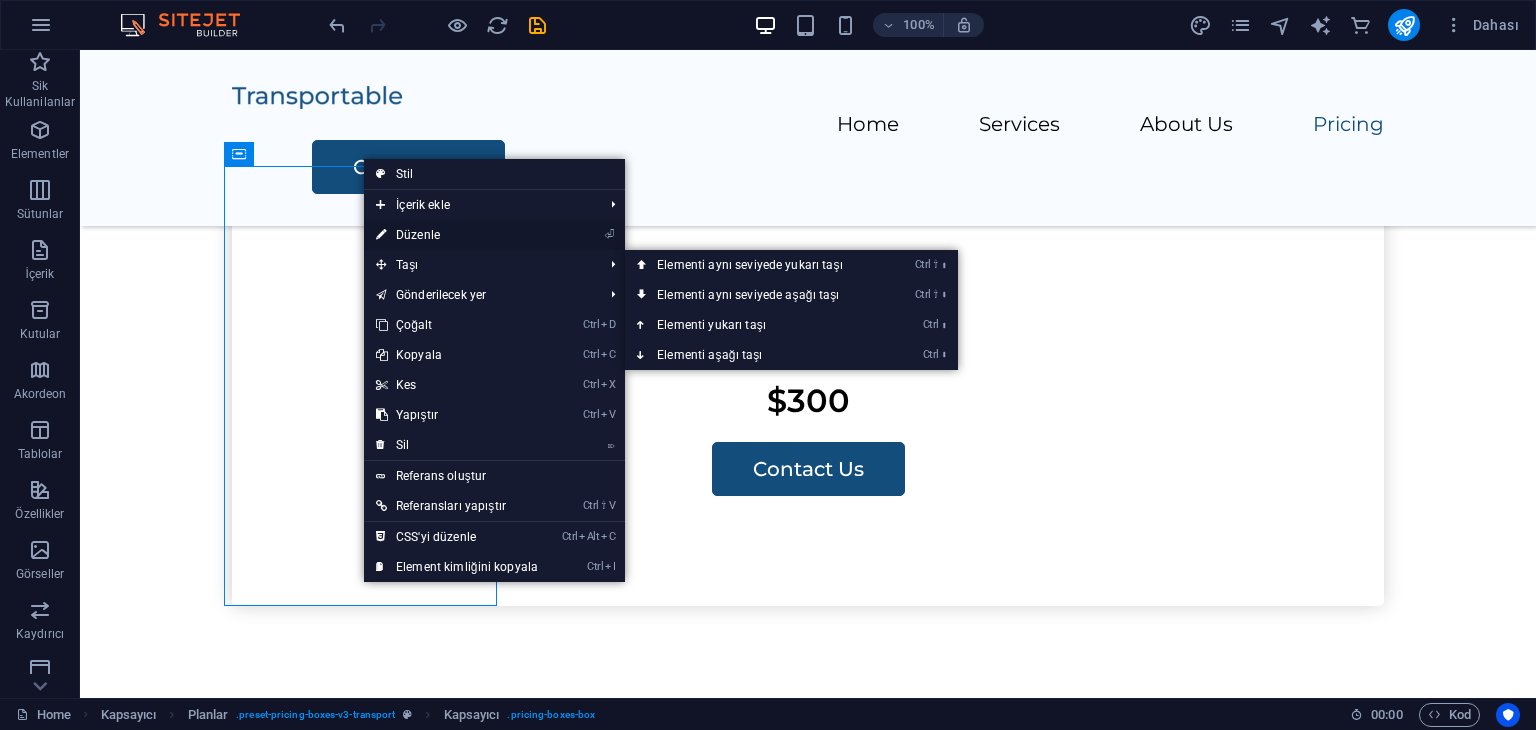 click on "⏎  Düzenle" at bounding box center (457, 235) 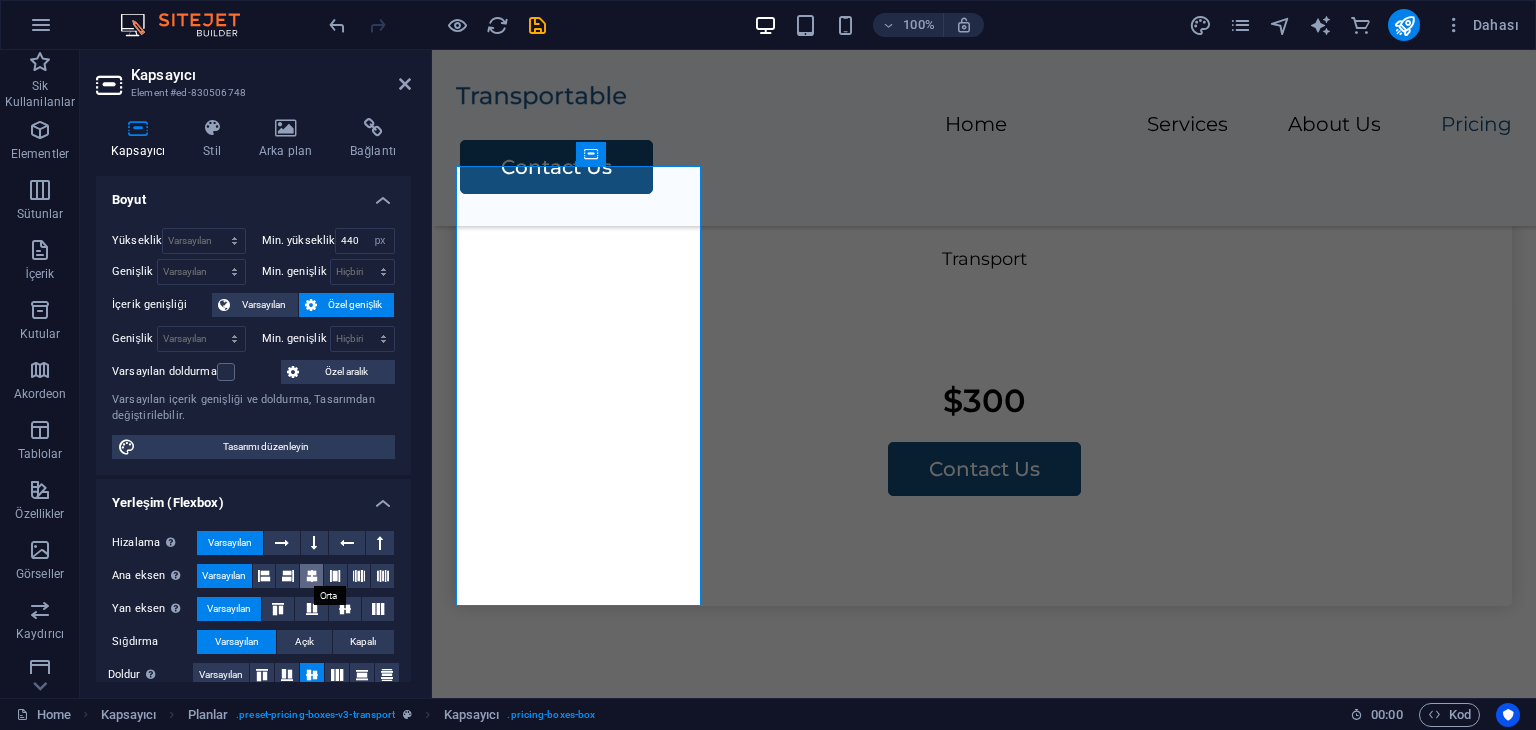 click at bounding box center [312, 576] 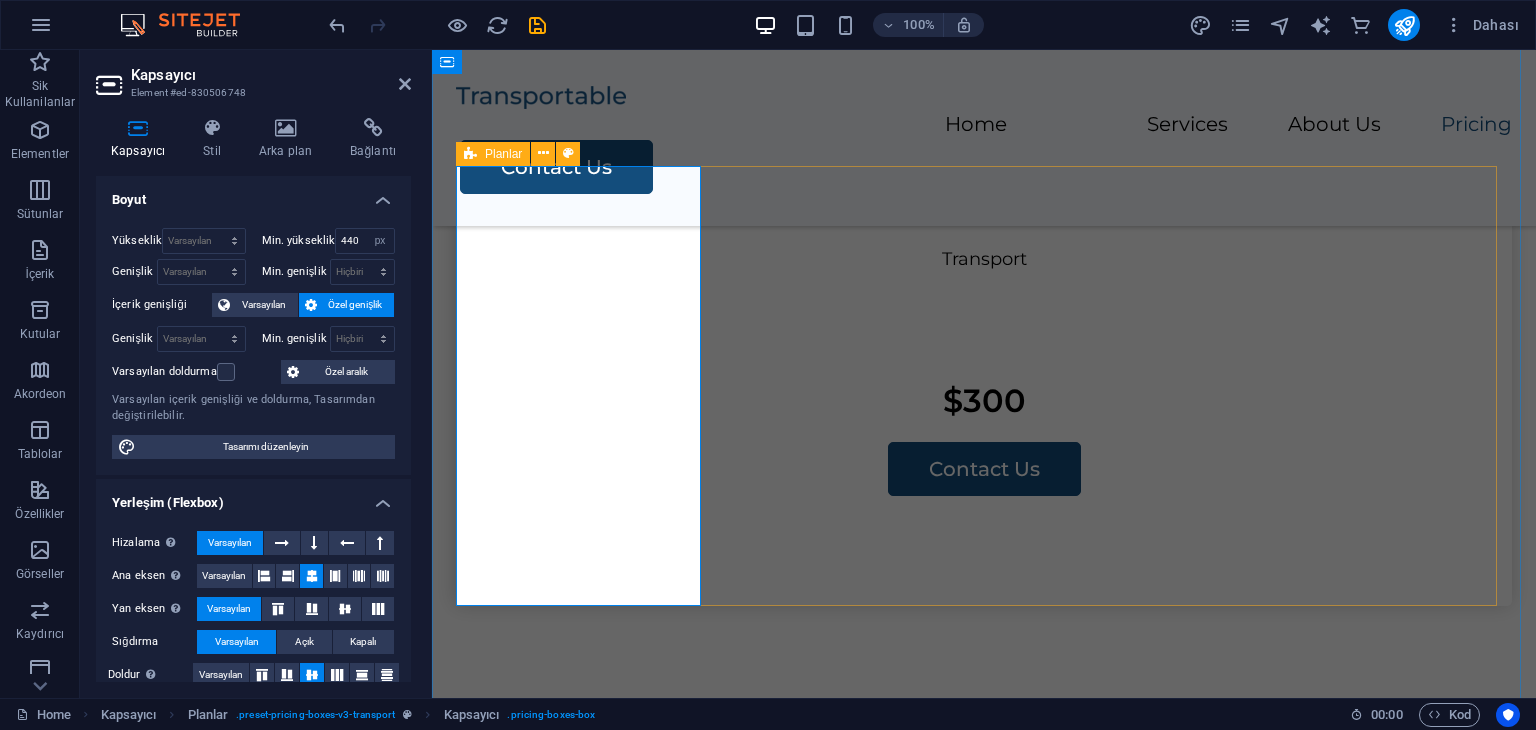 click on "Essential Transport $300 Contact Us" at bounding box center [984, 386] 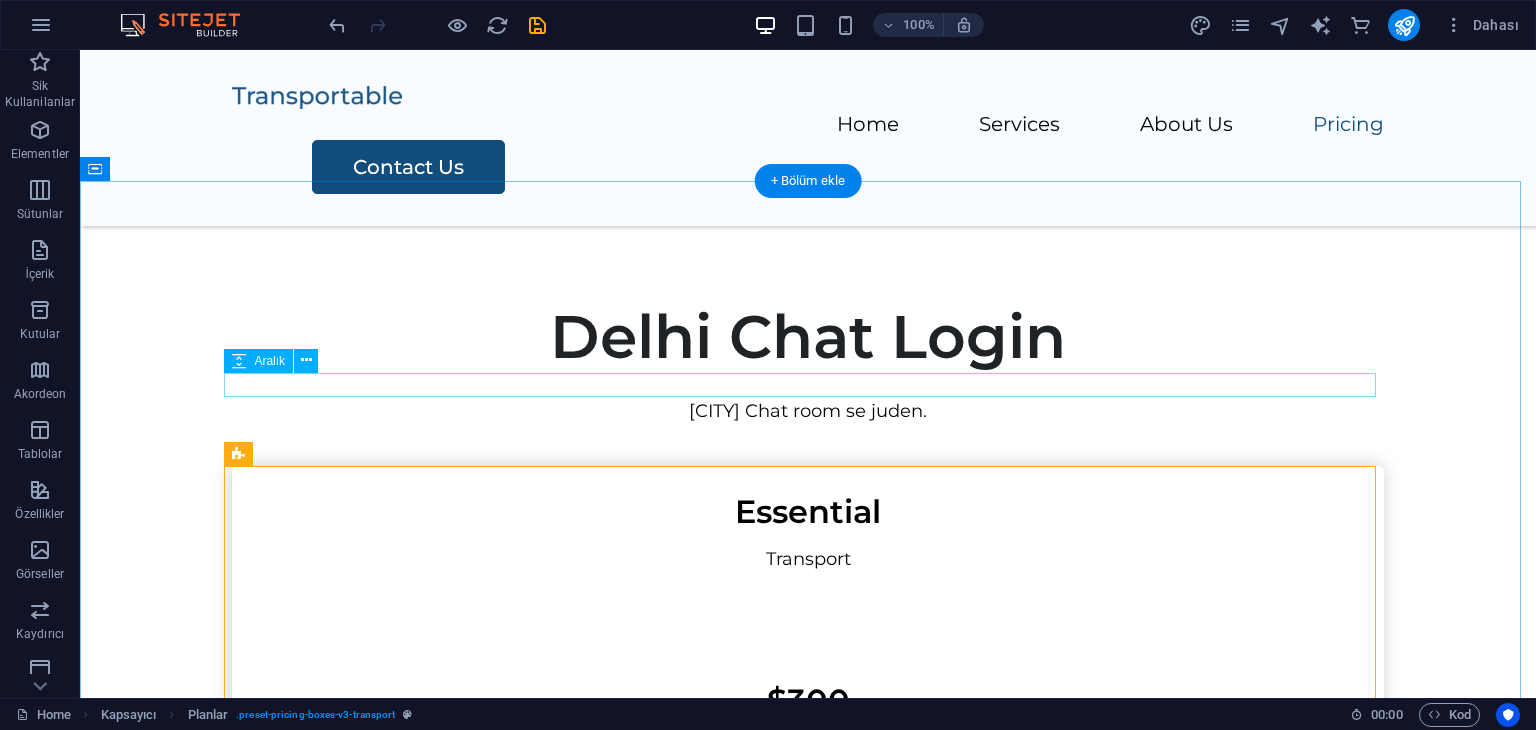 scroll, scrollTop: 1200, scrollLeft: 0, axis: vertical 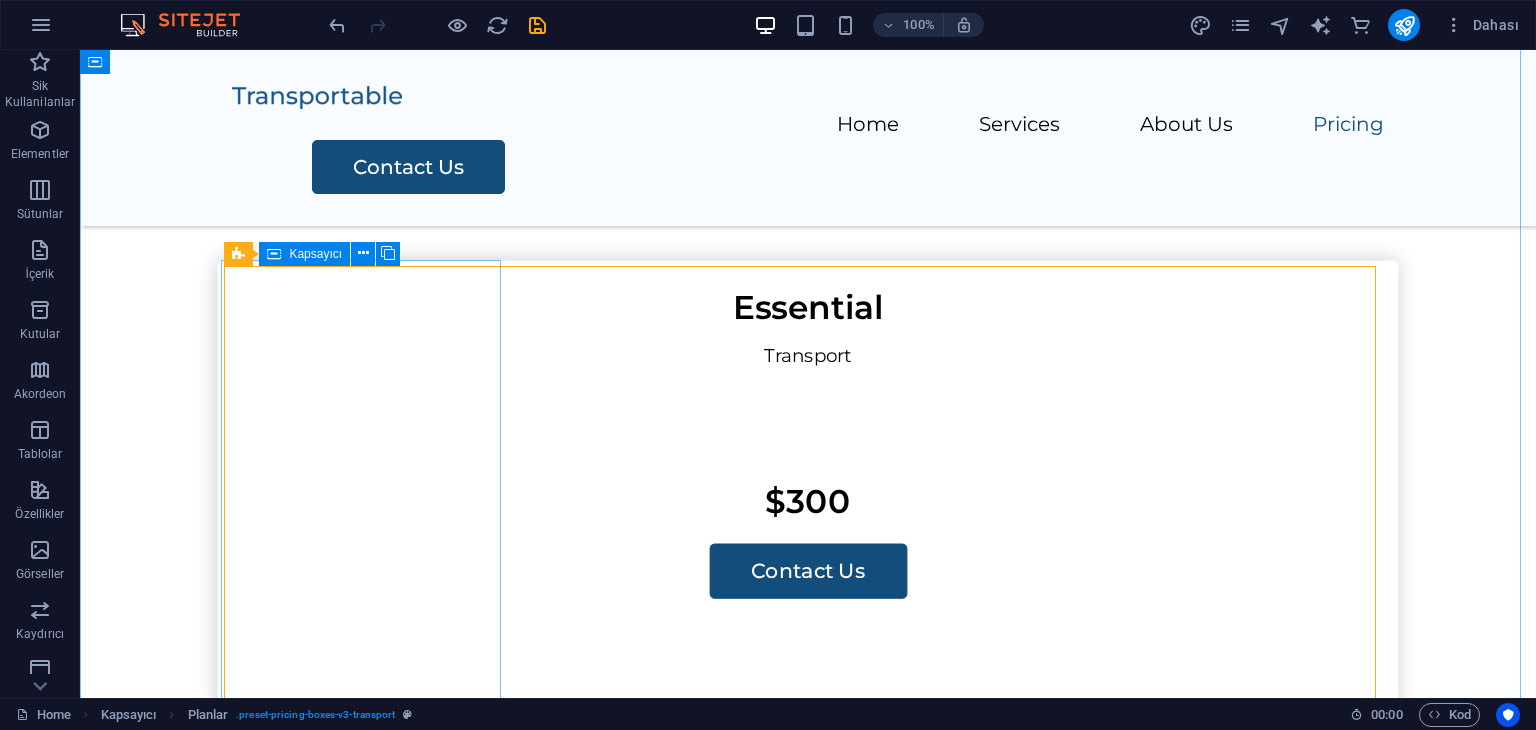 click on "Essential Transport $300 Contact Us" at bounding box center [808, 485] 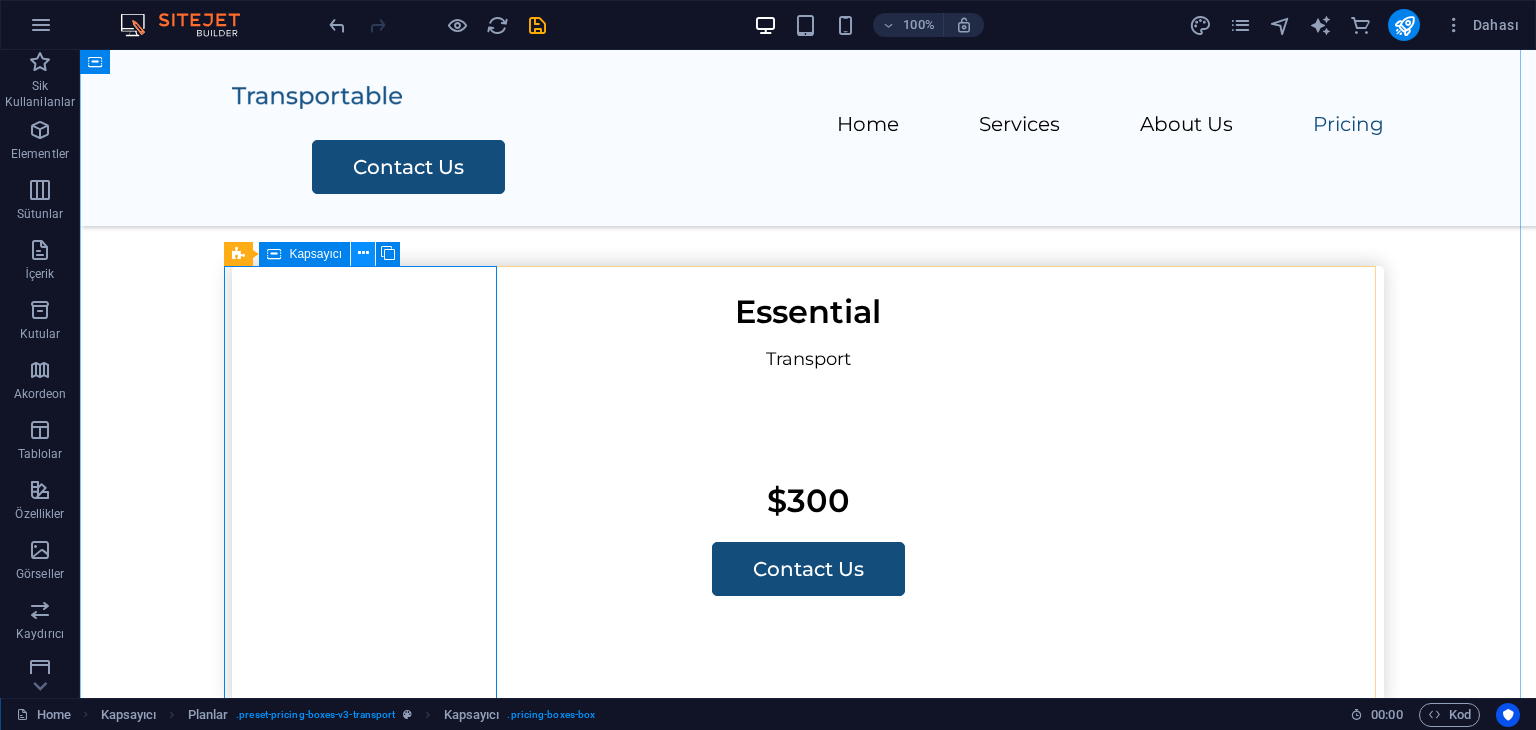 click at bounding box center [363, 253] 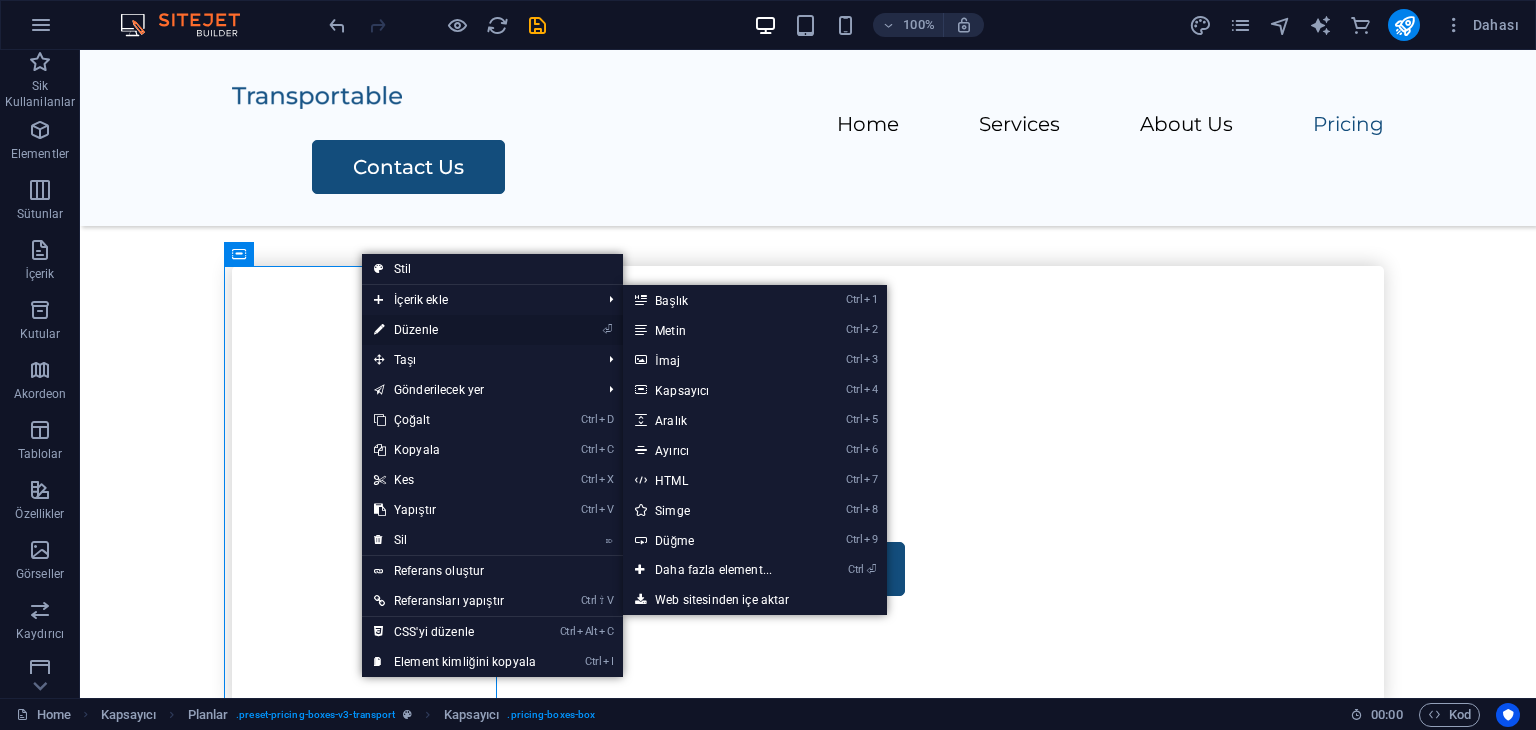 click on "⏎  Düzenle" at bounding box center (455, 330) 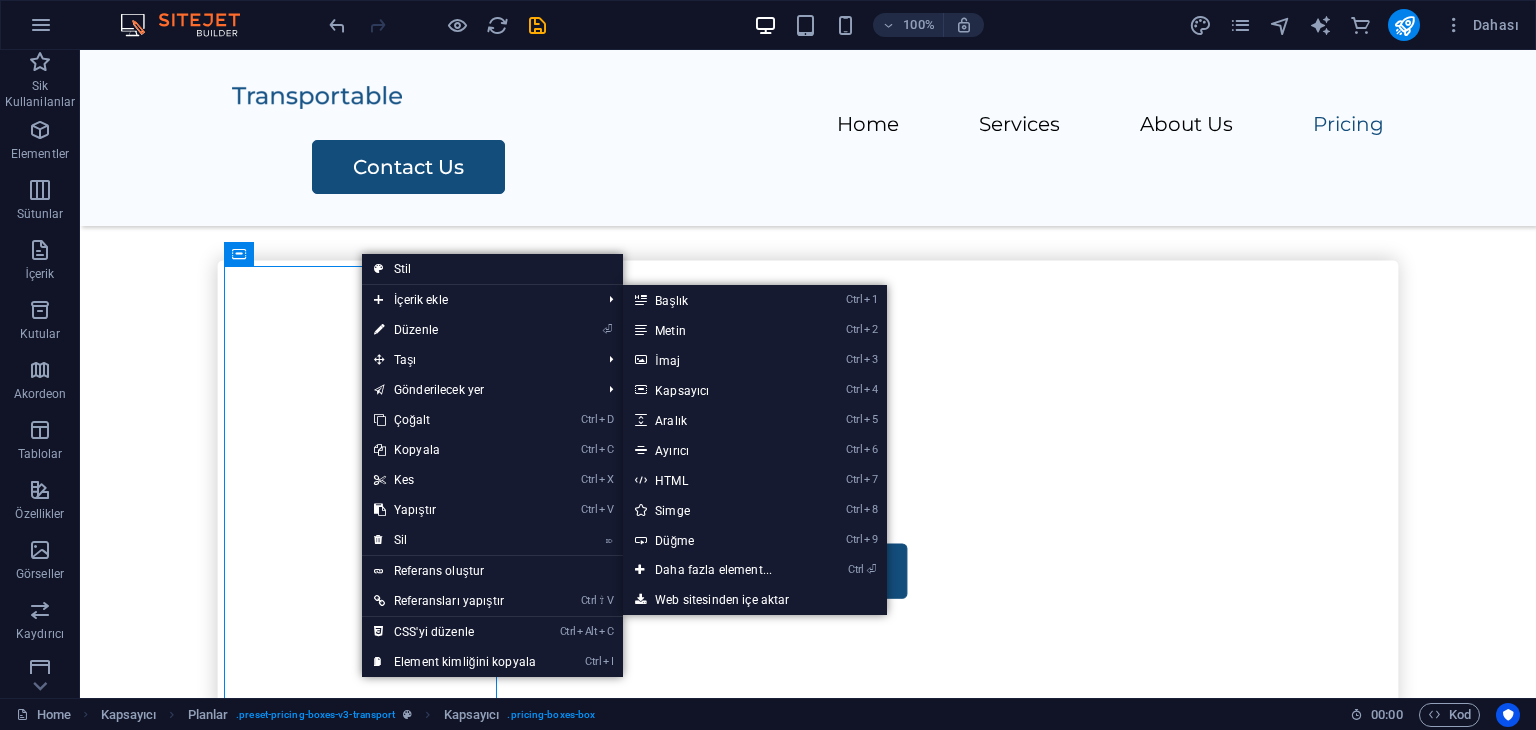 select on "px" 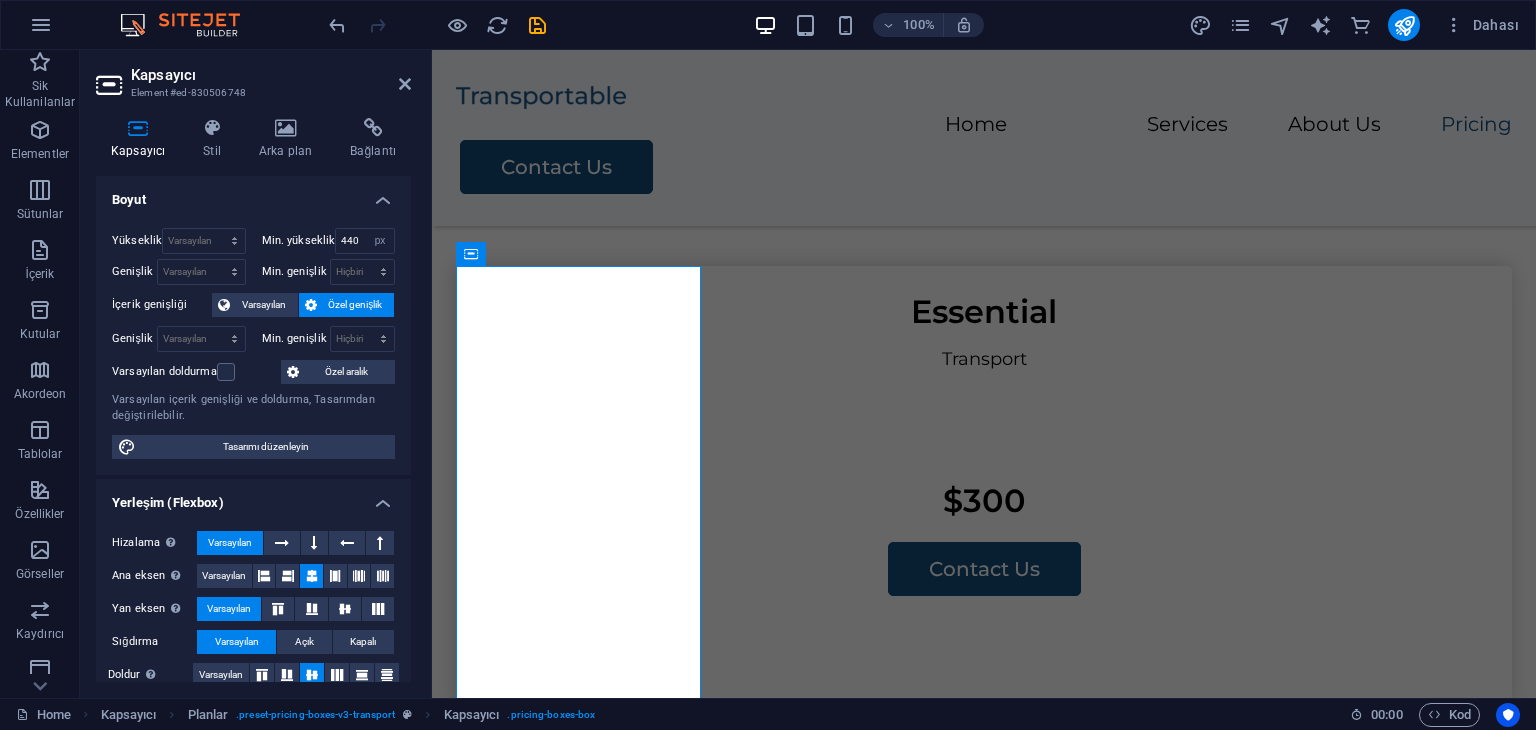 scroll, scrollTop: 200, scrollLeft: 0, axis: vertical 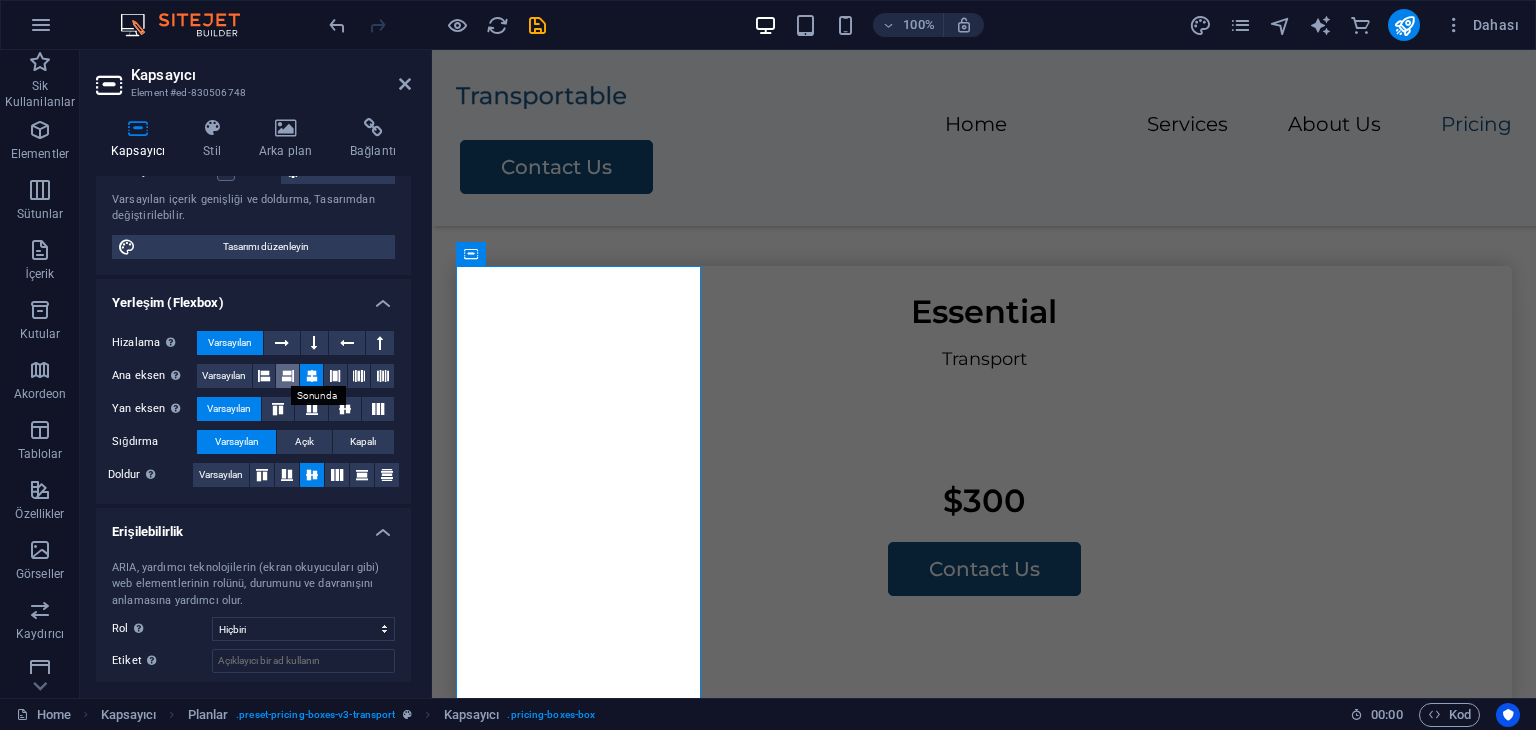 click at bounding box center [288, 376] 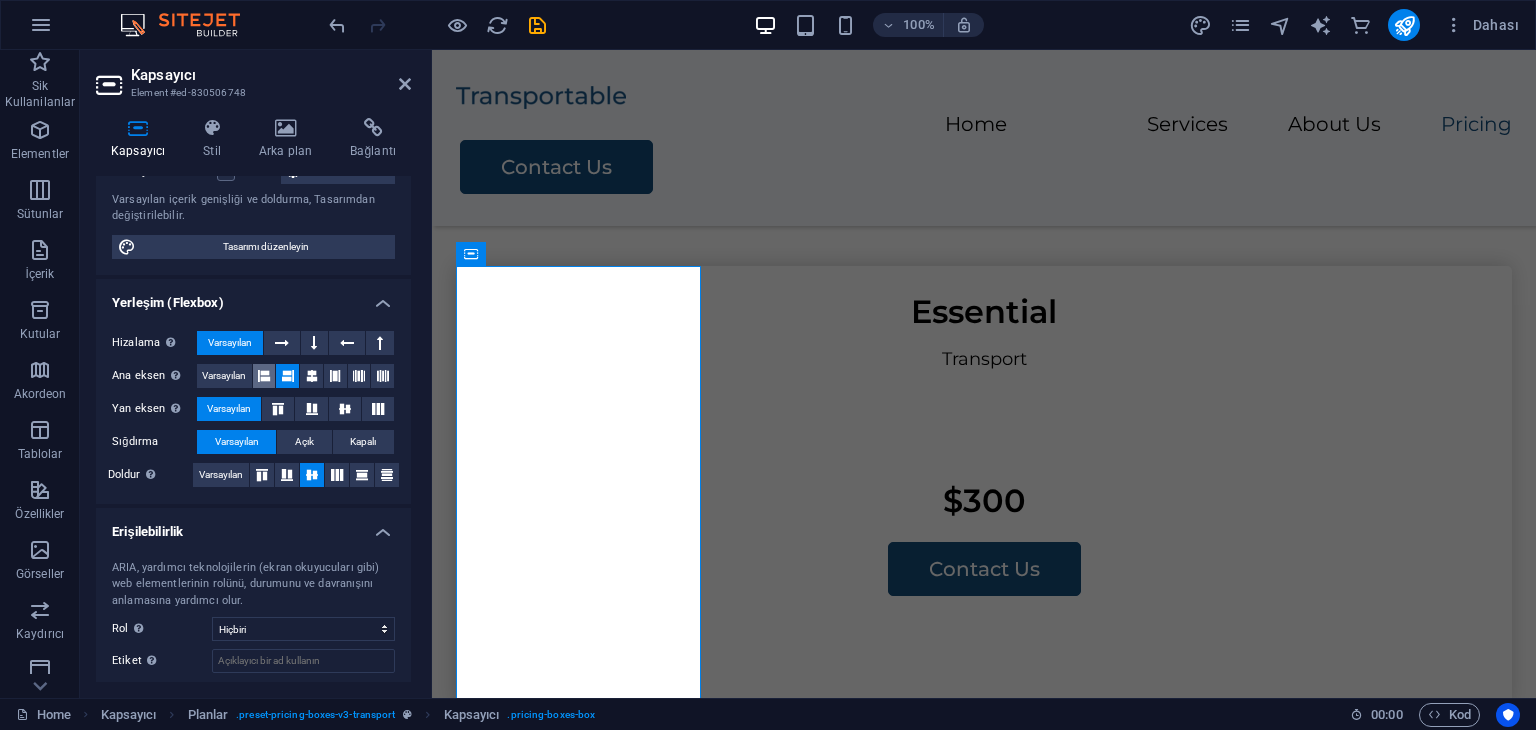 click at bounding box center [264, 376] 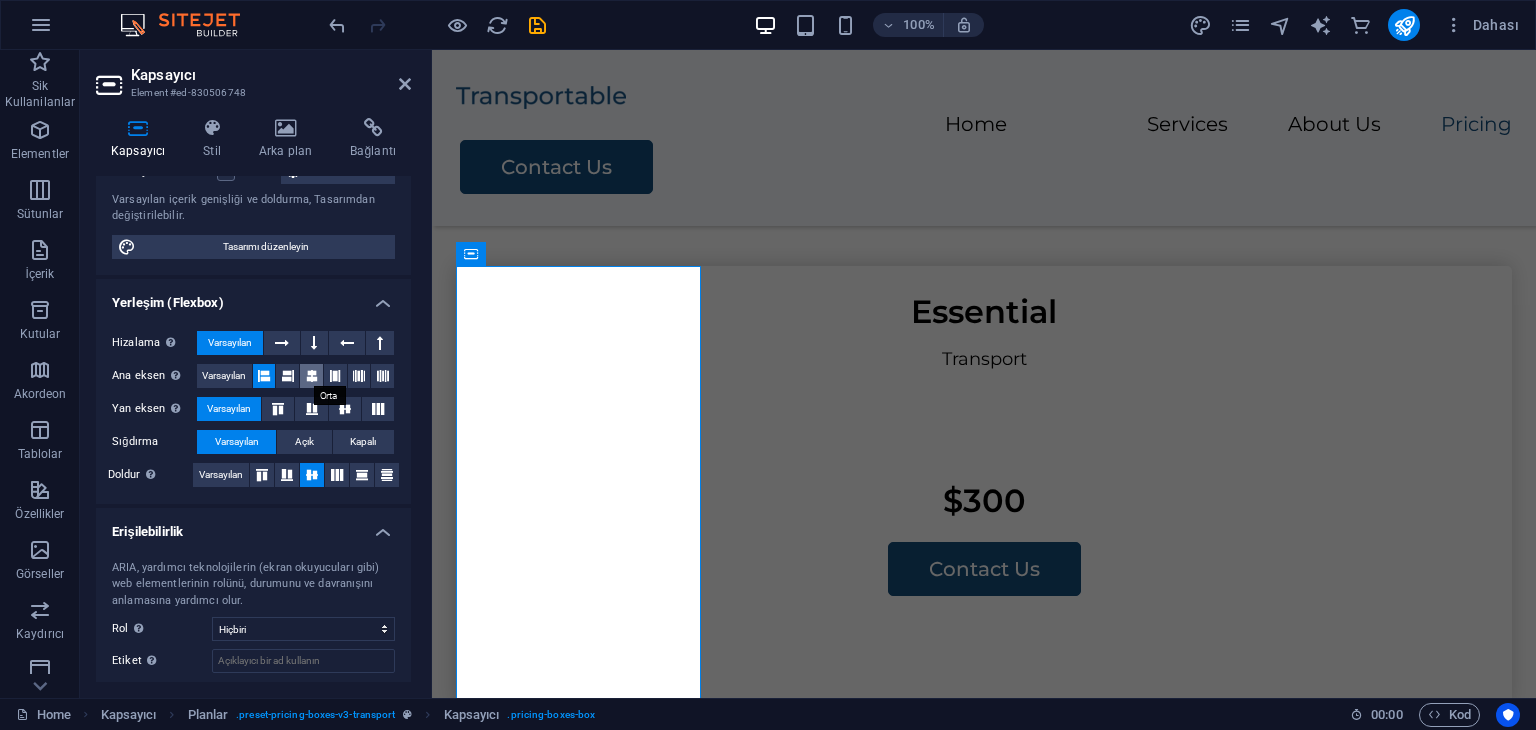 click at bounding box center (312, 376) 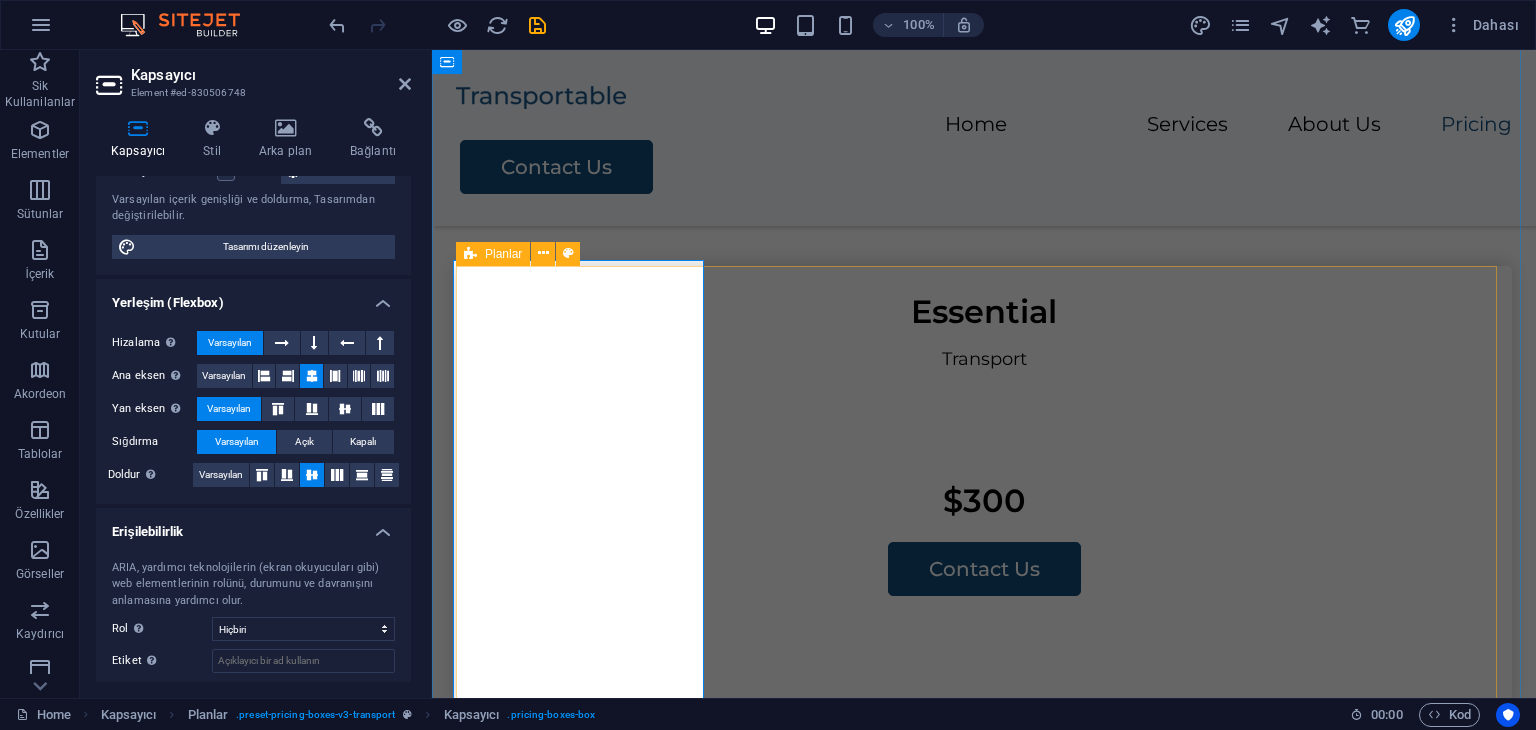 click on "Essential Transport $300 Contact Us" at bounding box center (984, 486) 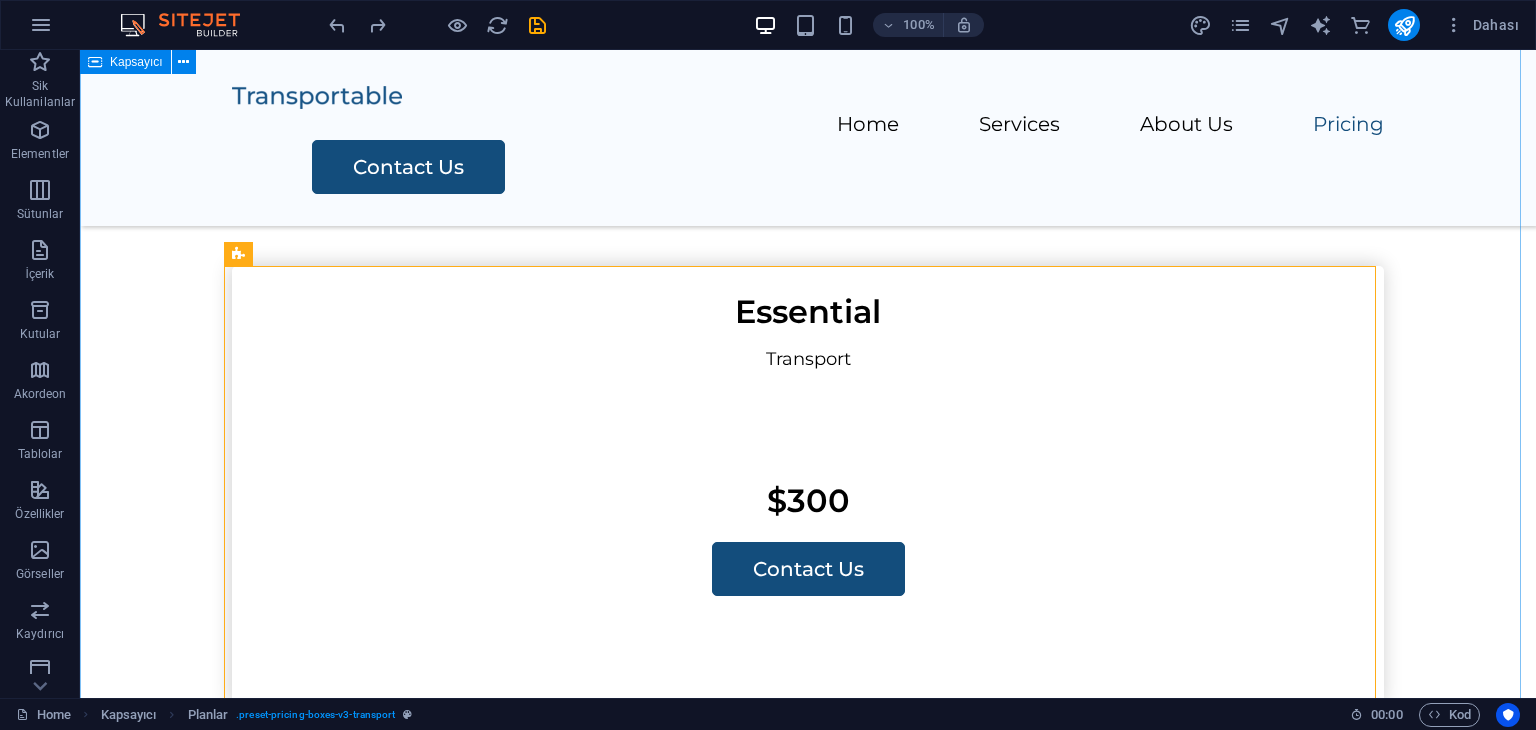click on "[CITY] Chat Login [CITY] Chat room se juden. Essential Transport $300 Contact Us Standard Packing Transport $400 Contact Us Complete Packing Transport Assembly $500 Contact Us Premium Packing Transport Assembly Storage Solution $600 Contact Us" at bounding box center (808, 1078) 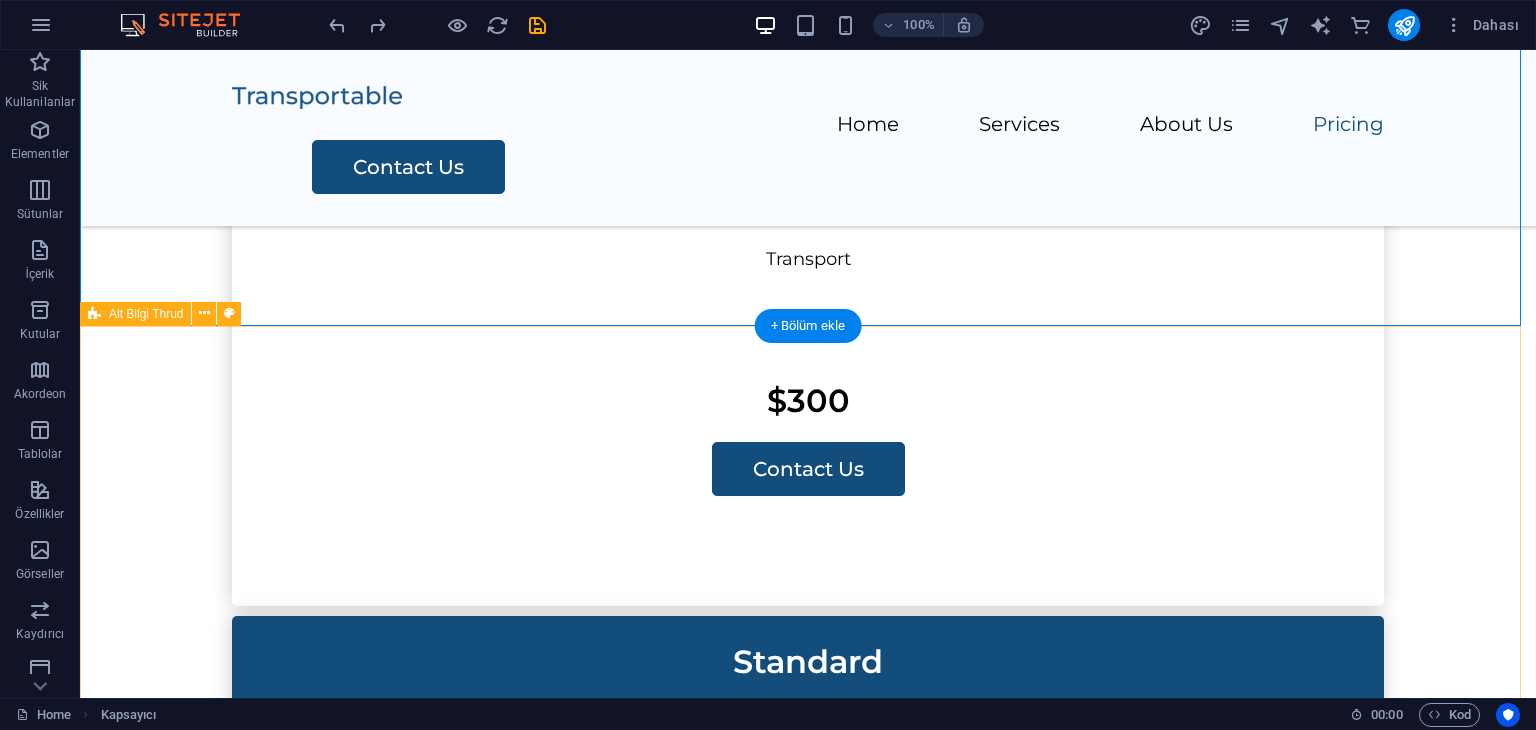 scroll, scrollTop: 1200, scrollLeft: 0, axis: vertical 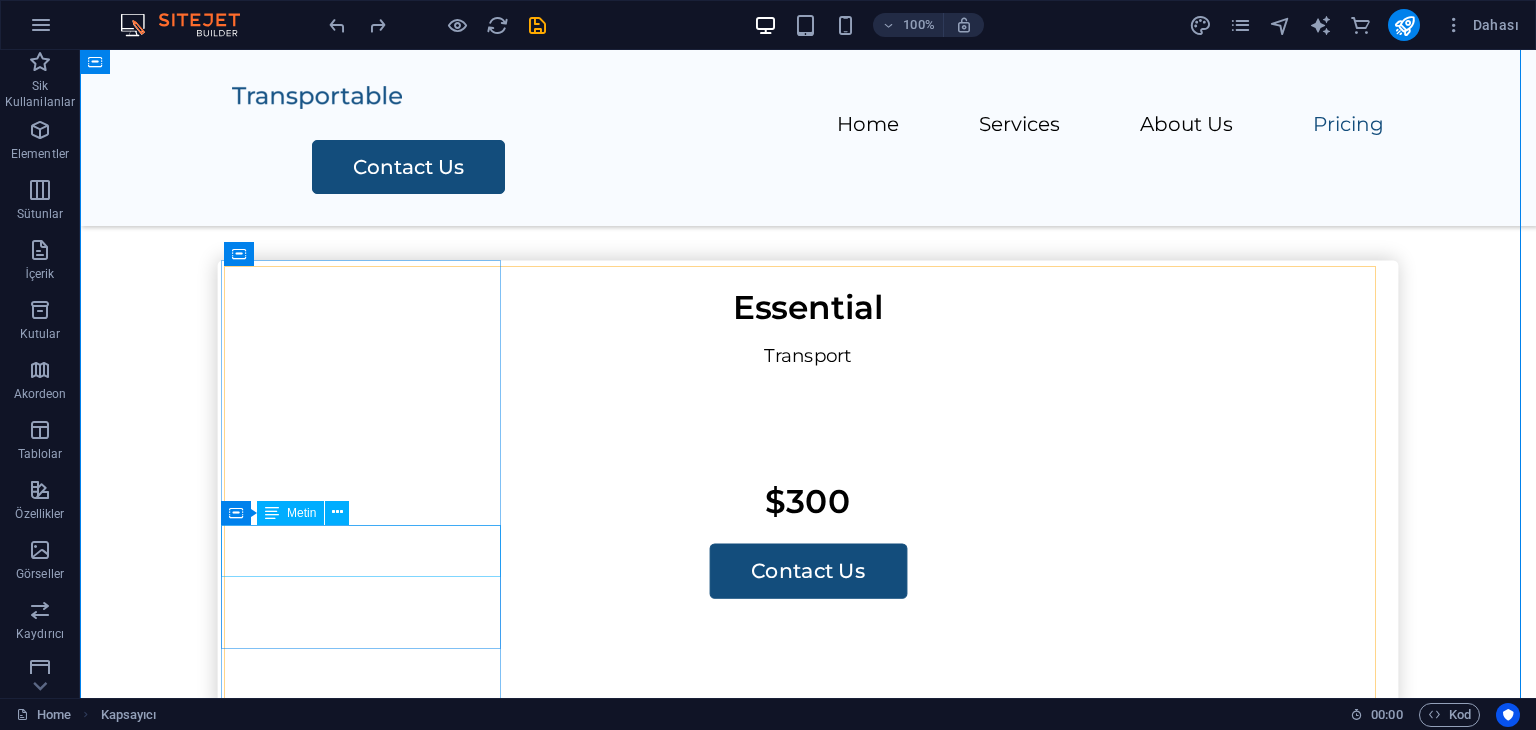 click on "$300" at bounding box center (808, 501) 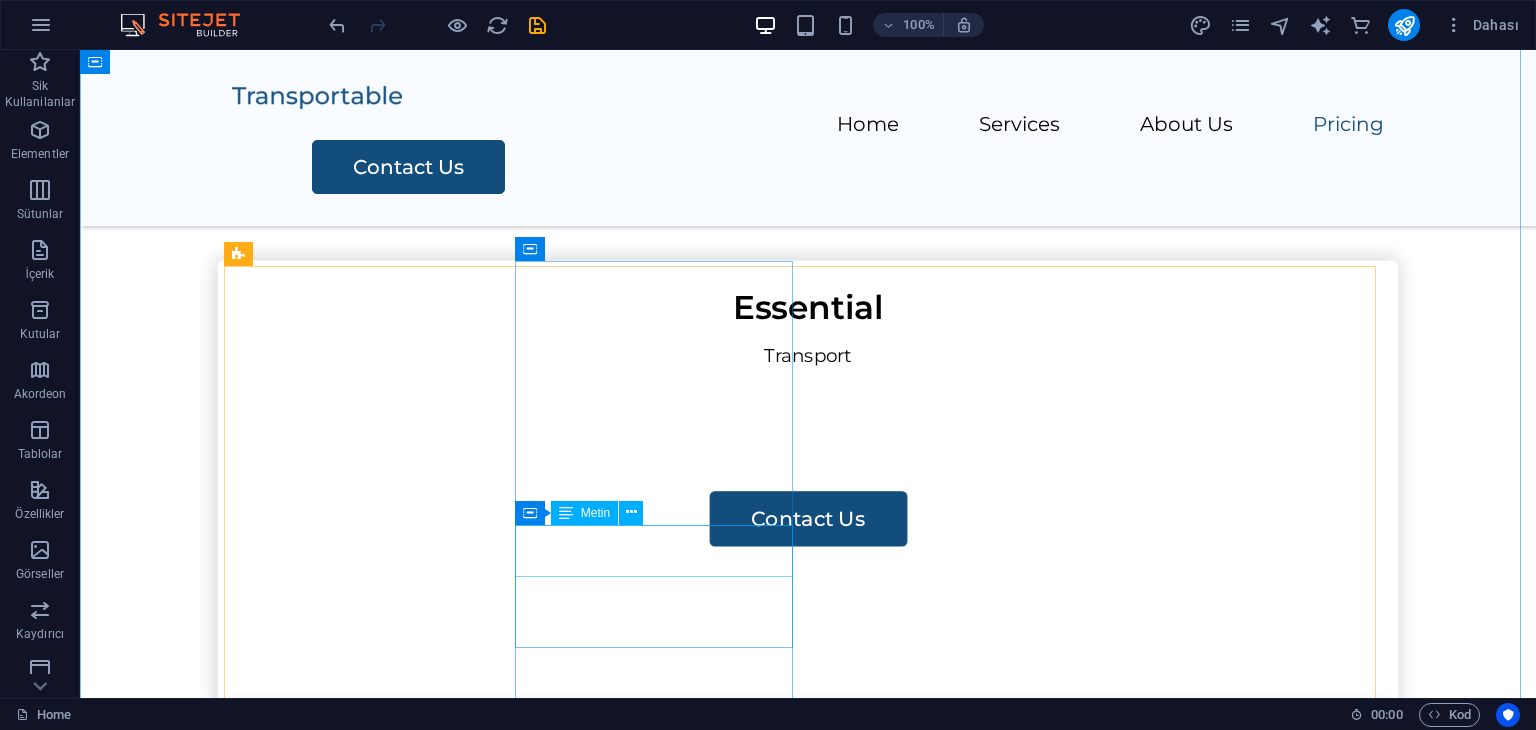 click on "$400" at bounding box center [808, 951] 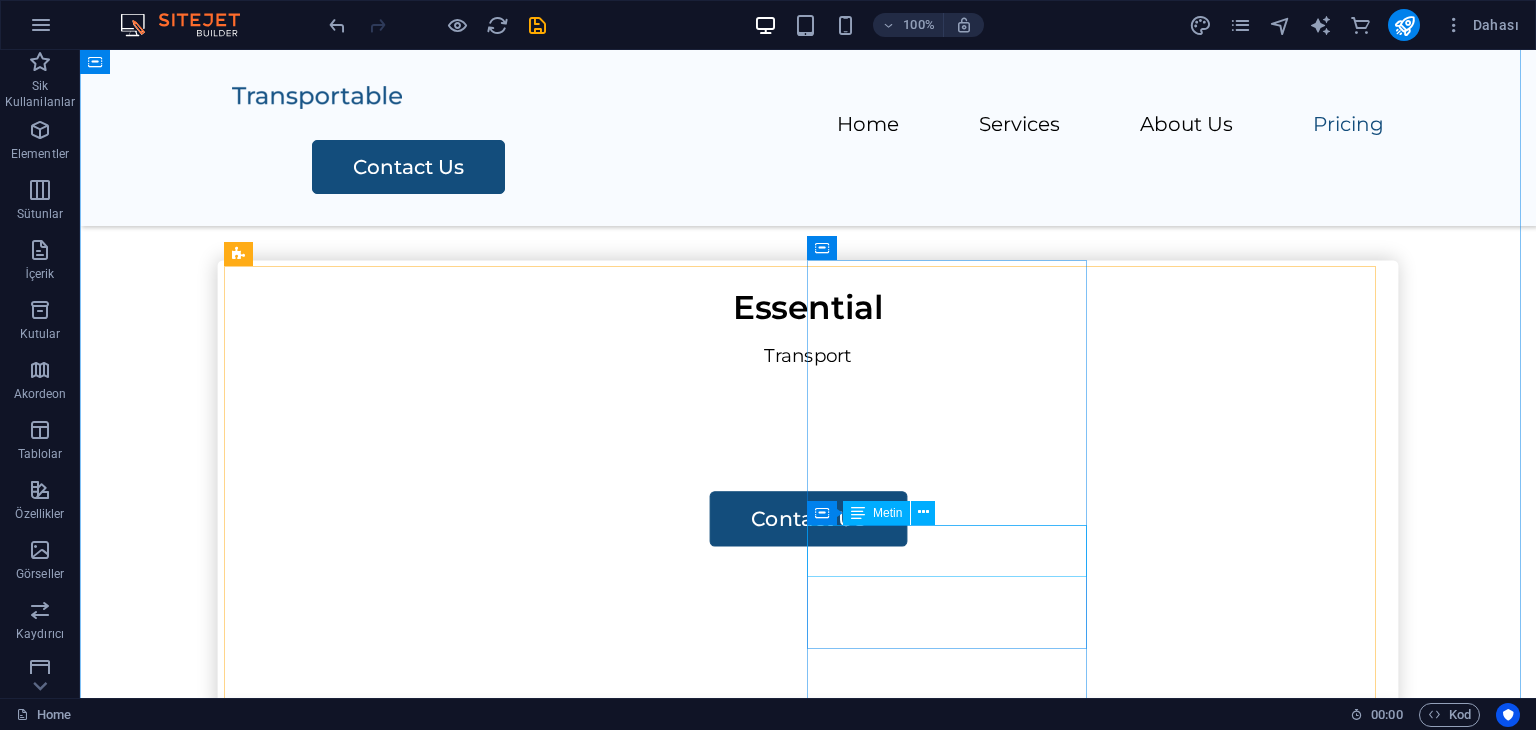 click on "$500" at bounding box center (808, 1401) 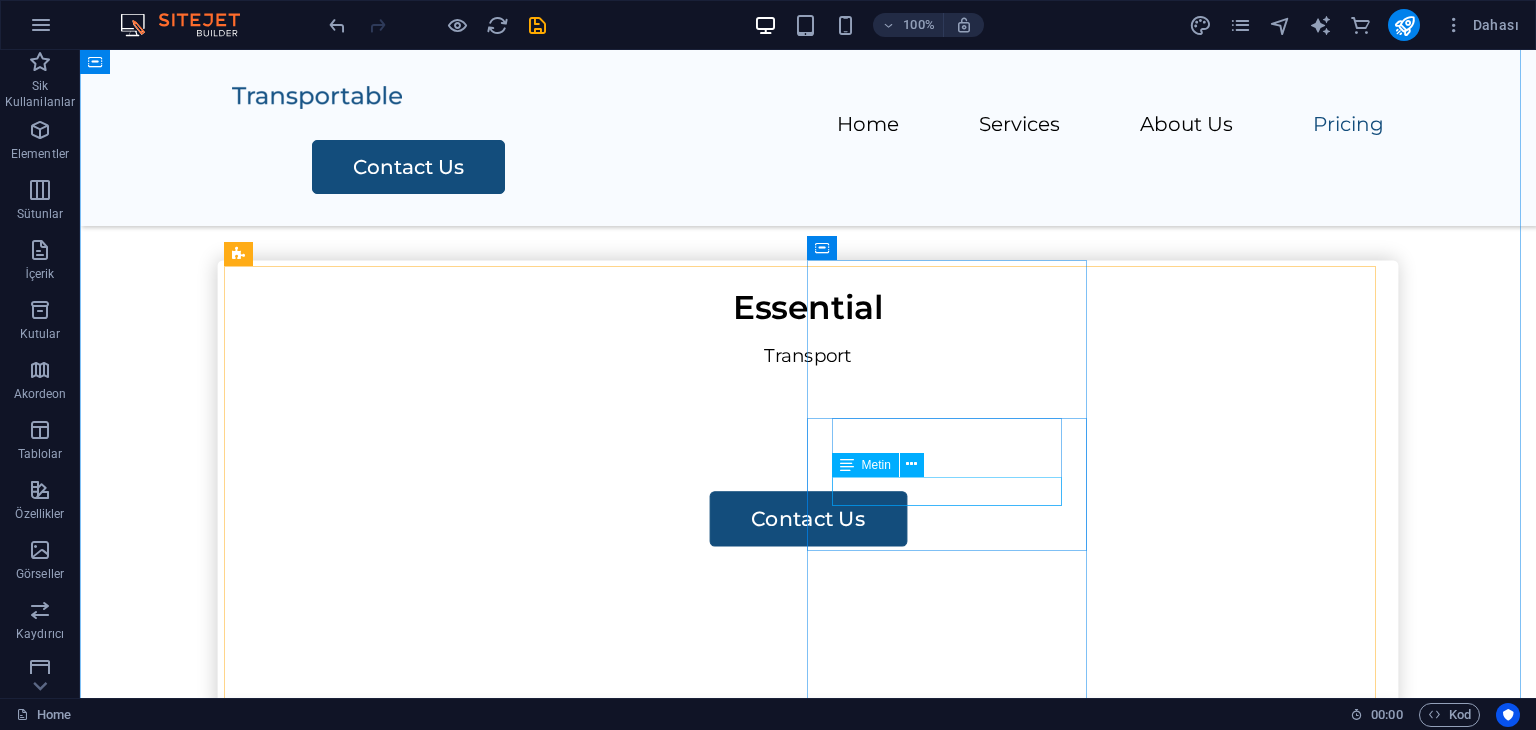 click on "Assembly" at bounding box center (808, 1315) 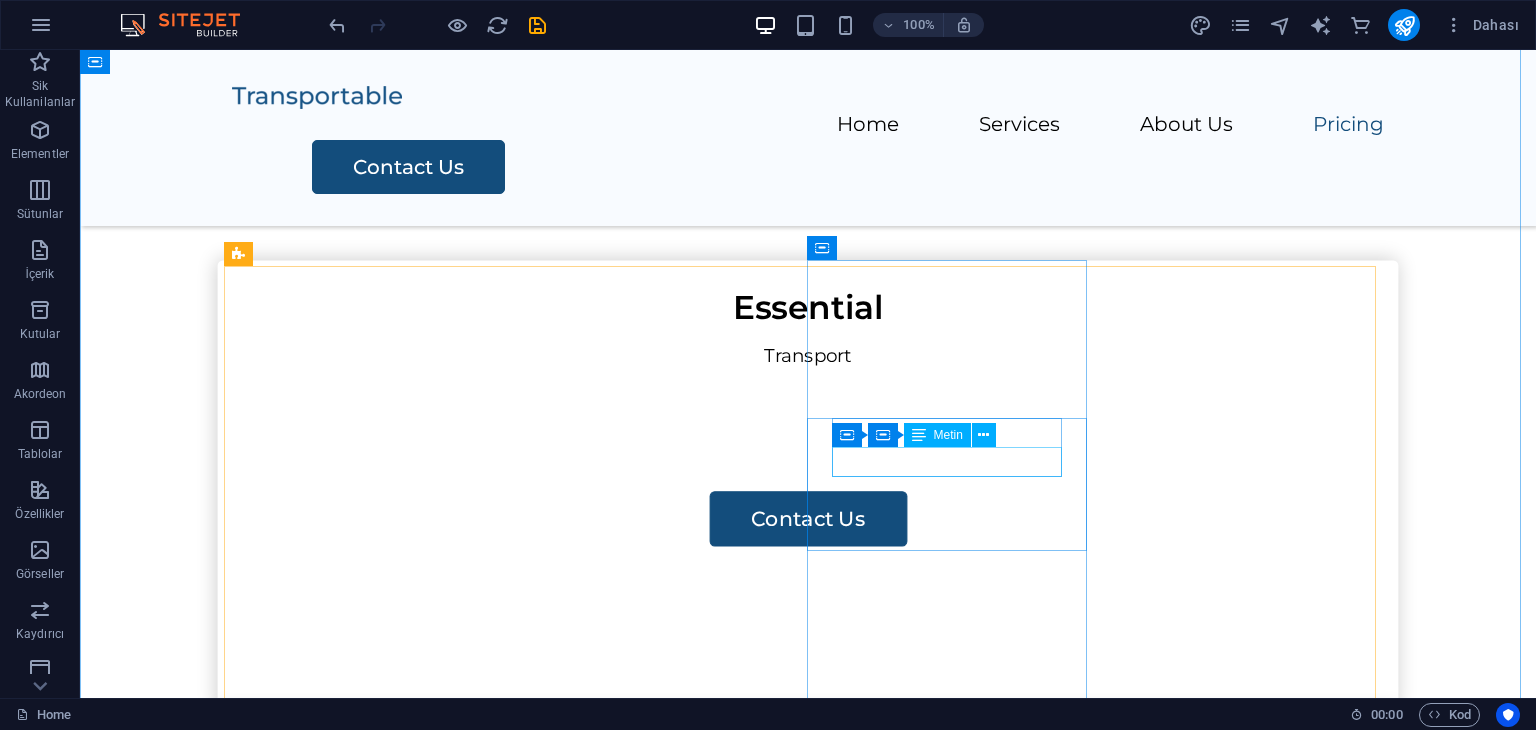 click on "Transport" at bounding box center [808, 1286] 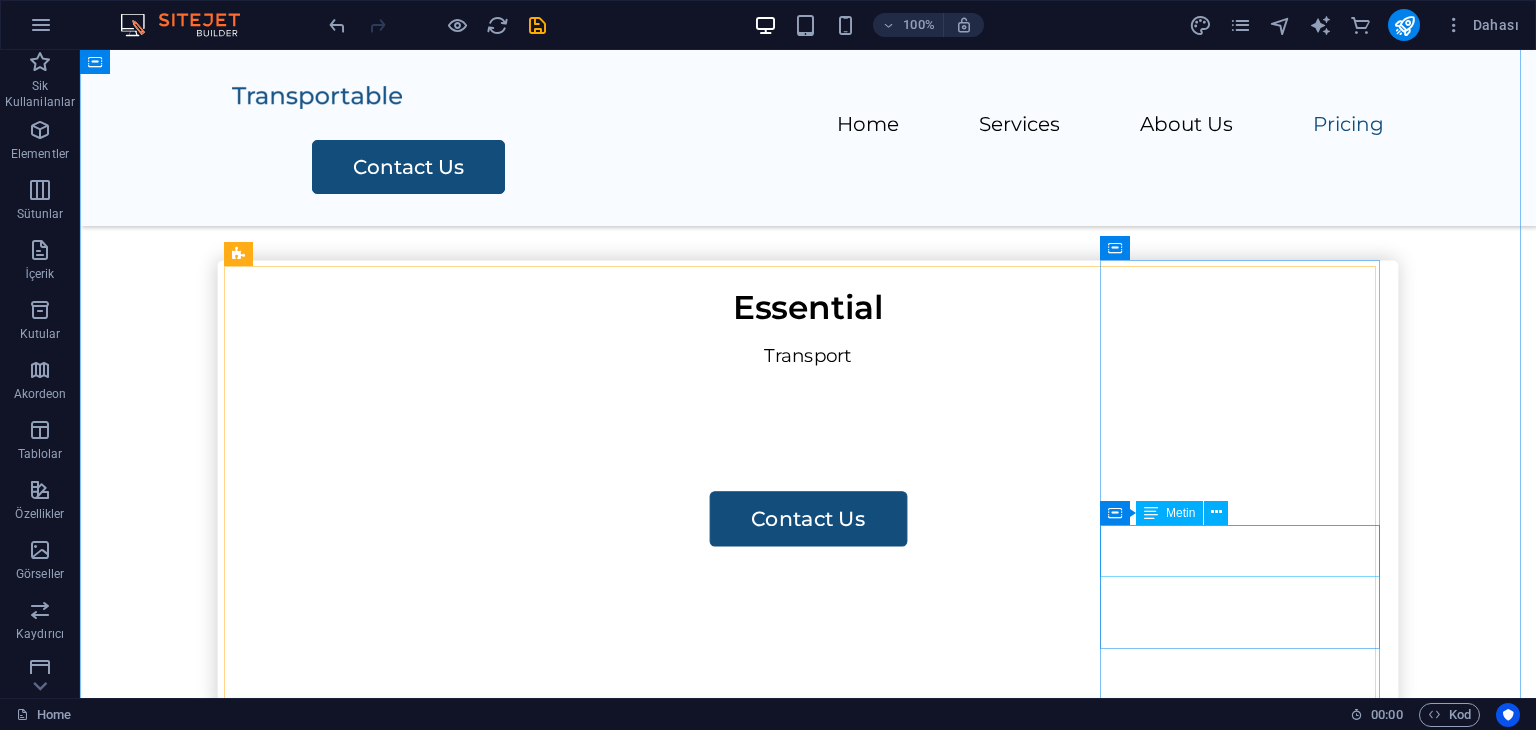 click on "$600" at bounding box center [808, 1851] 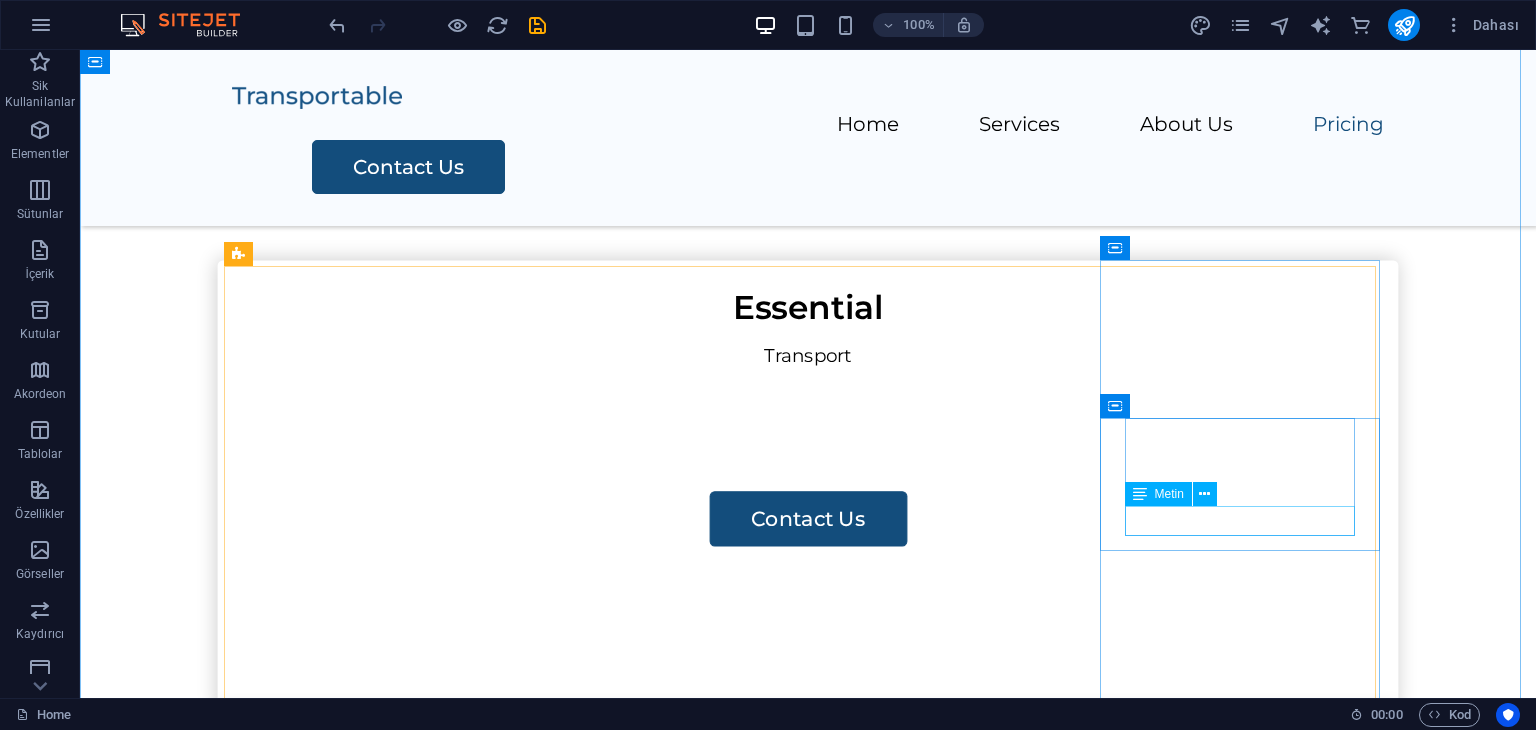 click on "Storage Solution" at bounding box center (808, 1795) 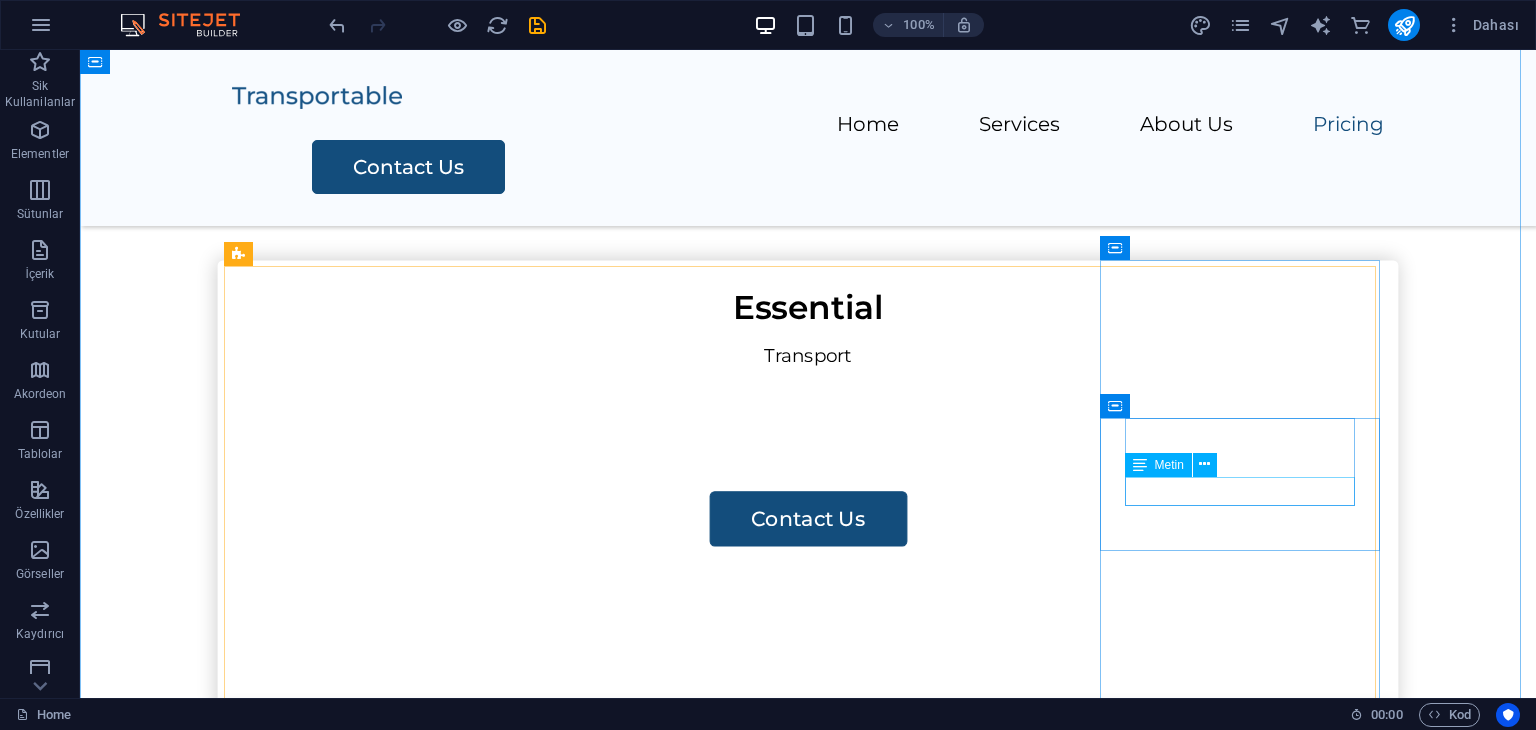 click on "Assembly" at bounding box center [808, 1765] 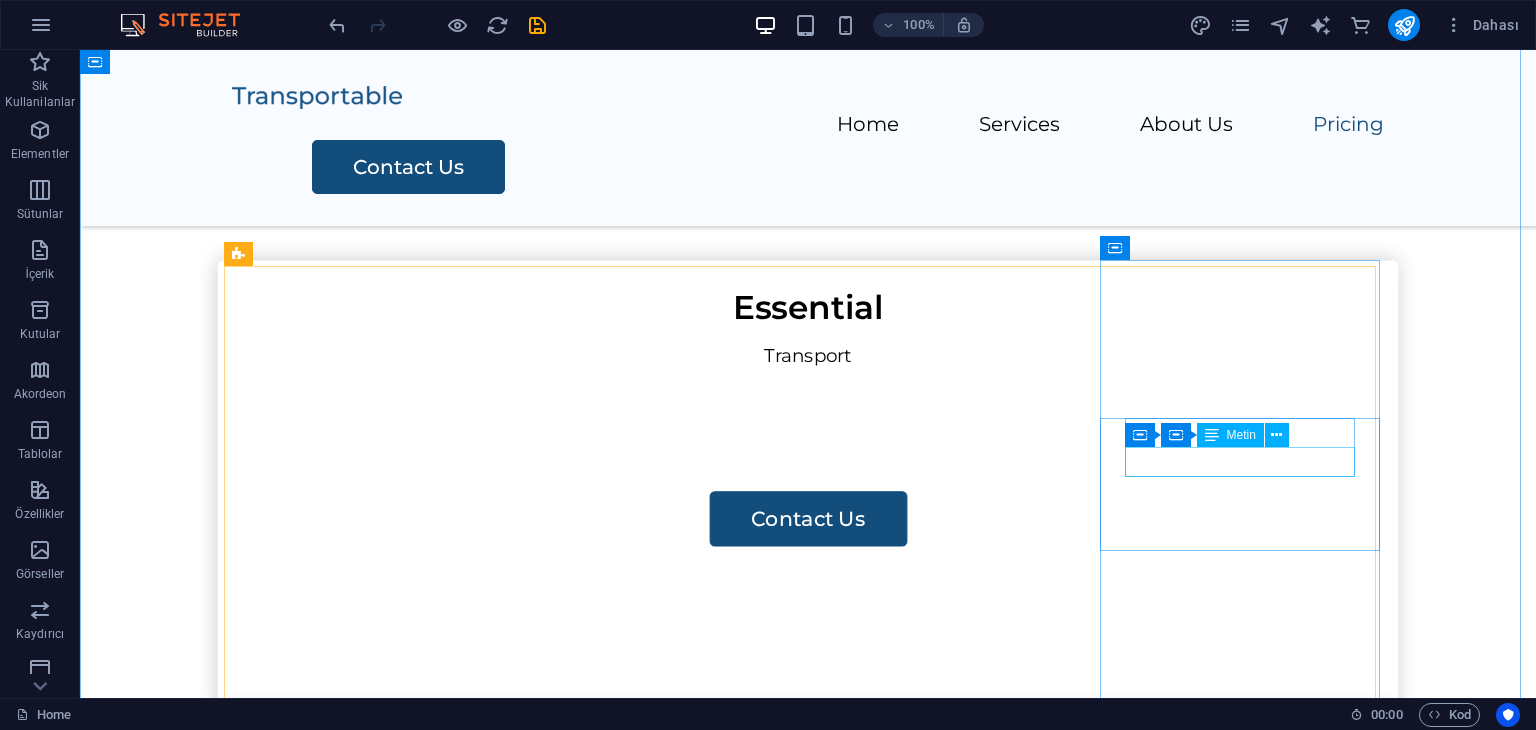 click on "Transport" at bounding box center [808, 1736] 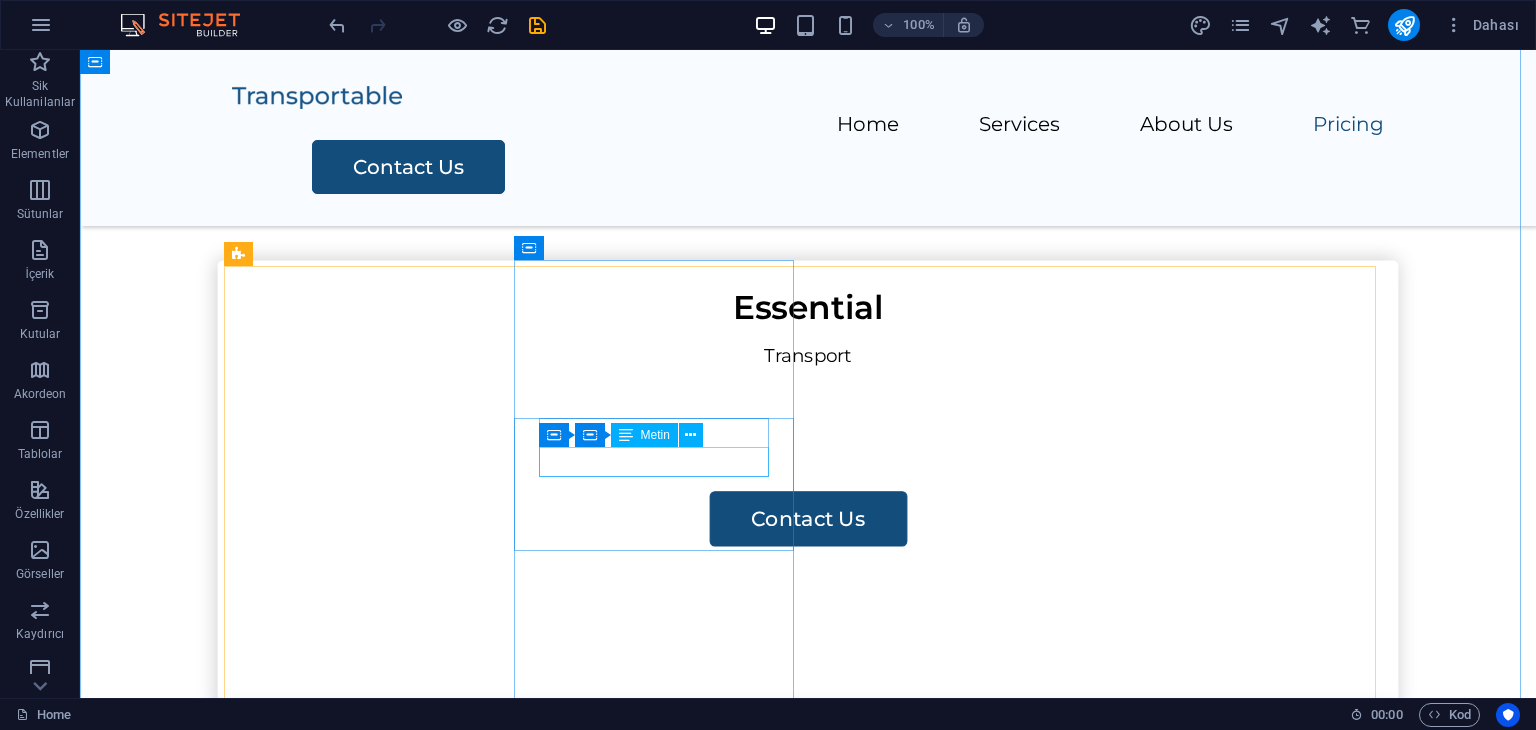 click on "Transport" at bounding box center [808, 836] 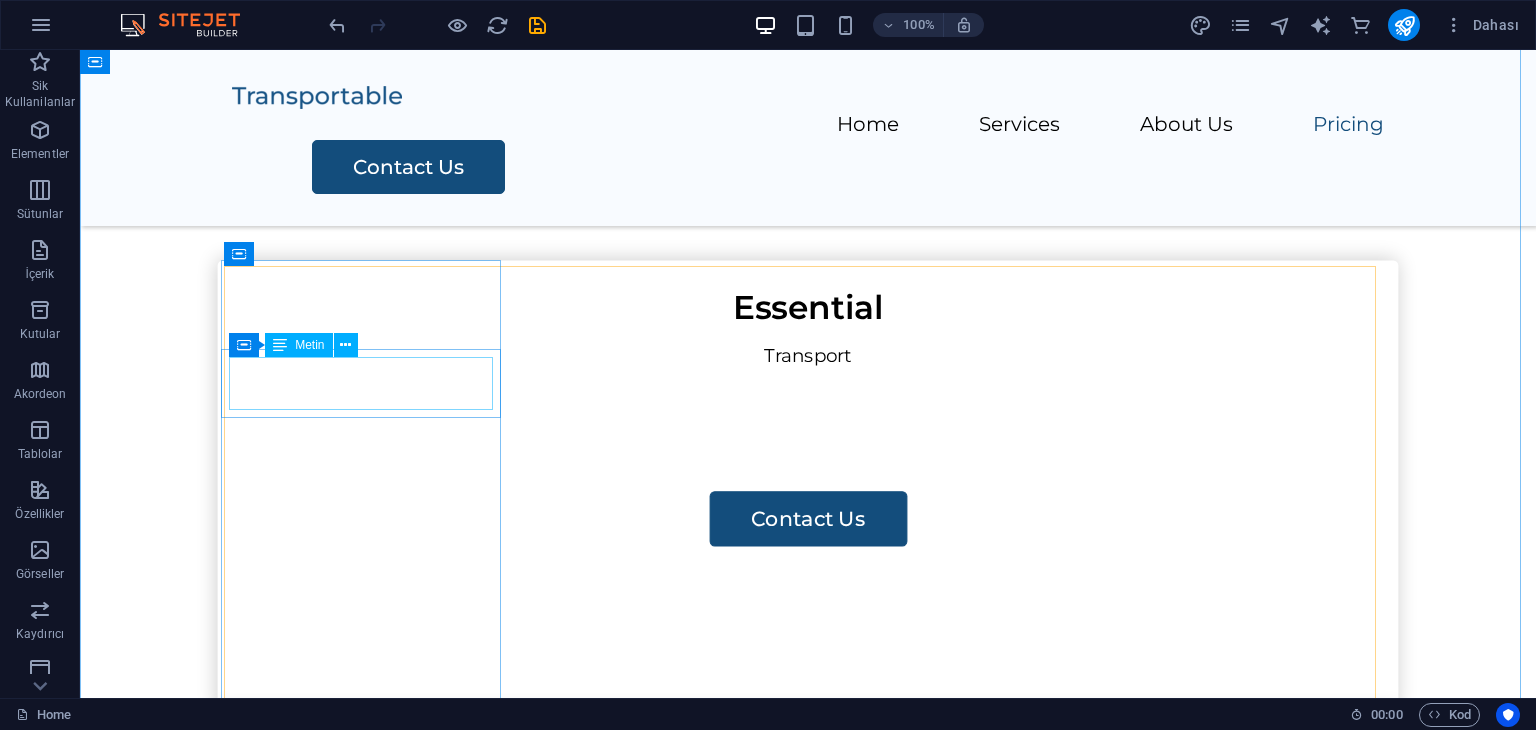 click on "Essential" at bounding box center [808, 307] 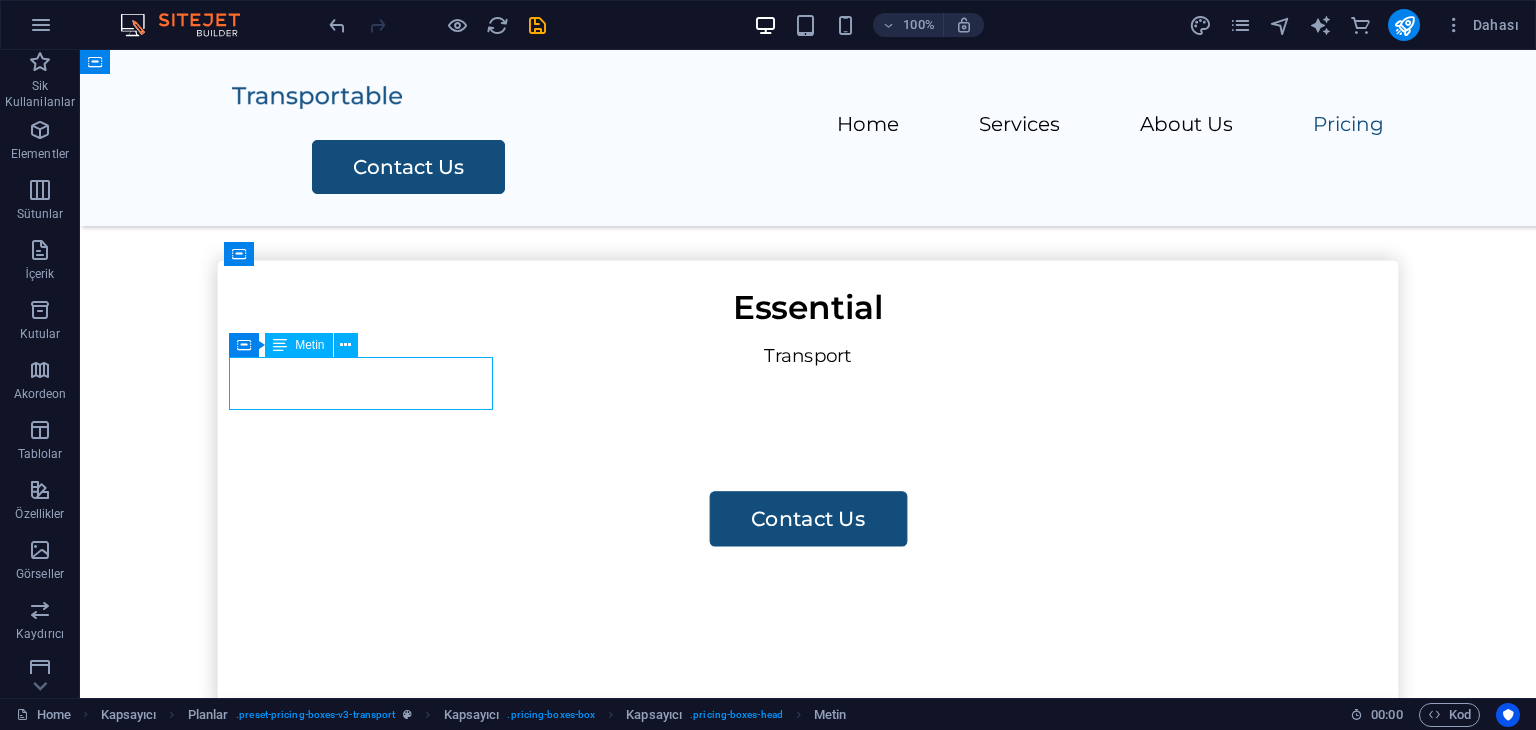 click on "Essential" at bounding box center [808, 307] 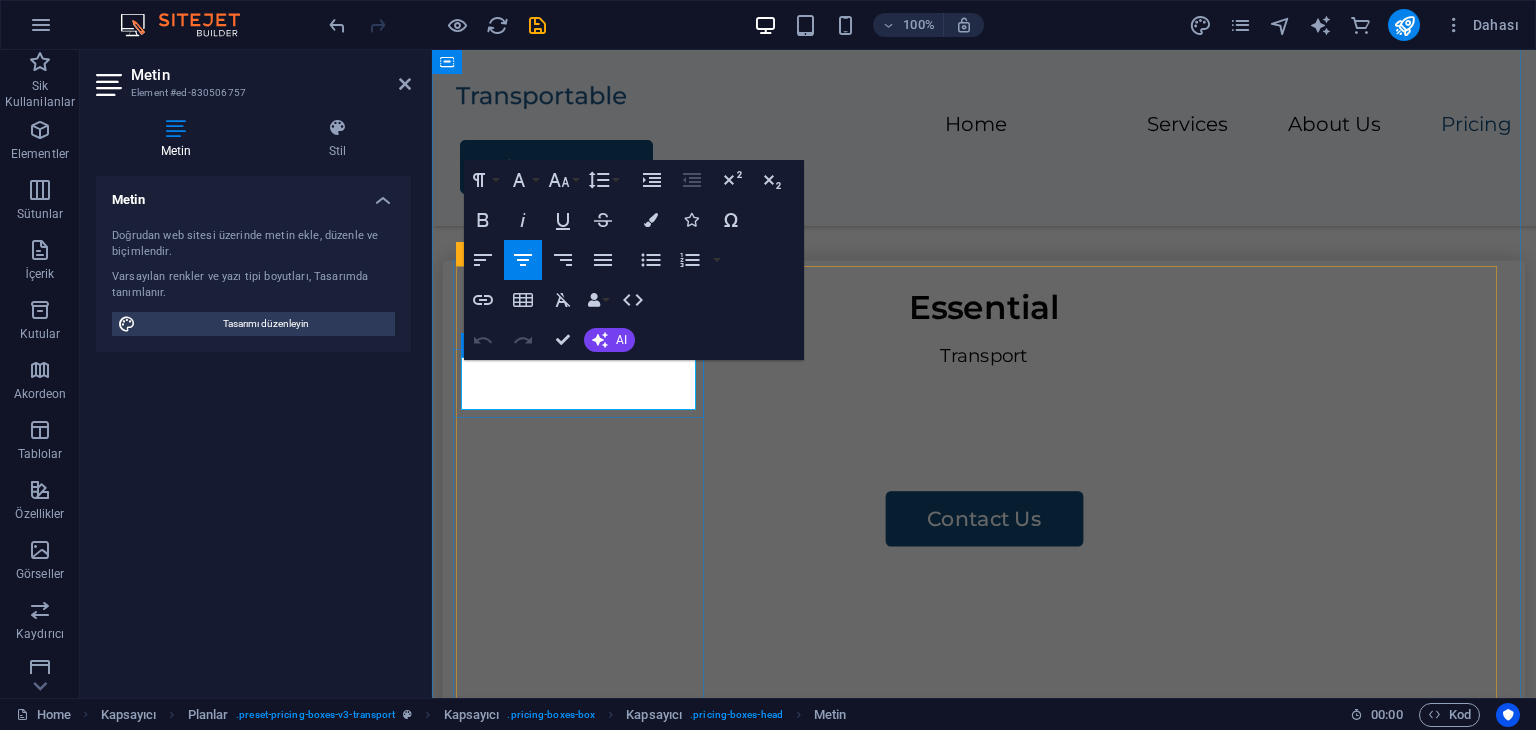 click on "Essential" at bounding box center [984, 307] 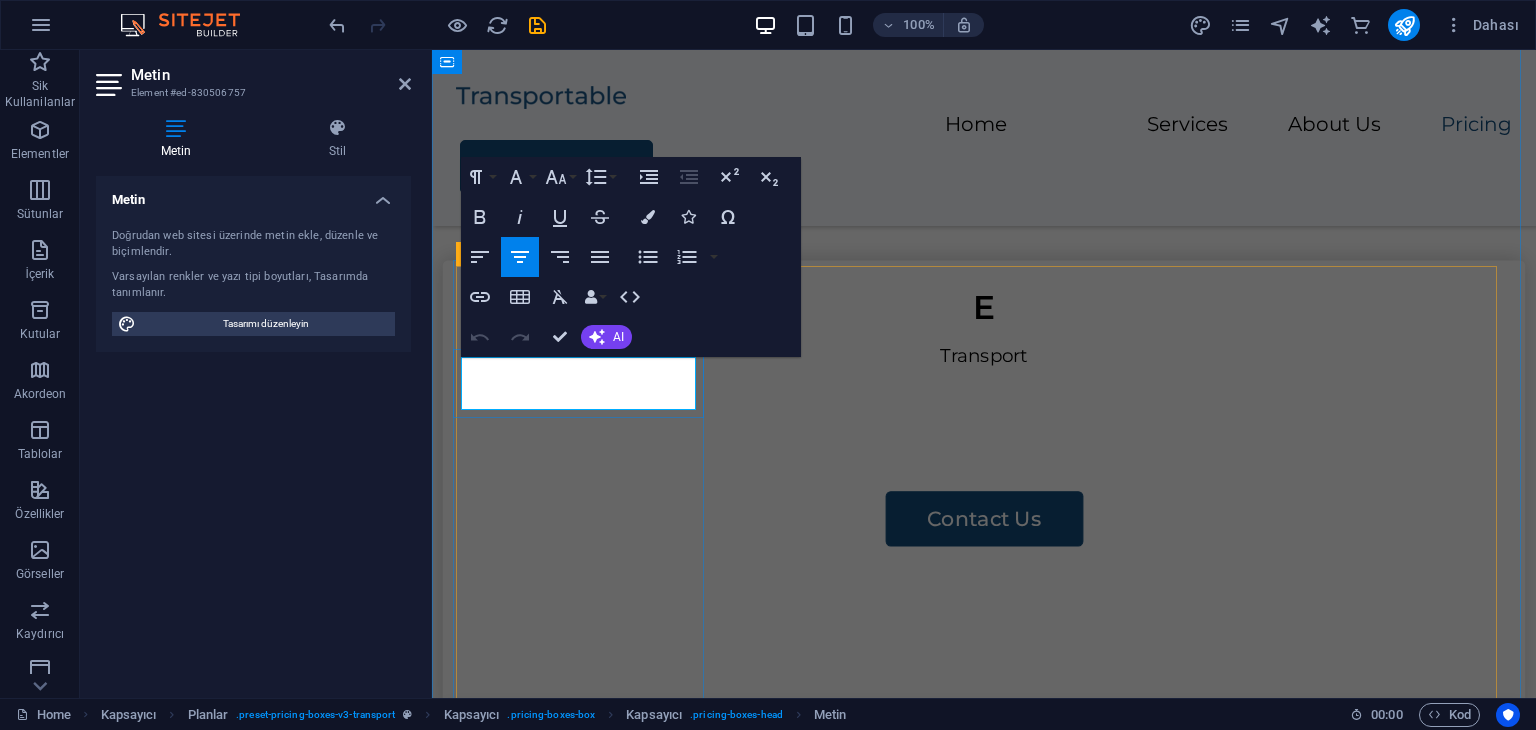 type 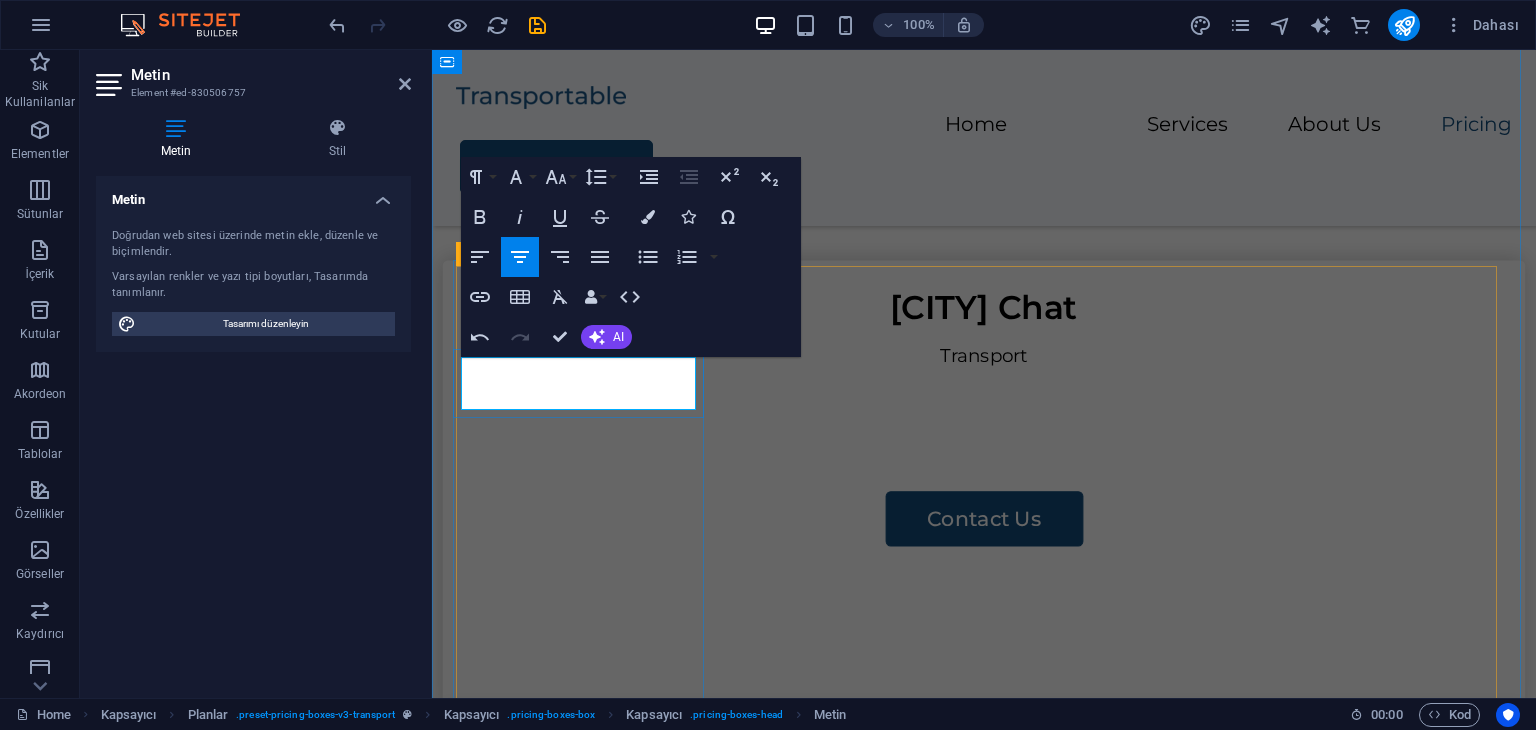 click on "[CITY] Chat" at bounding box center (984, 307) 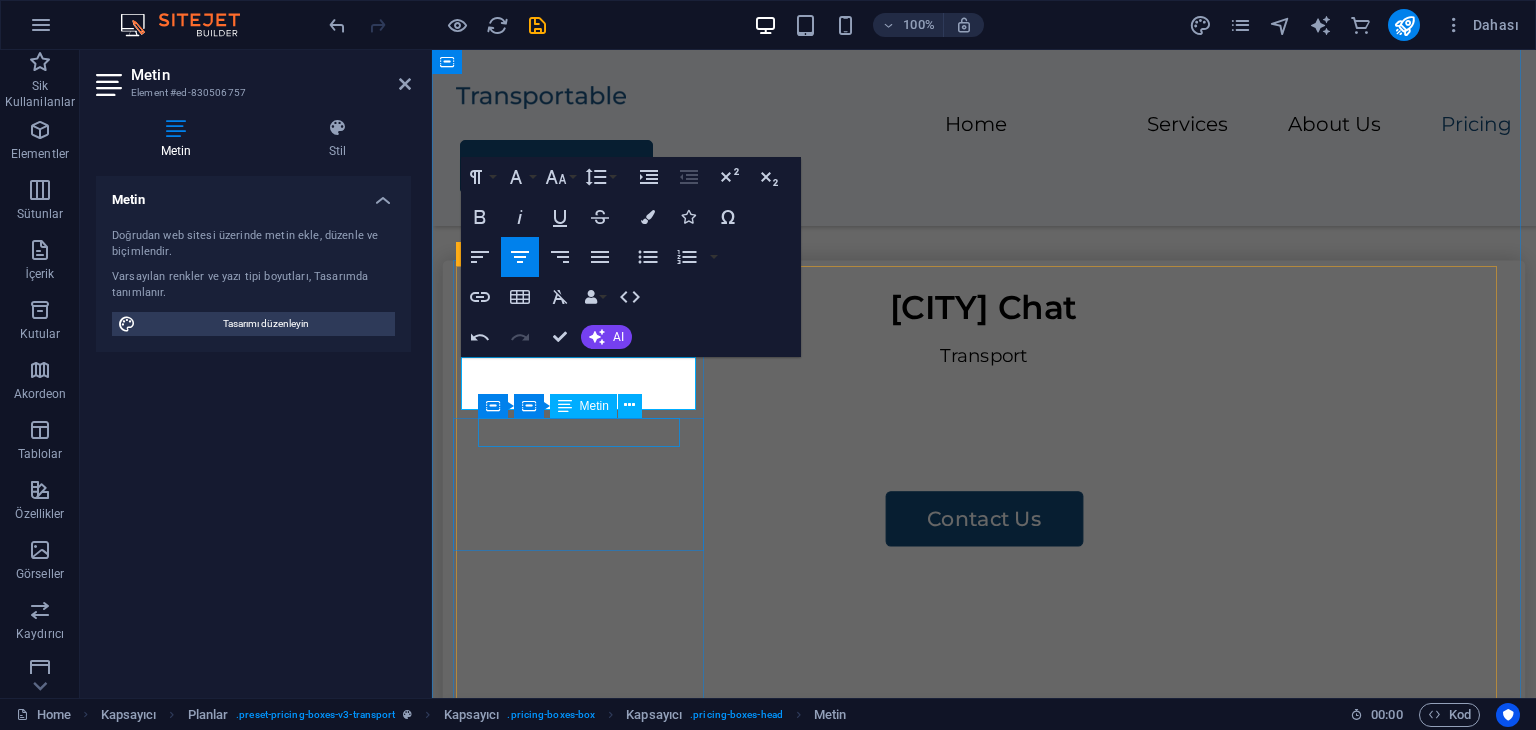 click on "Transport" at bounding box center (983, 356) 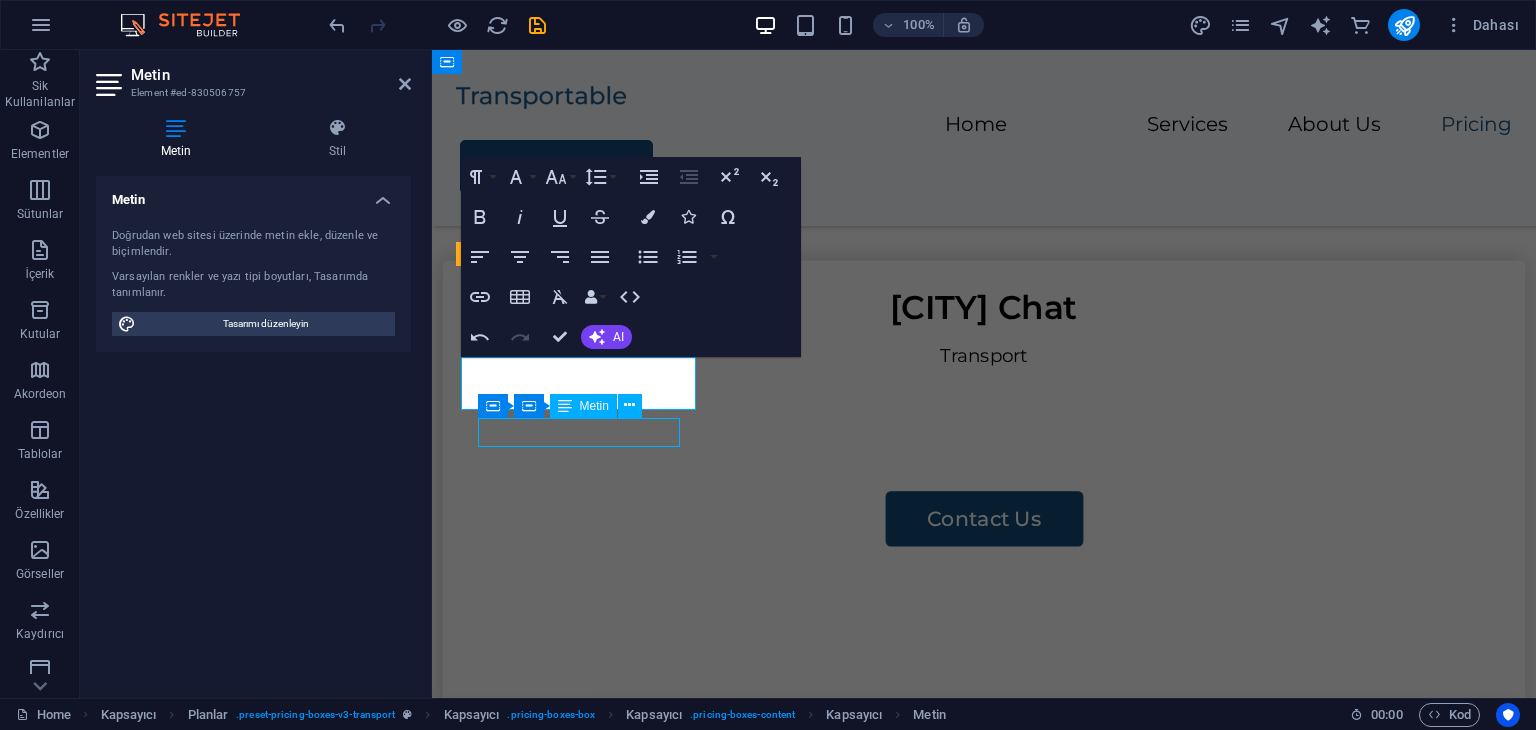 click on "Transport" at bounding box center (983, 356) 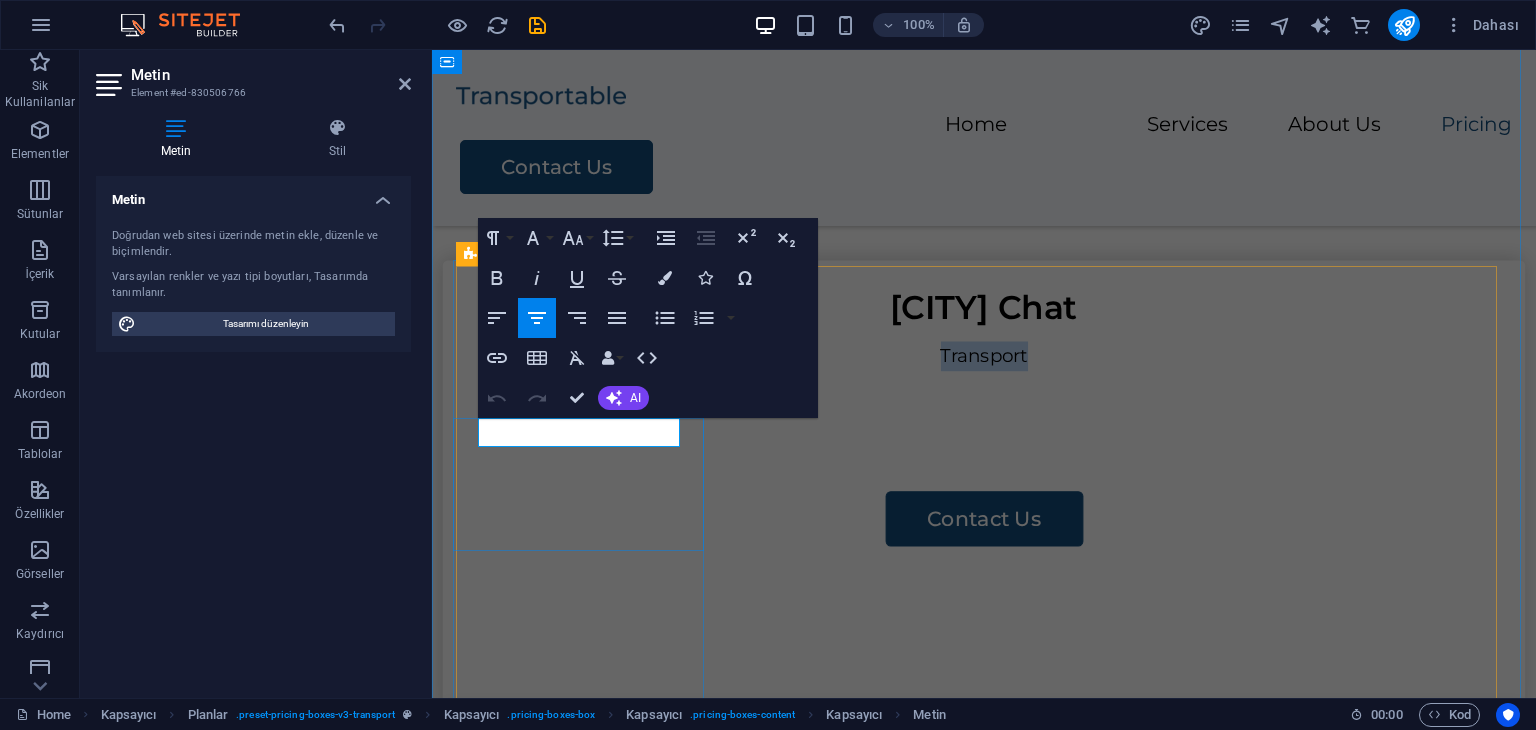 type 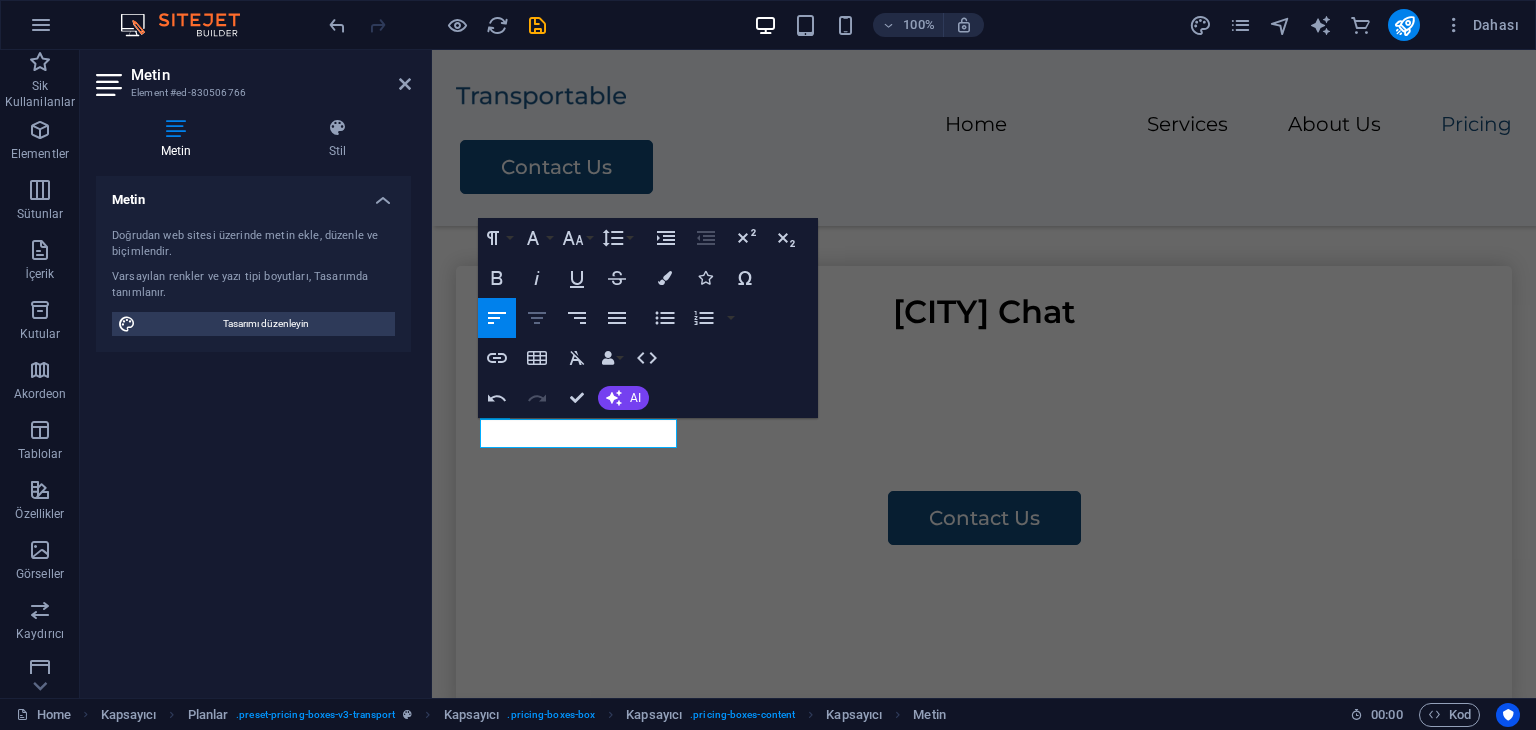 click 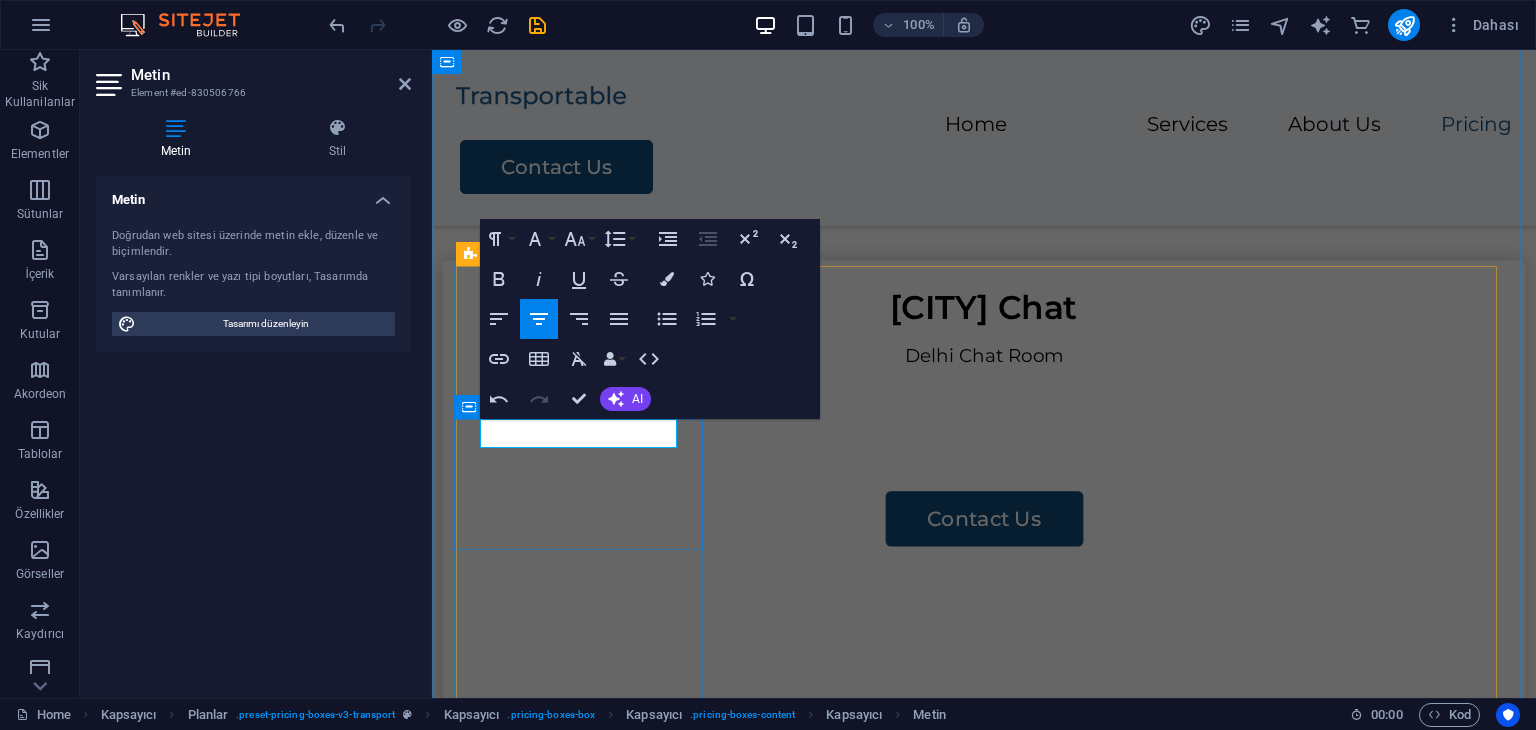 click on "Delhi Chat Room" at bounding box center (984, 407) 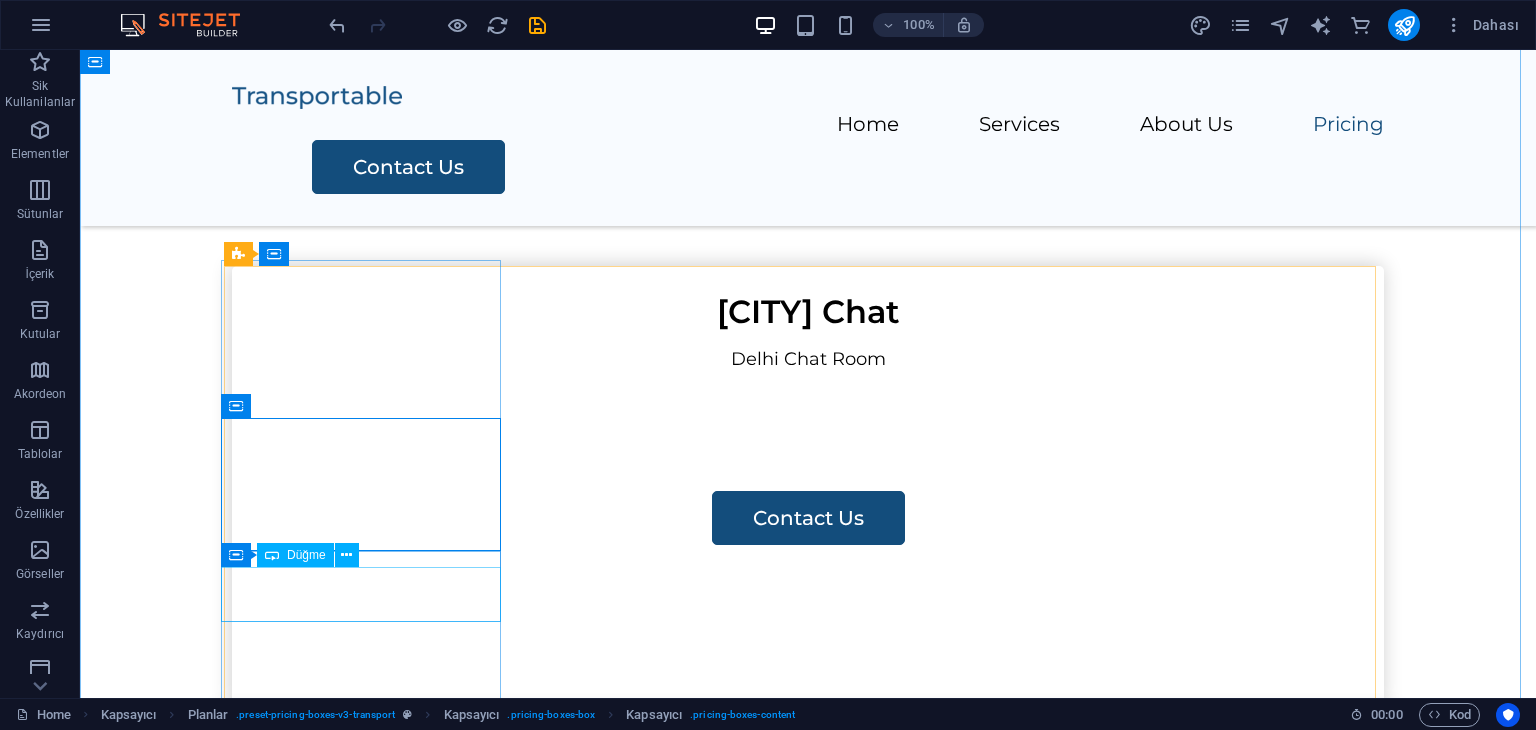 click on "Contact Us" at bounding box center [808, 518] 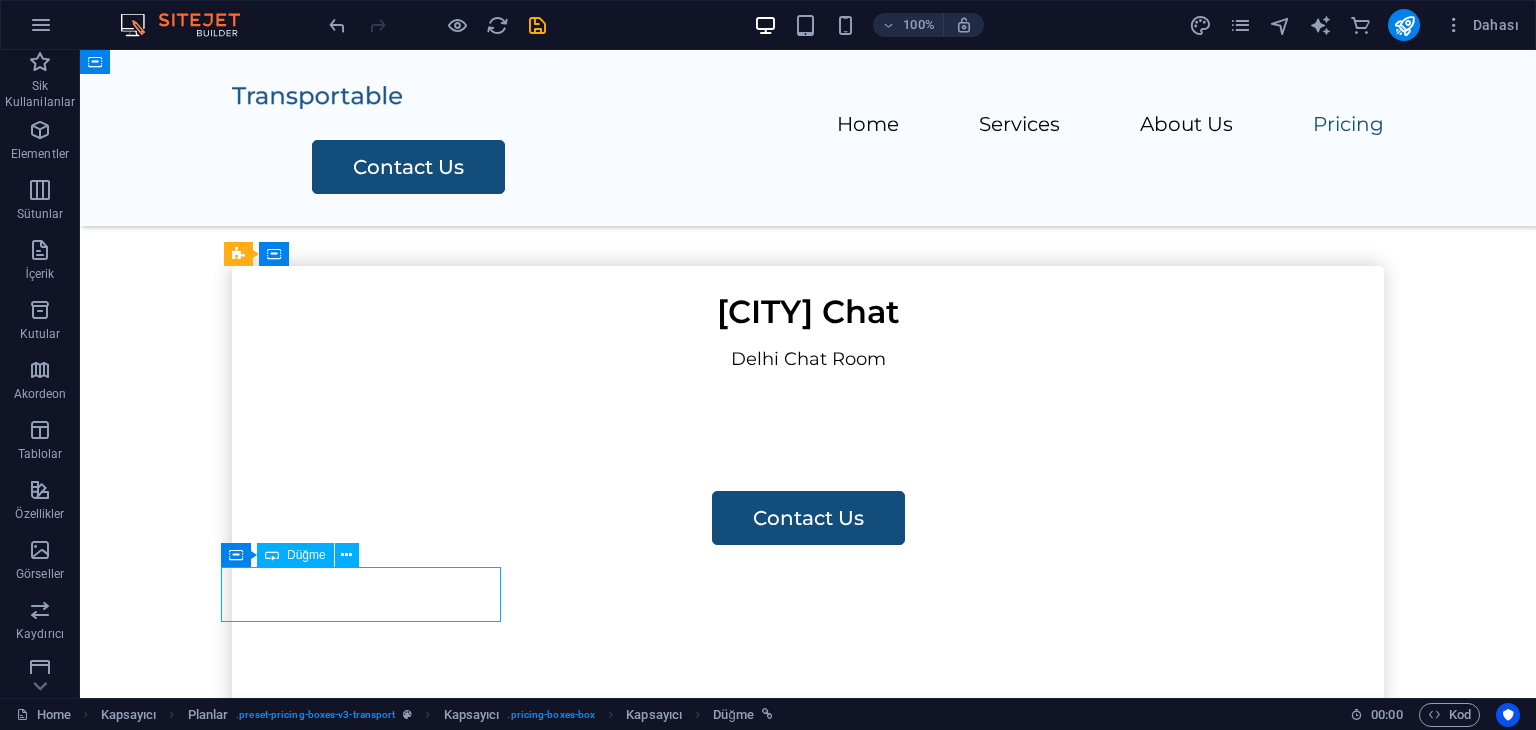 click on "Contact Us" at bounding box center [808, 518] 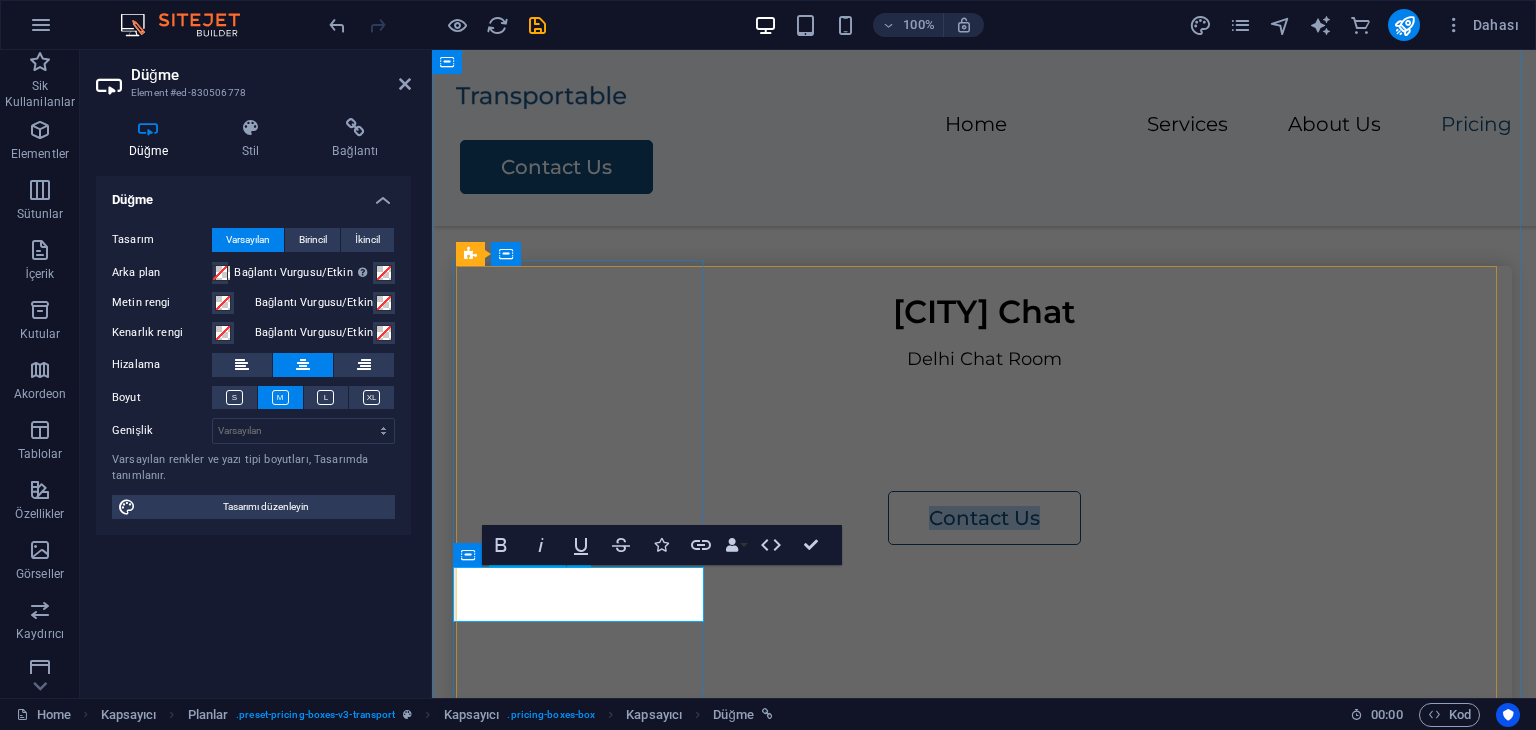 click on "Contact Us" at bounding box center (984, 518) 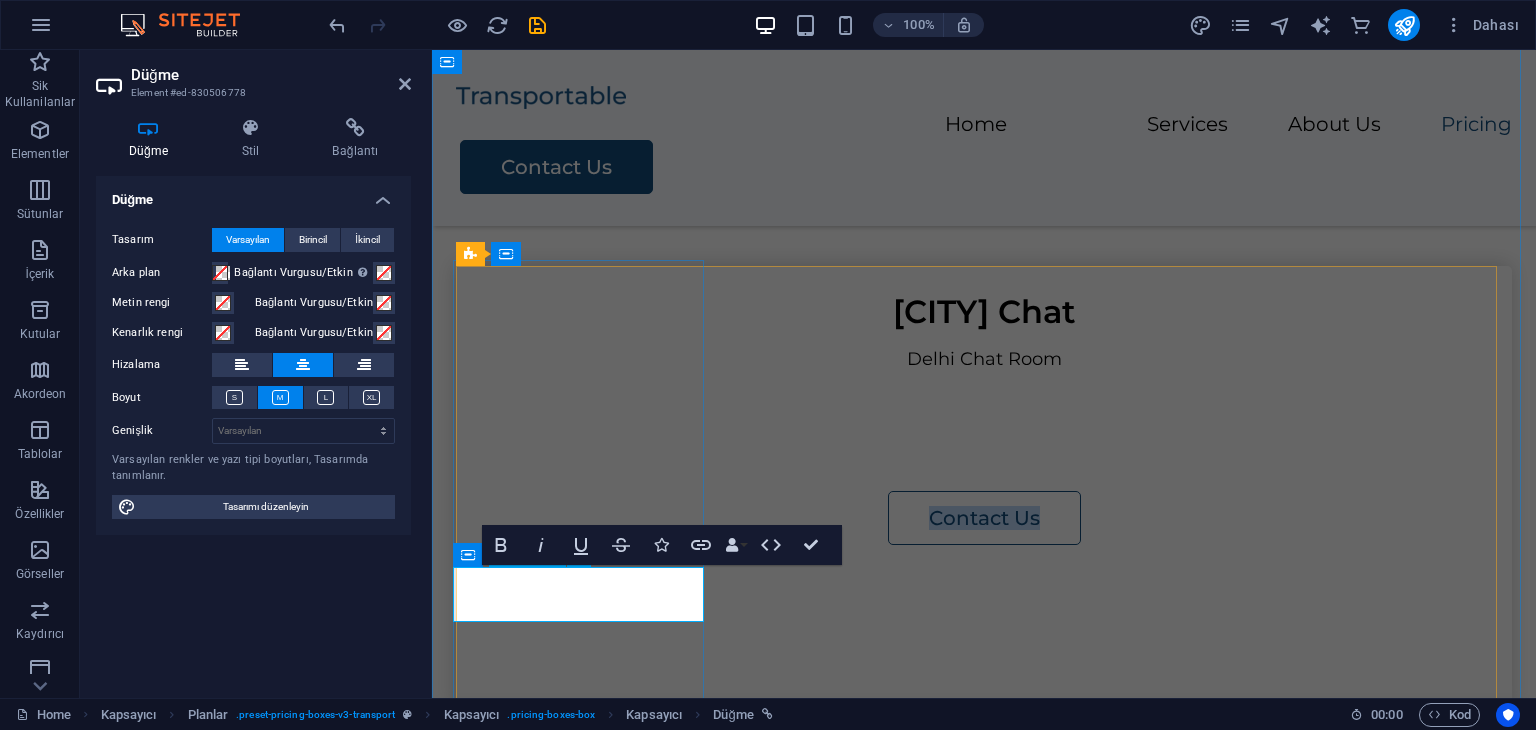 drag, startPoint x: 640, startPoint y: 593, endPoint x: 523, endPoint y: 597, distance: 117.06836 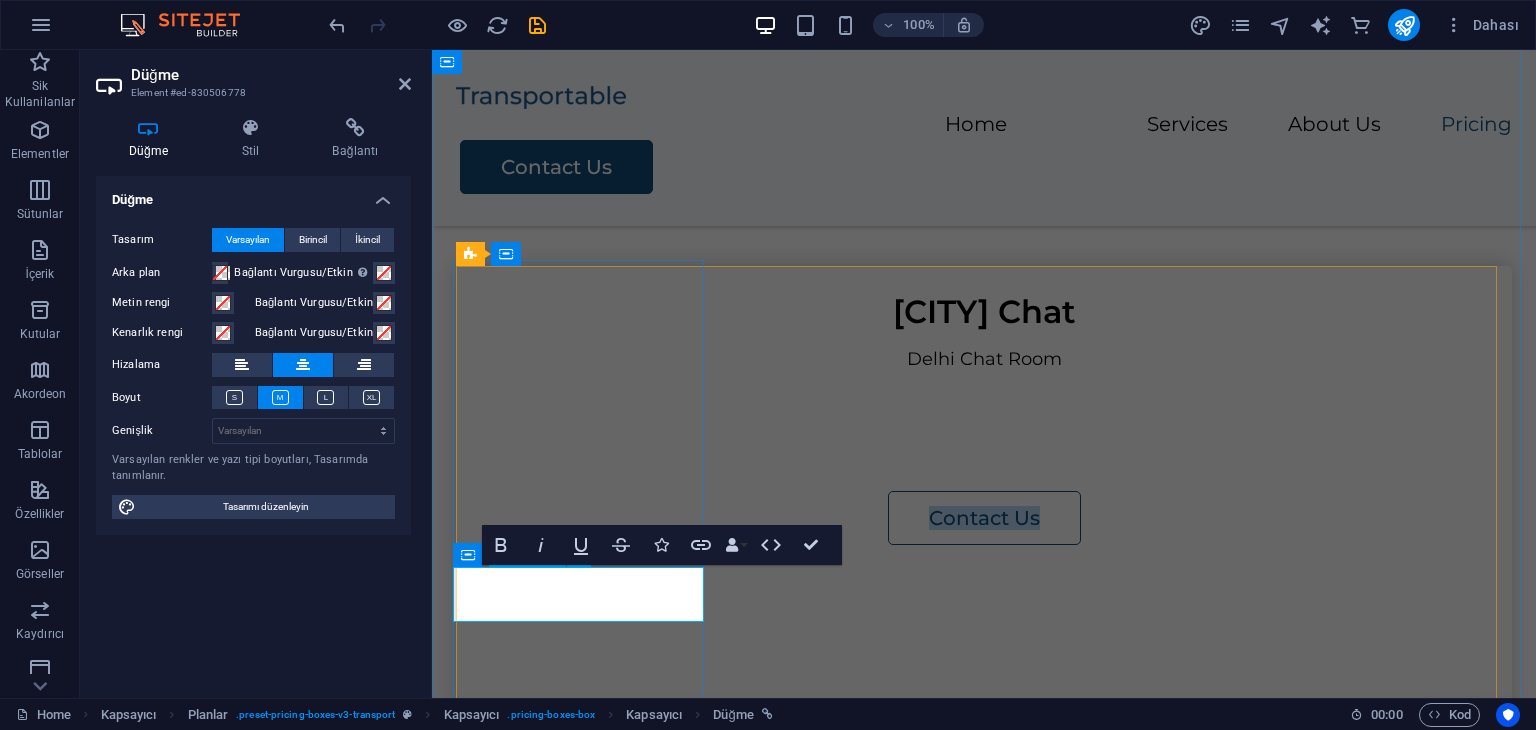 click on "Contact Us" at bounding box center [984, 518] 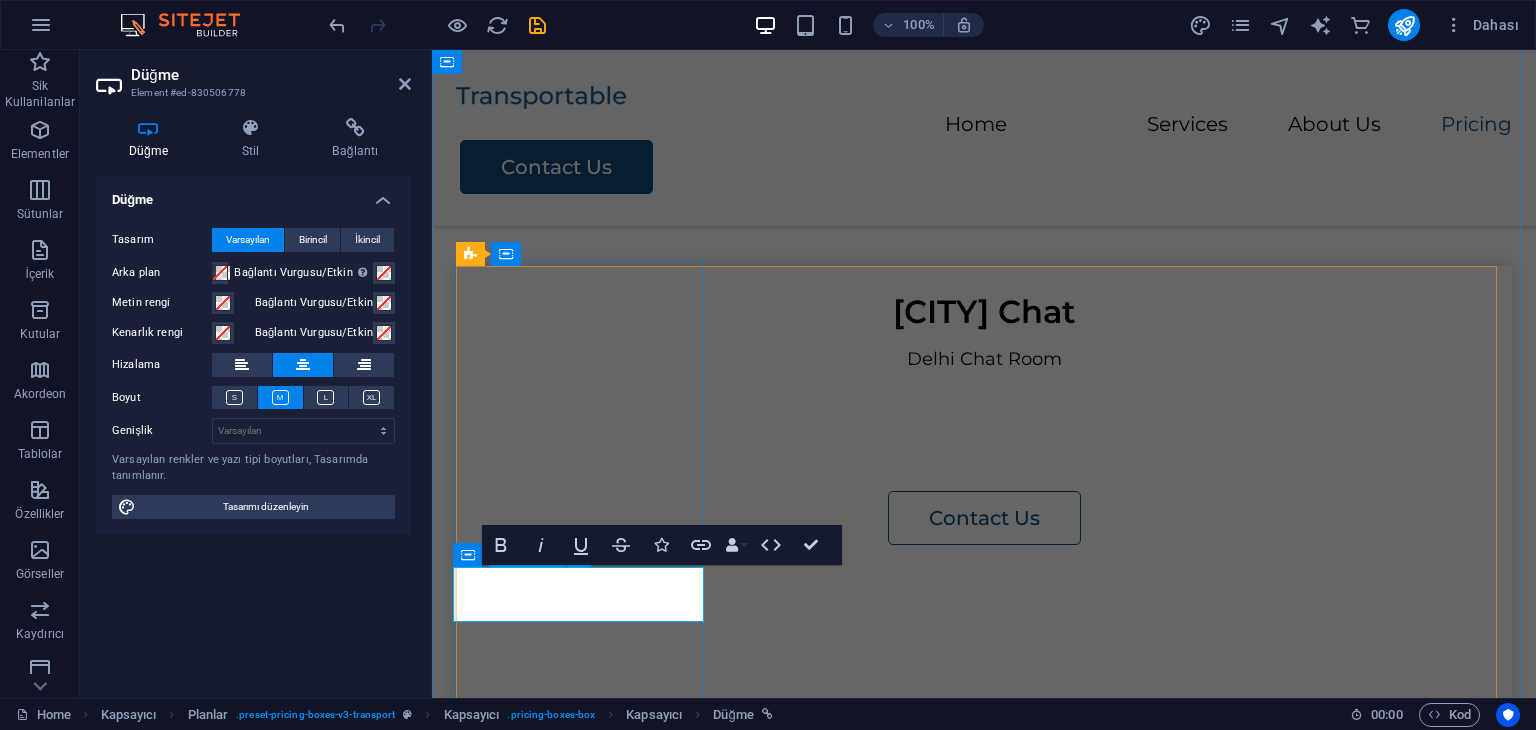 type 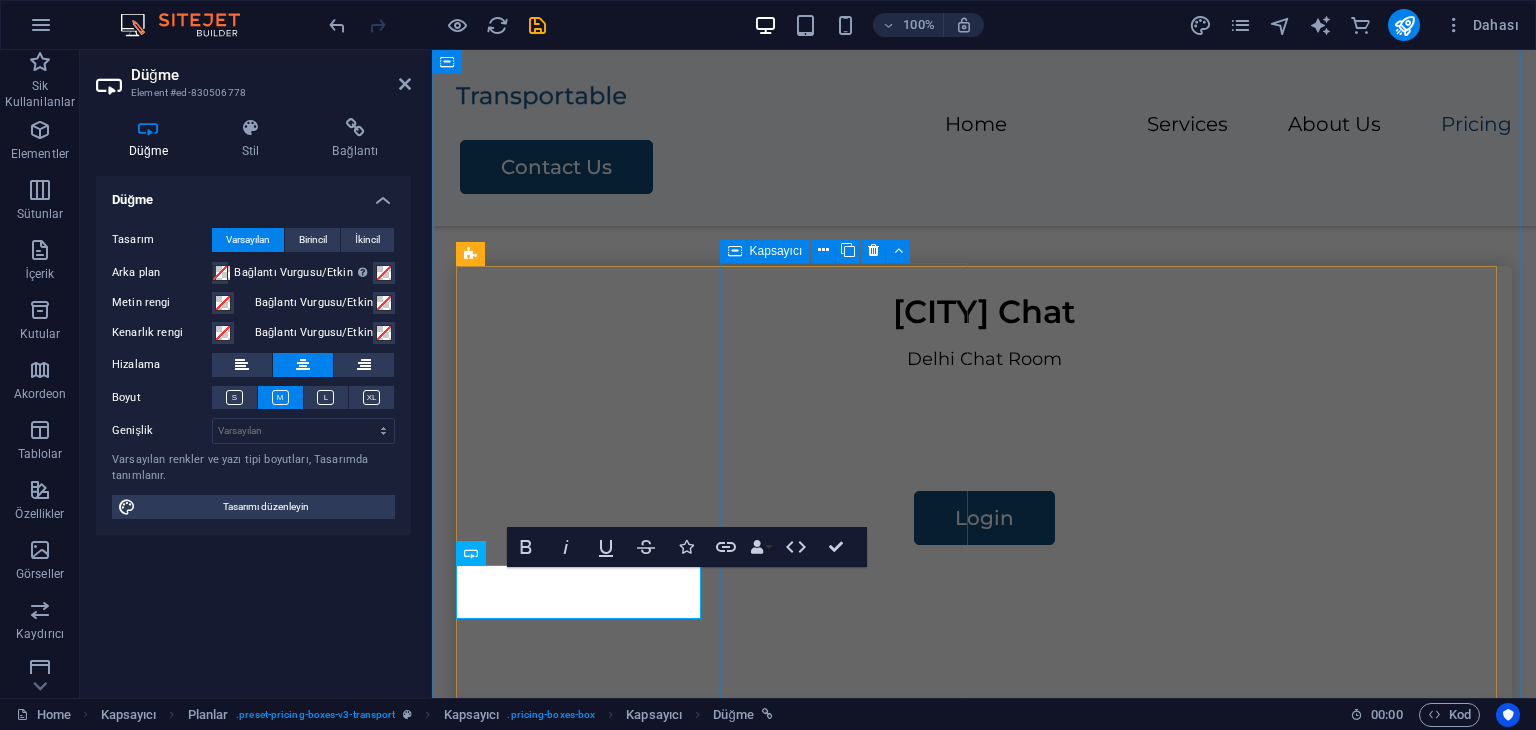 click on "Standard Packing Contact Us" at bounding box center (984, 935) 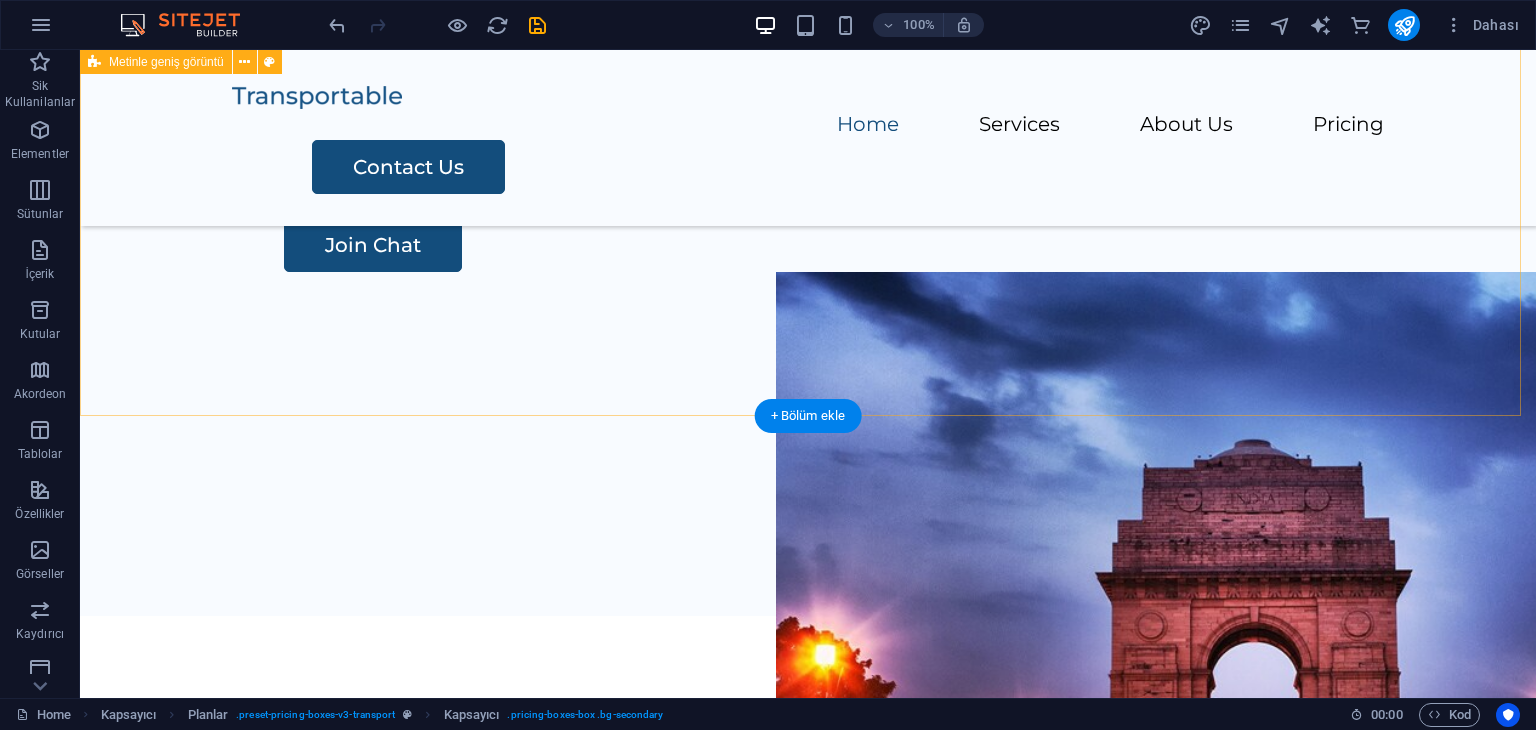 scroll, scrollTop: 0, scrollLeft: 0, axis: both 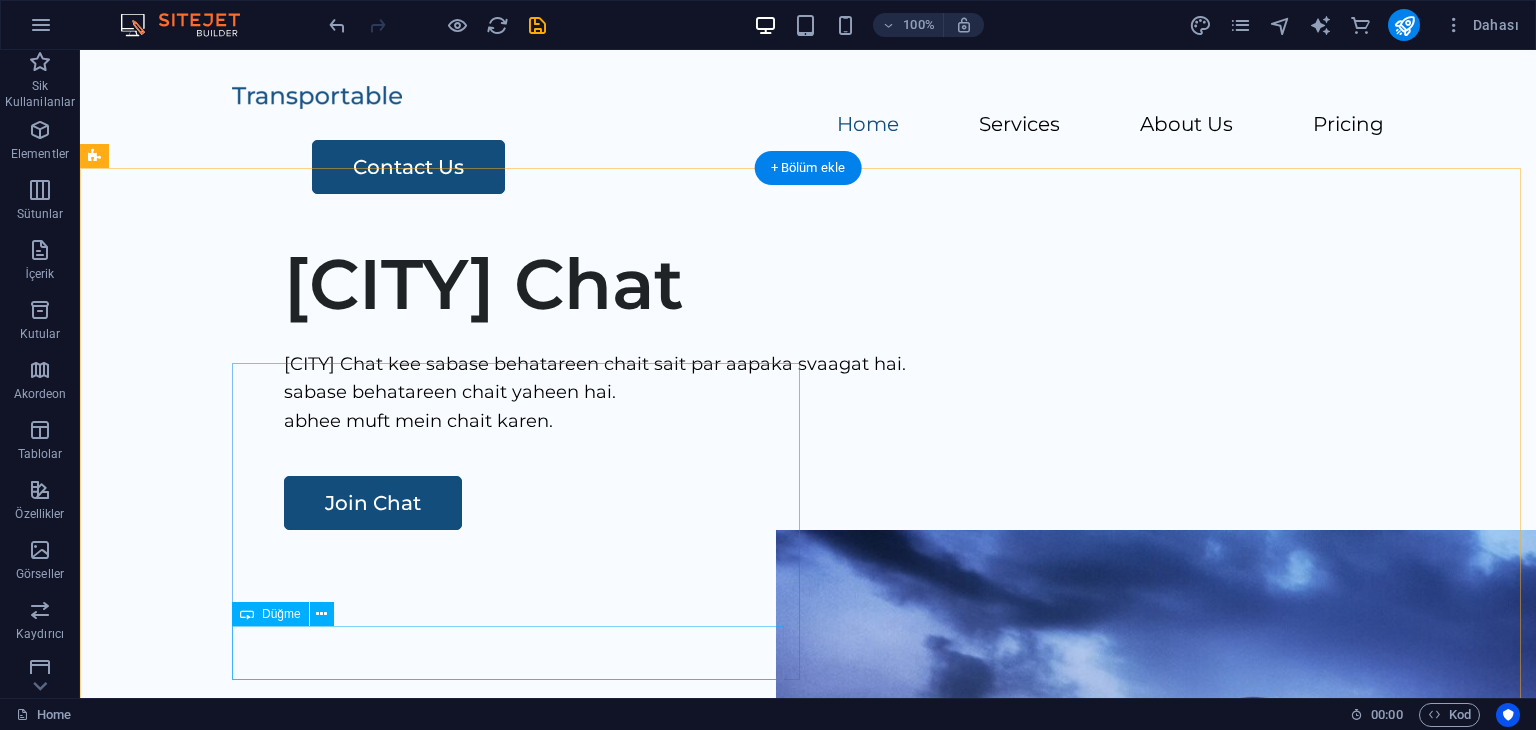 click on "Join Chat" at bounding box center [876, 503] 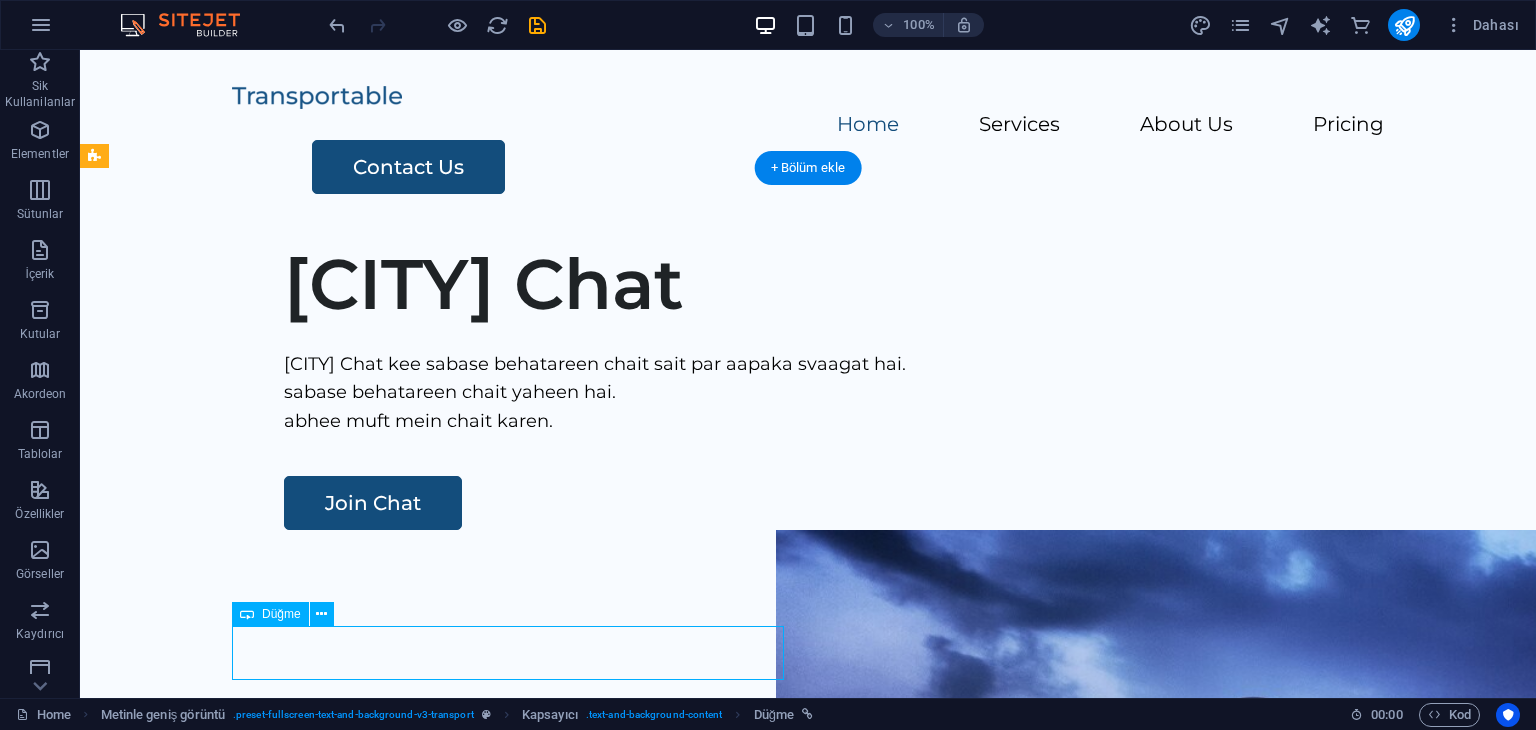 click on "Join Chat" at bounding box center [876, 503] 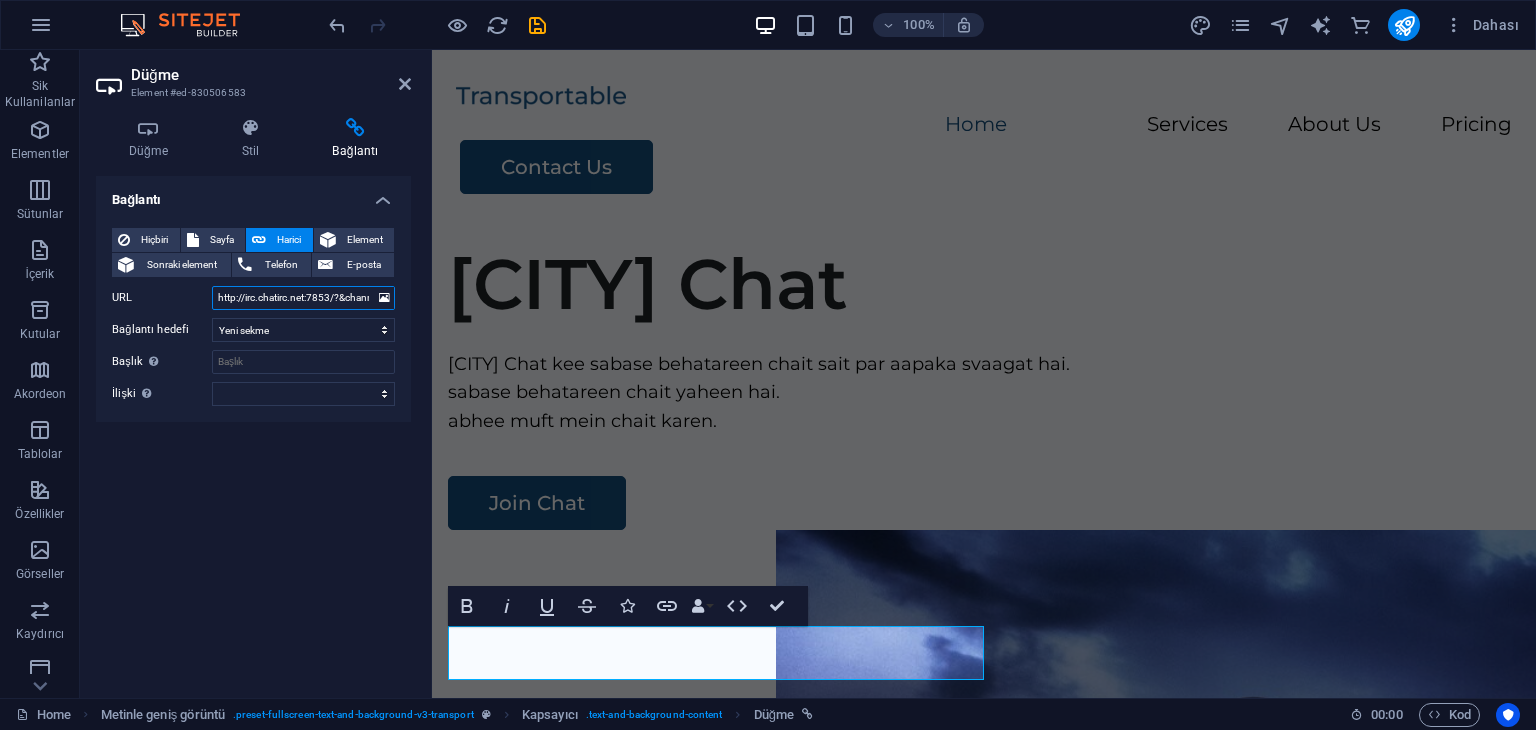 click on "http://irc.chatirc.net:7853/?&channels=#allindiachat.net" at bounding box center [303, 298] 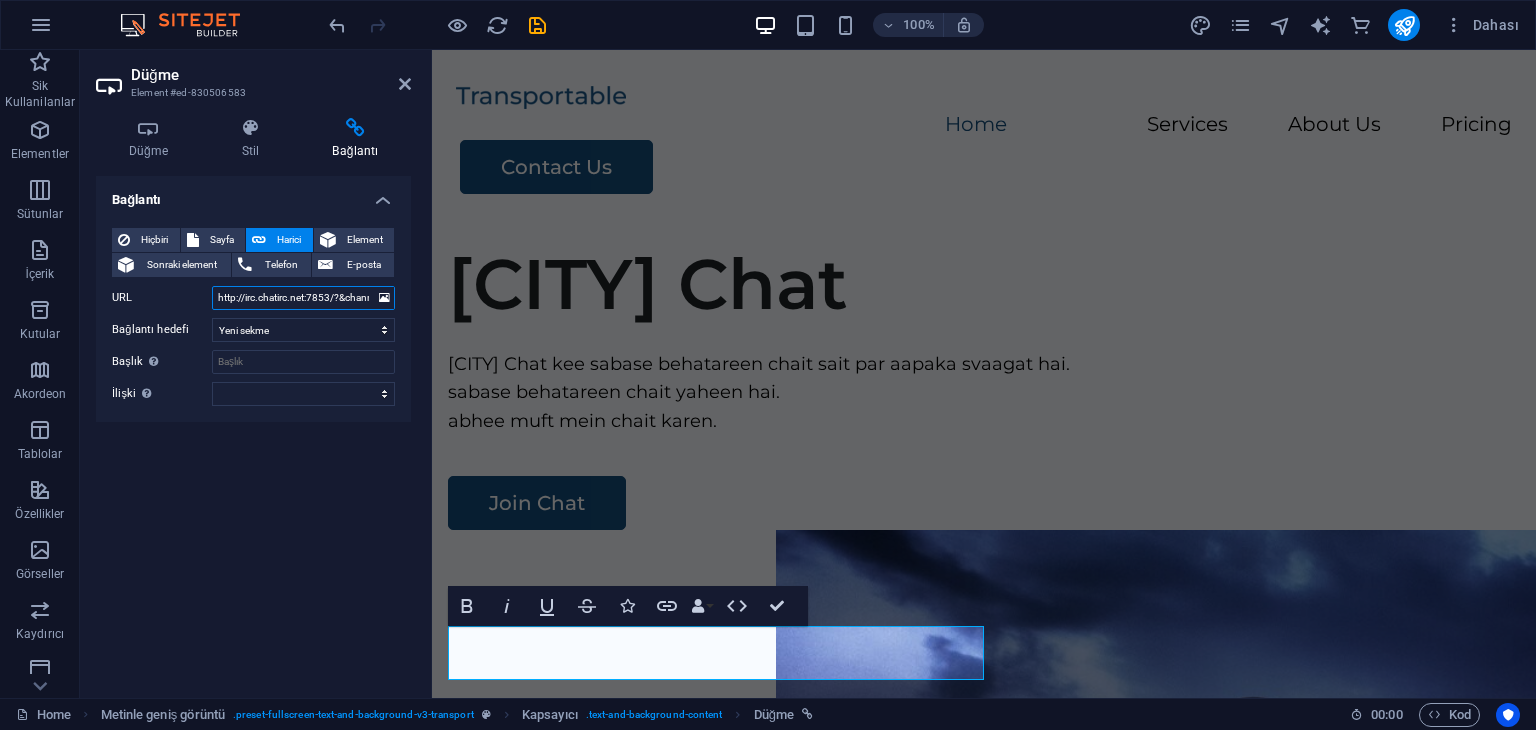 scroll, scrollTop: 0, scrollLeft: 96, axis: horizontal 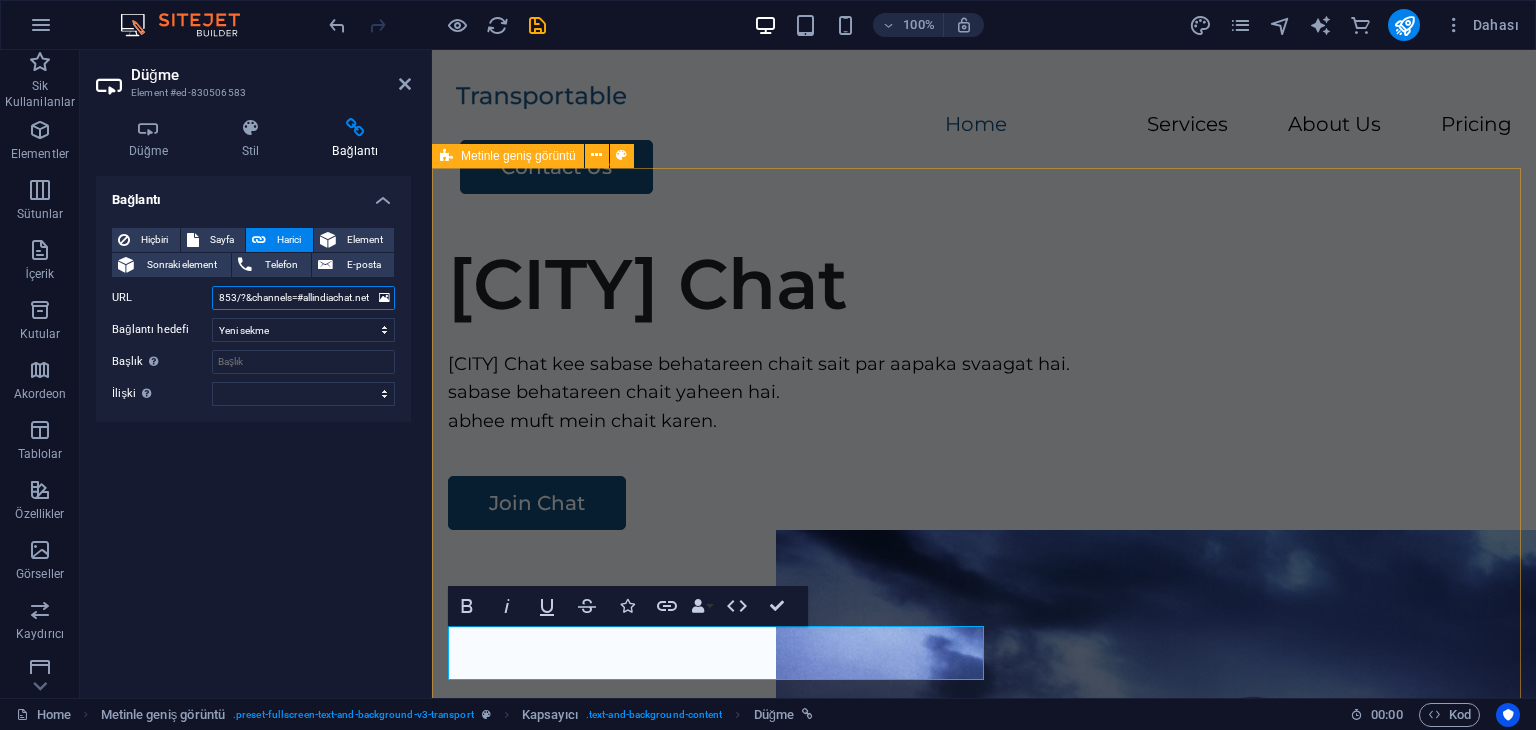 drag, startPoint x: 644, startPoint y: 351, endPoint x: 437, endPoint y: 303, distance: 212.49236 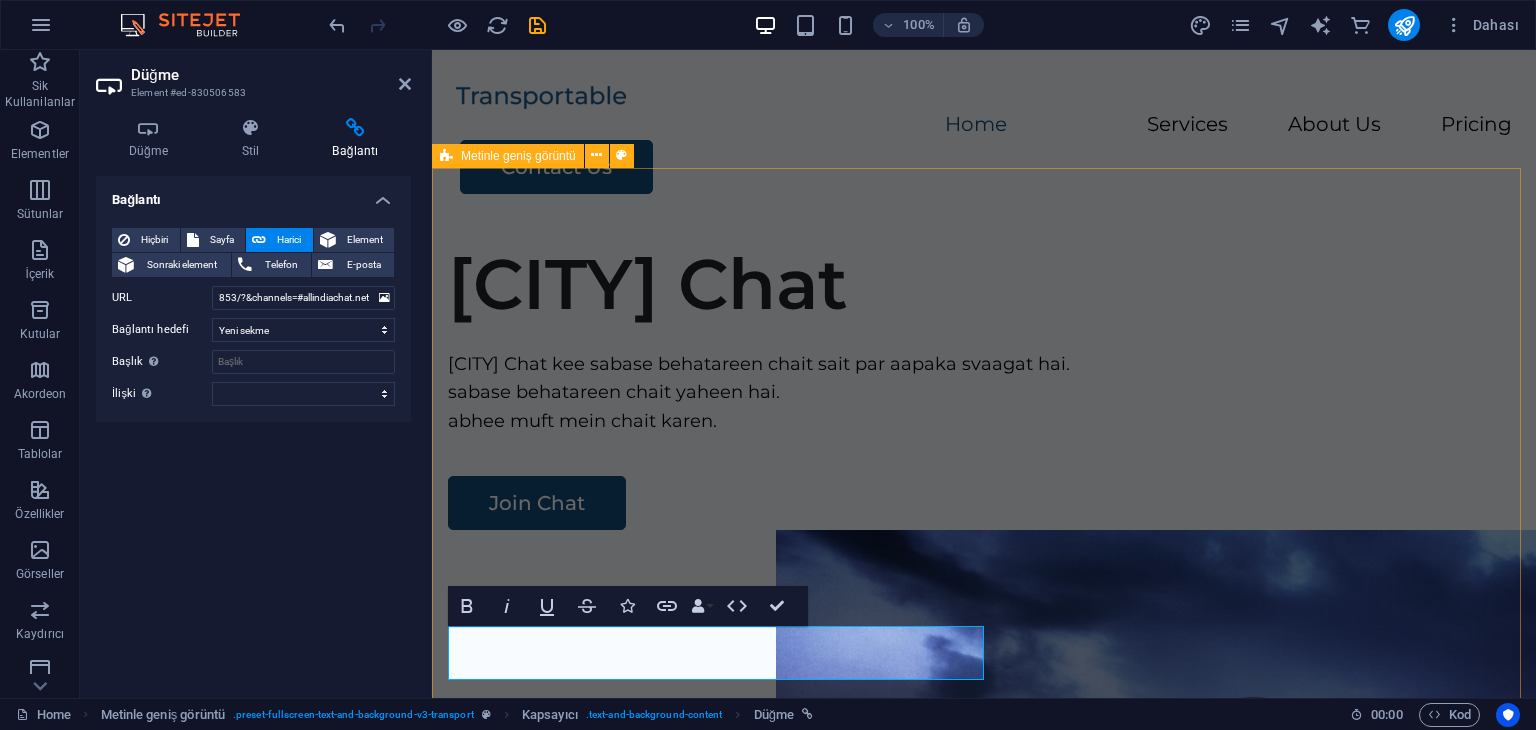 scroll, scrollTop: 0, scrollLeft: 0, axis: both 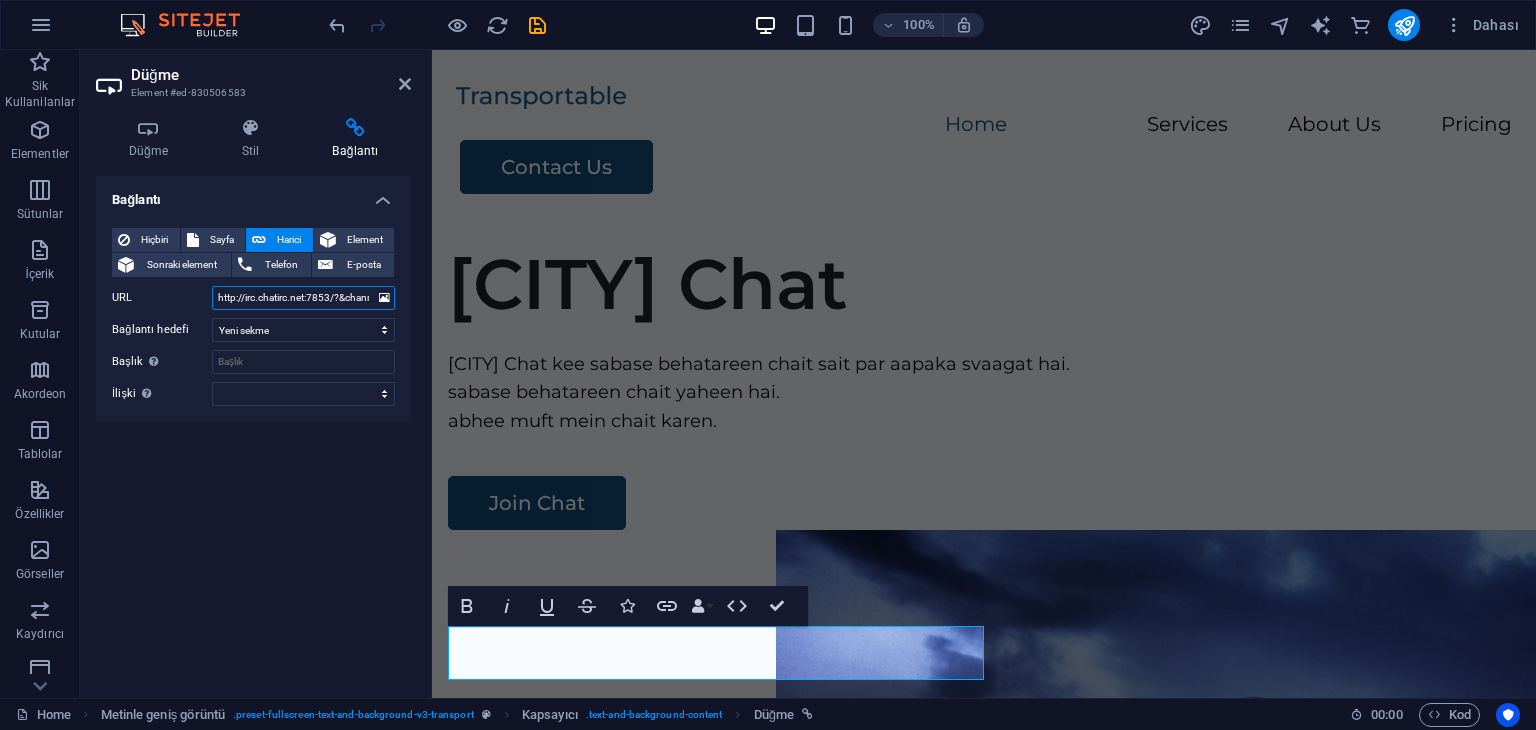click on "http://irc.chatirc.net:7853/?&channels=#allindiachat.net" at bounding box center [303, 298] 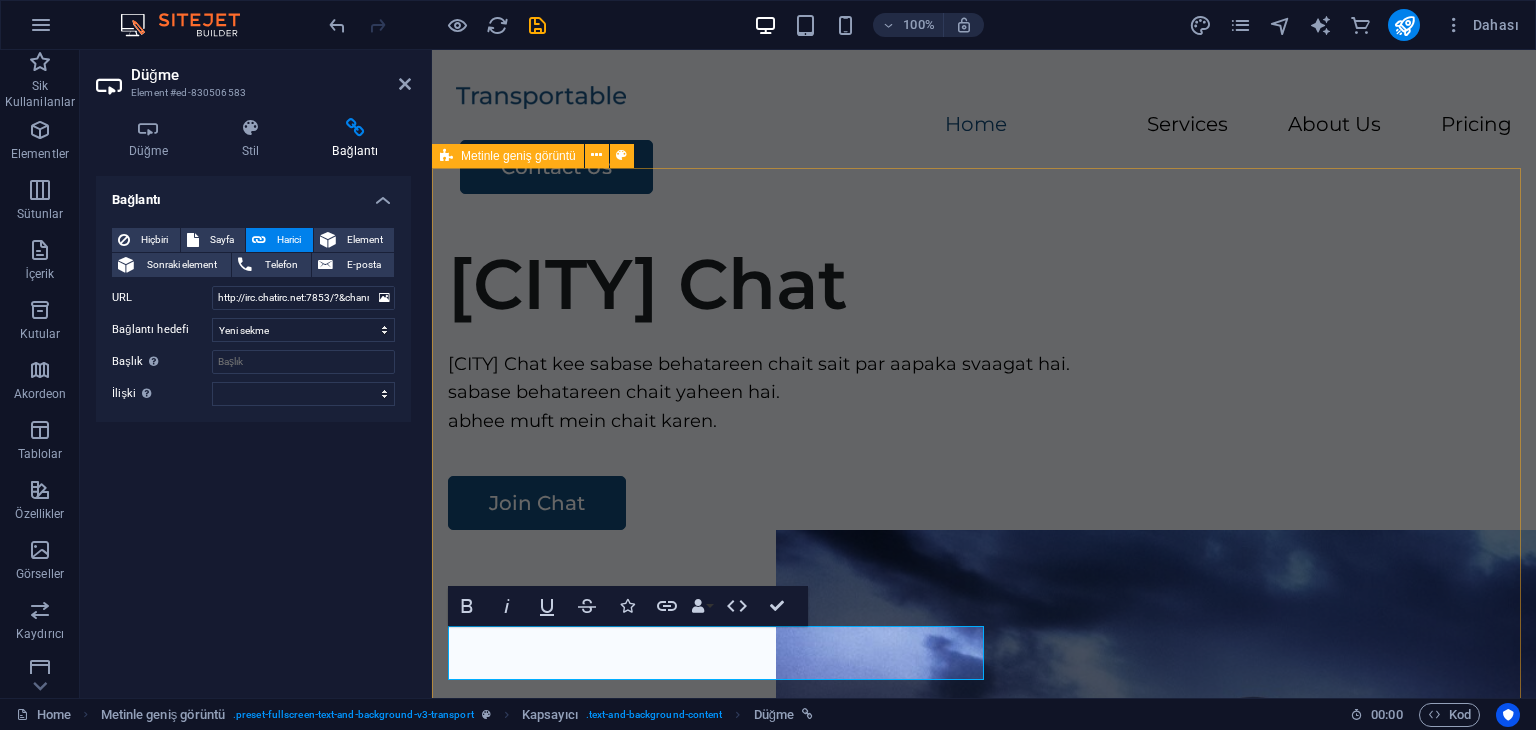 click on "[CITY] Chat [CITY] Chat kee sabase behatareen chait sait par aapaka svaagat hai. sabase behatareen chait yaheen hai. abhee muft mein chait karen. Join Chat" at bounding box center (984, 609) 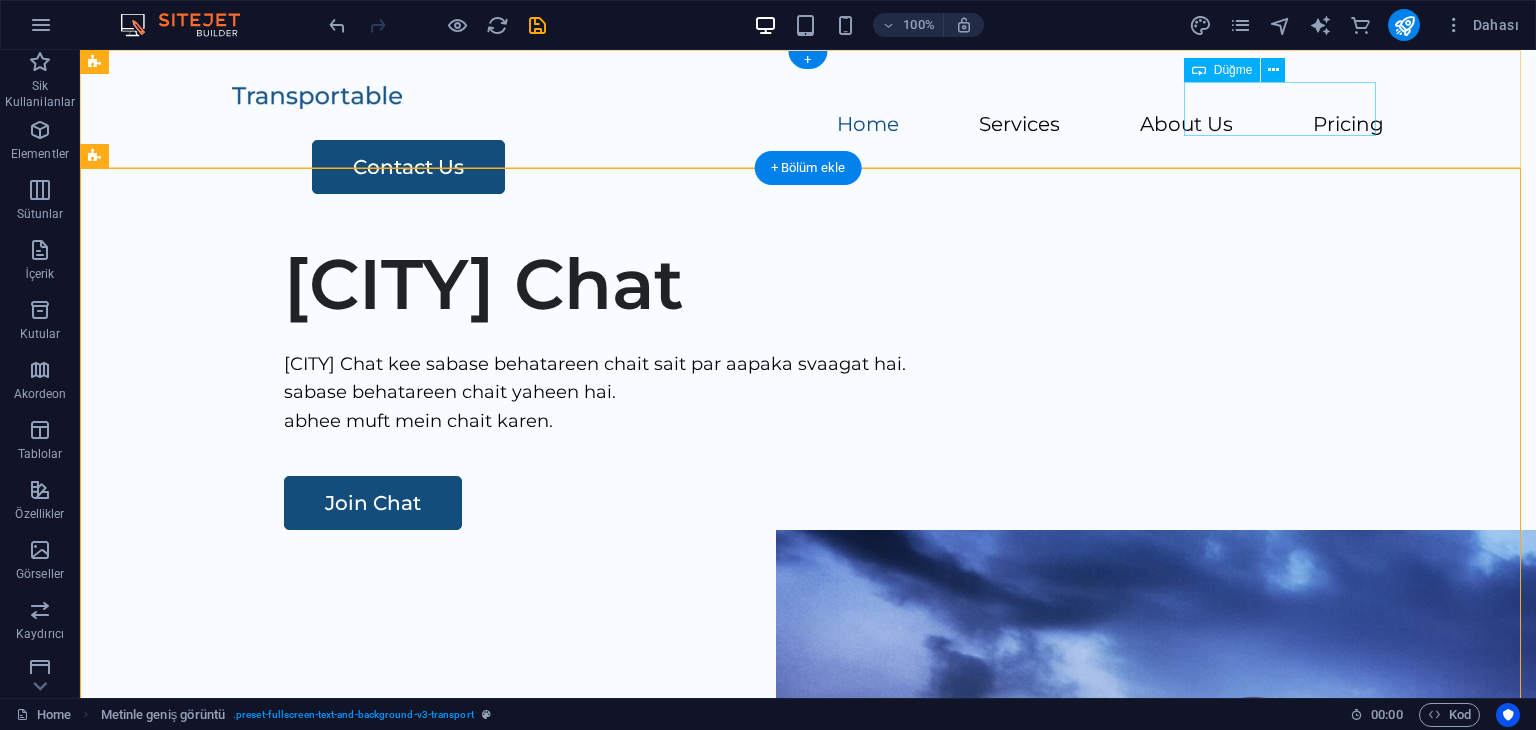 click on "Contact Us" at bounding box center (848, 167) 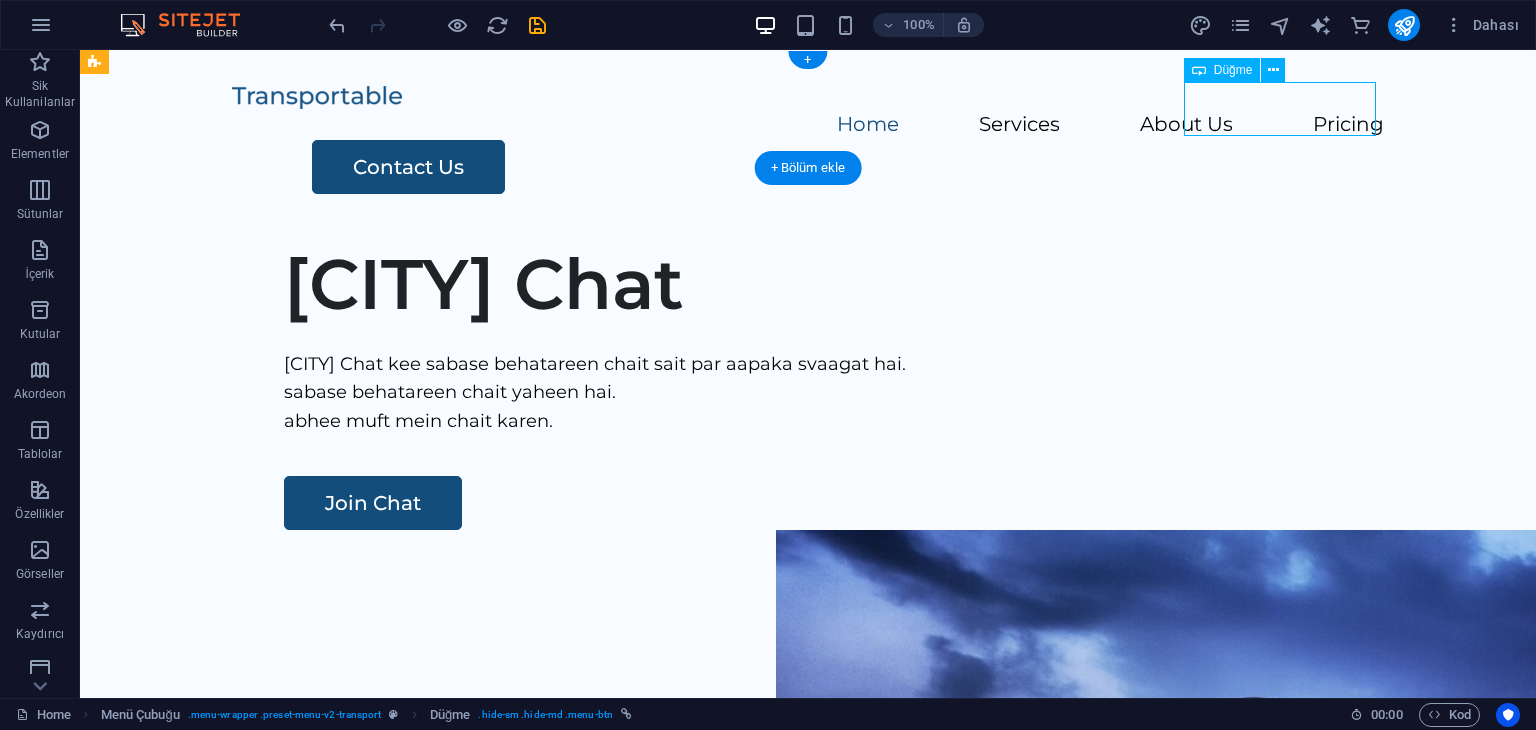 click on "Contact Us" at bounding box center (848, 167) 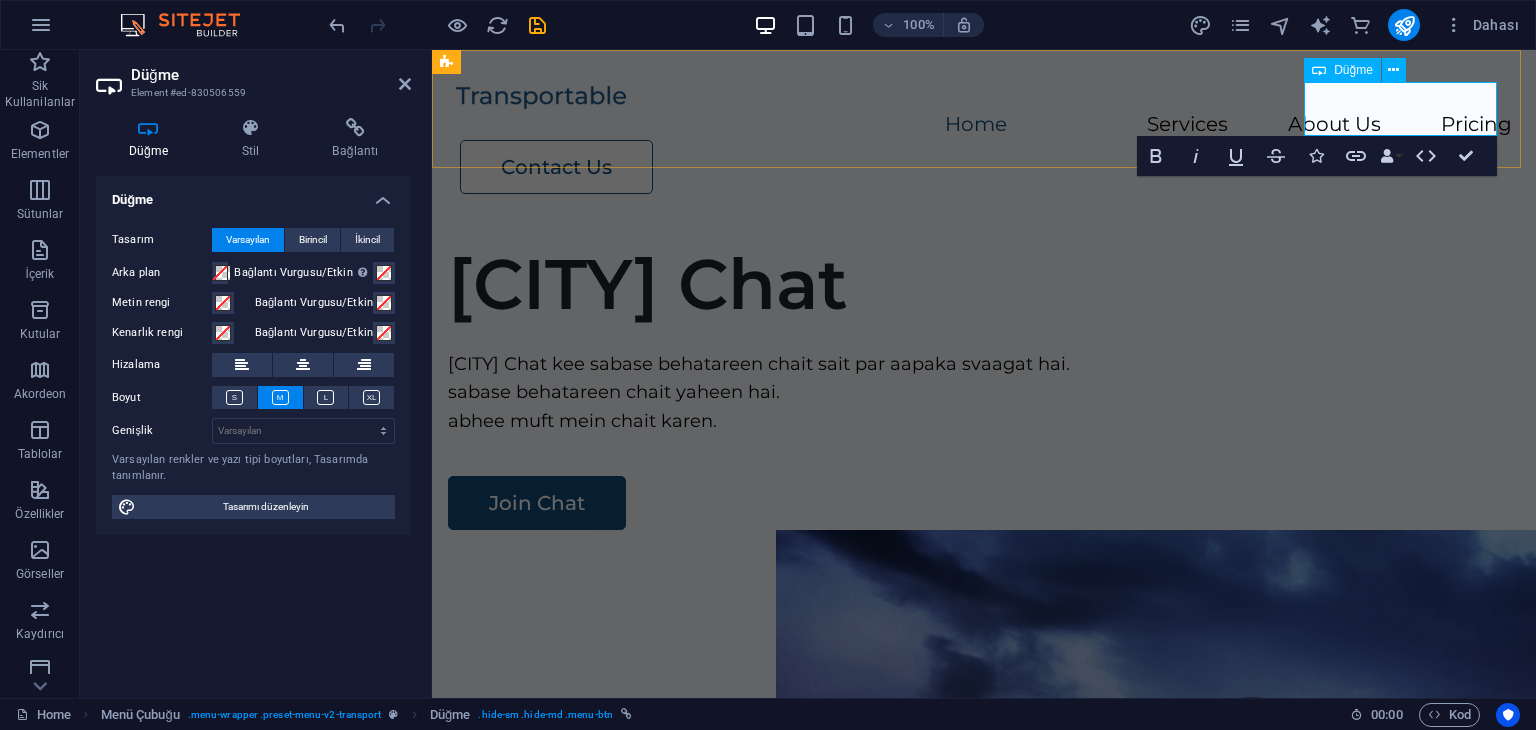 type 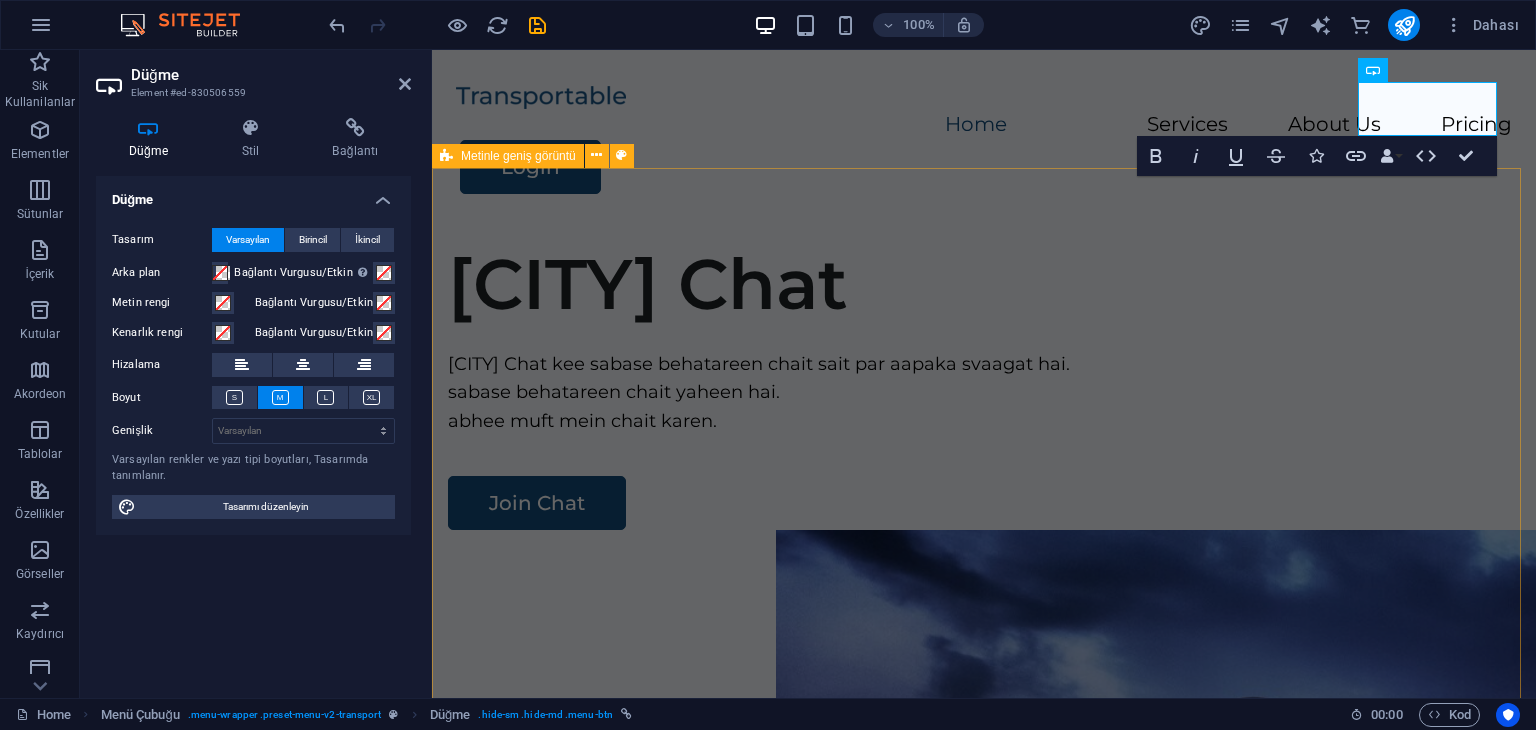 click on "[CITY] Chat [CITY] Chat kee sabase behatareen chait sait par aapaka svaagat hai. sabase behatareen chait yaheen hai. abhee muft mein chait karen. Join Chat" at bounding box center (984, 609) 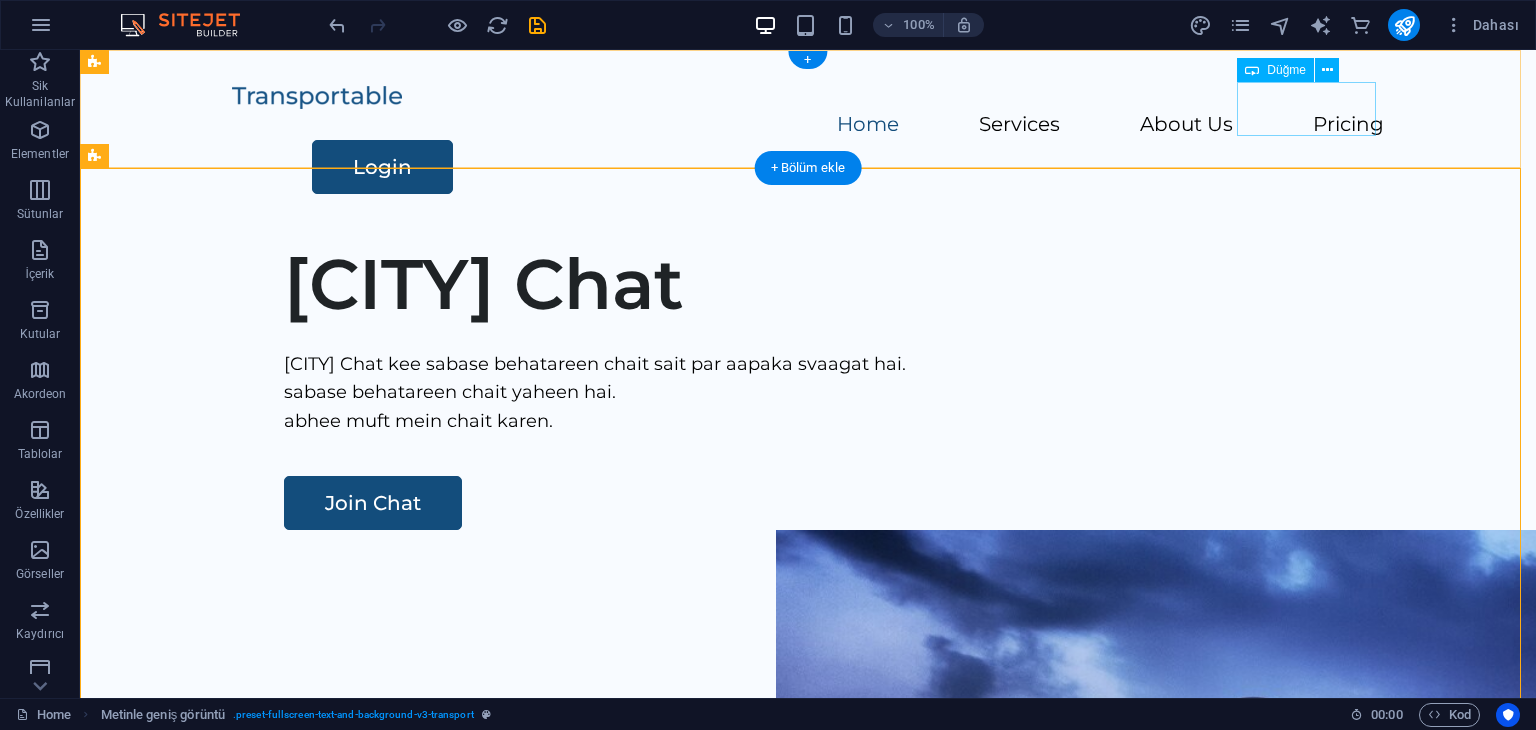 click on "Login" at bounding box center [848, 167] 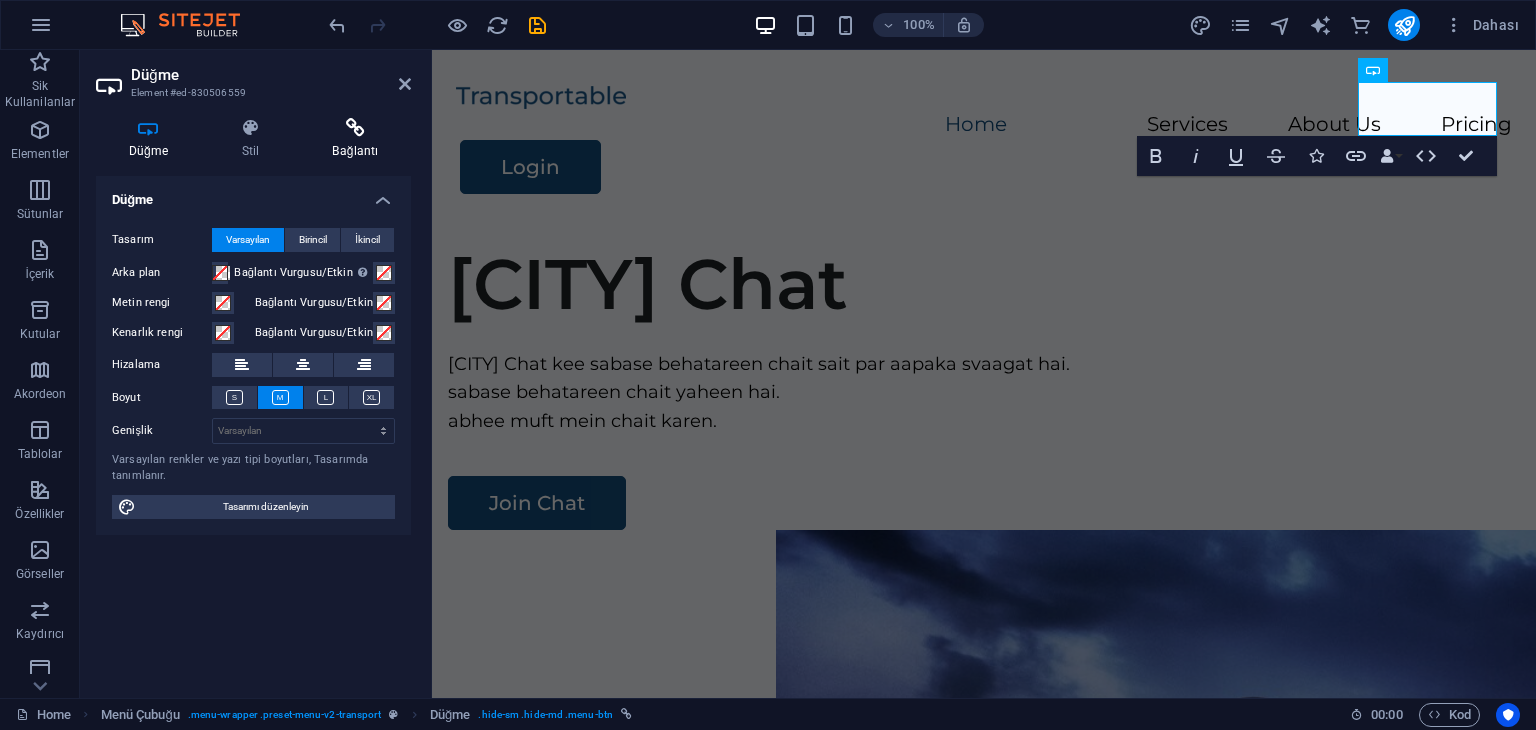 click at bounding box center [355, 128] 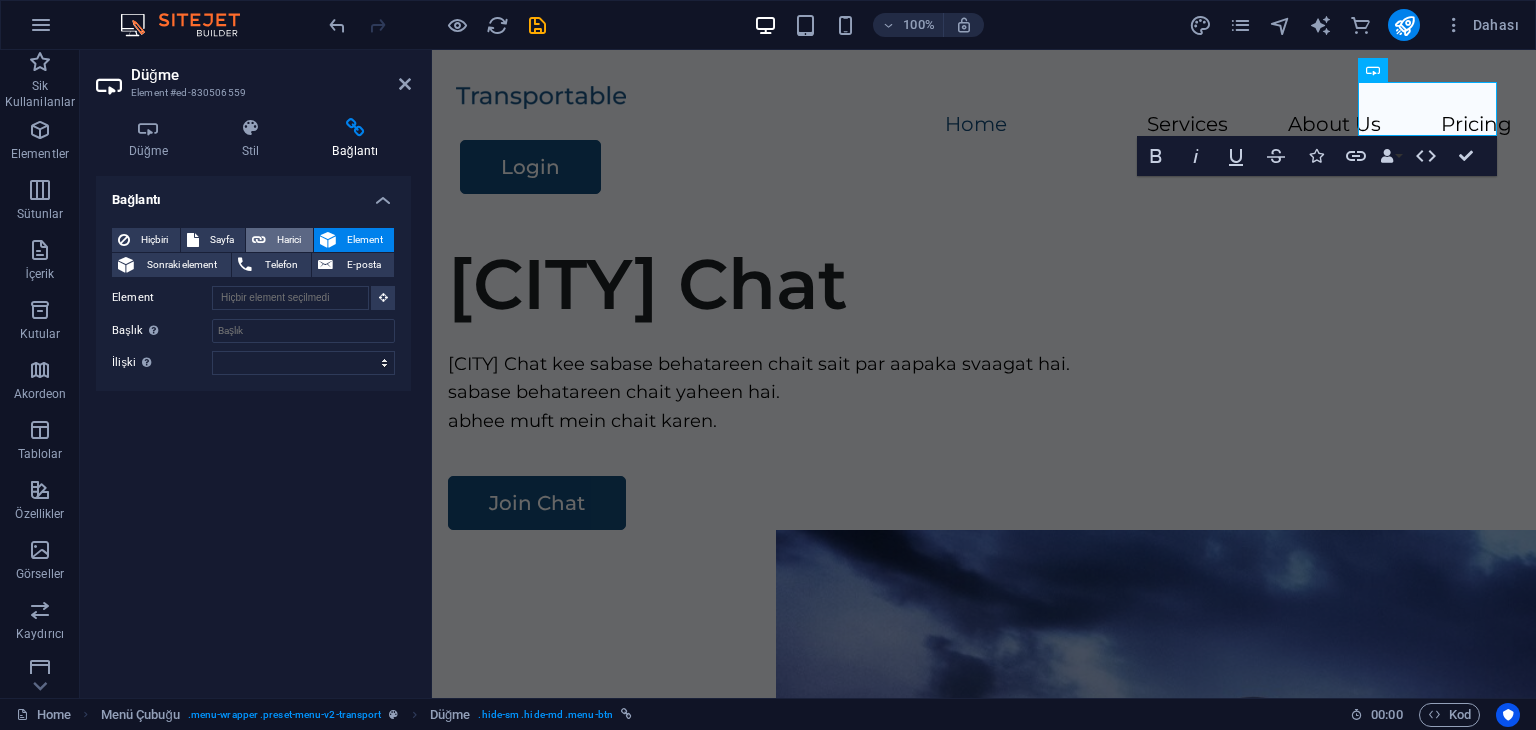 click on "Harici" at bounding box center [289, 240] 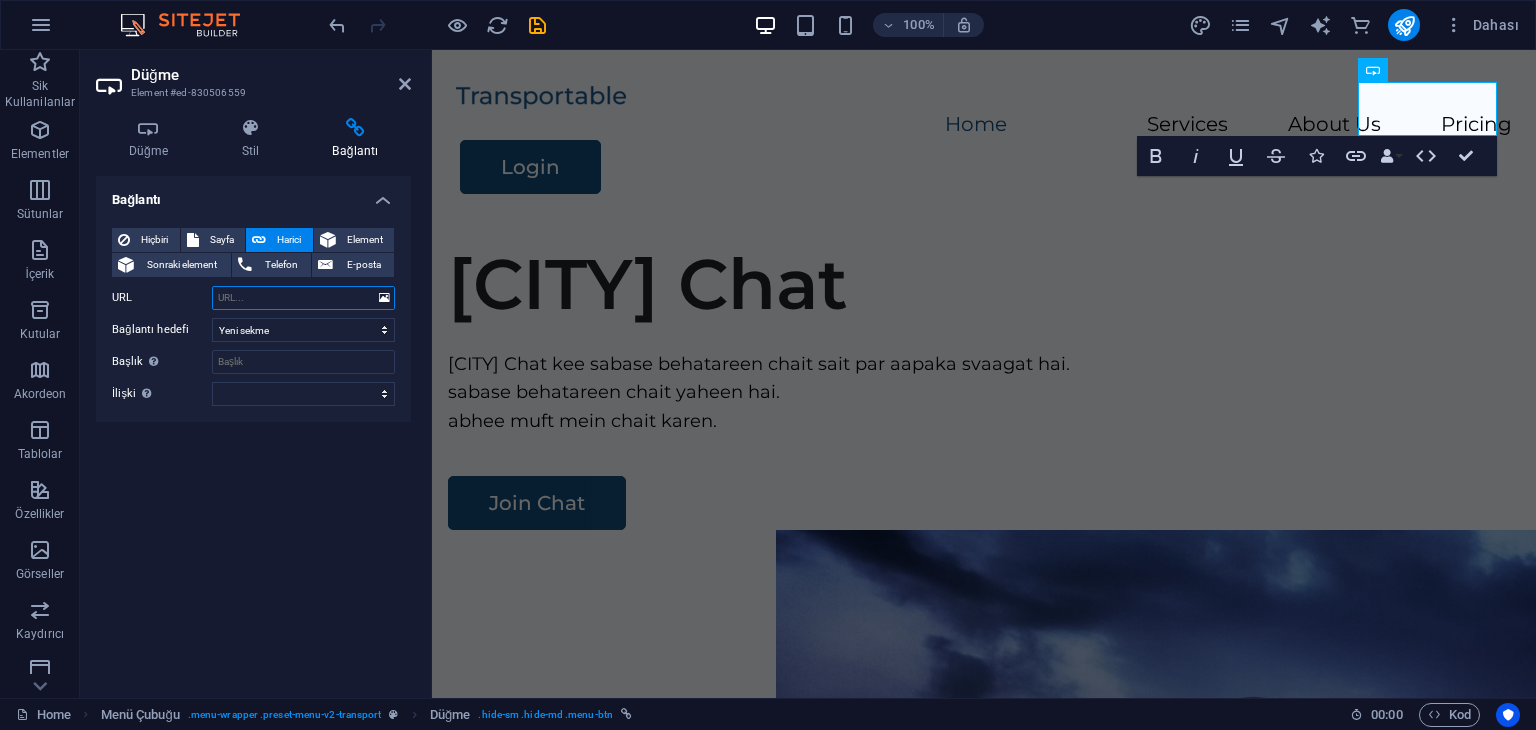 click on "URL" at bounding box center (303, 298) 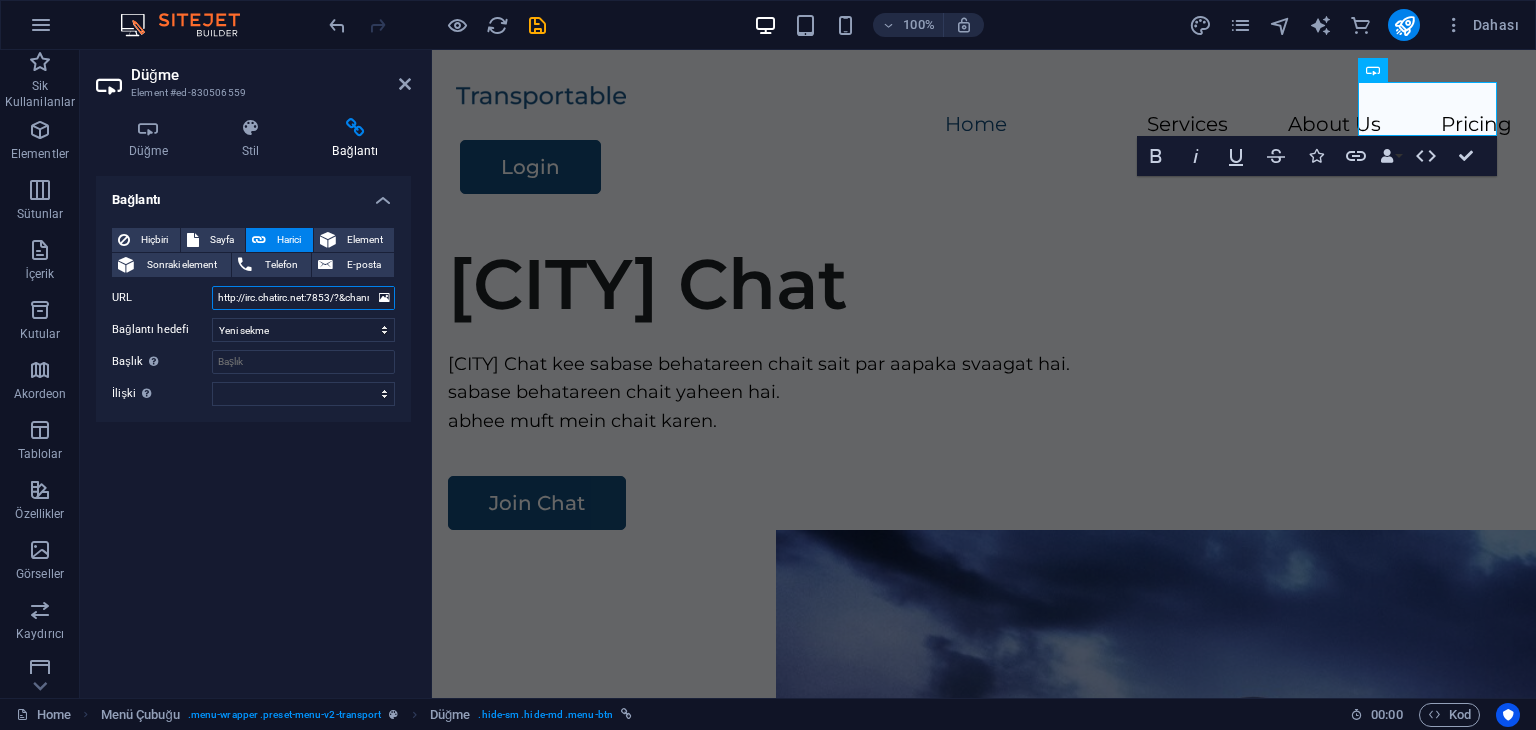 scroll, scrollTop: 0, scrollLeft: 96, axis: horizontal 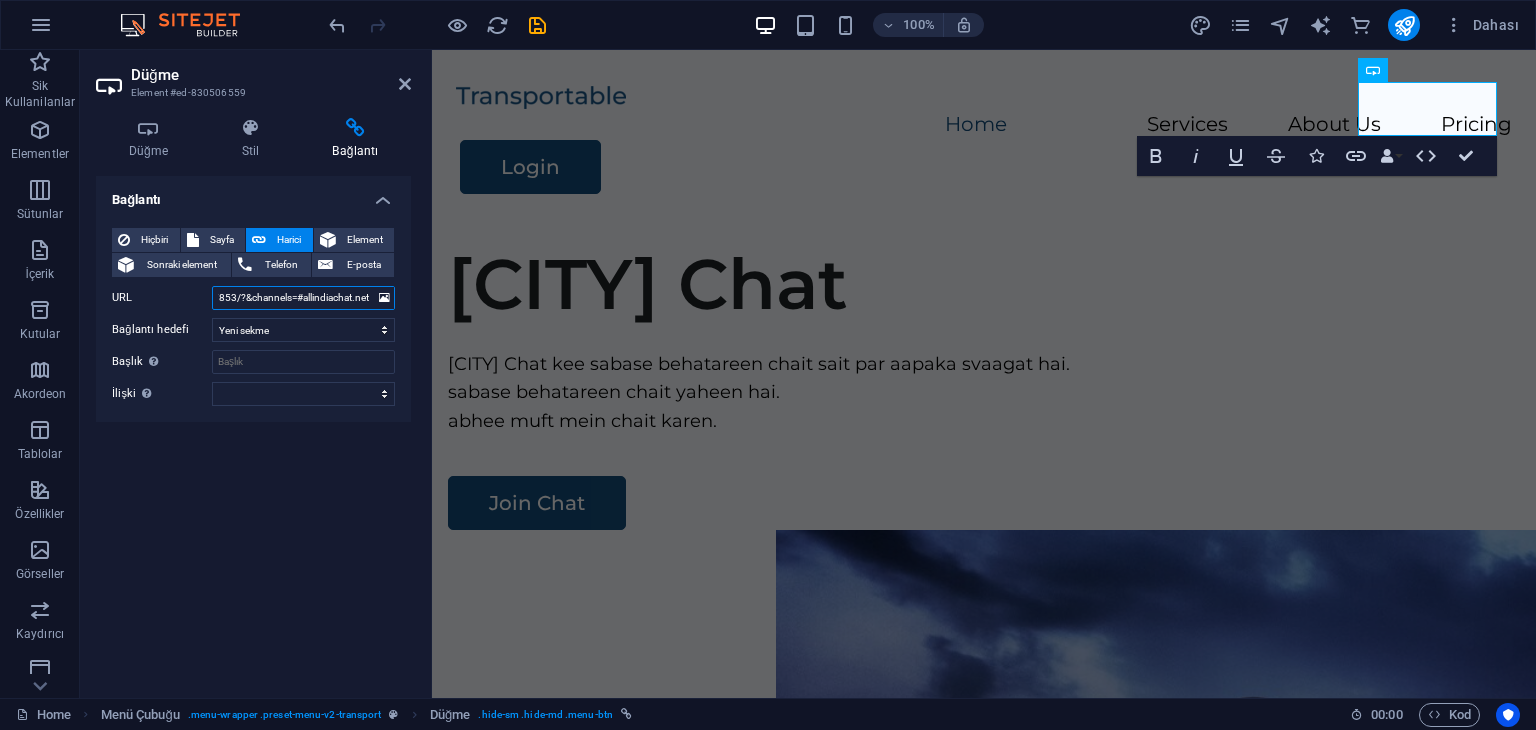 type on "http://irc.chatirc.net:7853/?&channels=#allindiachat.net" 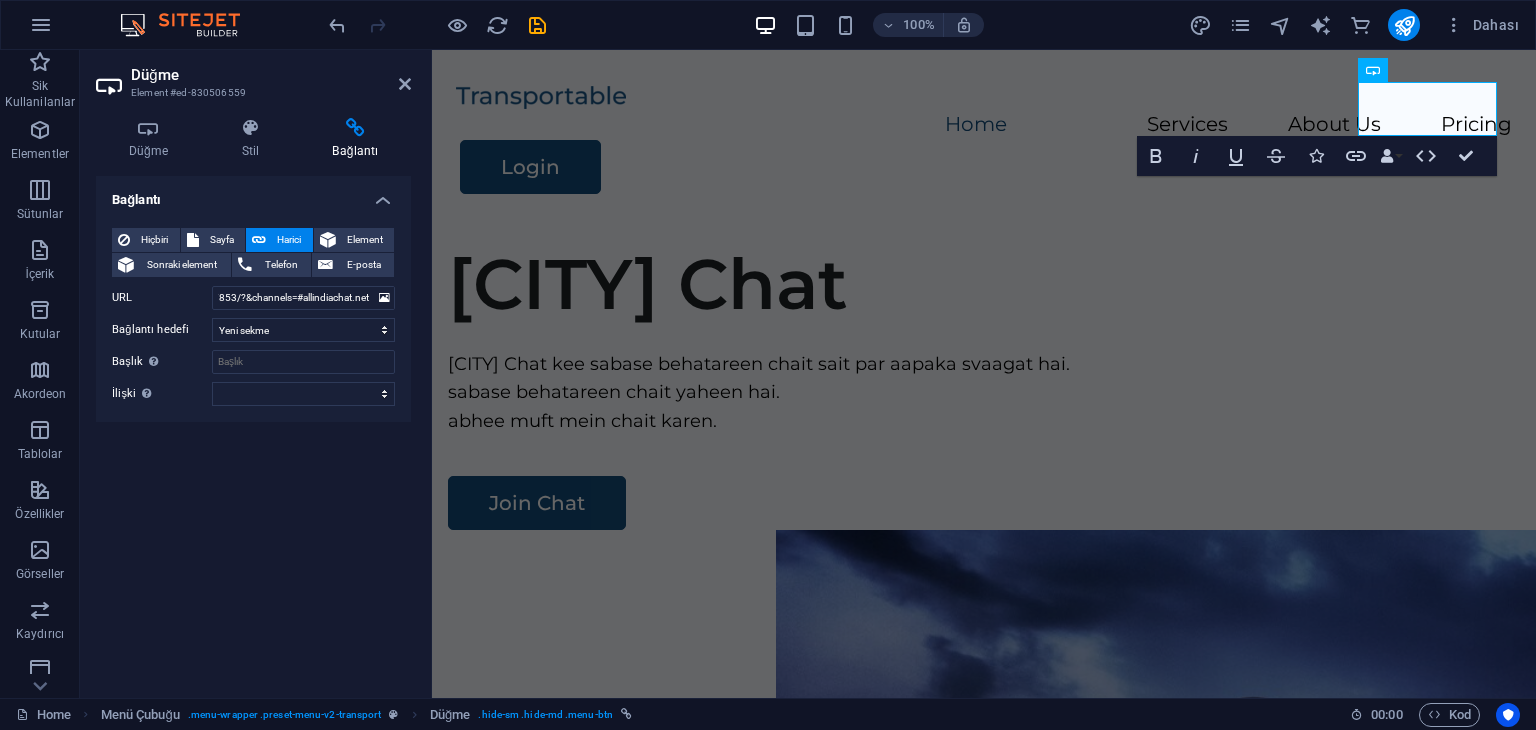 scroll, scrollTop: 0, scrollLeft: 0, axis: both 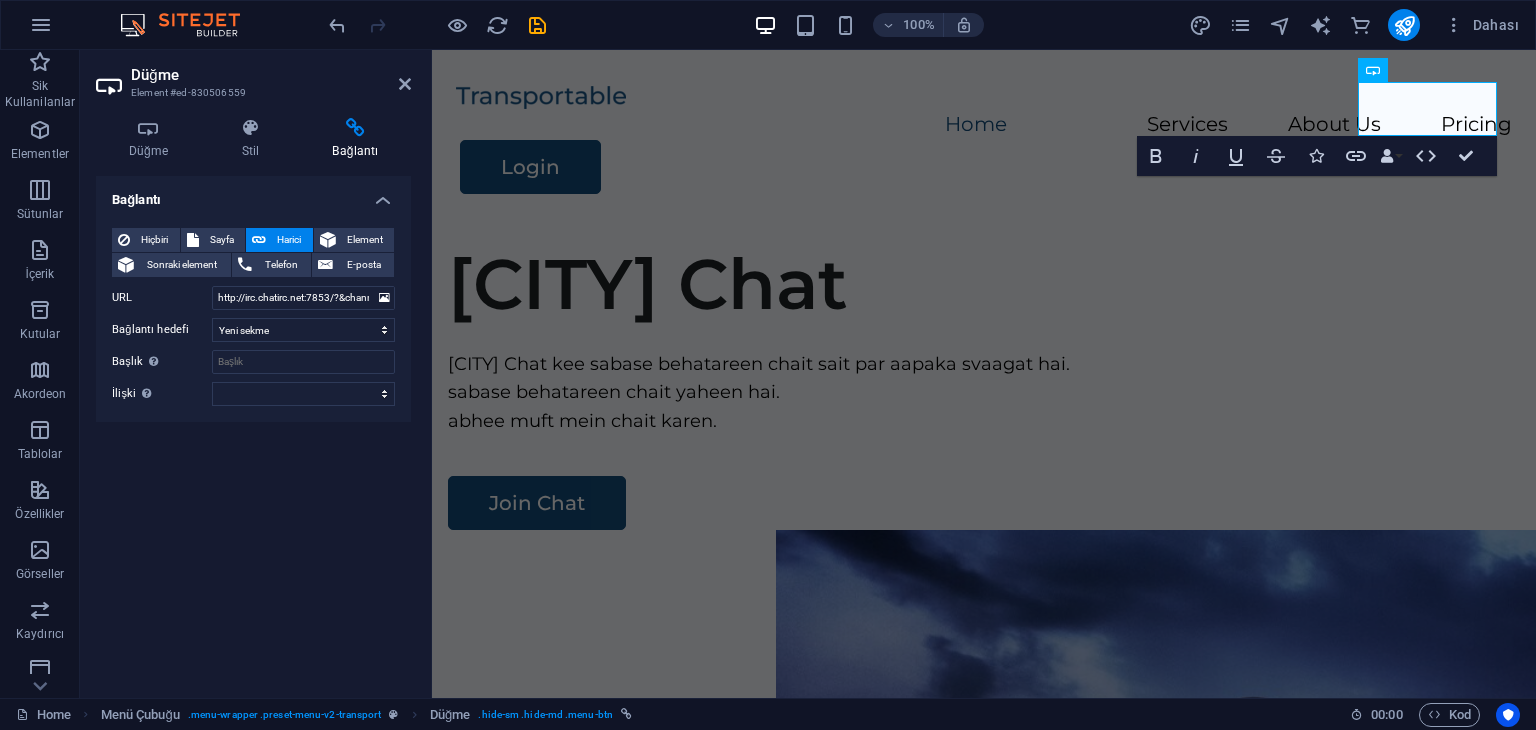 click on "Bağlantı Hiçbiri Sayfa Harici Element Sonraki element Telefon E-posta Sayfa Home Legal Notice Privacy Subpage Element
URL http://irc.chatirc.net:7853/?&channels=#allindiachat.net Telefon E-posta Bağlantı hedefi Yeni sekme Aynı sekme Kaplama Başlık Ek bağlantı tanımının bağlantı metniyle aynı olmaması gerekir. Başlık, genellikle fare elementin üzerine geldiğinde bir araç ipucu metni olarak gösterilir. Belirsizse boş bırak. İlişki Bu bağlantının bağlantı hedefiyle ilişkisini  ayarlar. Örneğin; "nofollow" (izleme) değeri, arama motorlarına bağlantıyı izleme talimatı verir. Boş bırakılabilir. alternate oluşturan bookmark harici yardım lisans ileri nofollow noreferrer noopener önceki arayın etiket" at bounding box center (253, 429) 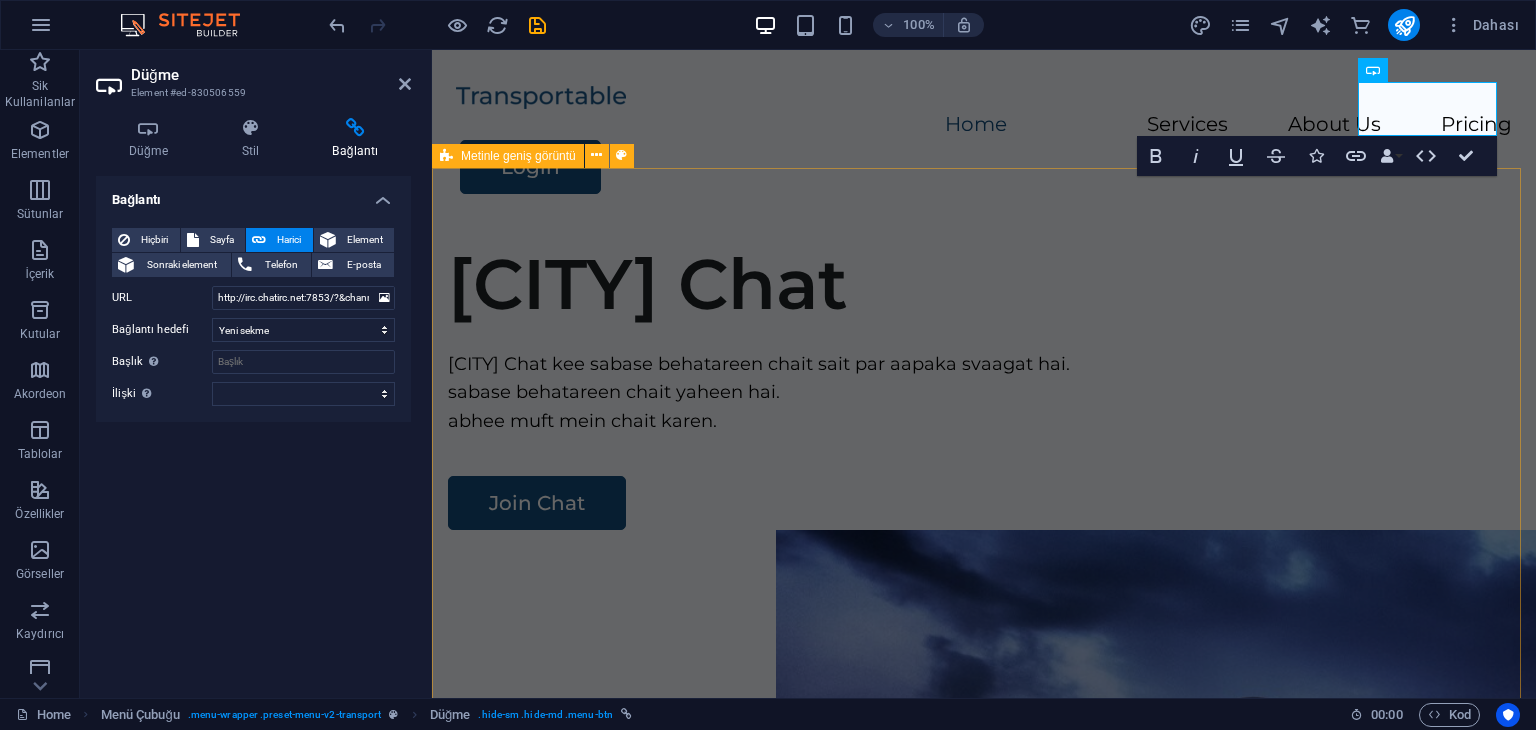 click on "[CITY] Chat [CITY] Chat kee sabase behatareen chait sait par aapaka svaagat hai. sabase behatareen chait yaheen hai. abhee muft mein chait karen. Join Chat" at bounding box center (984, 609) 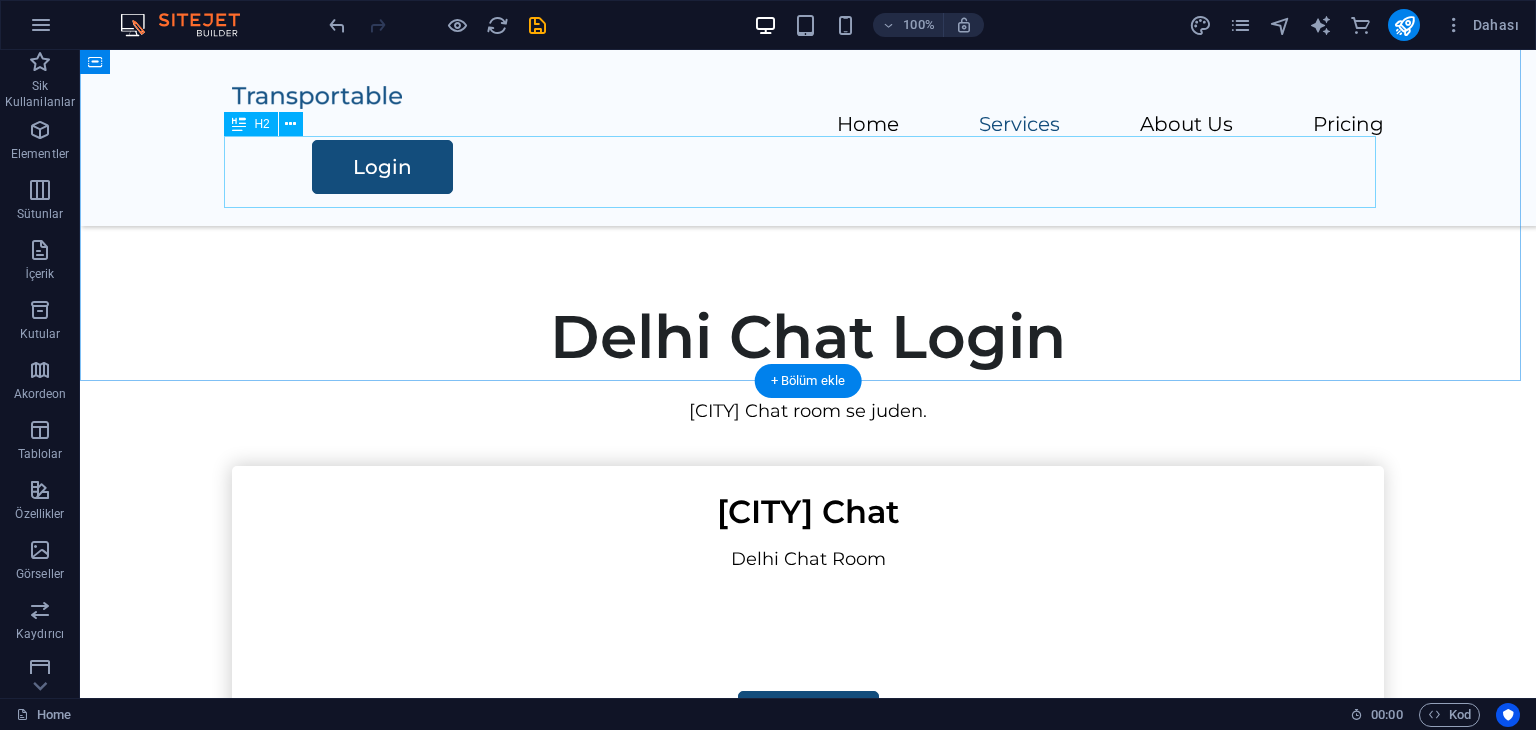 scroll, scrollTop: 700, scrollLeft: 0, axis: vertical 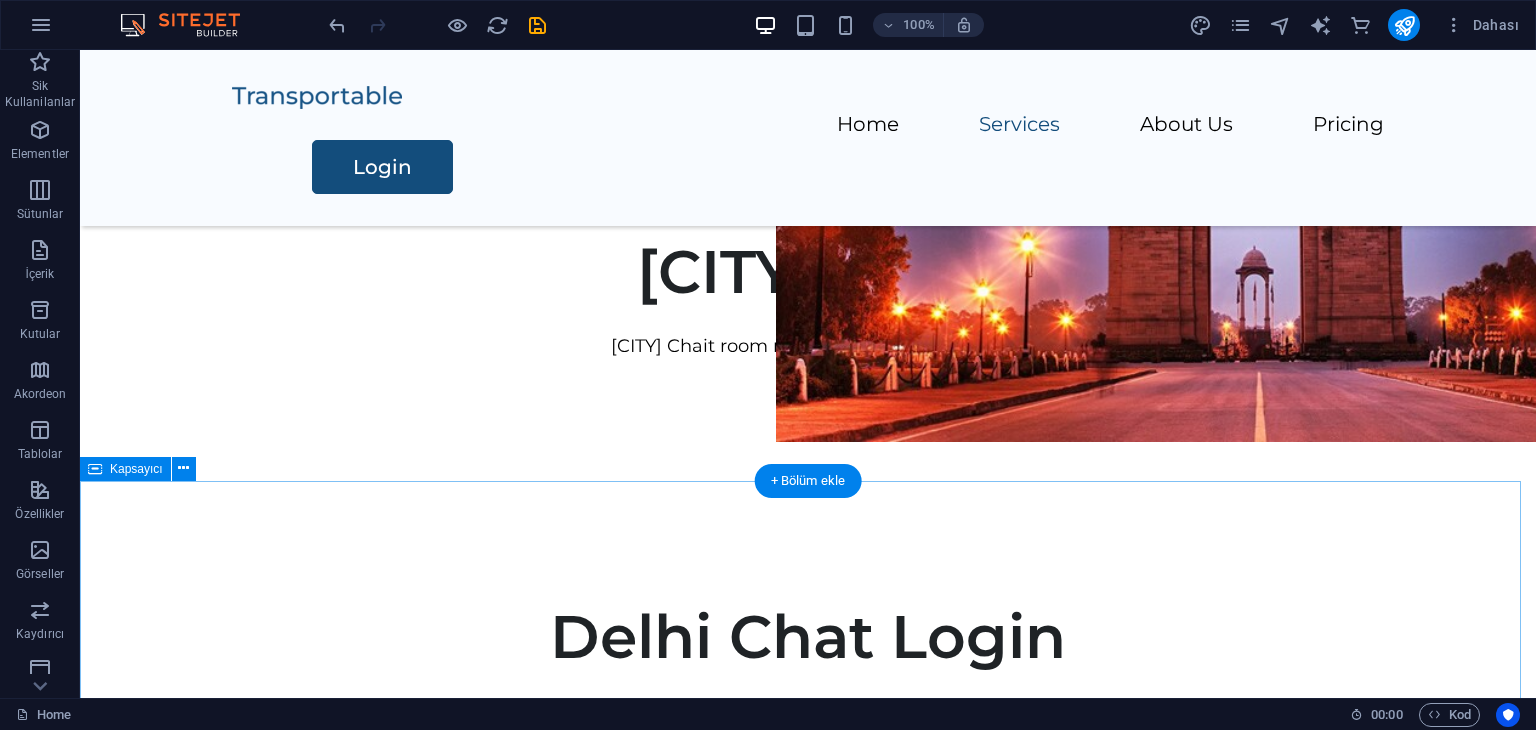 click on "[CITY] Chat Login [CITY] Chat room se juden. [CITY] Chat [CITY] Chat Room Login Standard Packing Contact Us Complete Packing Contact Us Premium Packing Contact Us" at bounding box center [808, 1578] 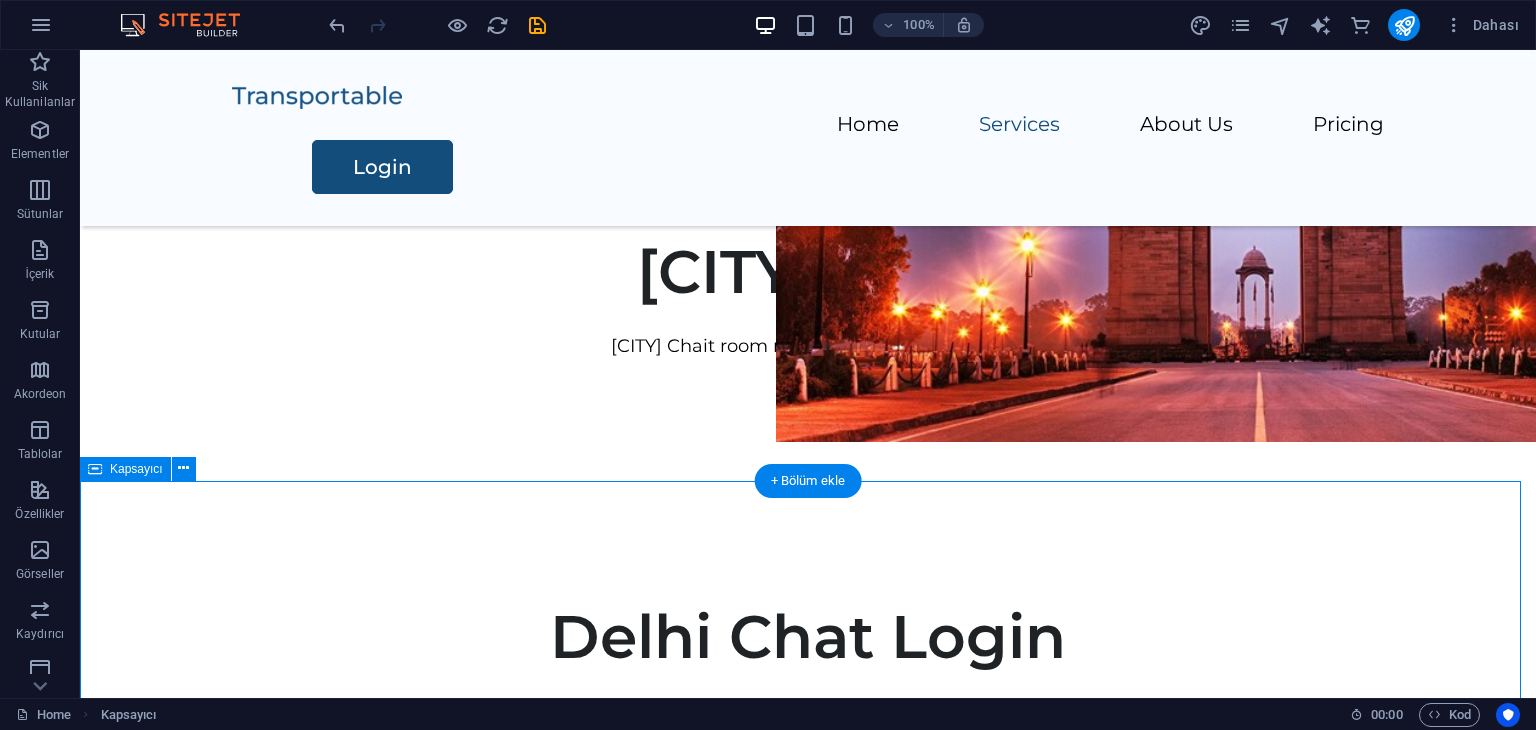 drag, startPoint x: 864, startPoint y: 532, endPoint x: 875, endPoint y: 512, distance: 22.825424 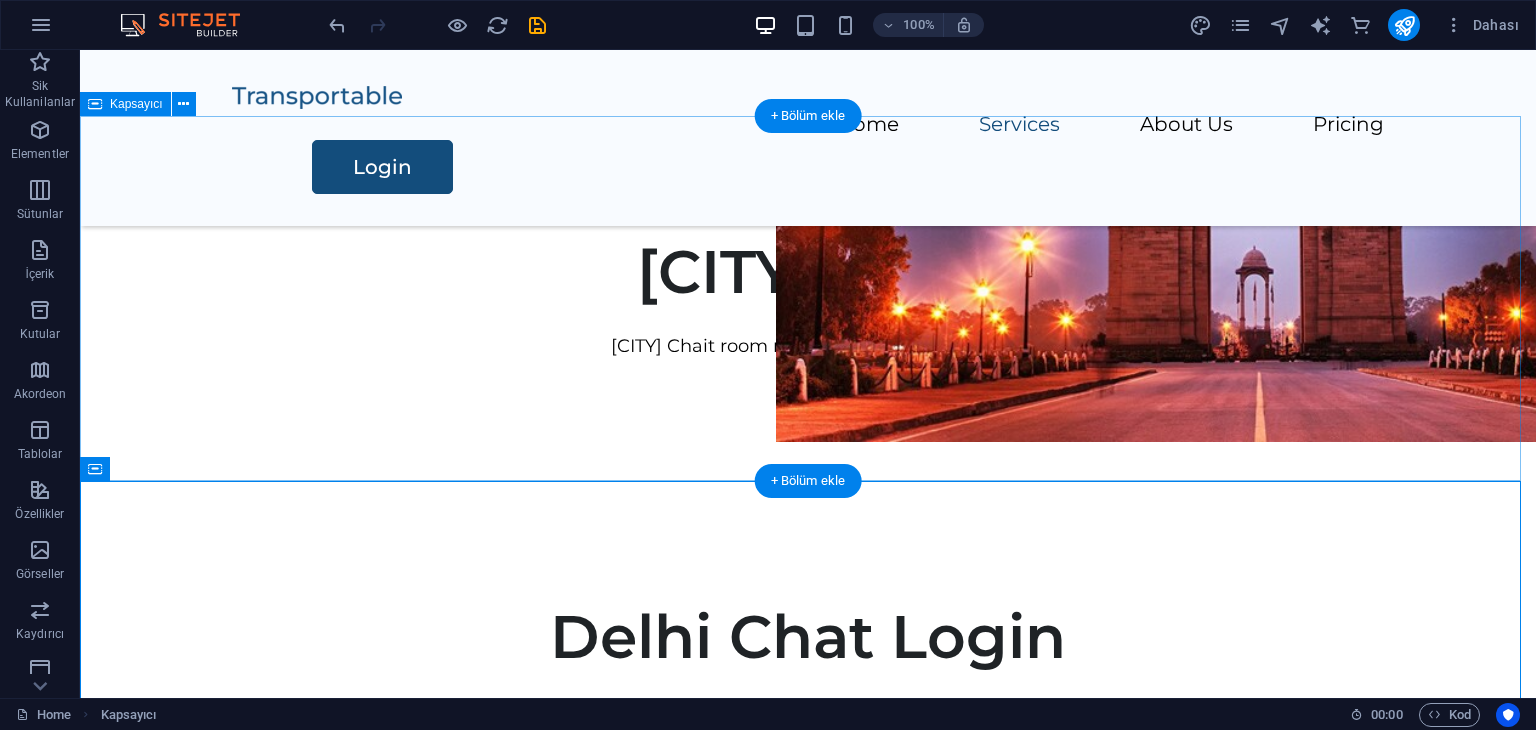 click on "[CITY] Chat [CITY] Chait room mein aapaka svaagat hai." at bounding box center (808, 298) 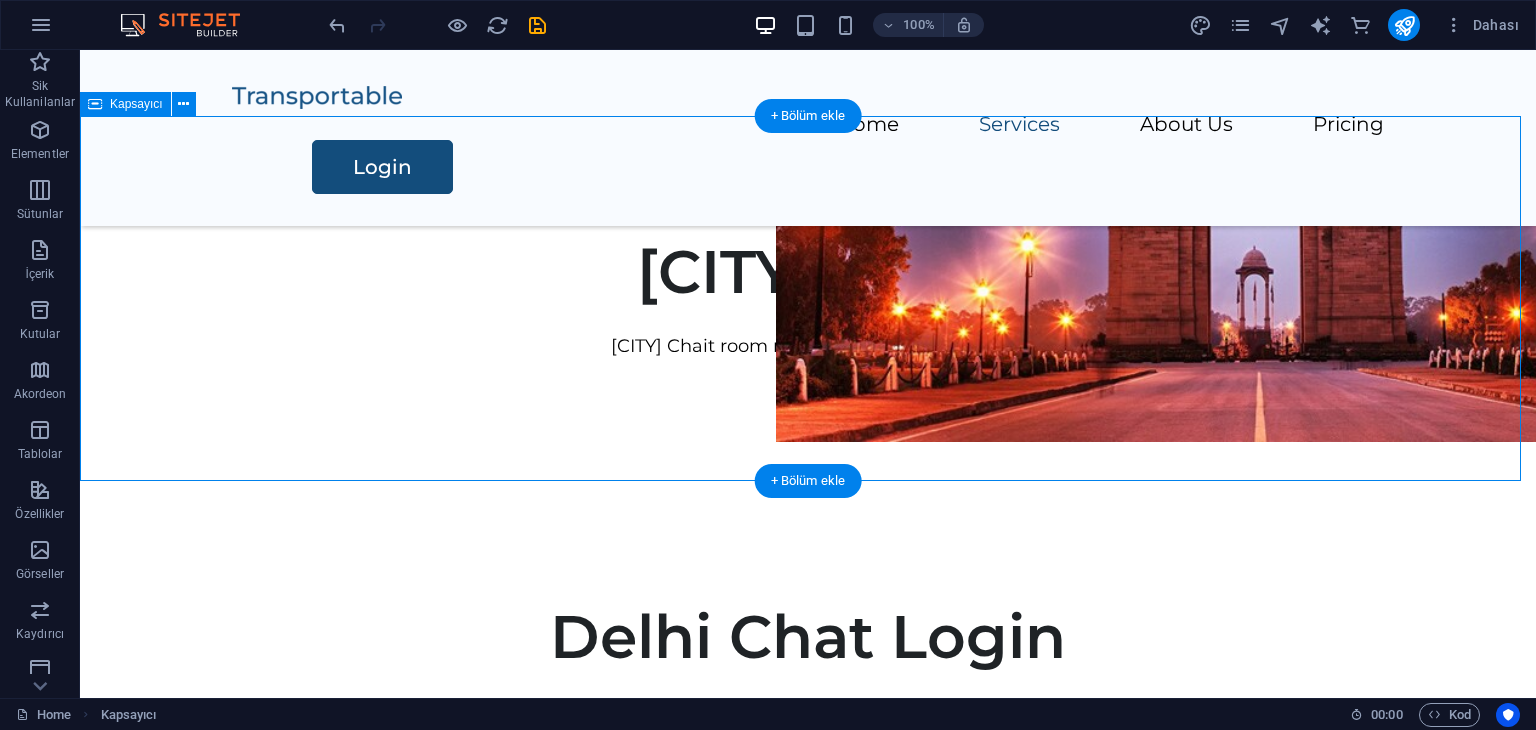 scroll, scrollTop: 600, scrollLeft: 0, axis: vertical 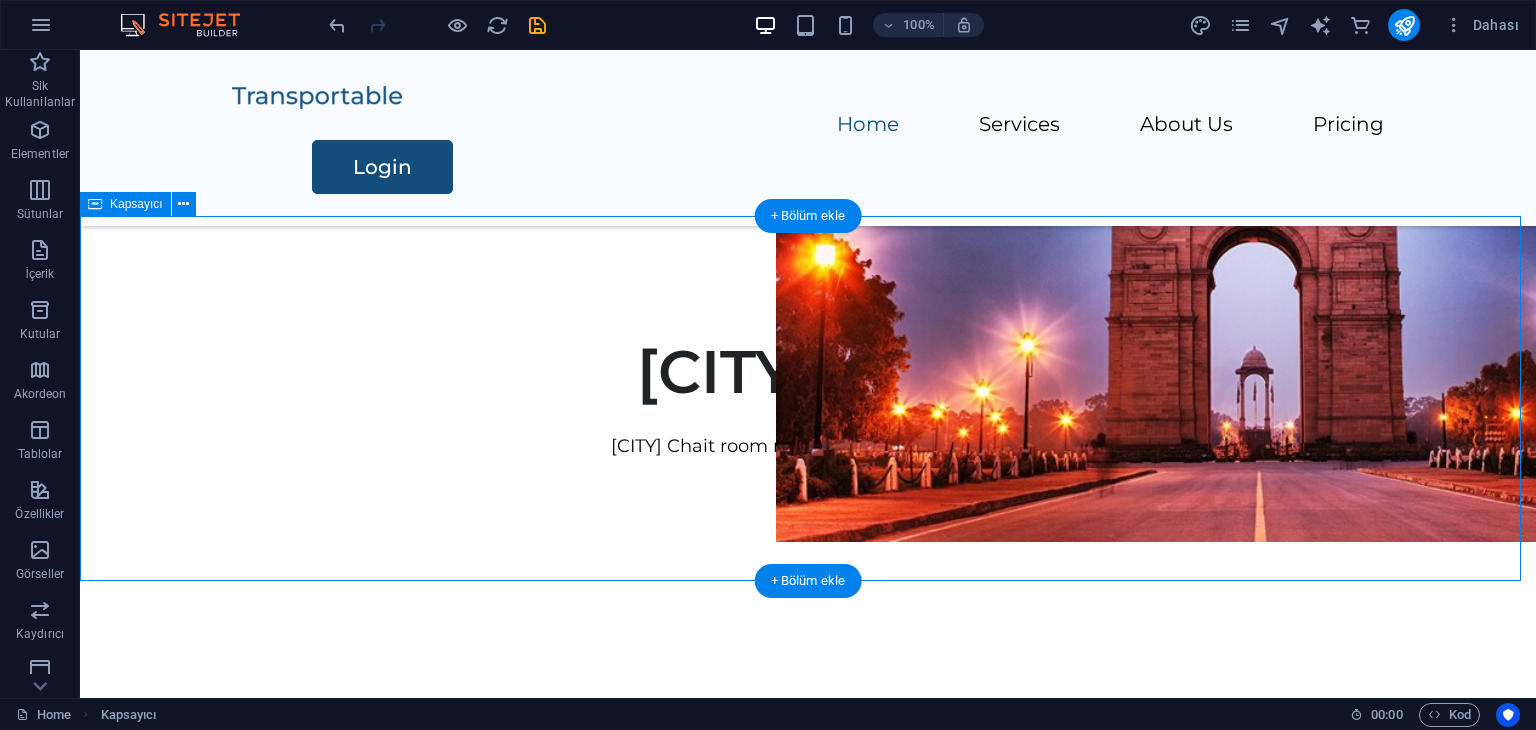 click on "[CITY] Chat [CITY] Chait room mein aapaka svaagat hai." at bounding box center [808, 398] 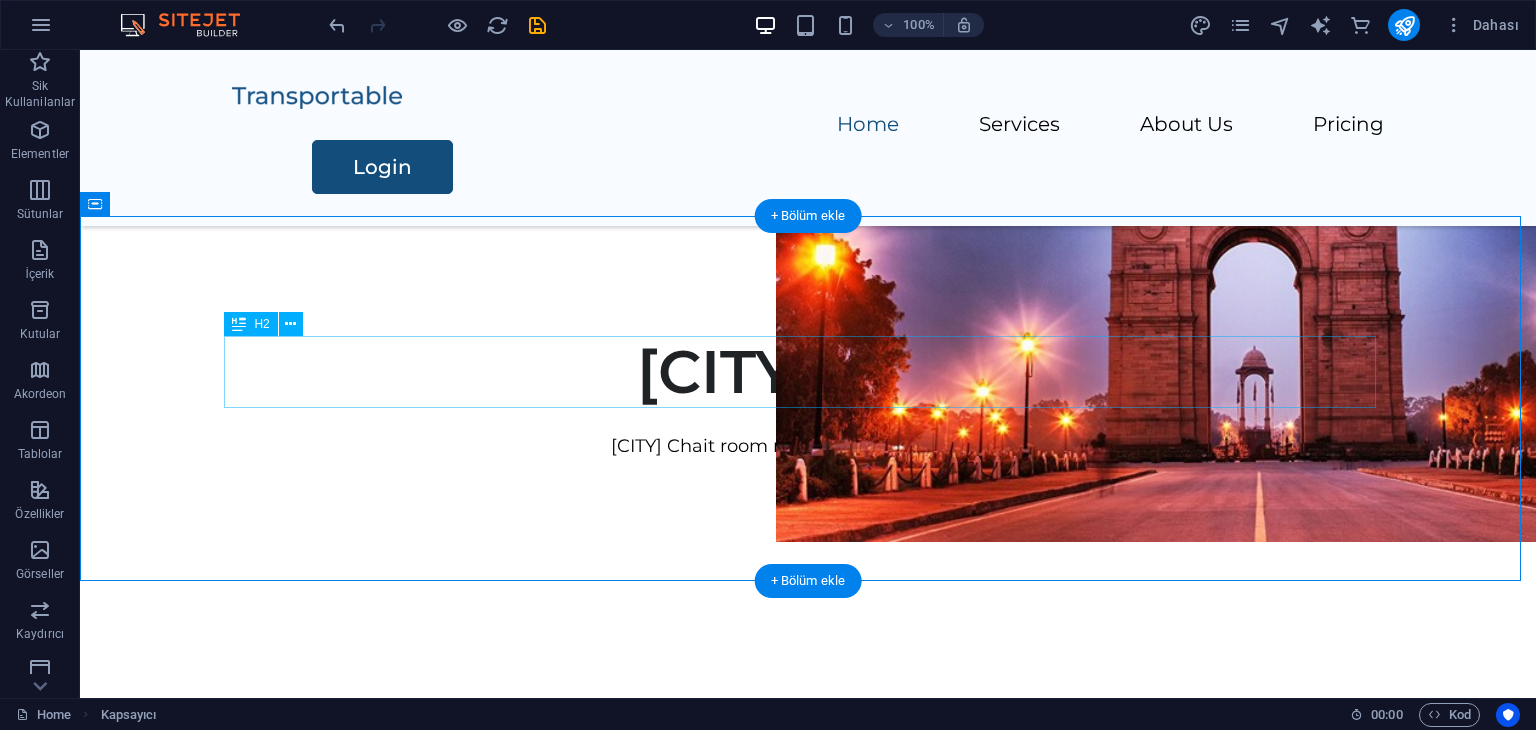 click on "[CITY] Chat" at bounding box center (808, 372) 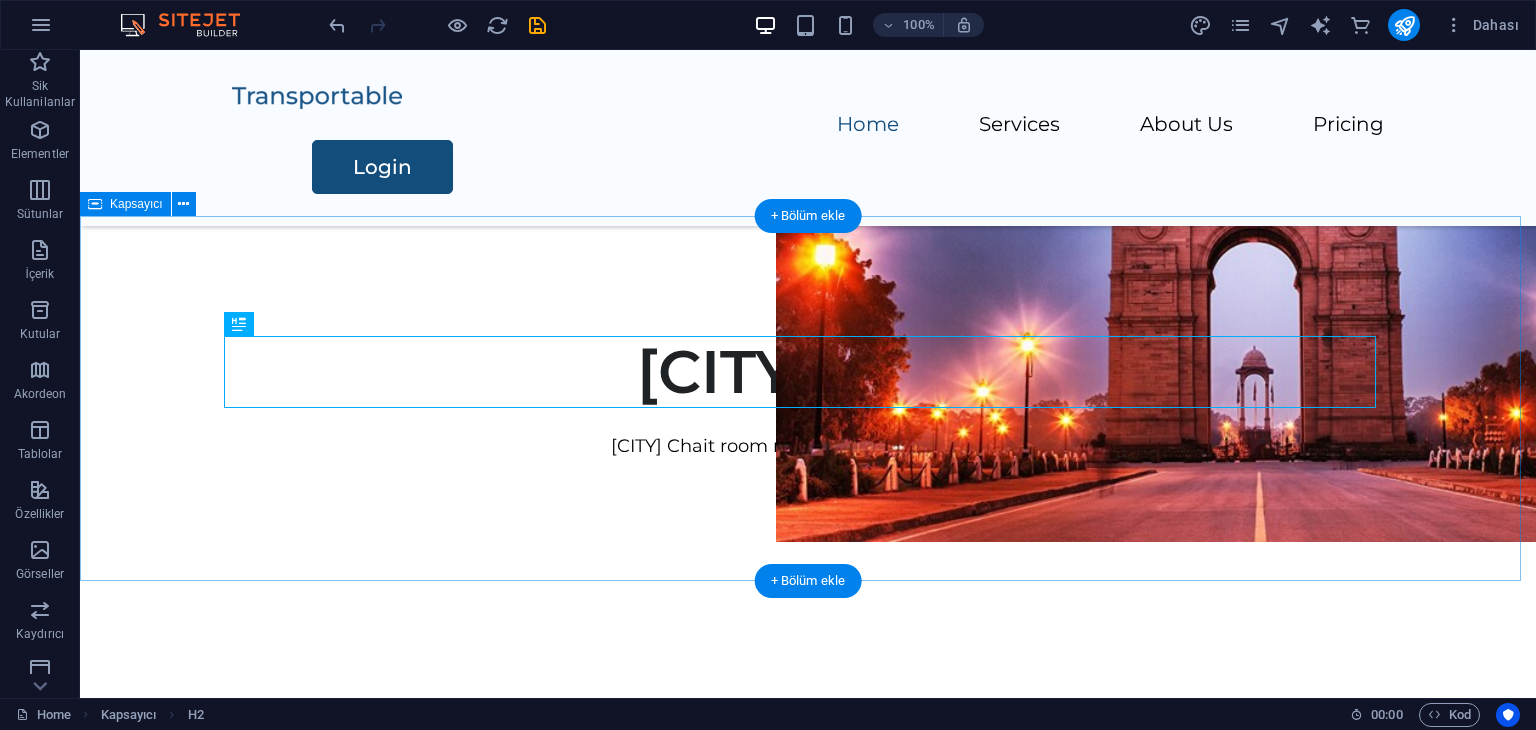 click on "[CITY] Chat [CITY] Chait room mein aapaka svaagat hai." at bounding box center (808, 398) 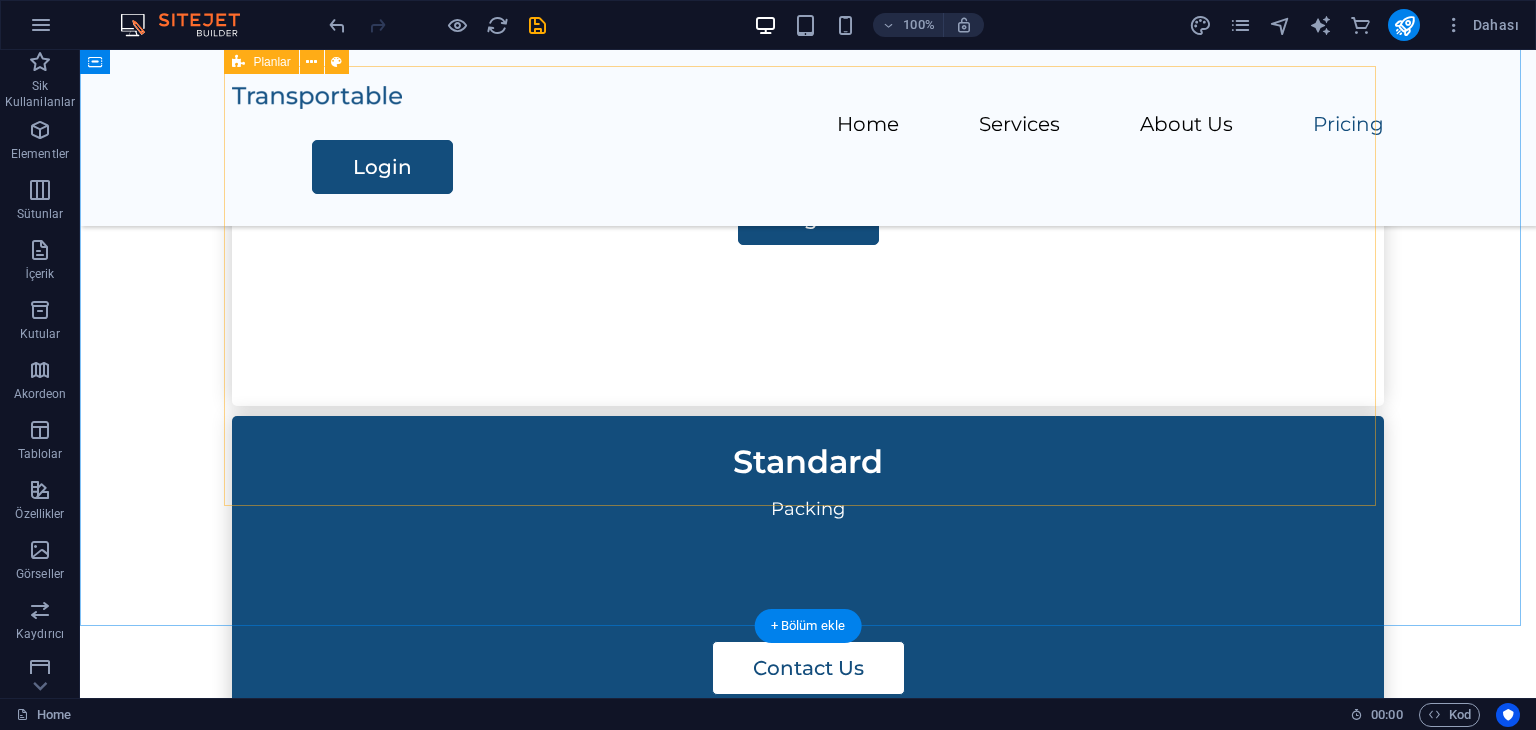 scroll, scrollTop: 1300, scrollLeft: 0, axis: vertical 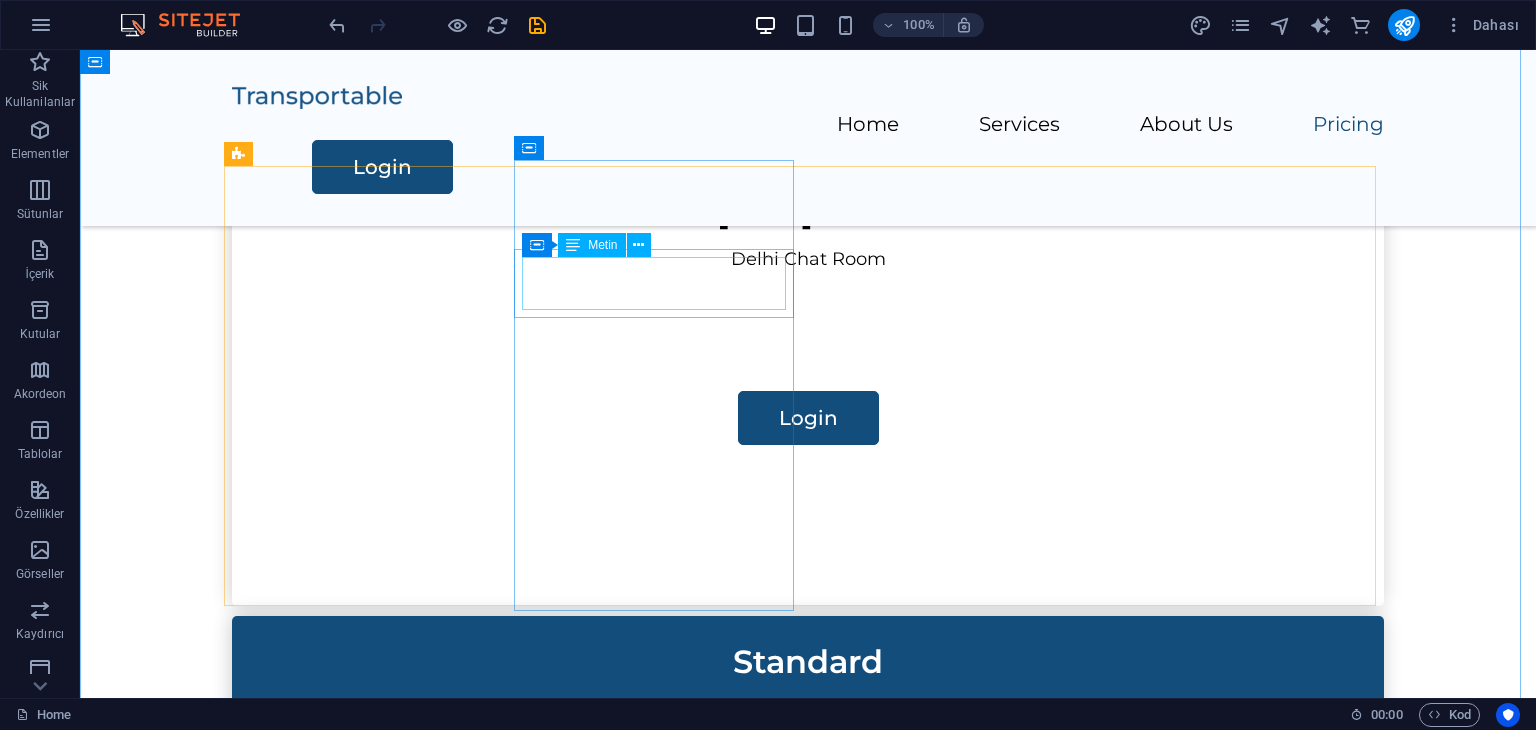 click on "Standard" at bounding box center (808, 661) 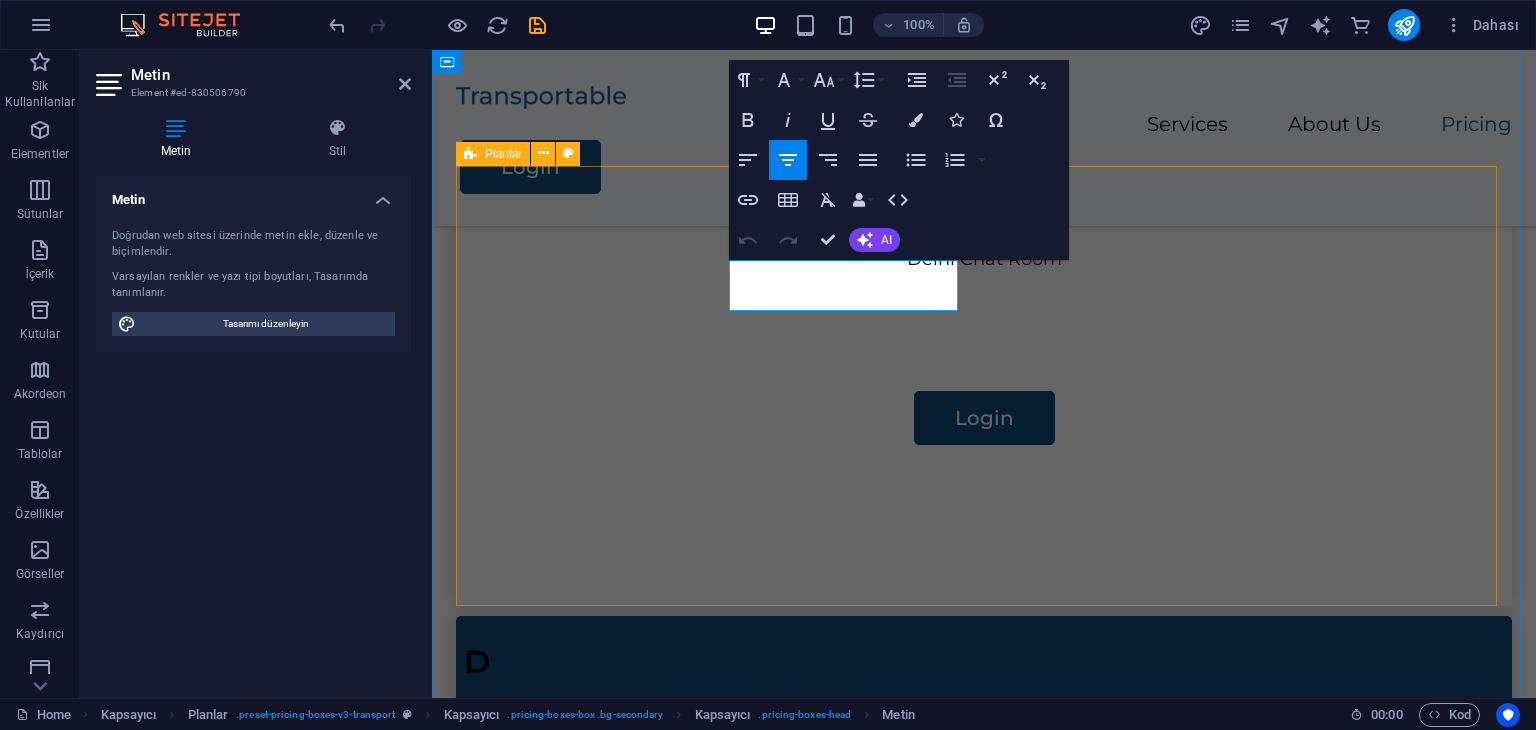 type 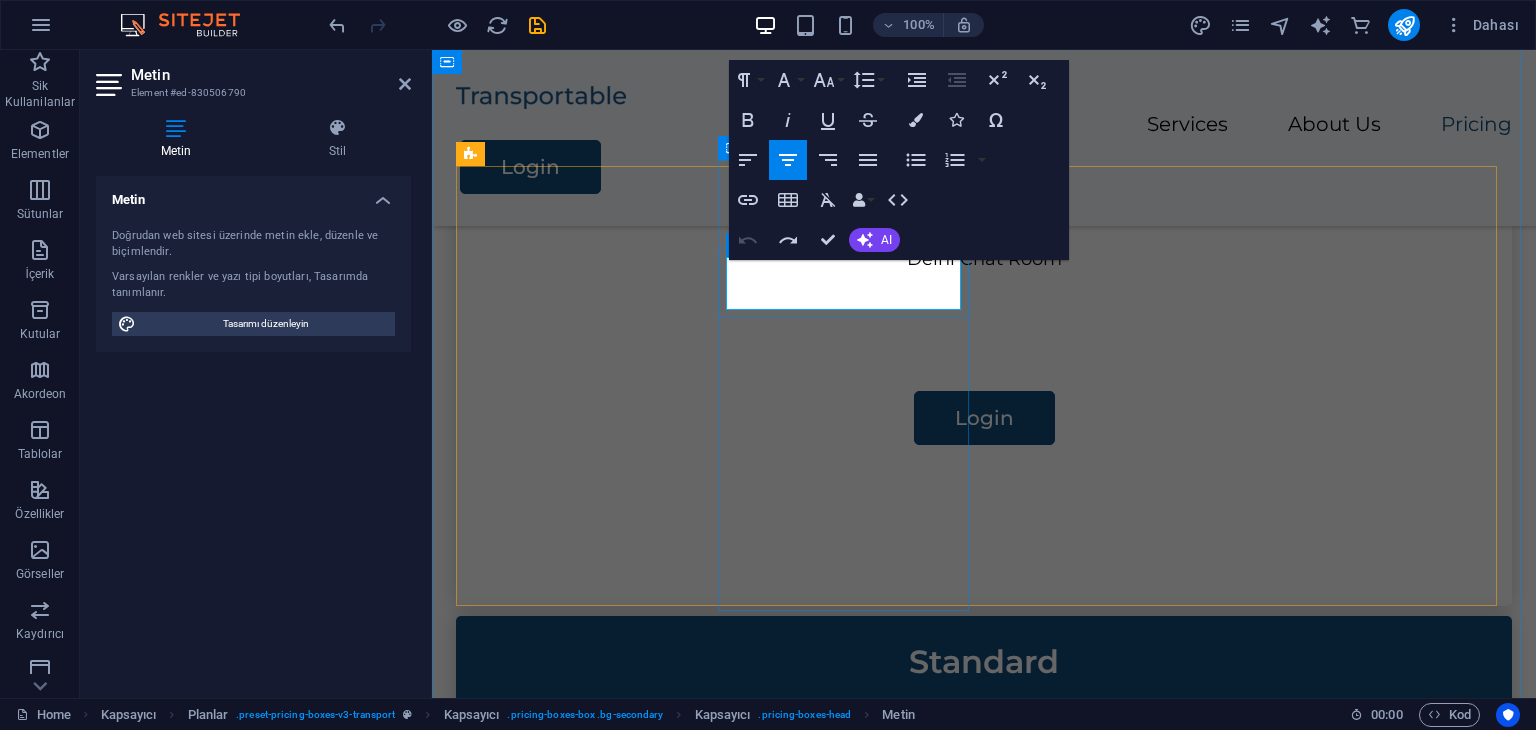 click on "Standard" at bounding box center [984, 661] 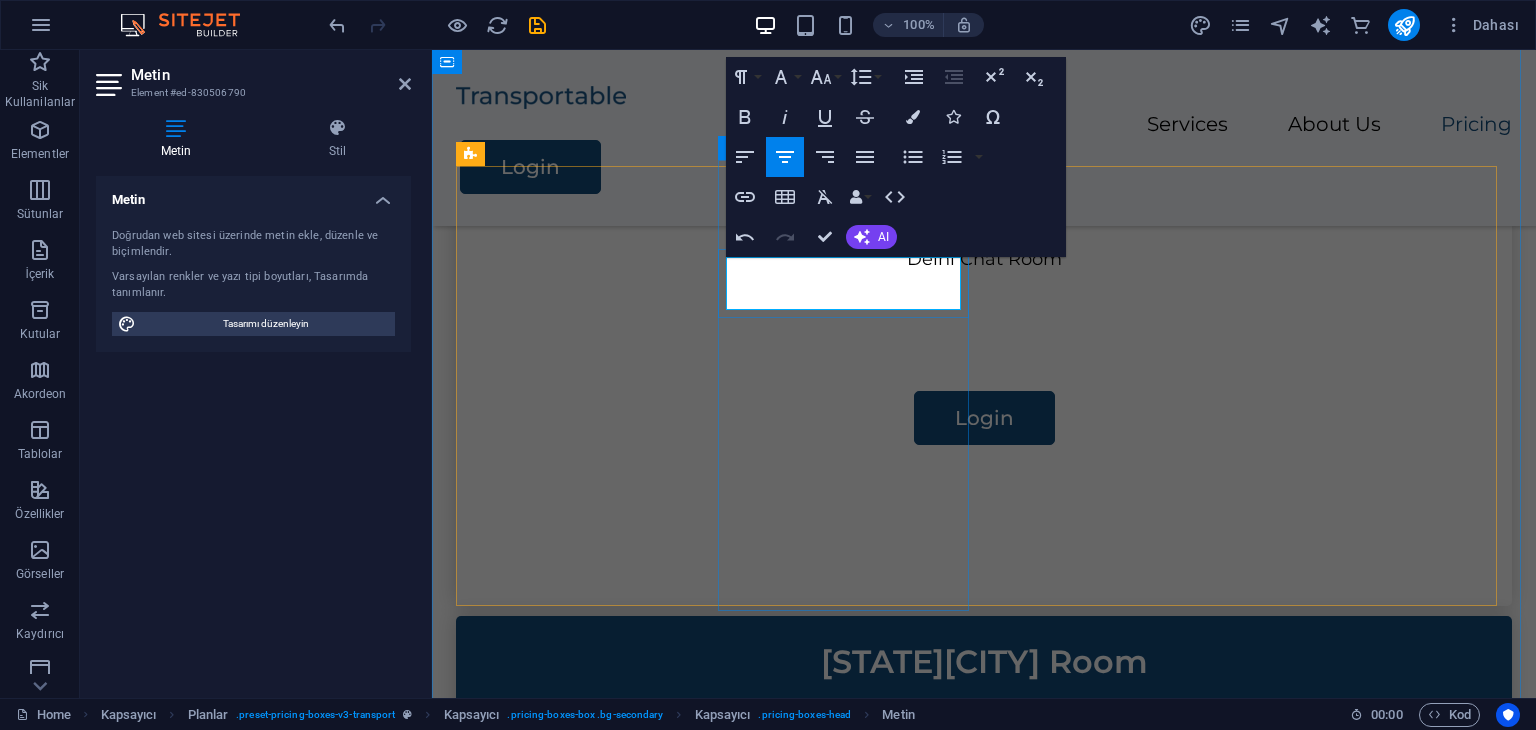 click on "[STATE][CITY] Room" at bounding box center (984, 661) 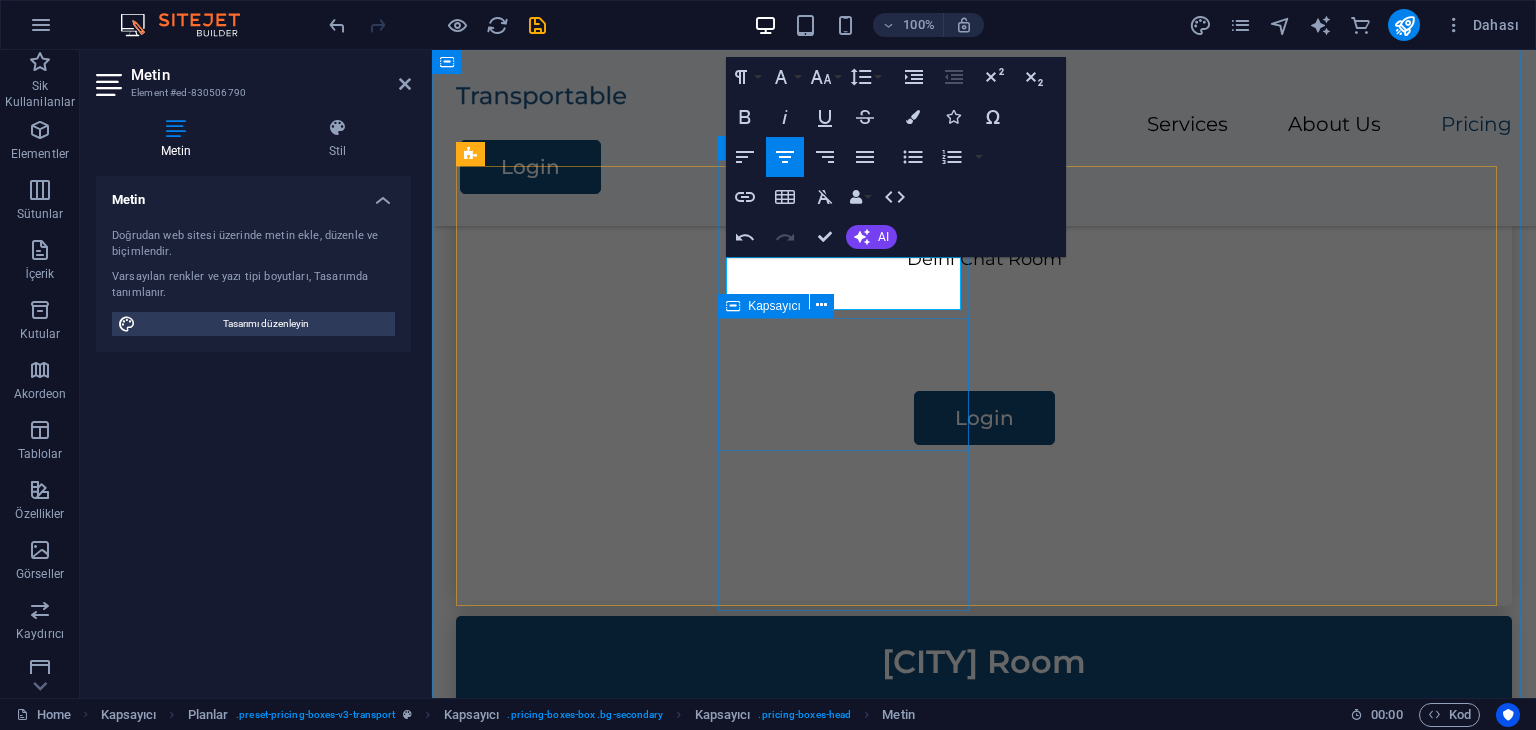 click on "Packing" at bounding box center [984, 760] 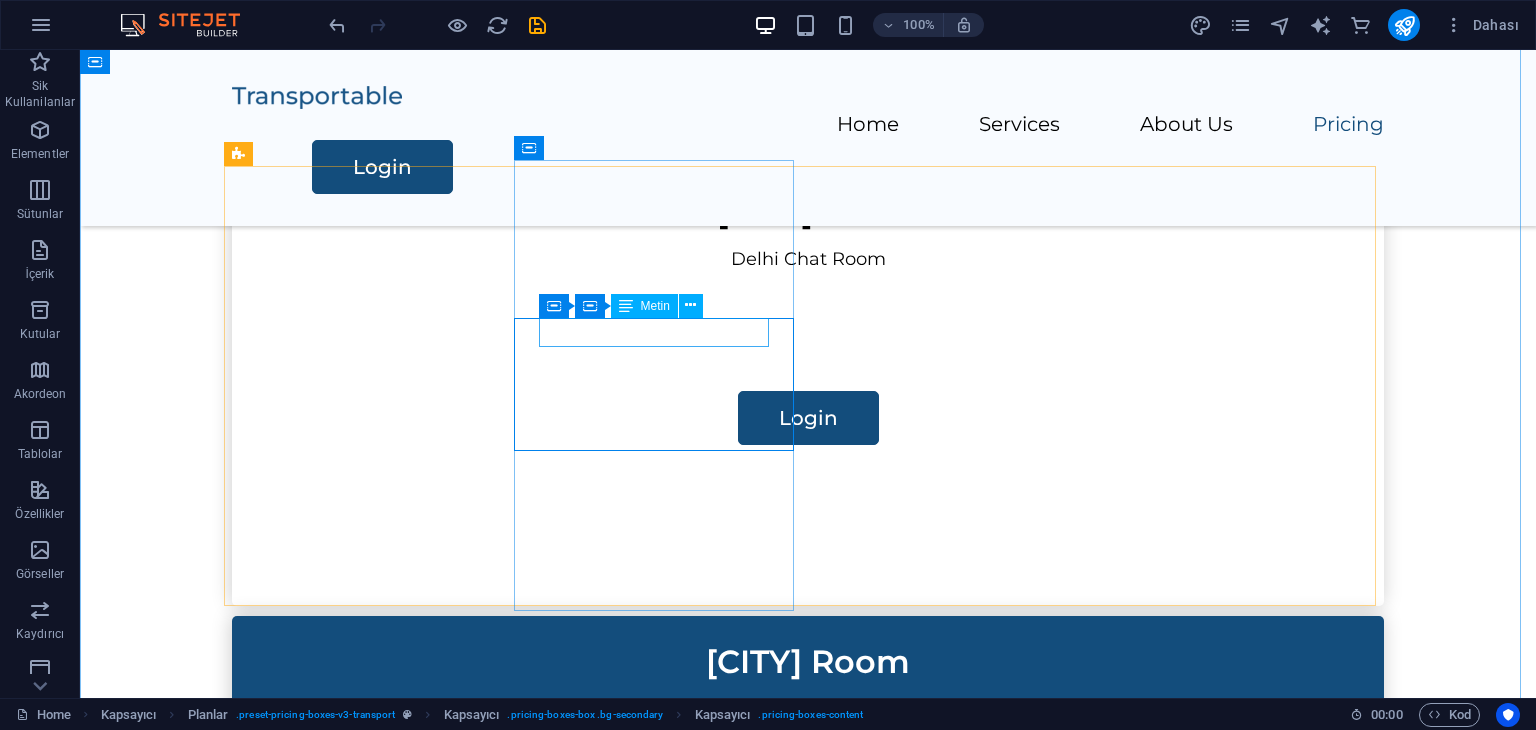 click on "Packing" at bounding box center (808, 709) 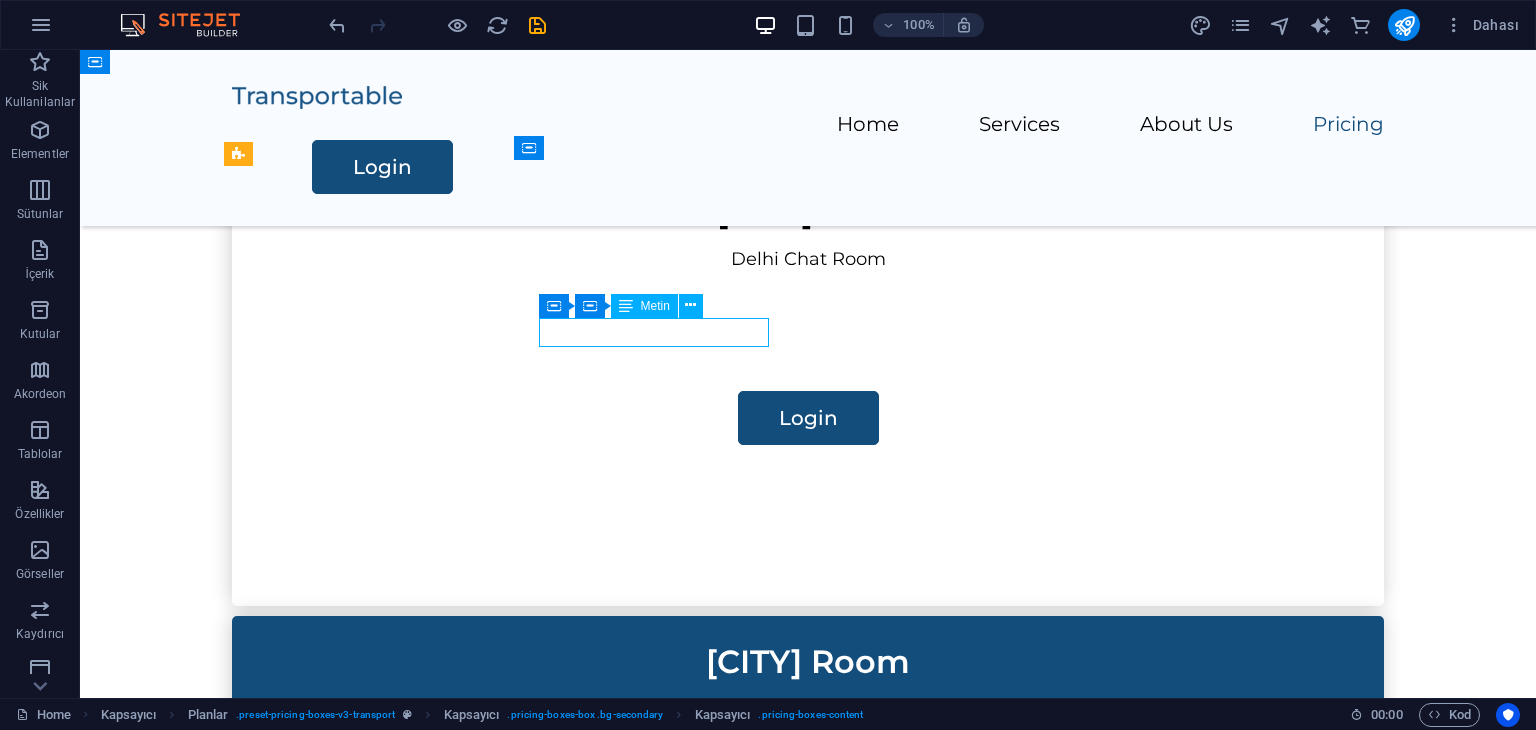 click on "Packing" at bounding box center [808, 709] 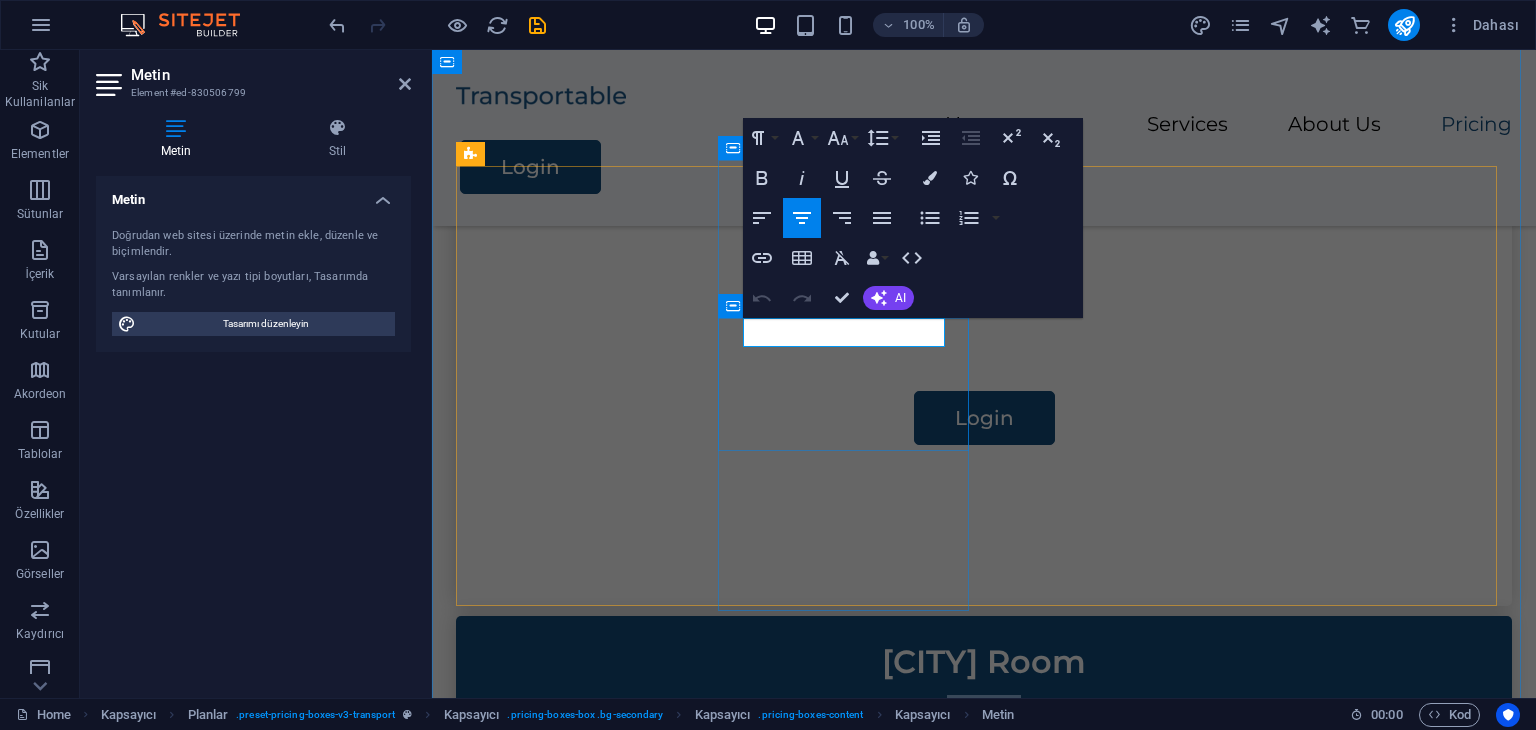 click on "Packing" at bounding box center [984, 709] 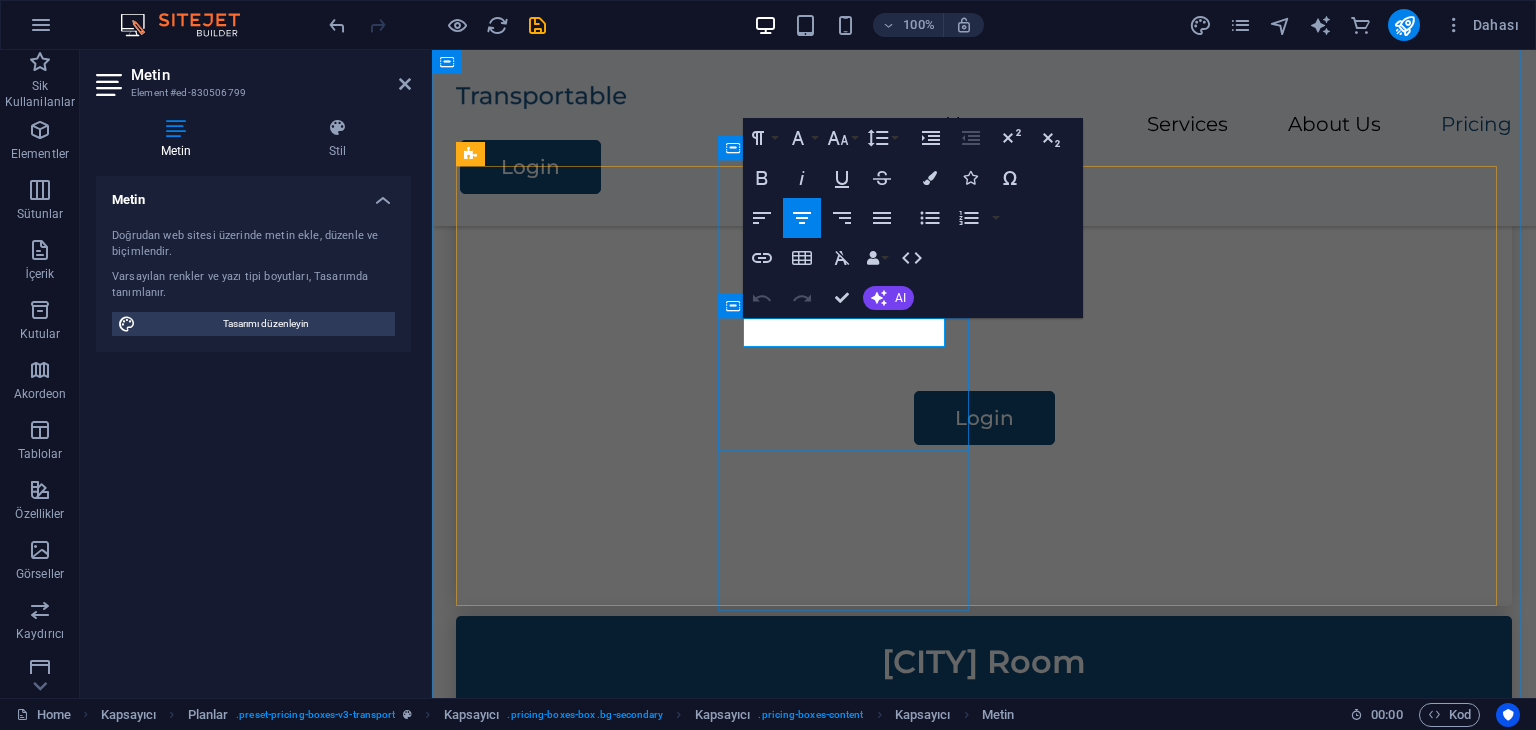 type 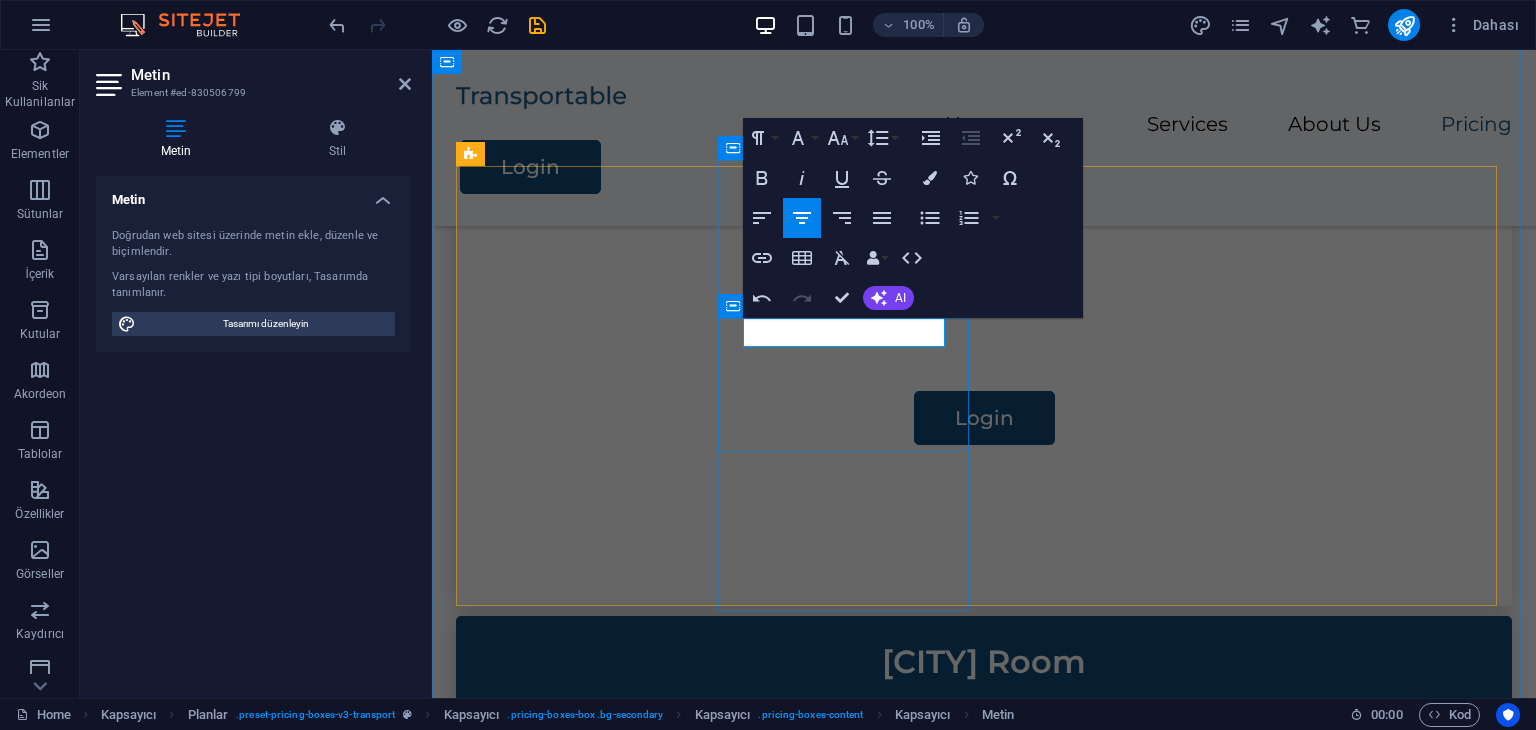 click on "P[CITY] Rooms" at bounding box center [984, 709] 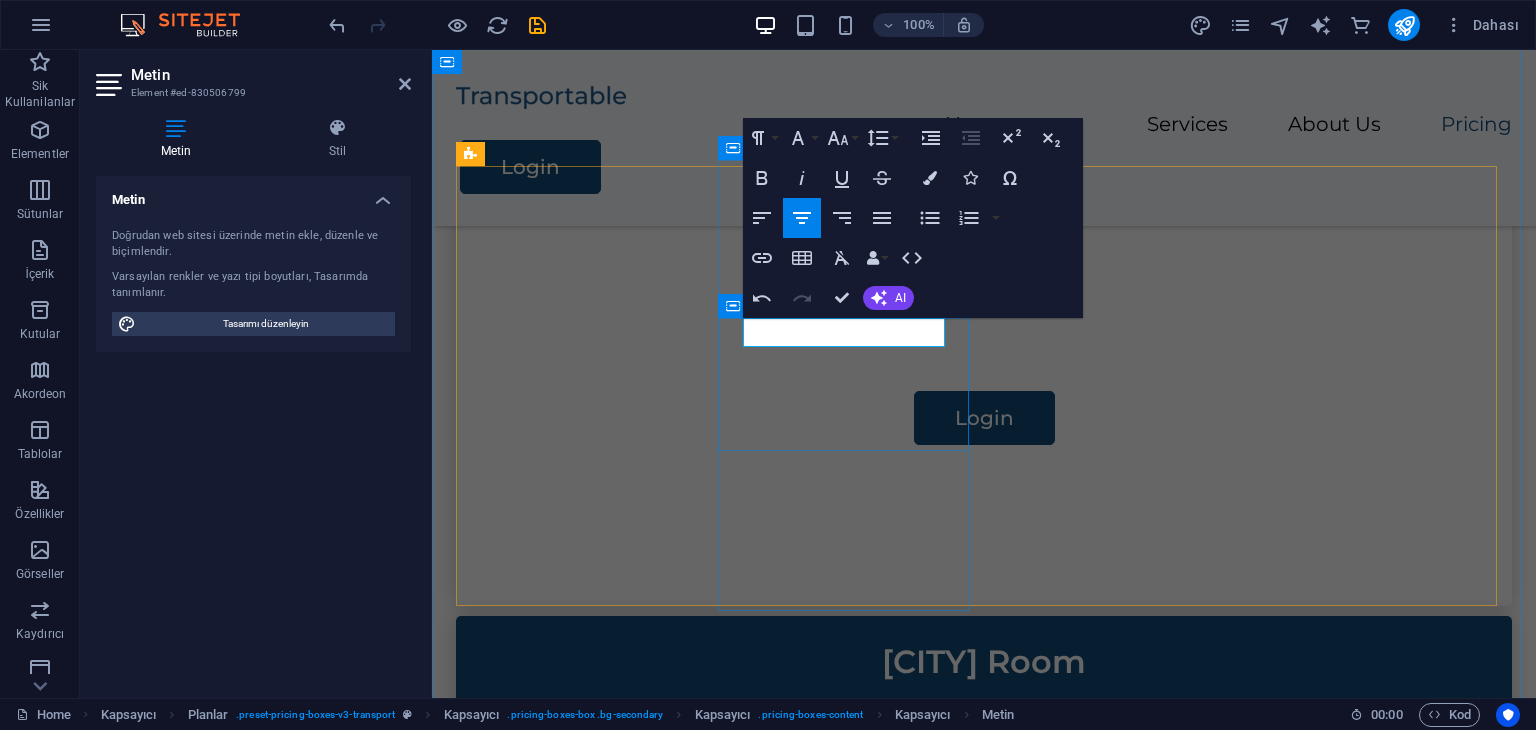 click on "[CITY] Rooms" at bounding box center (984, 760) 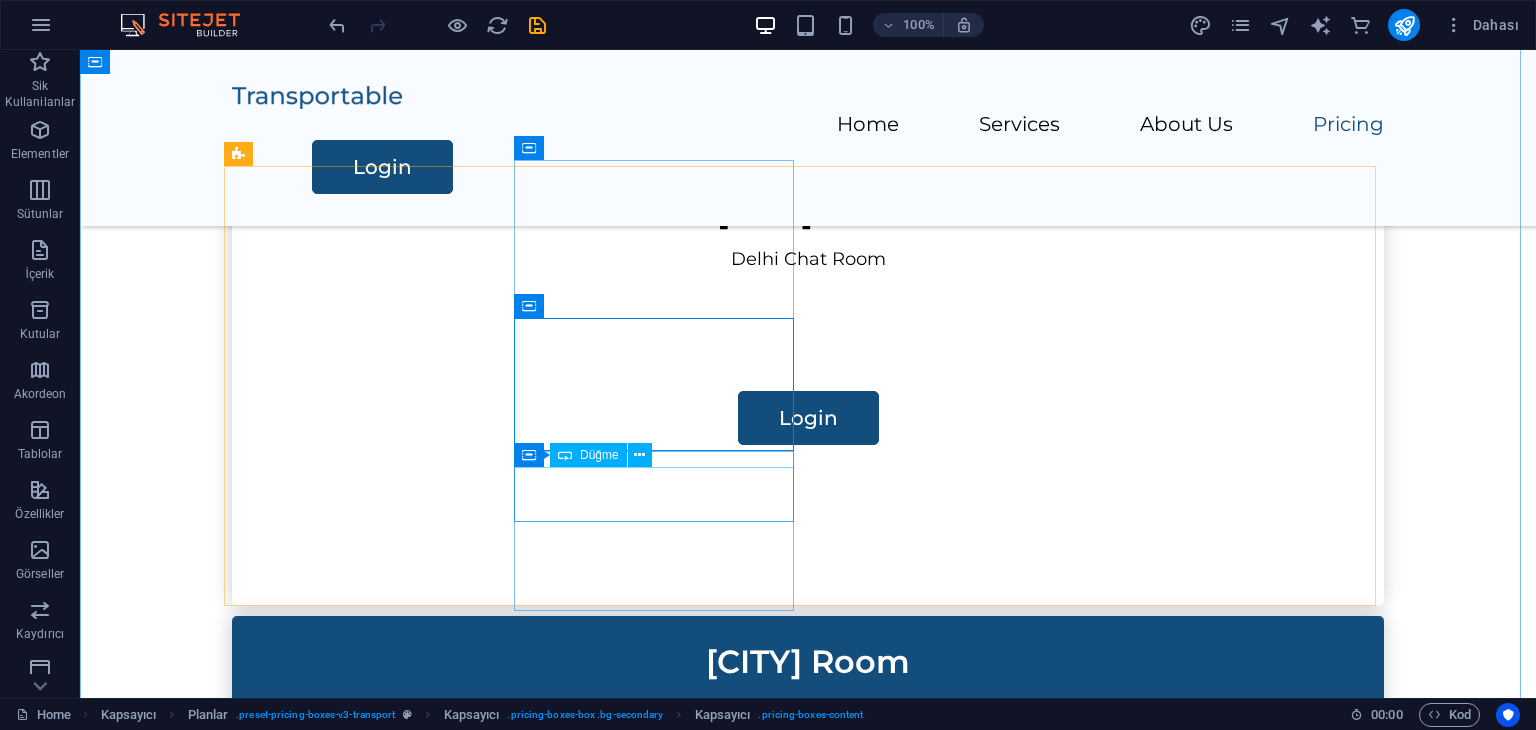 click on "Contact Us" at bounding box center (808, 868) 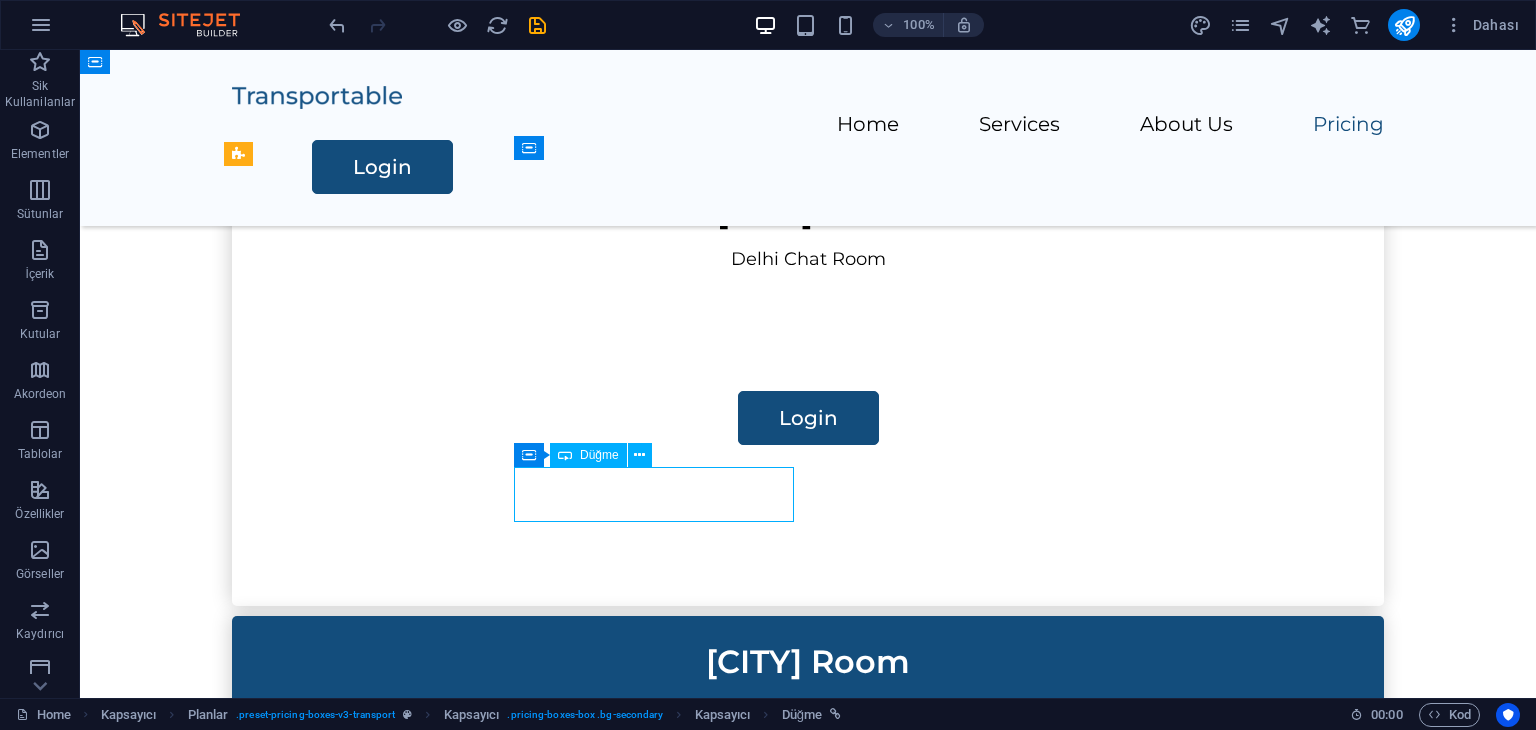 click on "Contact Us" at bounding box center (808, 868) 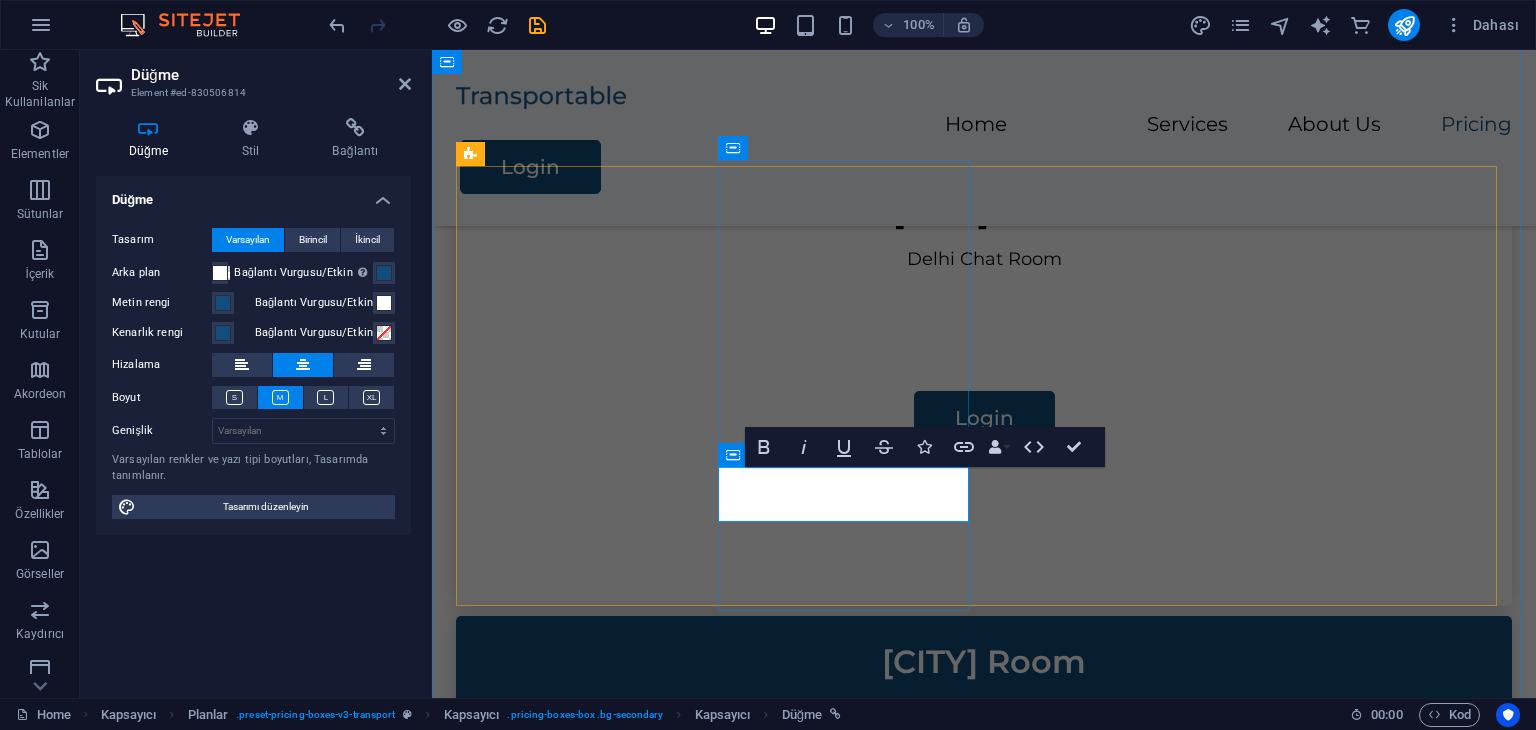 type 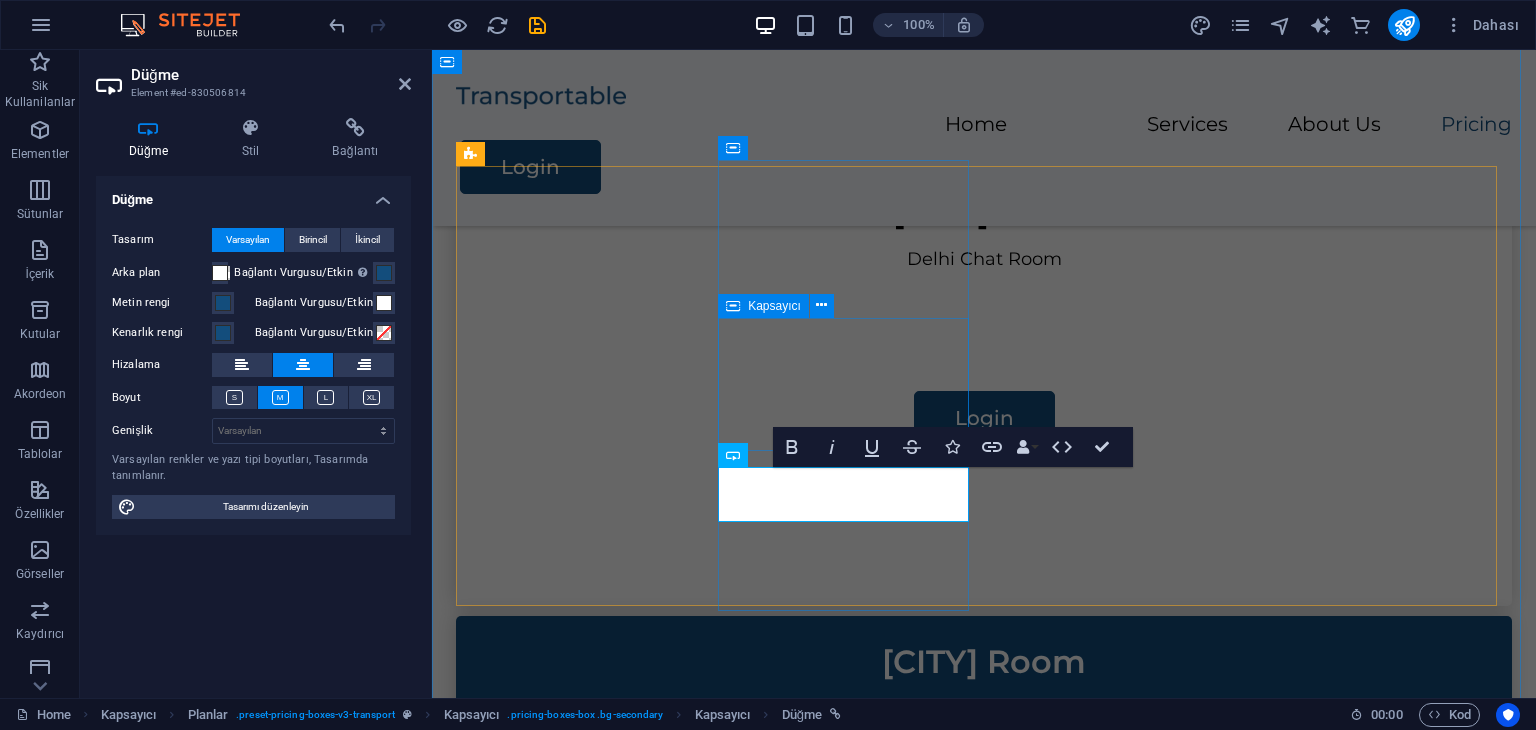 click on "[CITY] Rooms" at bounding box center (984, 760) 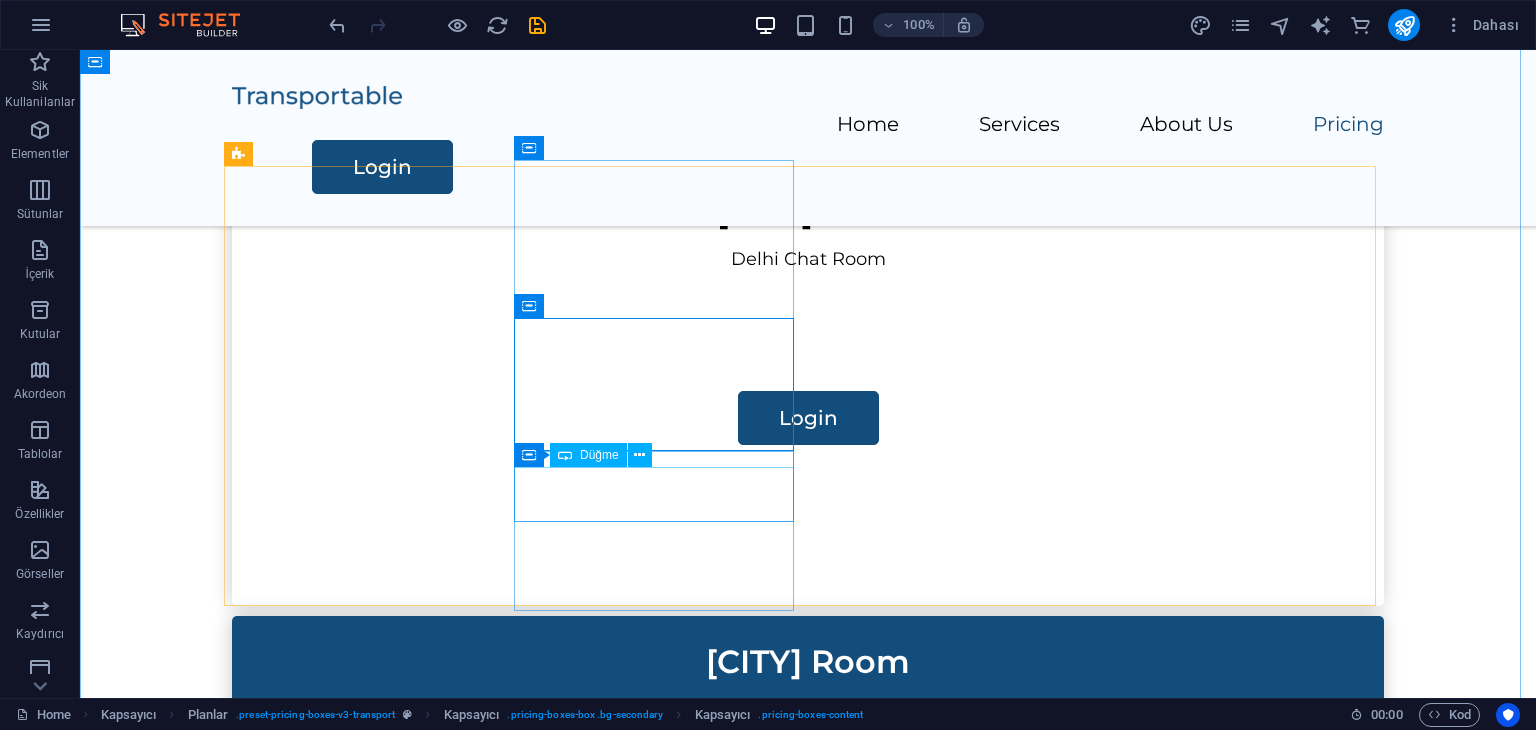 click on "Login" at bounding box center (808, 868) 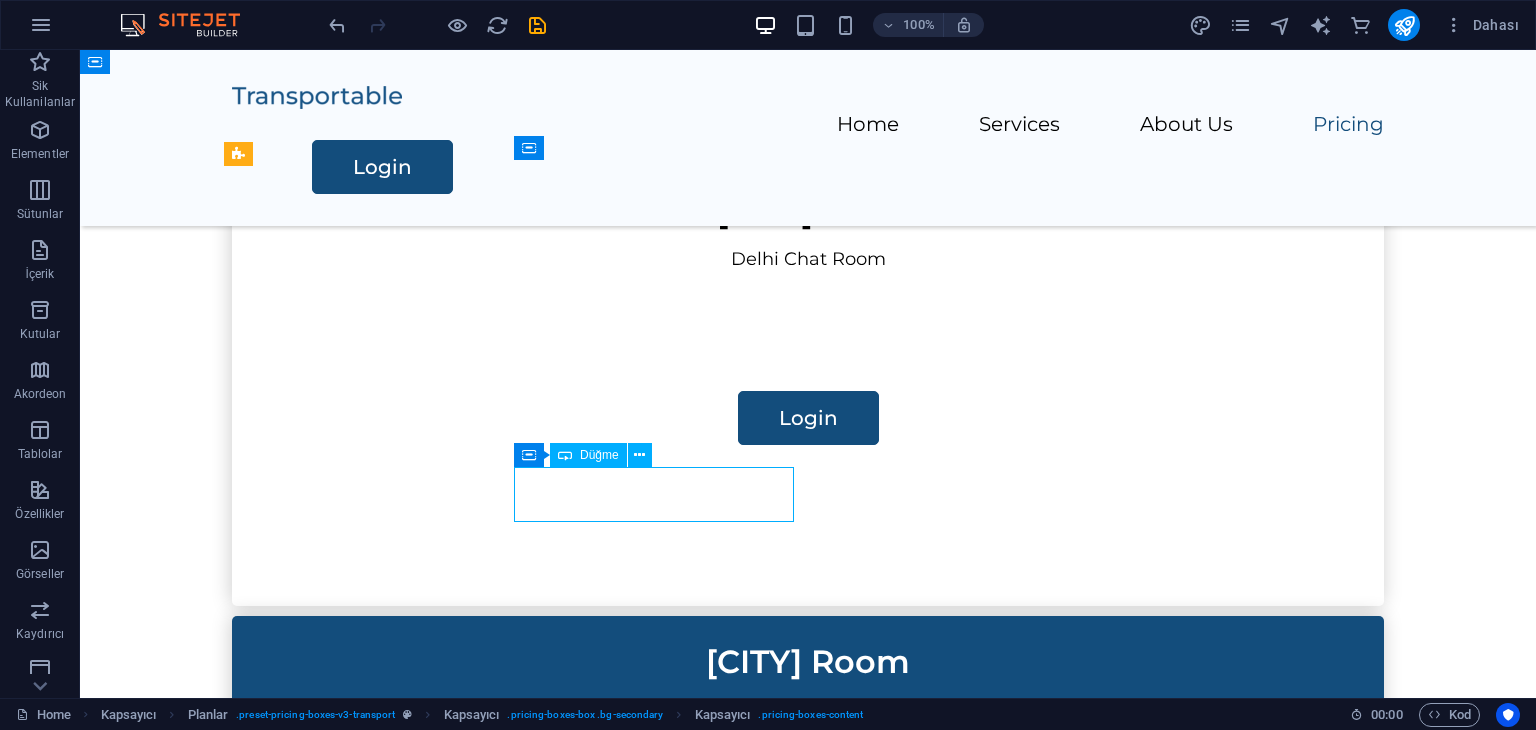 click on "Login" at bounding box center [808, 868] 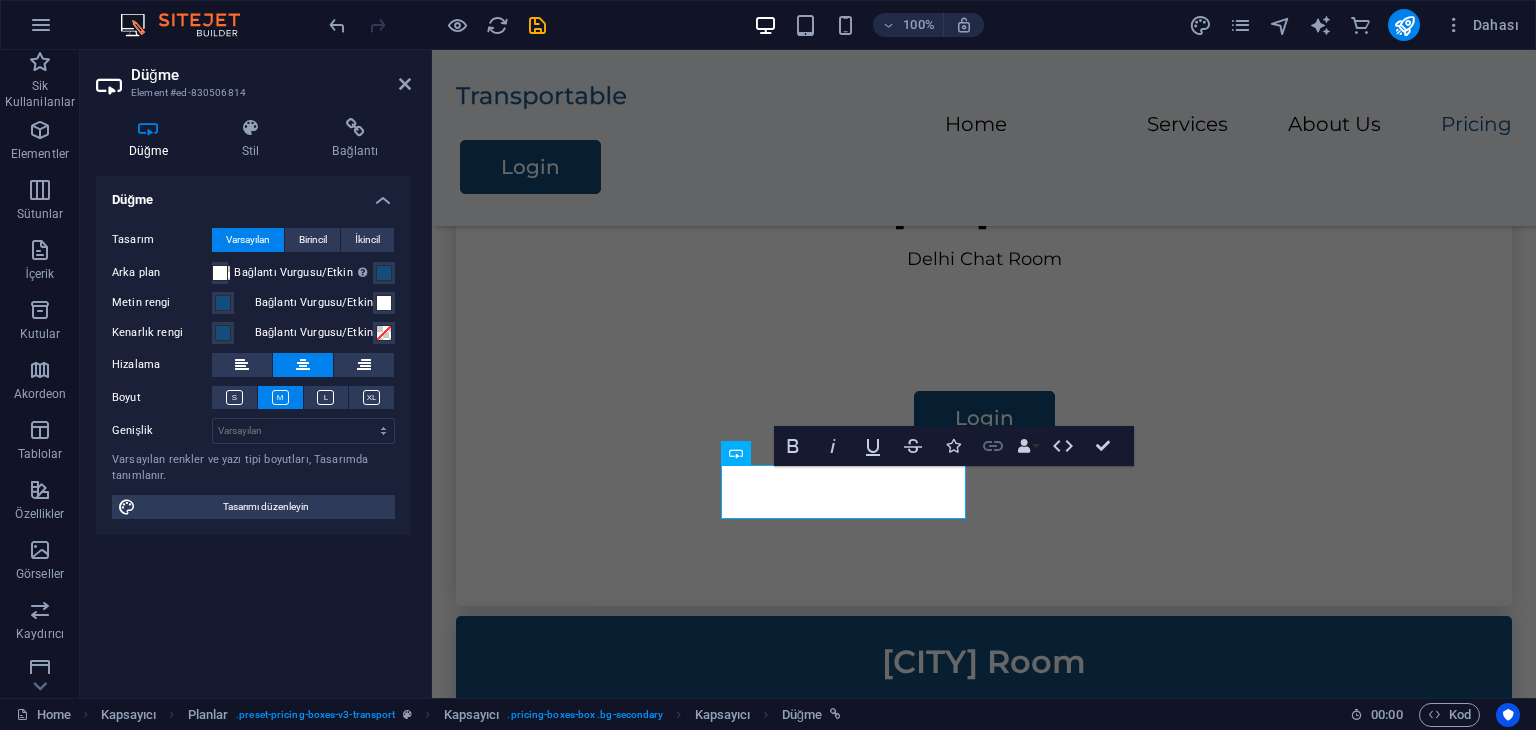 click 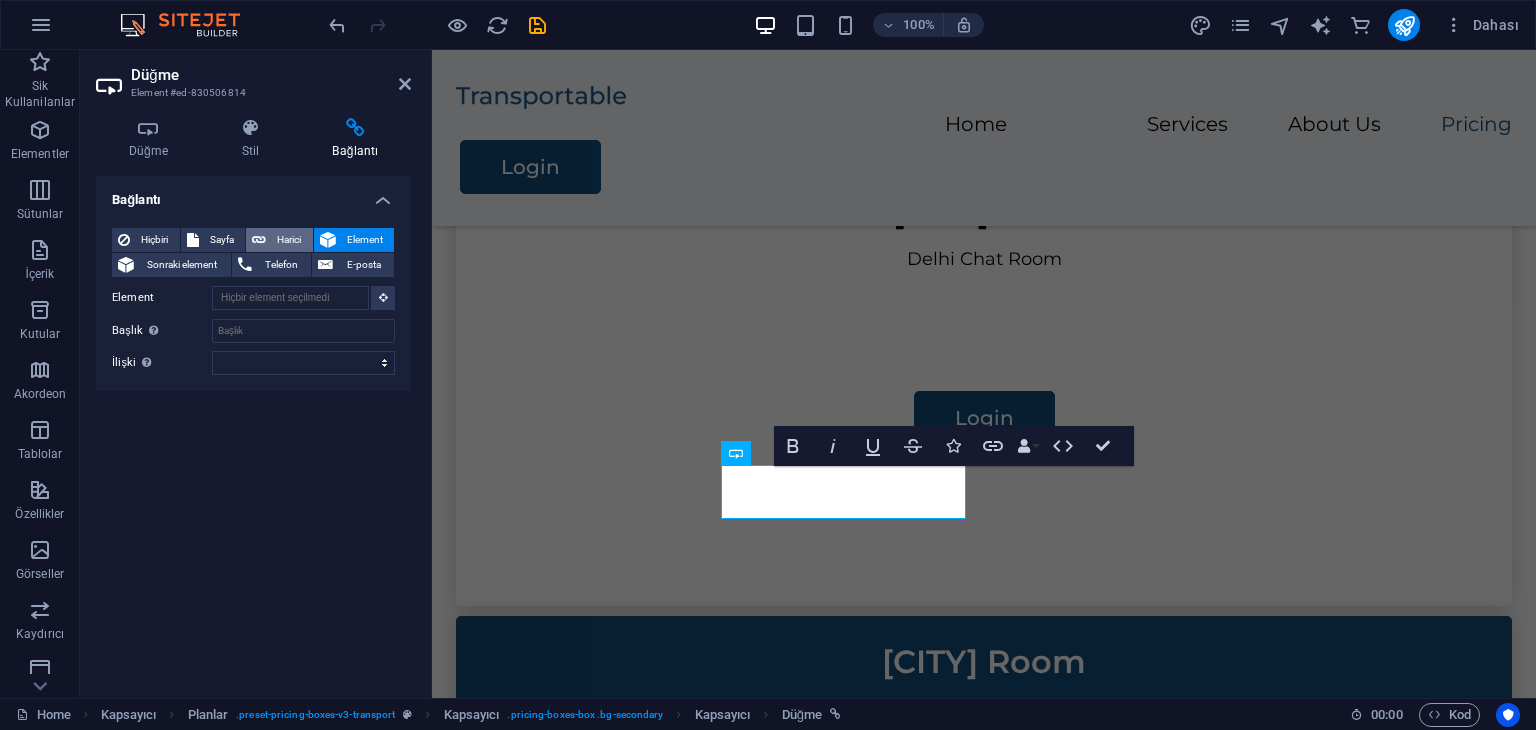 click on "Harici" at bounding box center [289, 240] 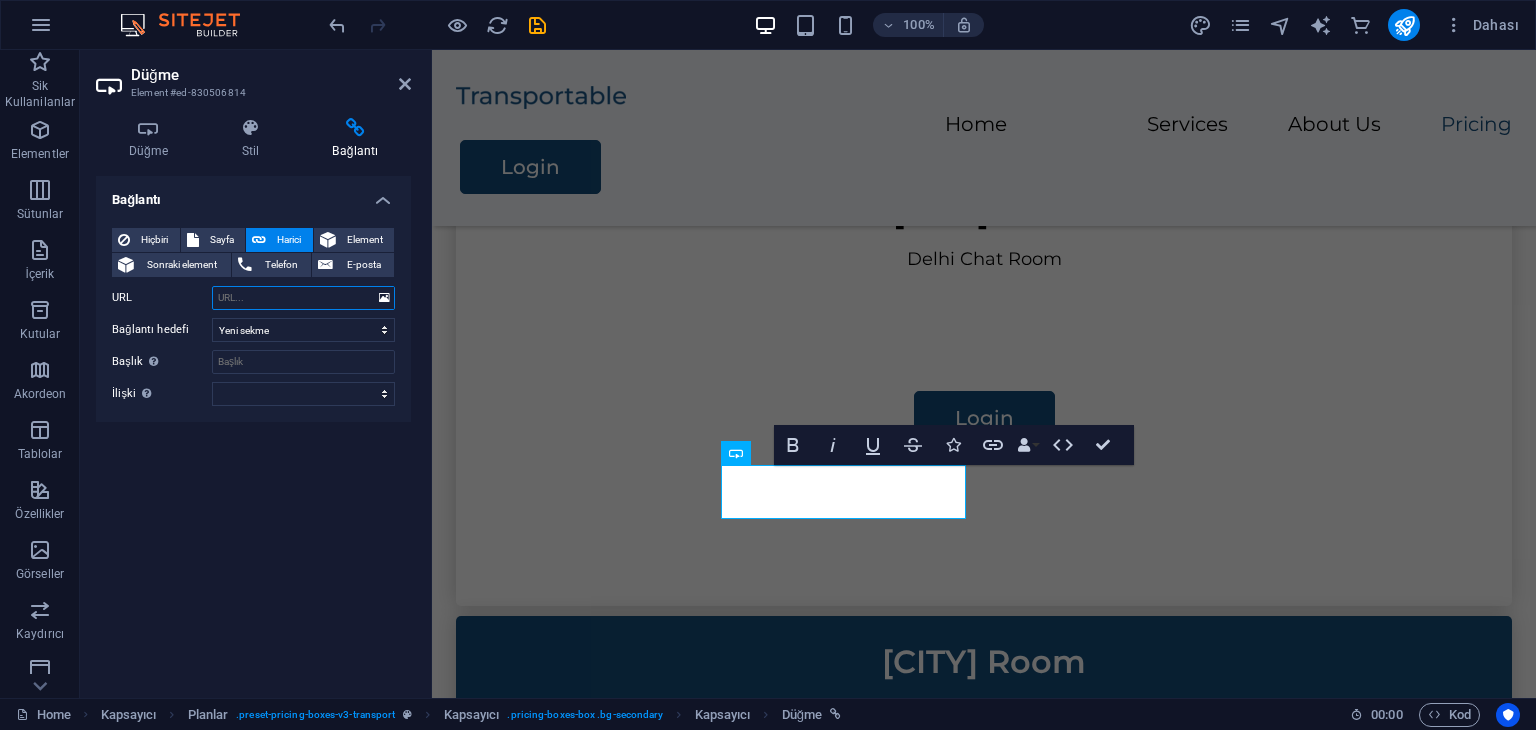 click on "URL" at bounding box center [303, 298] 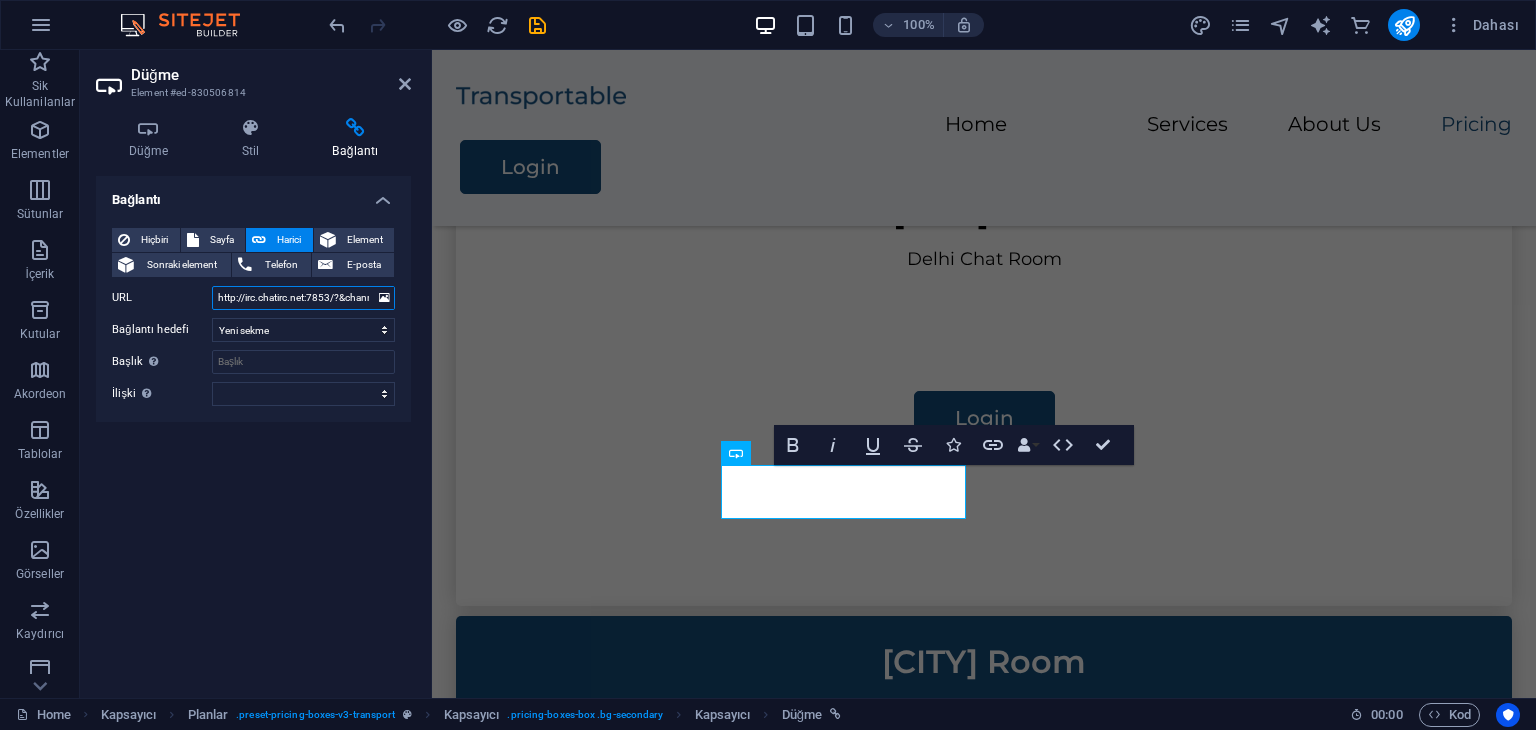 scroll, scrollTop: 0, scrollLeft: 96, axis: horizontal 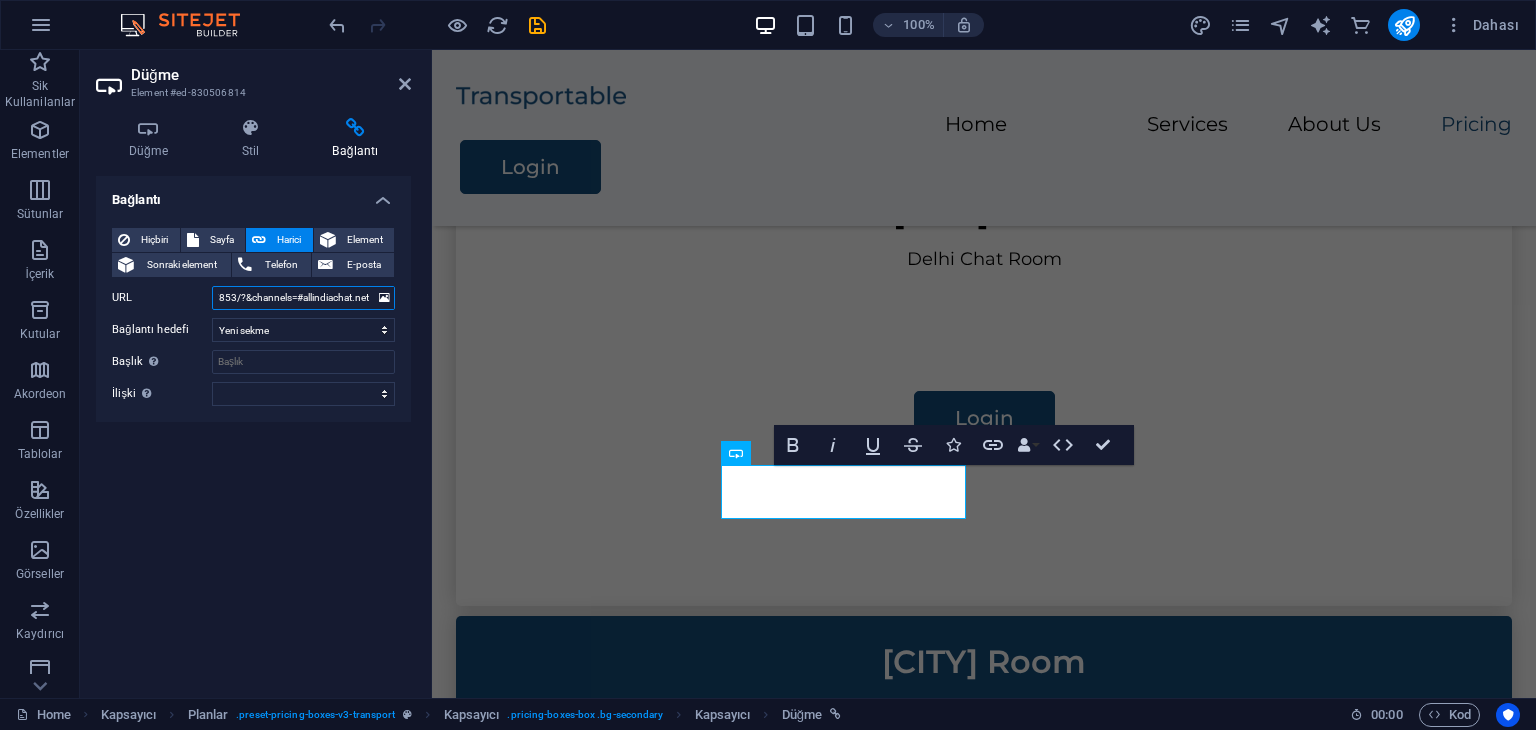 type on "http://irc.chatirc.net:7853/?&channels=#allindiachat.net" 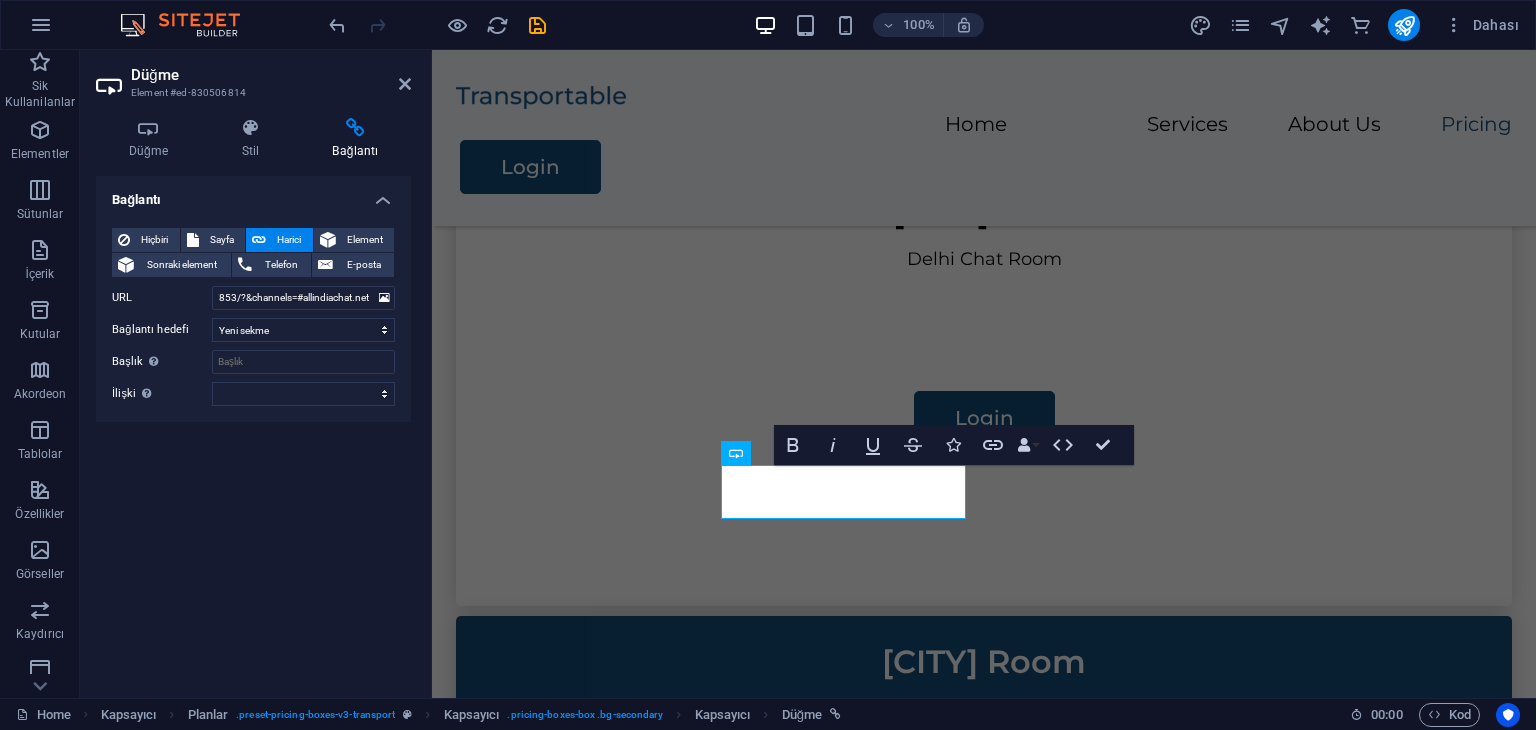 scroll, scrollTop: 0, scrollLeft: 0, axis: both 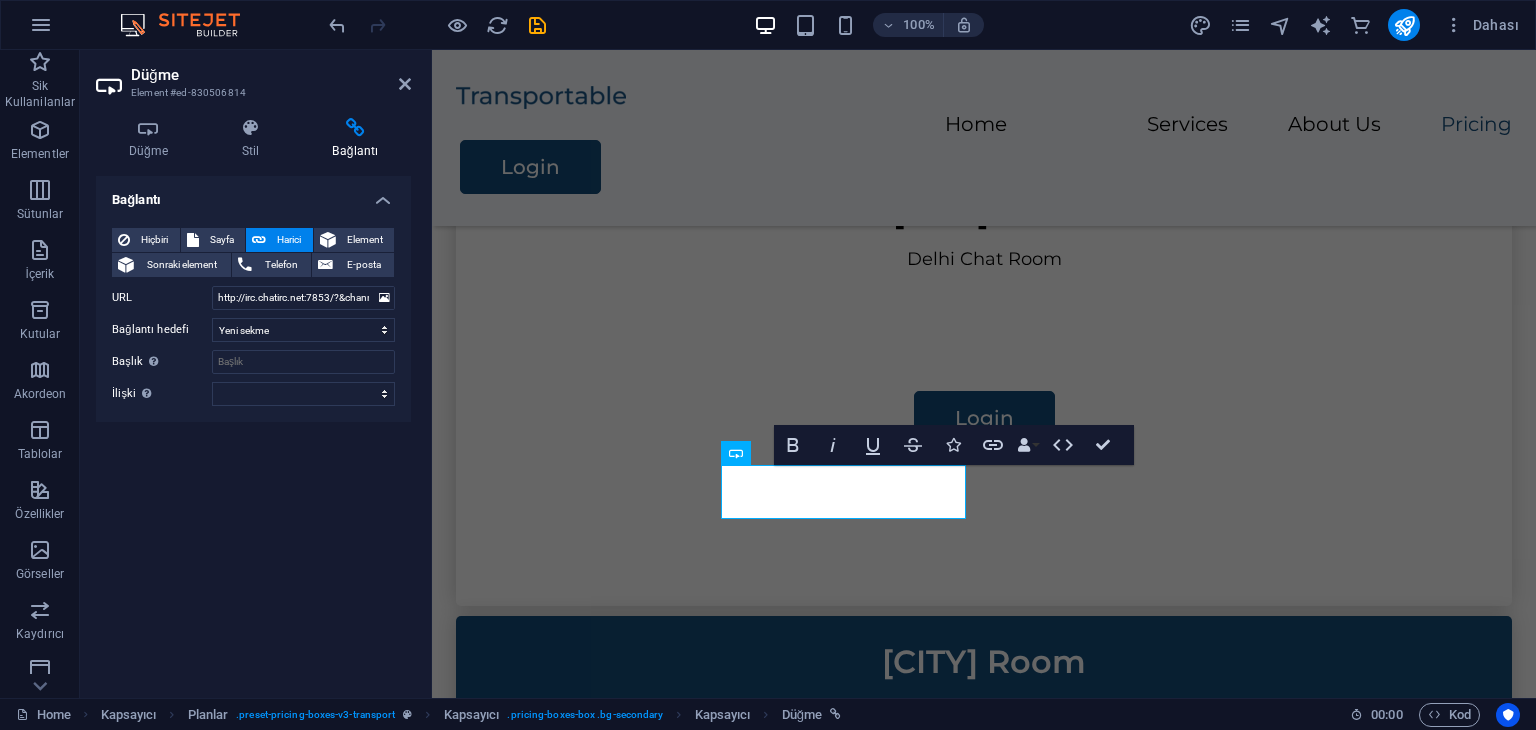 click on "Bağlantı Hiçbiri Sayfa Harici Element Sonraki element Telefon E-posta Sayfa Home Legal Notice Privacy Subpage Element
URL http://irc.chatirc.net:7853/?&channels=#allindiachat.net Telefon E-posta Bağlantı hedefi Yeni sekme Aynı sekme Kaplama Başlık Ek bağlantı tanımının bağlantı metniyle aynı olmaması gerekir. Başlık, genellikle fare elementin üzerine geldiğinde bir araç ipucu metni olarak gösterilir. Belirsizse boş bırak. İlişki Bu bağlantının bağlantı hedefiyle ilişkisini  ayarlar. Örneğin; "nofollow" (izleme) değeri, arama motorlarına bağlantıyı izleme talimatı verir. Boş bırakılabilir. alternate oluşturan bookmark harici yardım lisans ileri nofollow noreferrer noopener önceki arayın etiket" at bounding box center [253, 429] 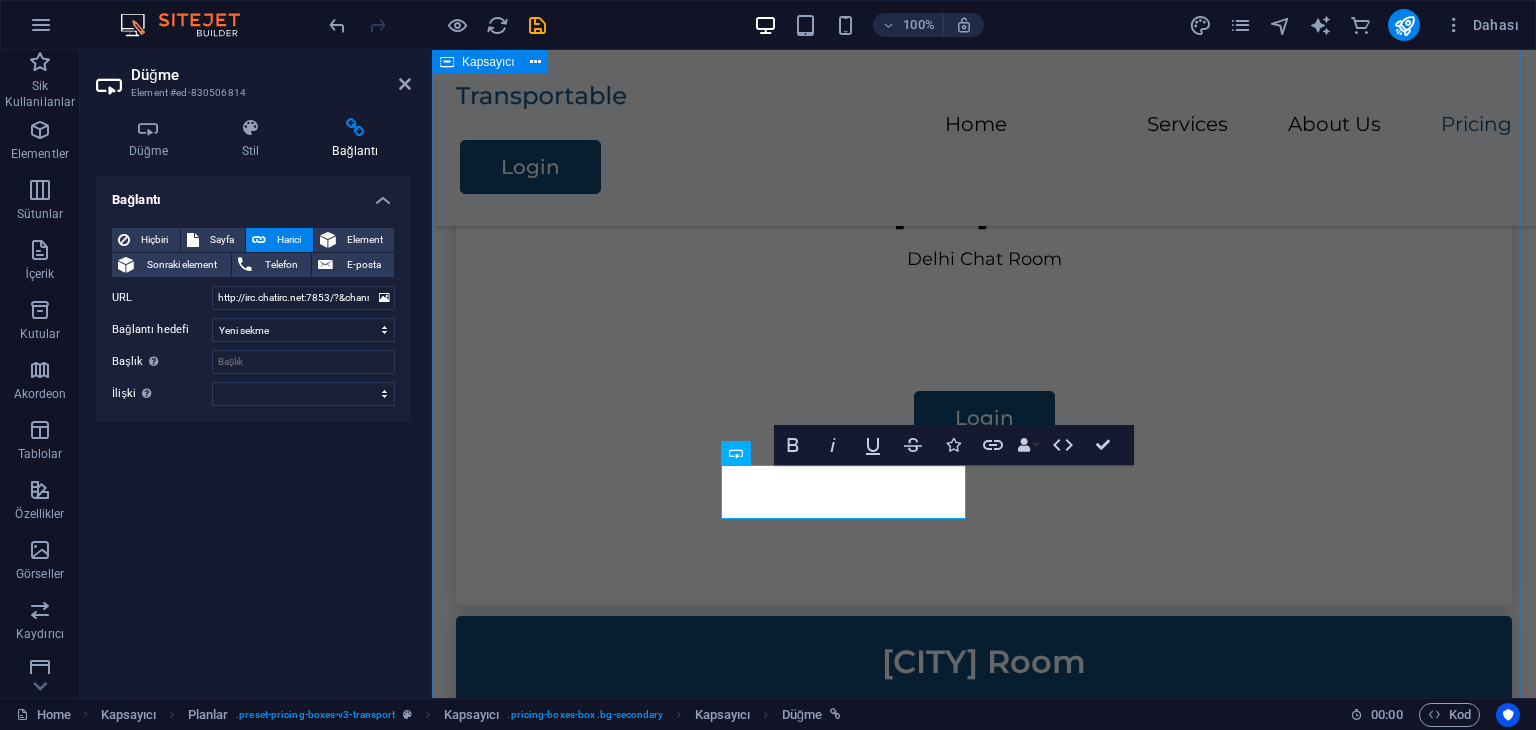 click on "[CITY] Chat Login [CITY] Chat room se juden. [CITY] Chat [CITY] Chat Room Login [CITY] Room [CITY] Rooms Login Complete Packing Contact Us Premium Packing Contact Us" at bounding box center (984, 978) 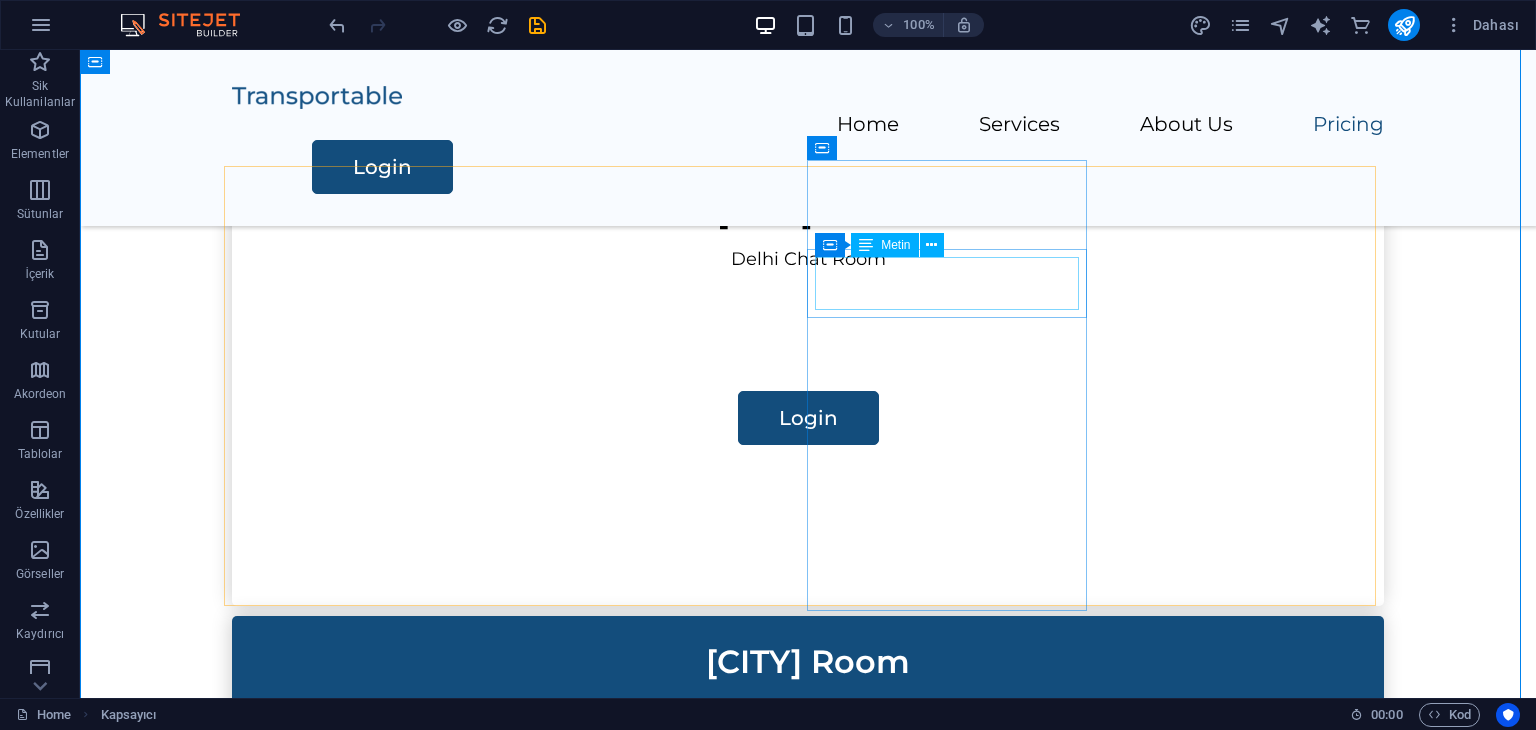 click on "Complete" at bounding box center [808, 1107] 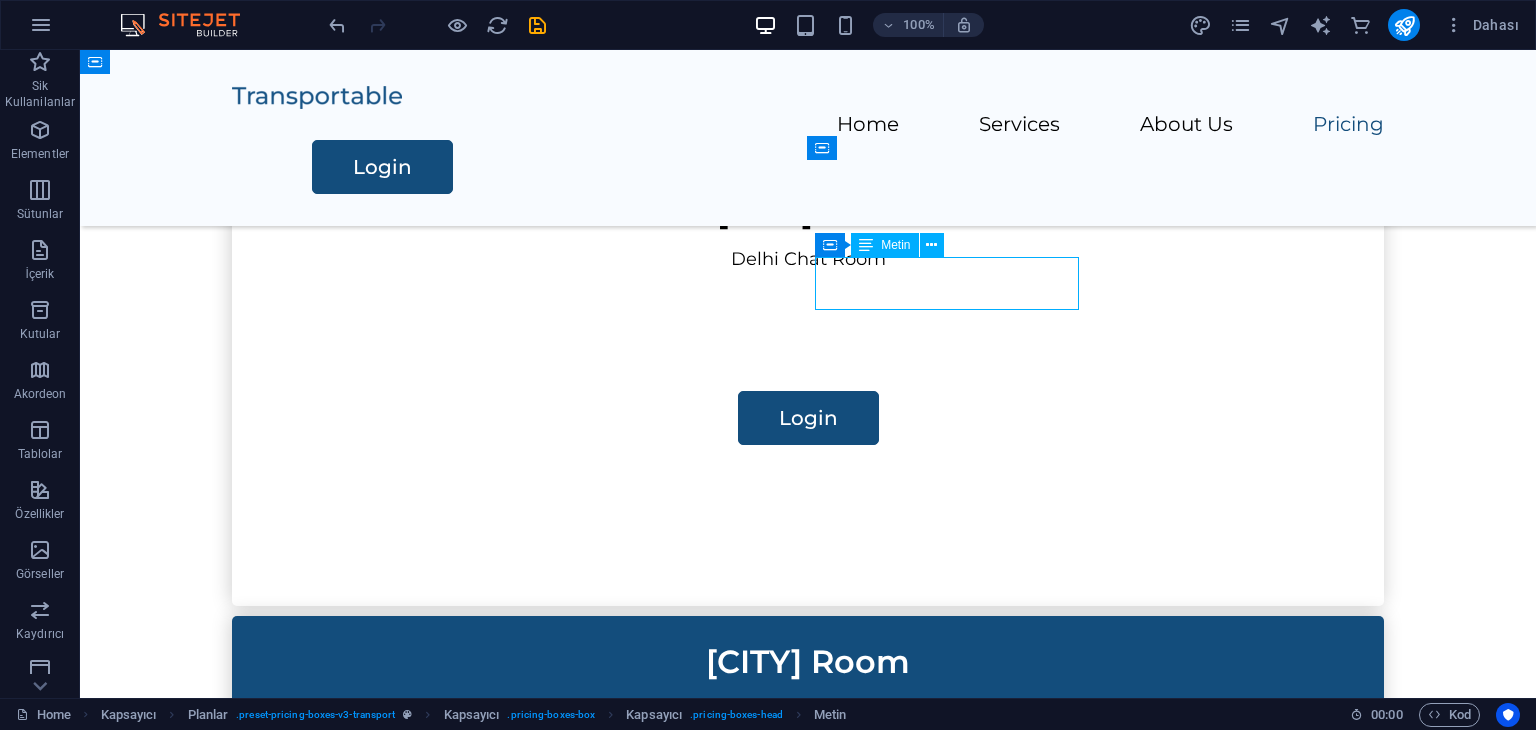 click on "Complete" at bounding box center (808, 1107) 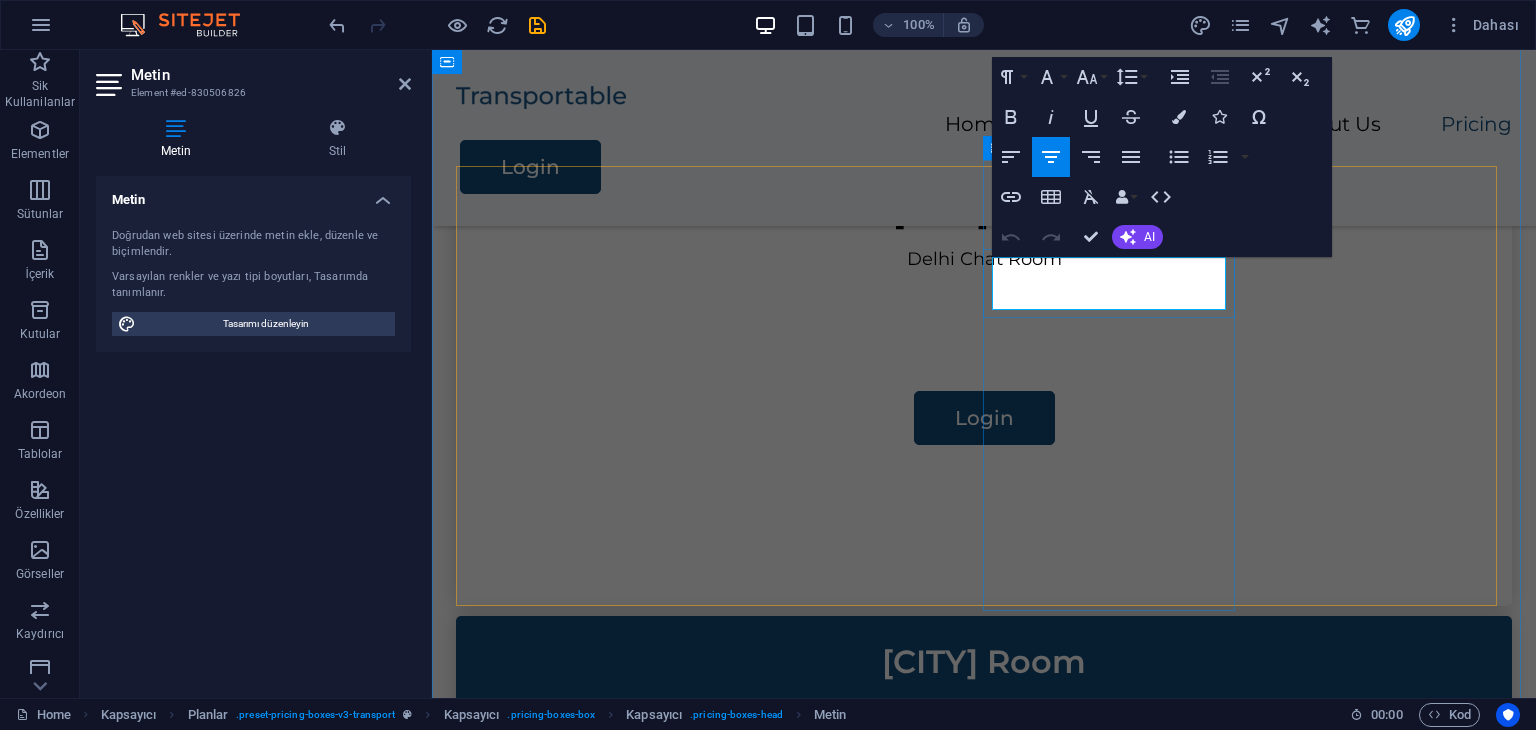 click on "Complete" at bounding box center (984, 1107) 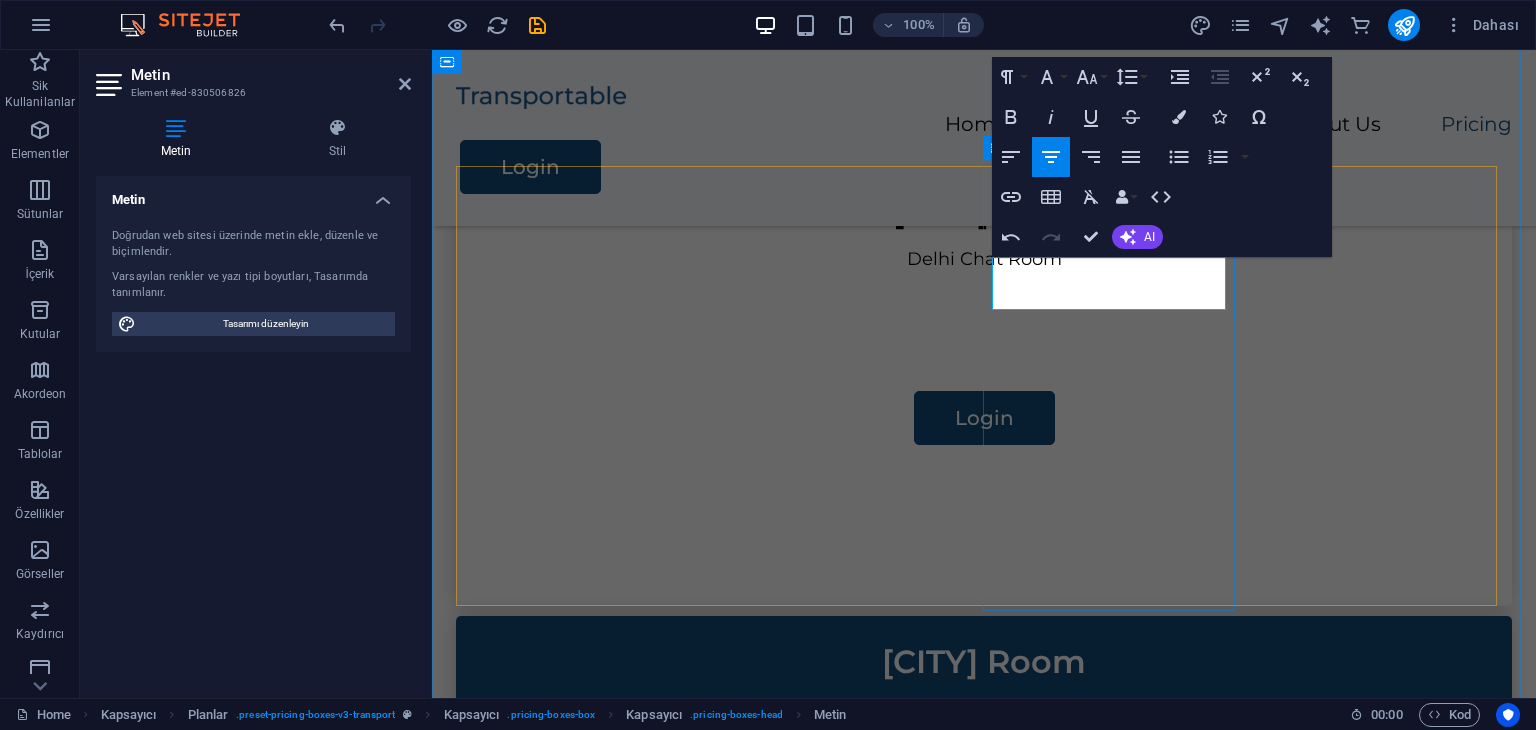 click on "C[CITY] +18" at bounding box center [984, 1107] 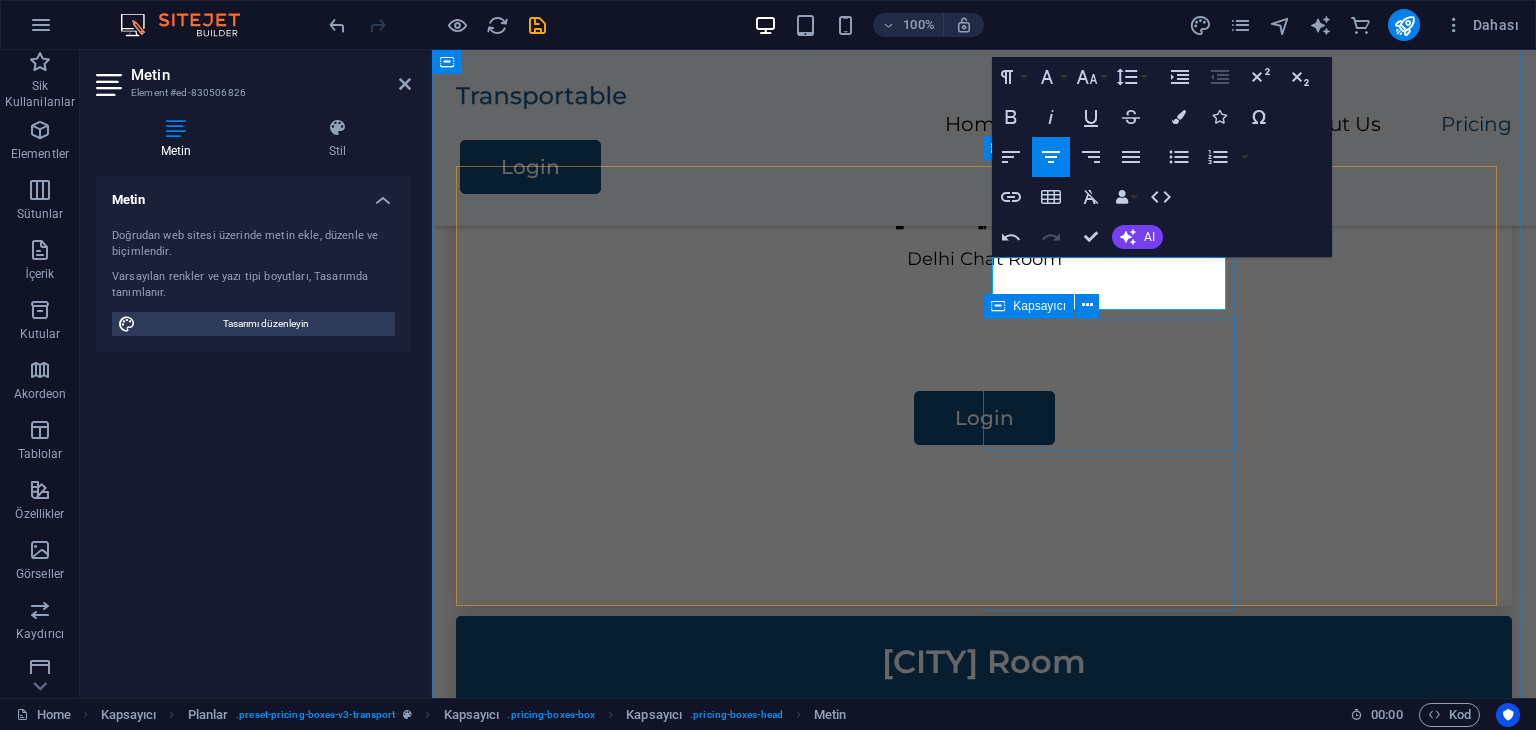 click on "Packing" at bounding box center [984, 1210] 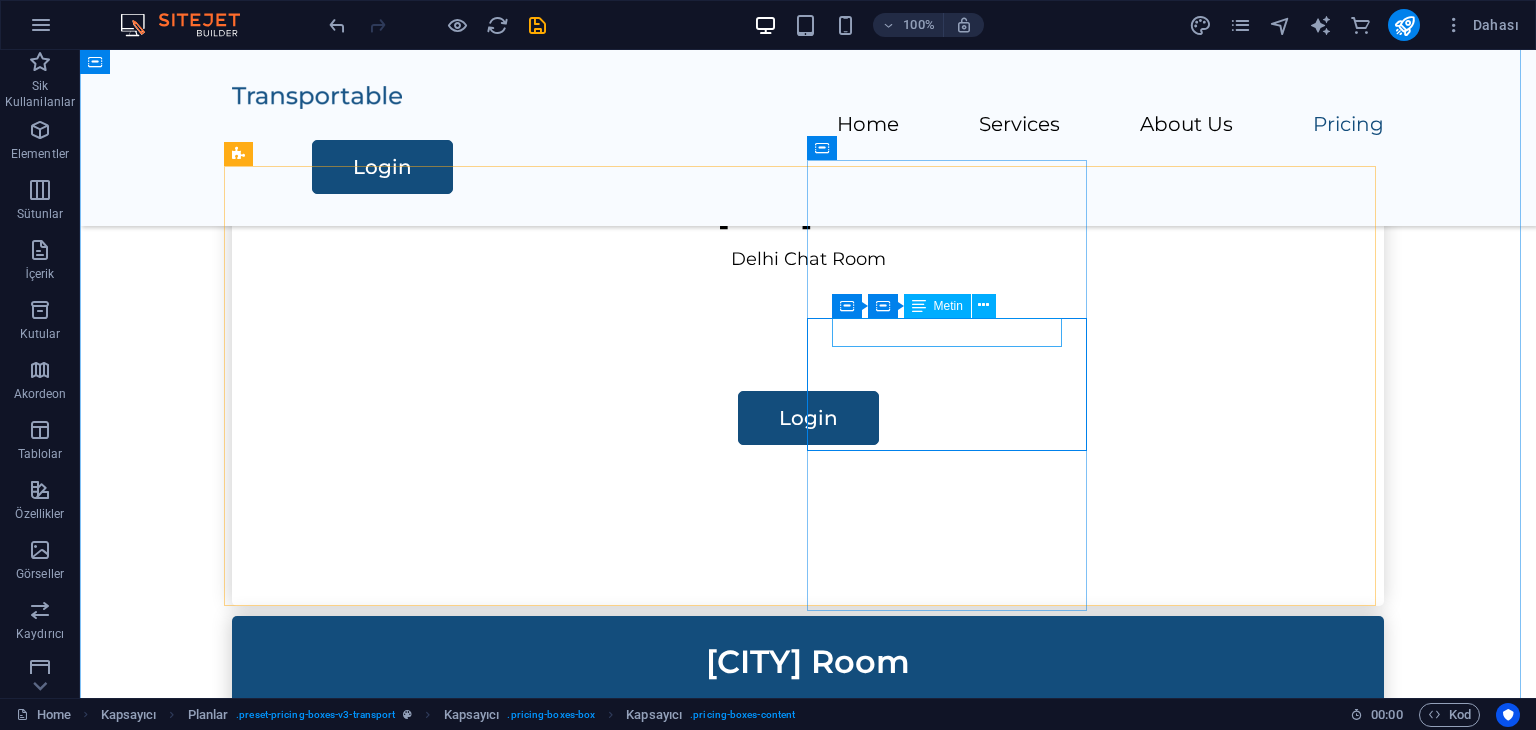 click on "Packing" at bounding box center [808, 1159] 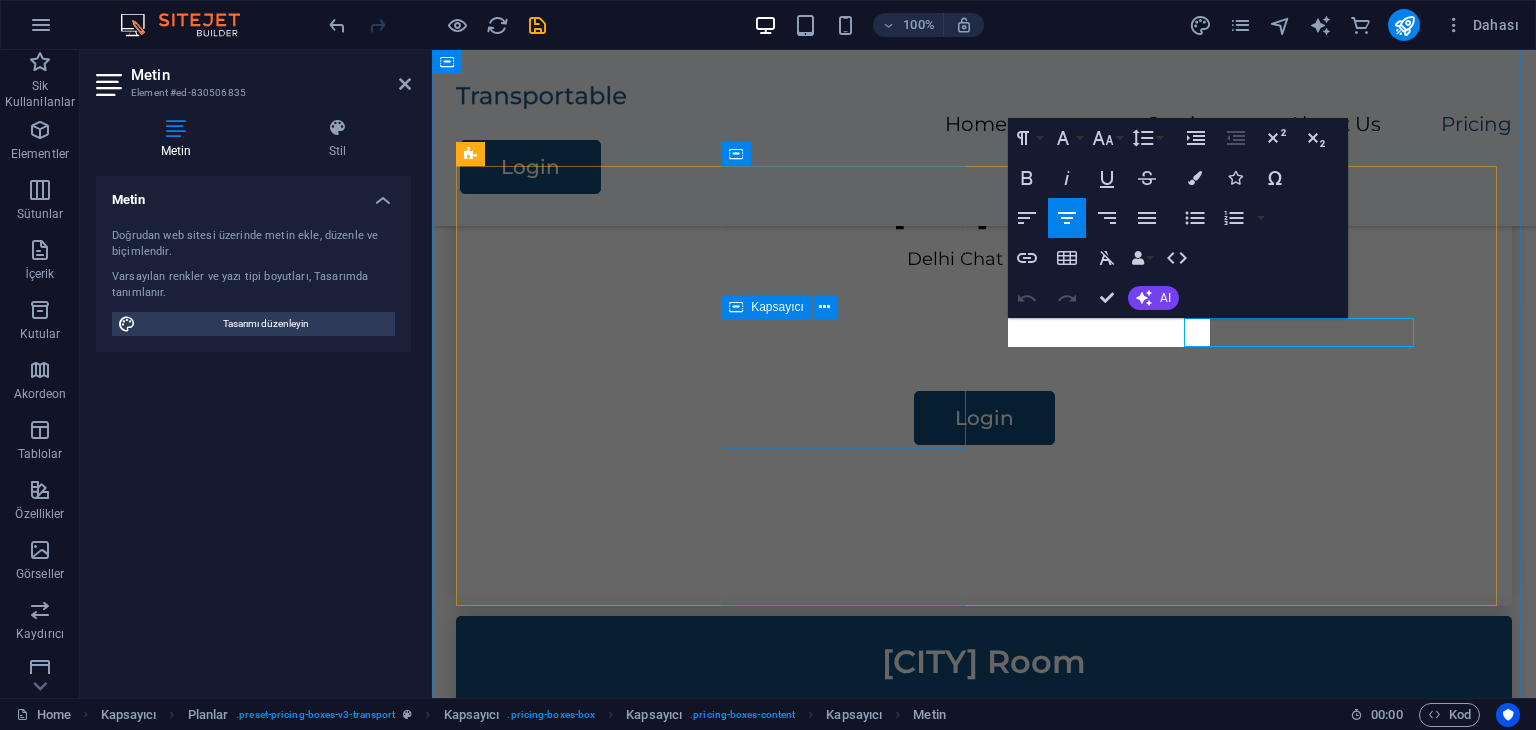 click on "[CITY] Rooms" at bounding box center (984, 760) 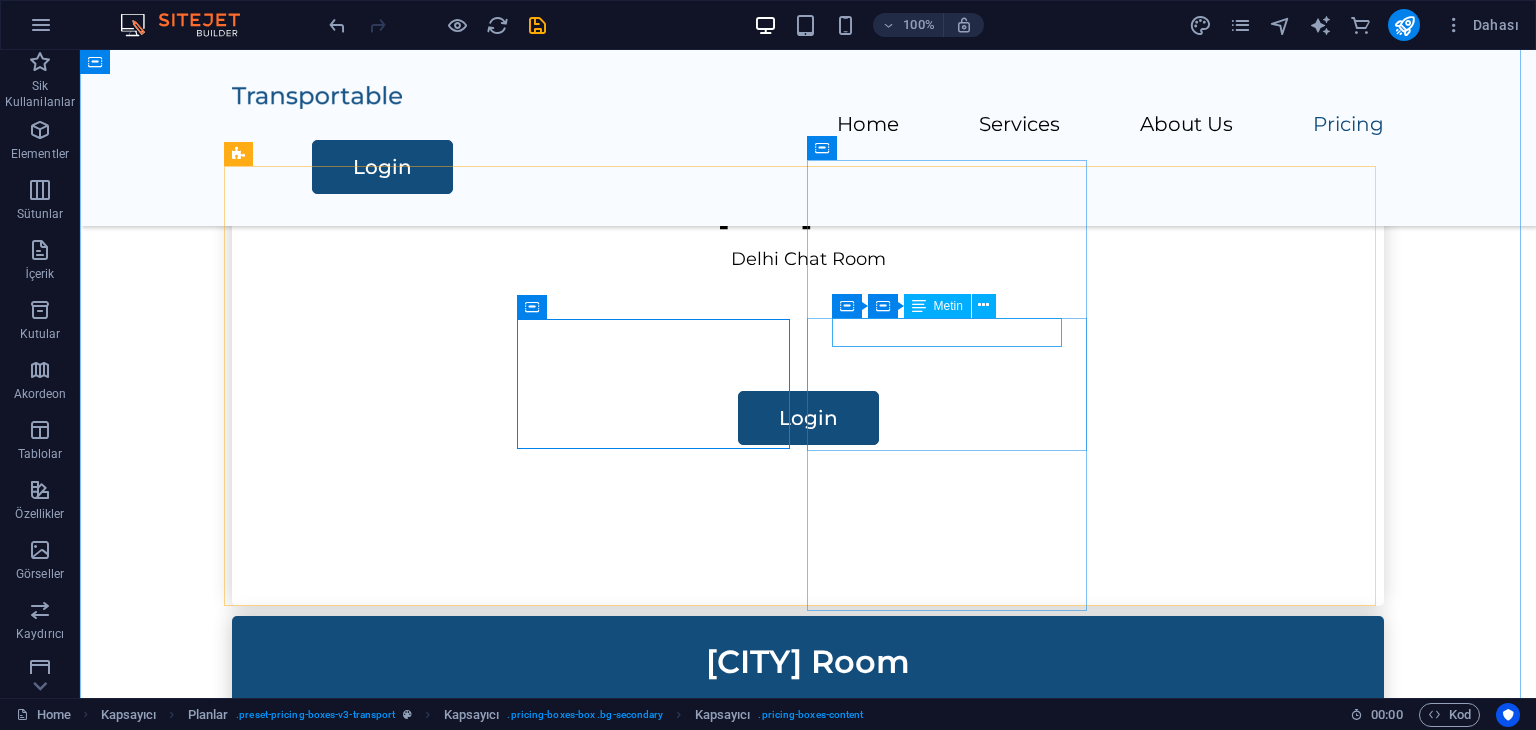 click on "Packing" at bounding box center (808, 1159) 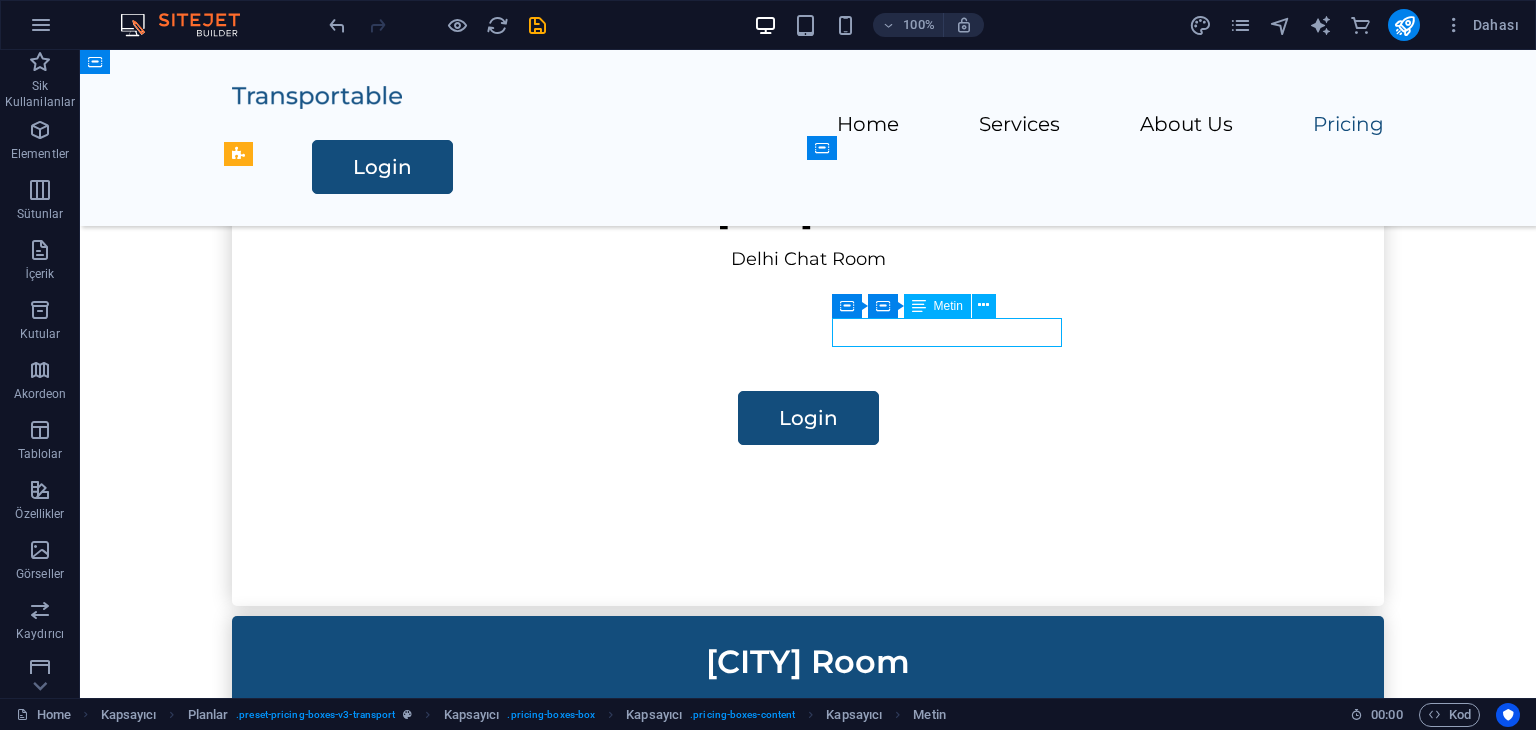 click on "Packing" at bounding box center (808, 1159) 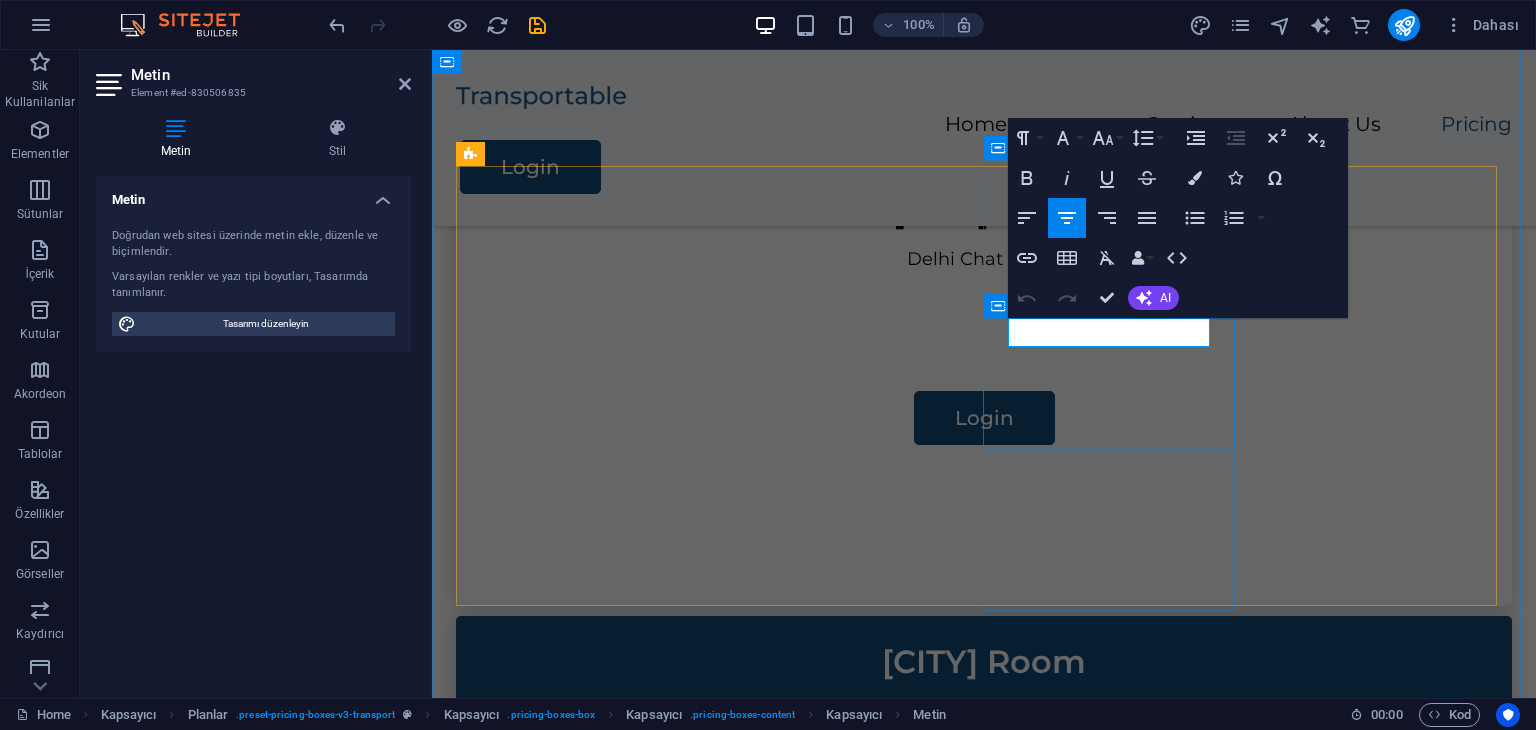 type 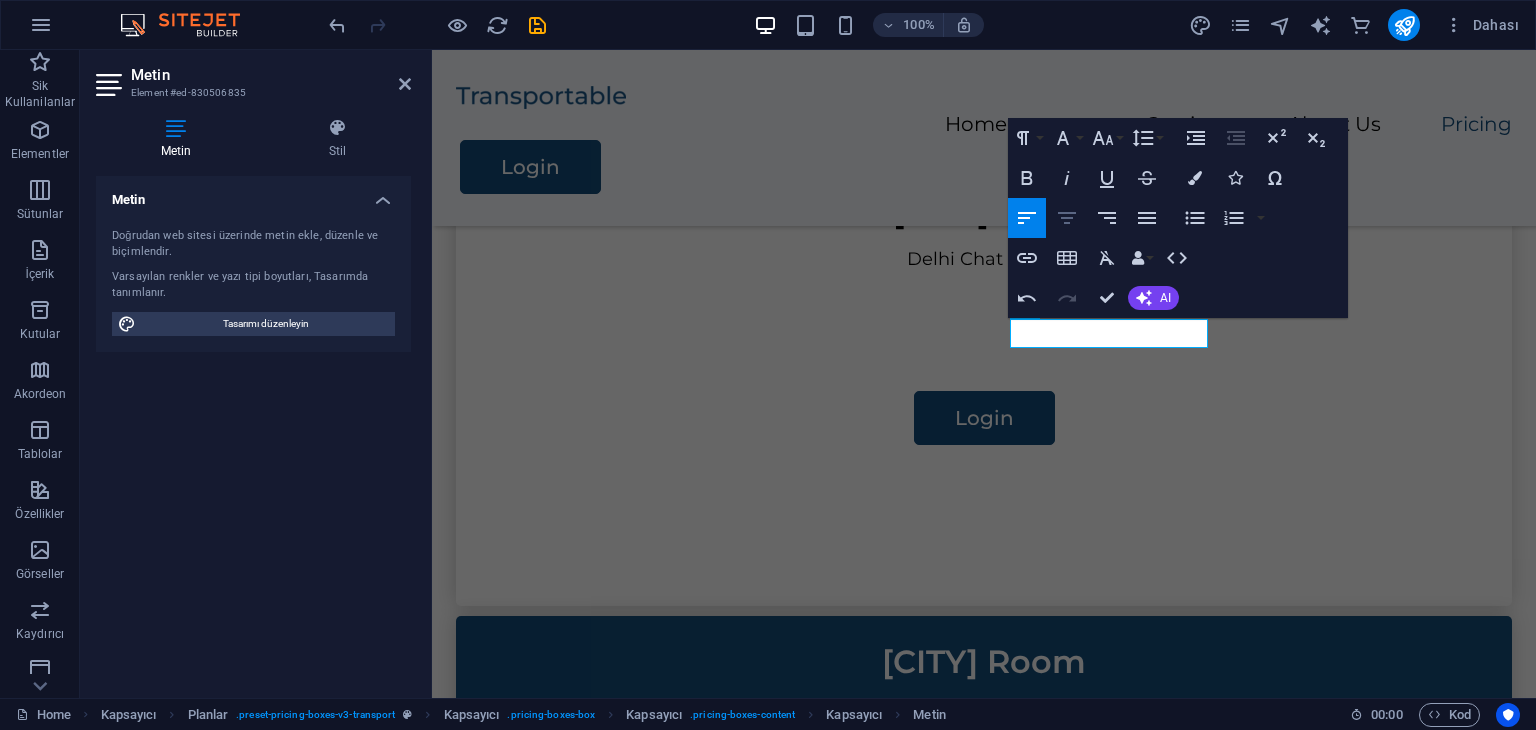 click 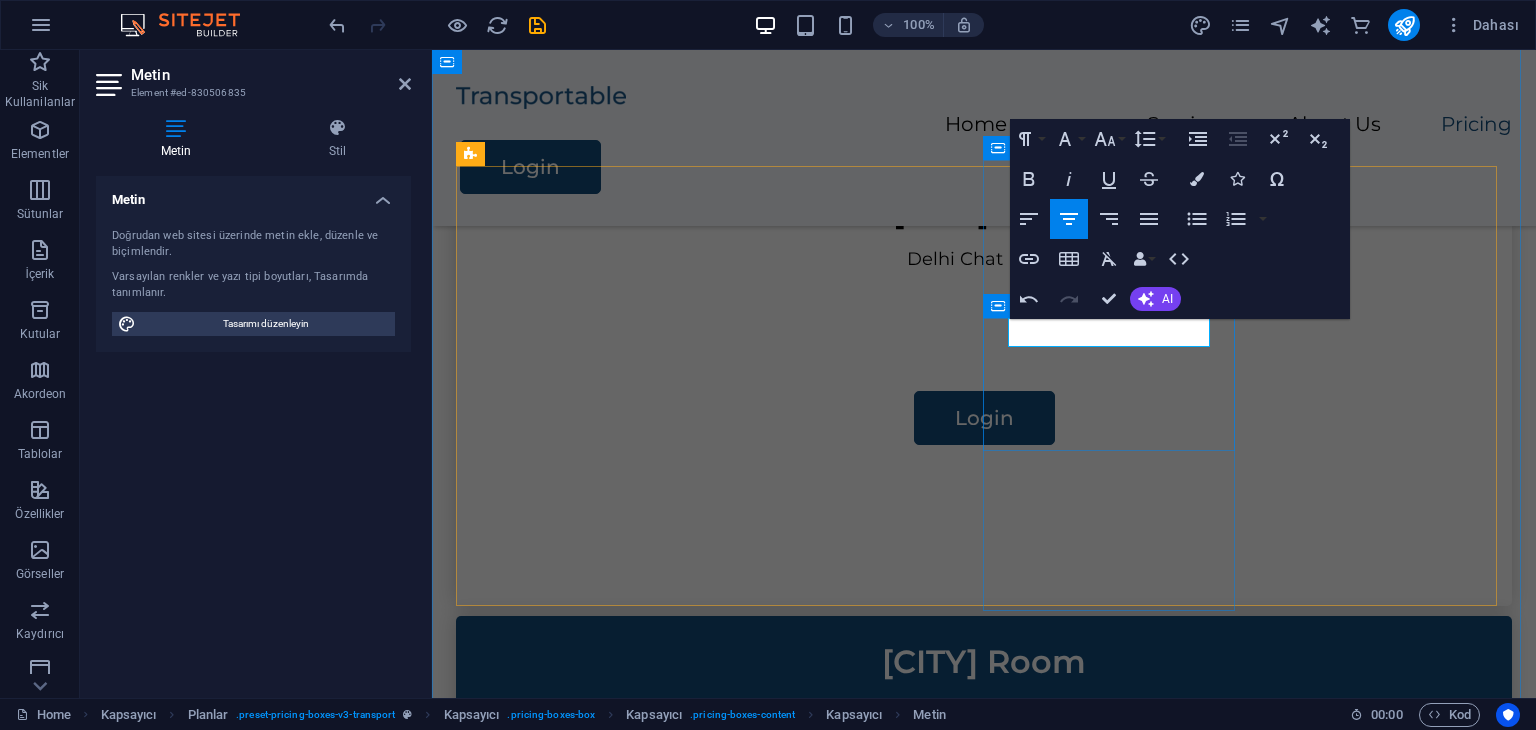 click on "​[CITY] +18 Room" at bounding box center (984, 1207) 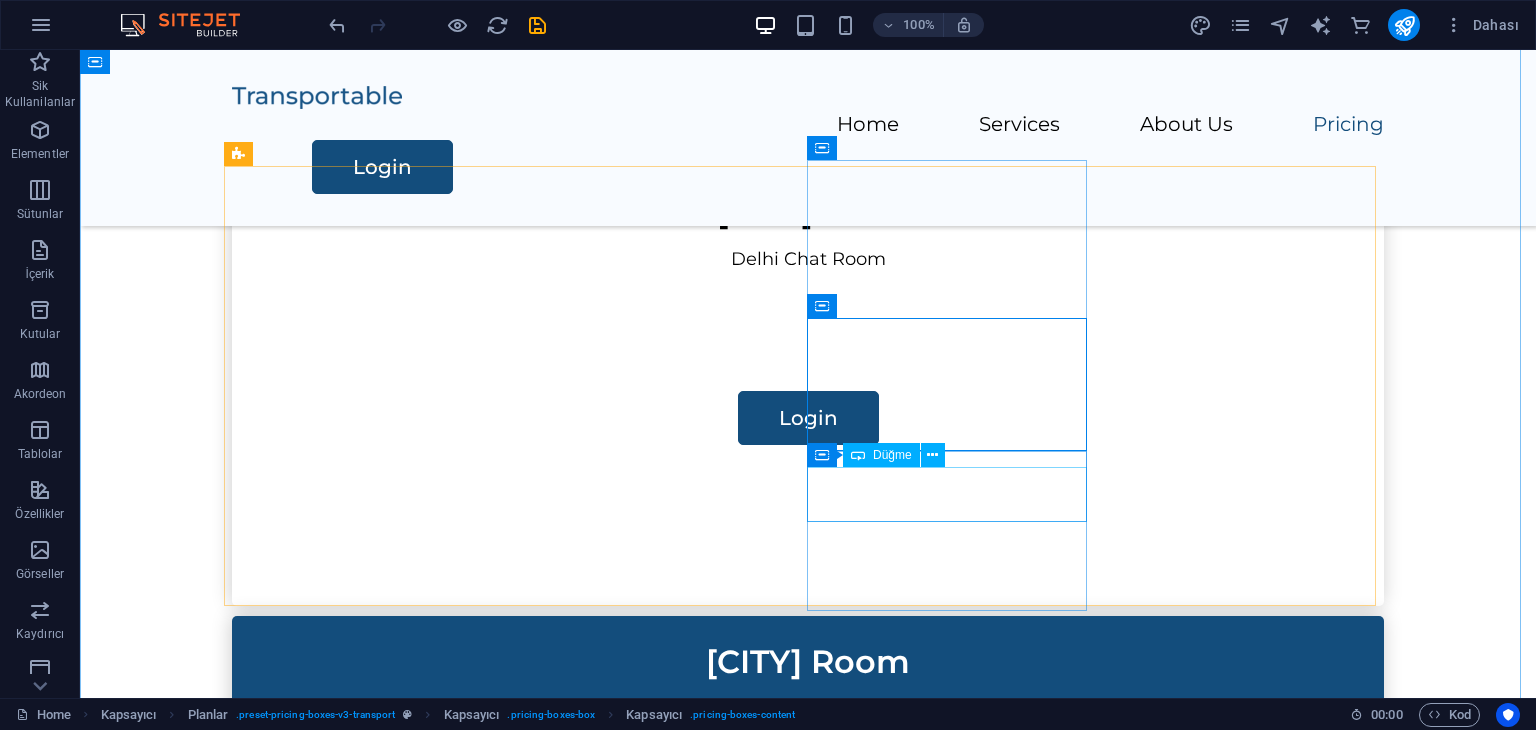 click on "Contact Us" at bounding box center [808, 1318] 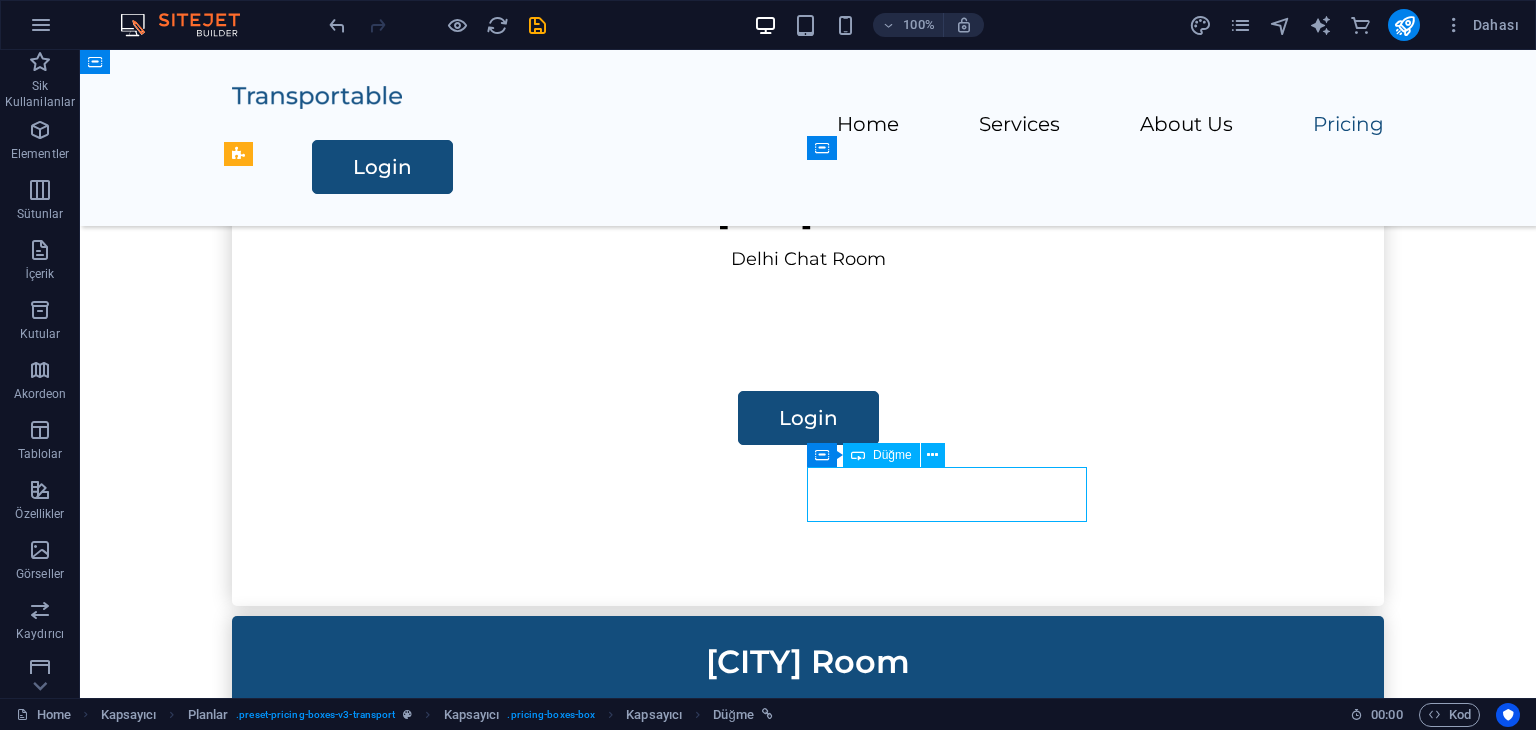 click on "Contact Us" at bounding box center [808, 1318] 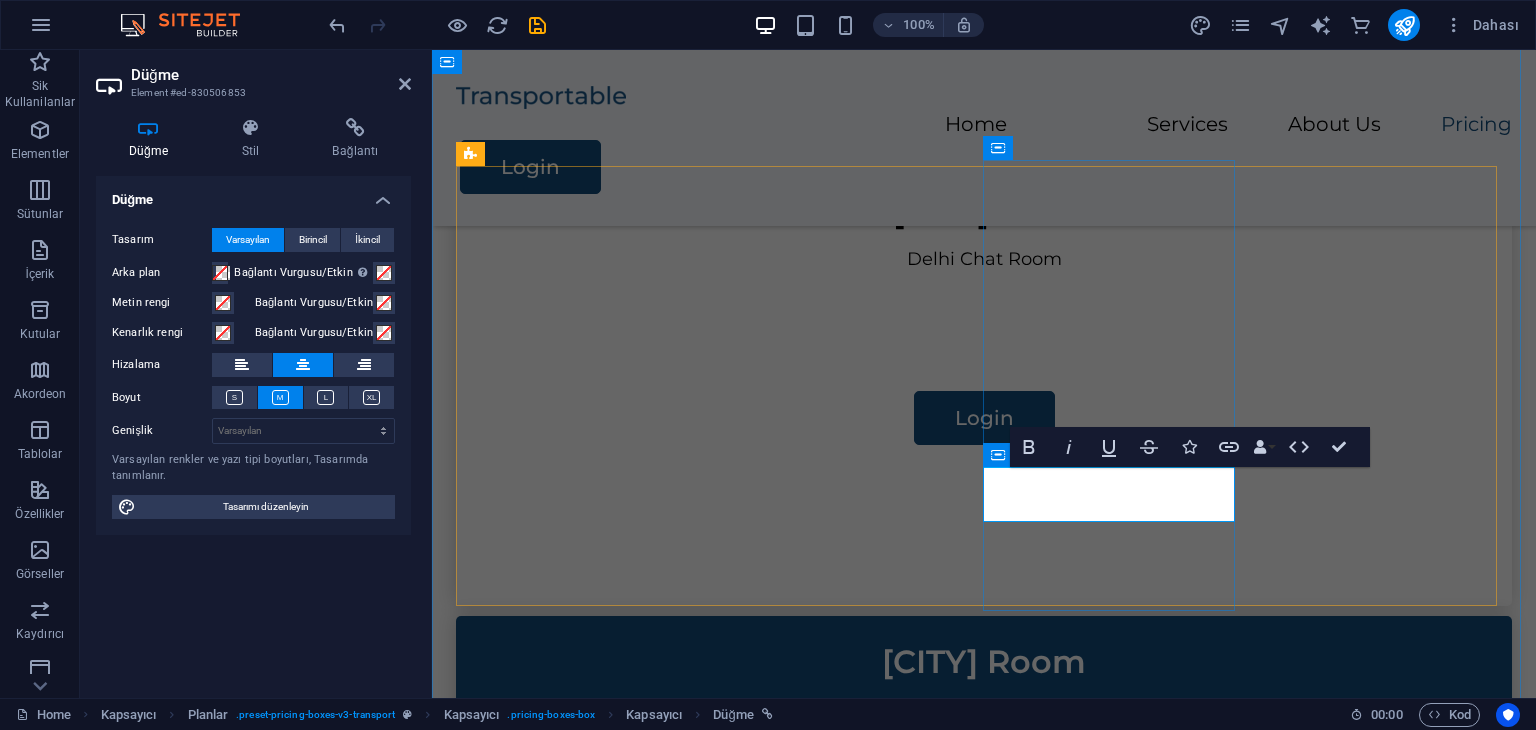type 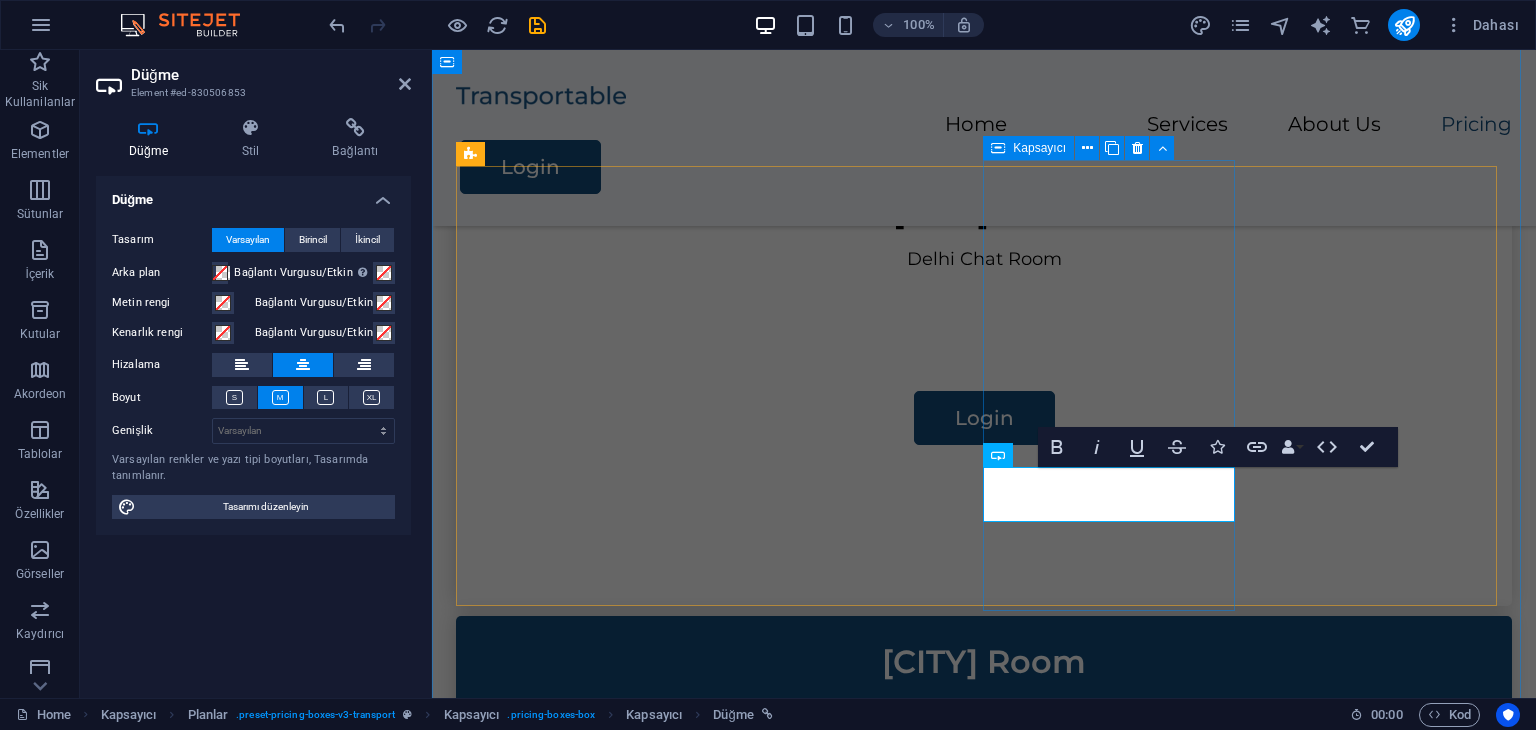 click on "[CITY] +18 [CITY] +18 Room Login" at bounding box center [984, 1286] 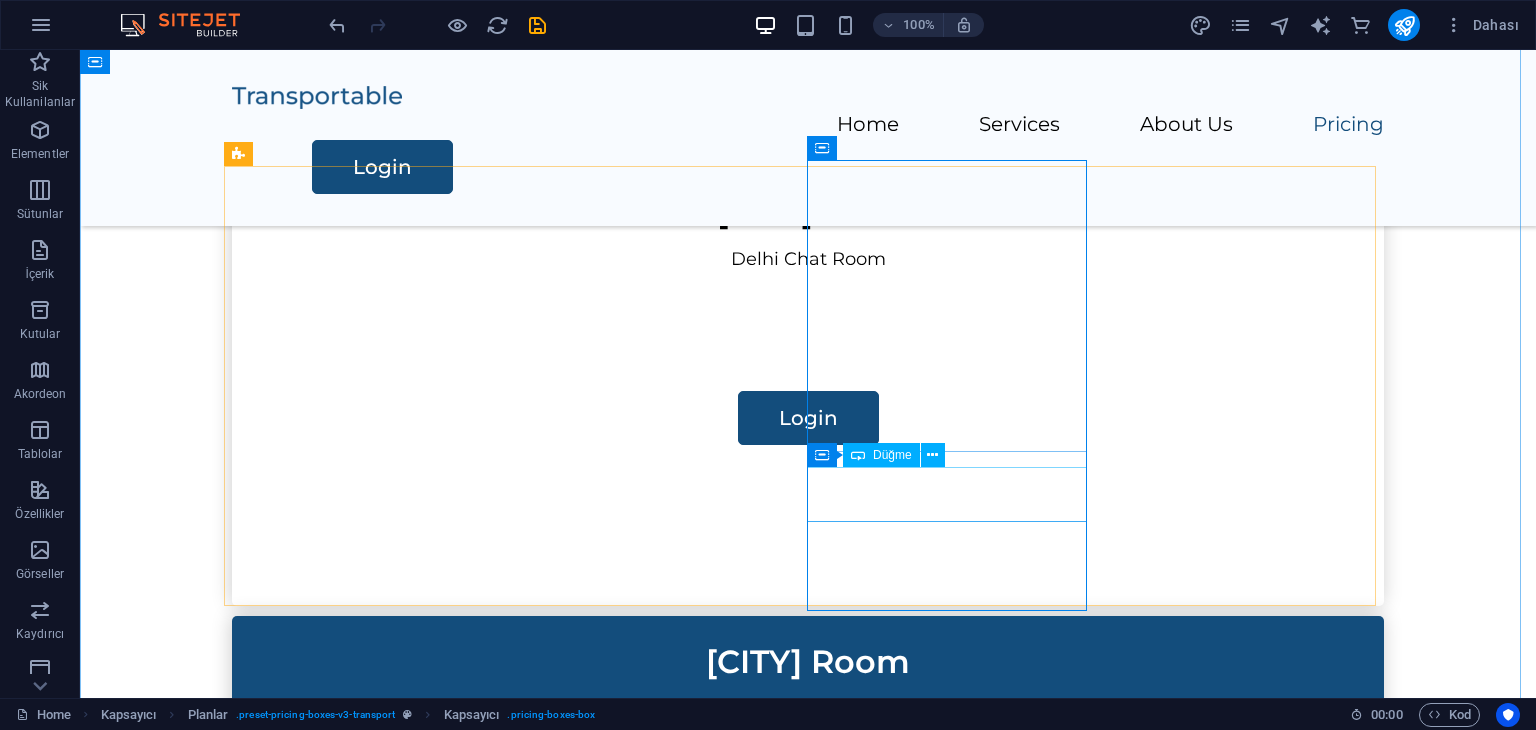 click on "Login" at bounding box center (808, 1318) 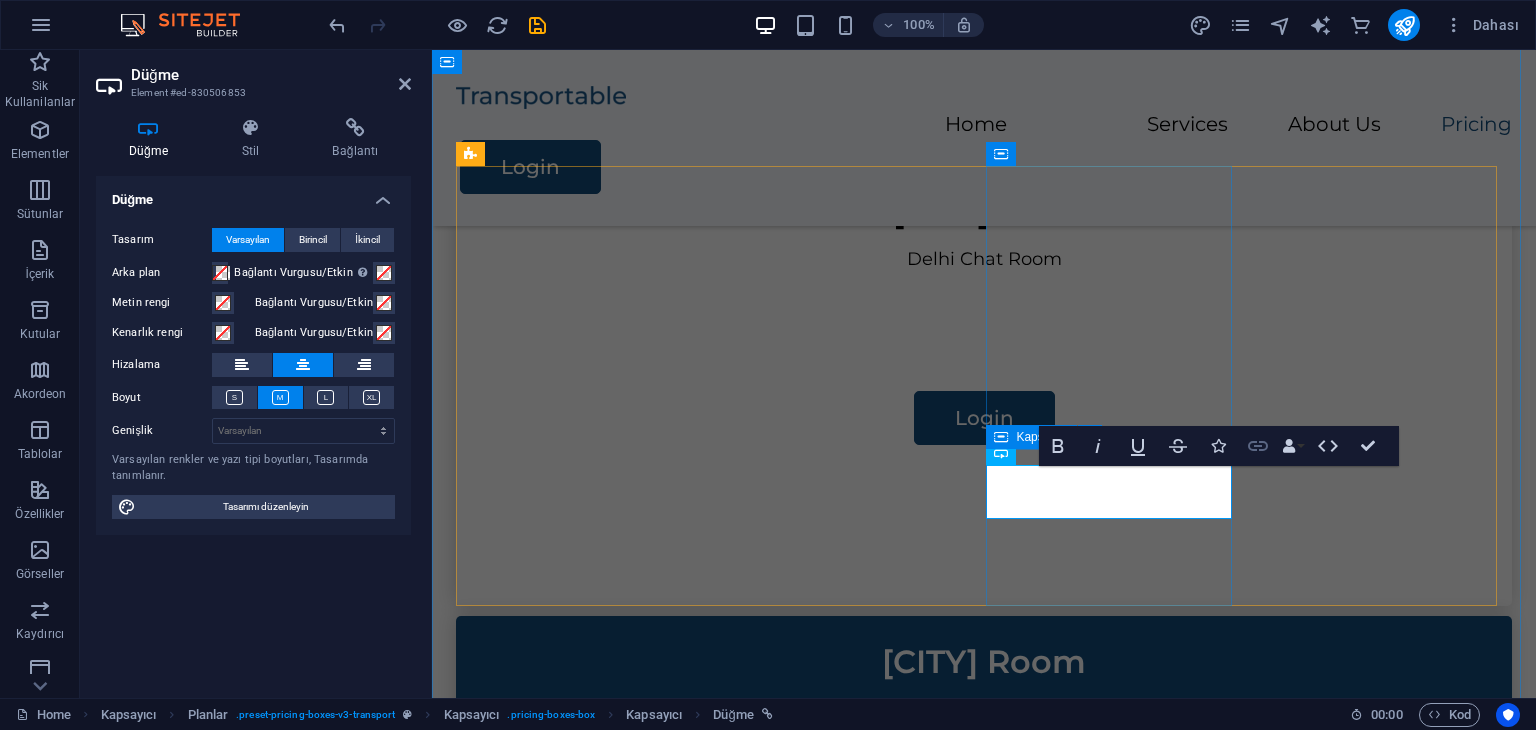 click 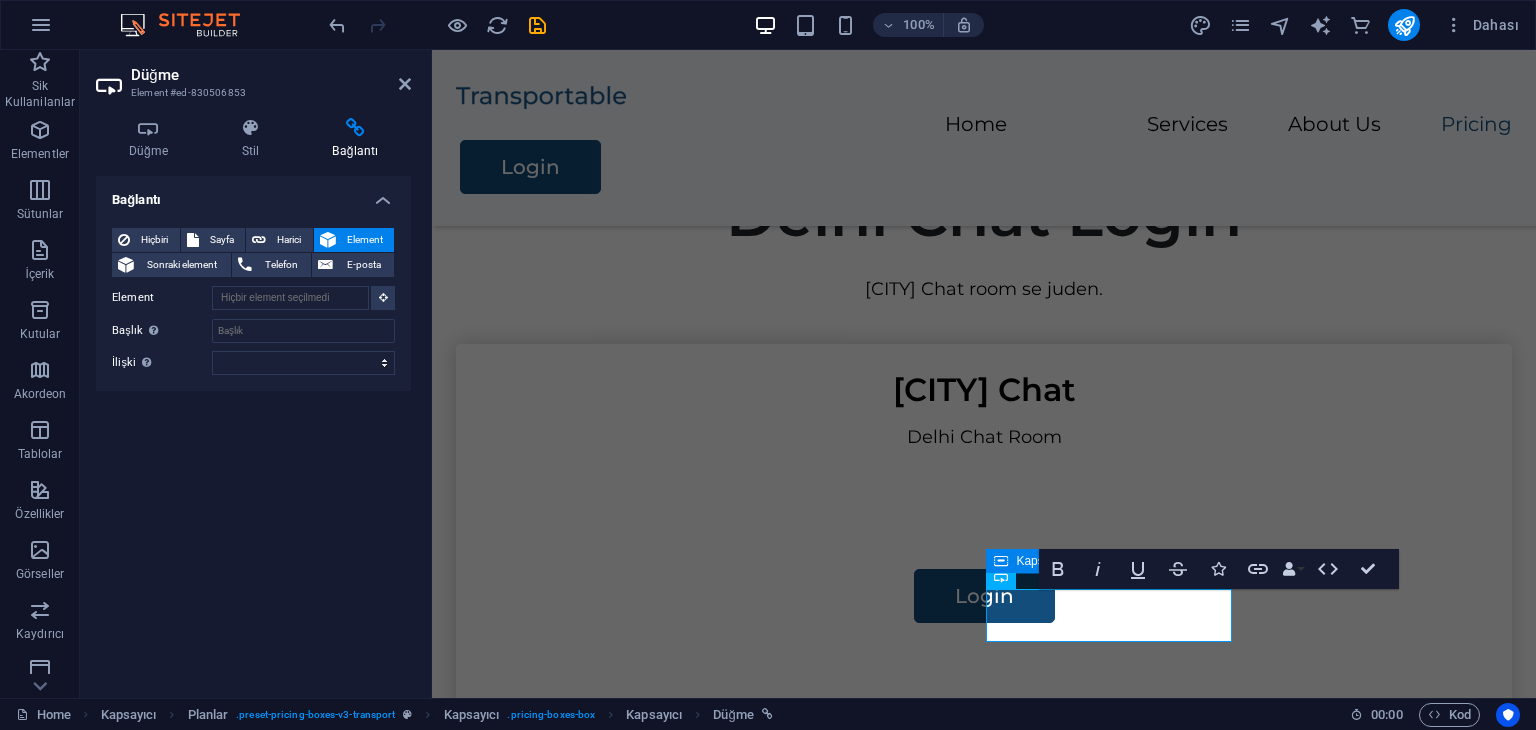 scroll, scrollTop: 1088, scrollLeft: 0, axis: vertical 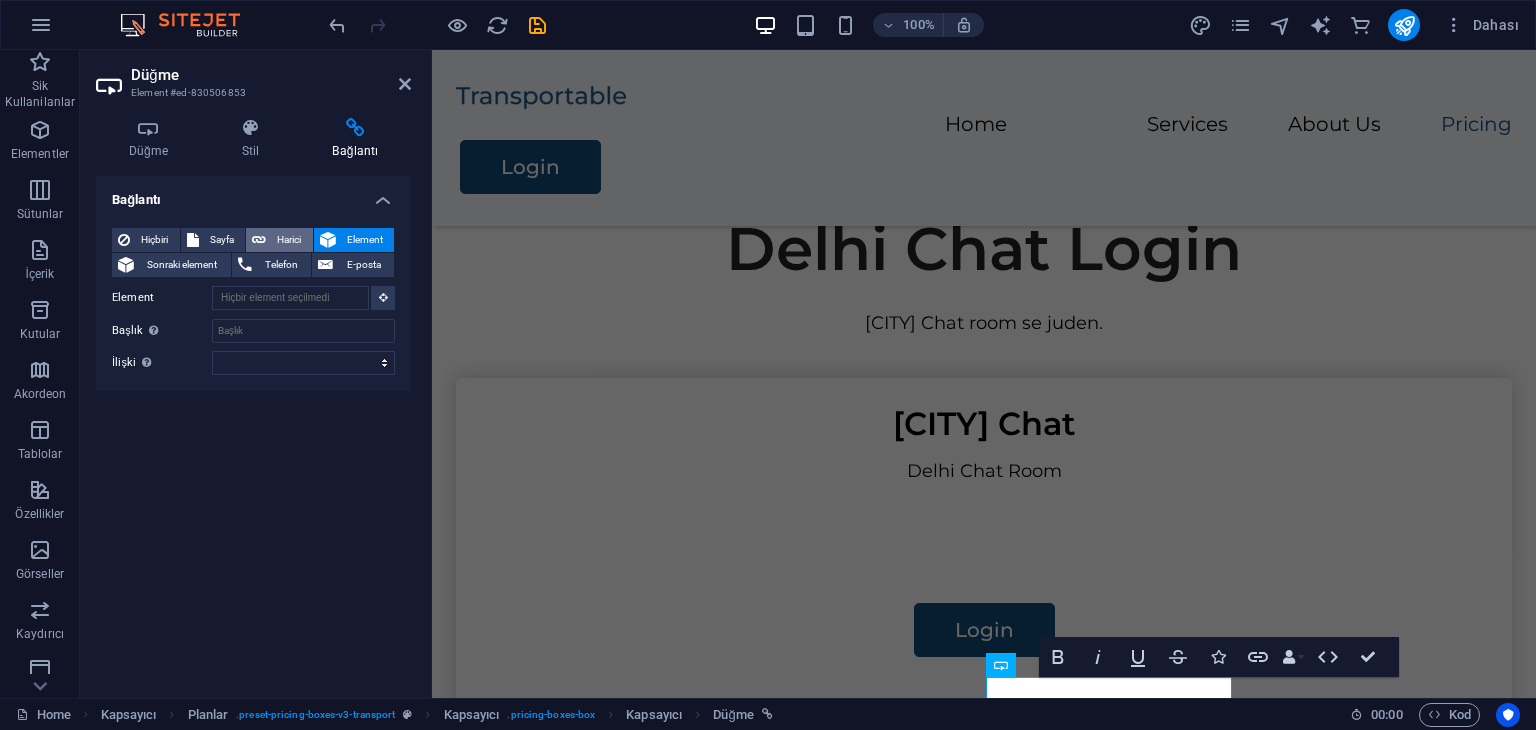 click on "Harici" at bounding box center (289, 240) 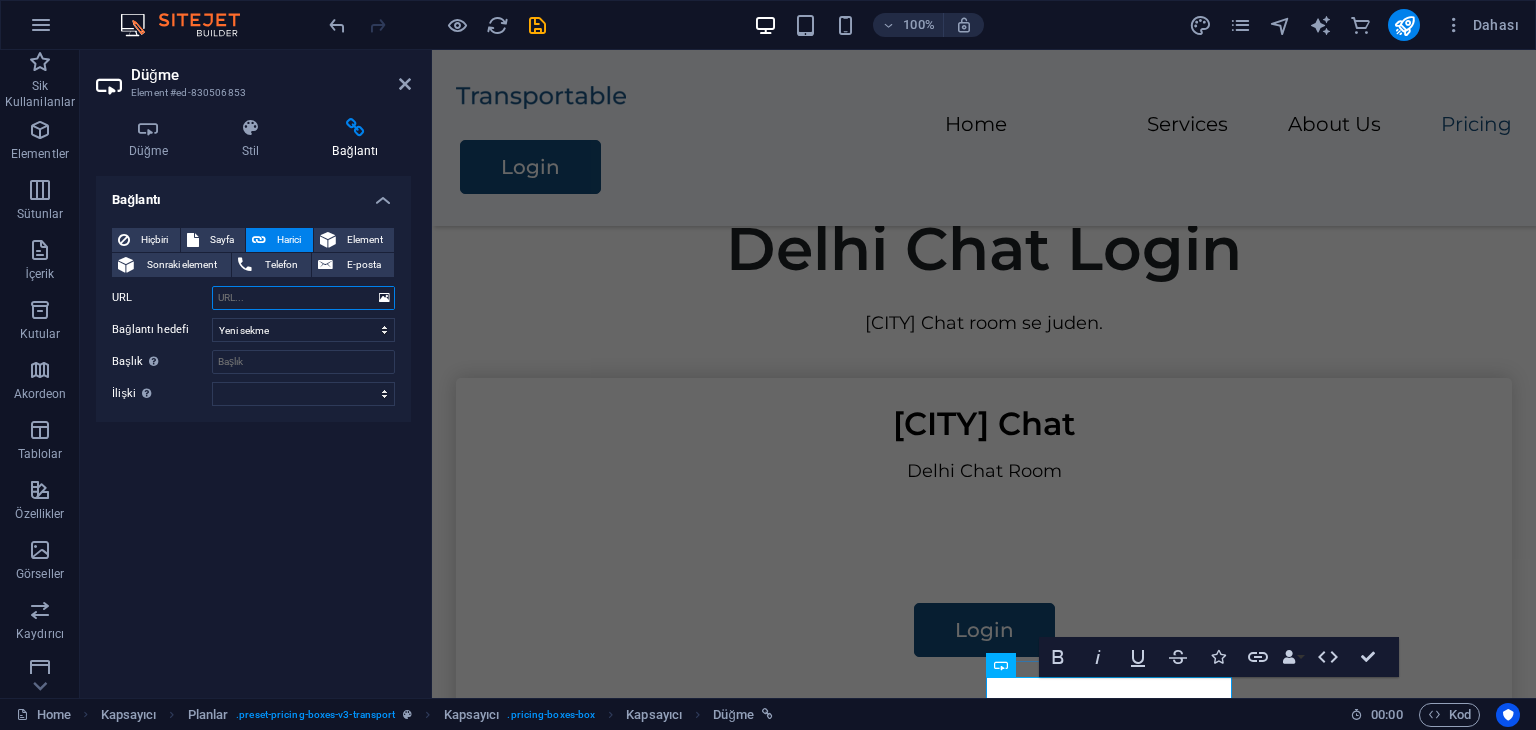 click on "URL" at bounding box center [303, 298] 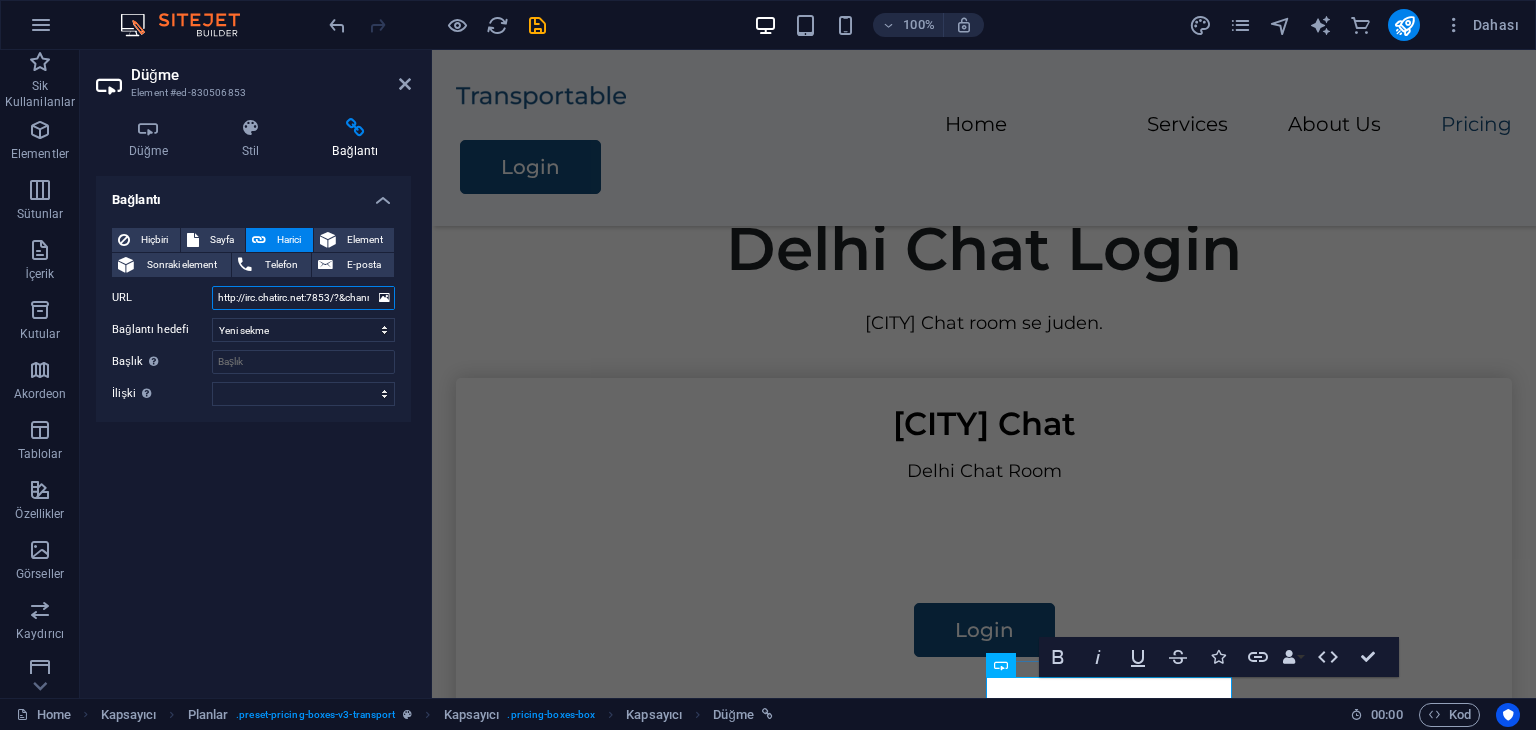 scroll, scrollTop: 0, scrollLeft: 96, axis: horizontal 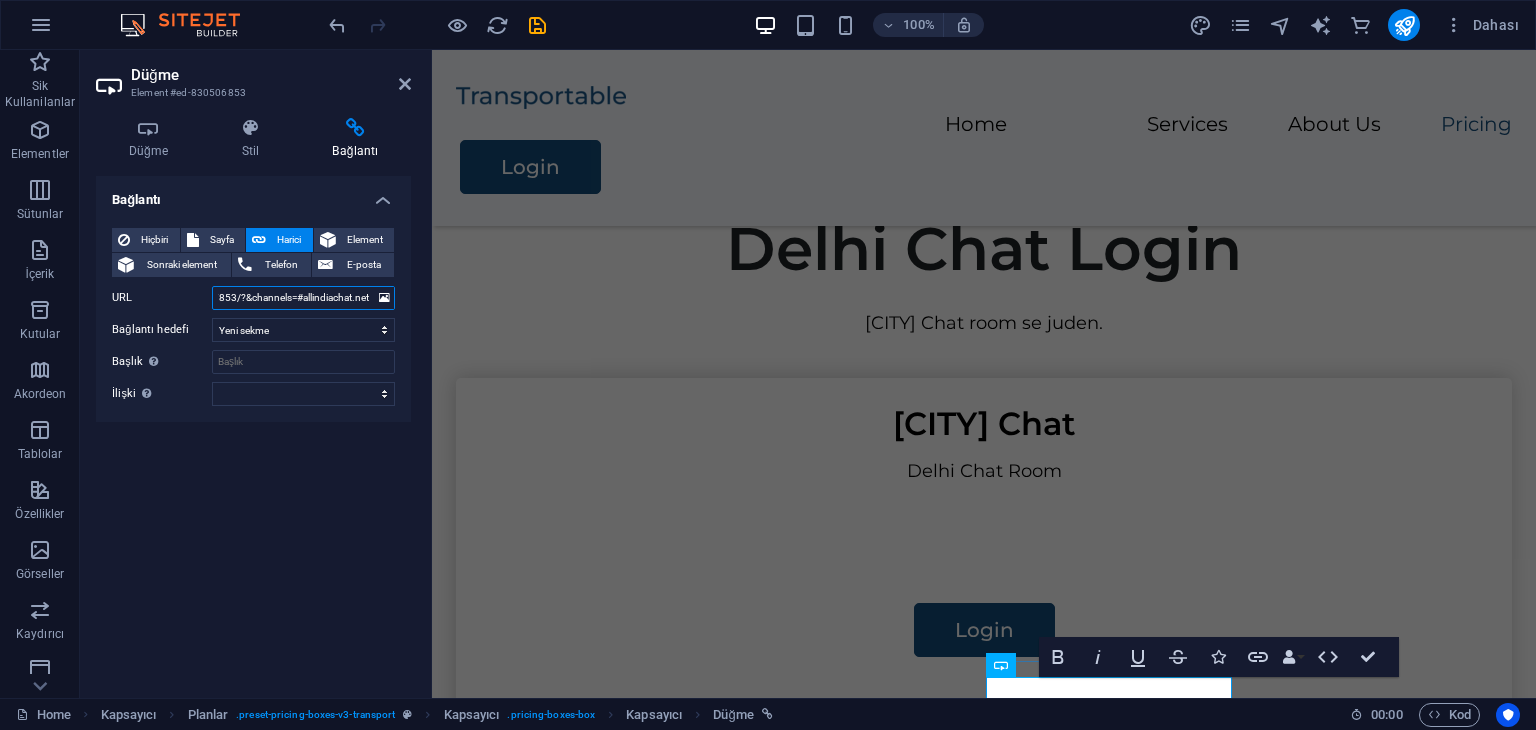 type on "http://irc.chatirc.net:7853/?&channels=#allindiachat.net" 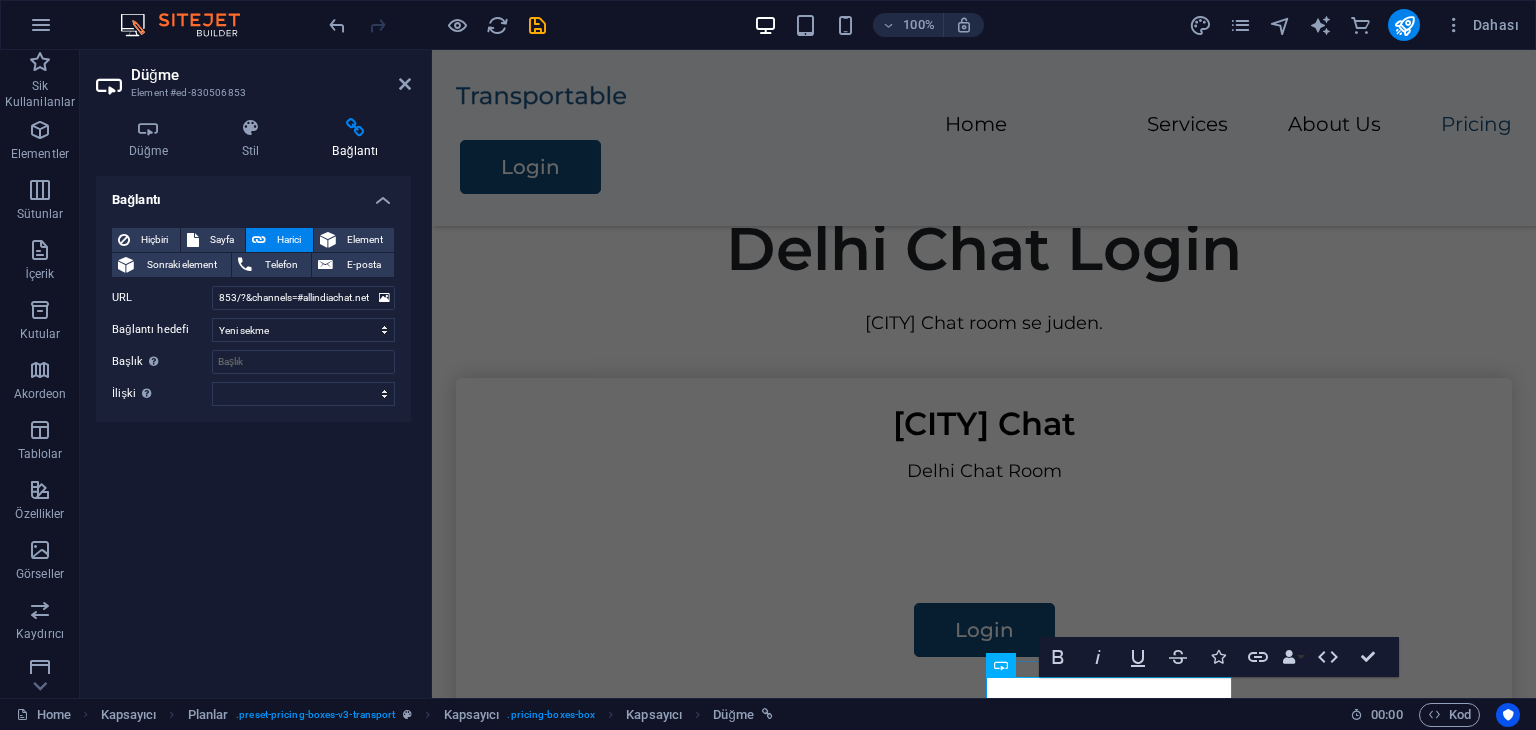 scroll, scrollTop: 0, scrollLeft: 0, axis: both 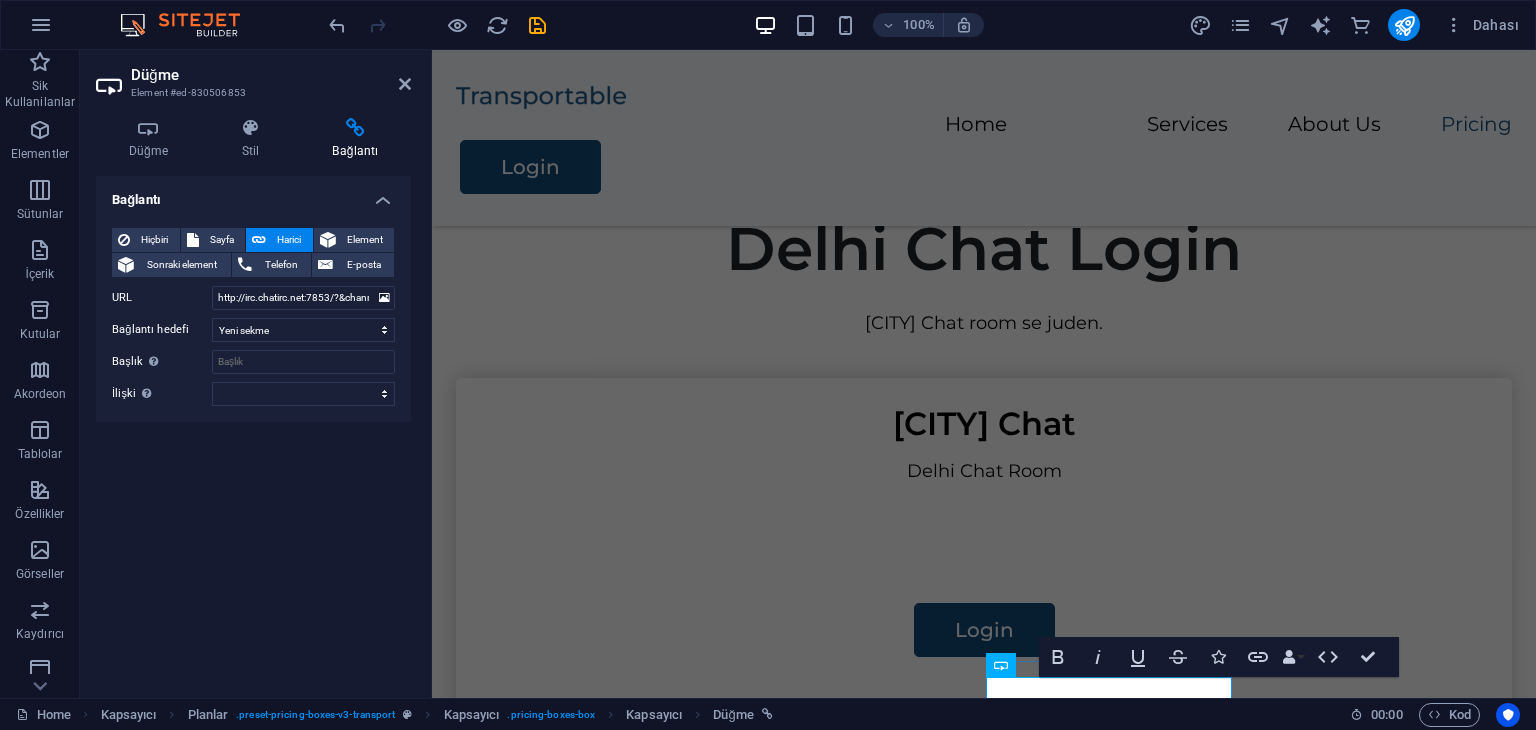 click on "Bağlantı Hiçbiri Sayfa Harici Element Sonraki element Telefon E-posta Sayfa Home Legal Notice Privacy Subpage Element
URL http://irc.chatirc.net:7853/?&channels=#allindiachat.net Telefon E-posta Bağlantı hedefi Yeni sekme Aynı sekme Kaplama Başlık Ek bağlantı tanımının bağlantı metniyle aynı olmaması gerekir. Başlık, genellikle fare elementin üzerine geldiğinde bir araç ipucu metni olarak gösterilir. Belirsizse boş bırak. İlişki Bu bağlantının bağlantı hedefiyle ilişkisini  ayarlar. Örneğin; "nofollow" (izleme) değeri, arama motorlarına bağlantıyı izleme talimatı verir. Boş bırakılabilir. alternate oluşturan bookmark harici yardım lisans ileri nofollow noreferrer noopener önceki arayın etiket" at bounding box center [253, 429] 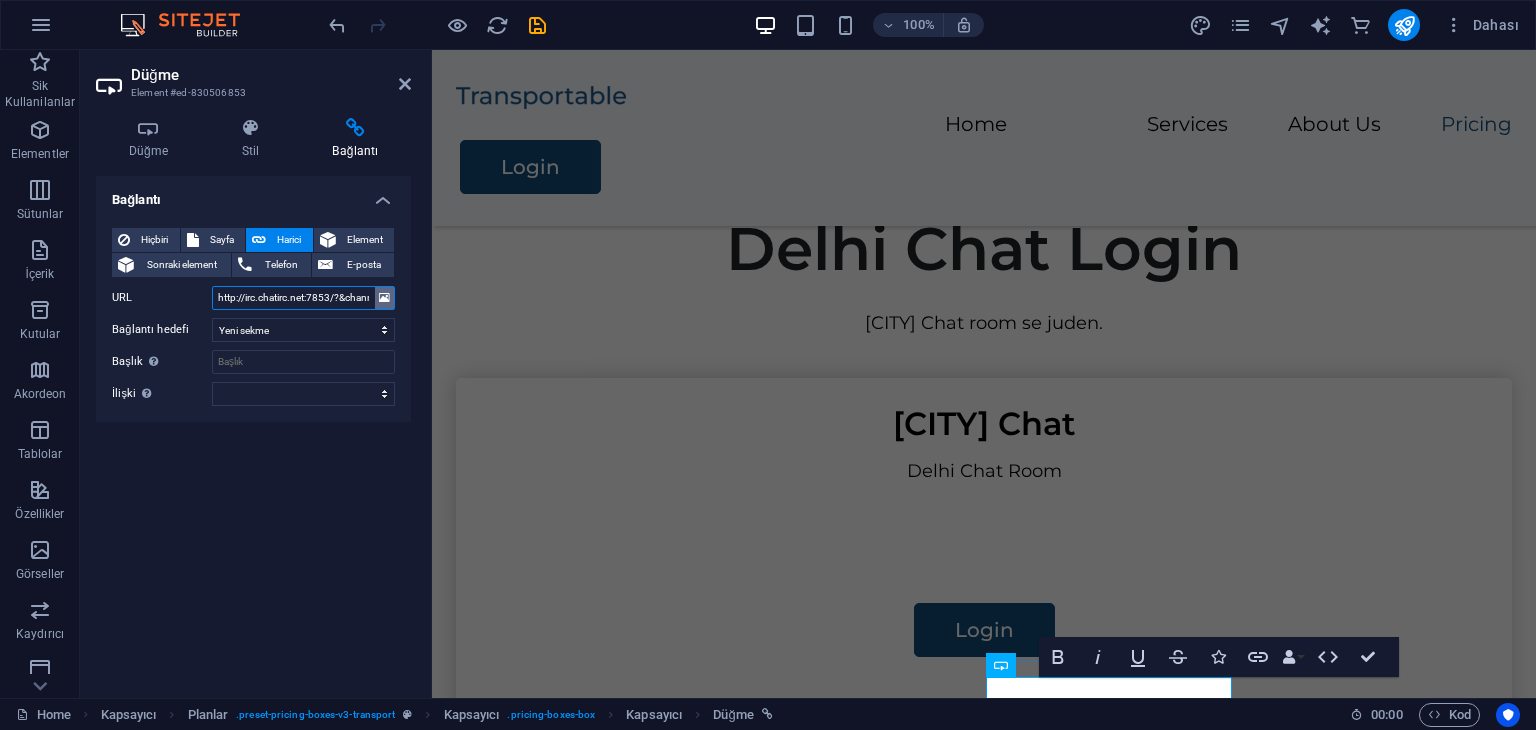 scroll, scrollTop: 0, scrollLeft: 96, axis: horizontal 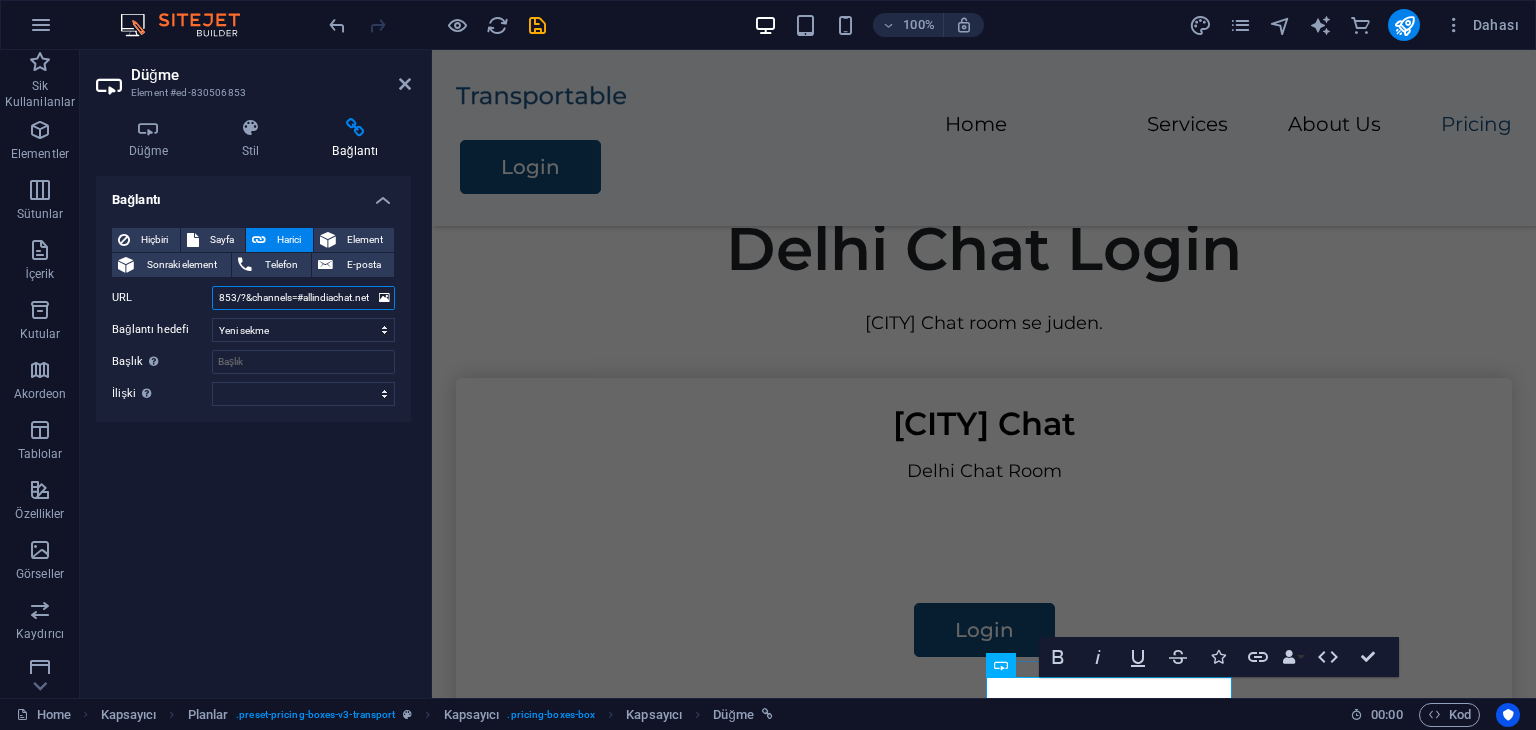 drag, startPoint x: 314, startPoint y: 296, endPoint x: 402, endPoint y: 293, distance: 88.051125 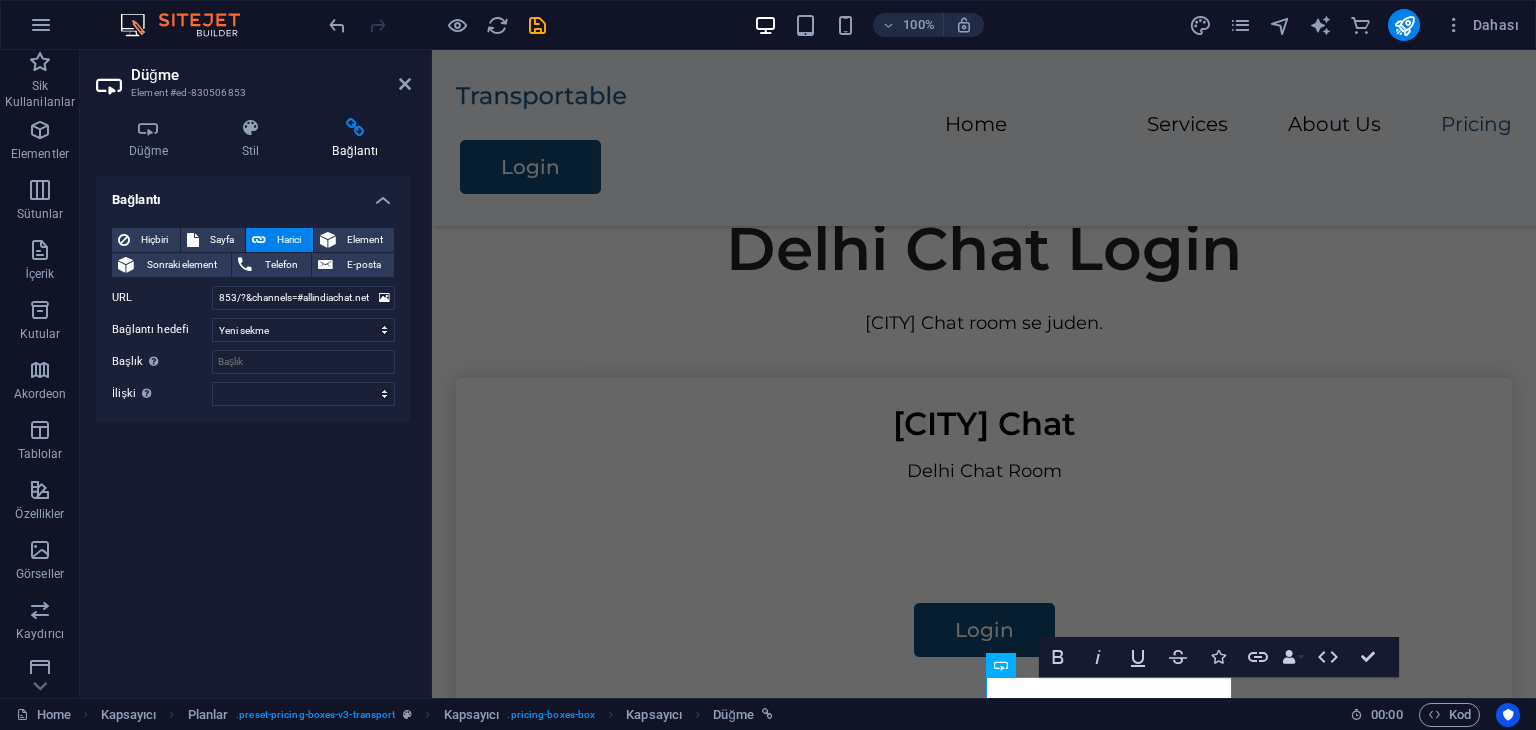 click on "Bağlantı Hiçbiri Sayfa Harici Element Sonraki element Telefon E-posta Sayfa Home Legal Notice Privacy Subpage Element
URL http://irc.chatirc.net:7853/?&channels=#allindiachat.net Telefon E-posta Bağlantı hedefi Yeni sekme Aynı sekme Kaplama Başlık Ek bağlantı tanımının bağlantı metniyle aynı olmaması gerekir. Başlık, genellikle fare elementin üzerine geldiğinde bir araç ipucu metni olarak gösterilir. Belirsizse boş bırak. İlişki Bu bağlantının bağlantı hedefiyle ilişkisini  ayarlar. Örneğin; "nofollow" (izleme) değeri, arama motorlarına bağlantıyı izleme talimatı verir. Boş bırakılabilir. alternate oluşturan bookmark harici yardım lisans ileri nofollow noreferrer noopener önceki arayın etiket" at bounding box center [253, 429] 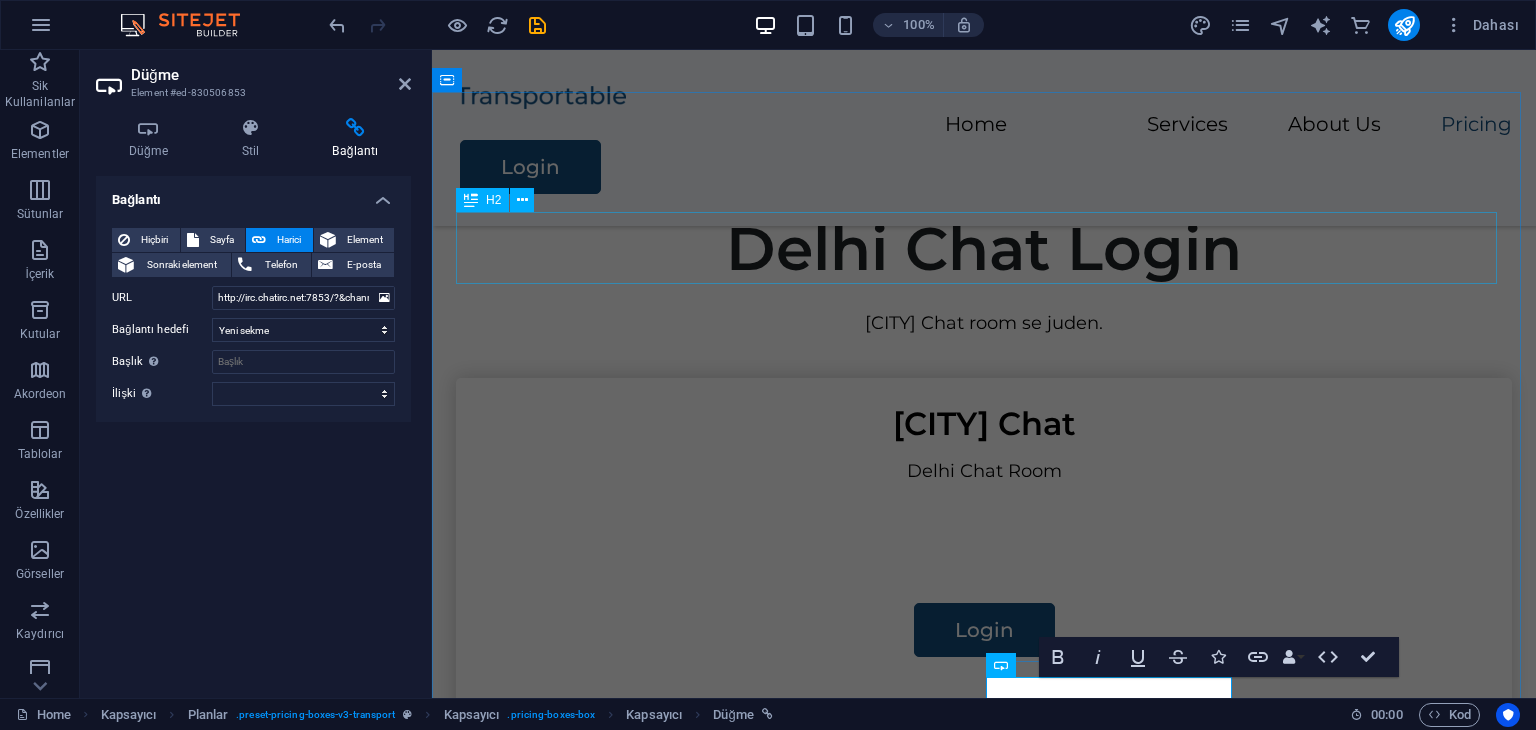 click on "Delhi Chat Login" at bounding box center [984, 249] 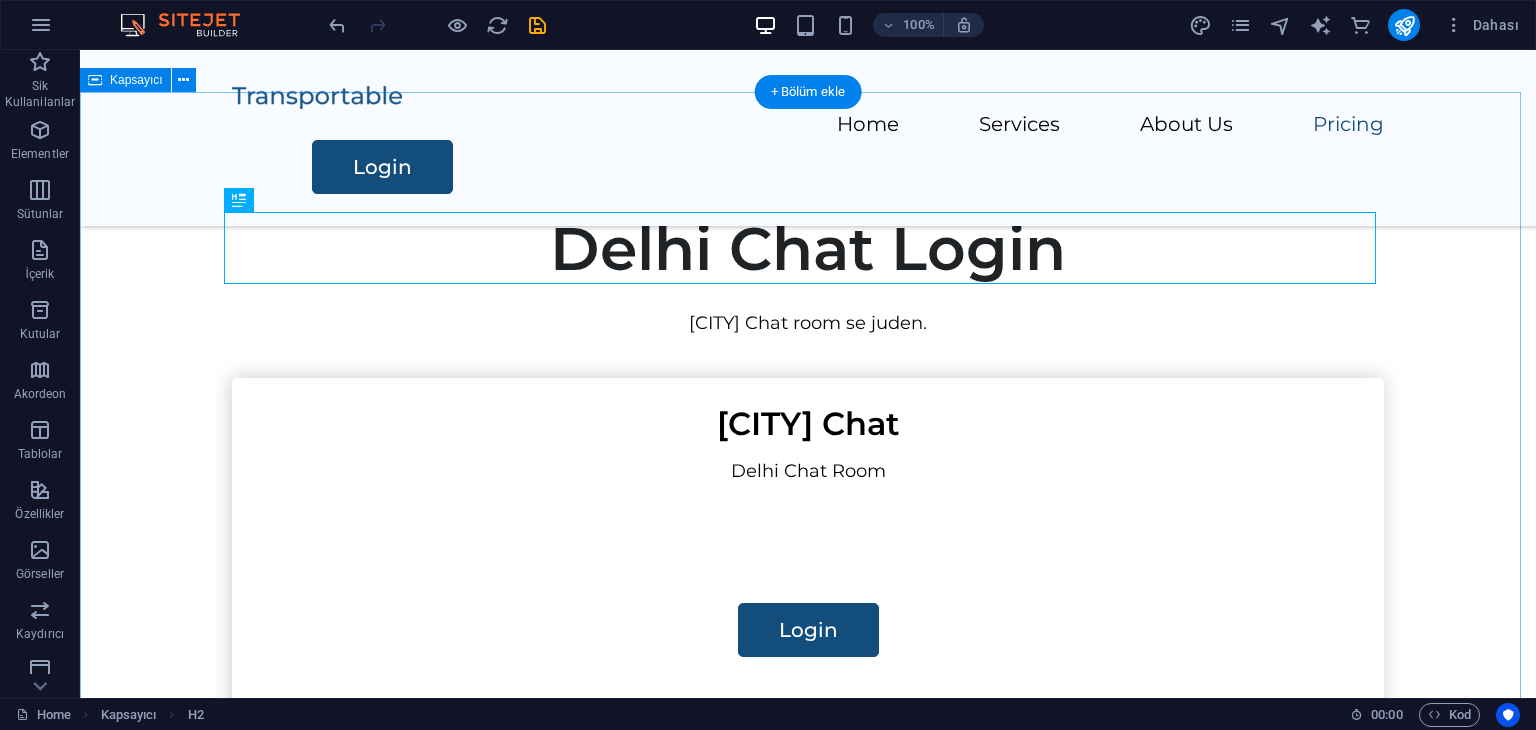 scroll, scrollTop: 1288, scrollLeft: 0, axis: vertical 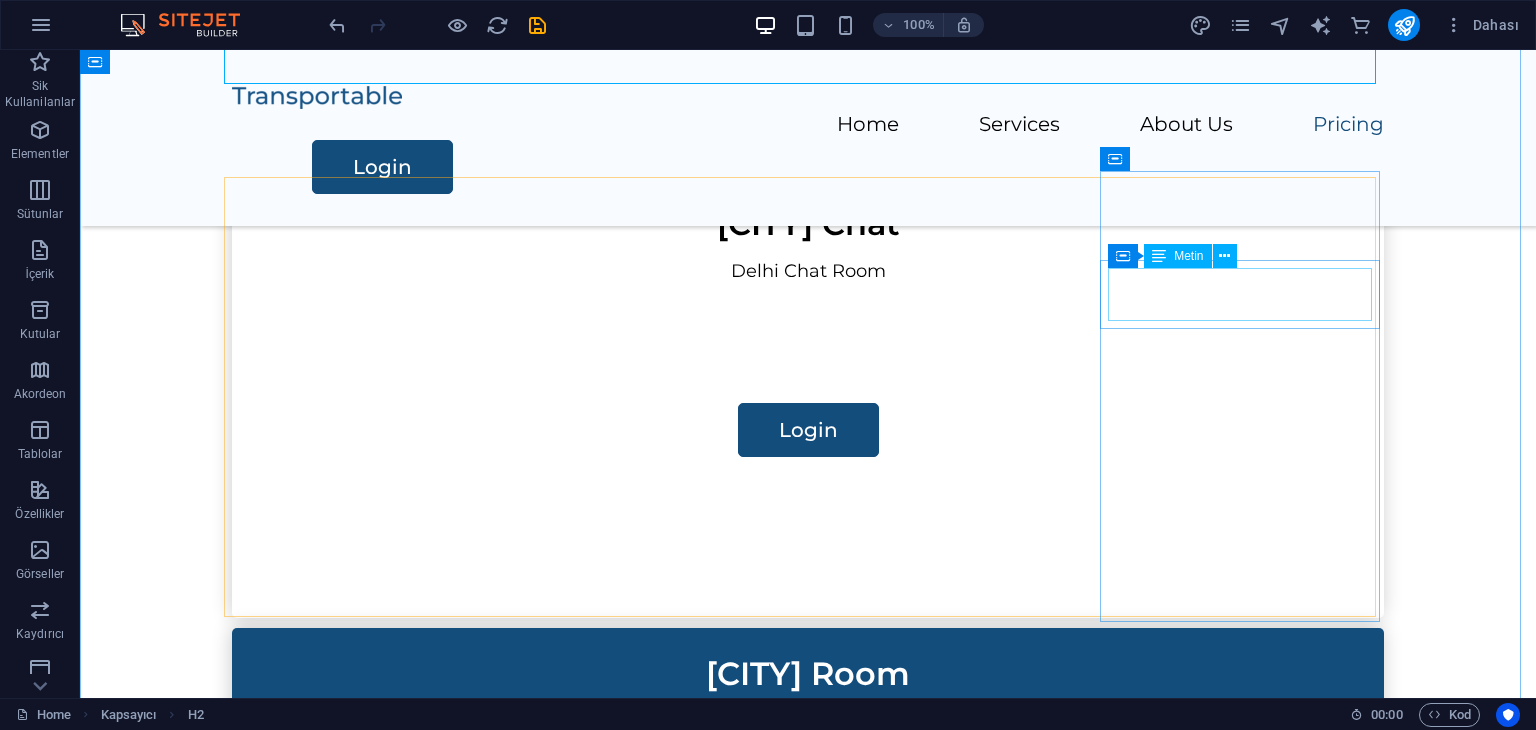 click on "Premium" at bounding box center [808, 1569] 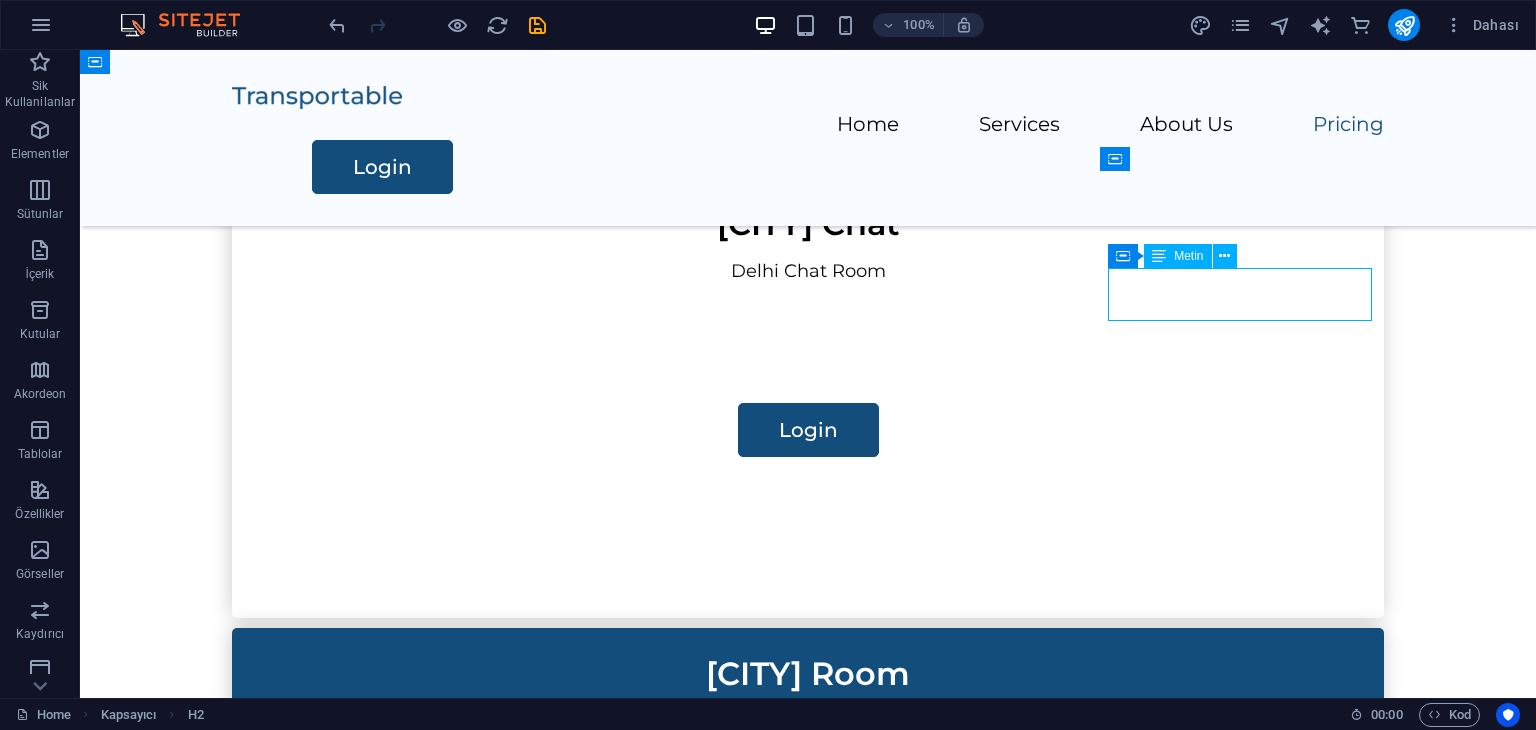 click on "Premium" at bounding box center (808, 1569) 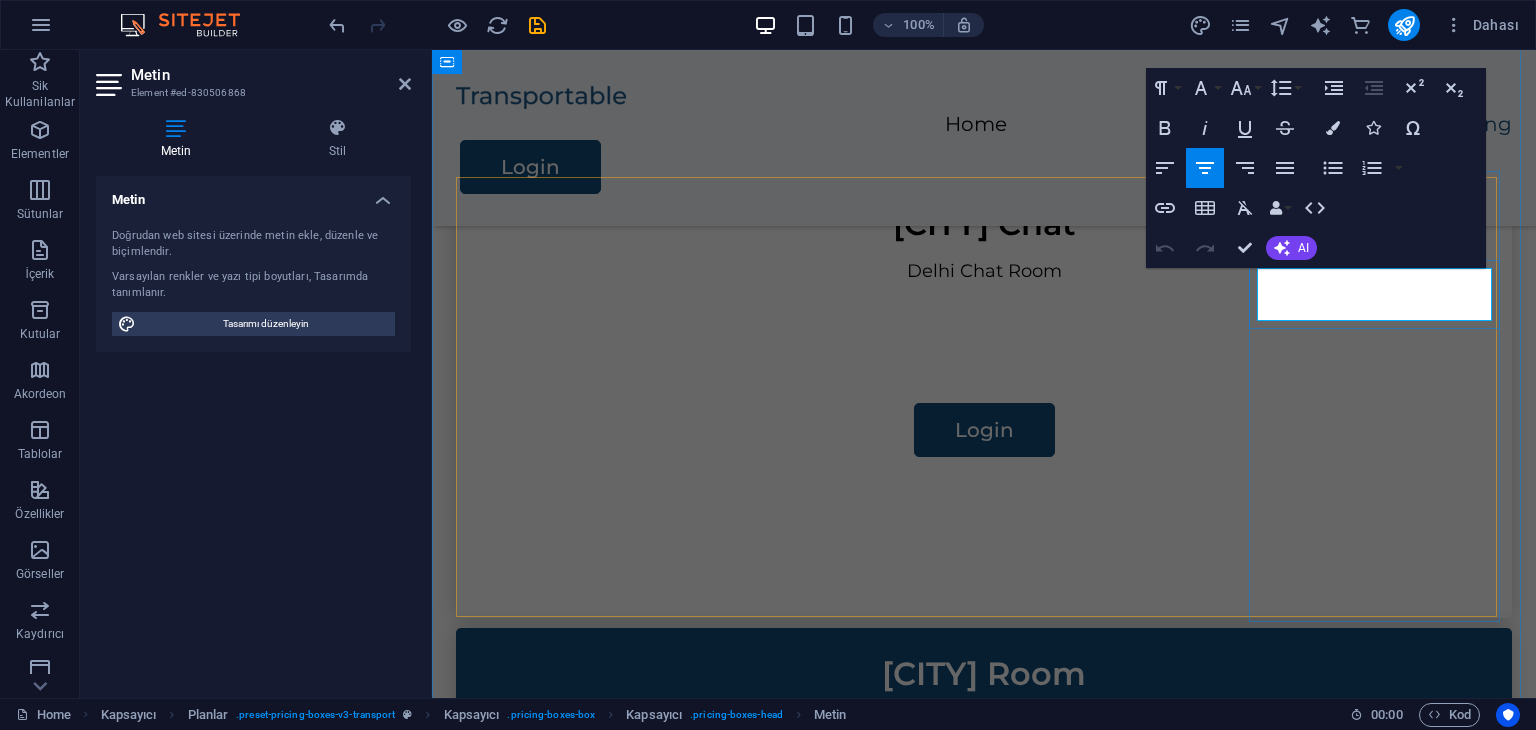 type 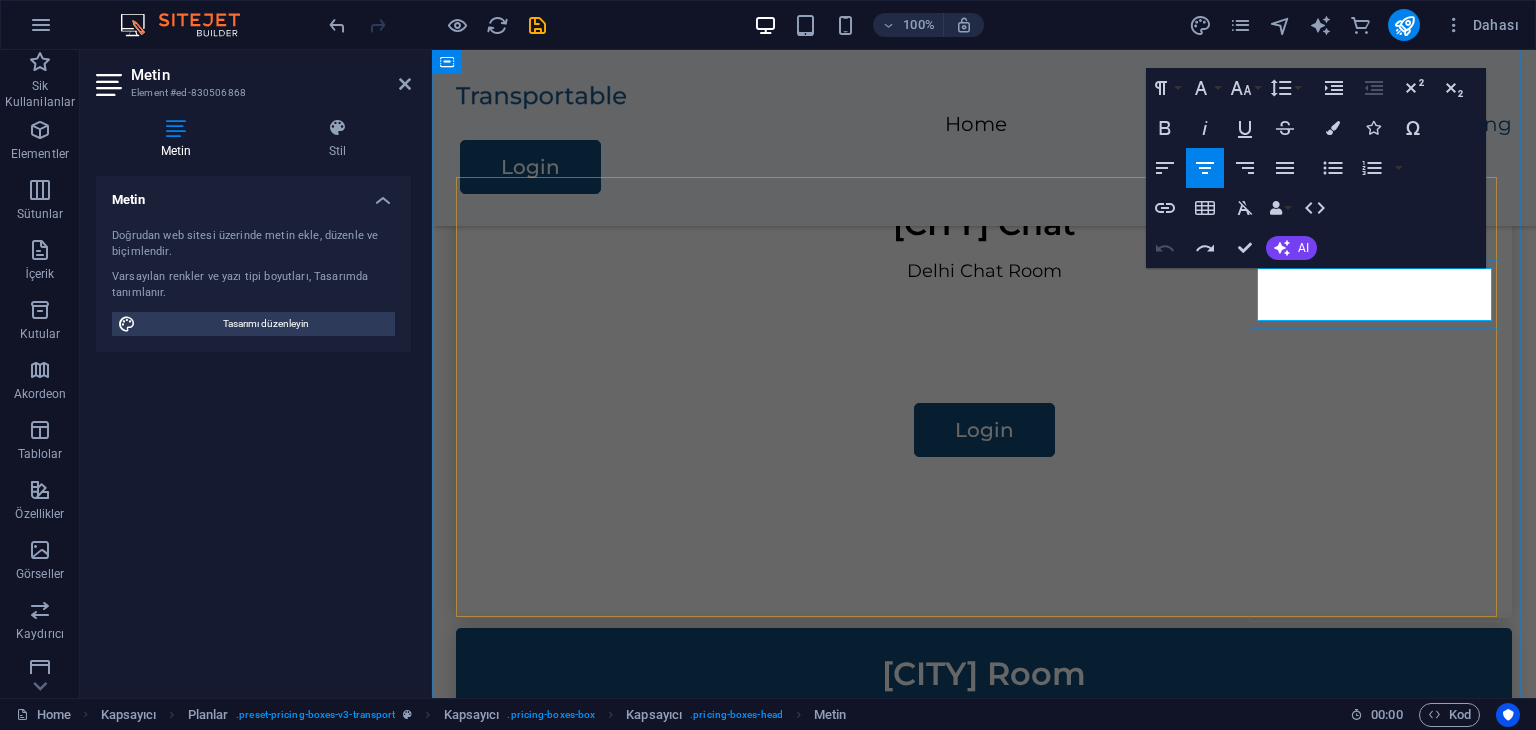 click on "Premium" at bounding box center [984, 1569] 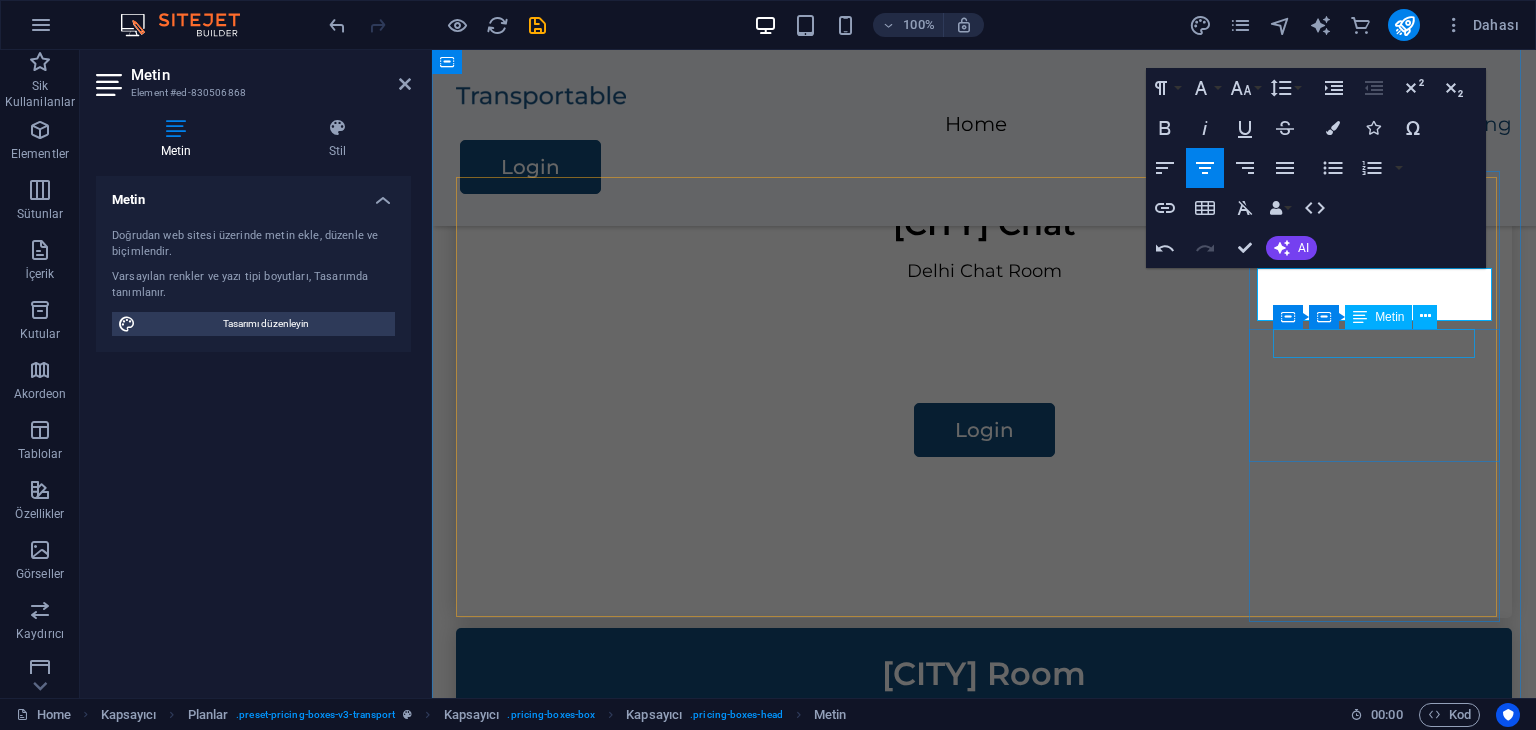 click on "Packing" at bounding box center [983, 1618] 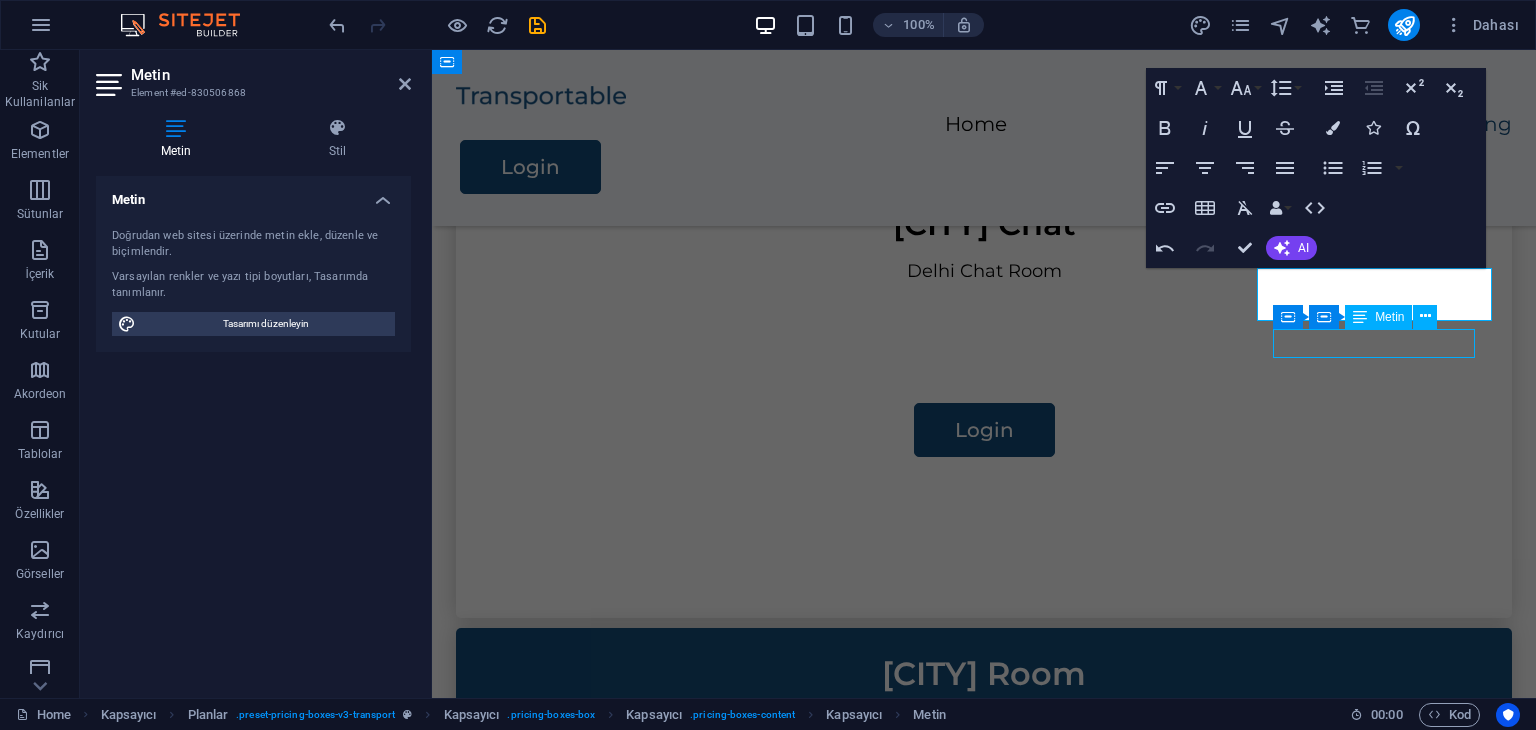 click on "Packing" at bounding box center (983, 1618) 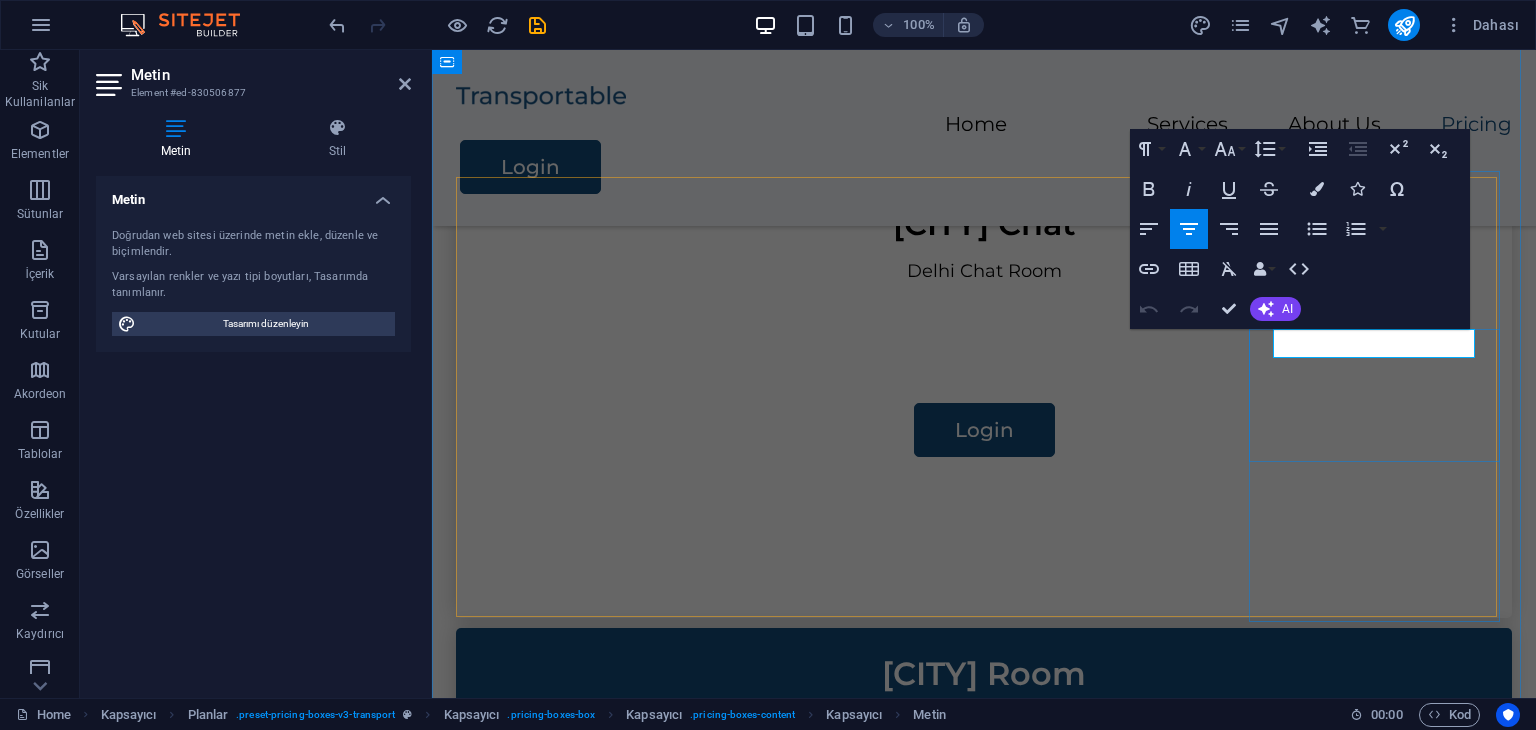 type 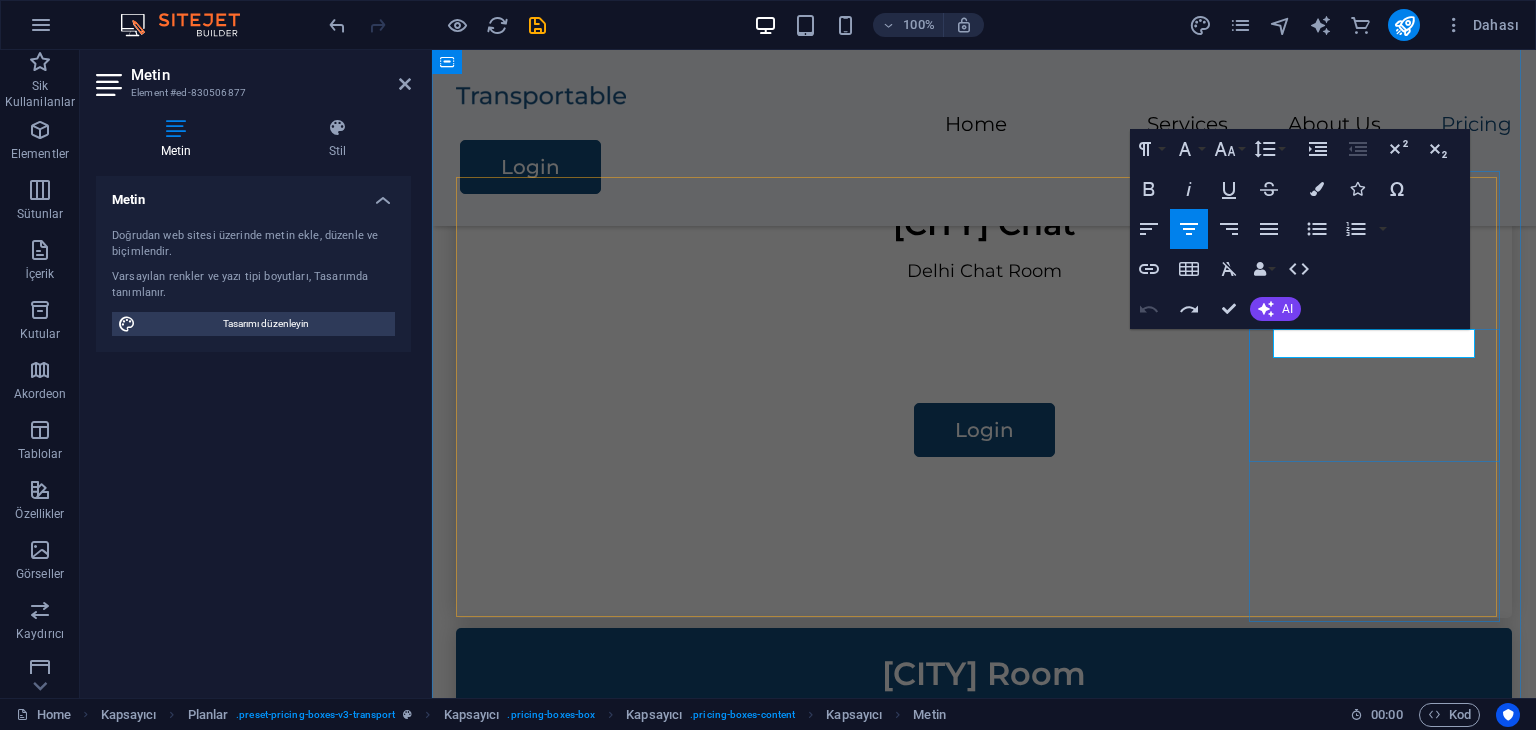click on "Packing" at bounding box center [983, 1618] 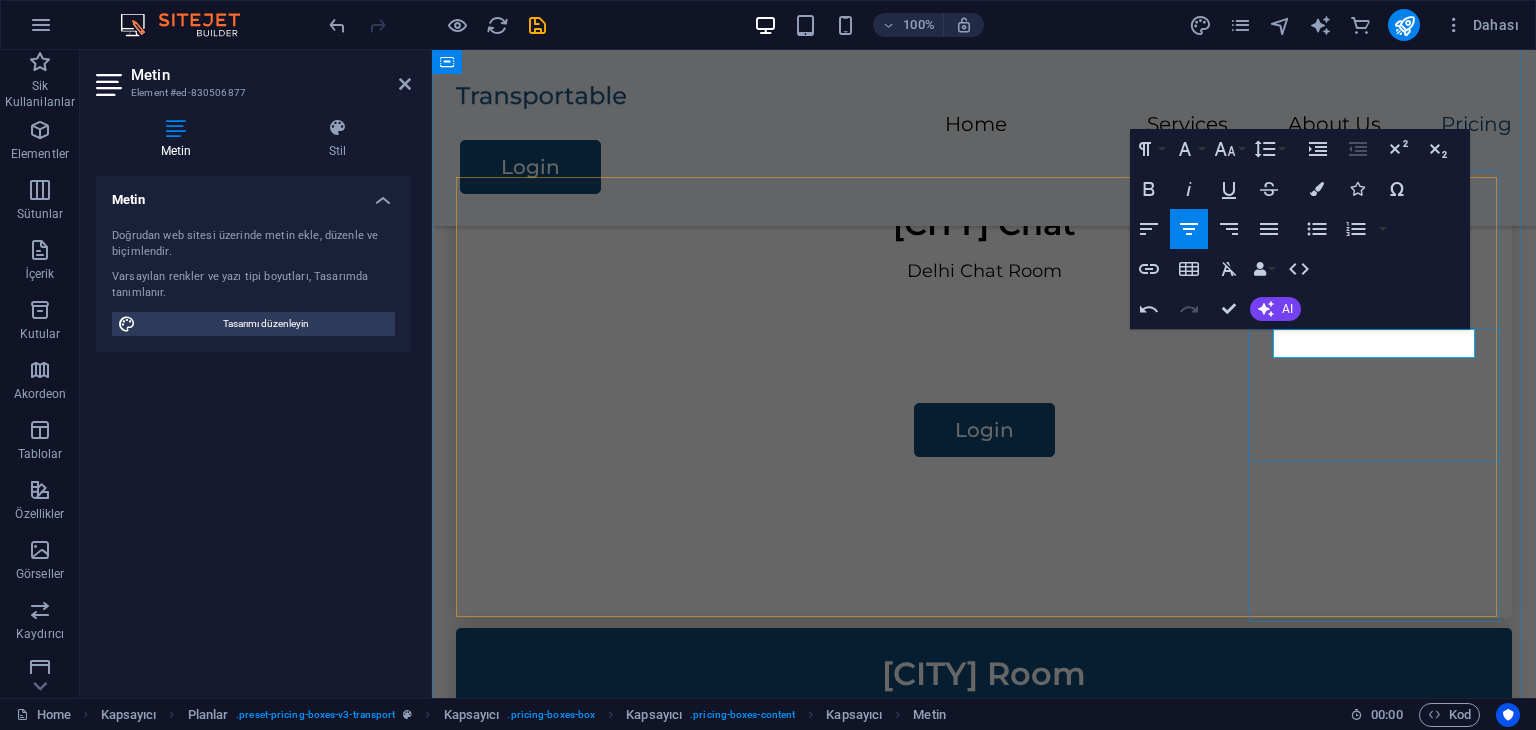click on "P[CITY] City Room" at bounding box center (983, 1618) 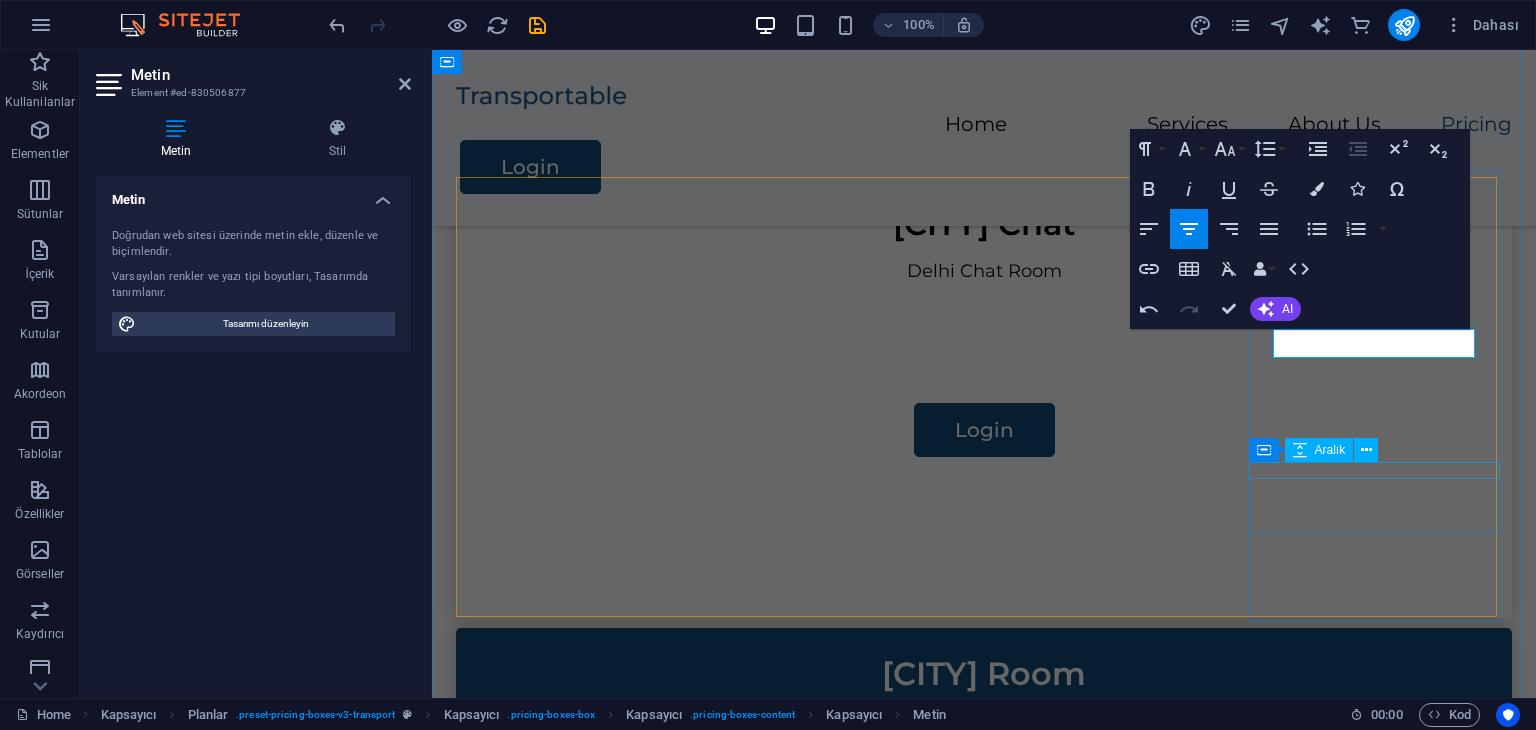 click on "[CITY] City Room" at bounding box center [984, 1669] 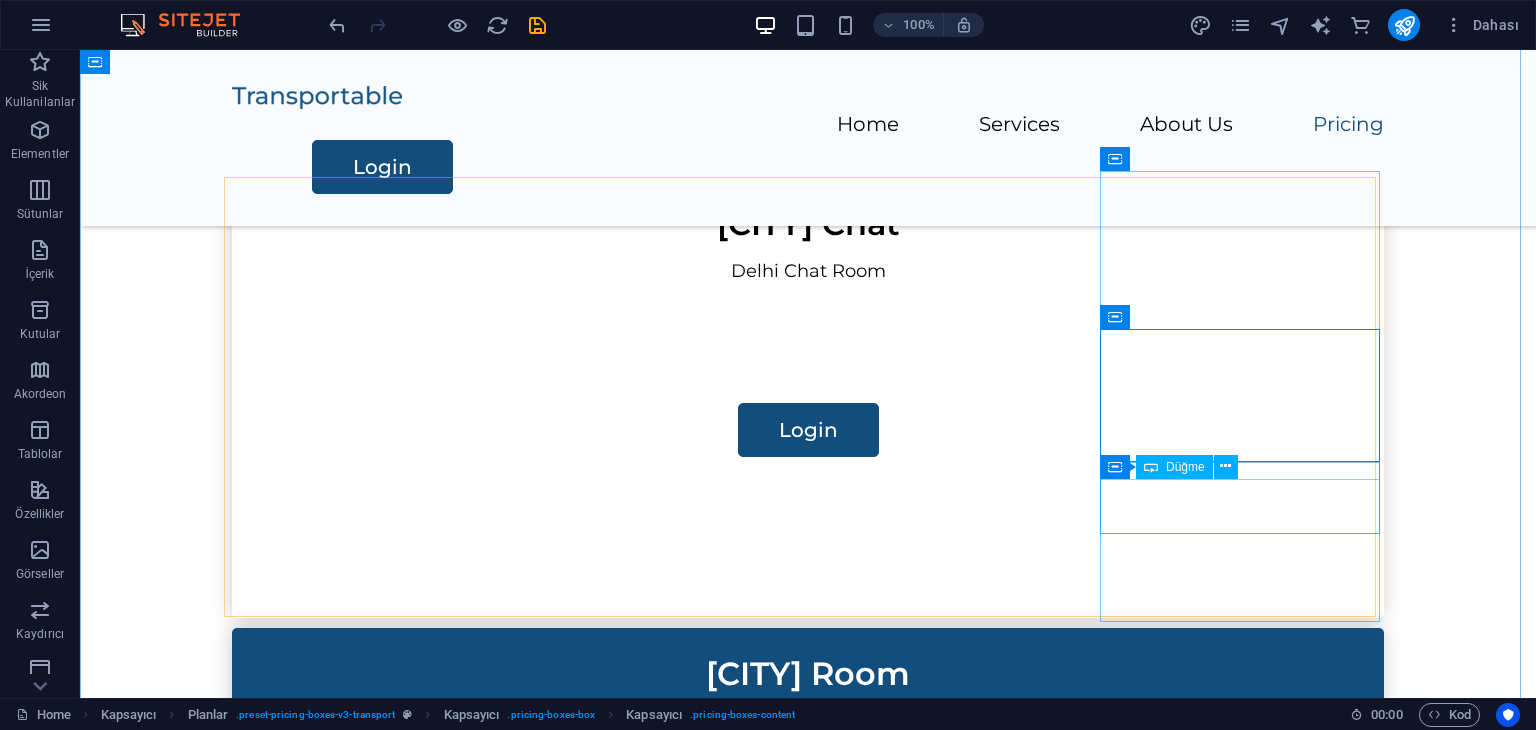 click on "Contact Us" at bounding box center [808, 1780] 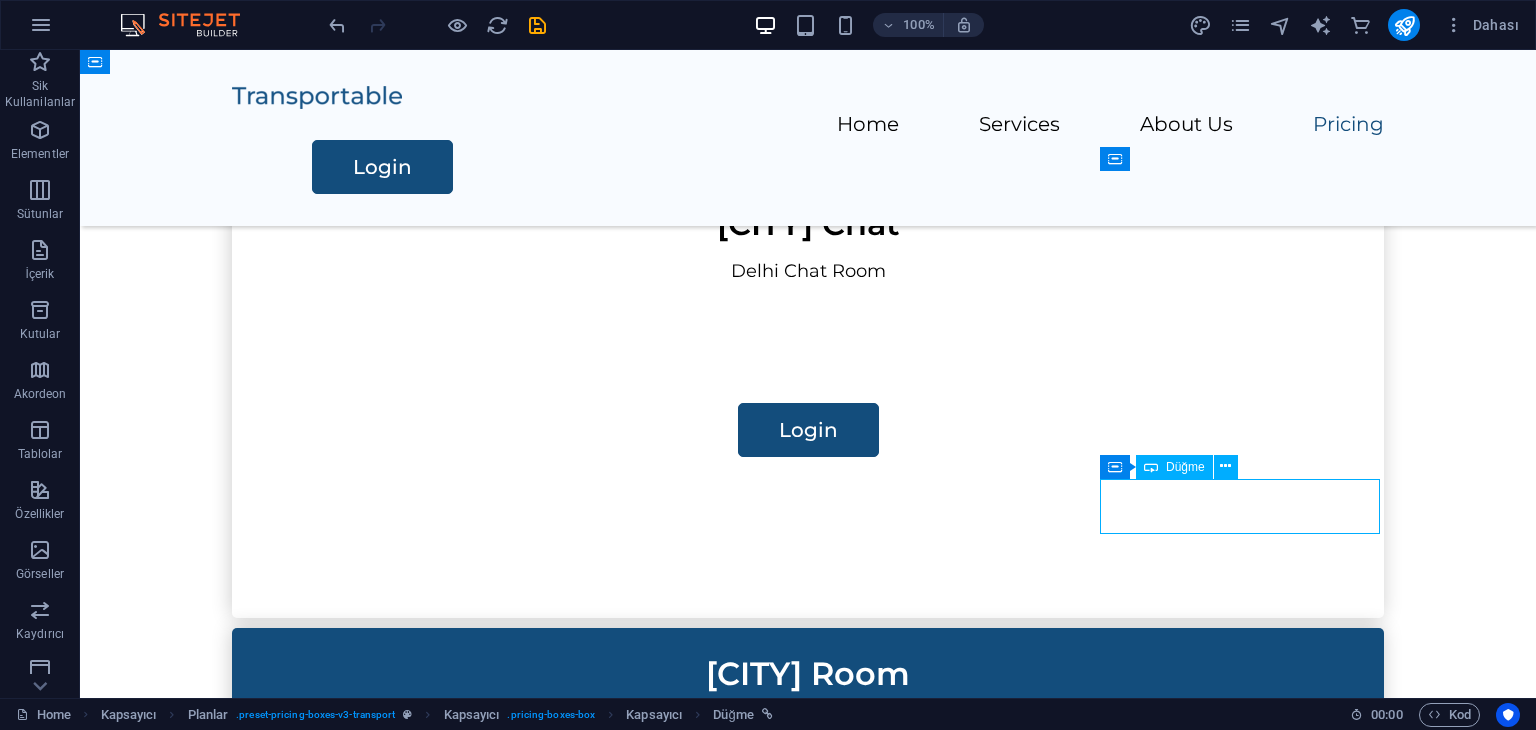 click on "Contact Us" at bounding box center [808, 1780] 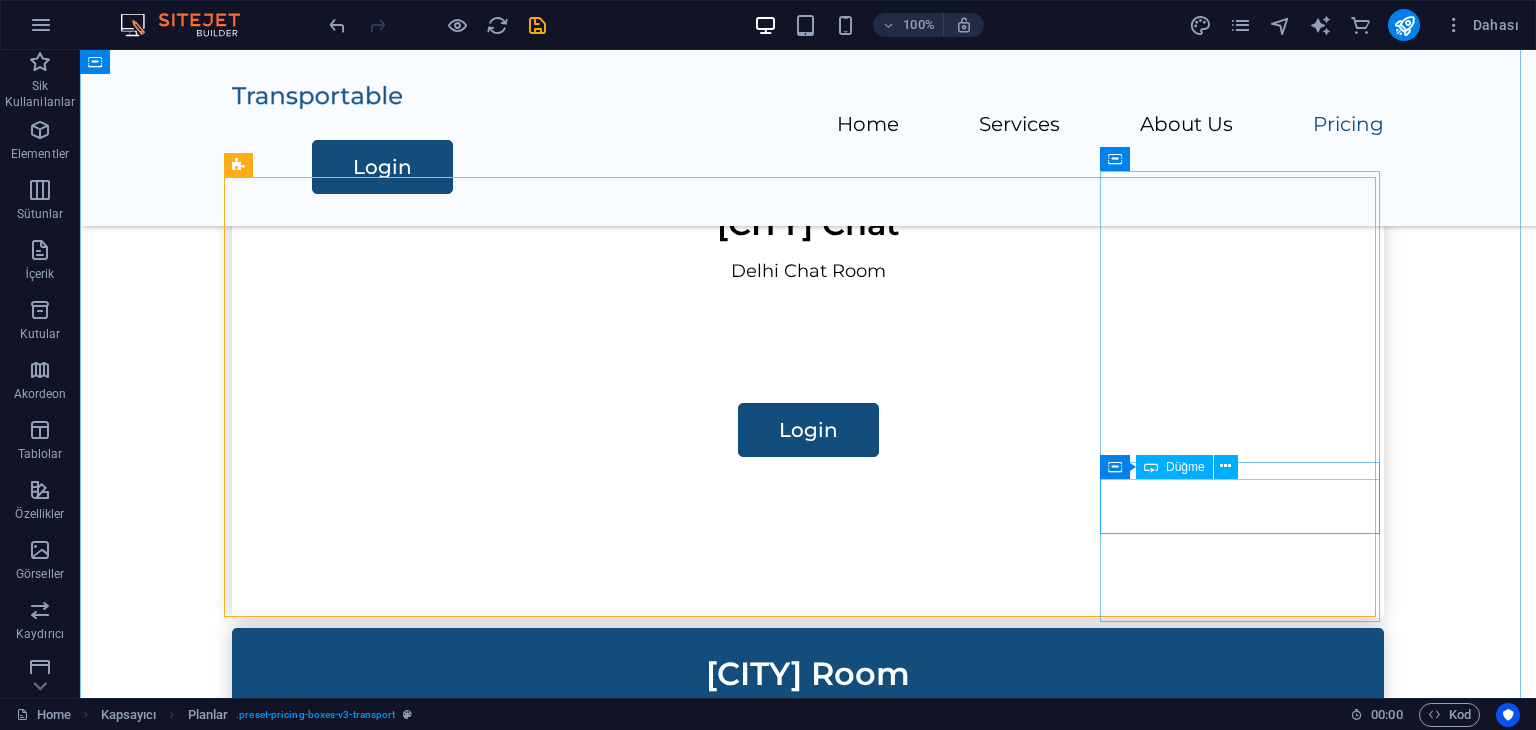 click on "Contact Us" at bounding box center (808, 1780) 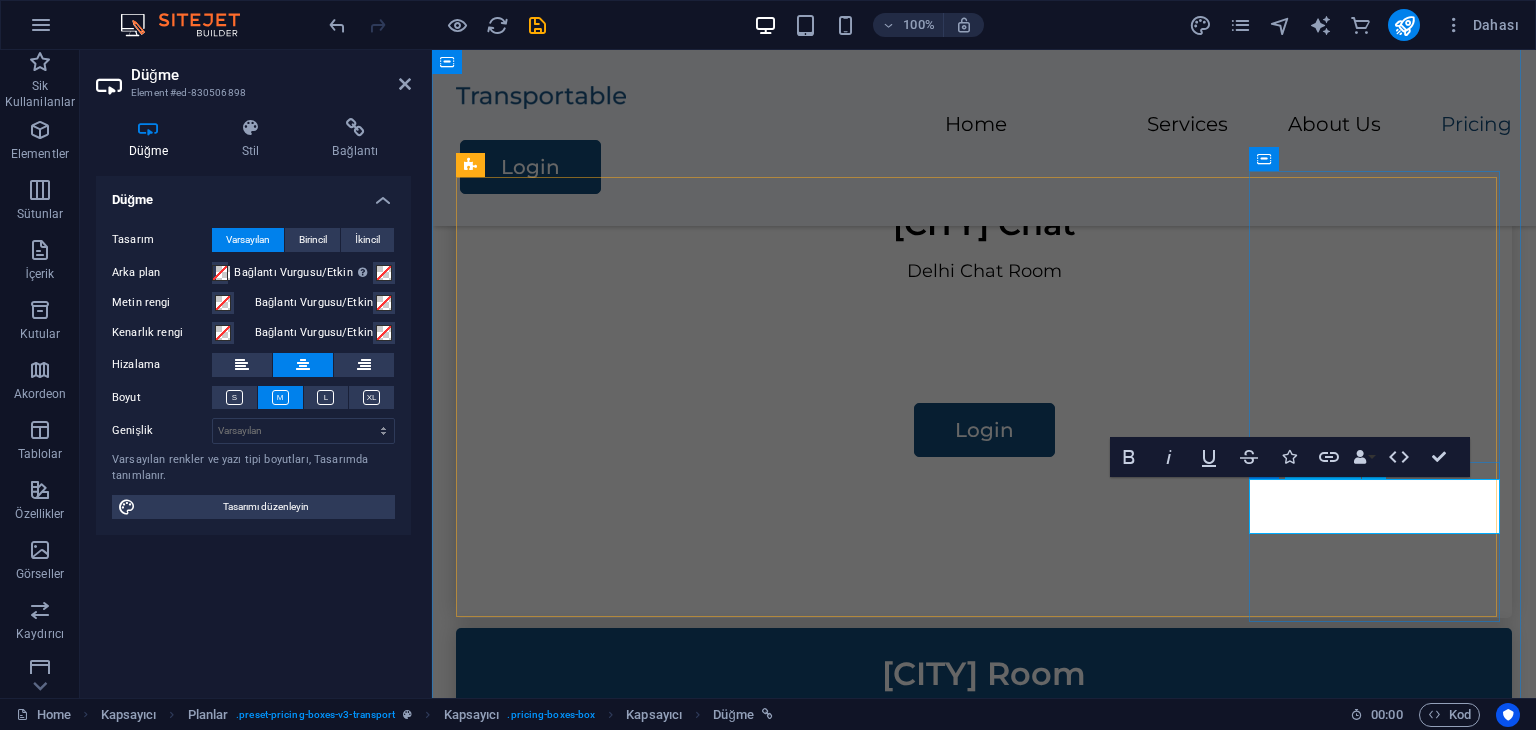 type 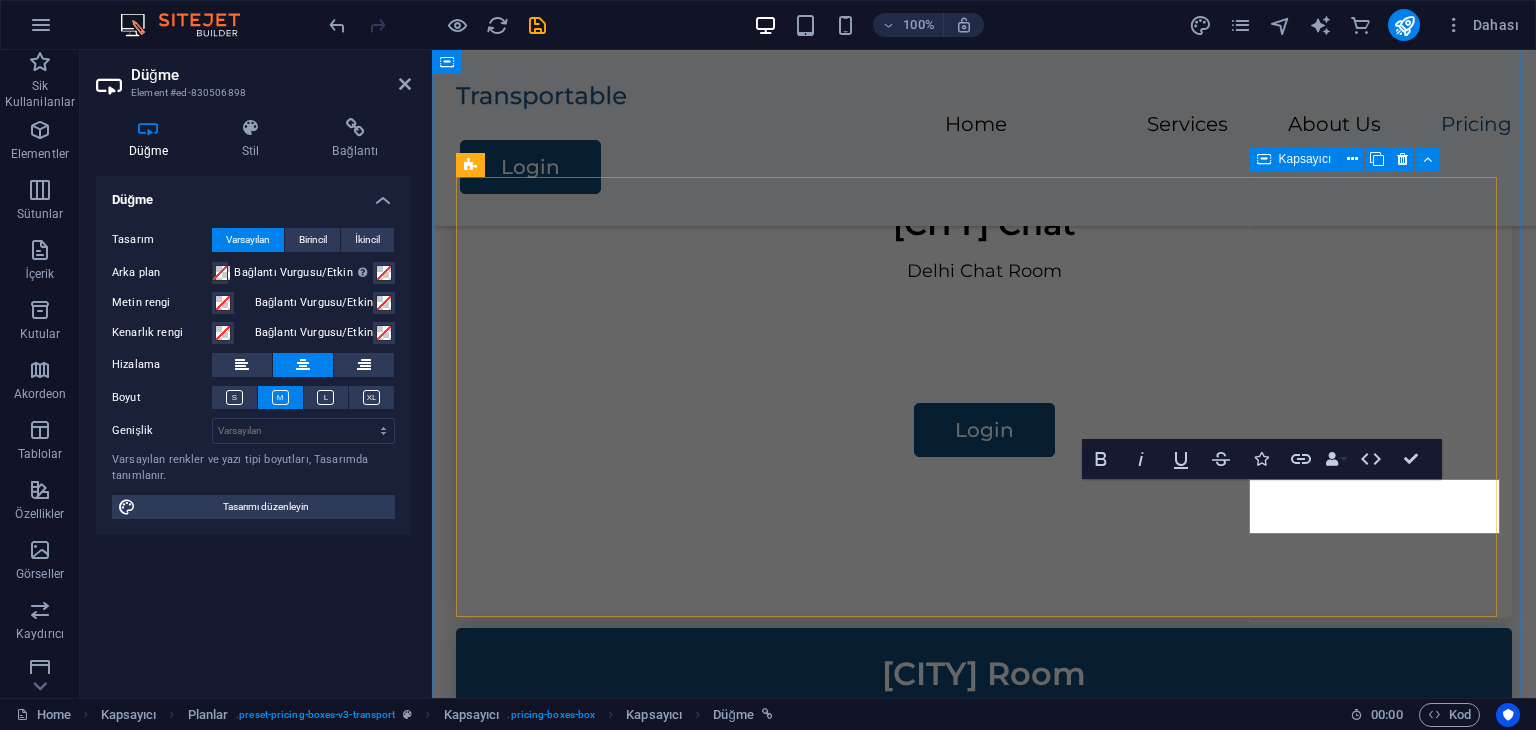 click on "[CITY] city [CITY] City Room Login" at bounding box center (984, 1748) 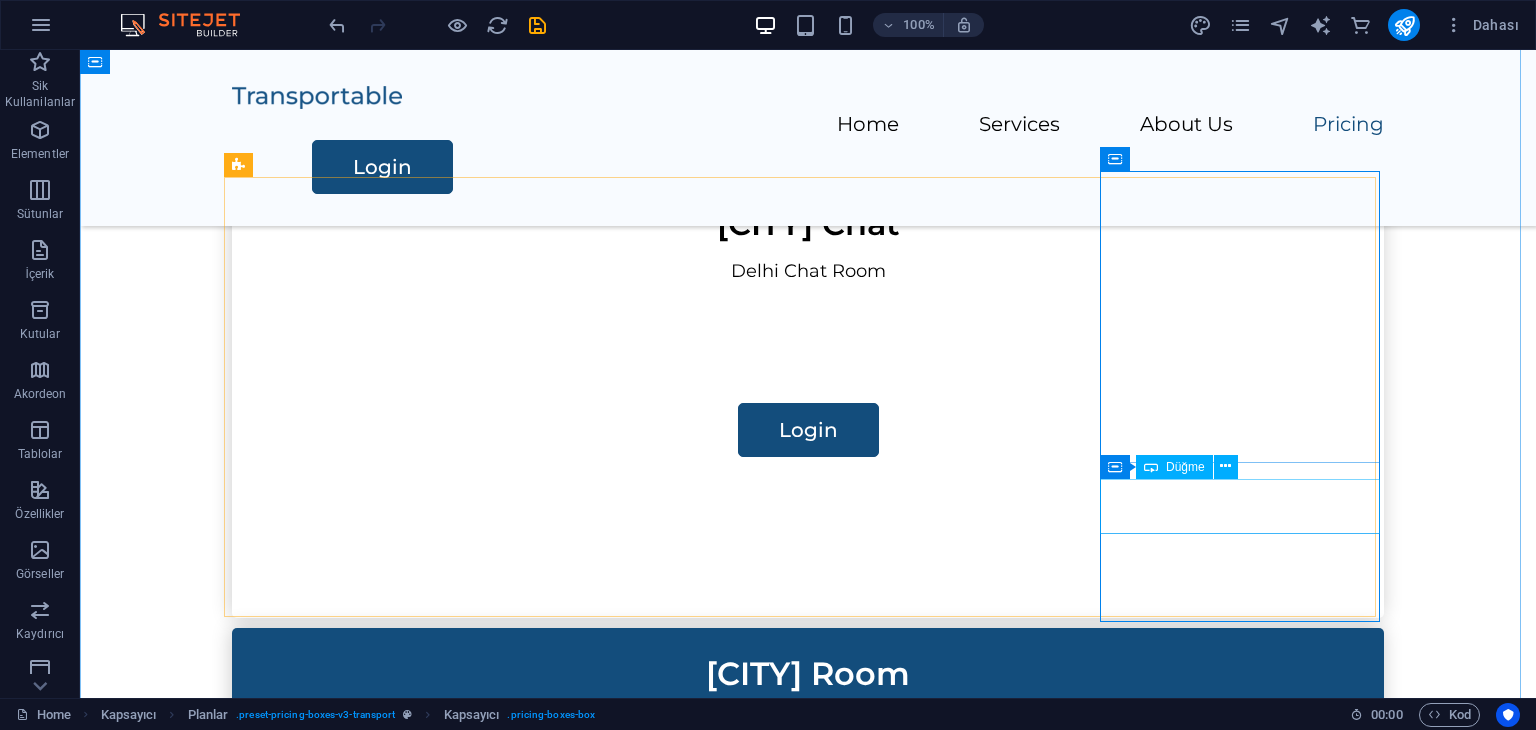 click on "Login" at bounding box center (808, 1780) 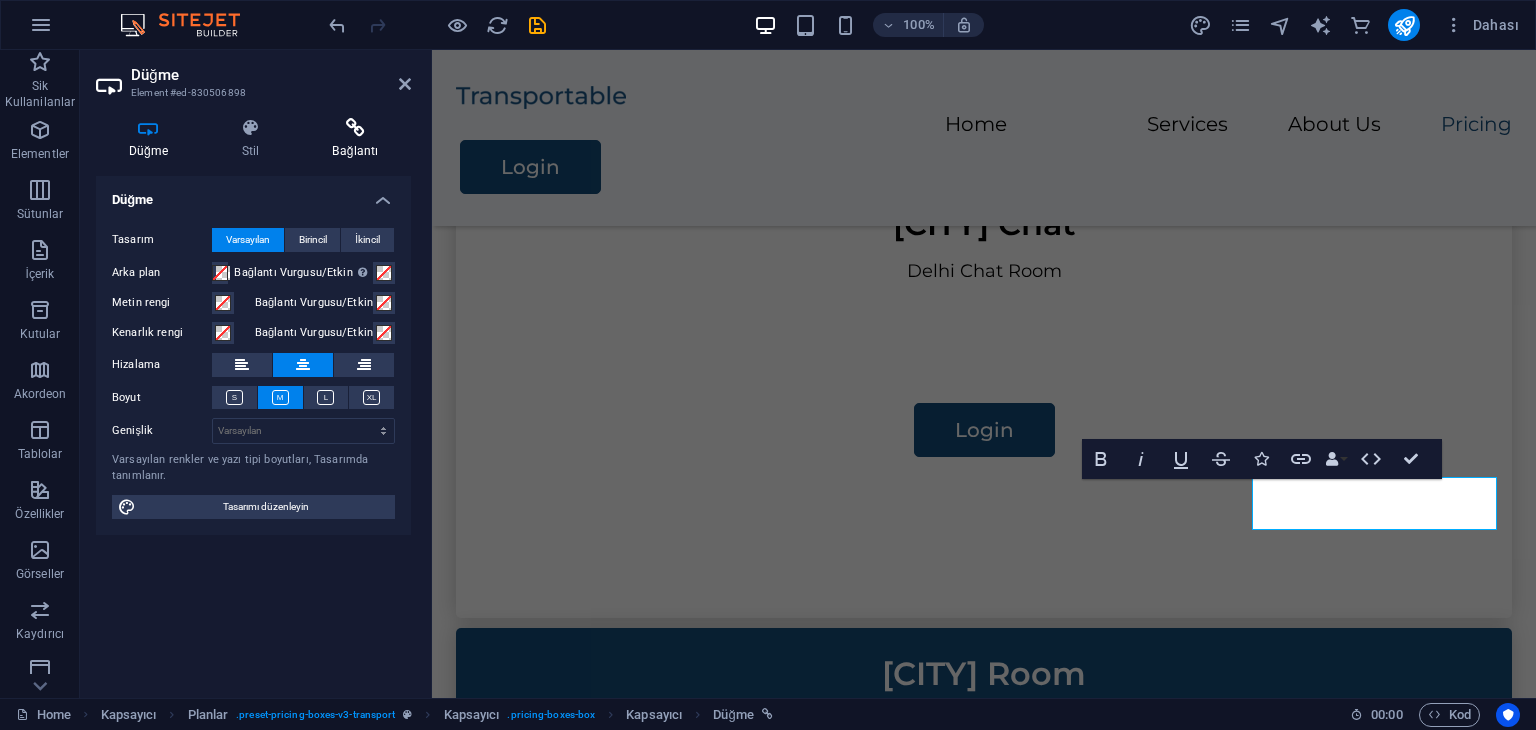 click at bounding box center [355, 128] 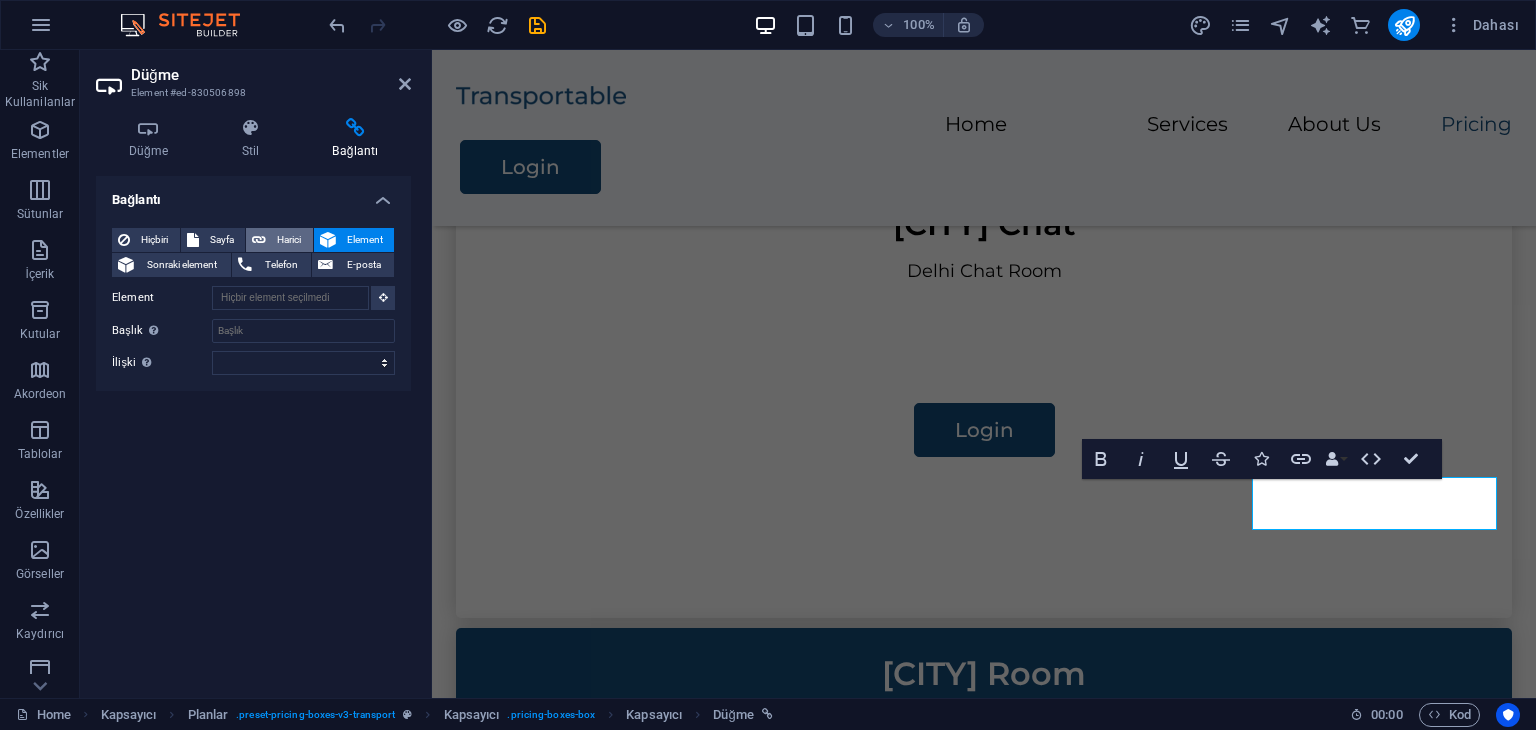 click on "Harici" at bounding box center (289, 240) 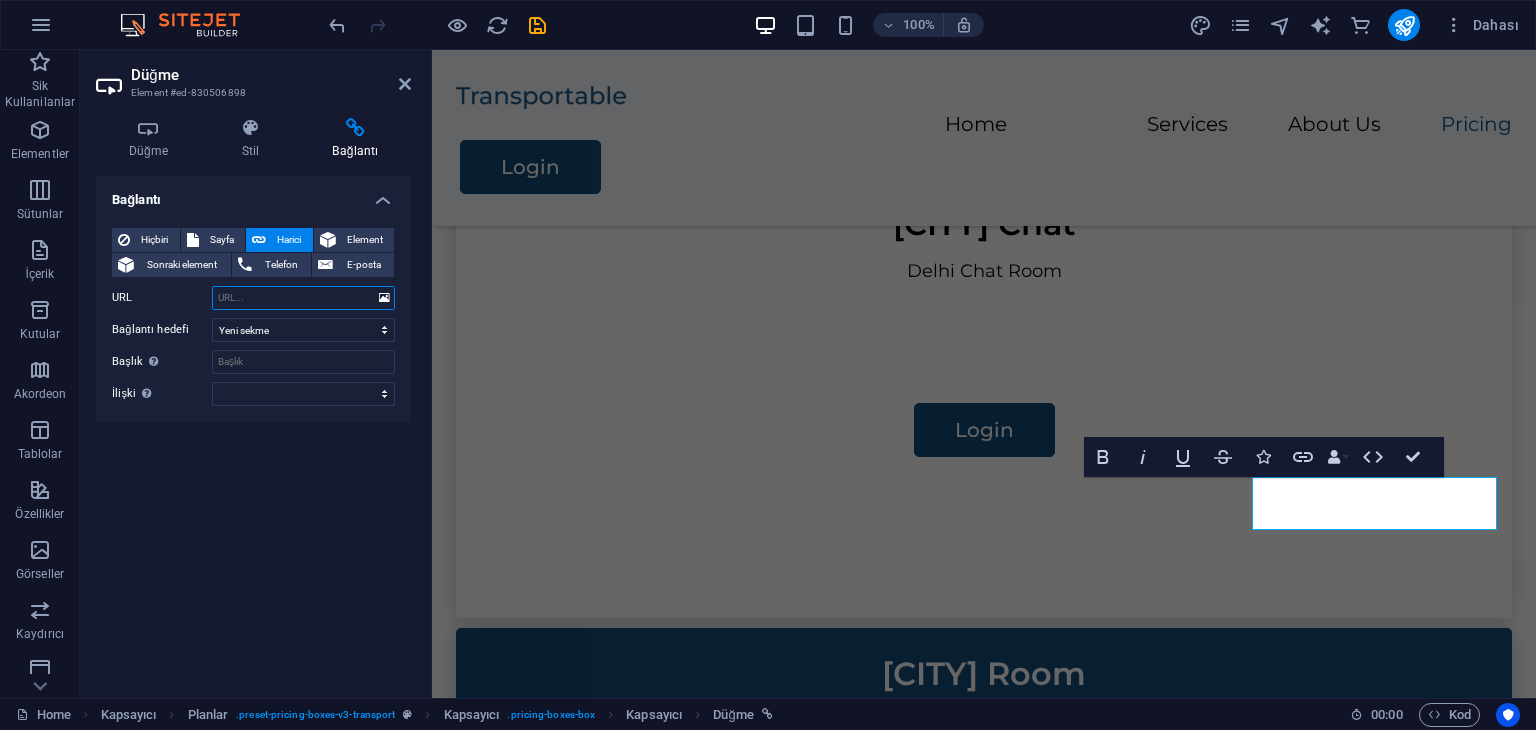 click on "URL" at bounding box center (303, 298) 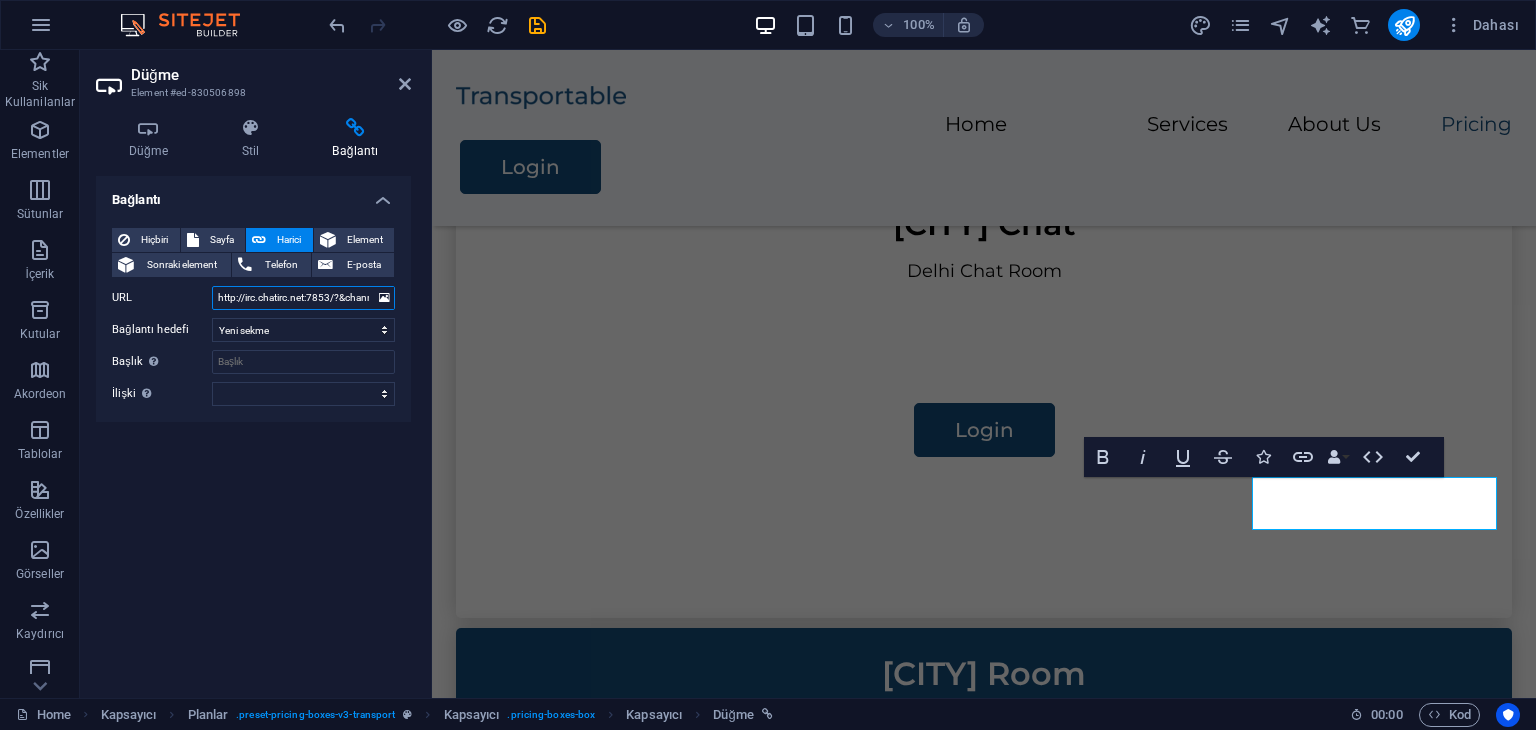 scroll, scrollTop: 0, scrollLeft: 96, axis: horizontal 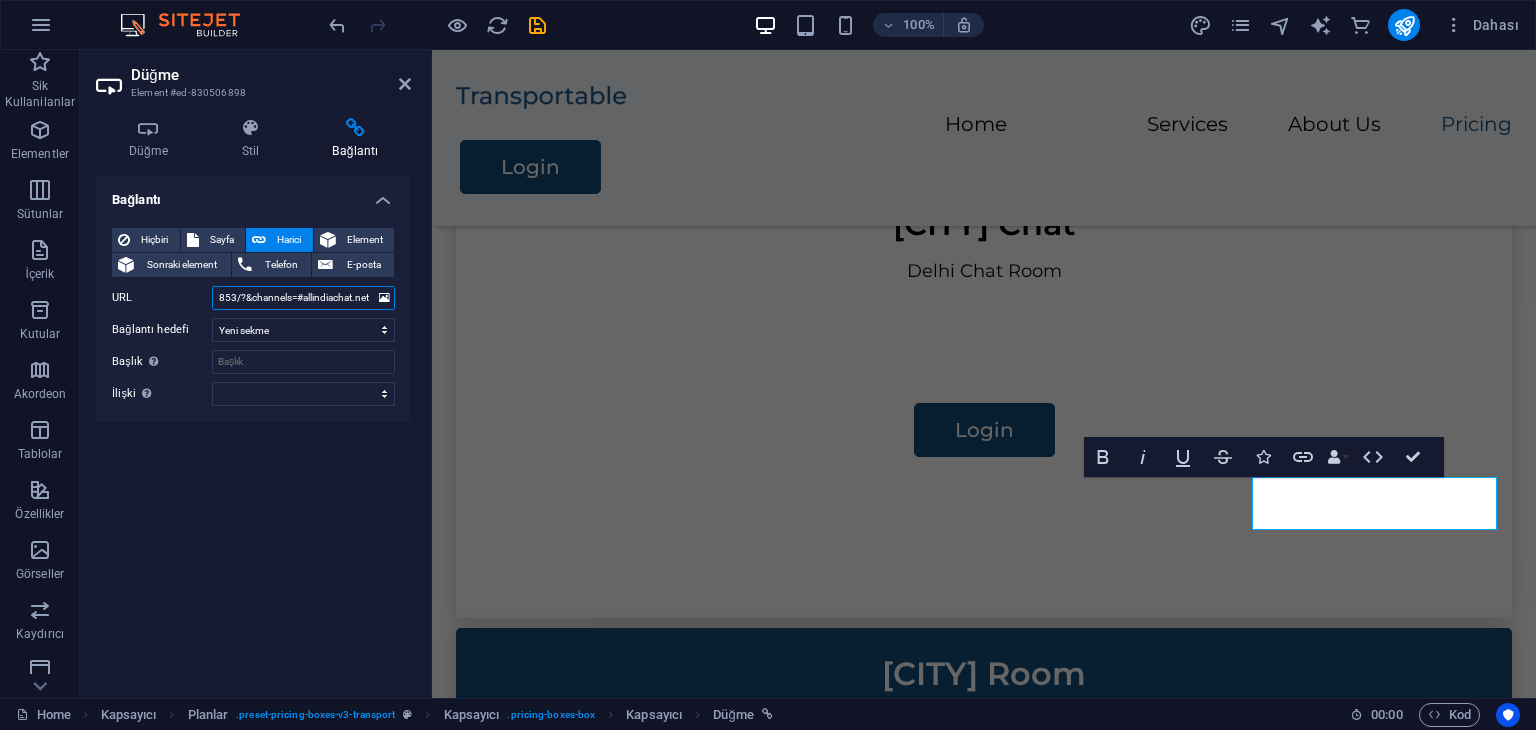 type on "http://irc.chatirc.net:7853/?&channels=#allindiachat.net" 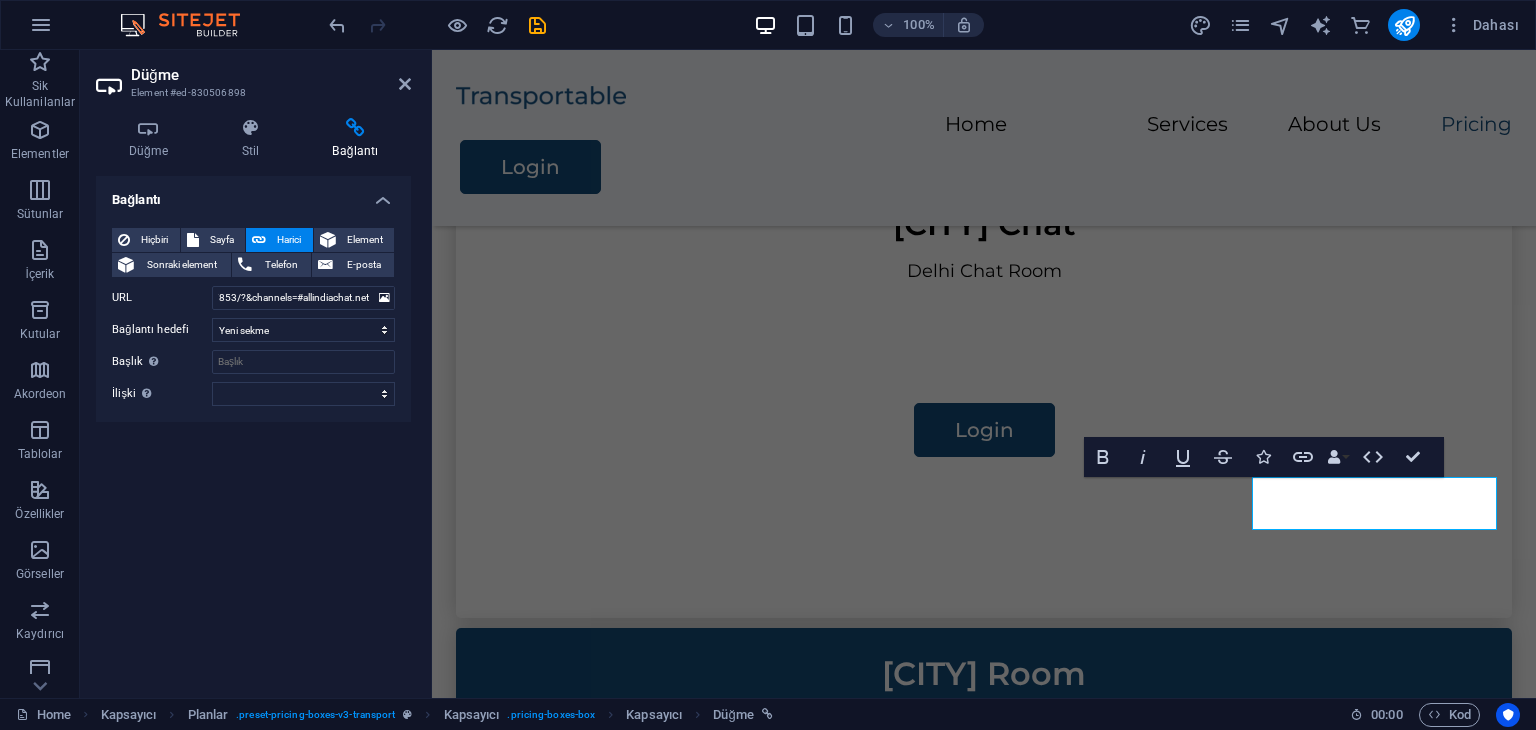 scroll, scrollTop: 0, scrollLeft: 0, axis: both 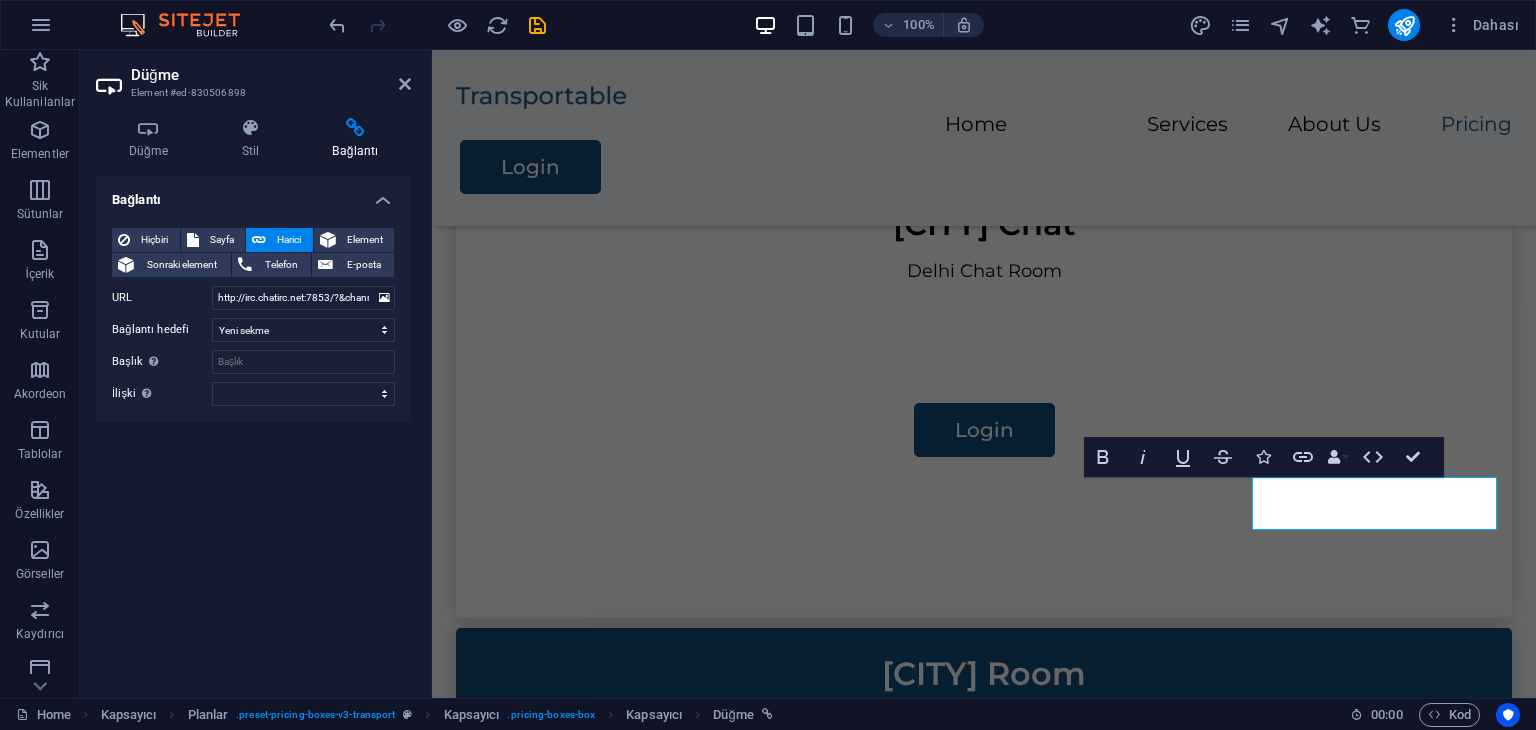 click on "Bağlantı Hiçbiri Sayfa Harici Element Sonraki element Telefon E-posta Sayfa Home Legal Notice Privacy Subpage Element
URL http://irc.chatirc.net:7853/?&channels=#allindiachat.net Telefon E-posta Bağlantı hedefi Yeni sekme Aynı sekme Kaplama Başlık Ek bağlantı tanımının bağlantı metniyle aynı olmaması gerekir. Başlık, genellikle fare elementin üzerine geldiğinde bir araç ipucu metni olarak gösterilir. Belirsizse boş bırak. İlişki Bu bağlantının bağlantı hedefiyle ilişkisini  ayarlar. Örneğin; "nofollow" (izleme) değeri, arama motorlarına bağlantıyı izleme talimatı verir. Boş bırakılabilir. alternate oluşturan bookmark harici yardım lisans ileri nofollow noreferrer noopener önceki arayın etiket" at bounding box center (253, 429) 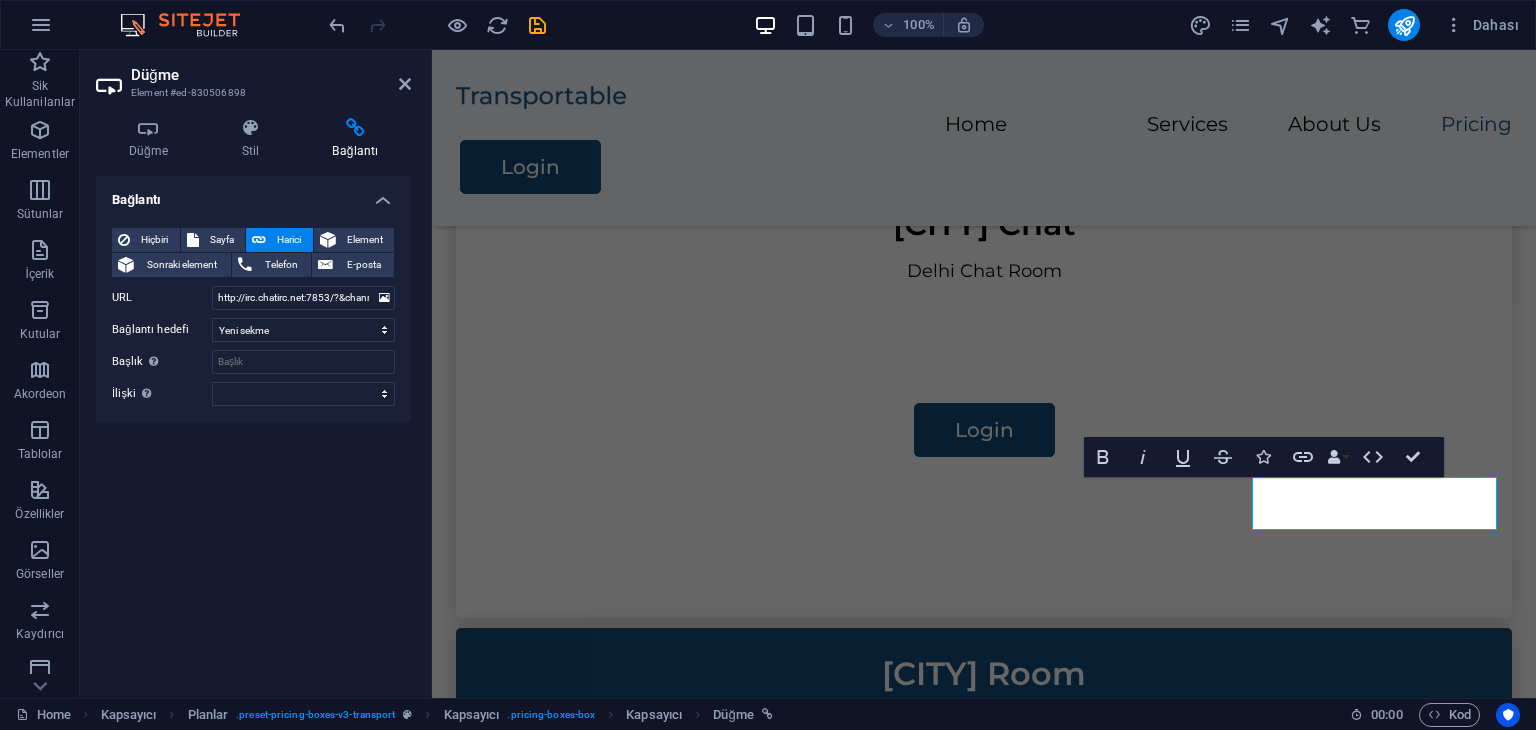 click on "Bağlantı Hiçbiri Sayfa Harici Element Sonraki element Telefon E-posta Sayfa Home Legal Notice Privacy Subpage Element
URL http://irc.chatirc.net:7853/?&channels=#allindiachat.net Telefon E-posta Bağlantı hedefi Yeni sekme Aynı sekme Kaplama Başlık Ek bağlantı tanımının bağlantı metniyle aynı olmaması gerekir. Başlık, genellikle fare elementin üzerine geldiğinde bir araç ipucu metni olarak gösterilir. Belirsizse boş bırak. İlişki Bu bağlantının bağlantı hedefiyle ilişkisini  ayarlar. Örneğin; "nofollow" (izleme) değeri, arama motorlarına bağlantıyı izleme talimatı verir. Boş bırakılabilir. alternate oluşturan bookmark harici yardım lisans ileri nofollow noreferrer noopener önceki arayın etiket" at bounding box center (253, 429) 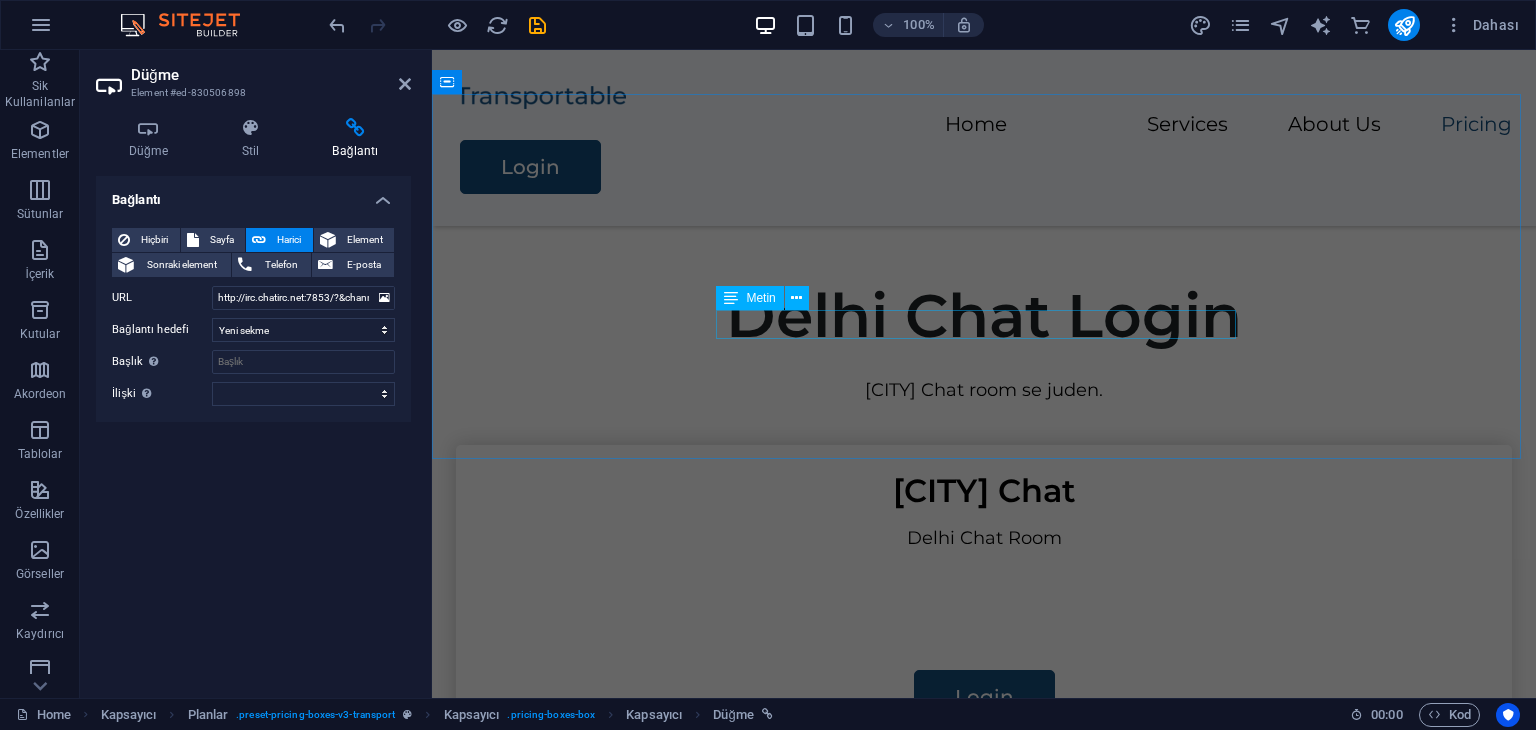 scroll, scrollTop: 1121, scrollLeft: 0, axis: vertical 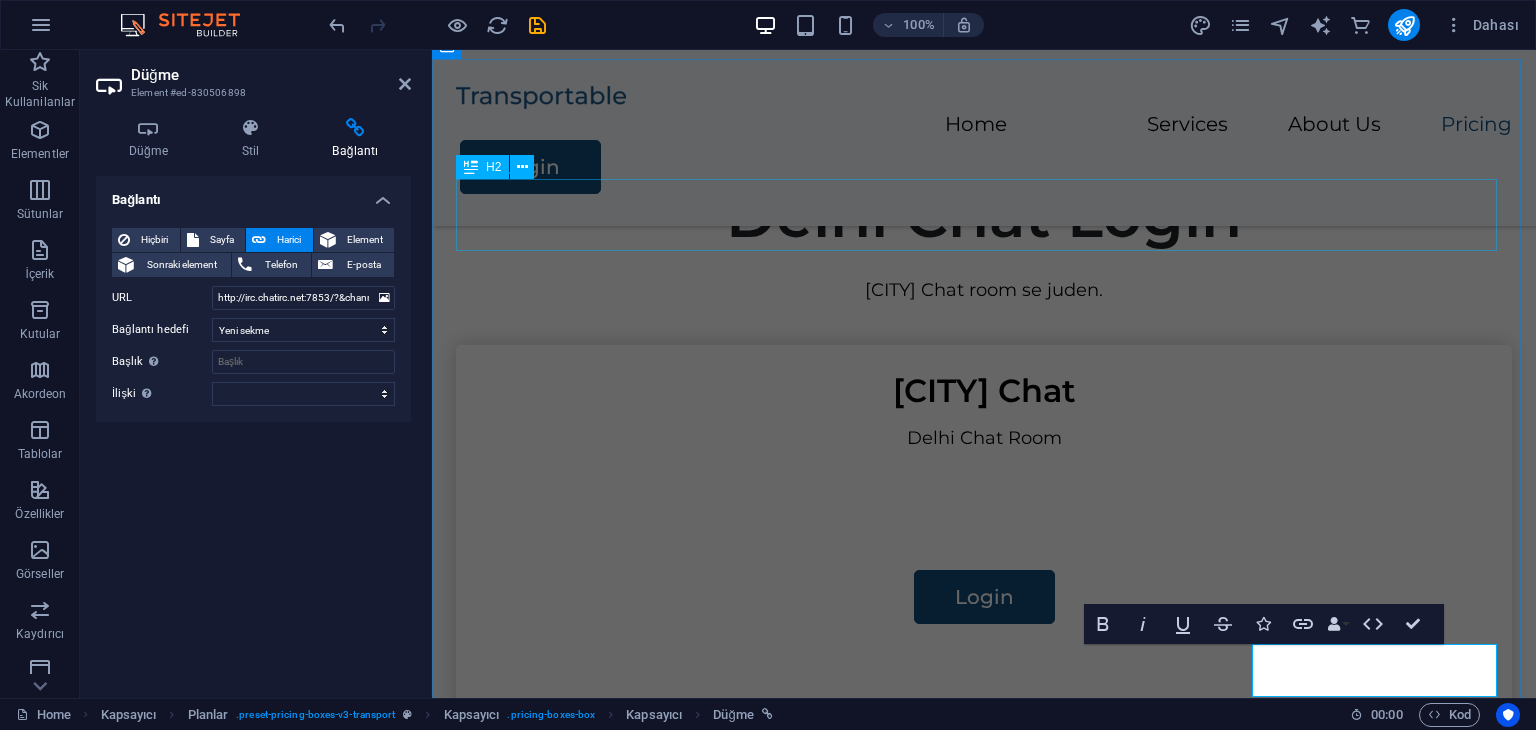 click on "Delhi Chat Login" at bounding box center (984, 216) 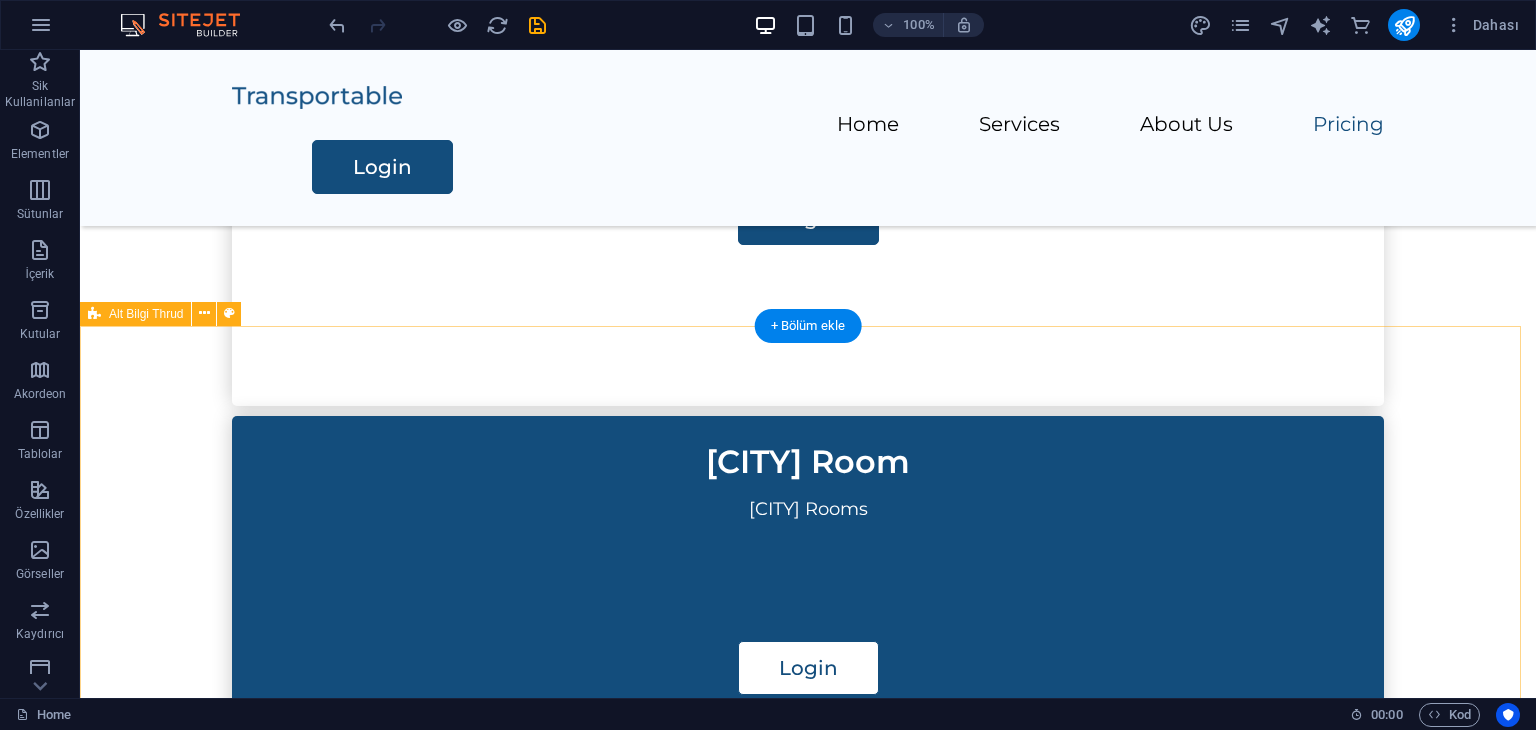 scroll, scrollTop: 1736, scrollLeft: 0, axis: vertical 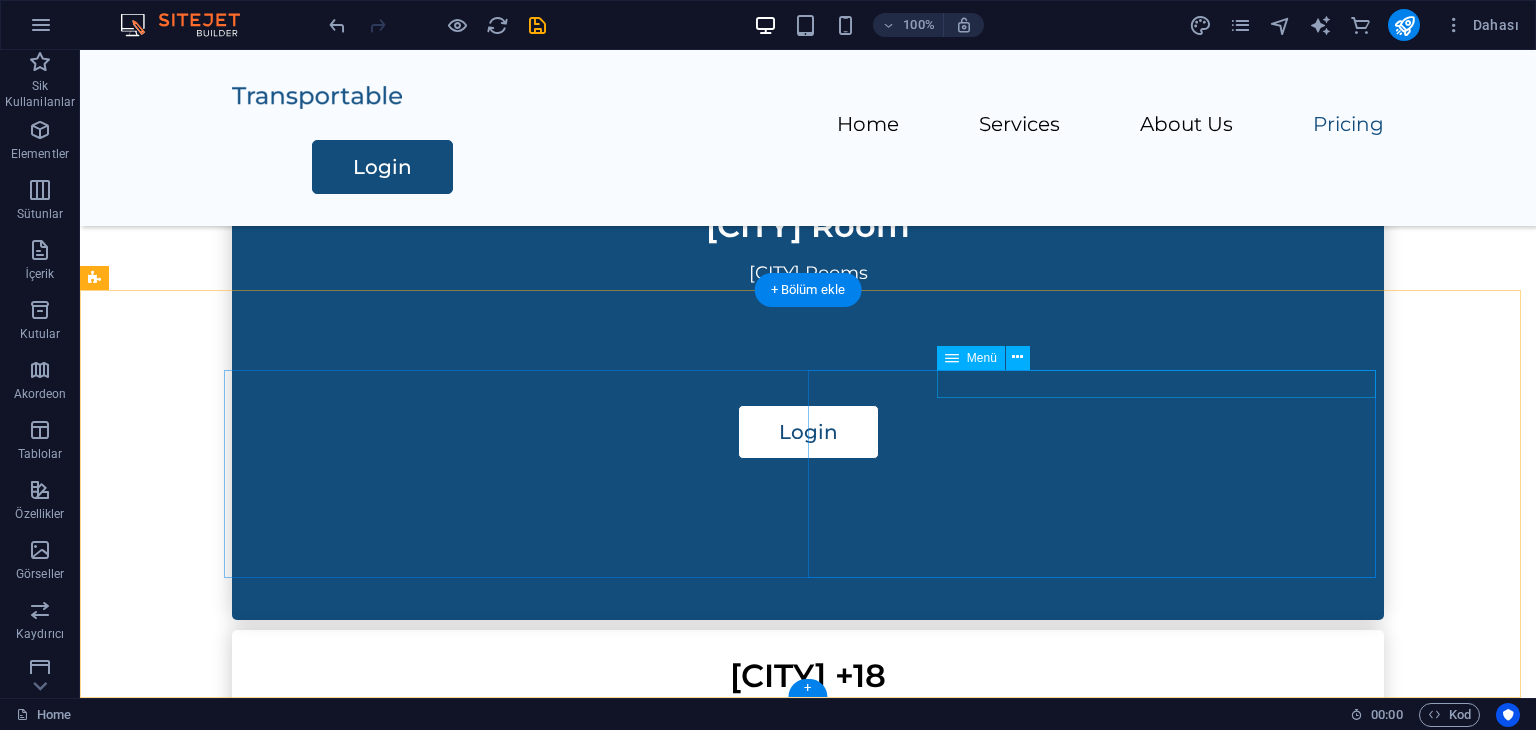 click on "Home Services About Us Pricing Contact Us" at bounding box center (516, 1878) 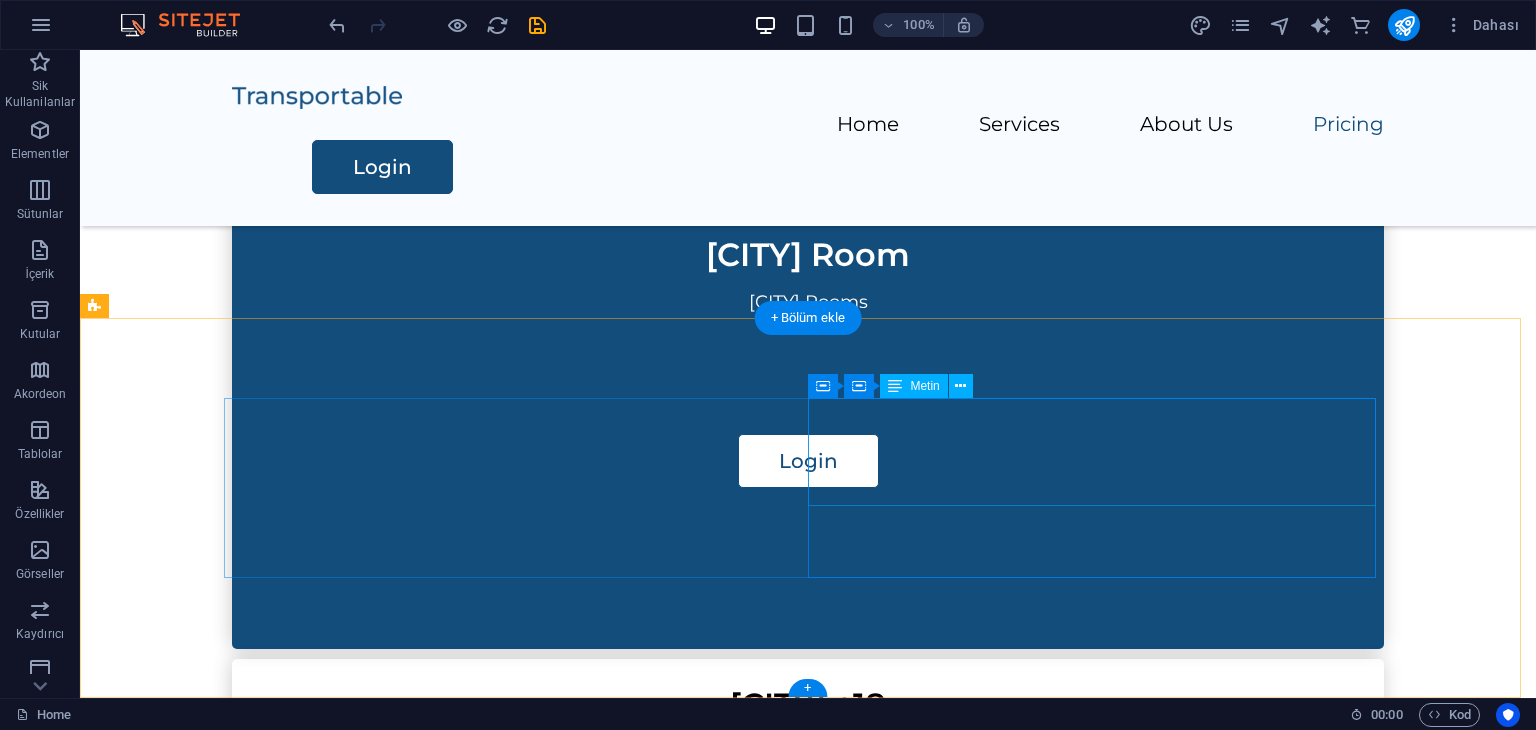 click on "HOME SERVICES ABOUT US" at bounding box center (516, 1947) 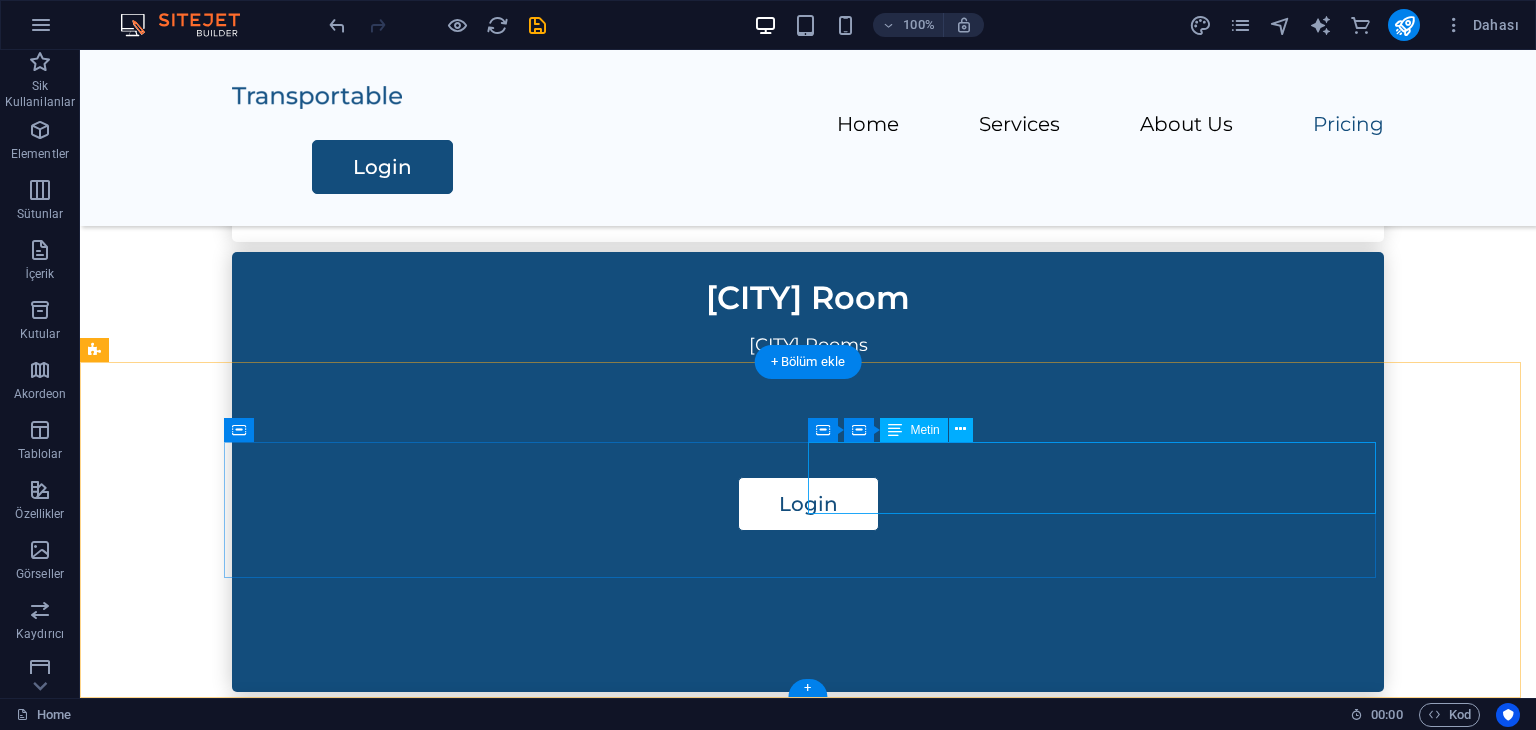 click on "PRICING CONTACT US" at bounding box center (516, 1972) 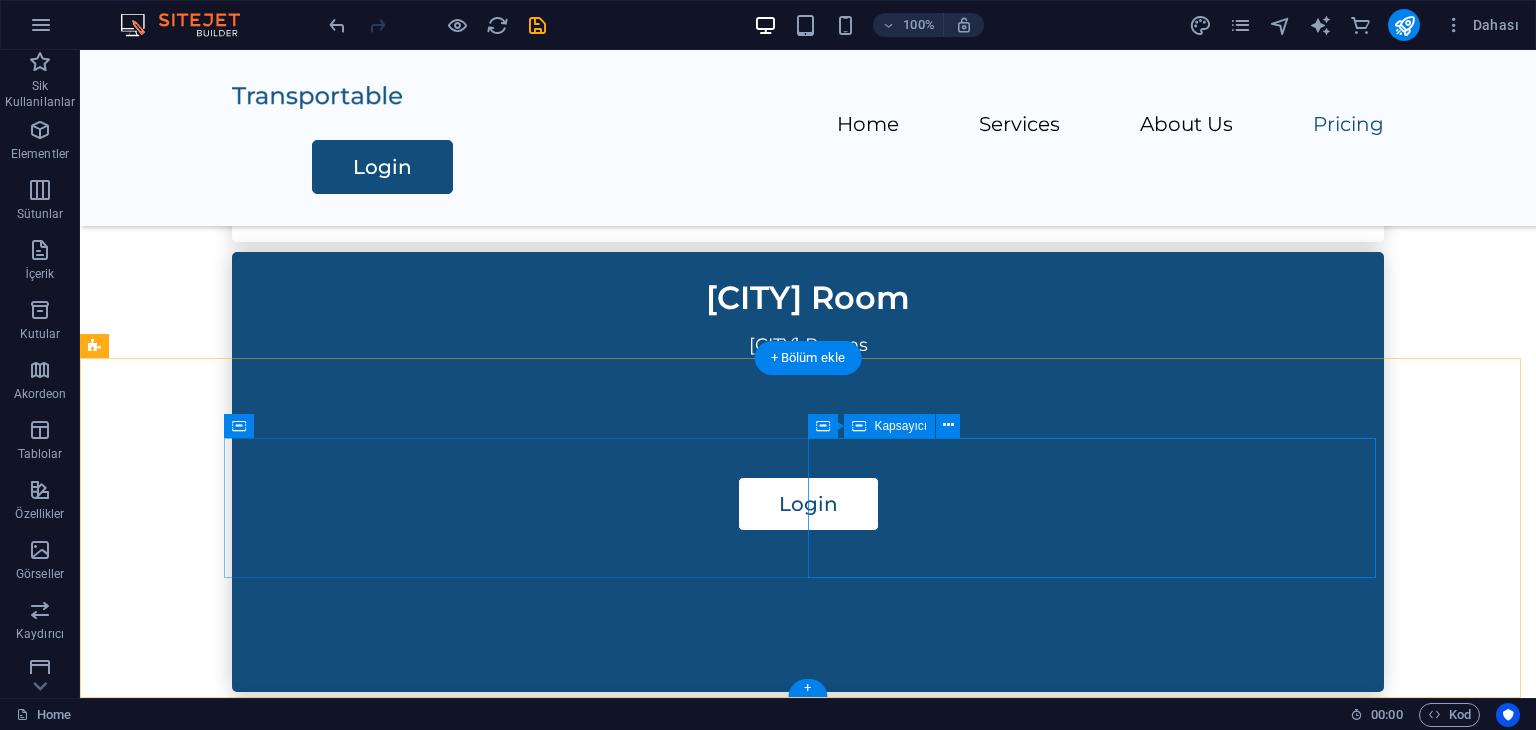 scroll, scrollTop: 1668, scrollLeft: 0, axis: vertical 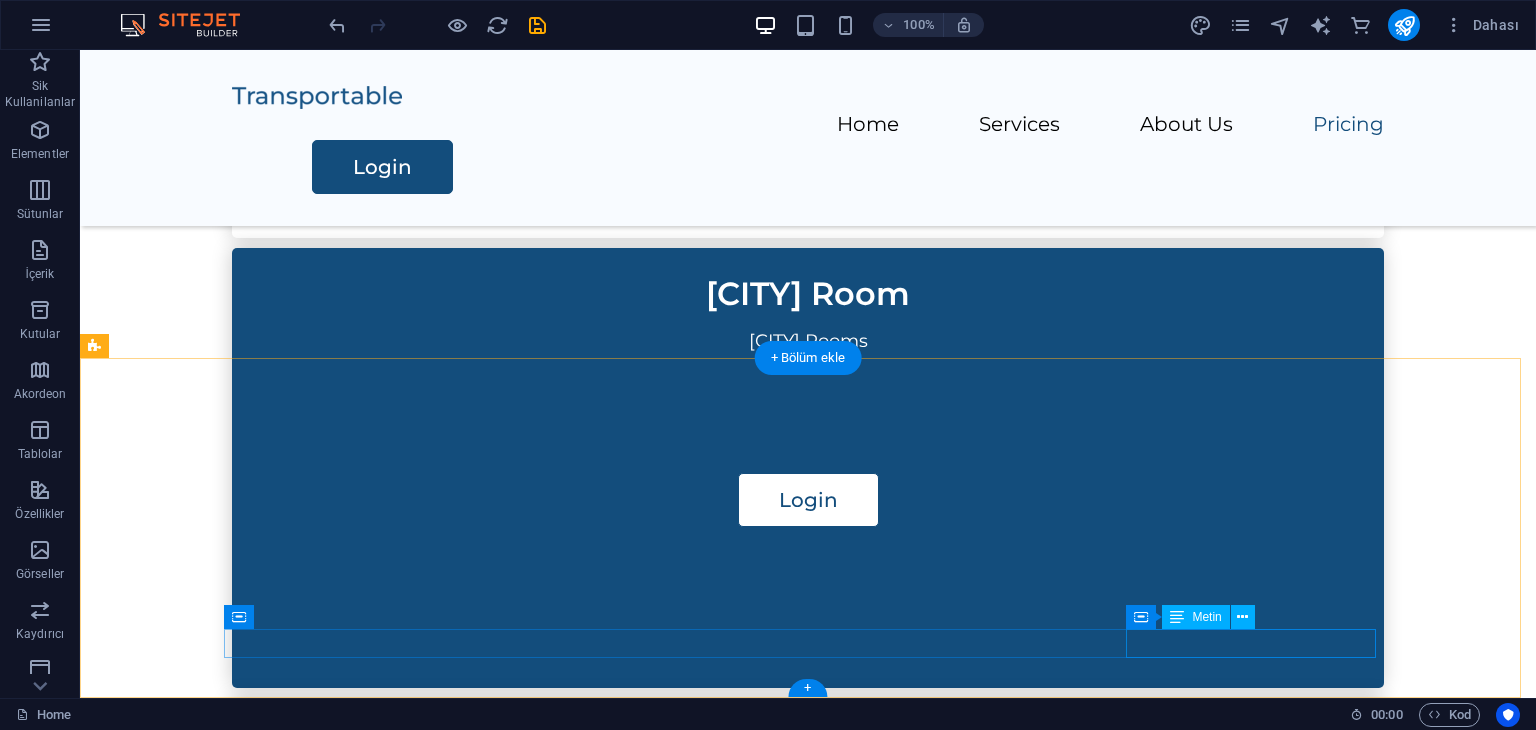 click on "Legal Notice  |  Privacy Policy" at bounding box center [808, 2168] 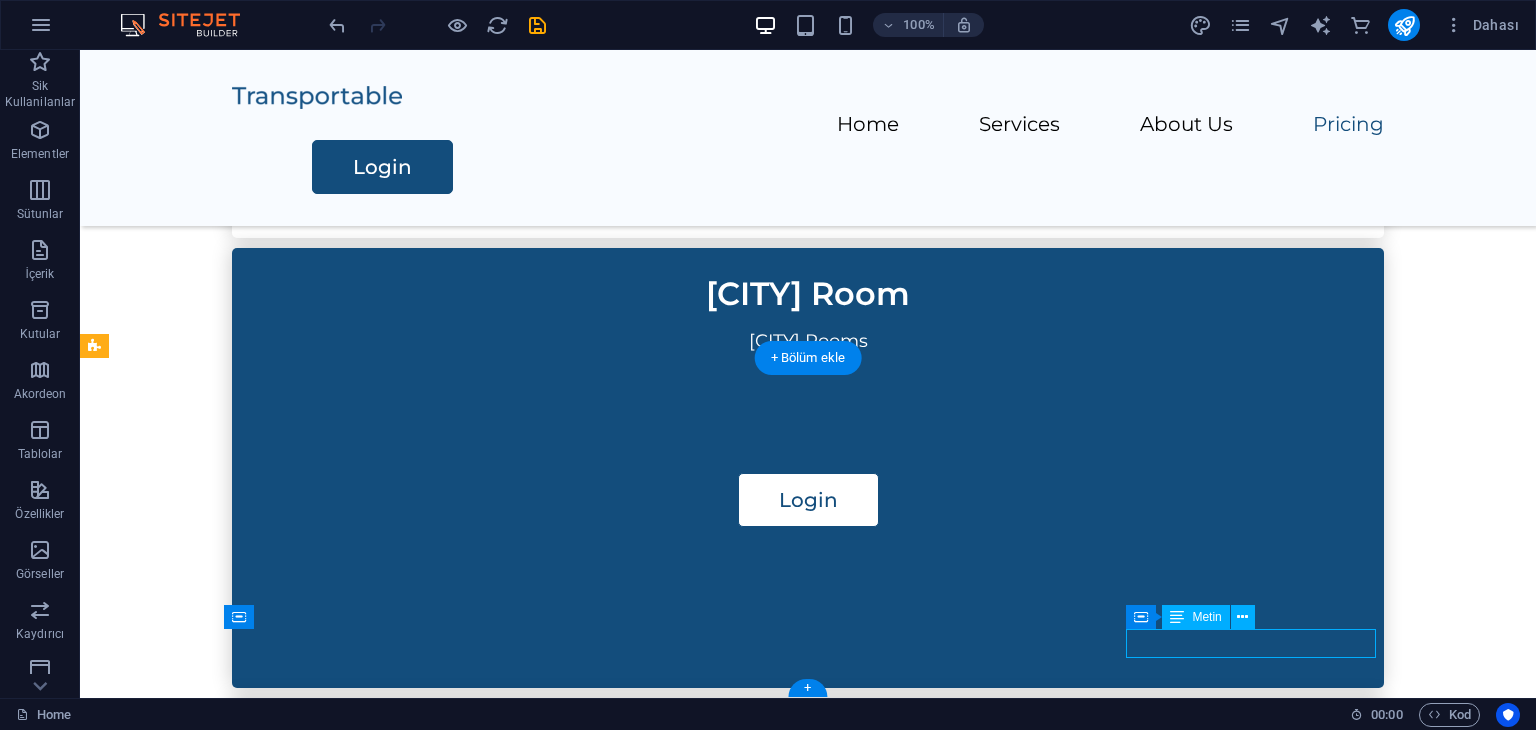click on "Legal Notice  |  Privacy Policy" at bounding box center [808, 2168] 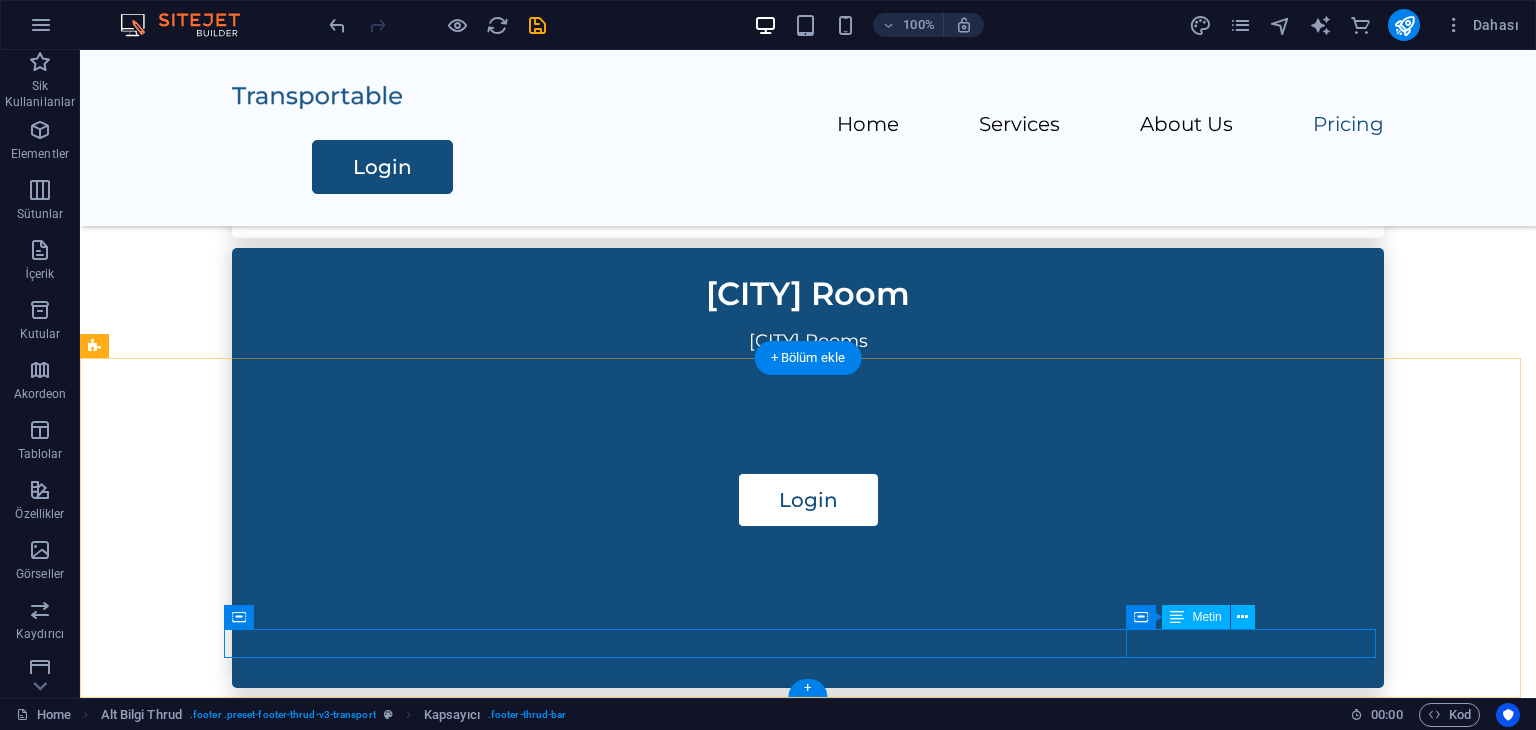 click on "Legal Notice  |  Privacy Policy" at bounding box center [808, 2168] 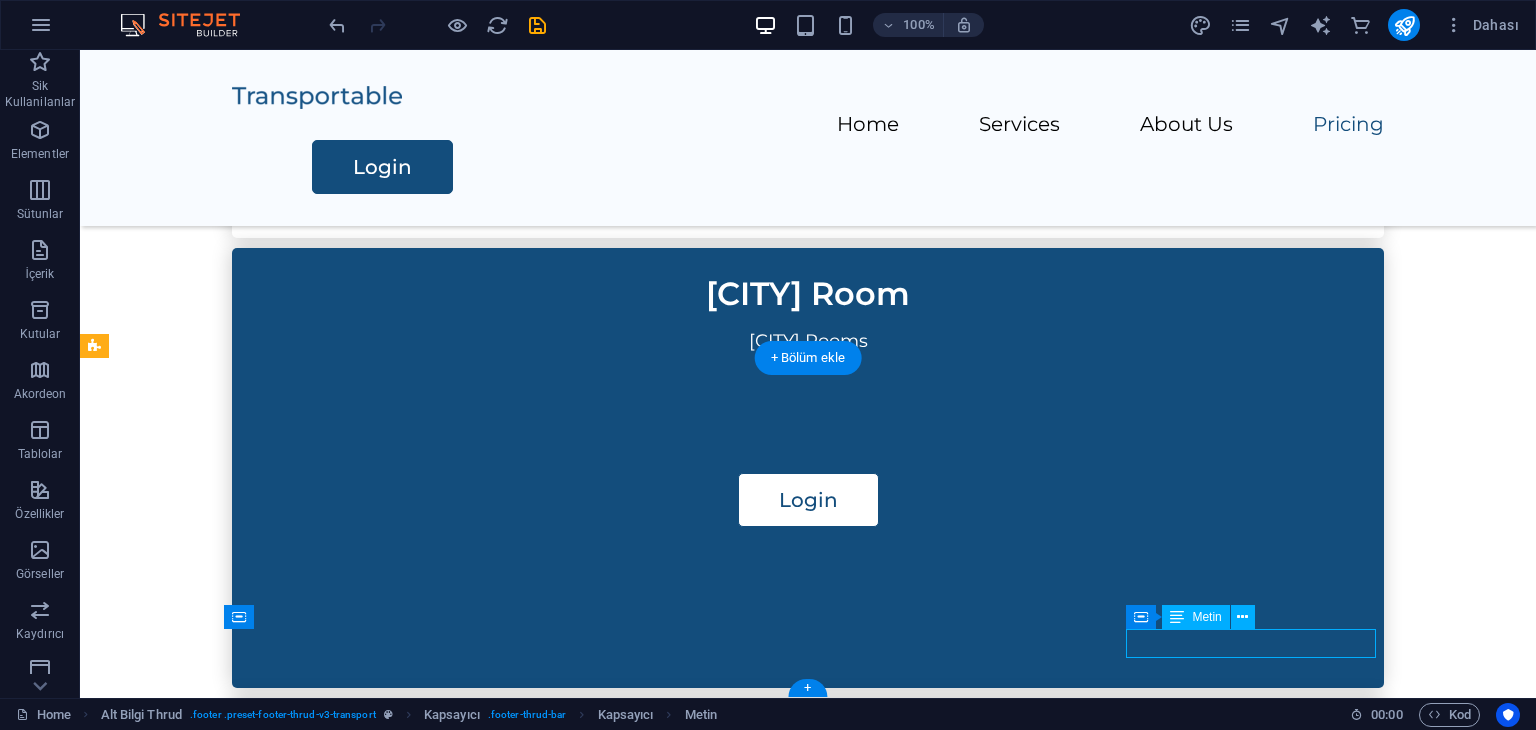 click on "Legal Notice  |  Privacy Policy" at bounding box center [808, 2168] 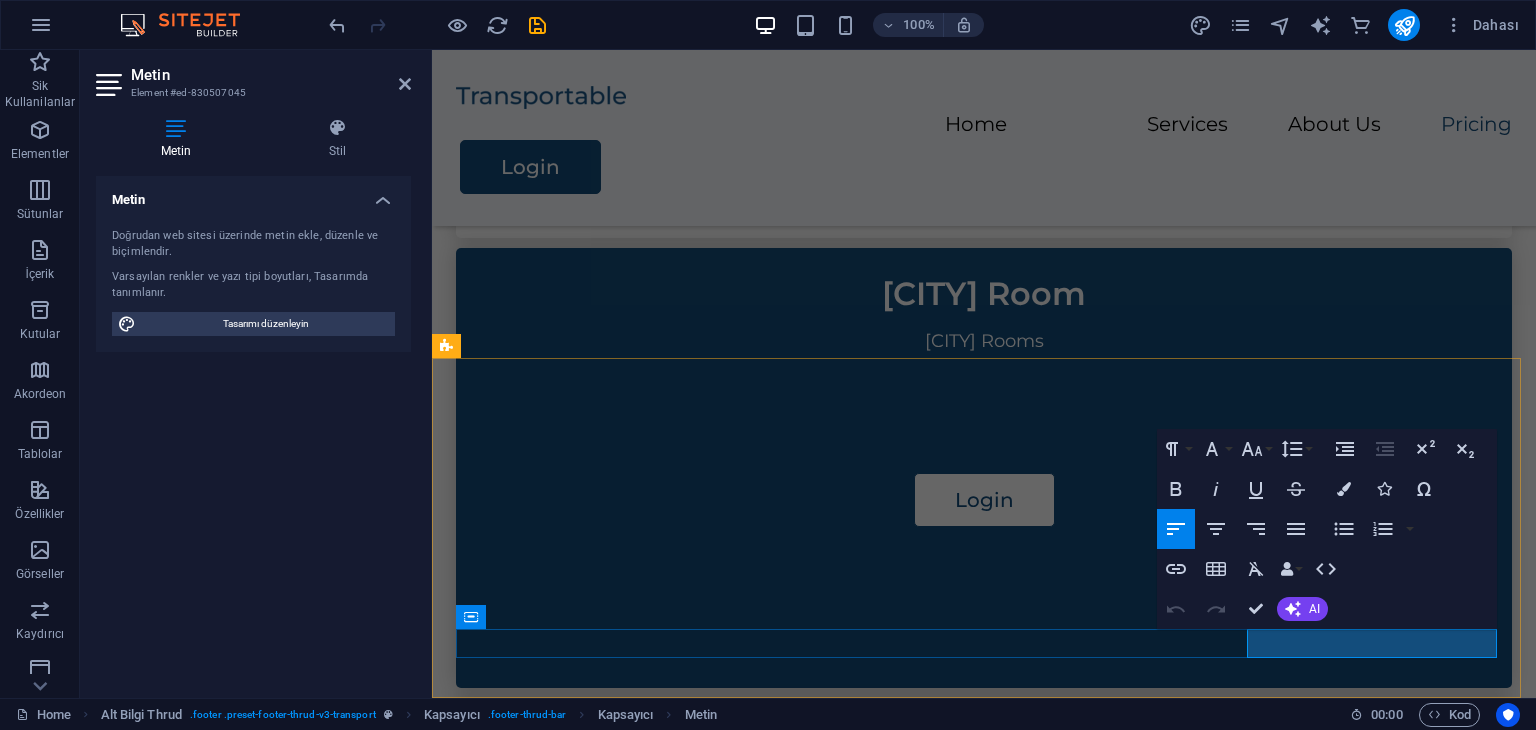 type 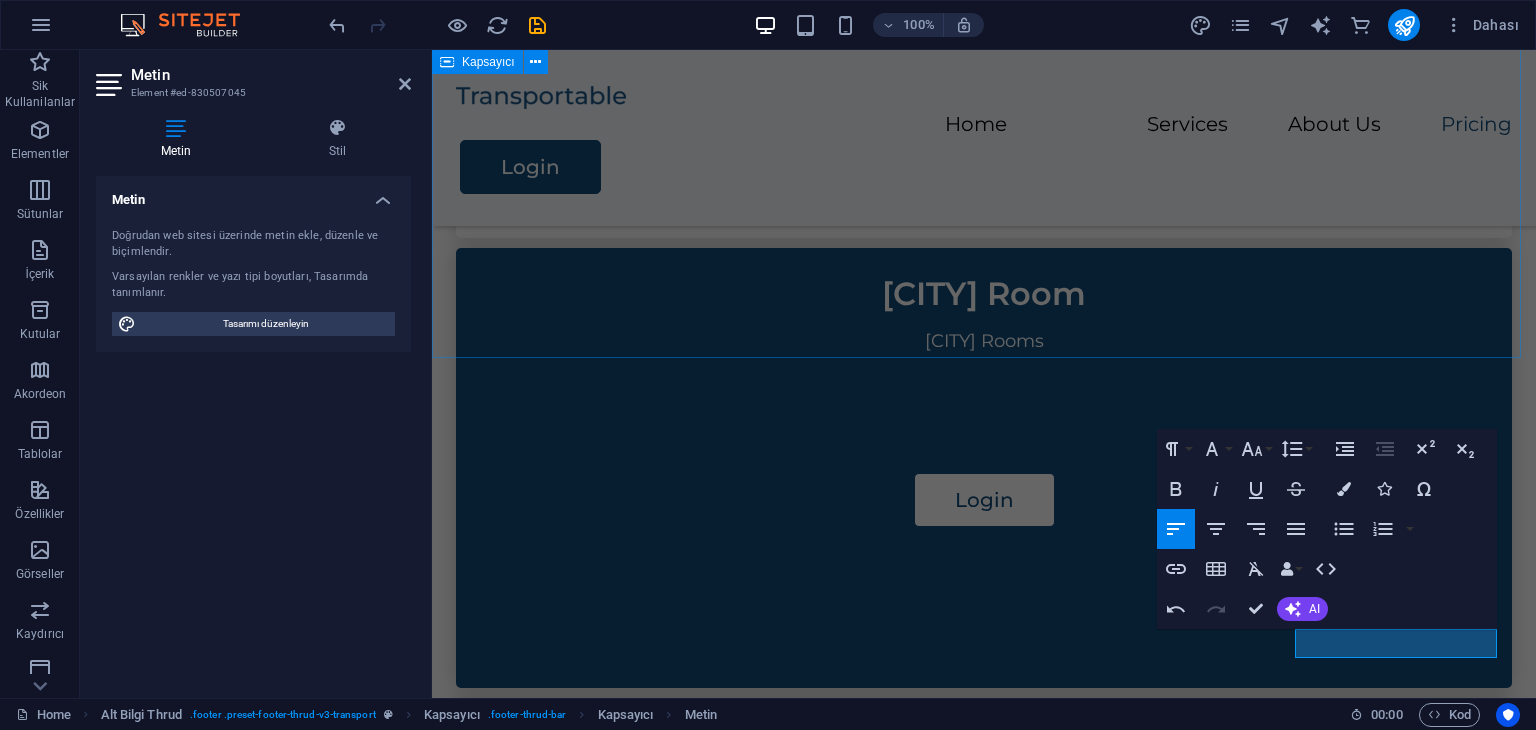 click on "[CITY] Chat Login [CITY] Chat room se juden. [CITY] Chat [CITY] Chat Room Login [CITY] Room [CITY] Rooms Login [CITY] +18 [CITY] +18 Room Login [CITY] city [CITY] City Room Login" at bounding box center (984, 610) 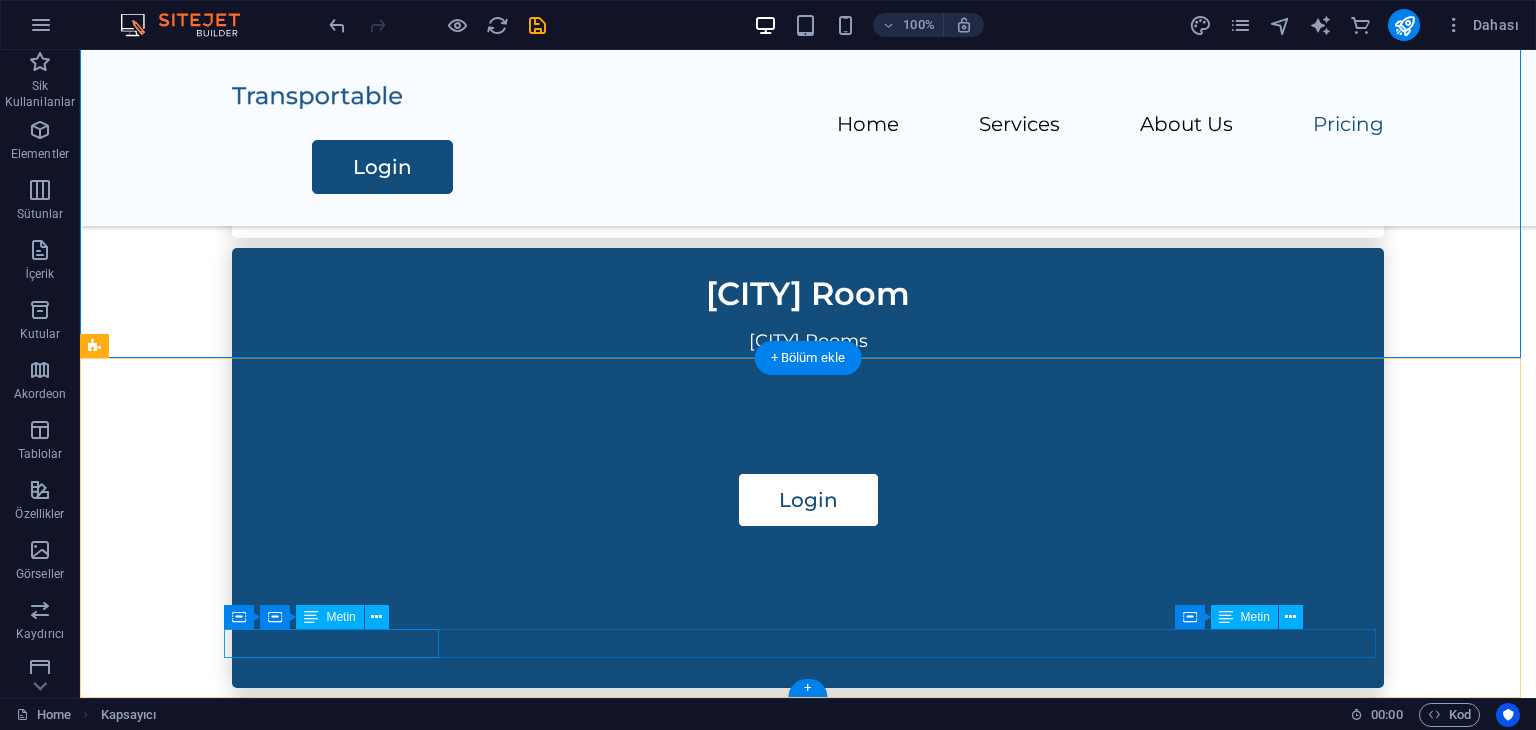 click on "delhichat.chatirc.net" at bounding box center [804, 2139] 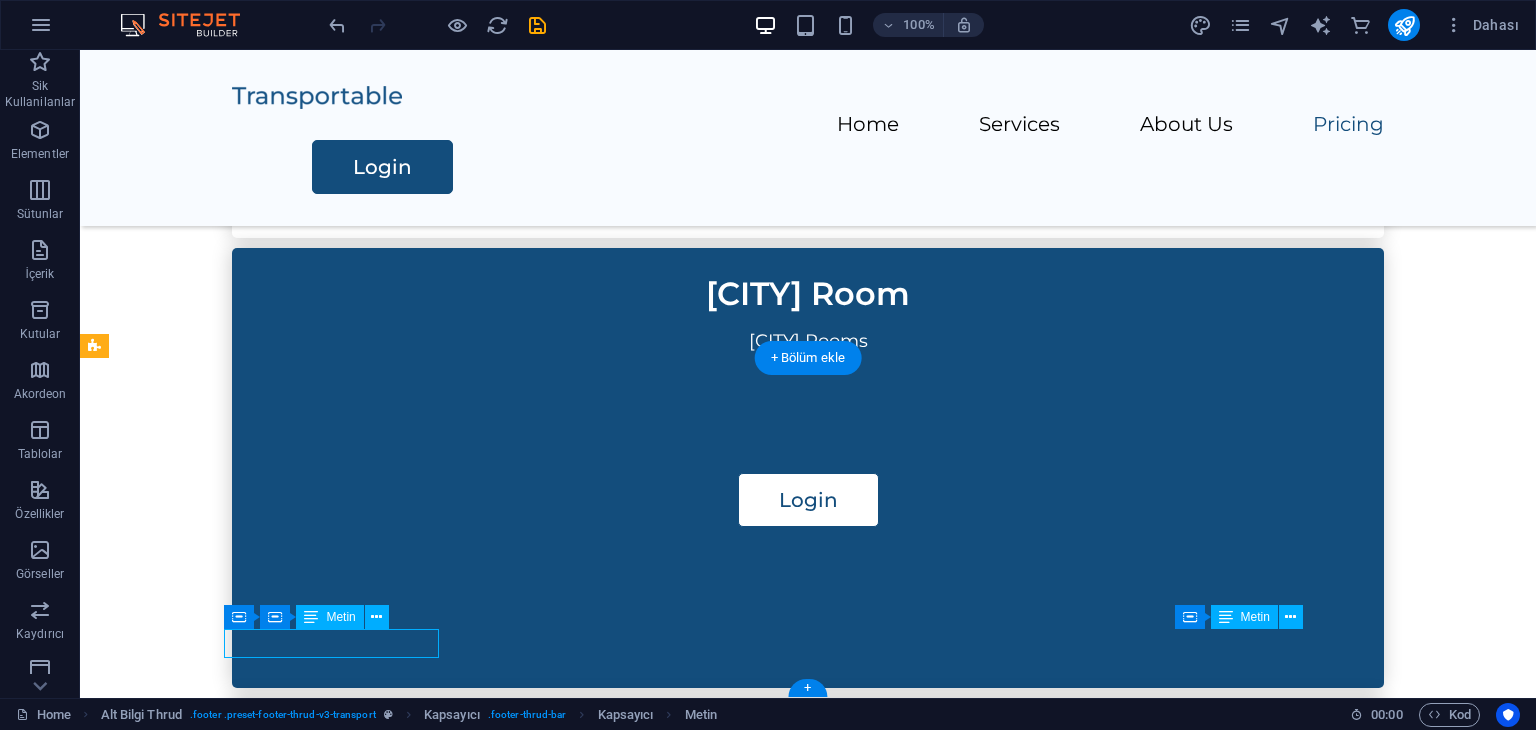 click on "delhichat.chatirc.net" at bounding box center [804, 2139] 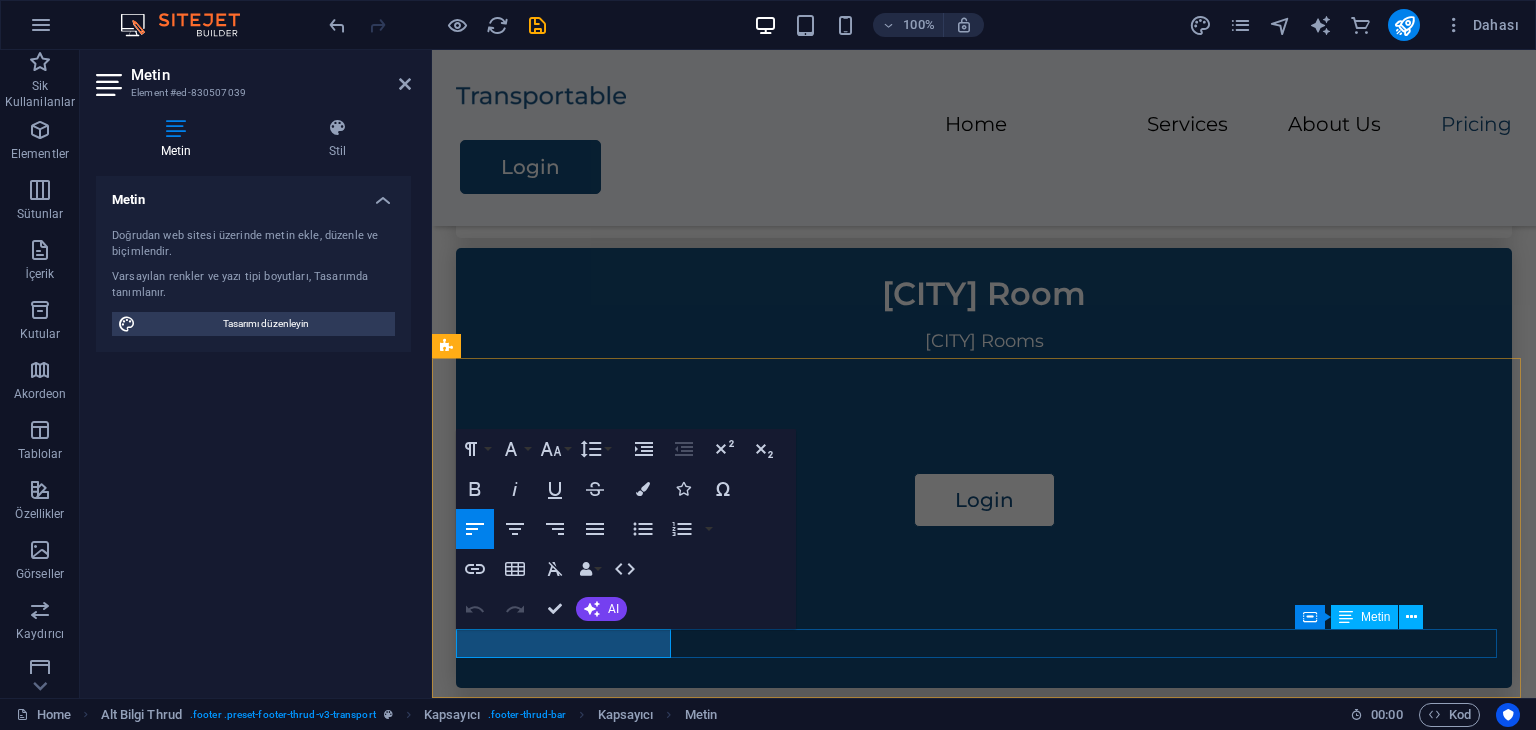 type 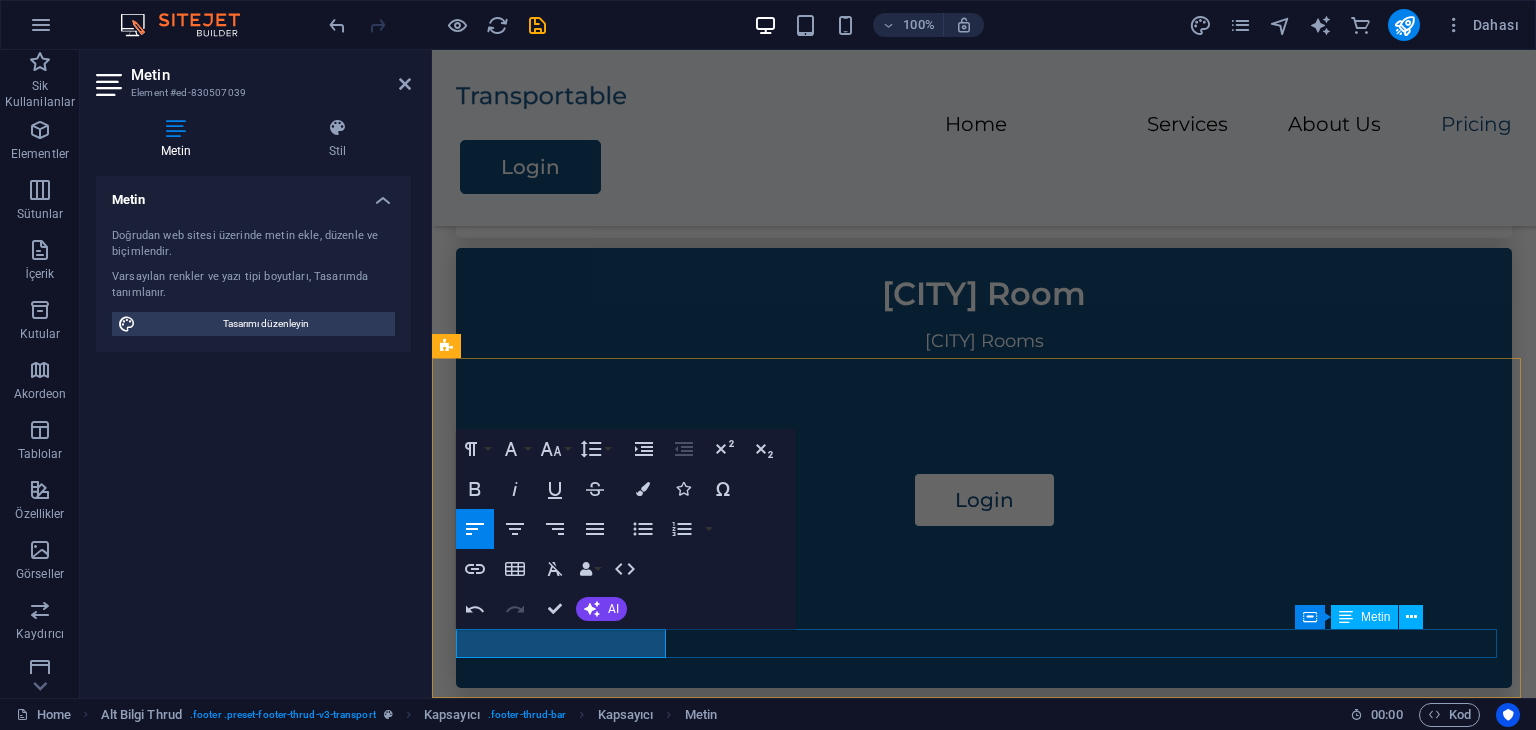 drag, startPoint x: 1034, startPoint y: 687, endPoint x: 603, endPoint y: 636, distance: 434.00693 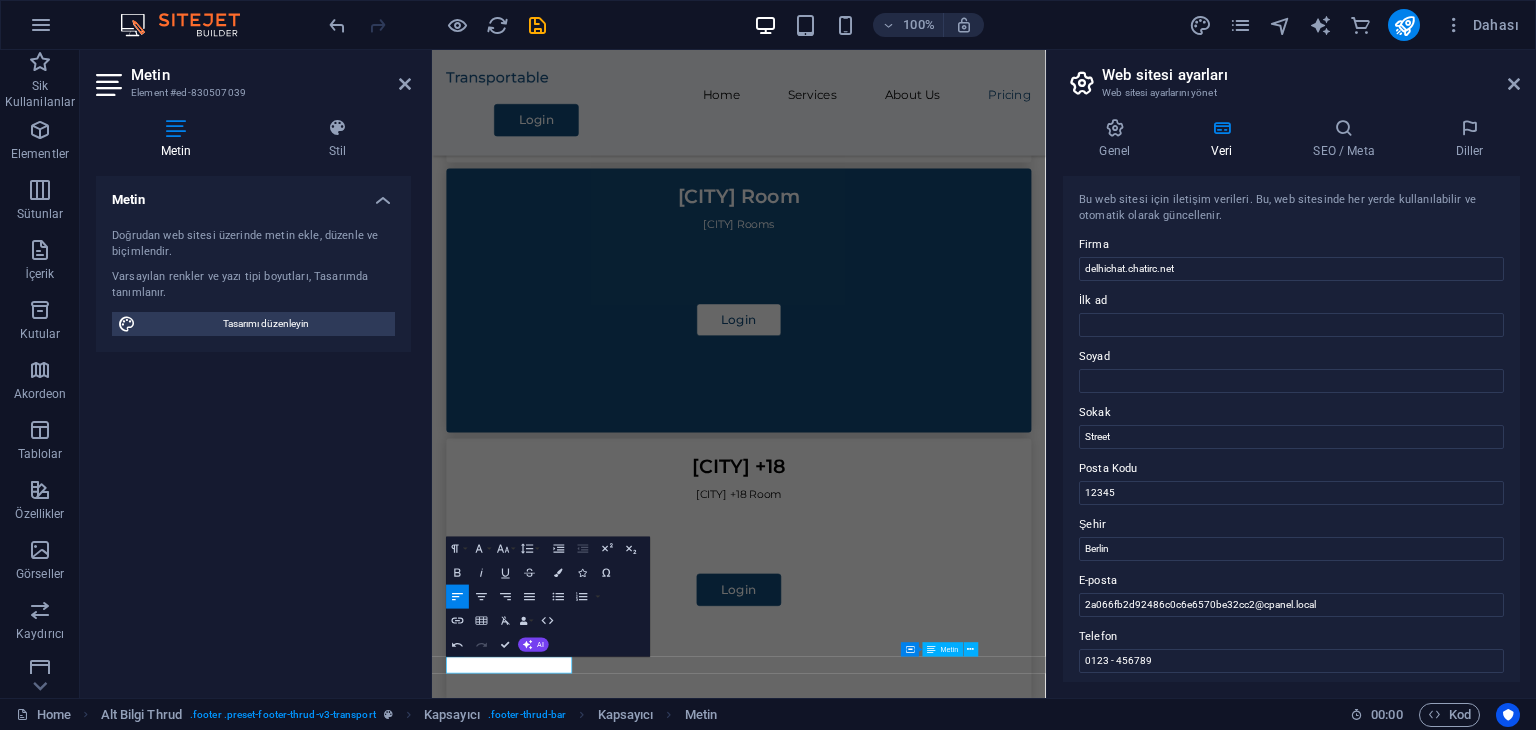 scroll, scrollTop: 1236, scrollLeft: 0, axis: vertical 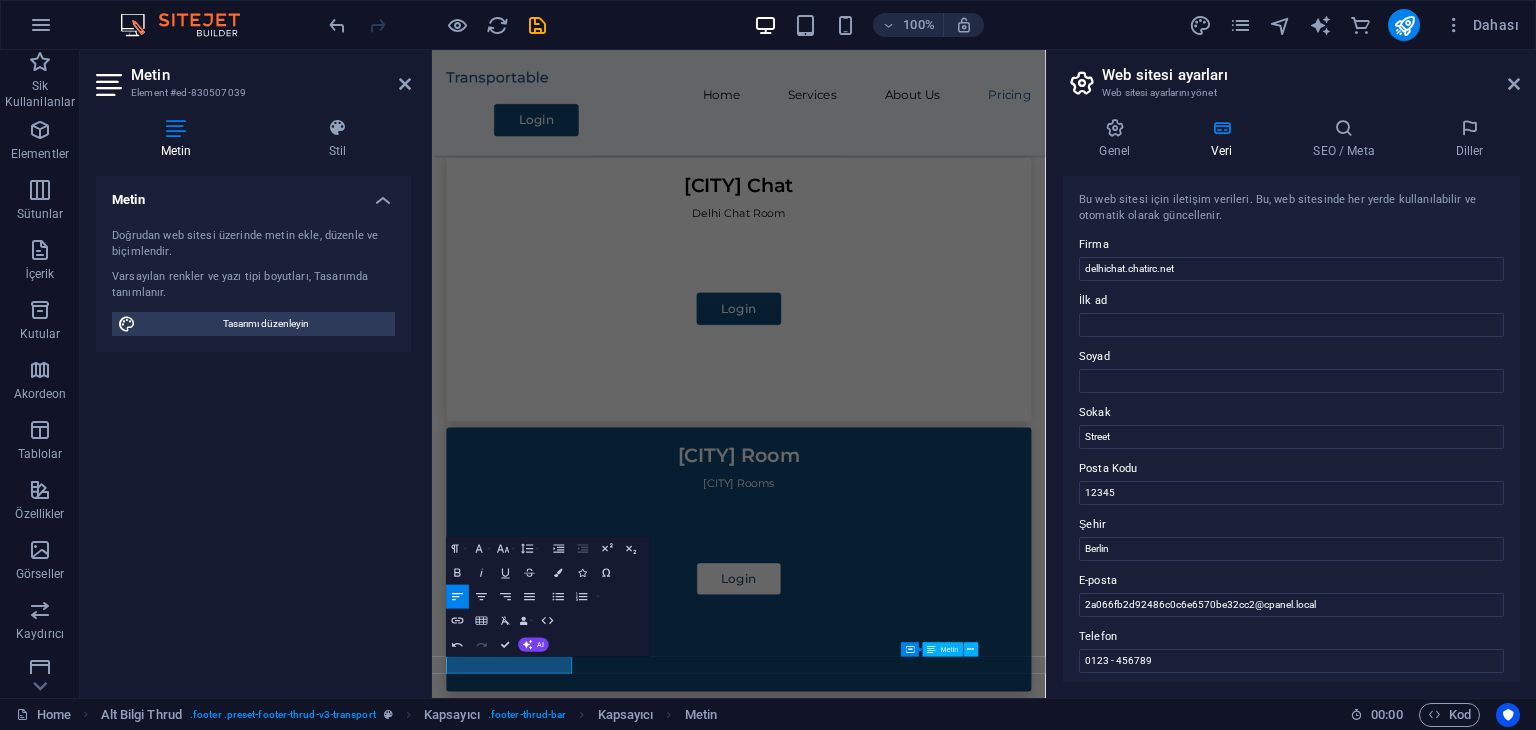 click on "Paragraph Format Normal Heading 1 Heading 2 Heading 3 Heading 4 Heading 5 Heading 6 Code Font Family Arial Georgia Impact Tahoma Times New Roman Verdana Montserrat Font Size 8 9 10 11 12 14 18 24 30 36 48 60 72 96 Line Height Default Single 1.15 1.5 Double Increase Indent Decrease Indent Superscript Subscript Bold Italic Underline Strikethrough Colors Icons Special Characters Align Left Align Center Align Right Align Justify Unordered List   Default Circle Disc Square    Ordered List   Default Lower Alpha Lower Greek Lower Roman Upper Alpha Upper Roman    Insert Link Insert Table Clear Formatting Data Bindings Firma [FIRST] [LAST] Sokak [POSTAL_CODE] Şehir [CITY] E-posta [EMAIL] Telefon [PHONE]Cep Fax Özel alan 1 Özel alan 2 Özel alan 3 Özel alan 4 Özel alan 5 Özel alan 6 HTML Undo Redo Confirm (Ctrl+⏎) AI Geliştir Kısalt Uzat İmlayı ve dil bilgisini düzelt Şu dile çevir: İngilizce Metin üret" at bounding box center [548, 596] 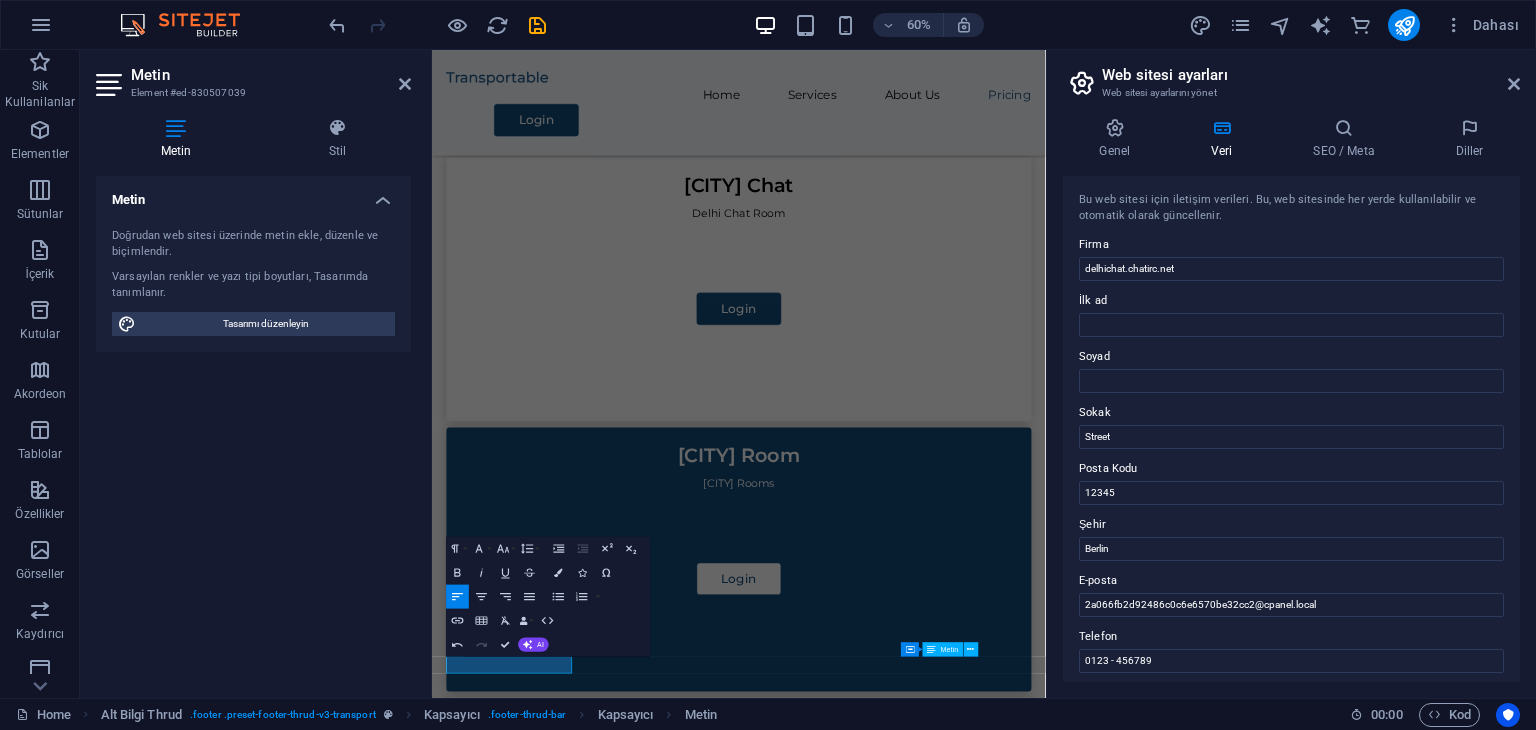 click on "Paragraph Format Normal Heading 1 Heading 2 Heading 3 Heading 4 Heading 5 Heading 6 Code Font Family Arial Georgia Impact Tahoma Times New Roman Verdana Montserrat Font Size 8 9 10 11 12 14 18 24 30 36 48 60 72 96 Line Height Default Single 1.15 1.5 Double Increase Indent Decrease Indent Superscript Subscript Bold Italic Underline Strikethrough Colors Icons Special Characters Align Left Align Center Align Right Align Justify Unordered List   Default Circle Disc Square    Ordered List   Default Lower Alpha Lower Greek Lower Roman Upper Alpha Upper Roman    Insert Link Insert Table Clear Formatting Data Bindings Firma [FIRST] [LAST] Sokak [POSTAL_CODE] Şehir [CITY] E-posta [EMAIL] Telefon [PHONE]Cep Fax Özel alan 1 Özel alan 2 Özel alan 3 Özel alan 4 Özel alan 5 Özel alan 6 HTML Undo Redo Confirm (Ctrl+⏎) AI Geliştir Kısalt Uzat İmlayı ve dil bilgisini düzelt Şu dile çevir: İngilizce Metin üret" at bounding box center (548, 596) 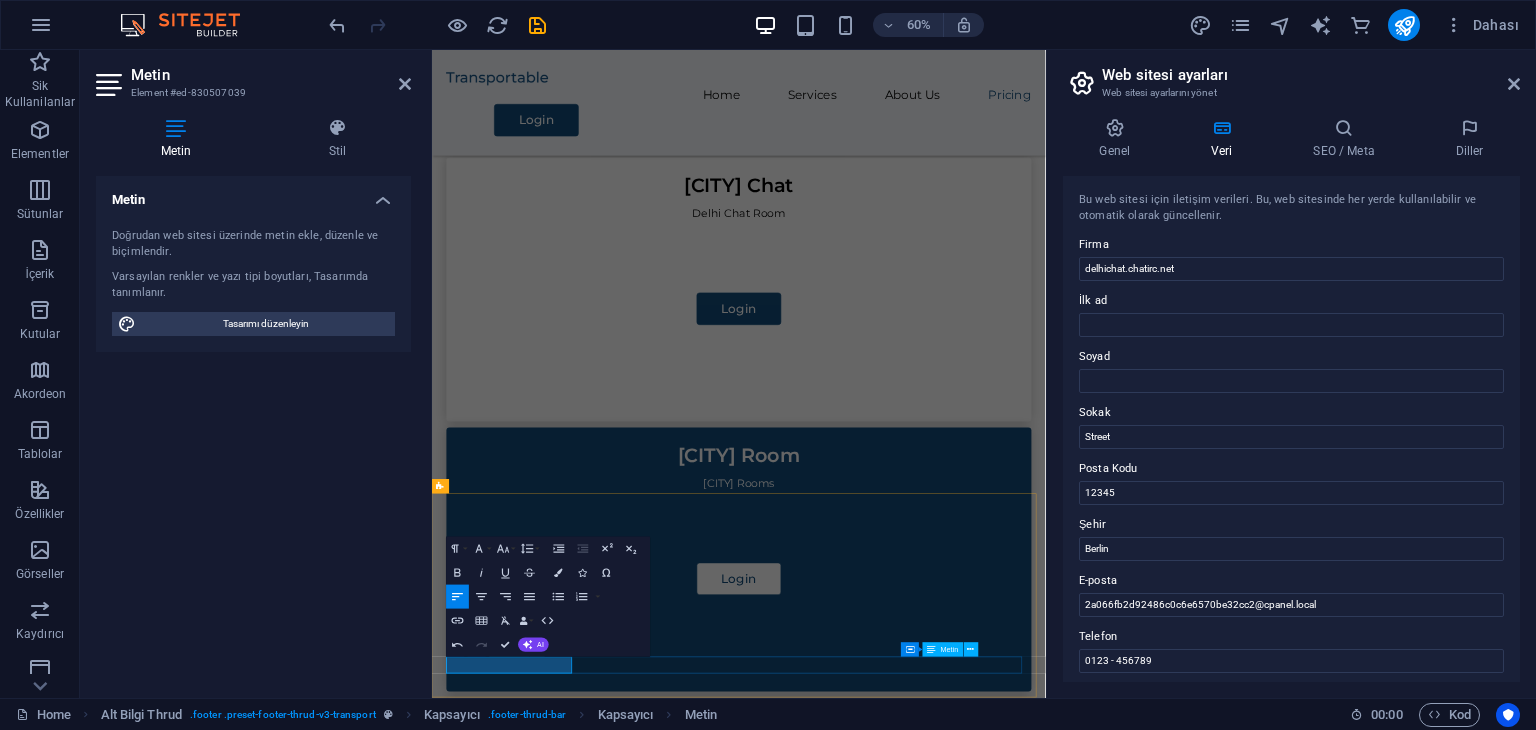 click on "delhichat.chatirc.net" at bounding box center [548, 2571] 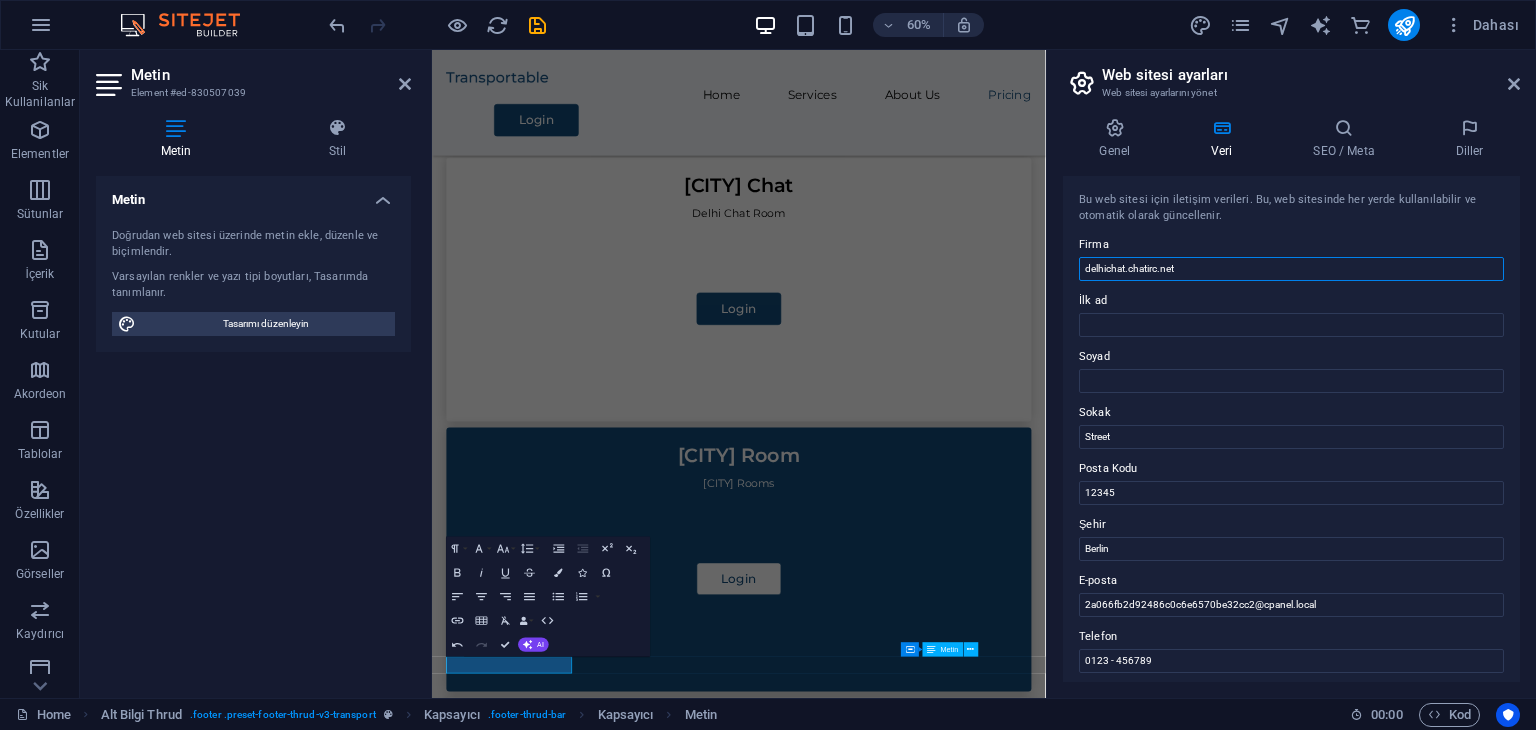 drag, startPoint x: 1065, startPoint y: 254, endPoint x: 1045, endPoint y: 252, distance: 20.09975 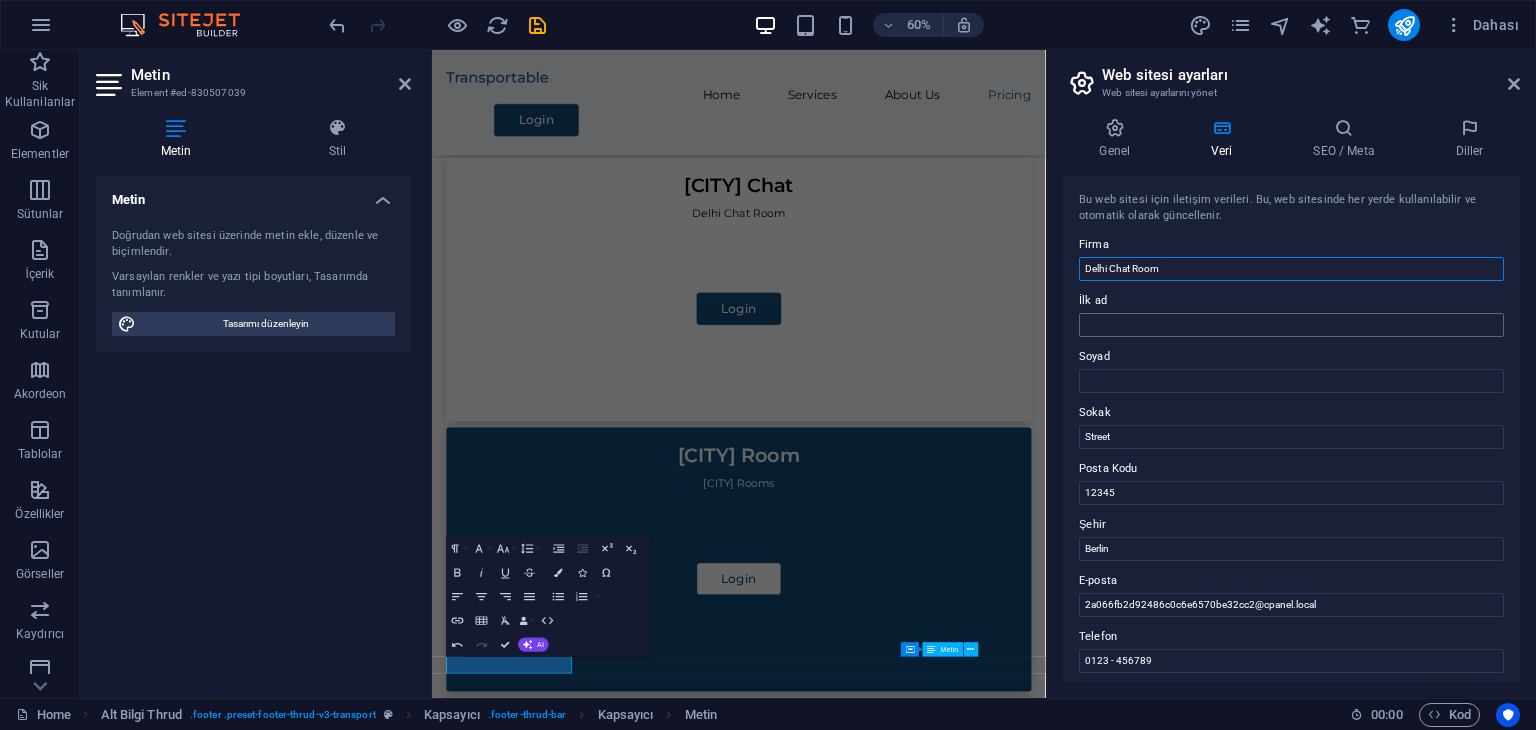 type on "Delhi Chat Room" 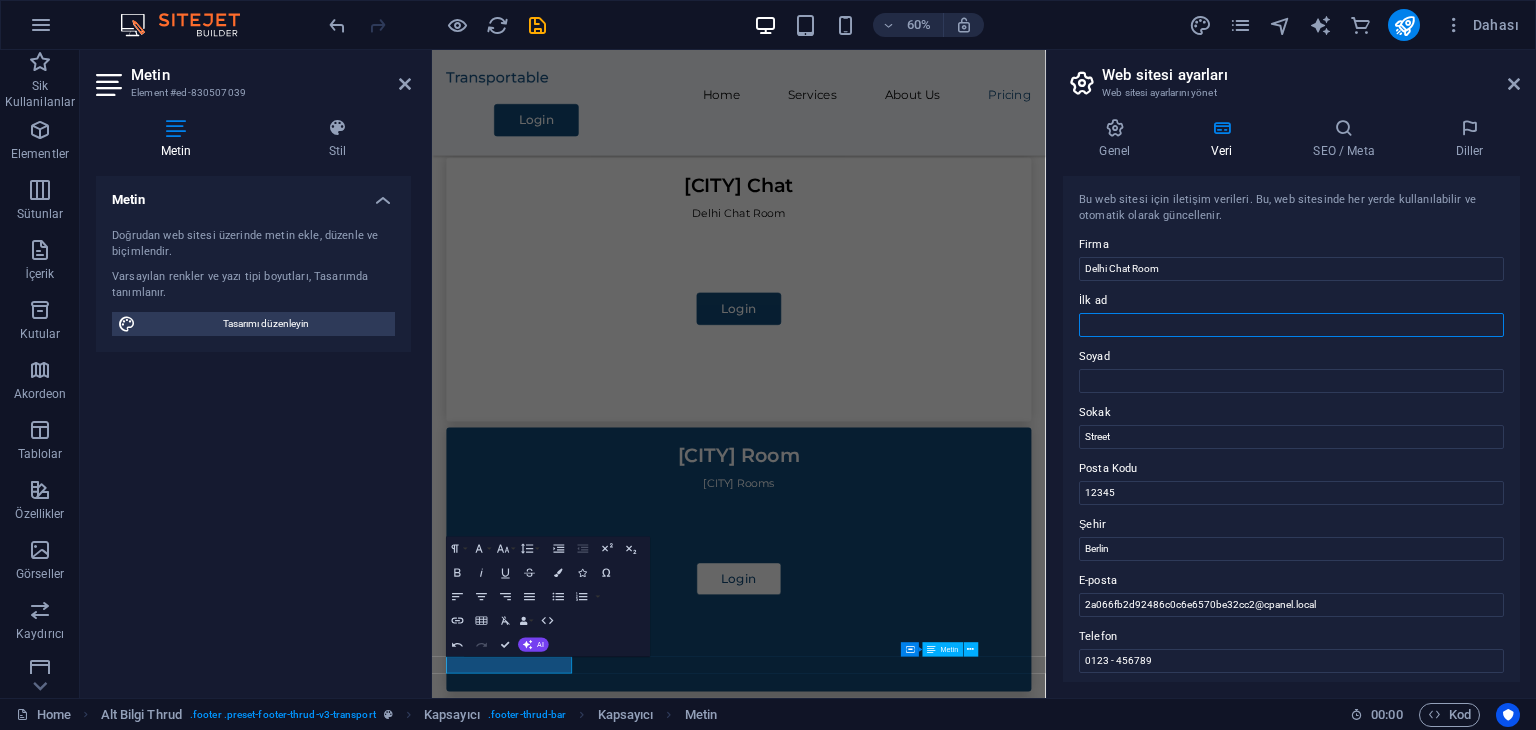 click on "İlk ad" at bounding box center [1291, 325] 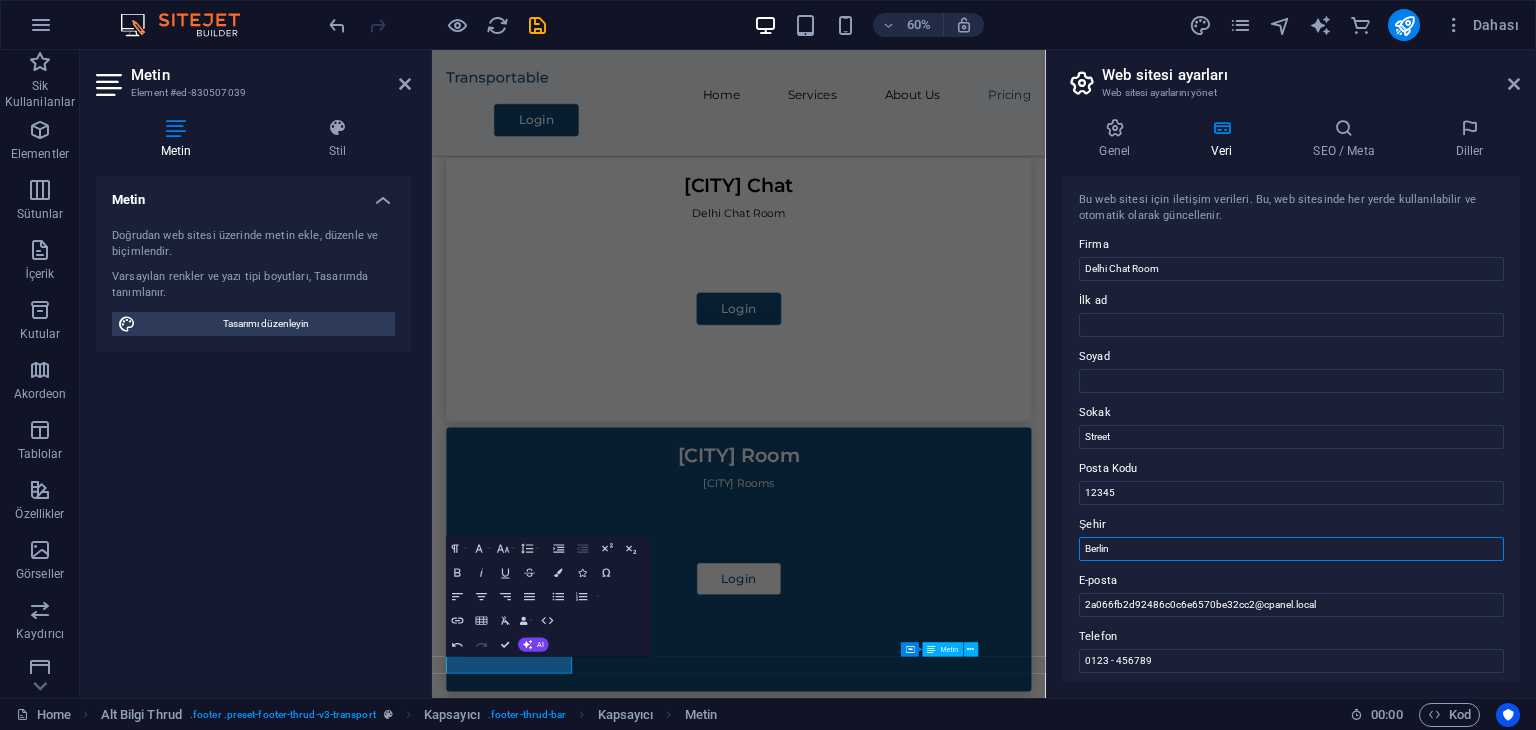 drag, startPoint x: 1128, startPoint y: 555, endPoint x: 1064, endPoint y: 549, distance: 64.28063 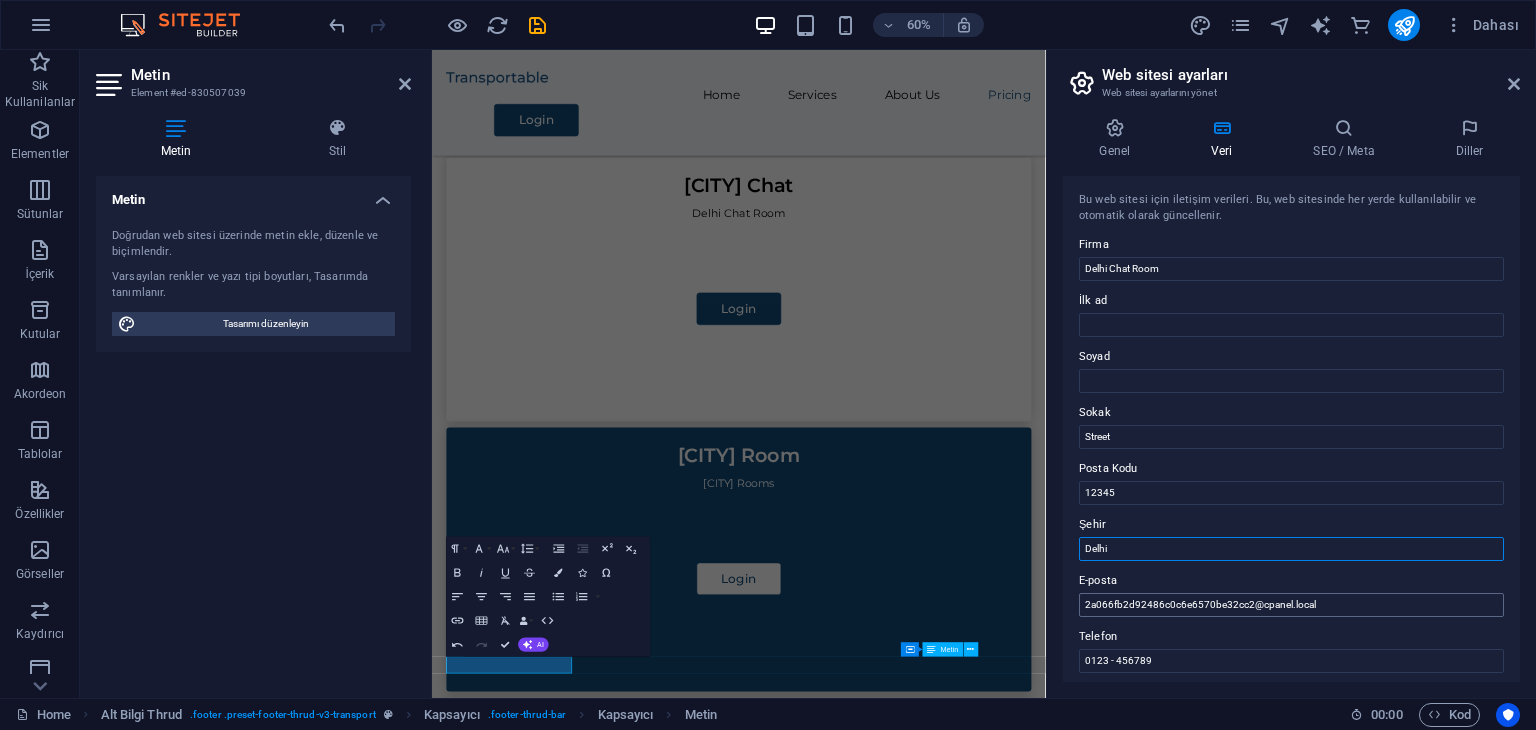 type on "Delhi" 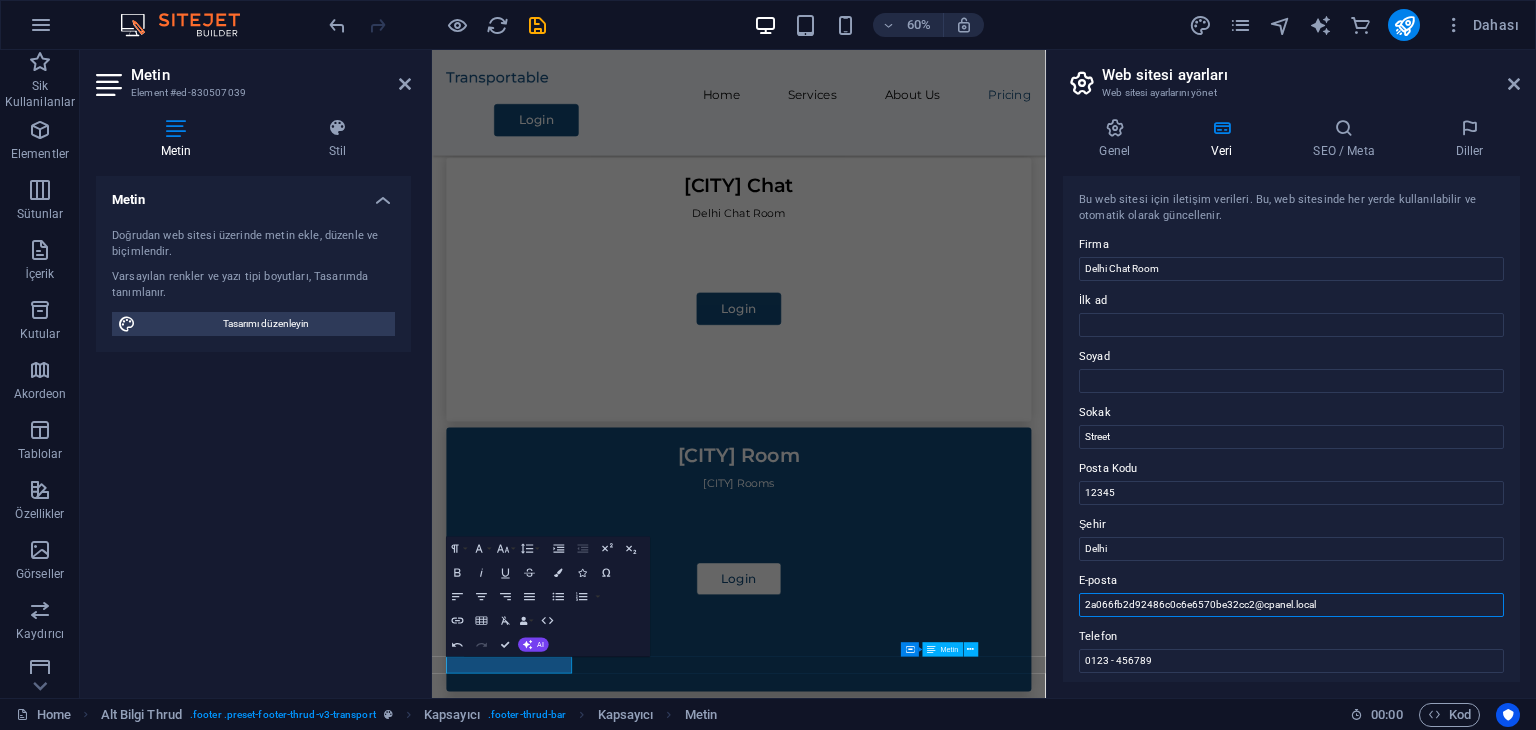 drag, startPoint x: 1768, startPoint y: 654, endPoint x: 1442, endPoint y: 949, distance: 439.6601 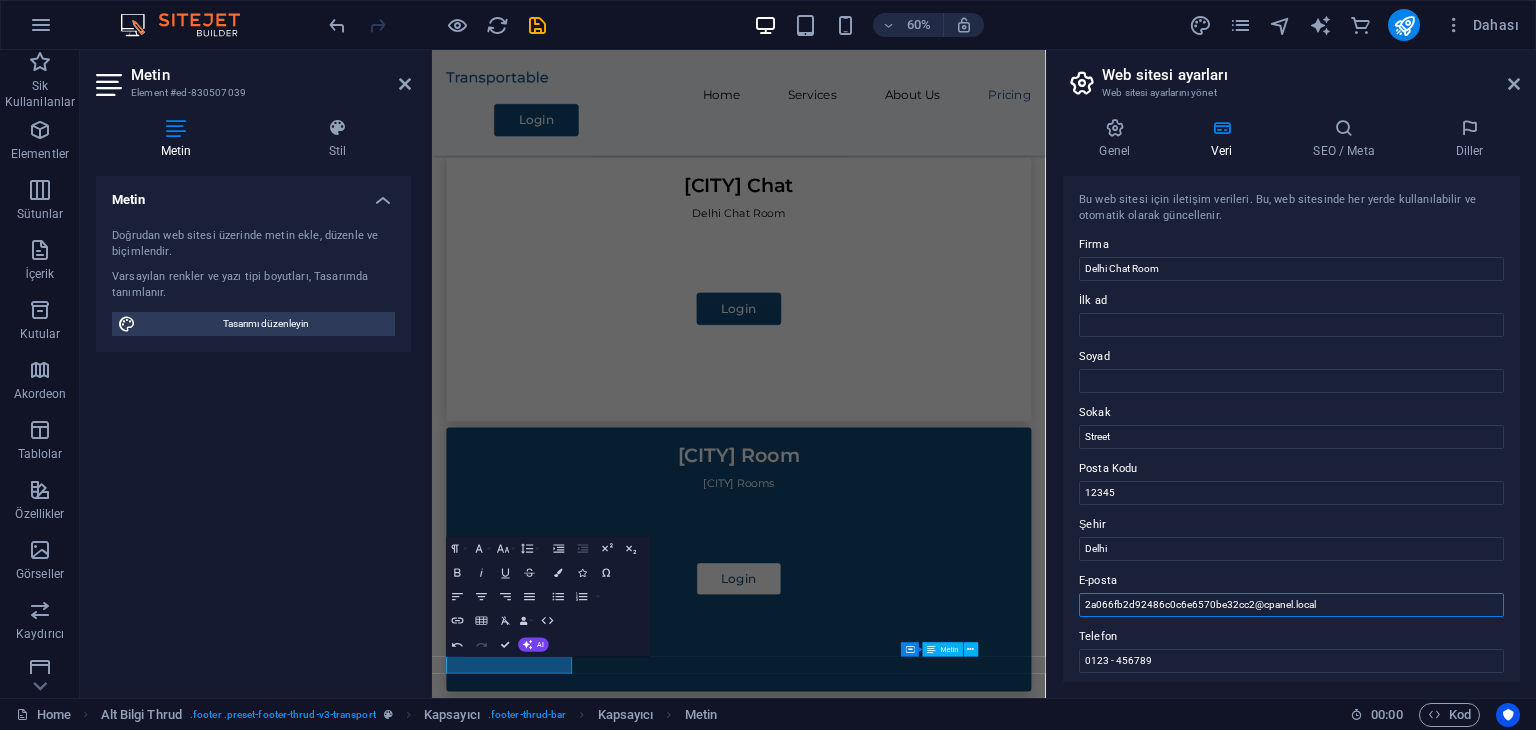 click on "2a066fb2d92486c0c6e6570be32cc2@cpanel.local" at bounding box center (1291, 605) 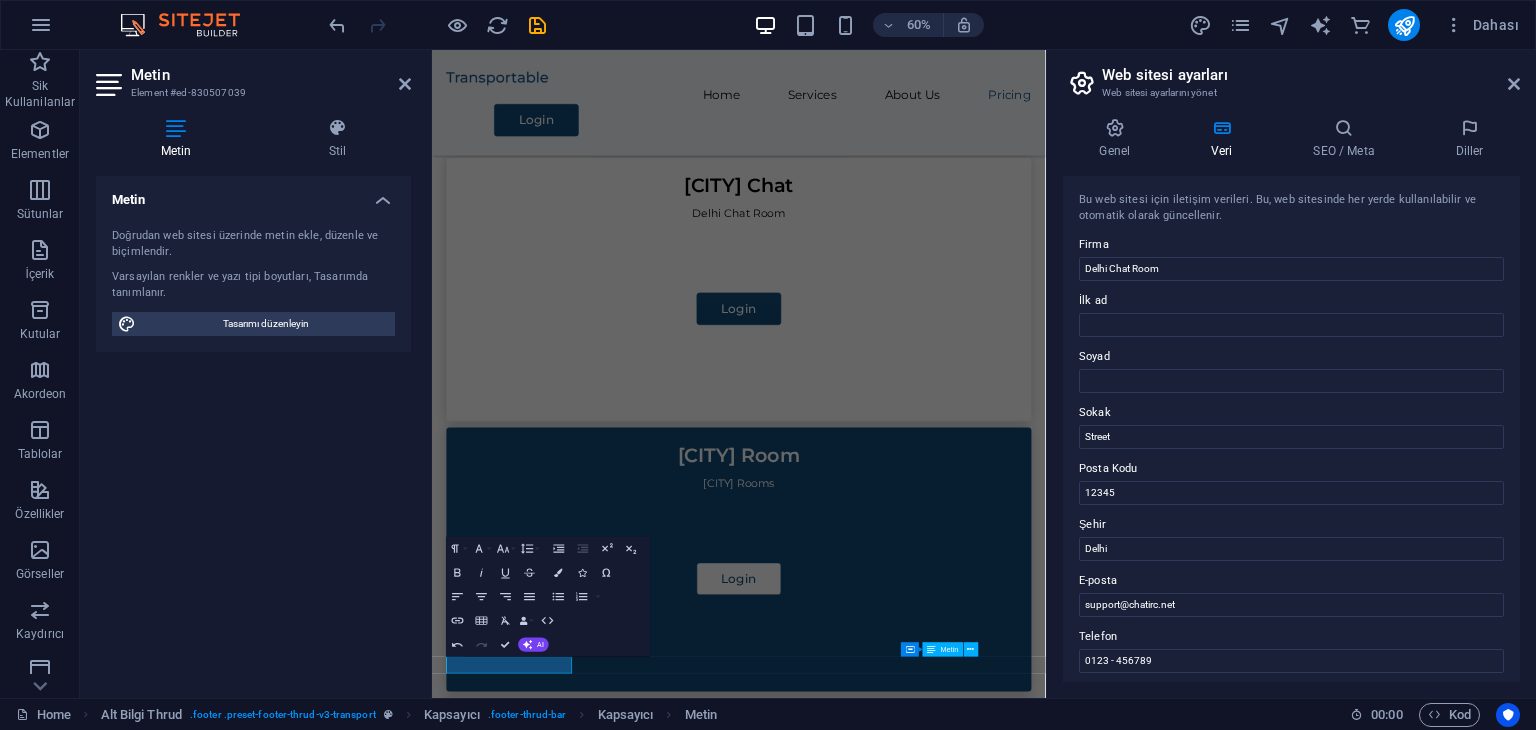 click on "Şehir" at bounding box center (1291, 525) 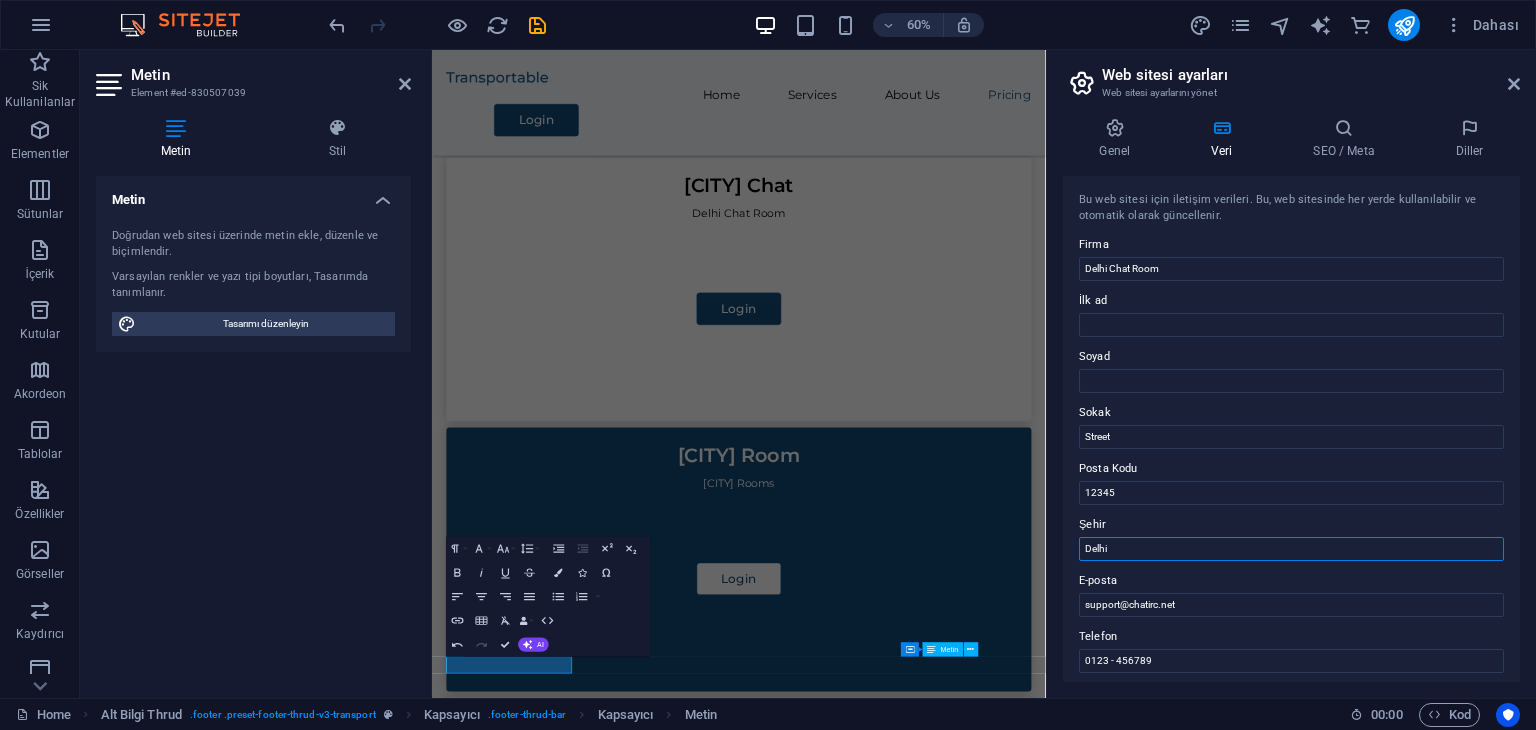click on "Delhi" at bounding box center [1291, 549] 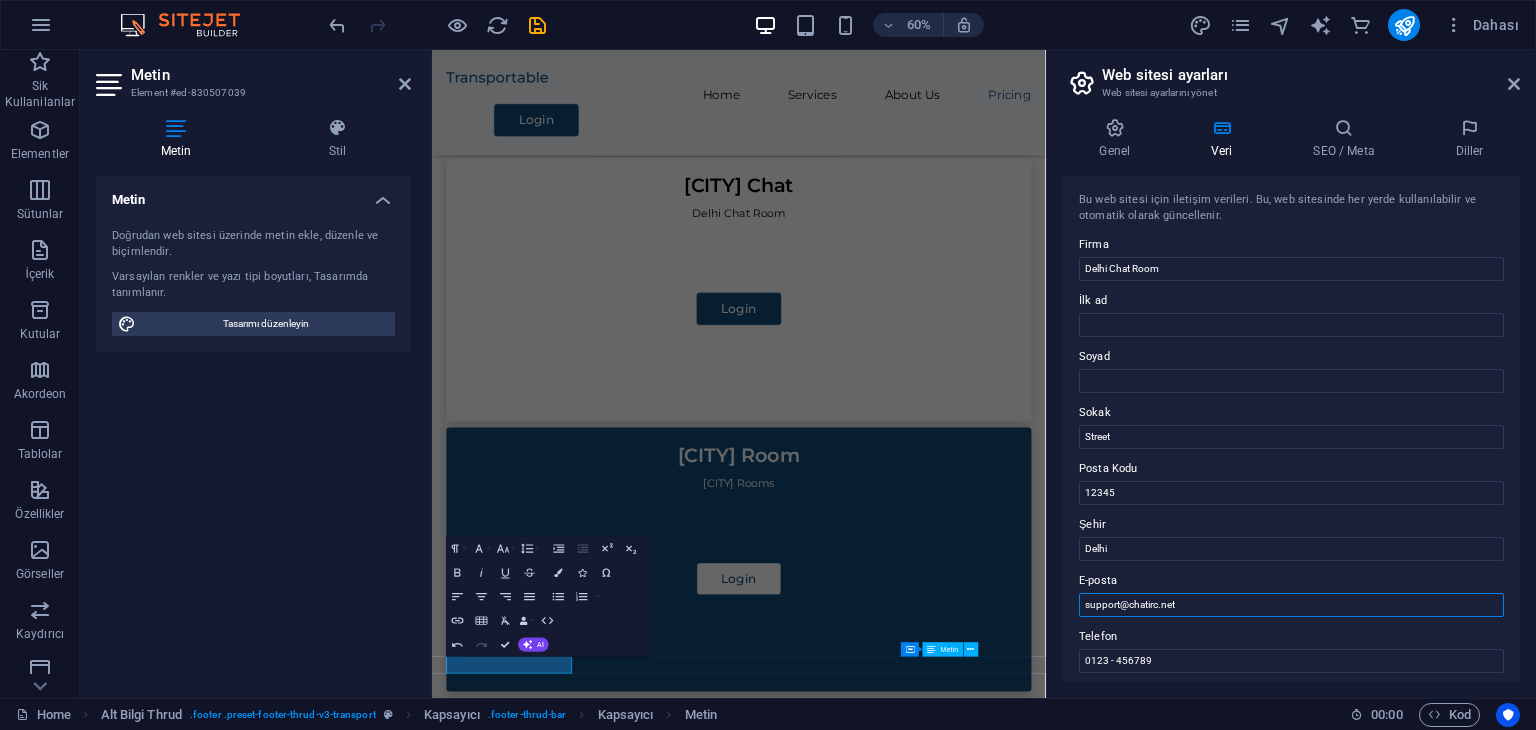 drag, startPoint x: 1118, startPoint y: 604, endPoint x: 1072, endPoint y: 605, distance: 46.010868 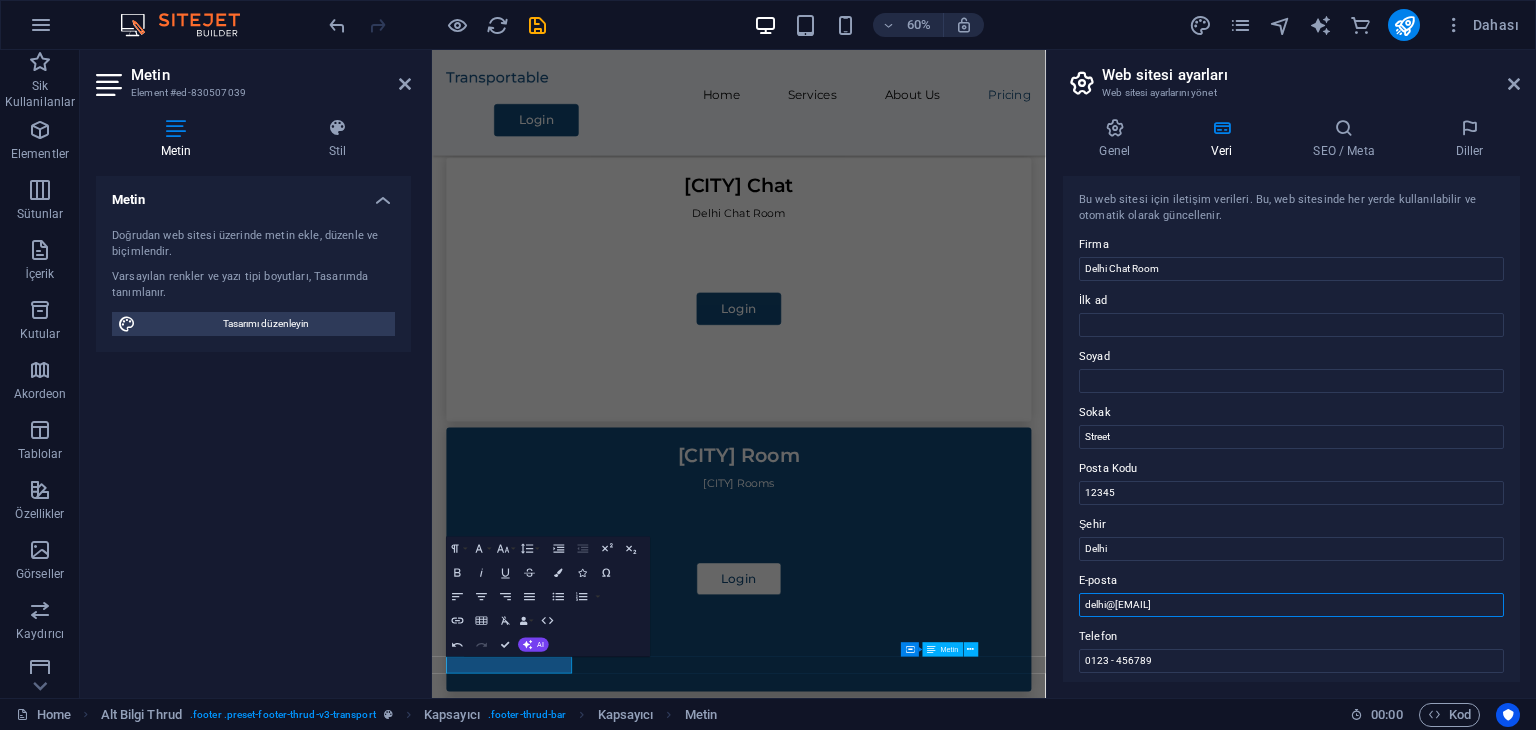 click on "delhi@[EMAIL]" at bounding box center (1291, 605) 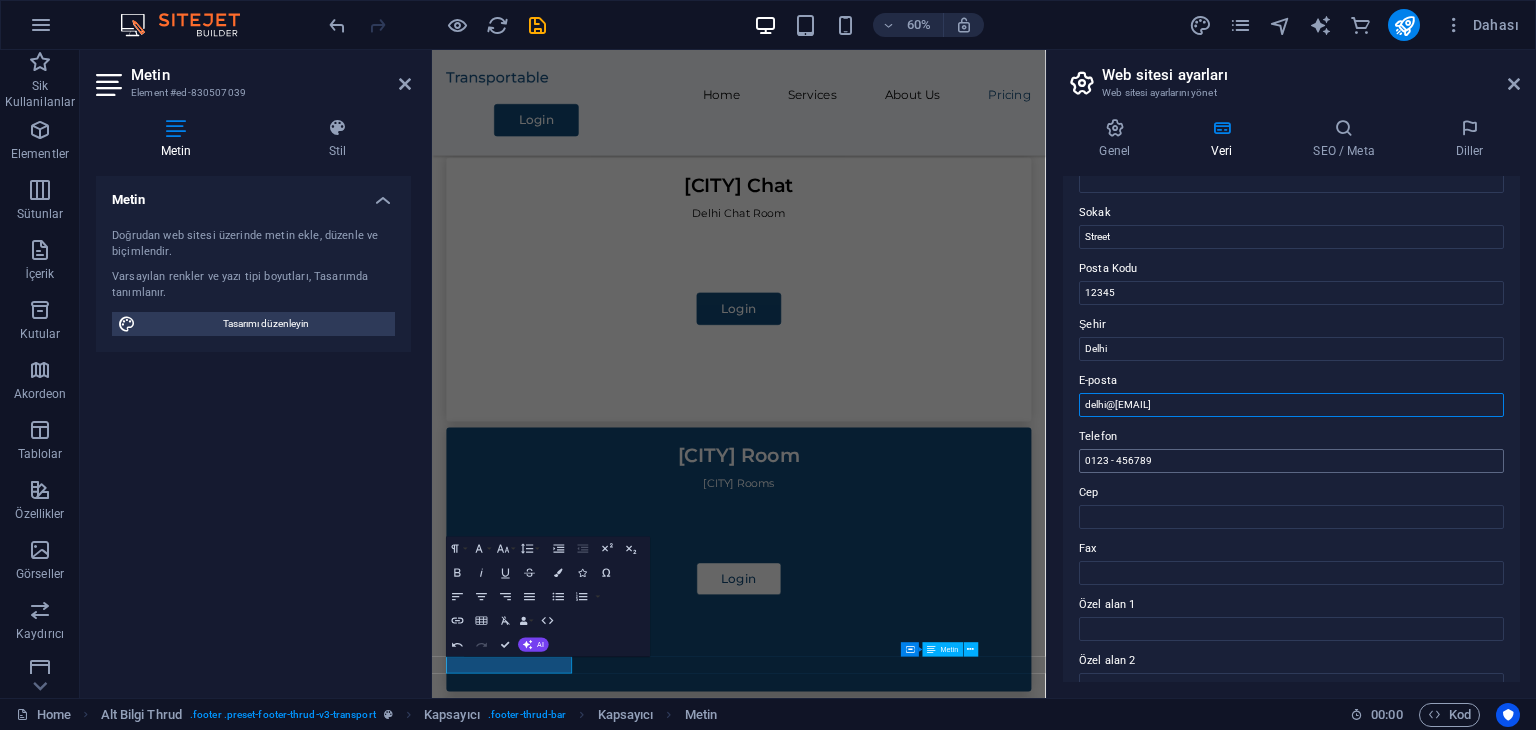 type on "delhi@[EMAIL]" 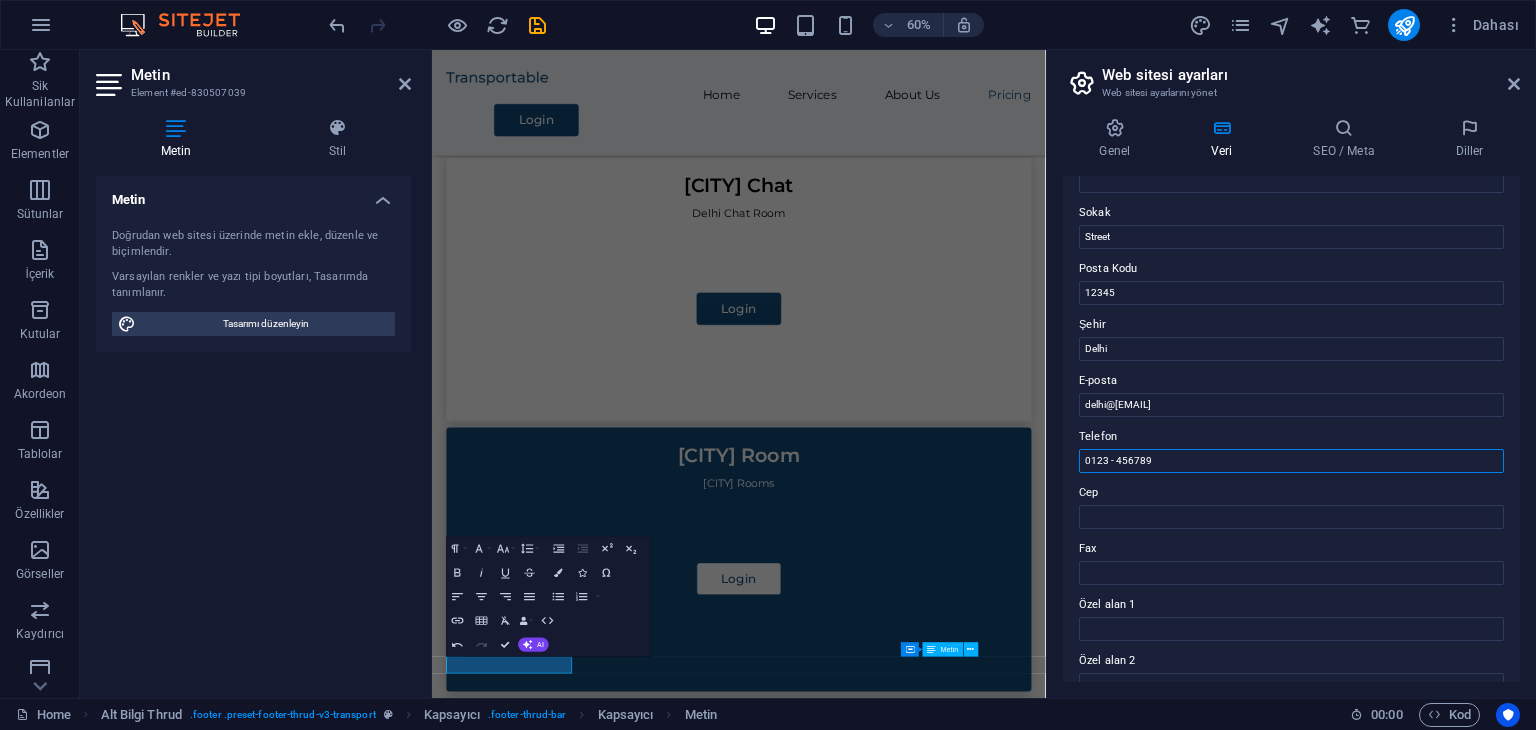 drag, startPoint x: 1556, startPoint y: 512, endPoint x: 1399, endPoint y: 742, distance: 278.4762 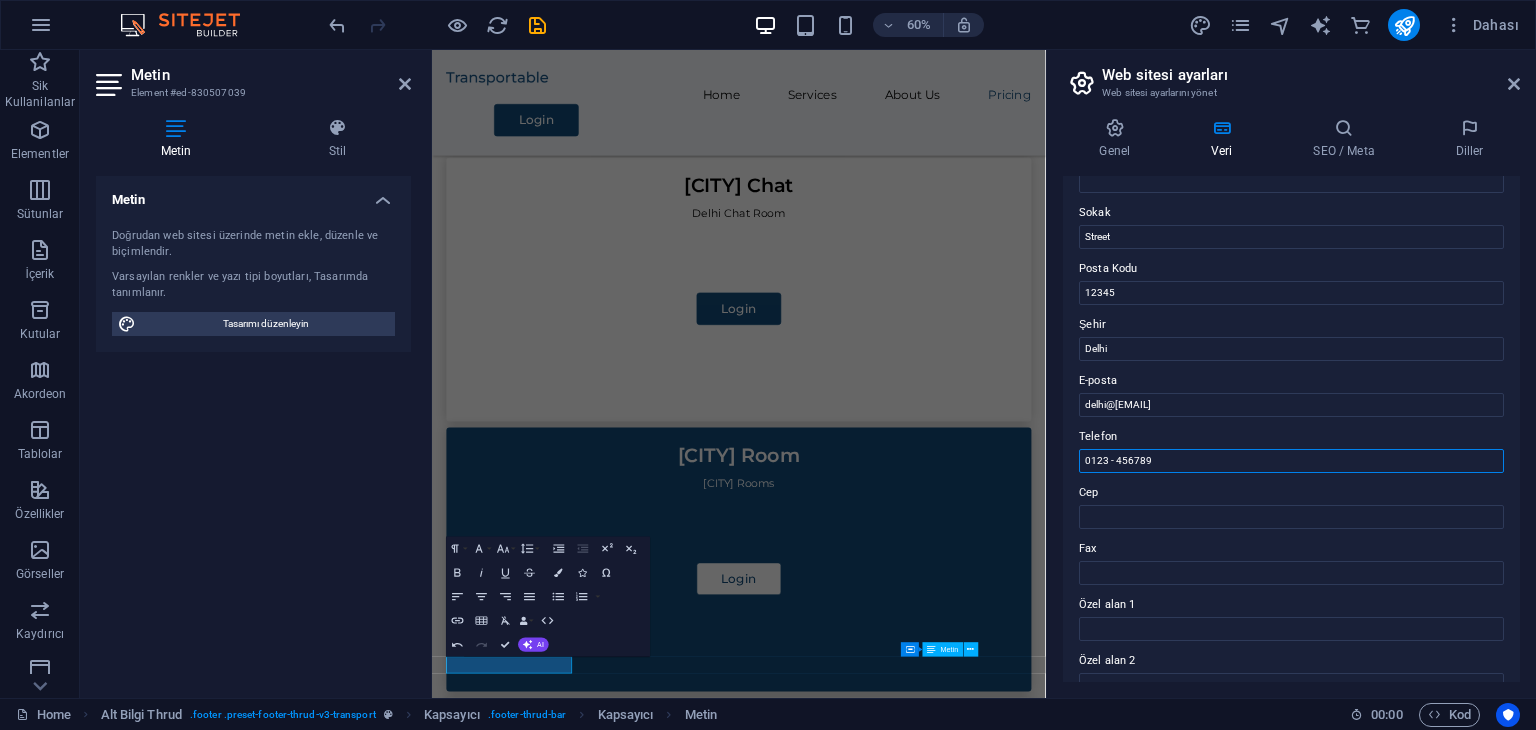 drag, startPoint x: 1176, startPoint y: 462, endPoint x: 1059, endPoint y: 462, distance: 117 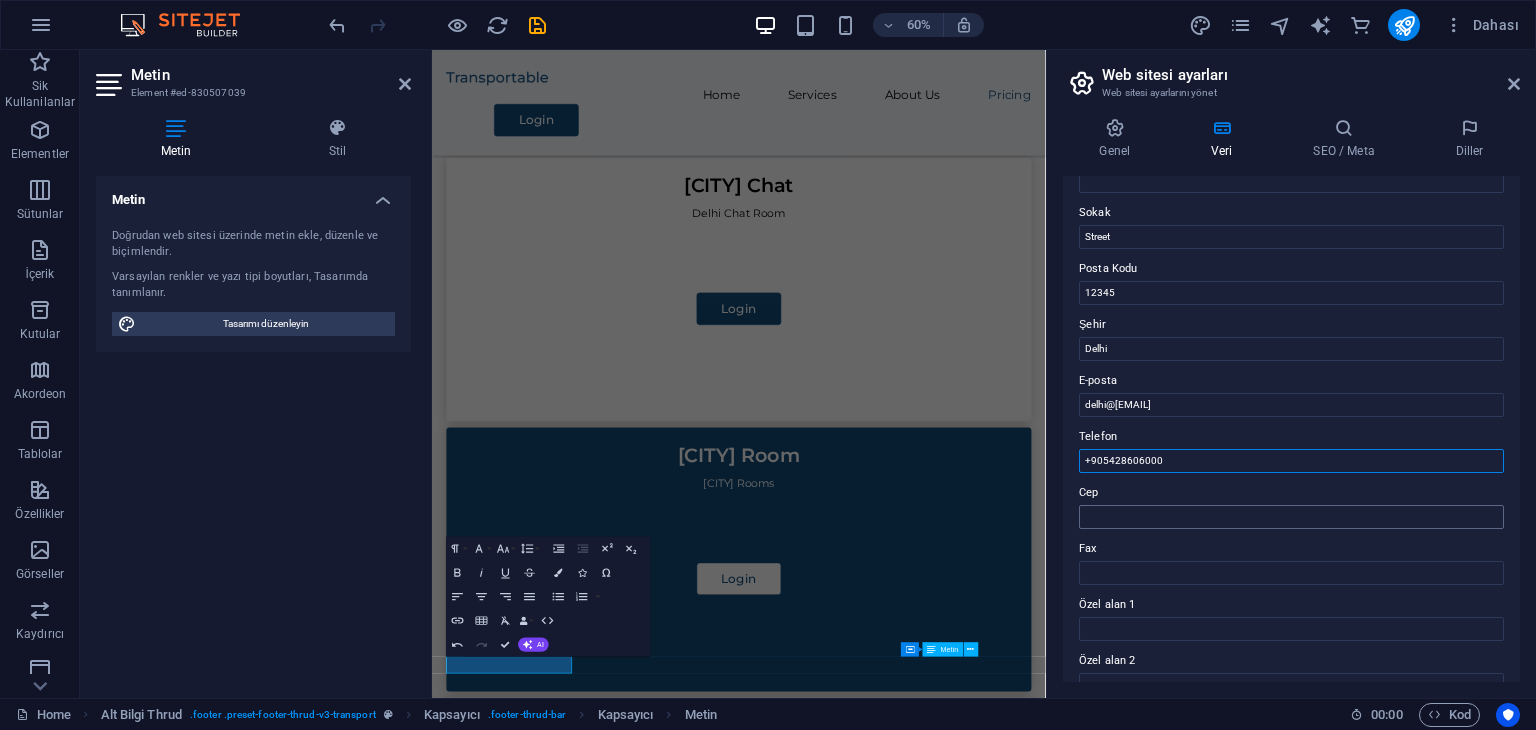 type on "+905428606000" 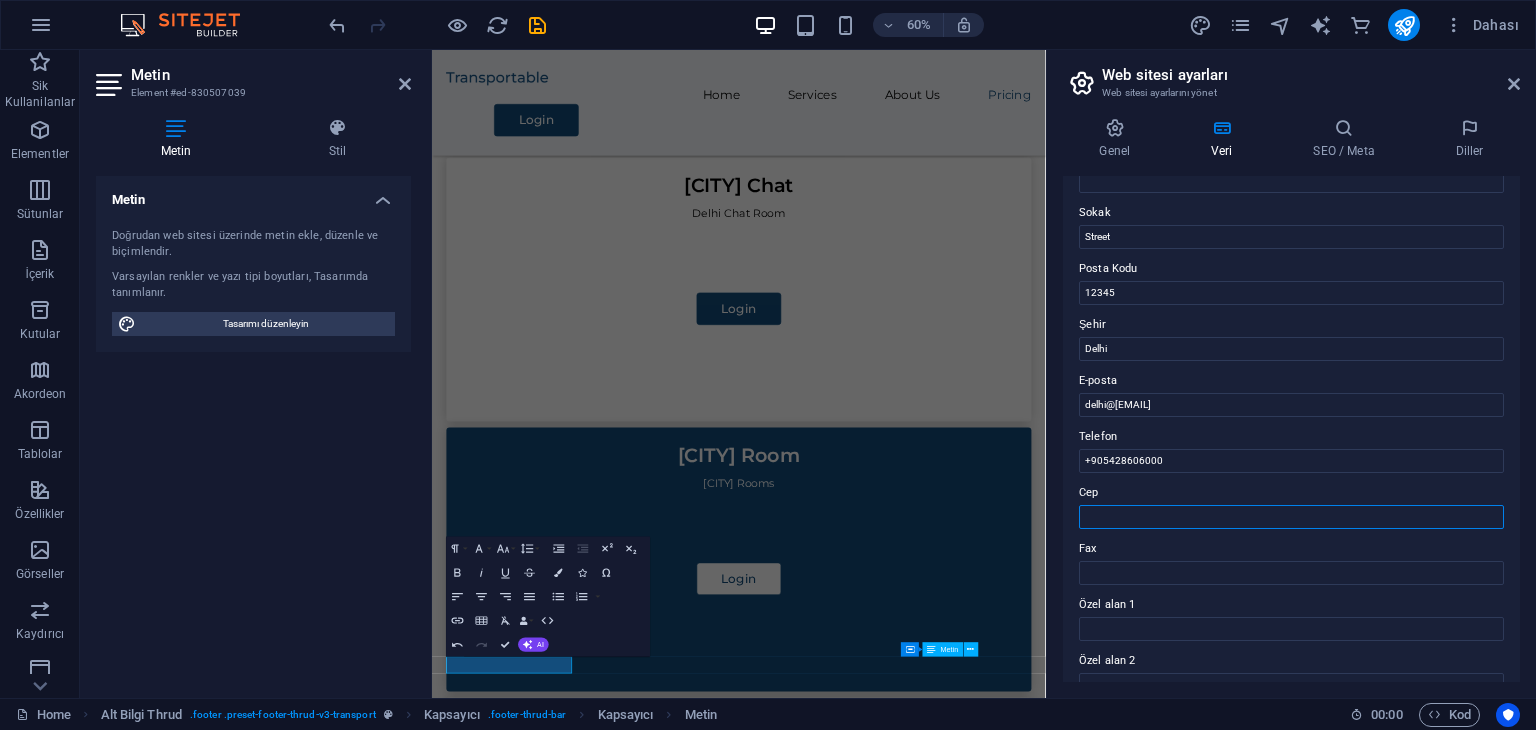click on "Cep" at bounding box center (1291, 517) 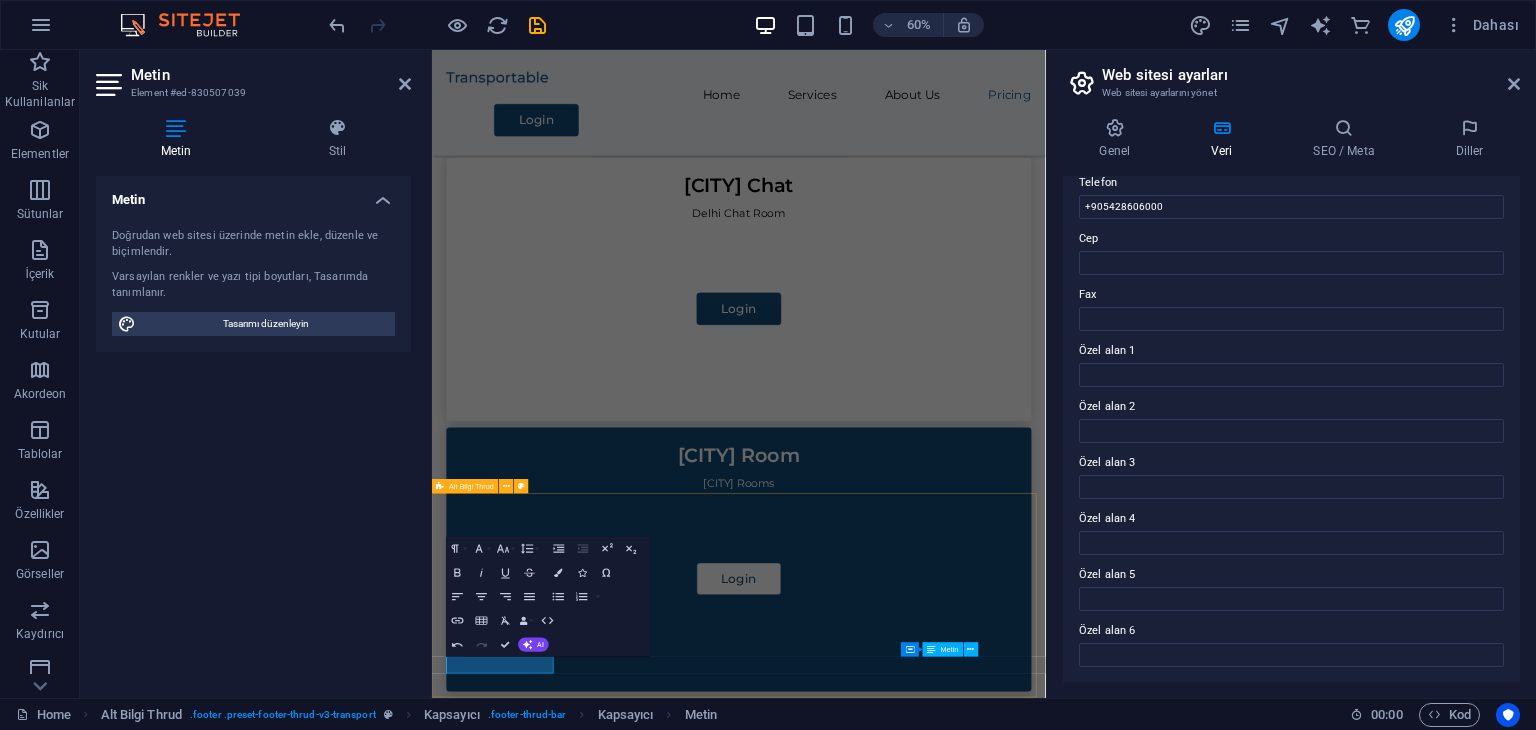 click on "Street ,  [CITY] ,  12345
[PHONE]
[EMAIL]
İçeriği buraya bırak veya  Element ekle  Panoyu yapıştır
[CITY] Chat Room   2025 [CITY] Chat Room" at bounding box center (943, 2397) 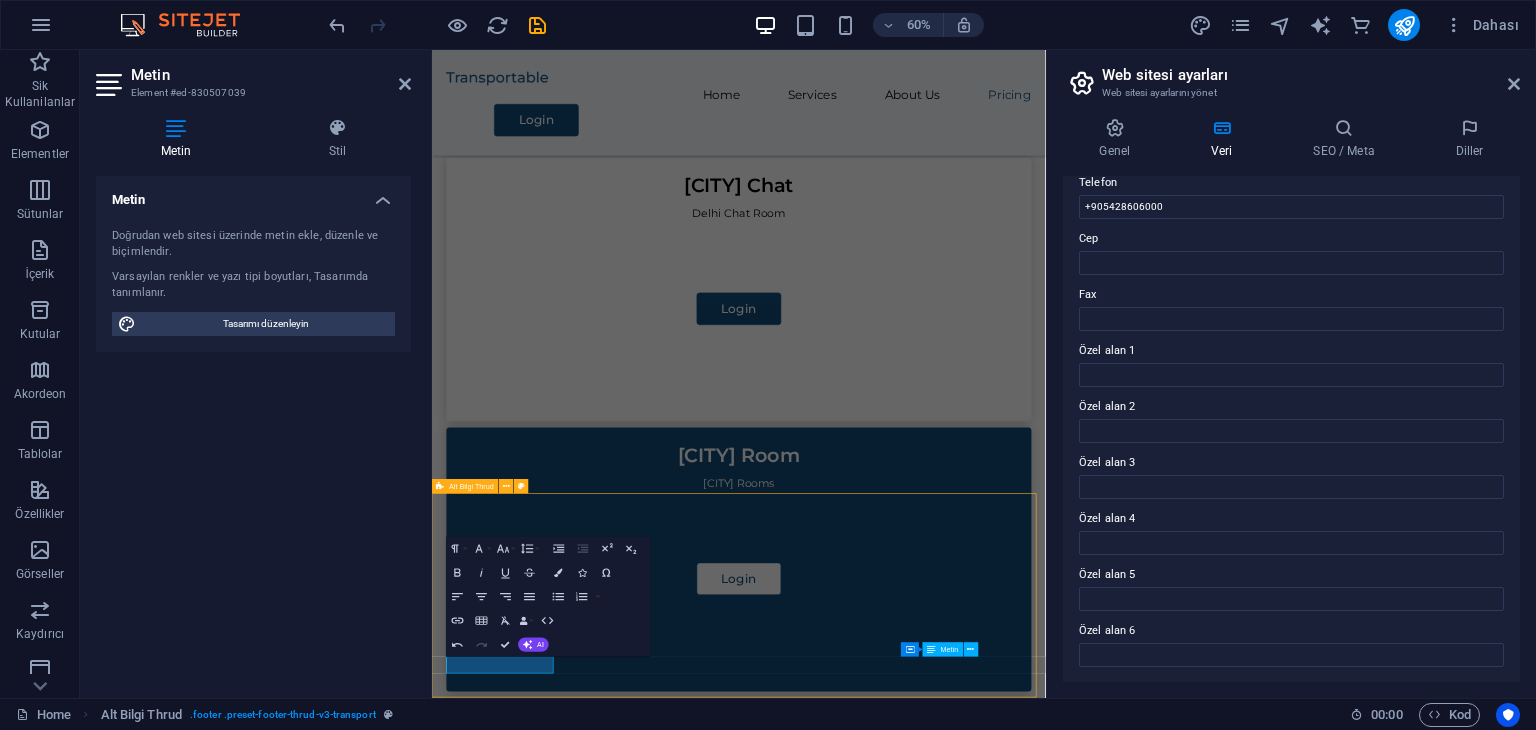 scroll, scrollTop: 1634, scrollLeft: 0, axis: vertical 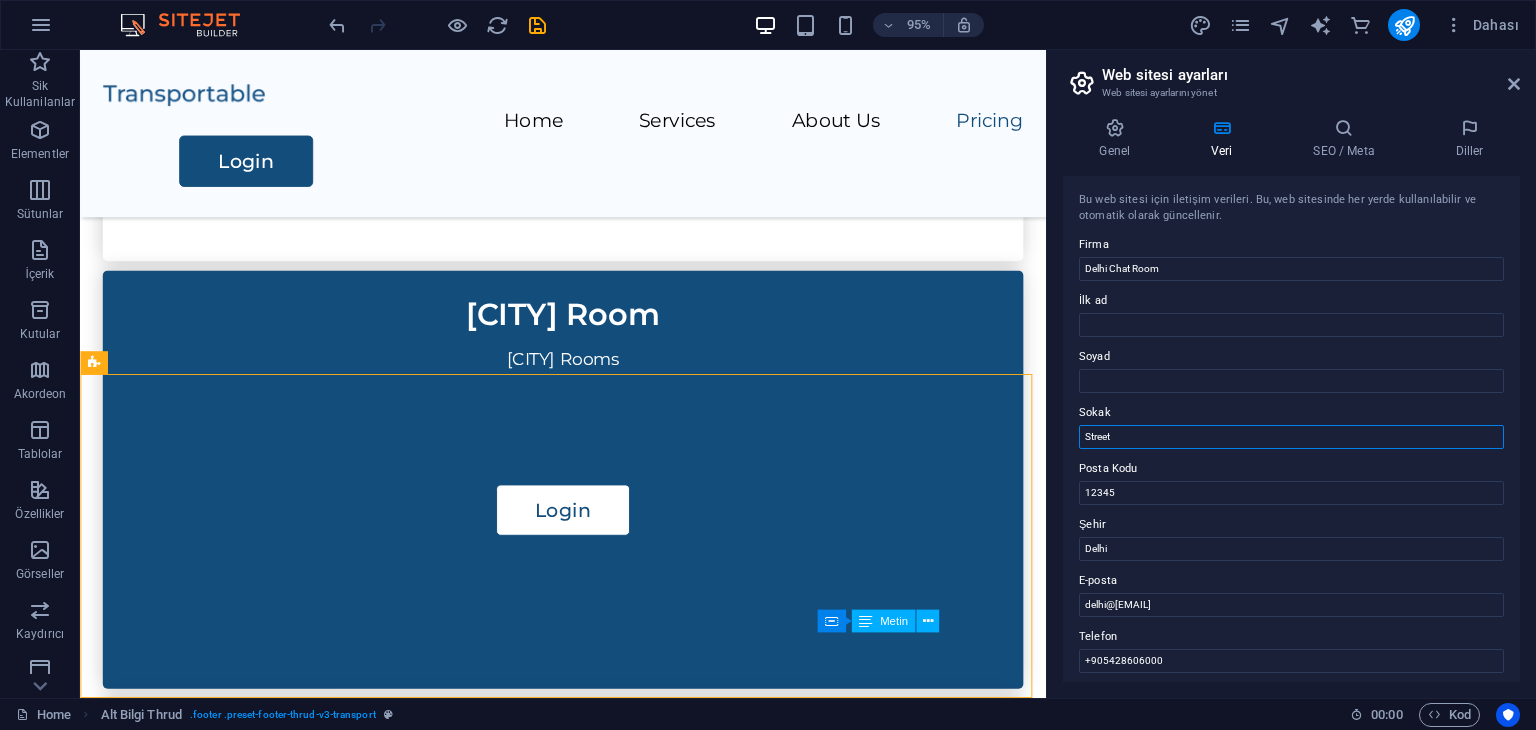 drag, startPoint x: 1144, startPoint y: 434, endPoint x: 1071, endPoint y: 432, distance: 73.02739 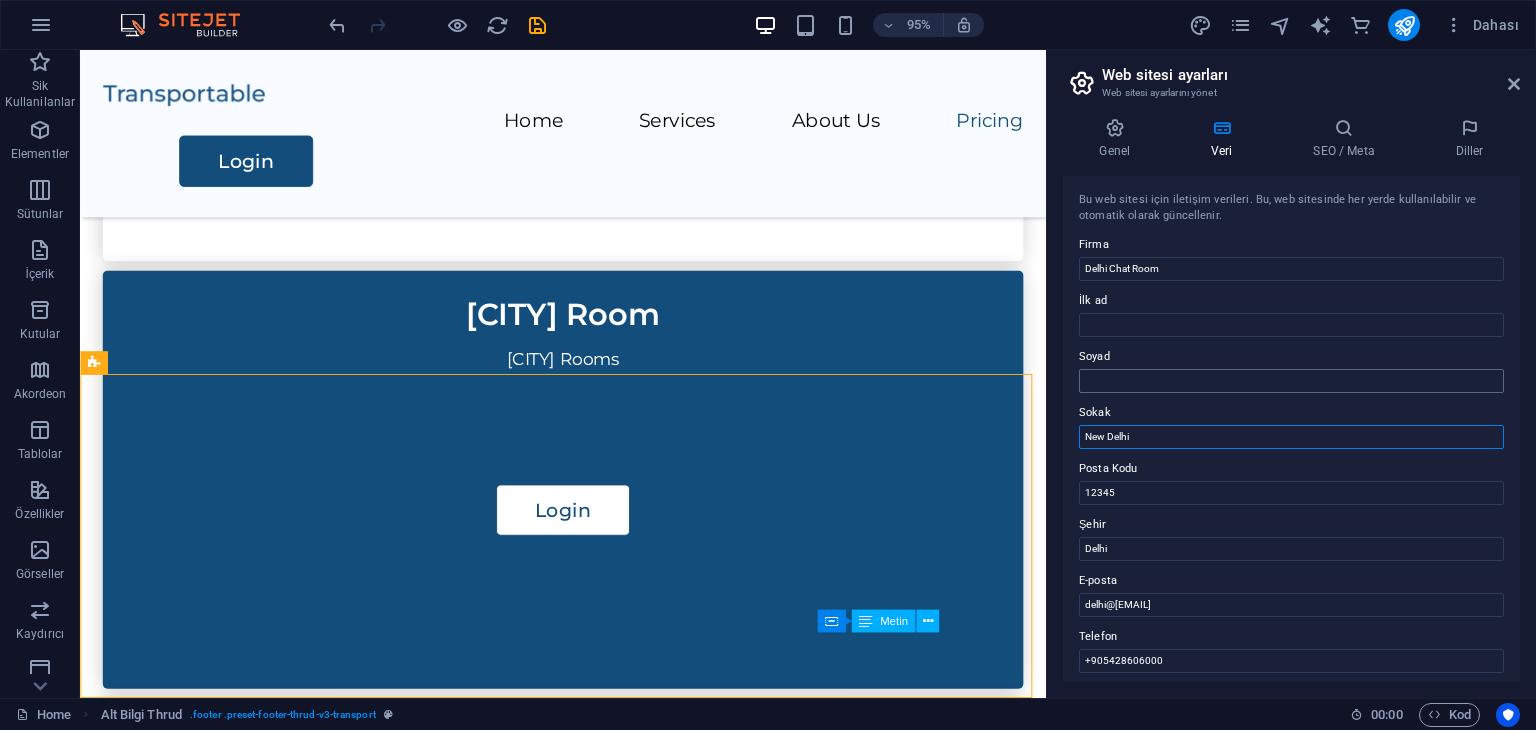type on "New Delhi" 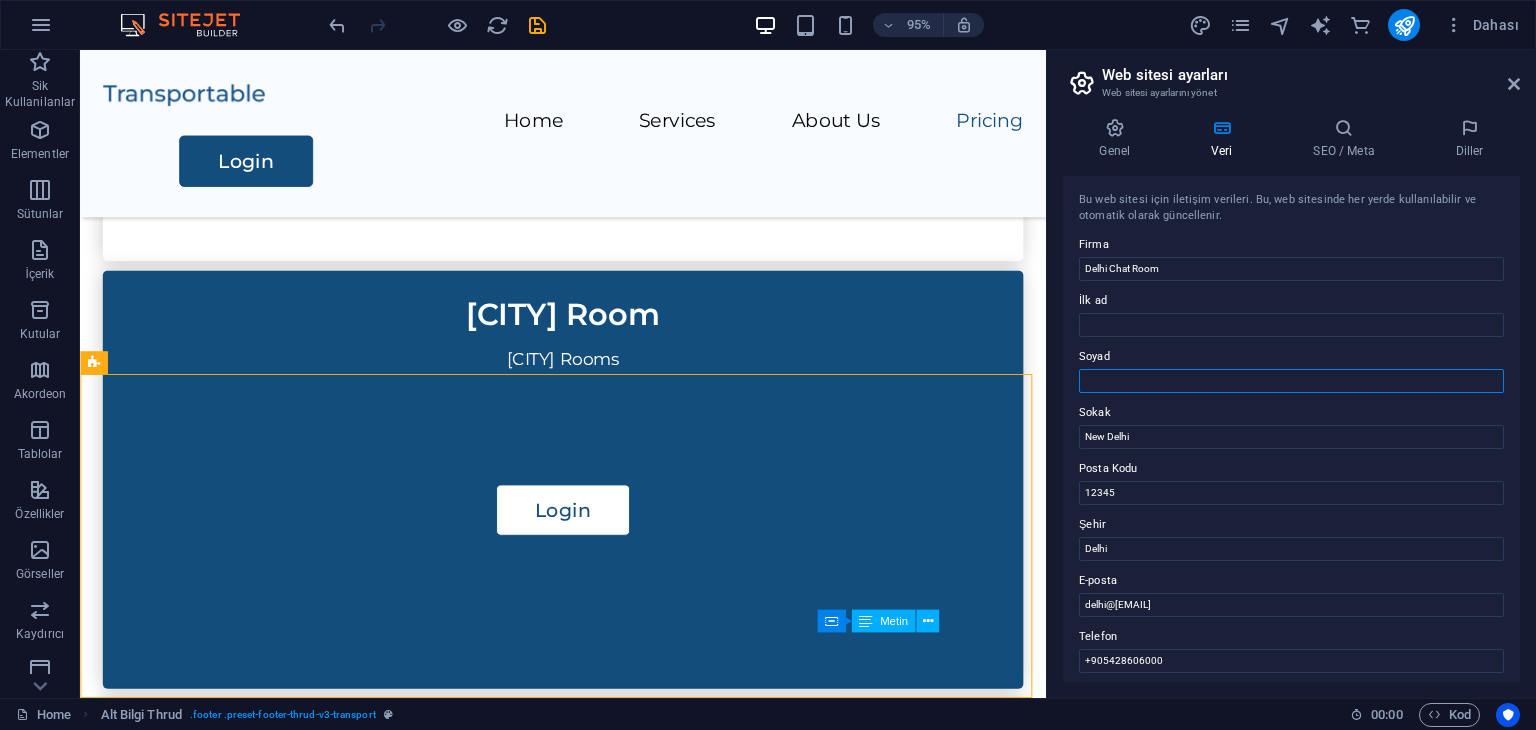 click on "Soyad" at bounding box center [1291, 381] 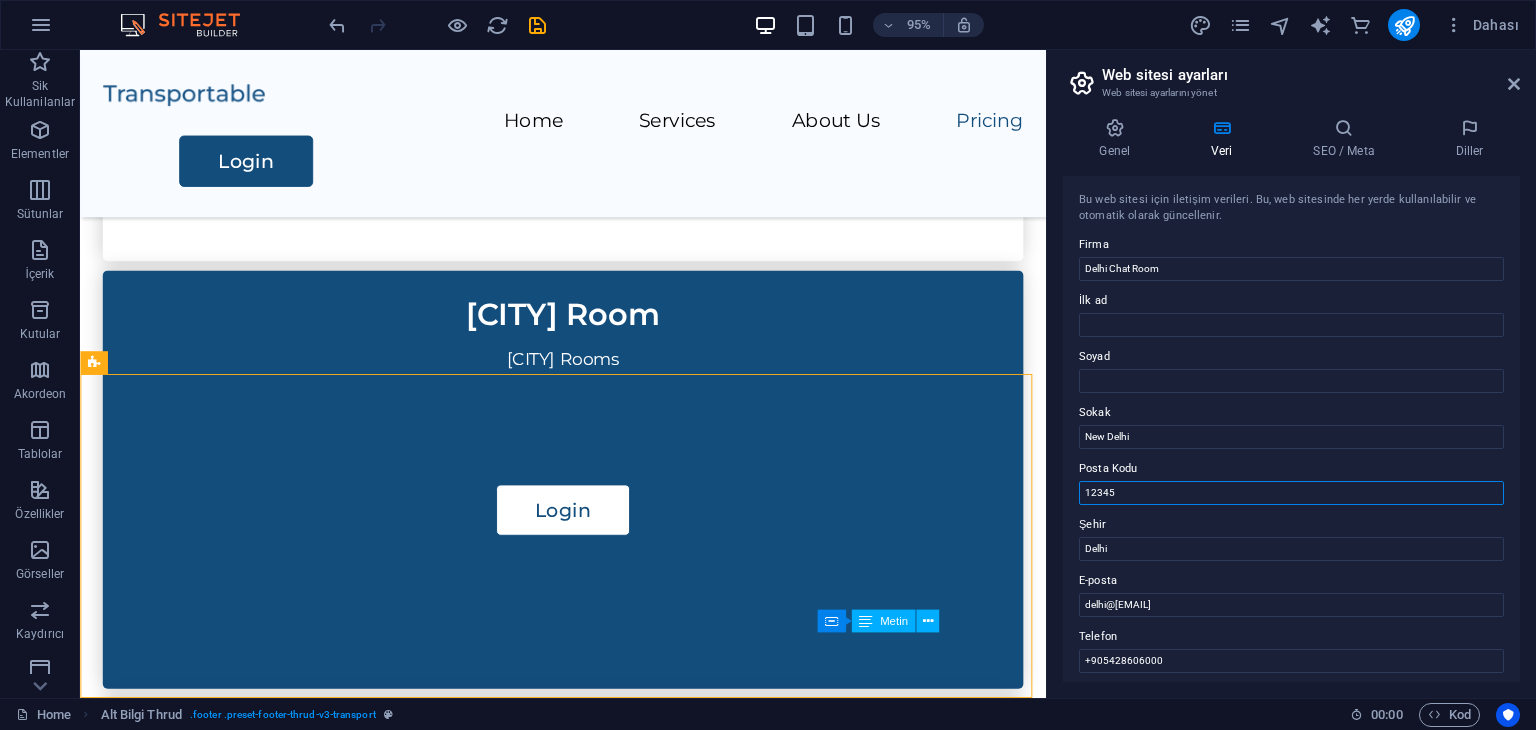 drag, startPoint x: 1160, startPoint y: 493, endPoint x: 1069, endPoint y: 487, distance: 91.197586 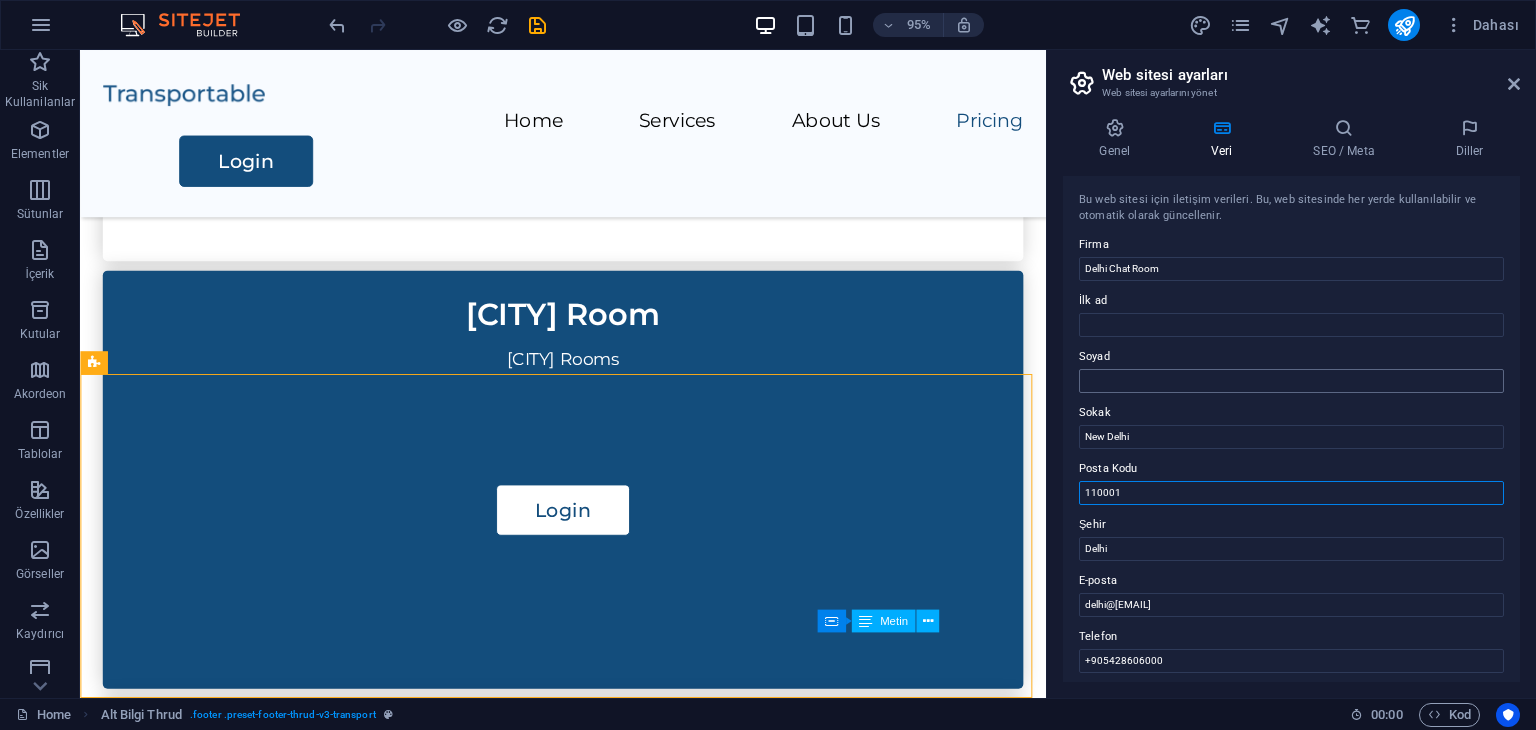 type on "110001" 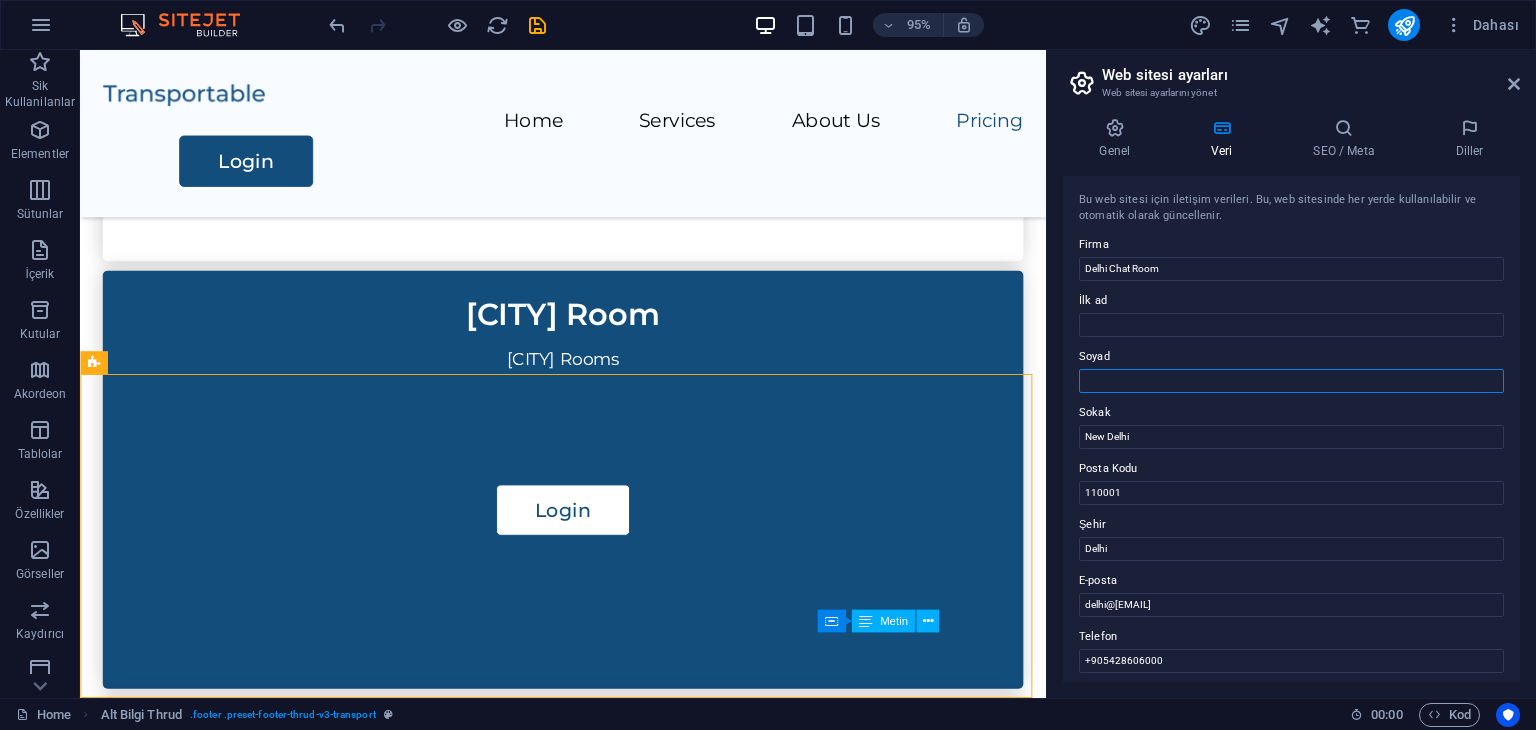 click on "Soyad" at bounding box center (1291, 381) 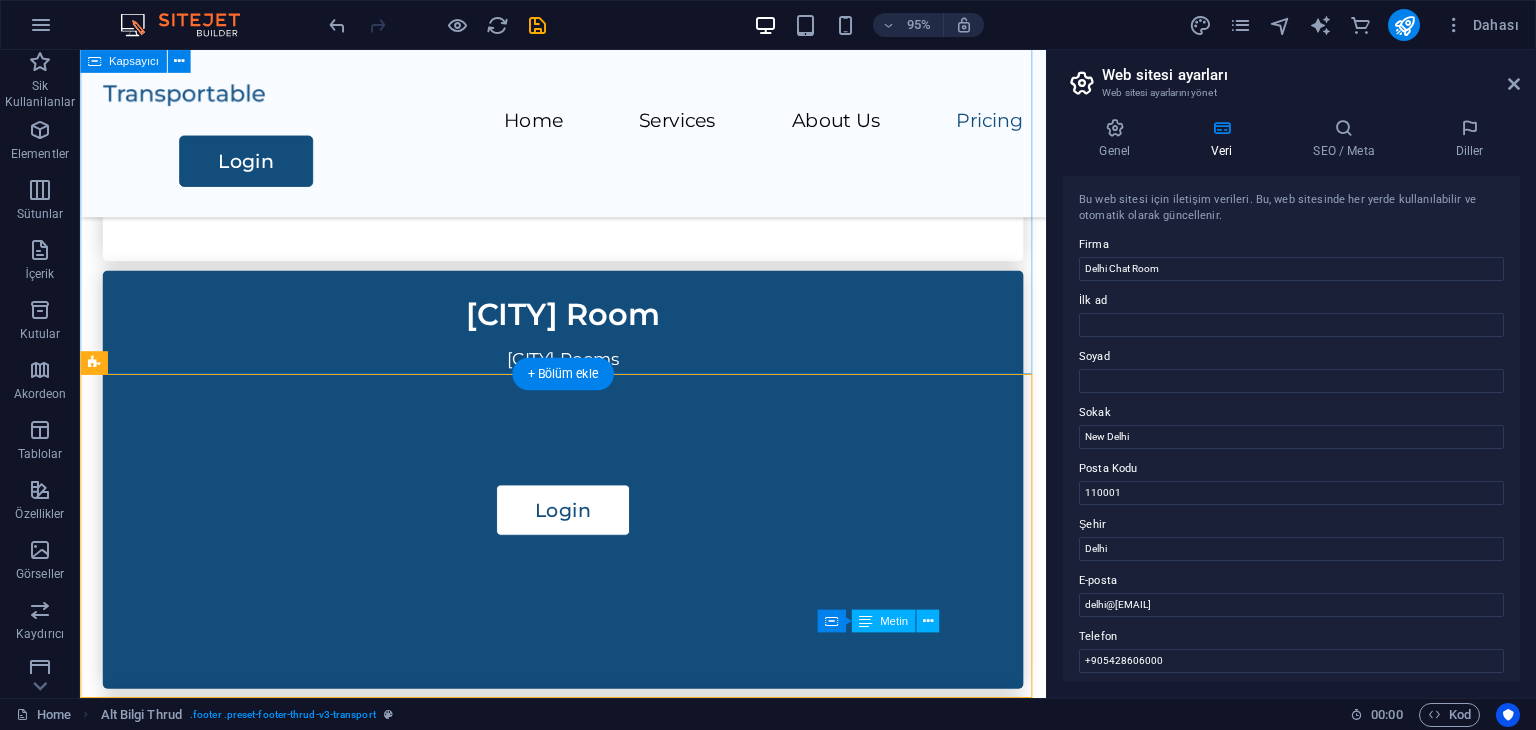 click on "[CITY] Chat Login [CITY] Chat room se juden. [CITY] Chat [CITY] Chat Room Login [CITY] Room [CITY] Rooms Login [CITY] +18 [CITY] +18 Room Login [CITY] city [CITY] City Room Login" at bounding box center (588, 644) 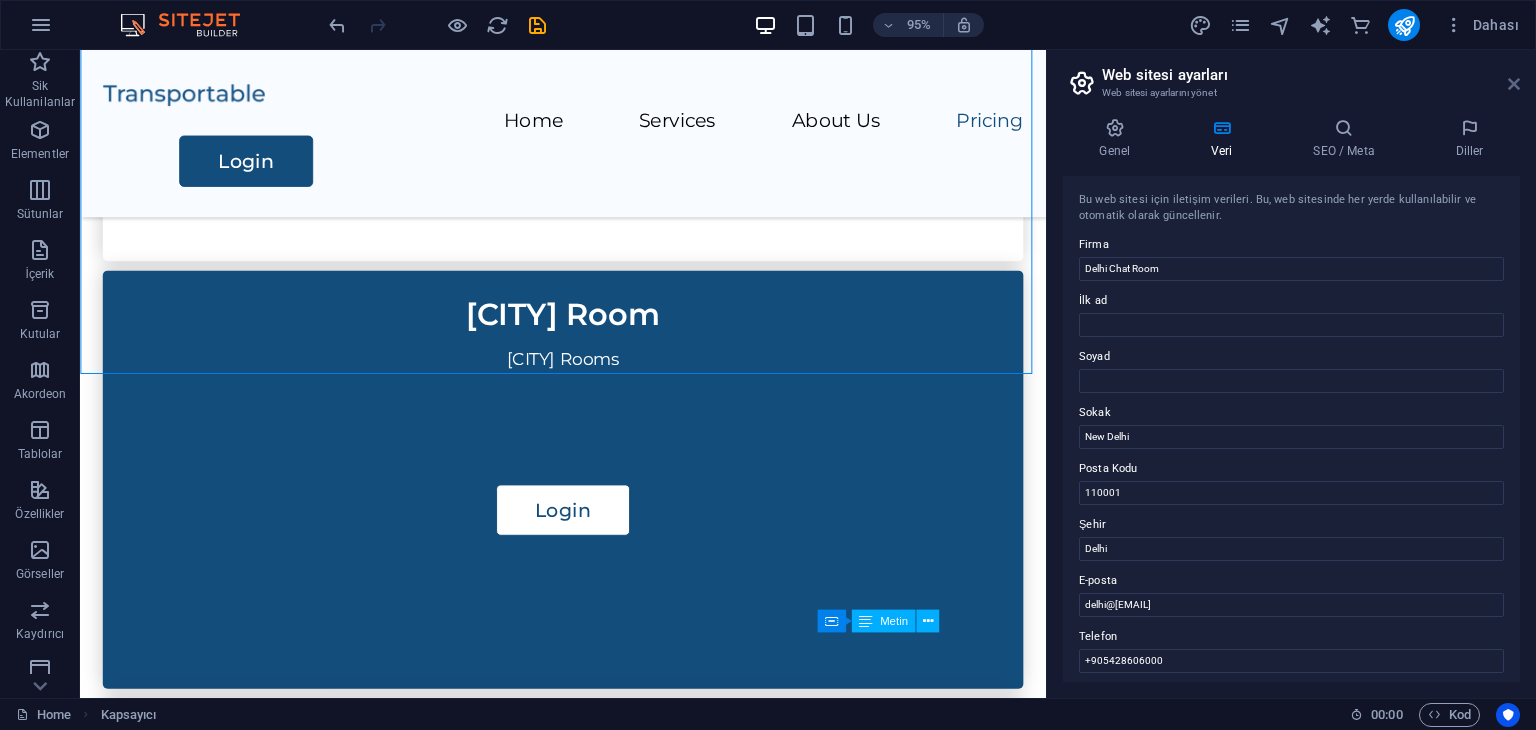click at bounding box center (1514, 84) 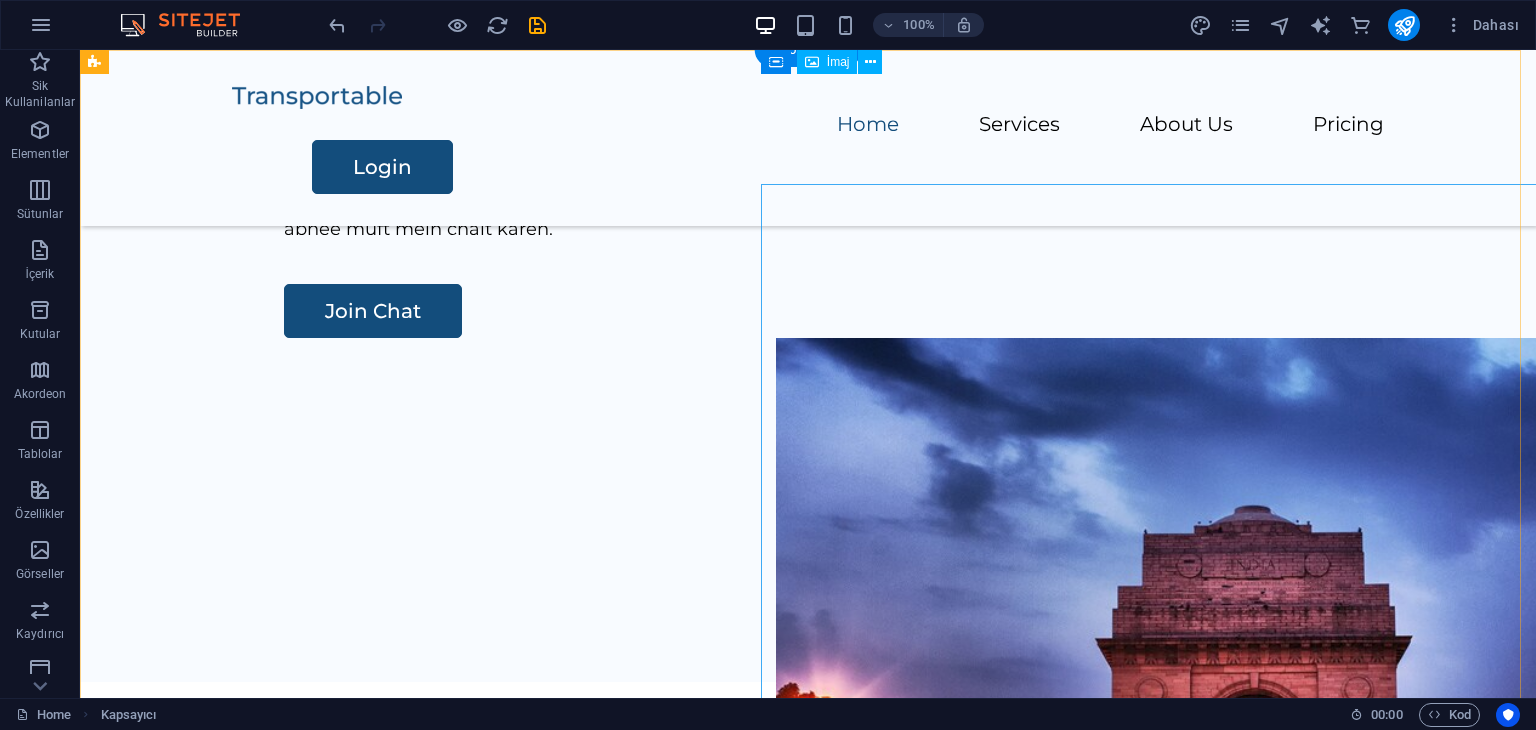 scroll, scrollTop: 0, scrollLeft: 0, axis: both 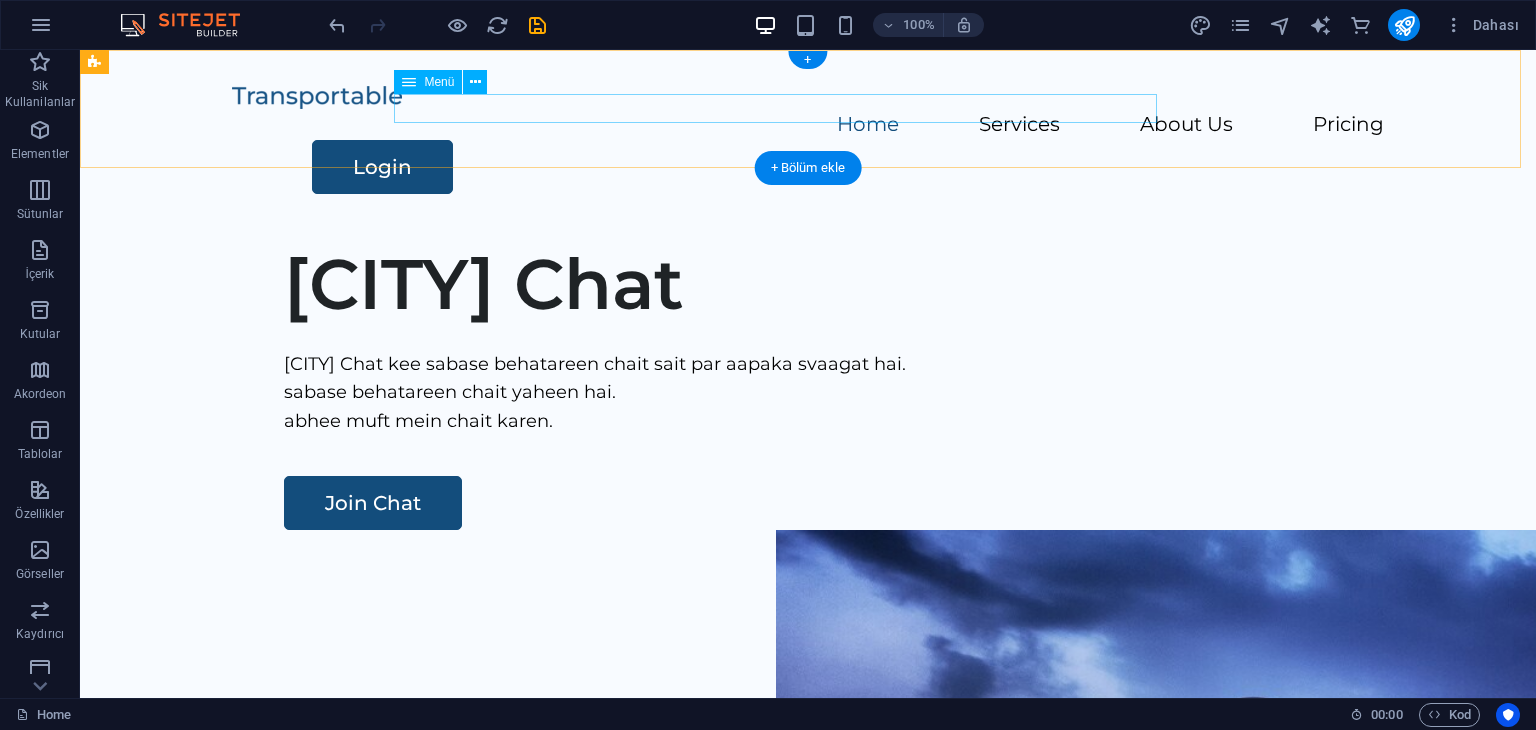 click on "Home Services About Us Pricing" at bounding box center (808, 125) 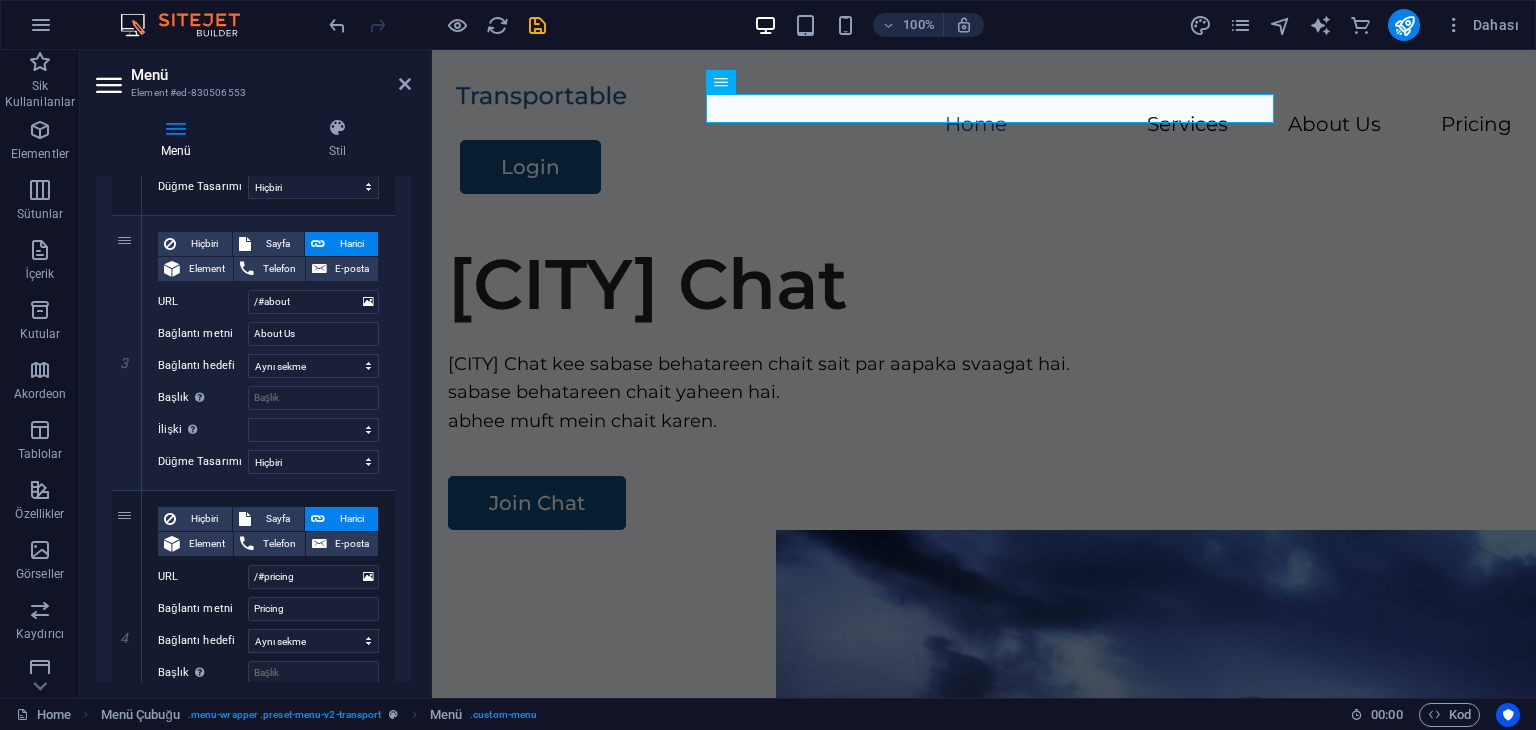 scroll, scrollTop: 838, scrollLeft: 0, axis: vertical 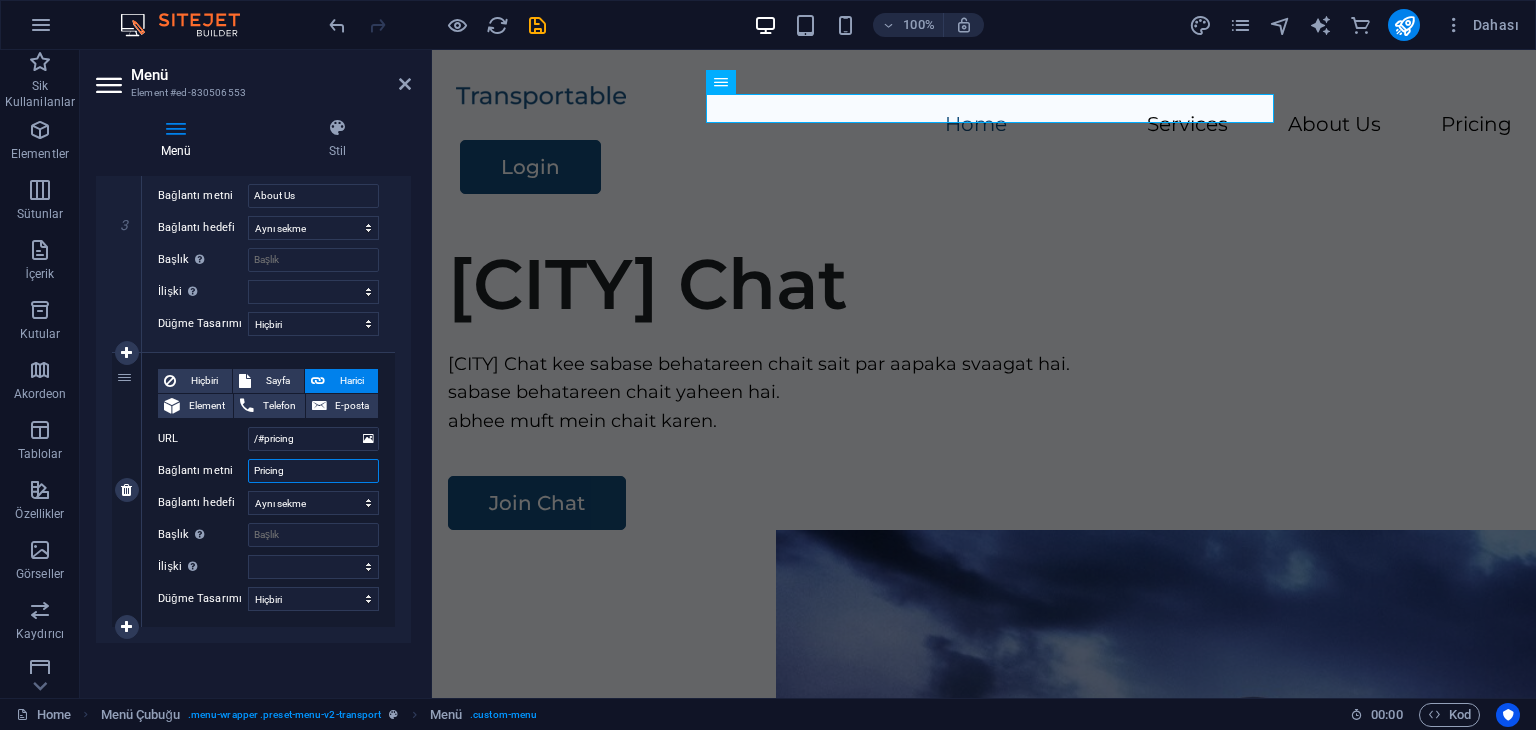 drag, startPoint x: 301, startPoint y: 475, endPoint x: 258, endPoint y: 471, distance: 43.185646 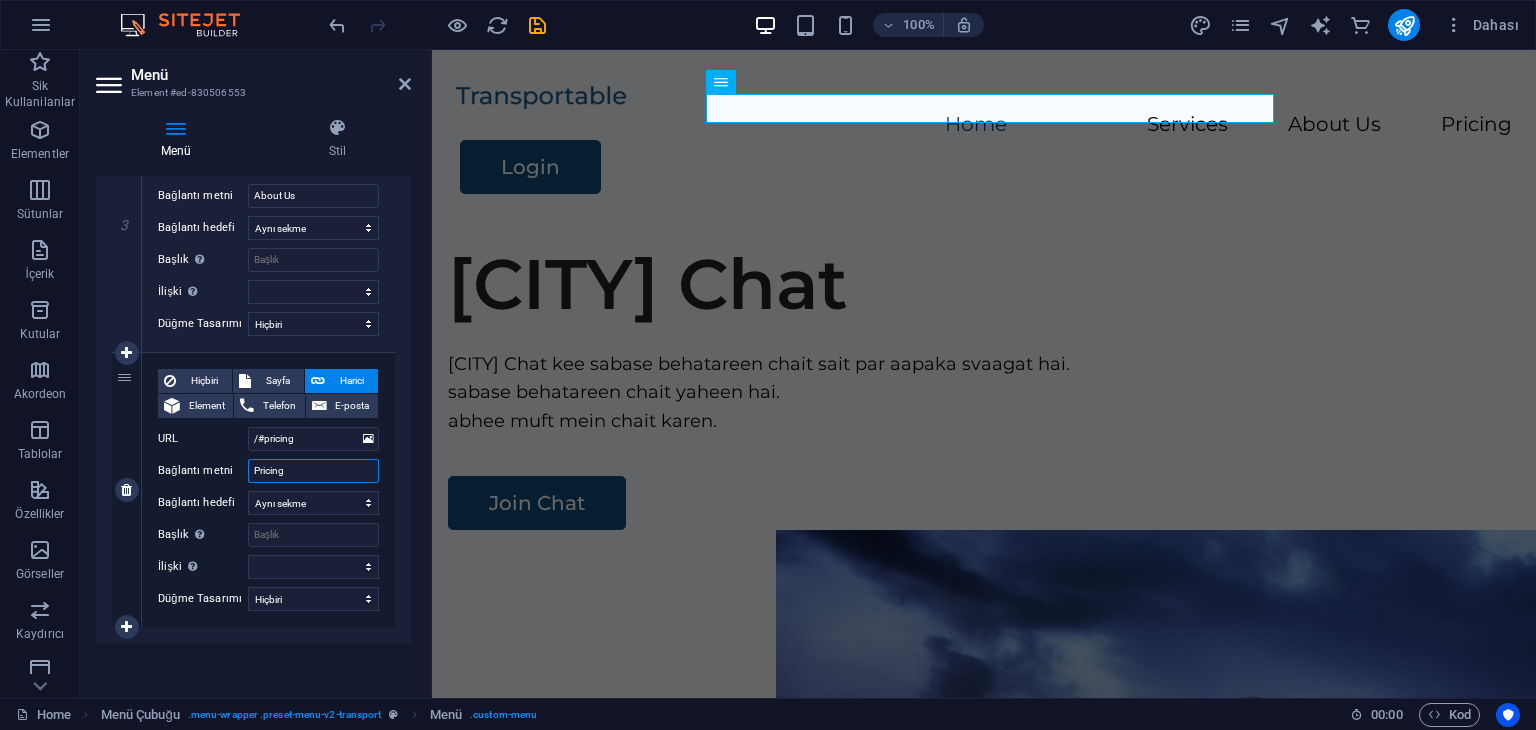 type on "P" 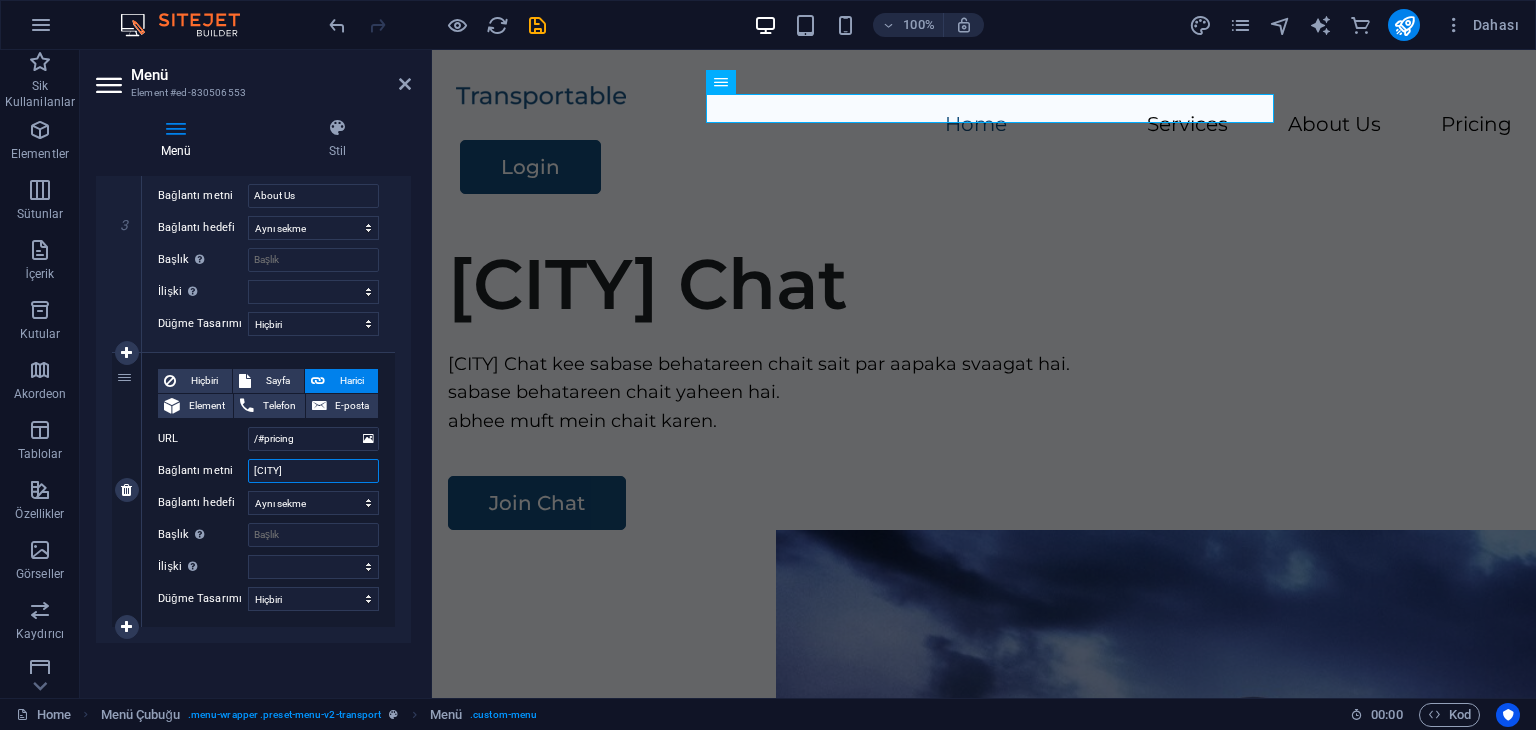 type on "New Delhi" 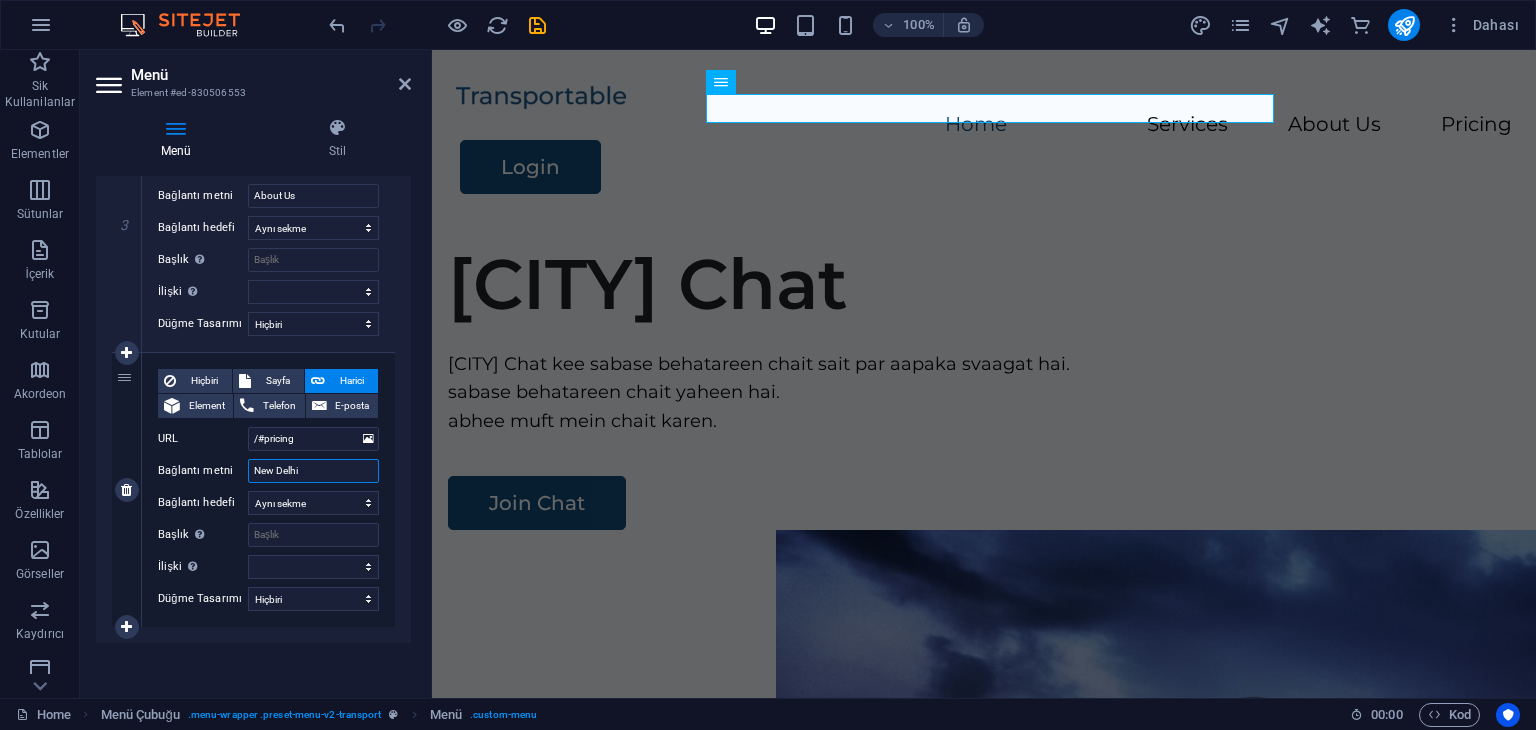 select 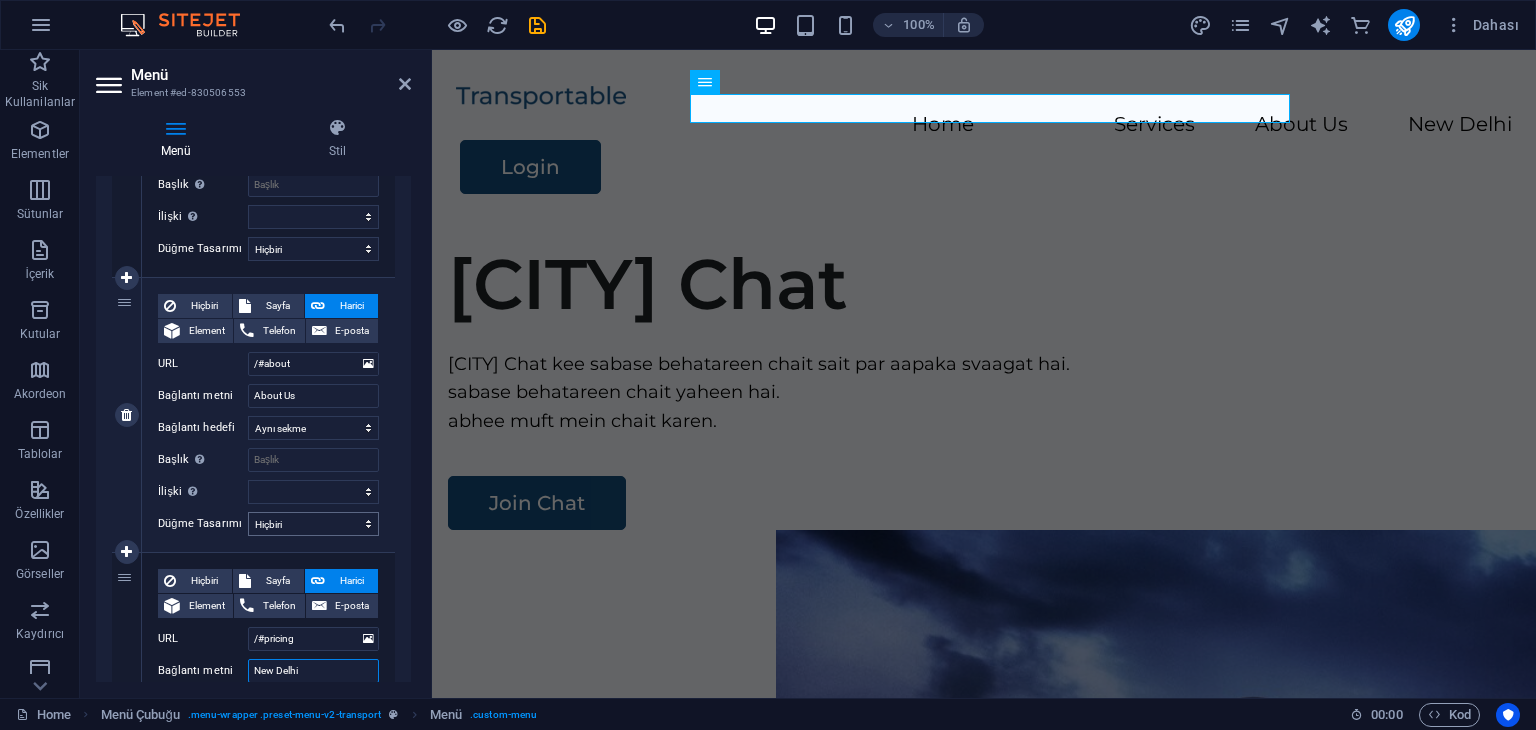 scroll, scrollTop: 538, scrollLeft: 0, axis: vertical 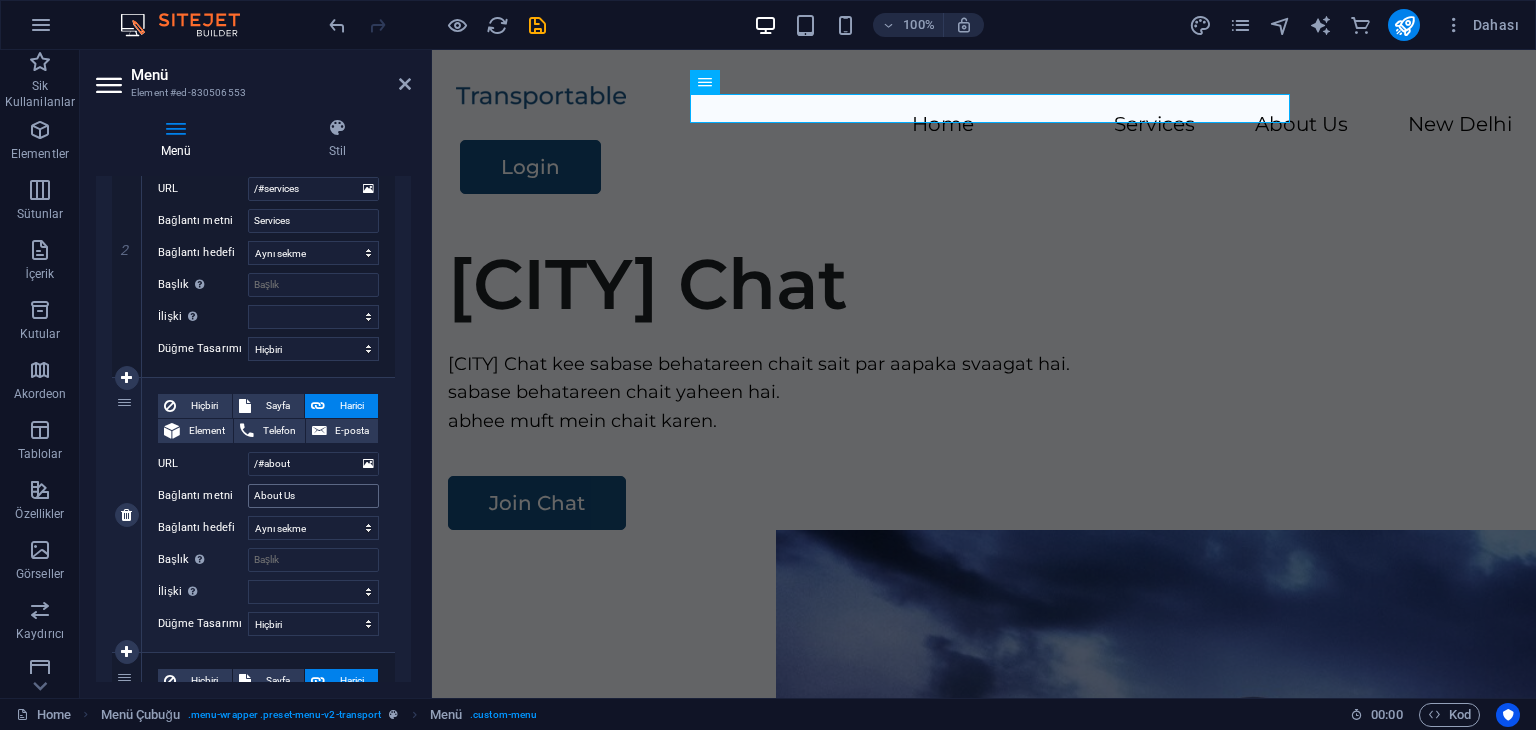 type on "New Delhi" 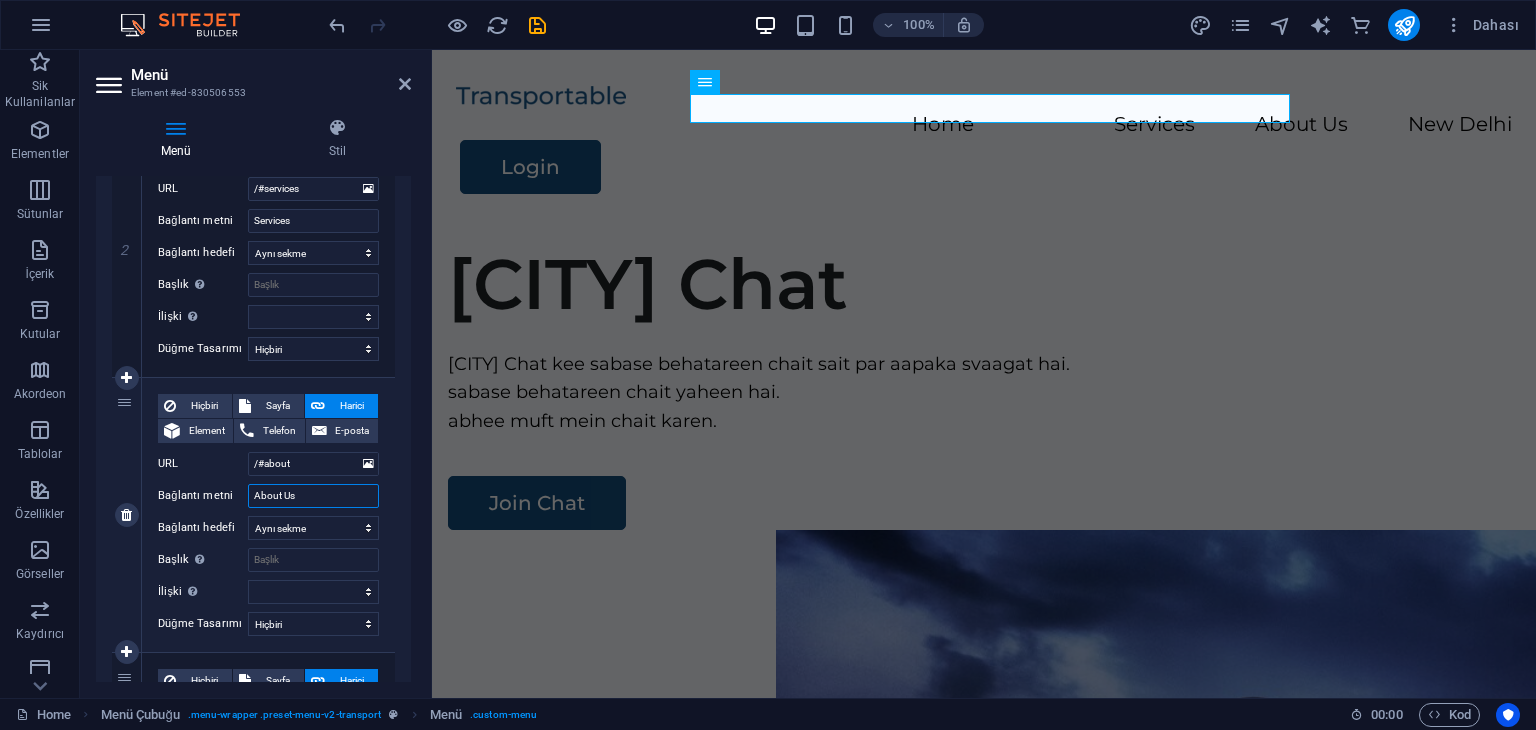 drag, startPoint x: 320, startPoint y: 493, endPoint x: 200, endPoint y: 482, distance: 120.50311 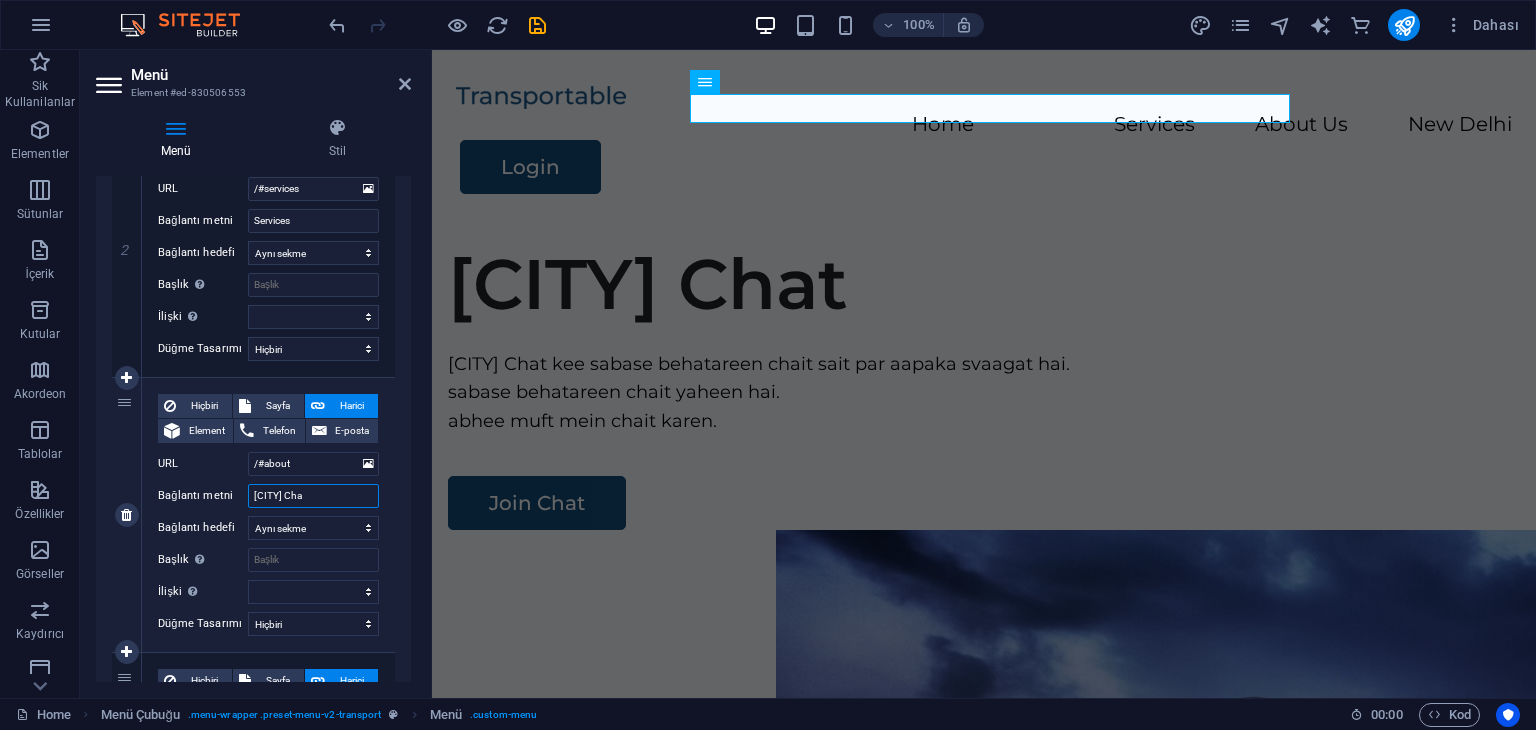 type on "[CITY] Chat" 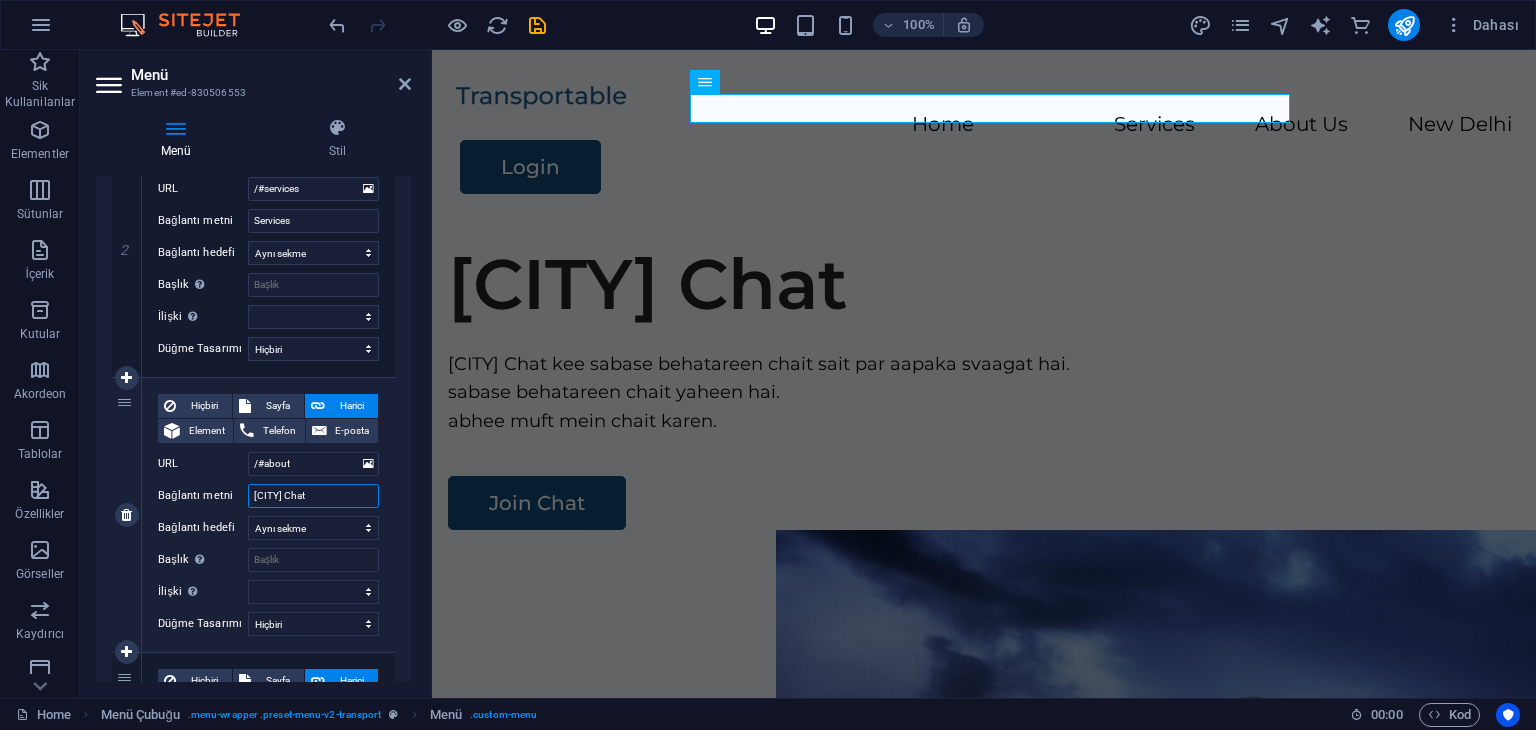 select 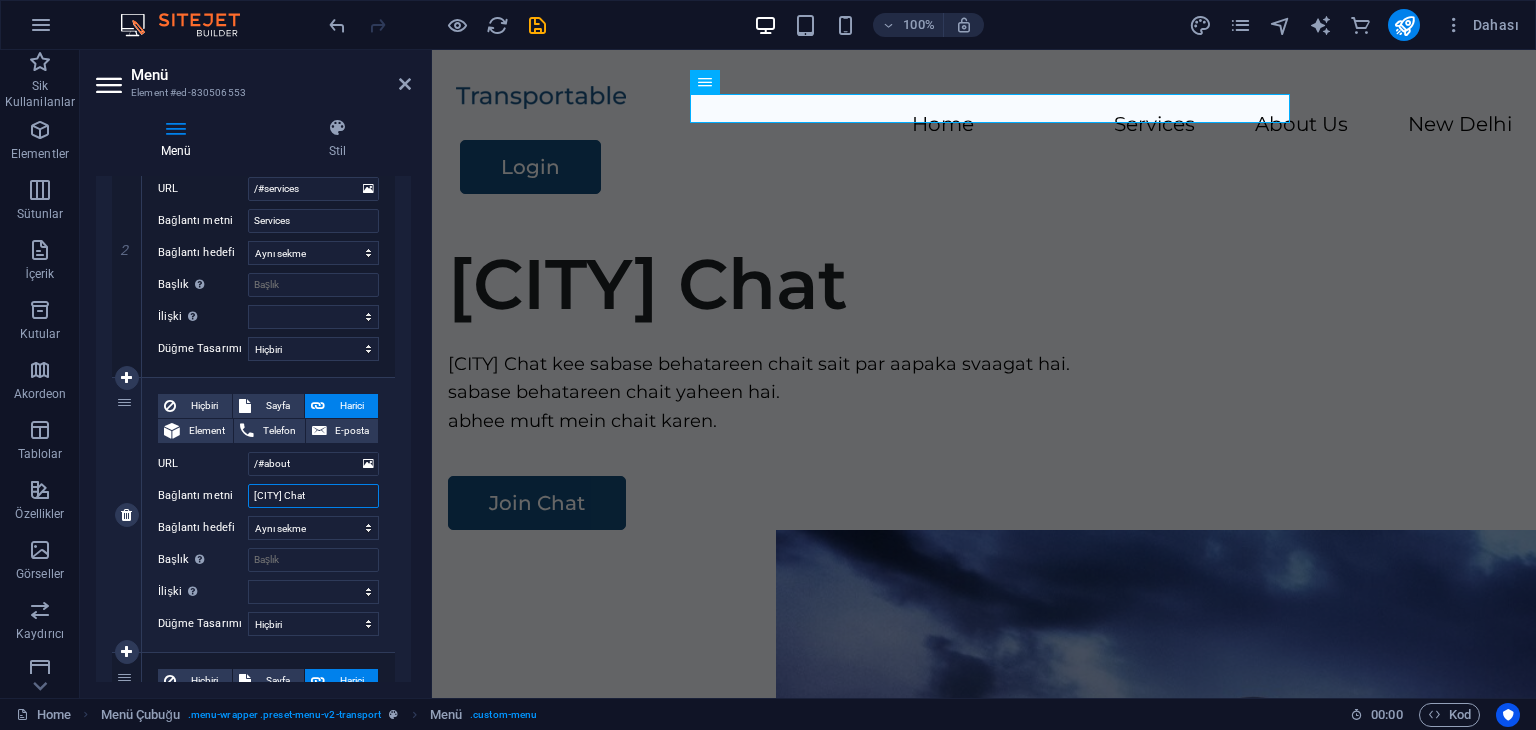 select 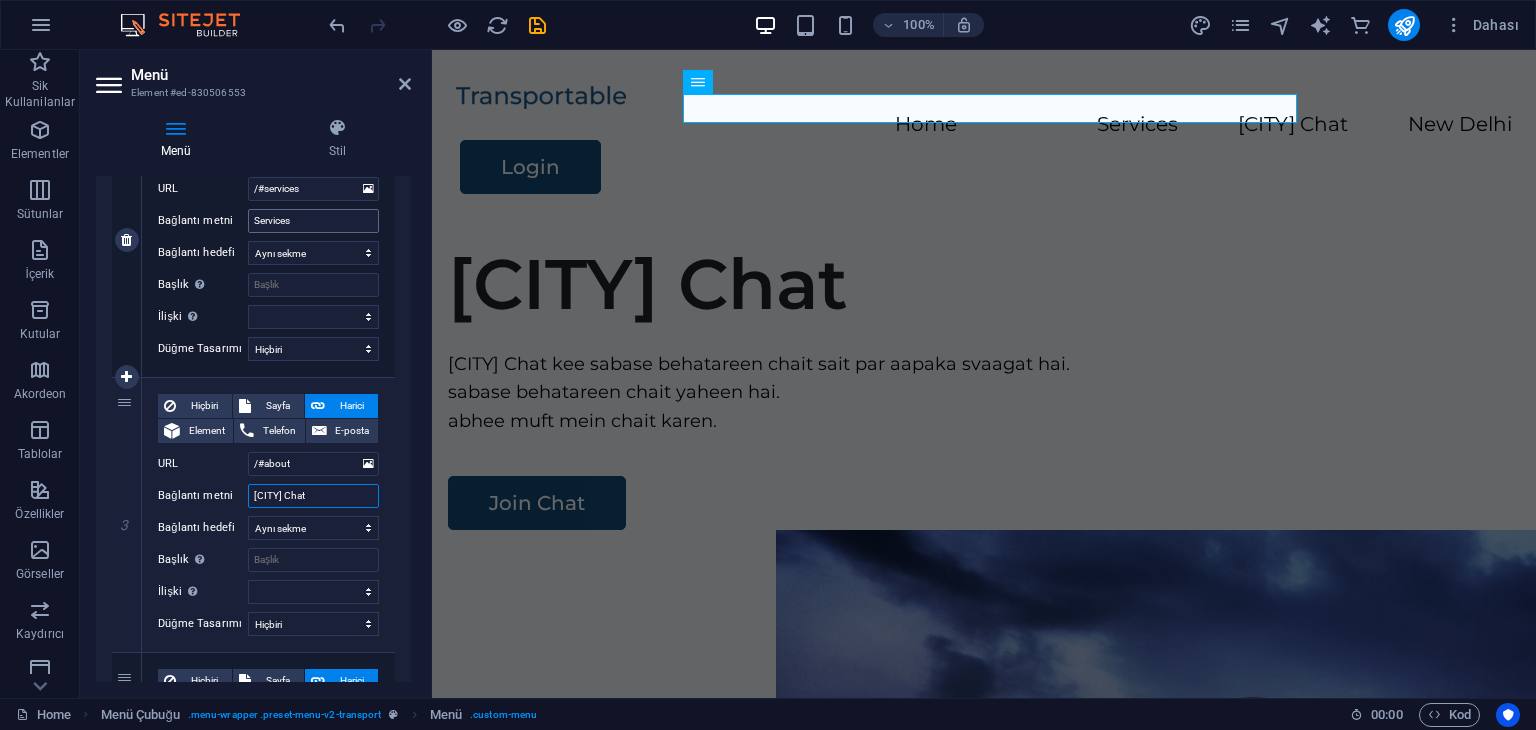 type on "[CITY] Chat" 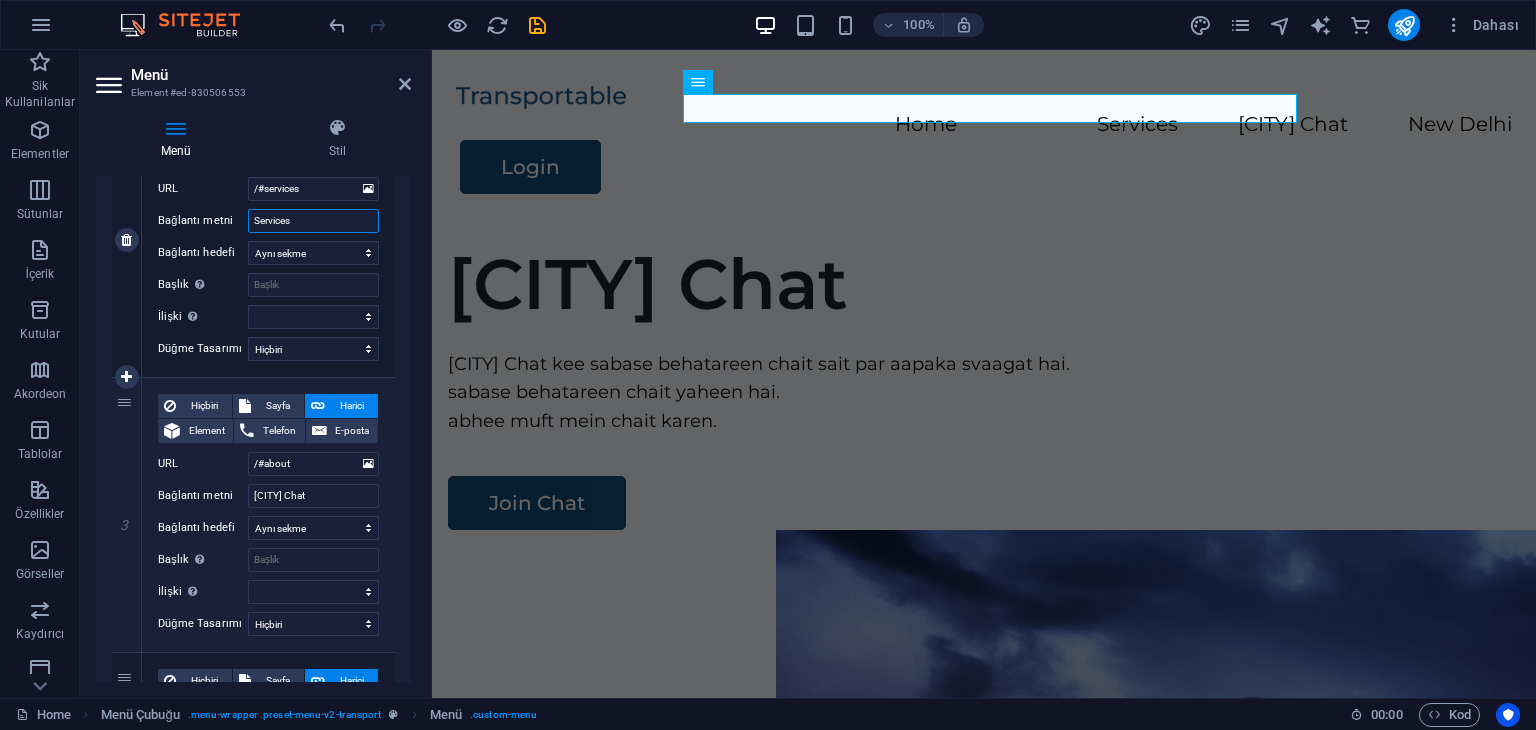 drag, startPoint x: 323, startPoint y: 223, endPoint x: 217, endPoint y: 208, distance: 107.05606 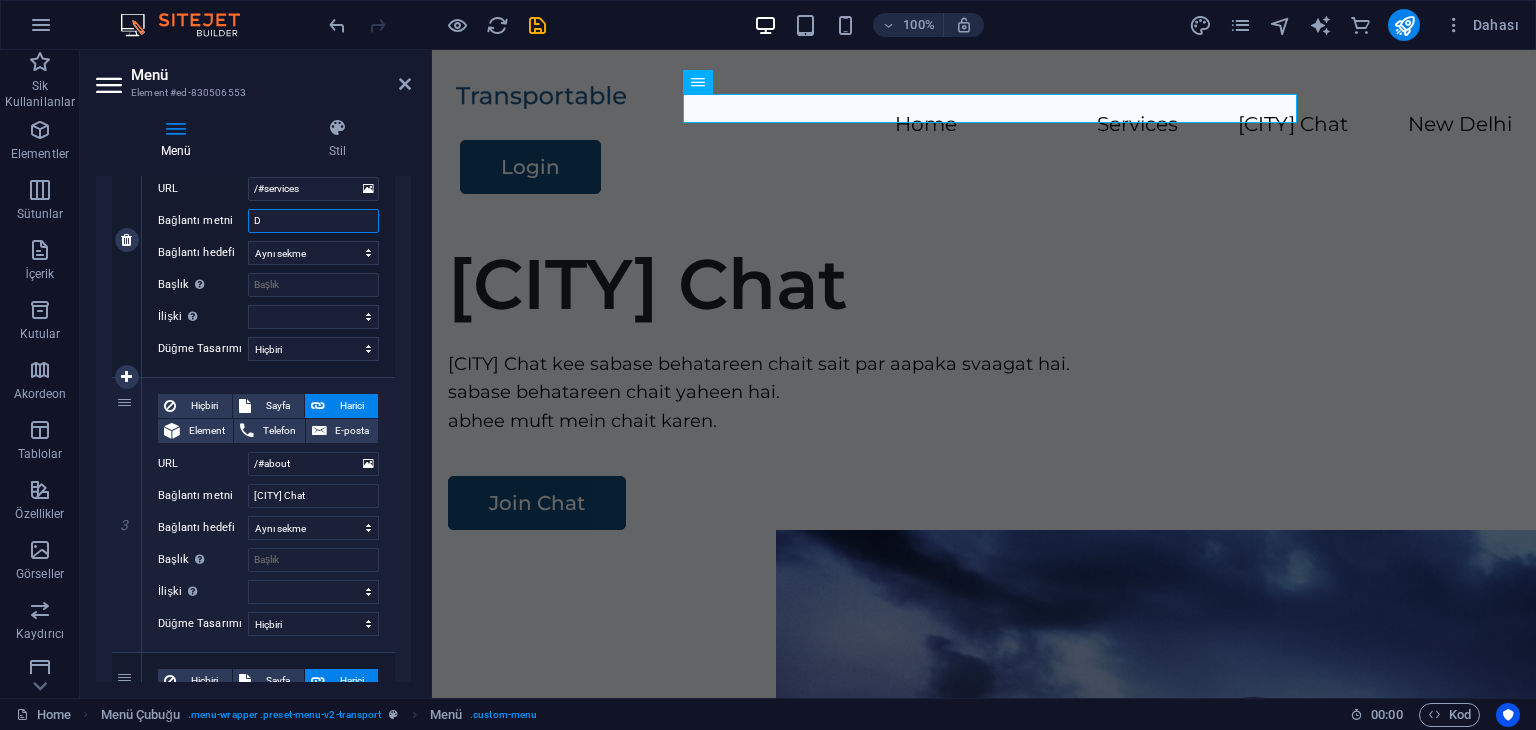 type on "De" 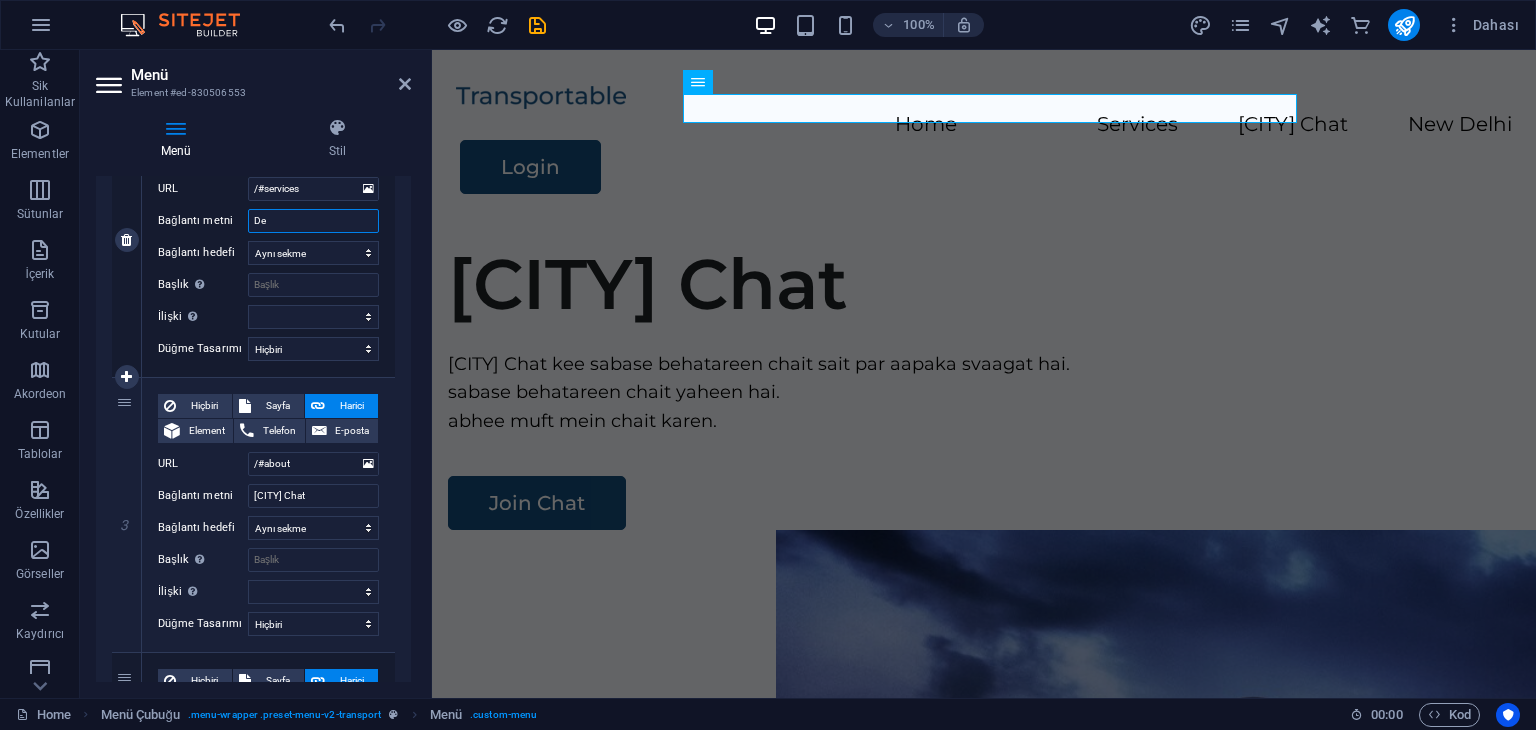 select 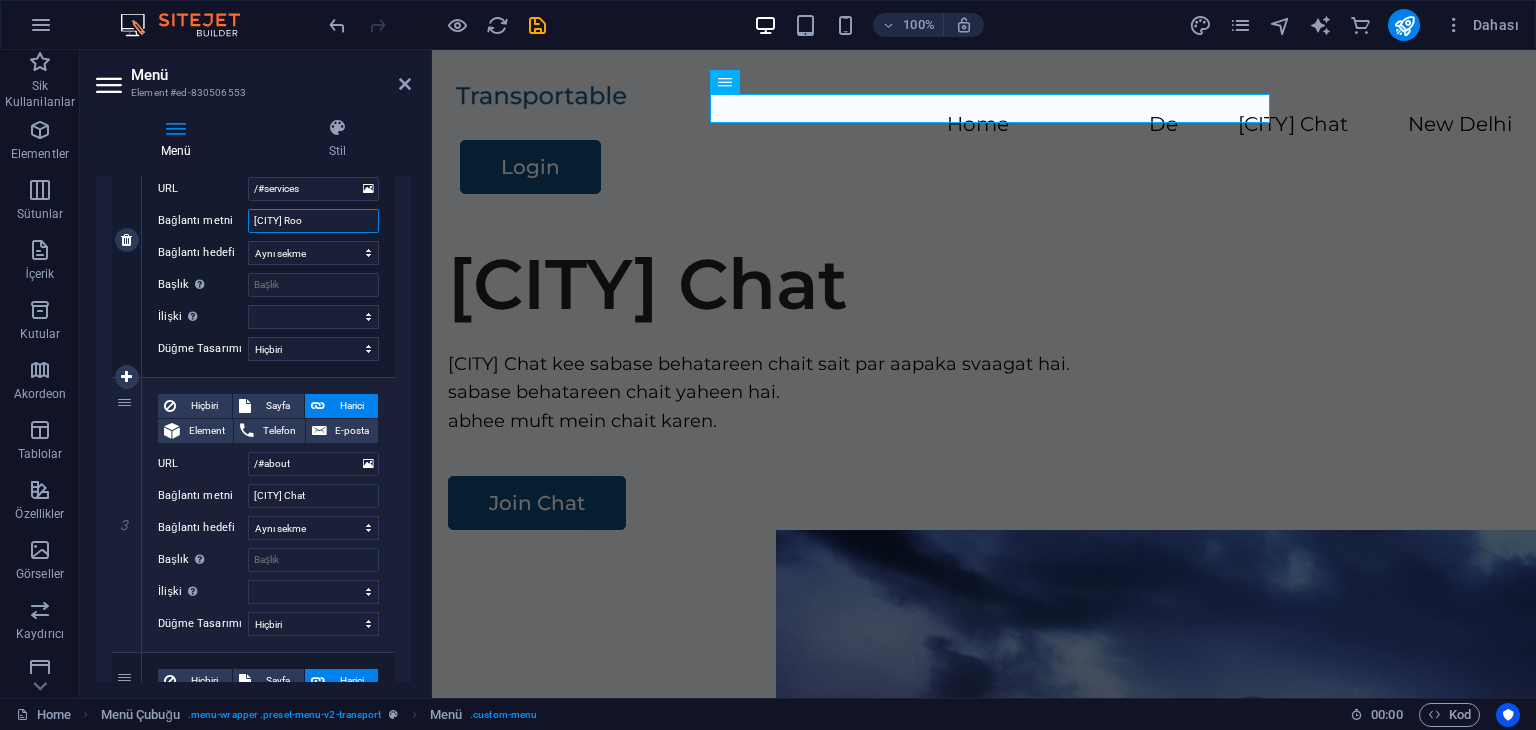 type on "[CITY] Room" 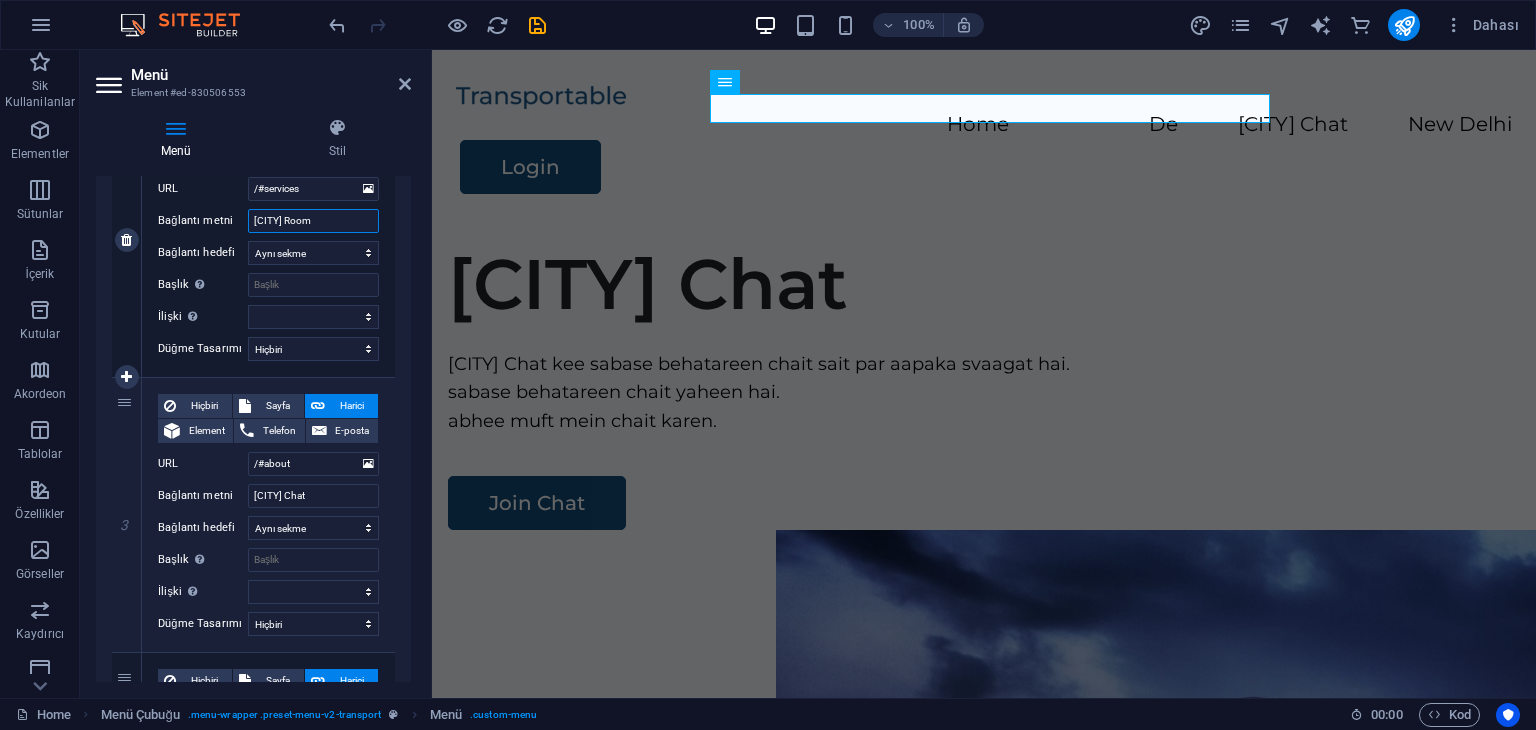 select 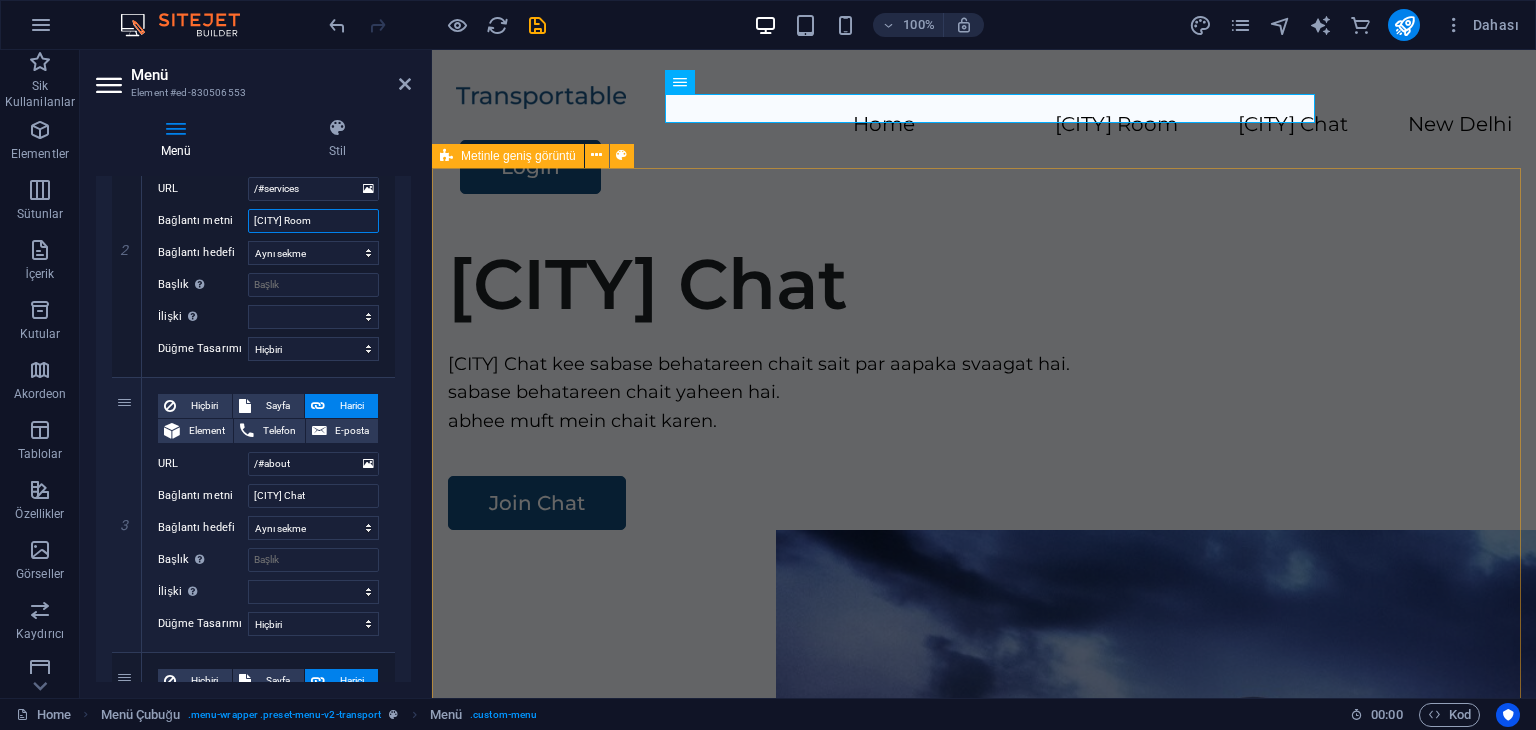 type on "[CITY] Room" 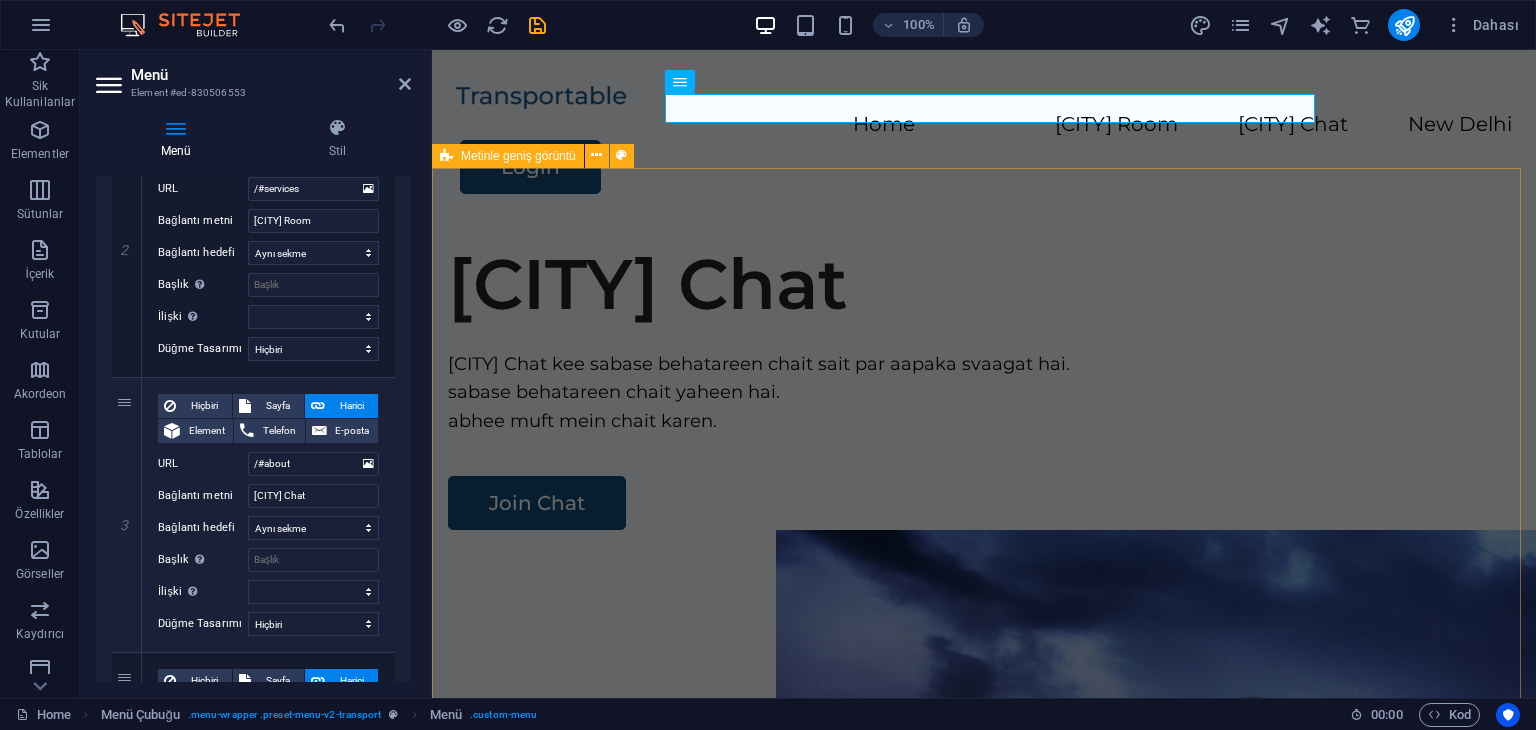 click on "[CITY] Chat [CITY] Chat kee sabase behatareen chait sait par aapaka svaagat hai. sabase behatareen chait yaheen hai. abhee muft mein chait karen. Join Chat" at bounding box center [984, 609] 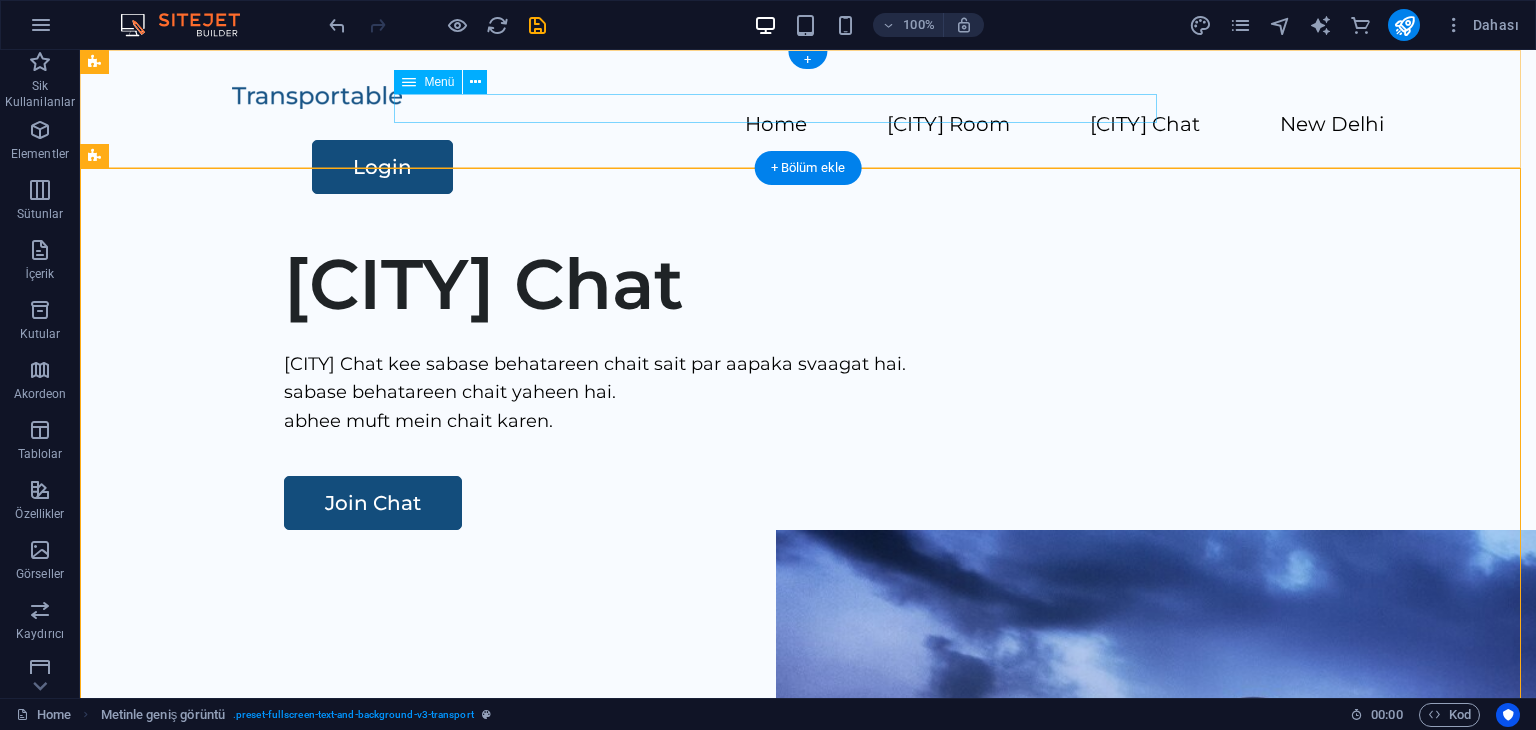 click on "Home [CITY] Room [CITY] Chat New Delhi" at bounding box center [808, 125] 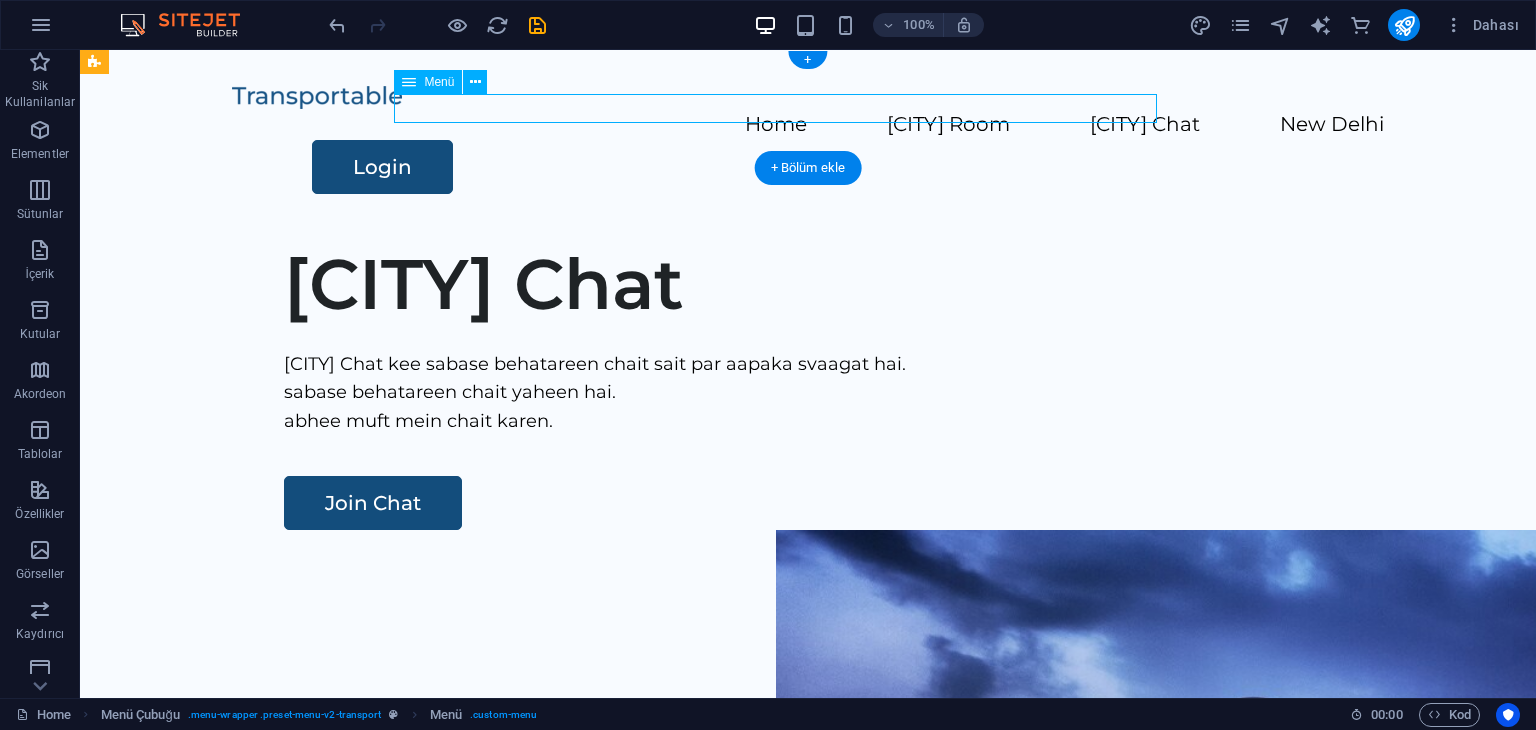 click on "Home [CITY] Room [CITY] Chat New Delhi" at bounding box center (808, 125) 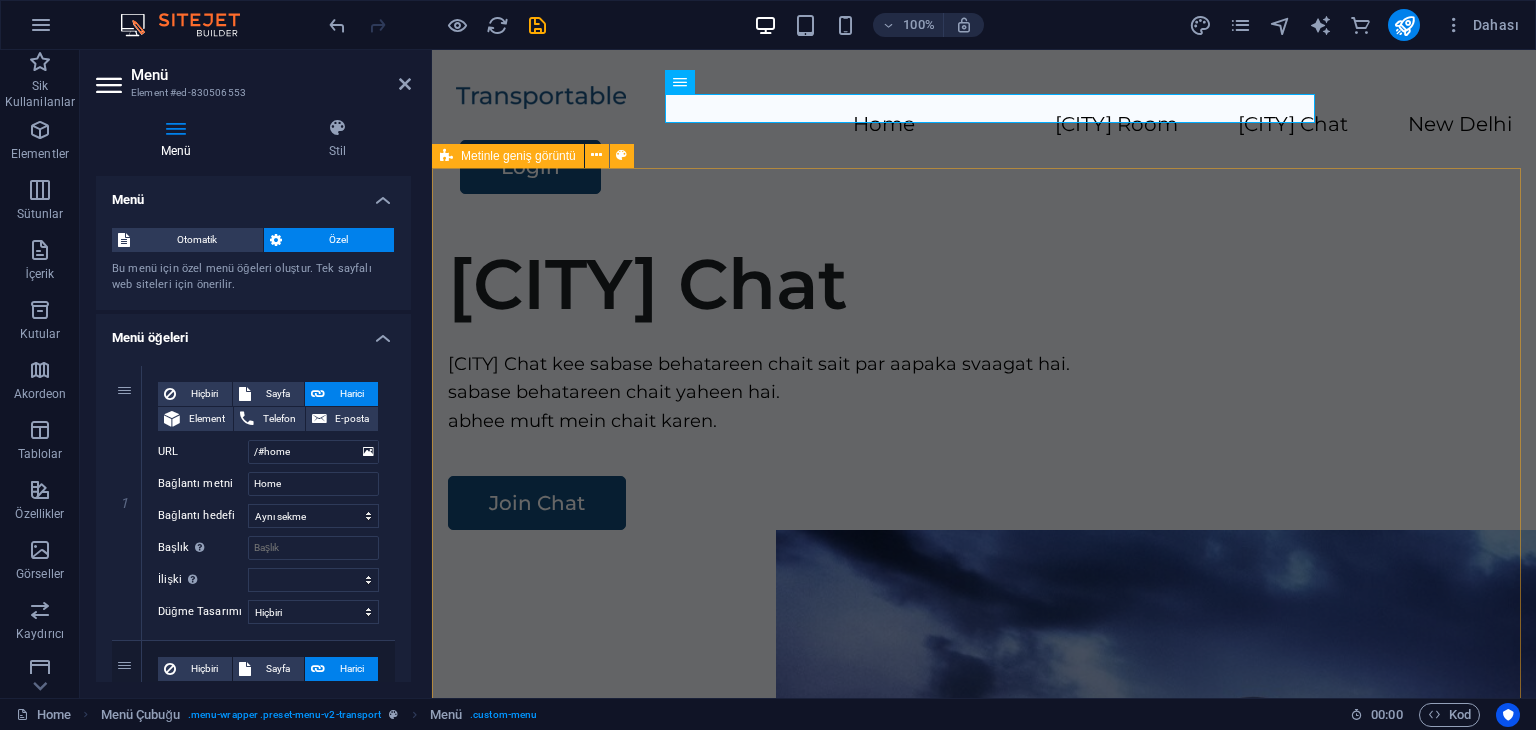 click on "[CITY] Chat [CITY] Chat kee sabase behatareen chait sait par aapaka svaagat hai. sabase behatareen chait yaheen hai. abhee muft mein chait karen. Join Chat" at bounding box center [984, 609] 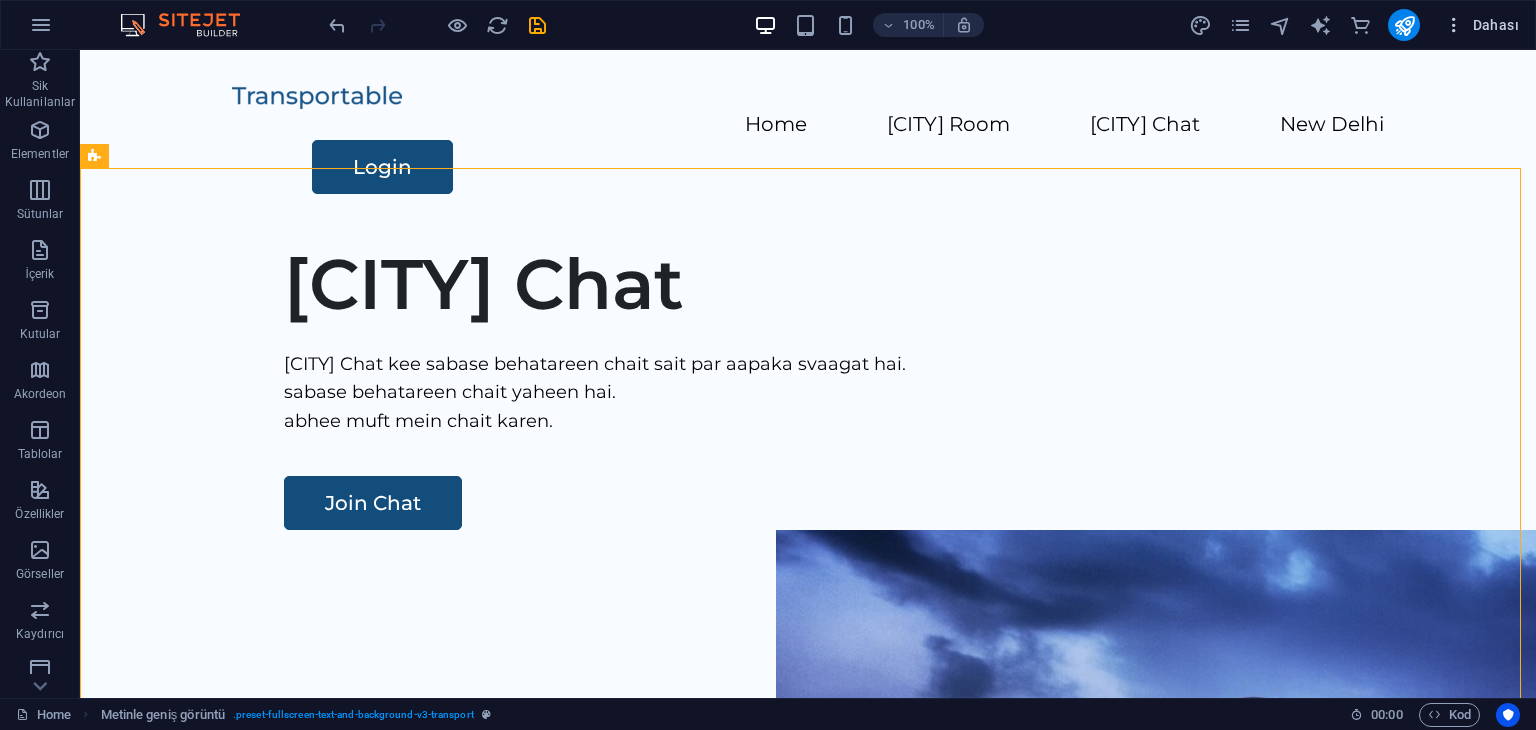 click at bounding box center [1454, 25] 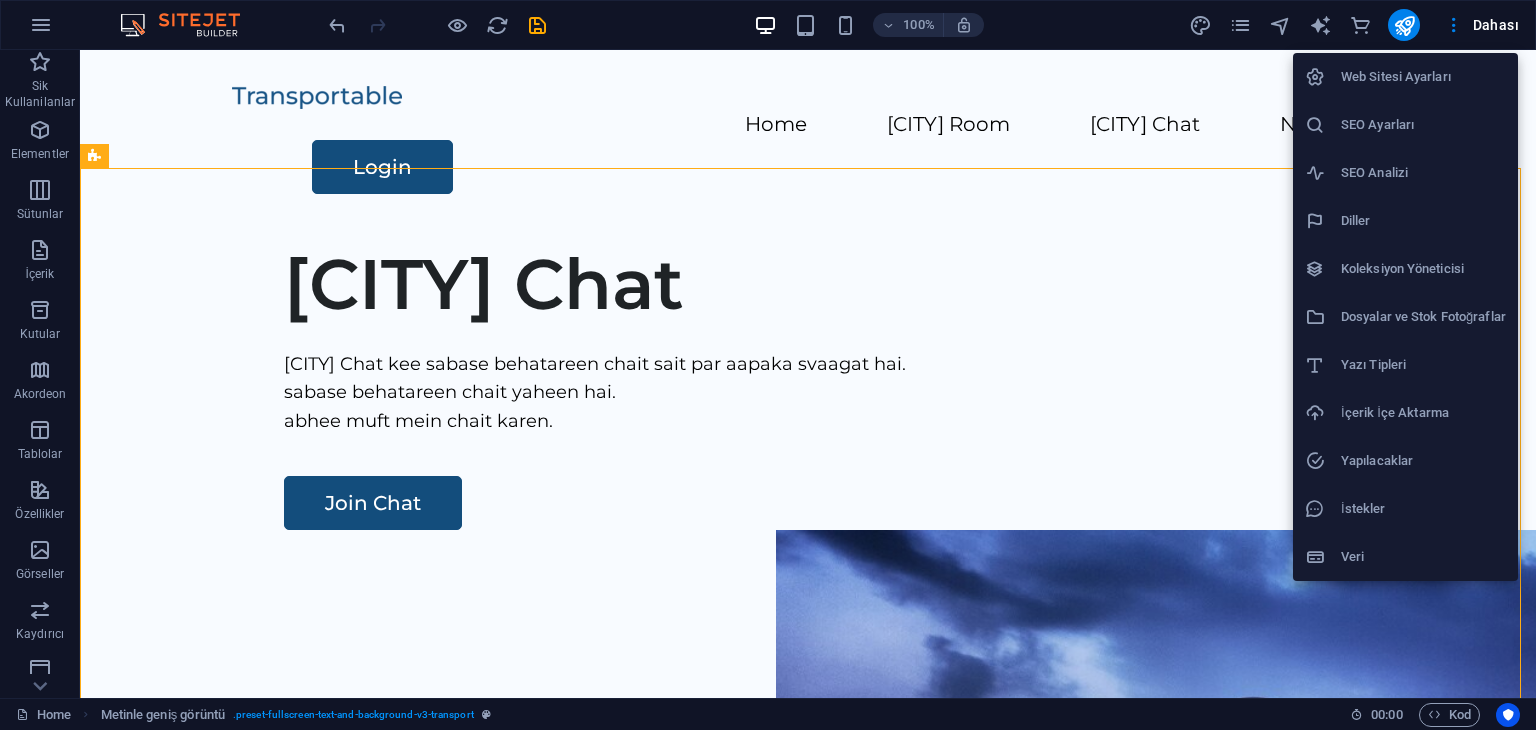 click on "Web Sitesi Ayarları" at bounding box center [1423, 77] 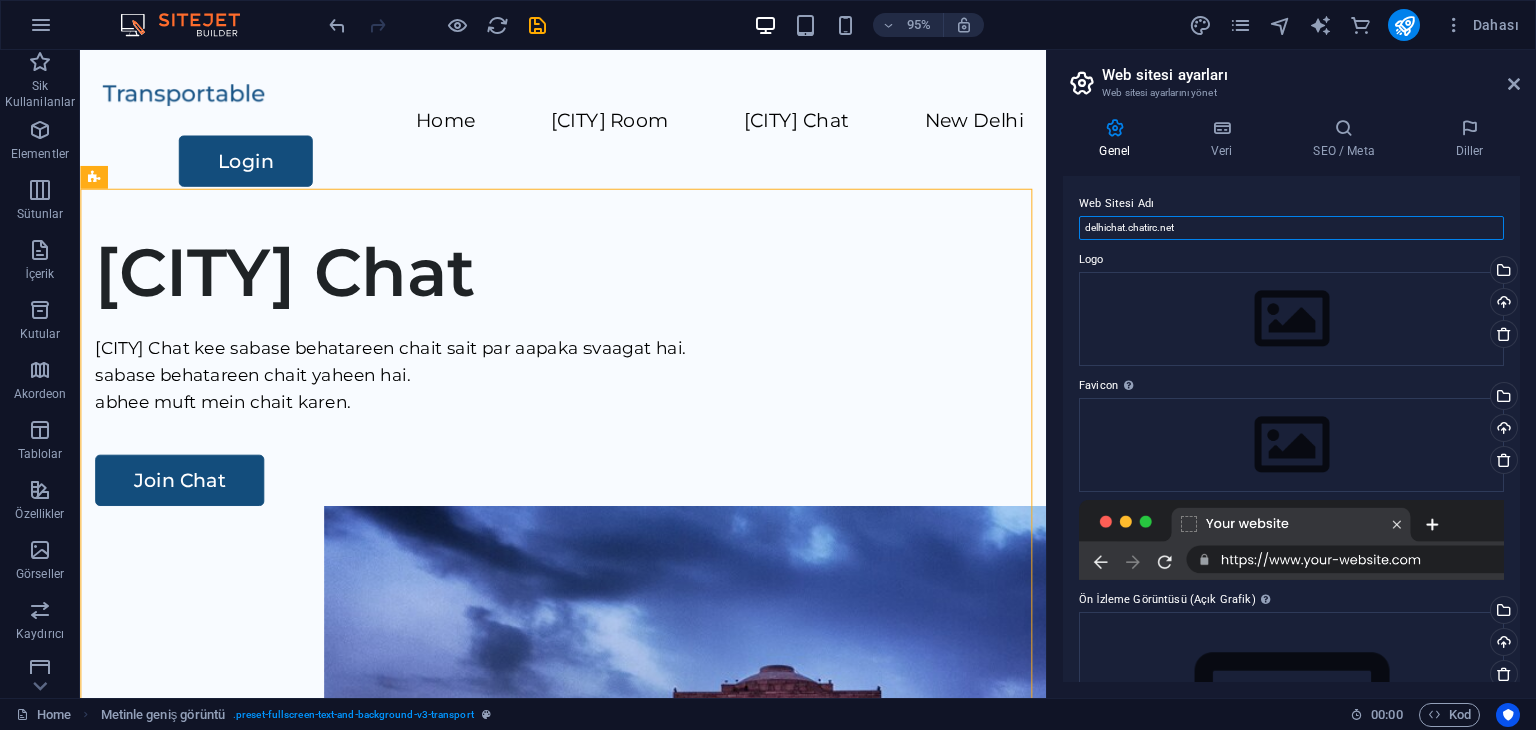 drag, startPoint x: 1200, startPoint y: 225, endPoint x: 1057, endPoint y: 223, distance: 143.01399 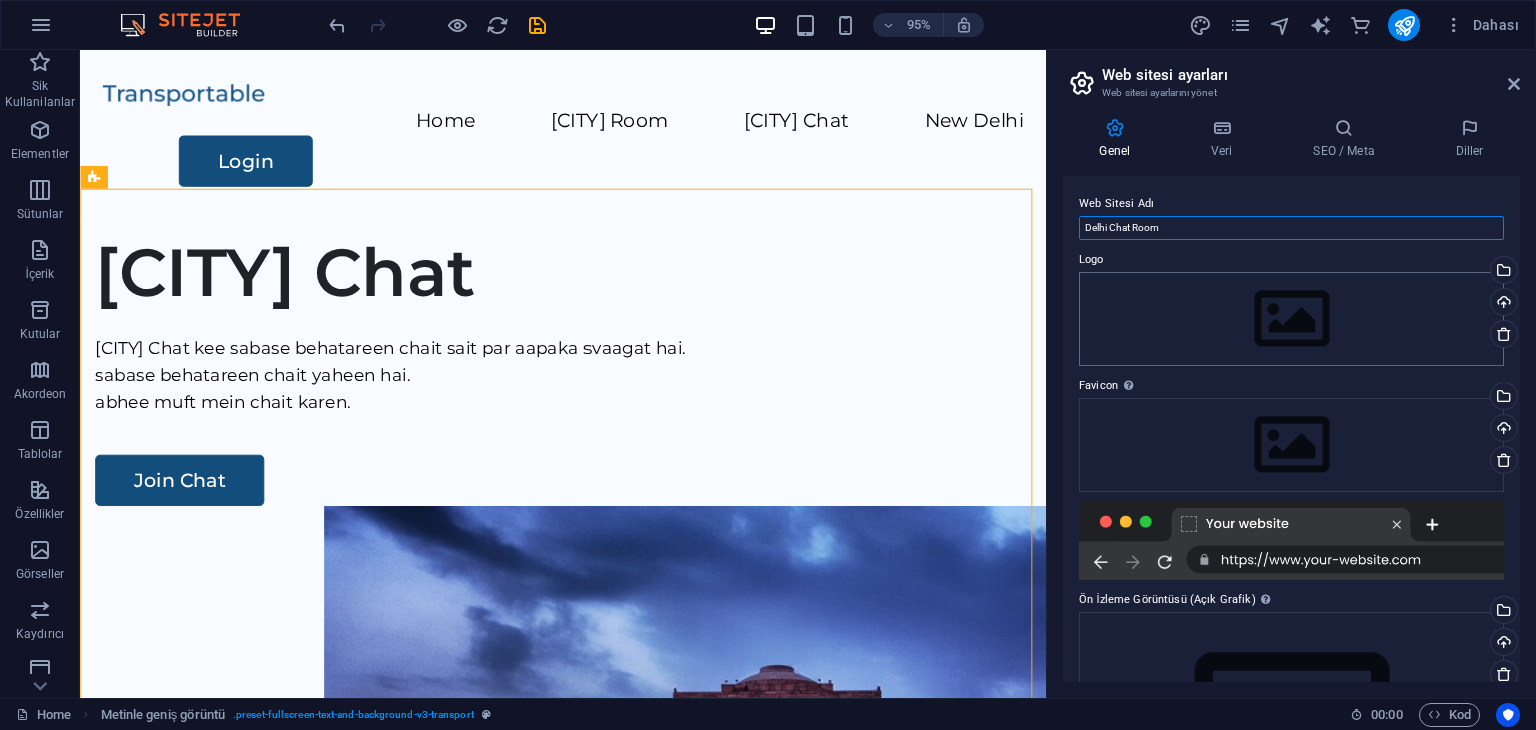 type on "Delhi Chat Room" 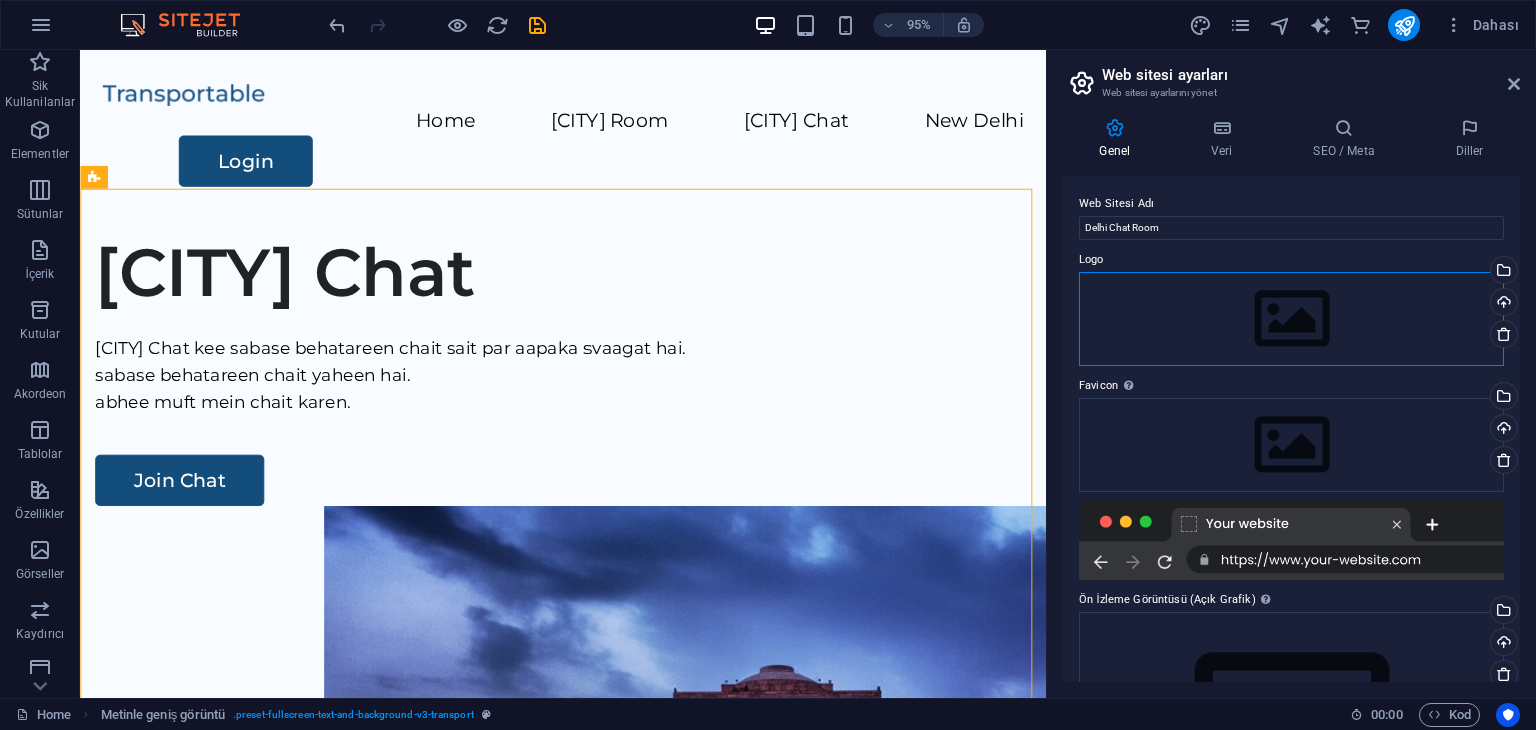 click on "Dosyaları buraya sürükleyin, dosyaları seçmek için tıklayın veya Dosyalardan ya da ücretsiz stok fotoğraf ve videolarımızdan dosyalar seçin" at bounding box center (1291, 319) 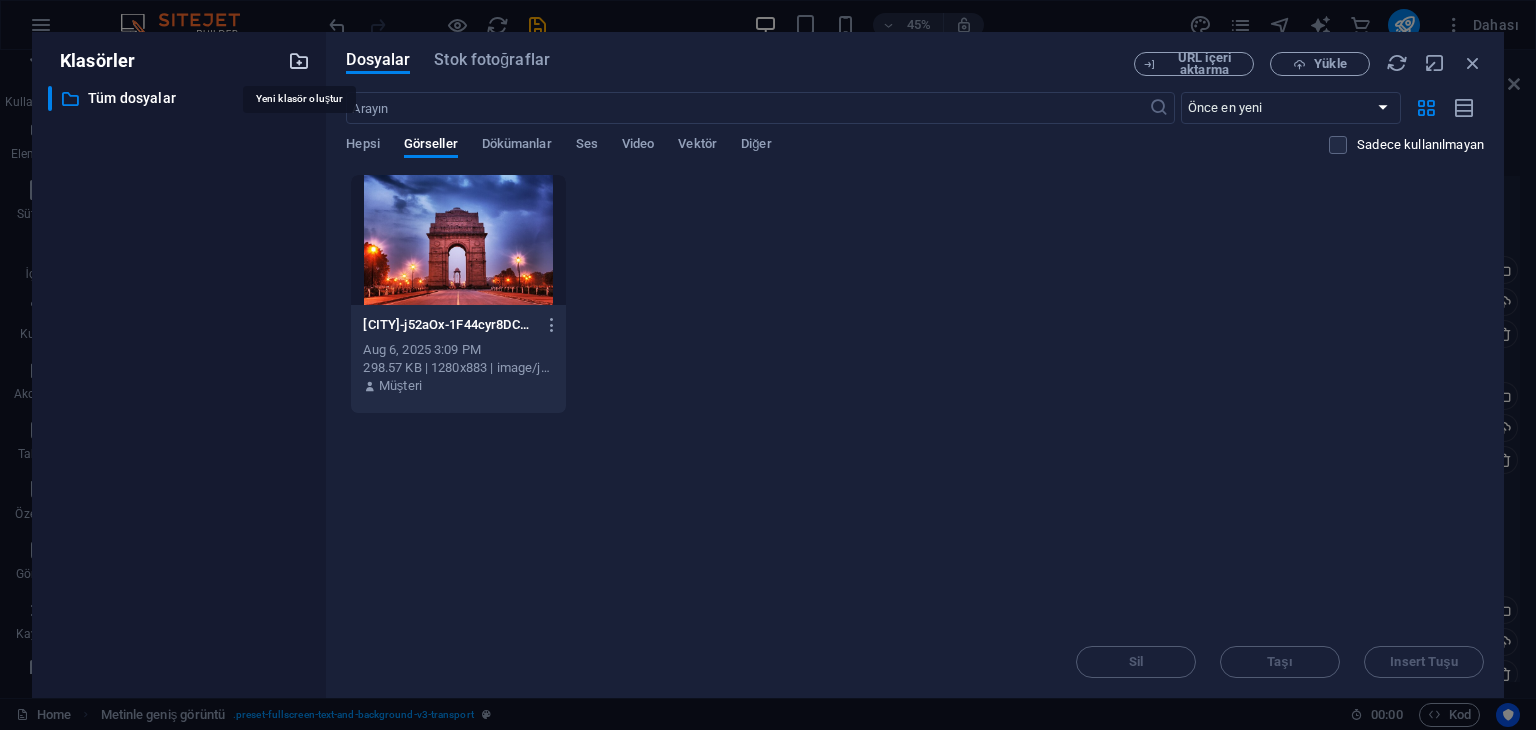 click at bounding box center [299, 61] 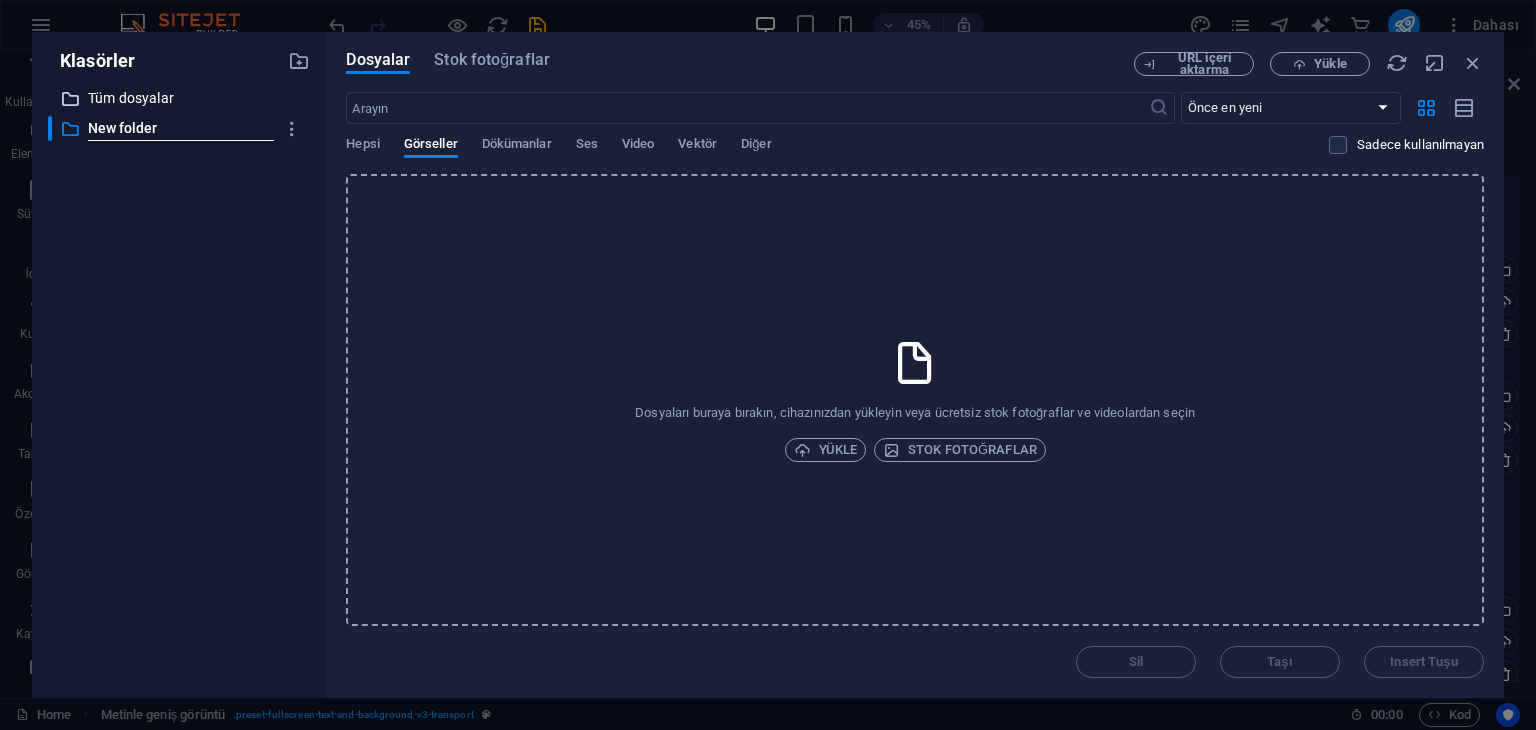 click on "Tüm dosyalar" at bounding box center [181, 98] 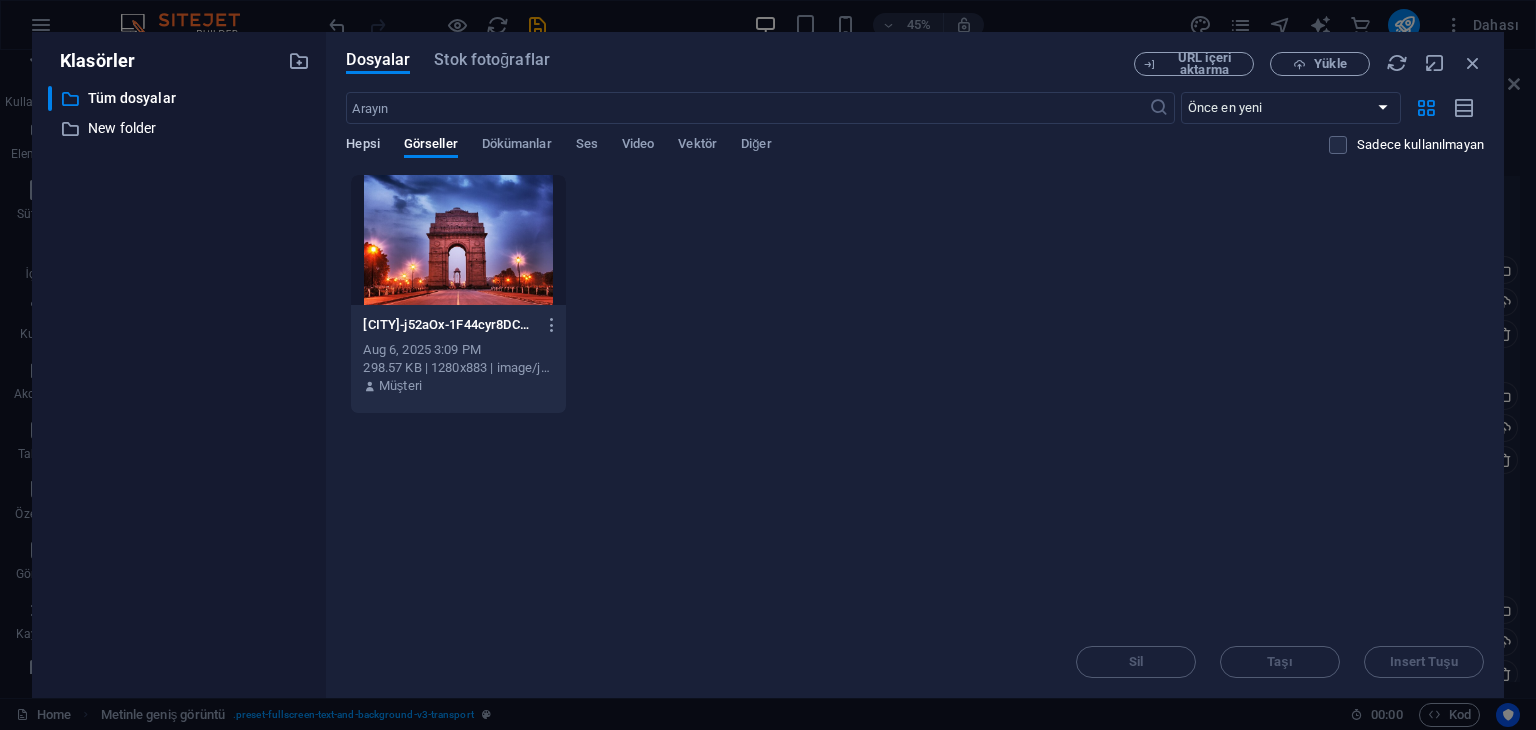 click on "Hepsi" at bounding box center (362, 146) 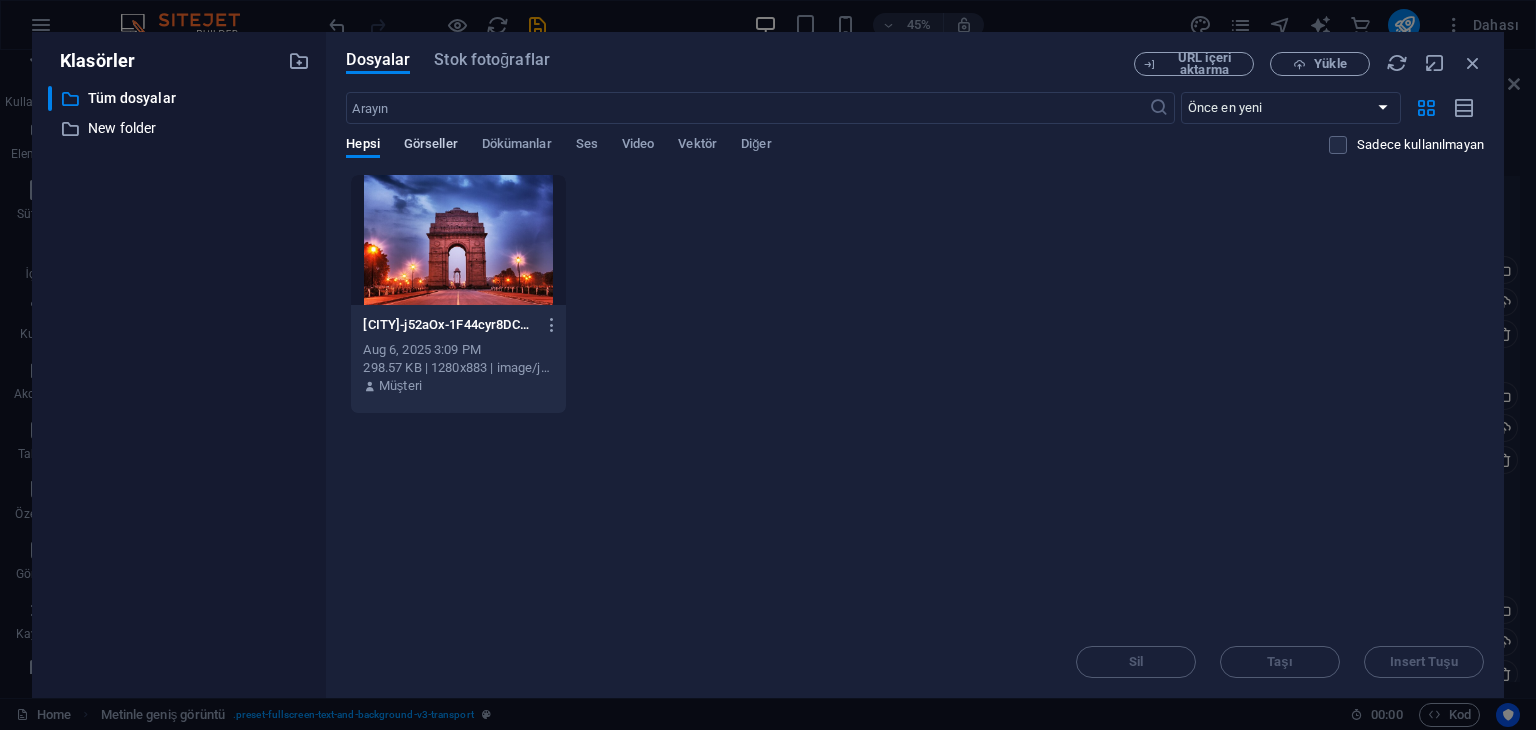 click on "Görseller" at bounding box center [431, 146] 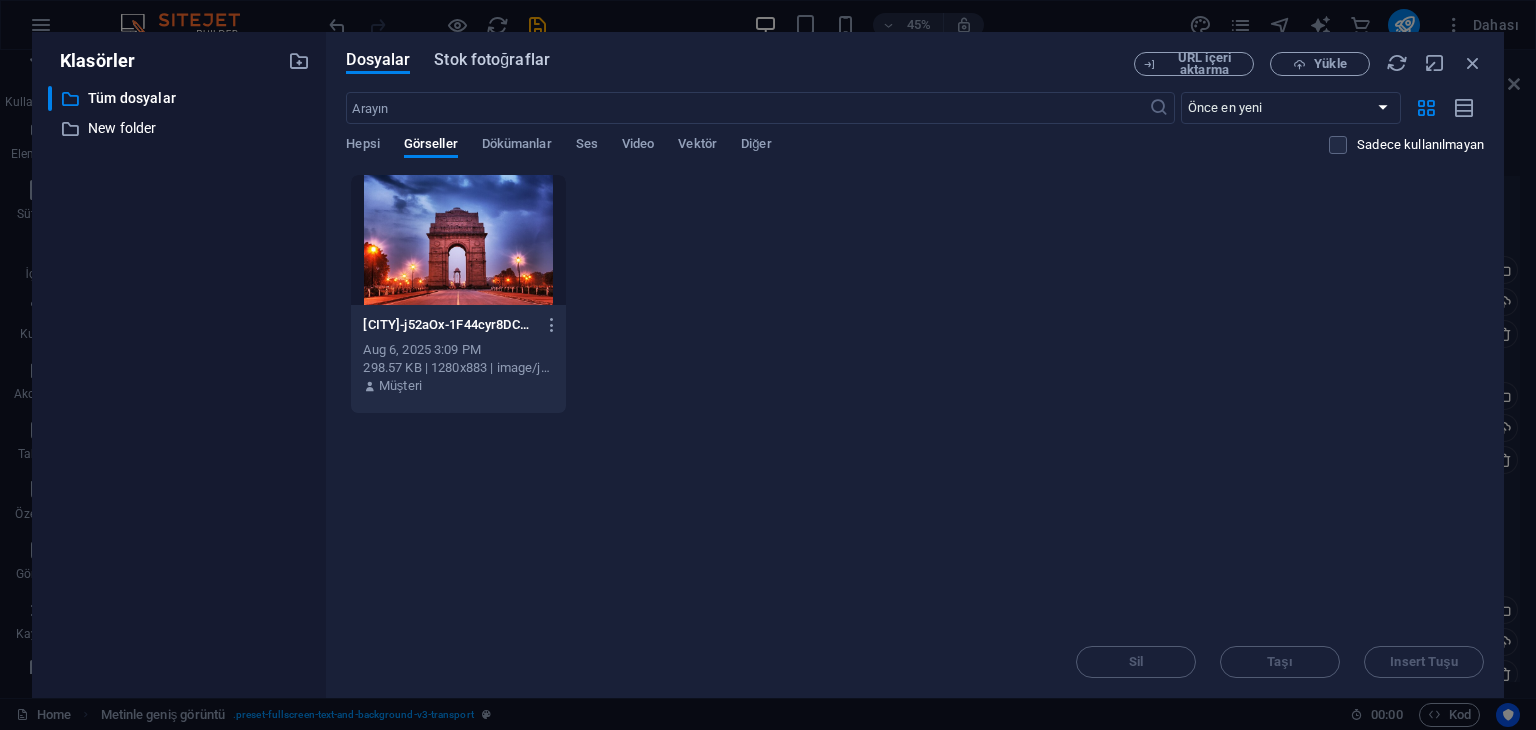 click on "Stok fotoğraflar" at bounding box center [492, 60] 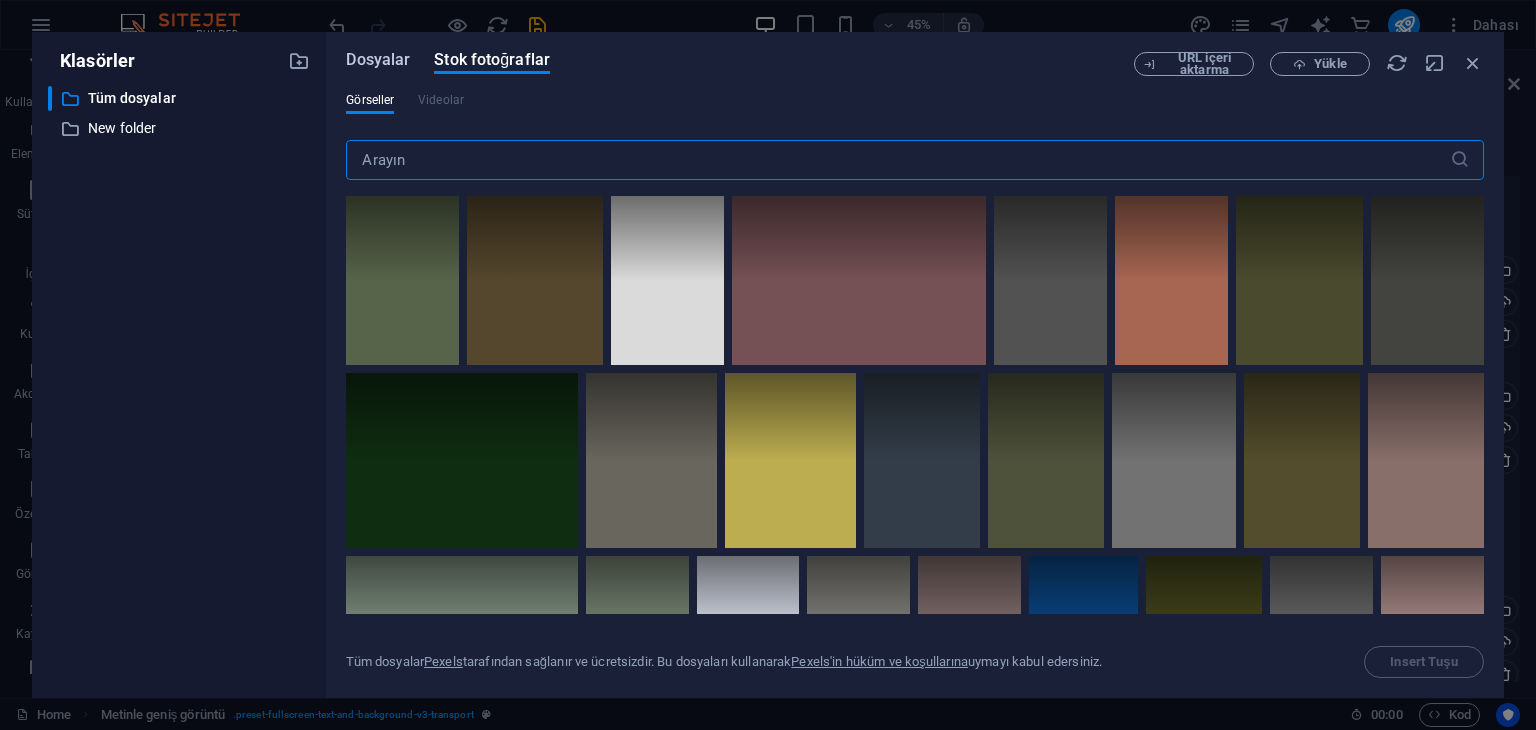 click on "Dosyalar" at bounding box center (378, 60) 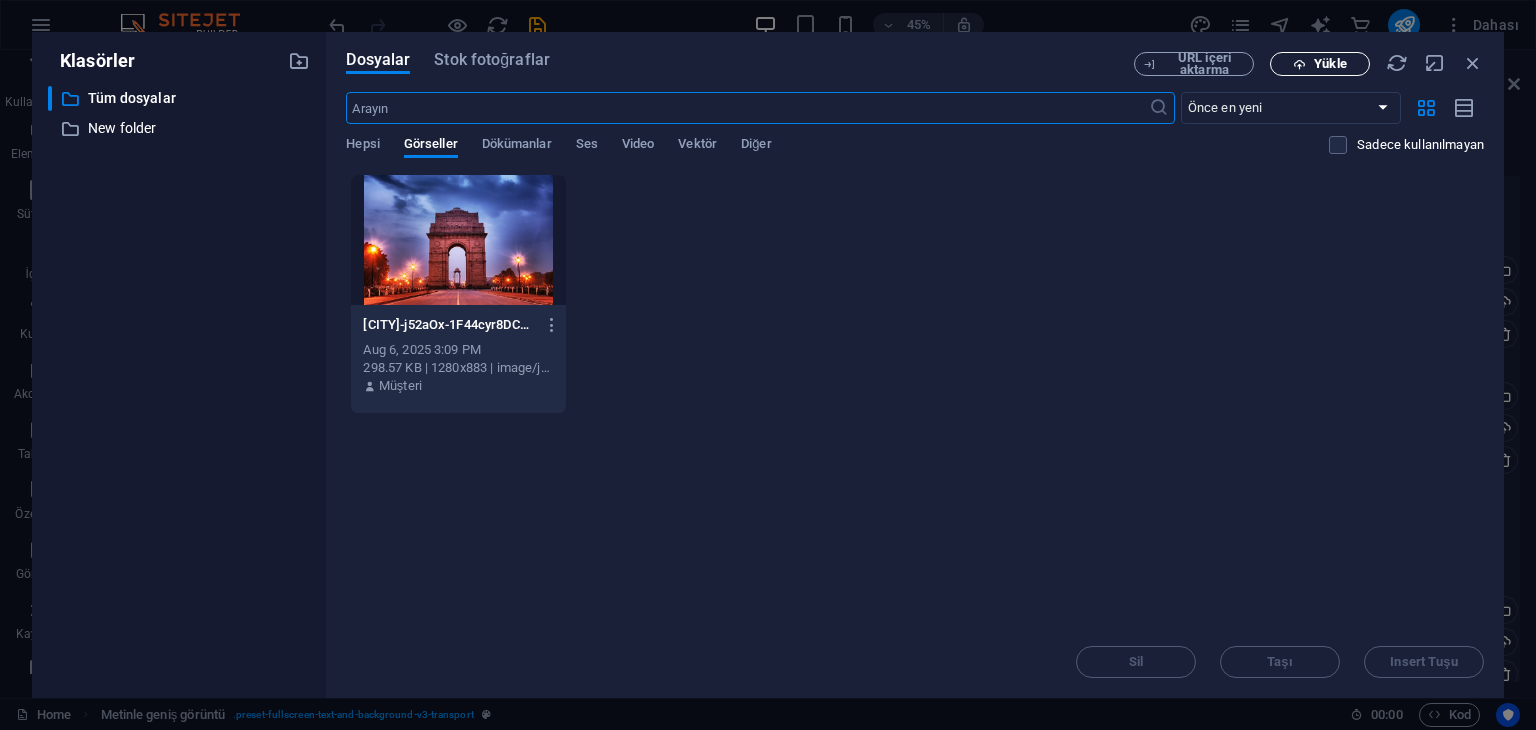 click on "Yükle" at bounding box center (1320, 64) 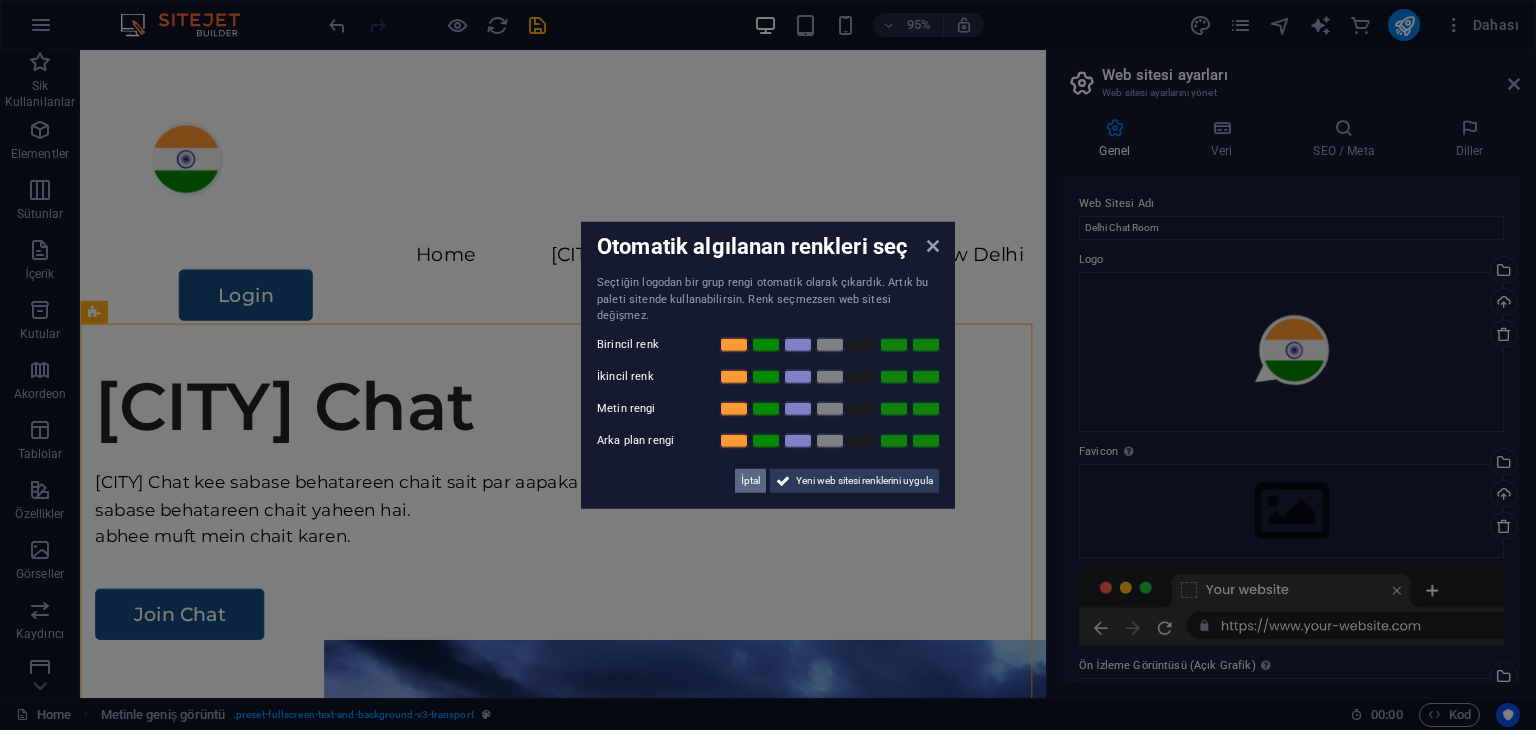 click on "İptal" at bounding box center [750, 480] 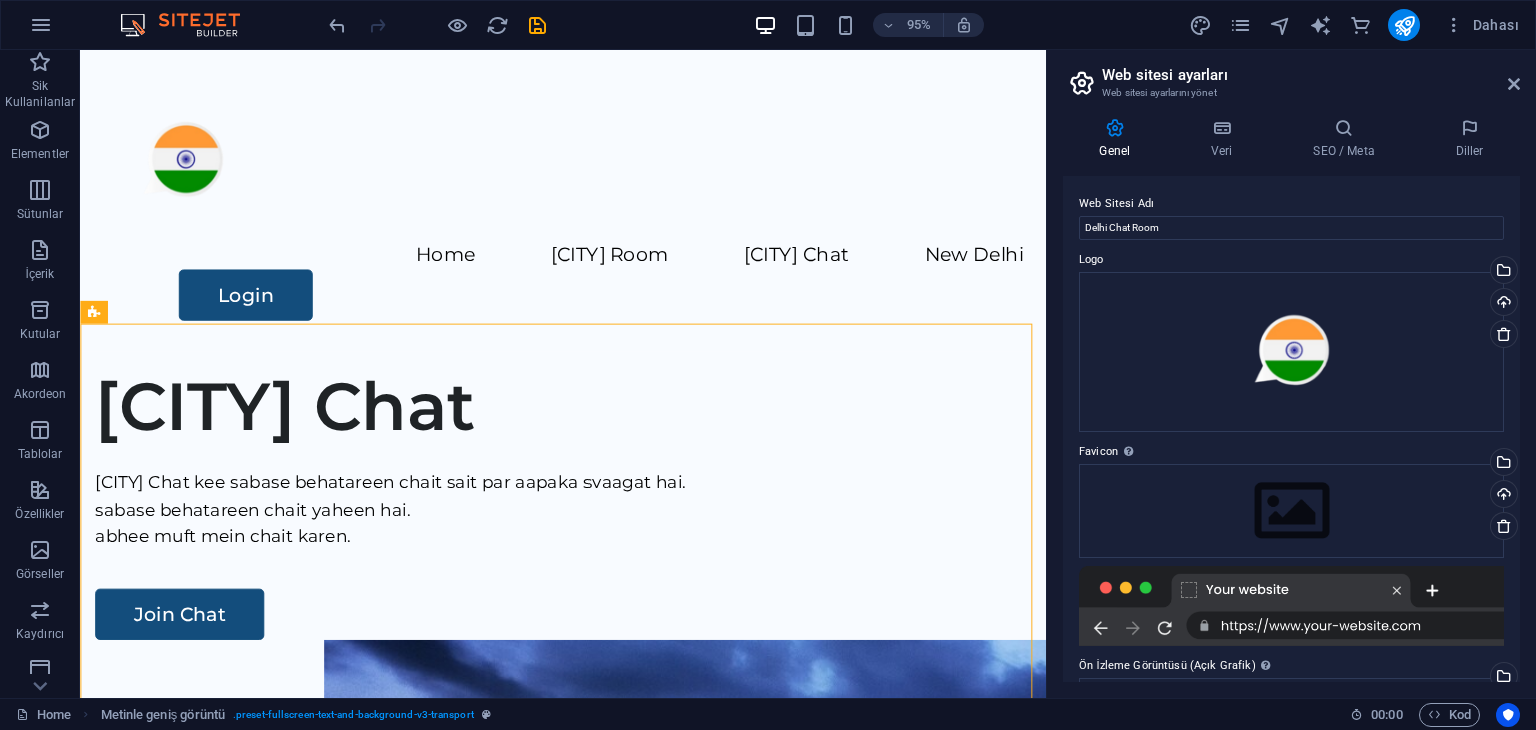 scroll, scrollTop: 77, scrollLeft: 0, axis: vertical 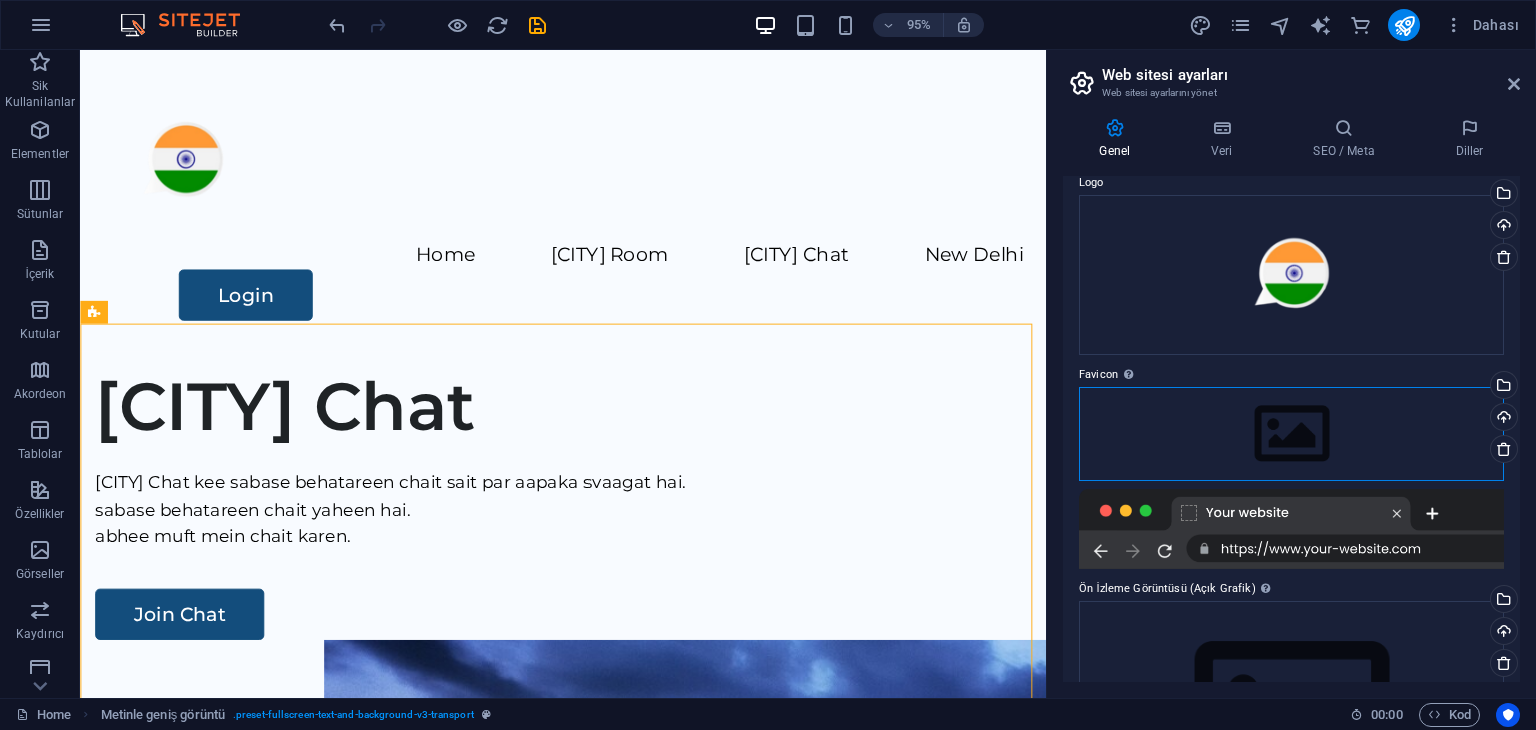click on "Dosyaları buraya sürükleyin, dosyaları seçmek için tıklayın veya Dosyalardan ya da ücretsiz stok fotoğraf ve videolarımızdan dosyalar seçin" at bounding box center [1291, 434] 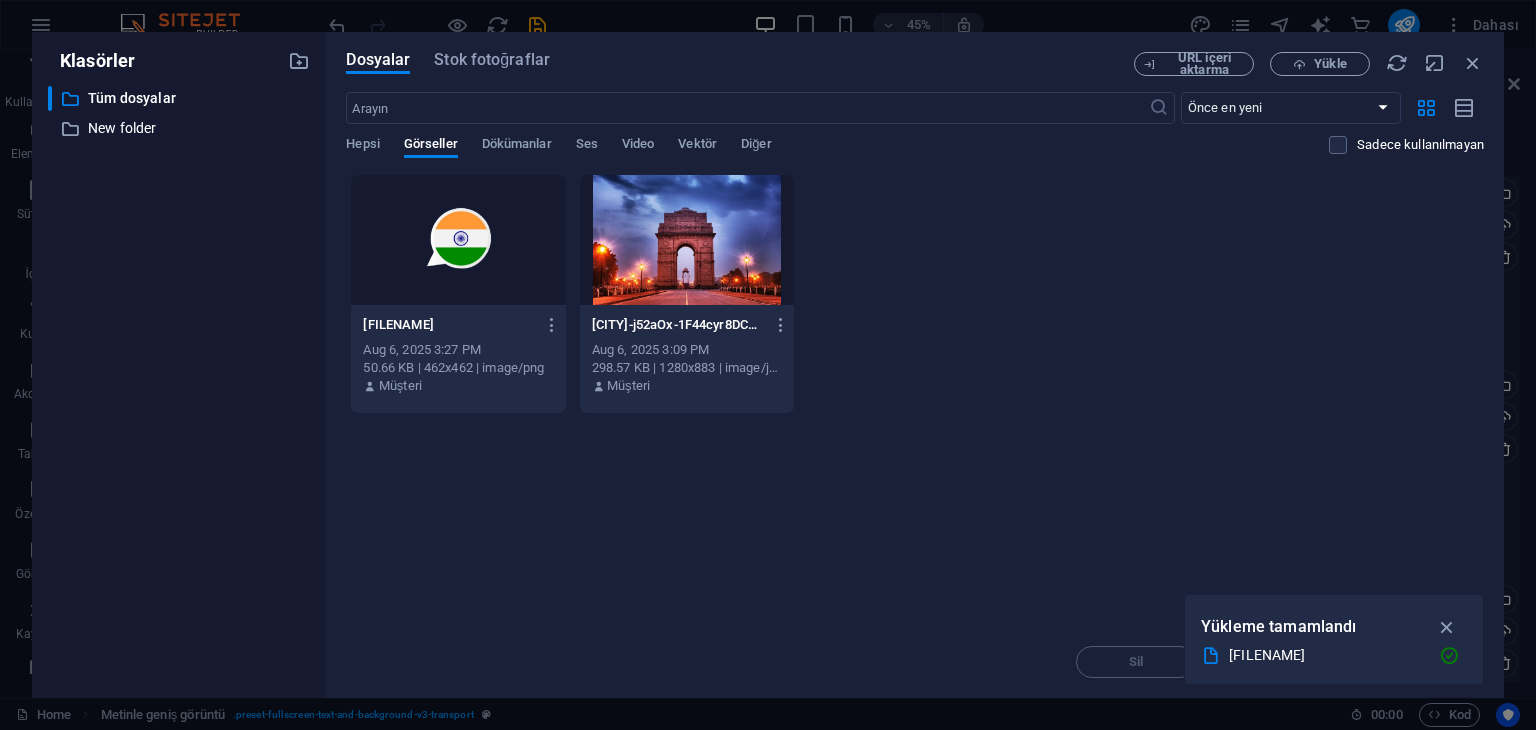 click at bounding box center [458, 240] 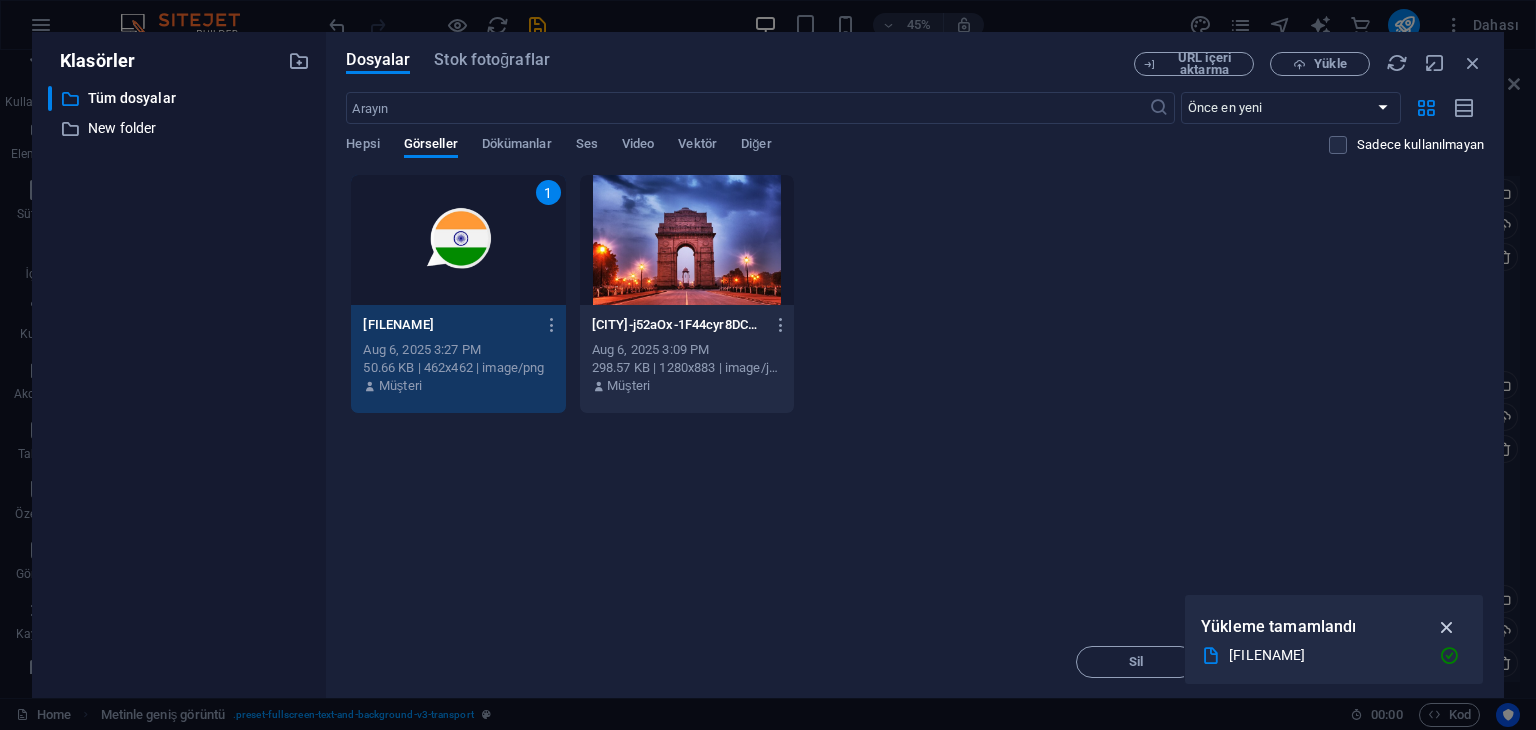click at bounding box center (1447, 627) 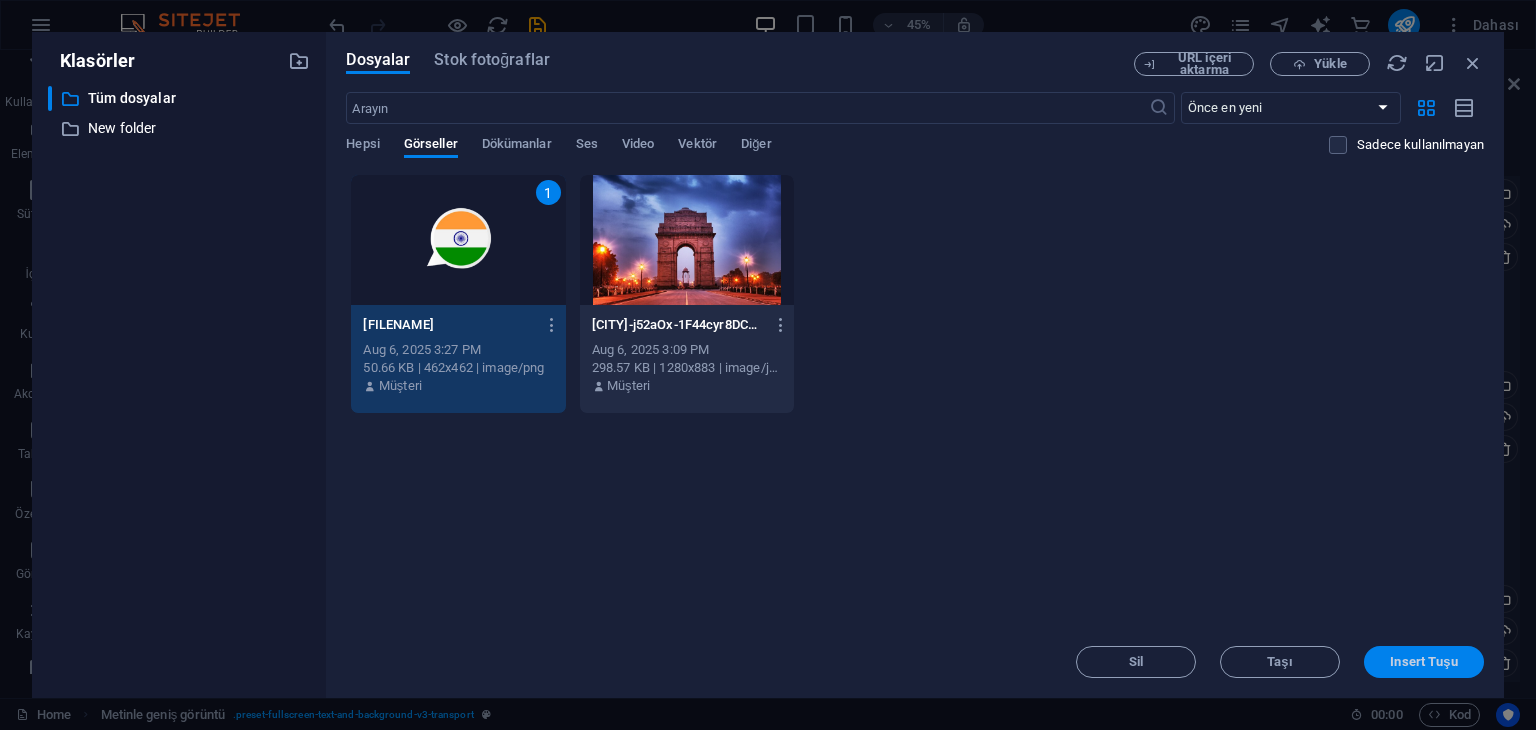 click on "Insert Tuşu" at bounding box center (1424, 662) 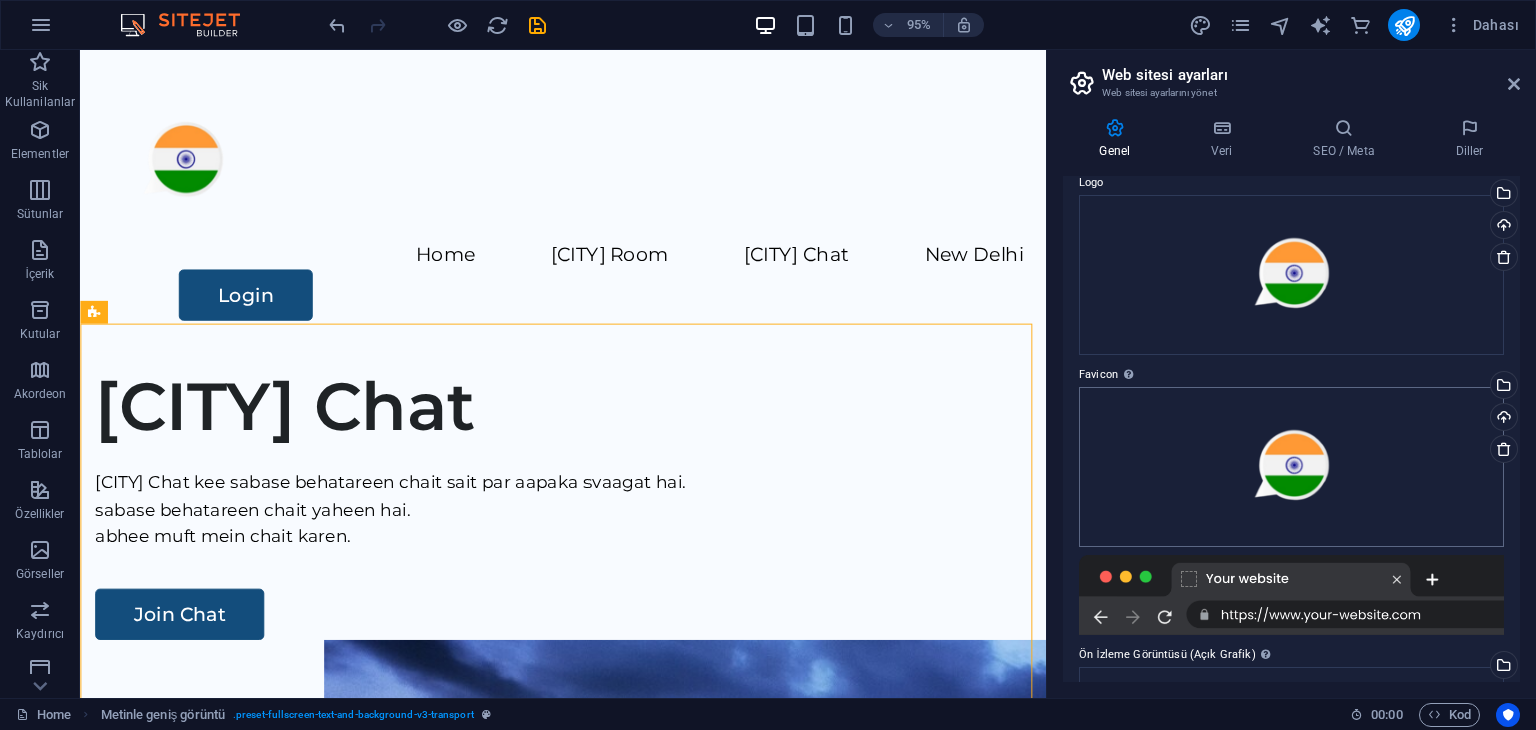 scroll, scrollTop: 157, scrollLeft: 0, axis: vertical 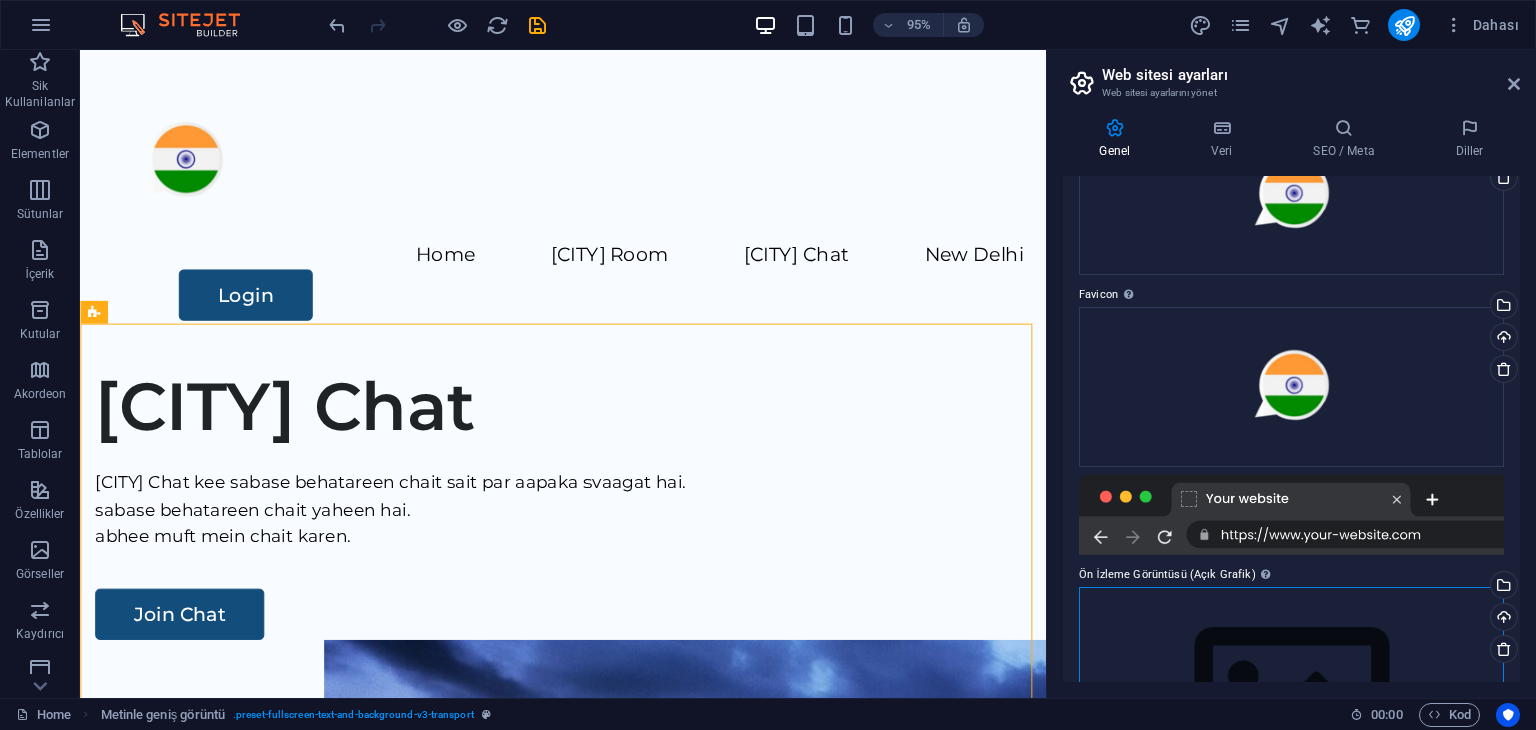click on "Dosyaları buraya sürükleyin, dosyaları seçmek için tıklayın veya Dosyalardan ya da ücretsiz stok fotoğraf ve videolarımızdan dosyalar seçin" at bounding box center (1291, 701) 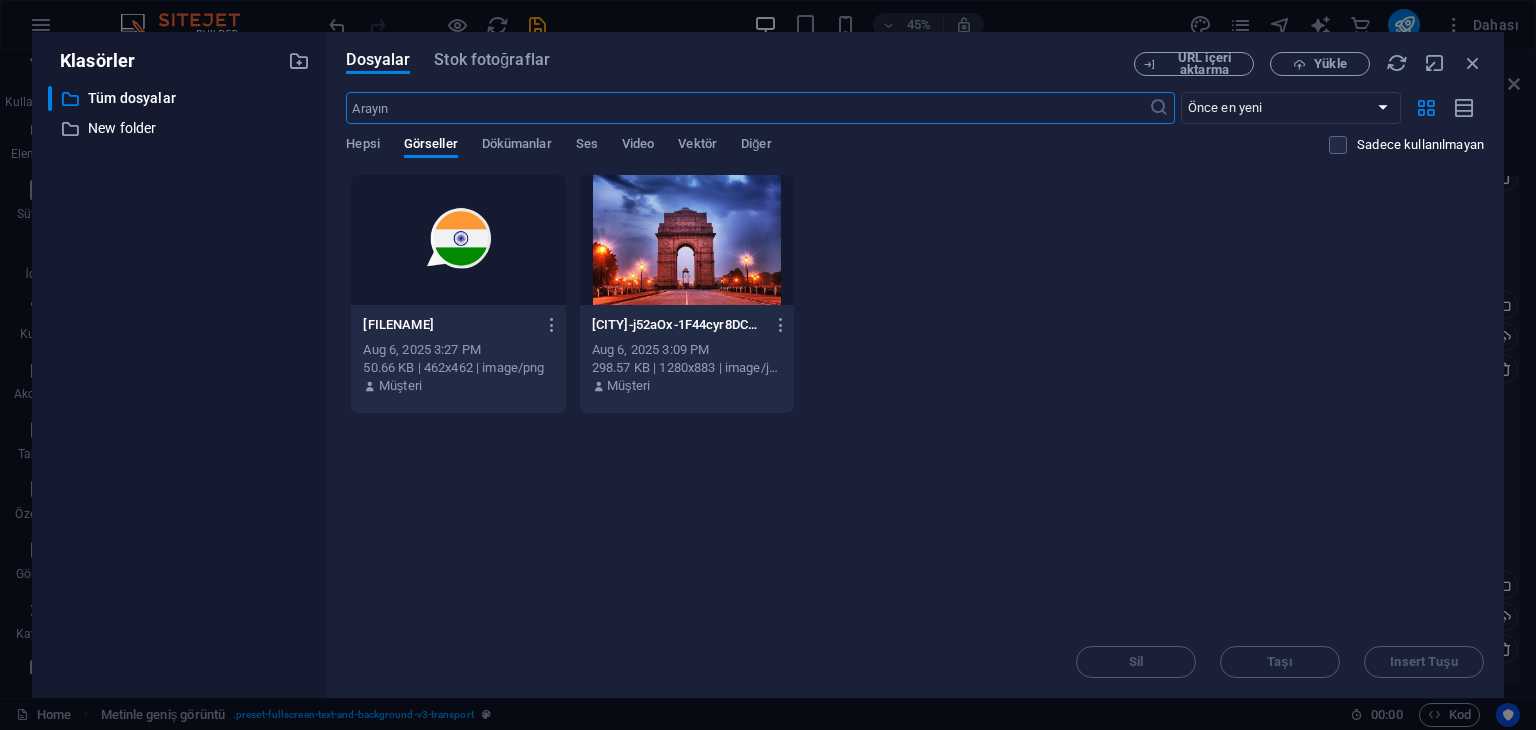 click at bounding box center [458, 240] 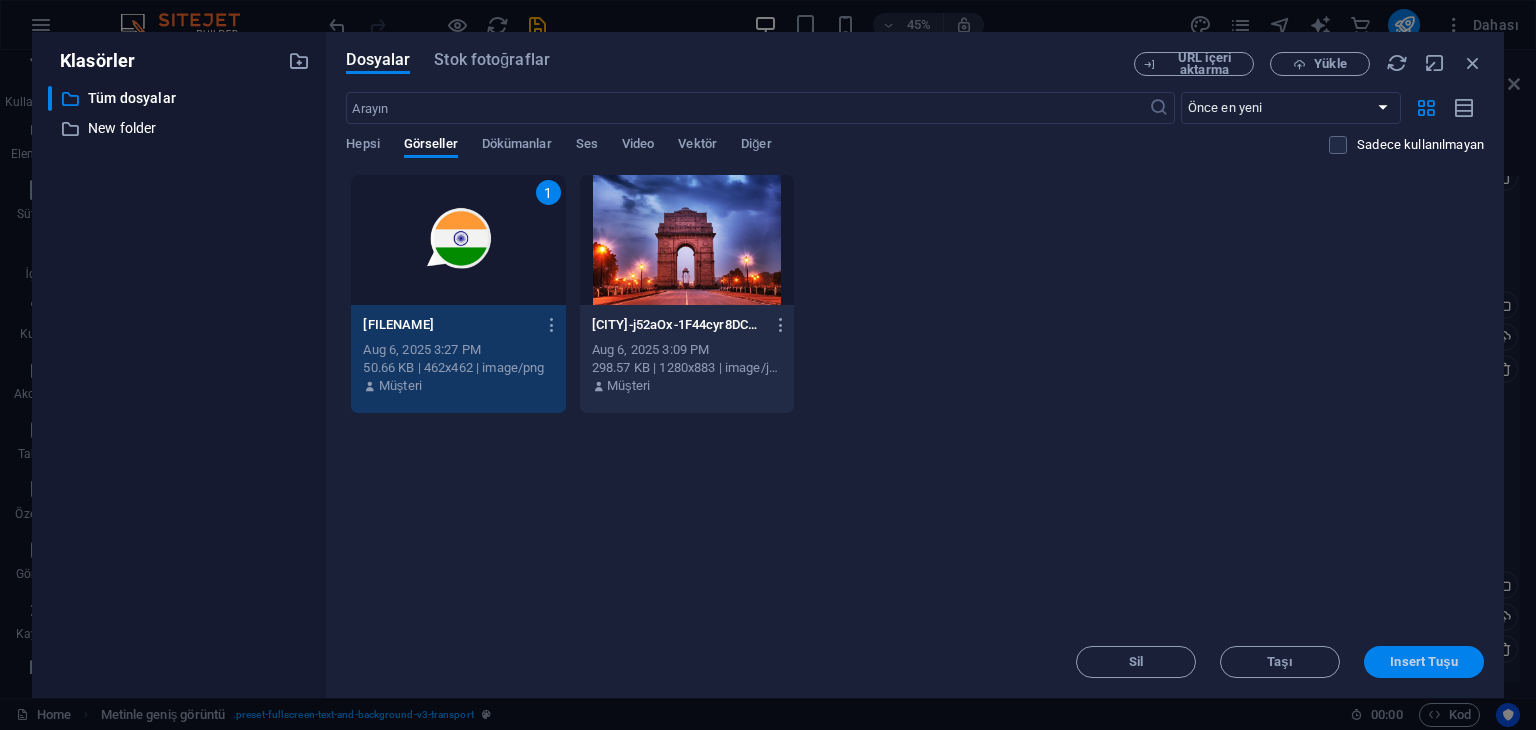 click on "Insert Tuşu" at bounding box center (1423, 662) 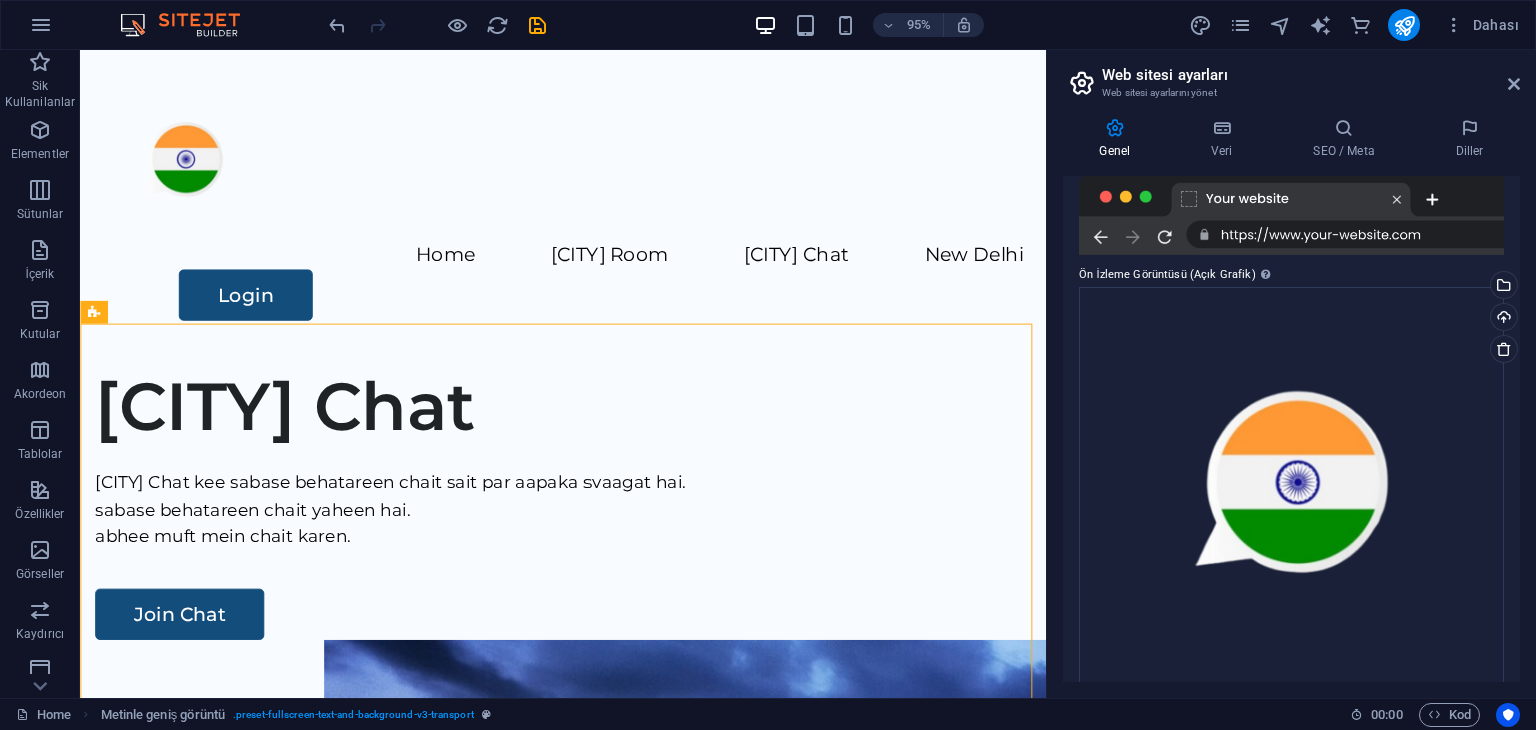 scroll, scrollTop: 0, scrollLeft: 0, axis: both 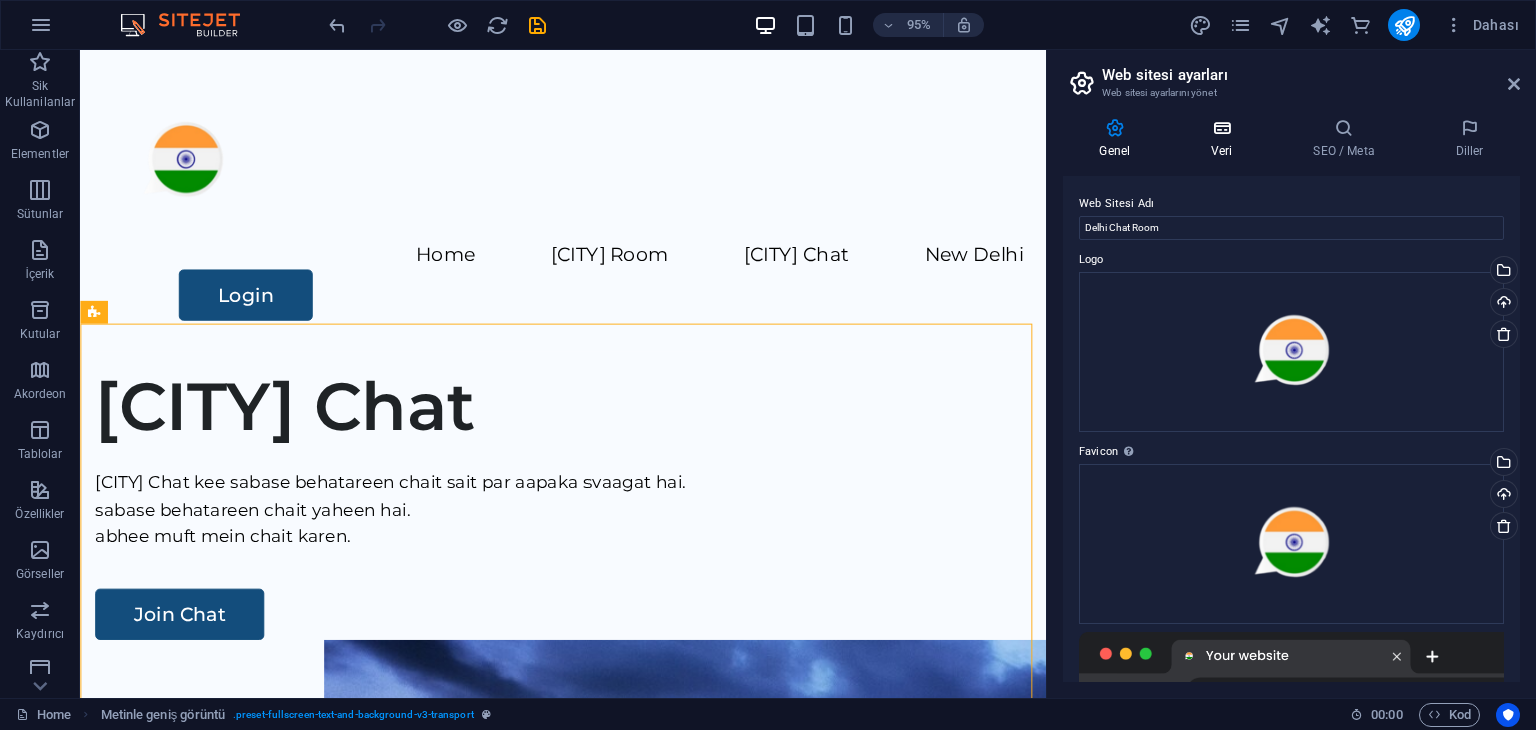 click on "Veri" at bounding box center [1226, 139] 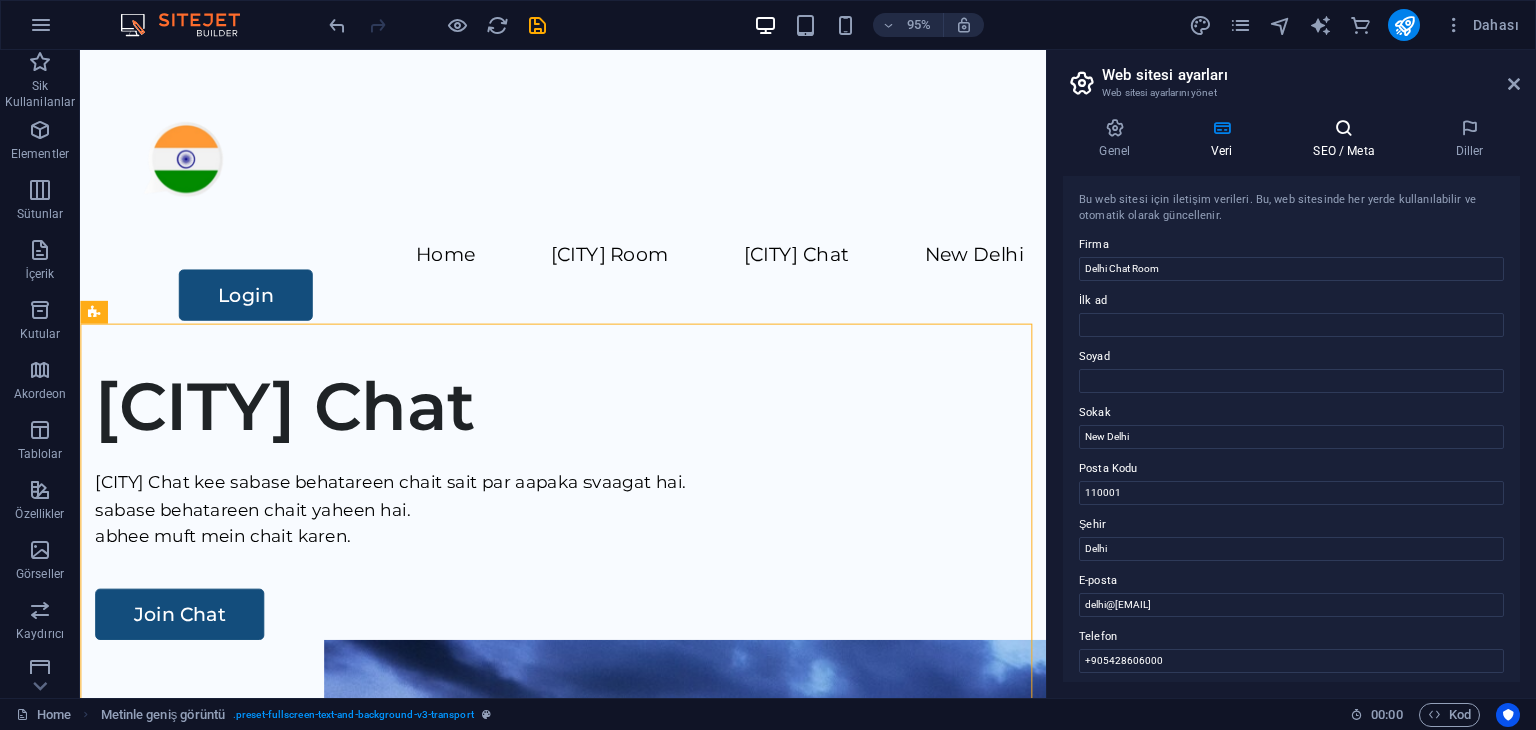 click at bounding box center (1344, 128) 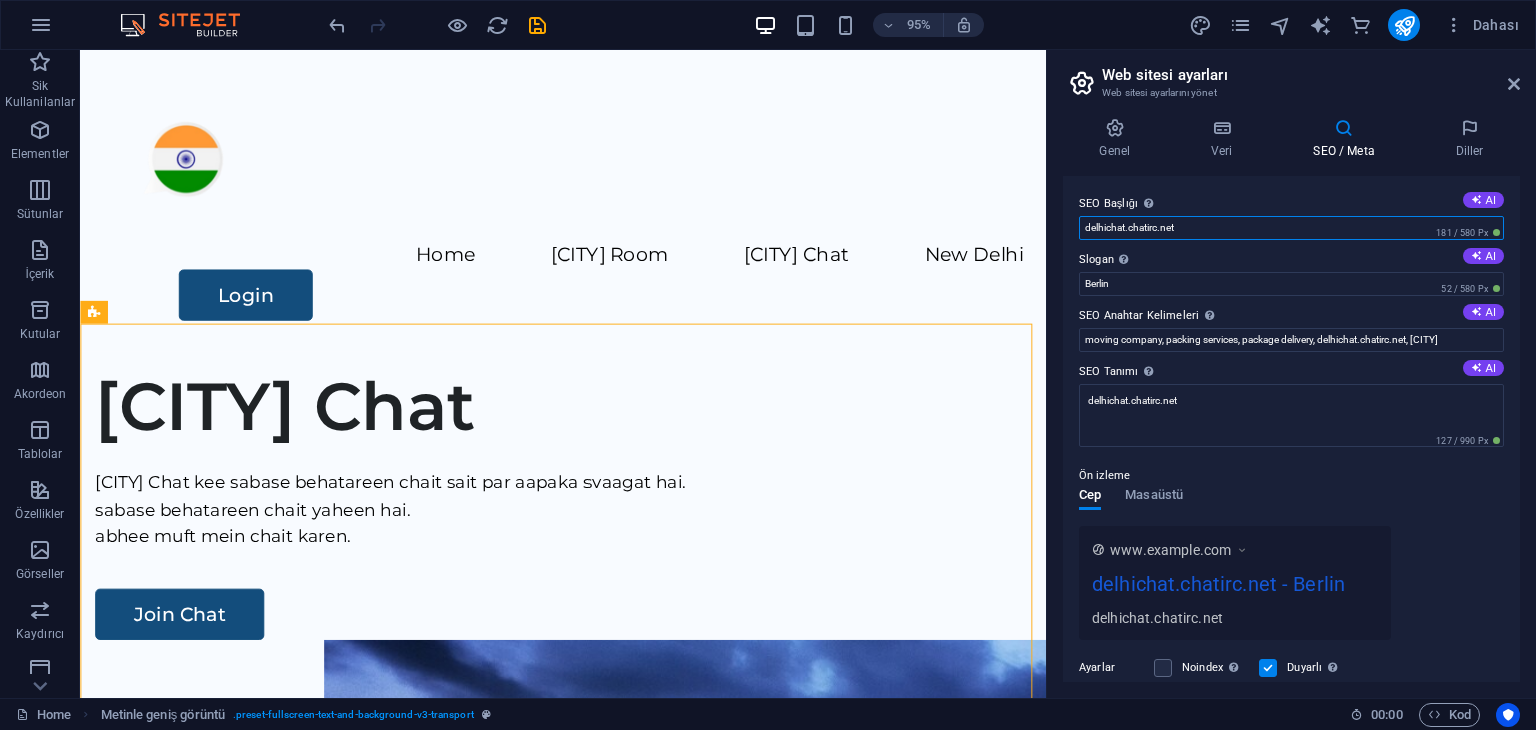 drag, startPoint x: 1222, startPoint y: 232, endPoint x: 1058, endPoint y: 213, distance: 165.09694 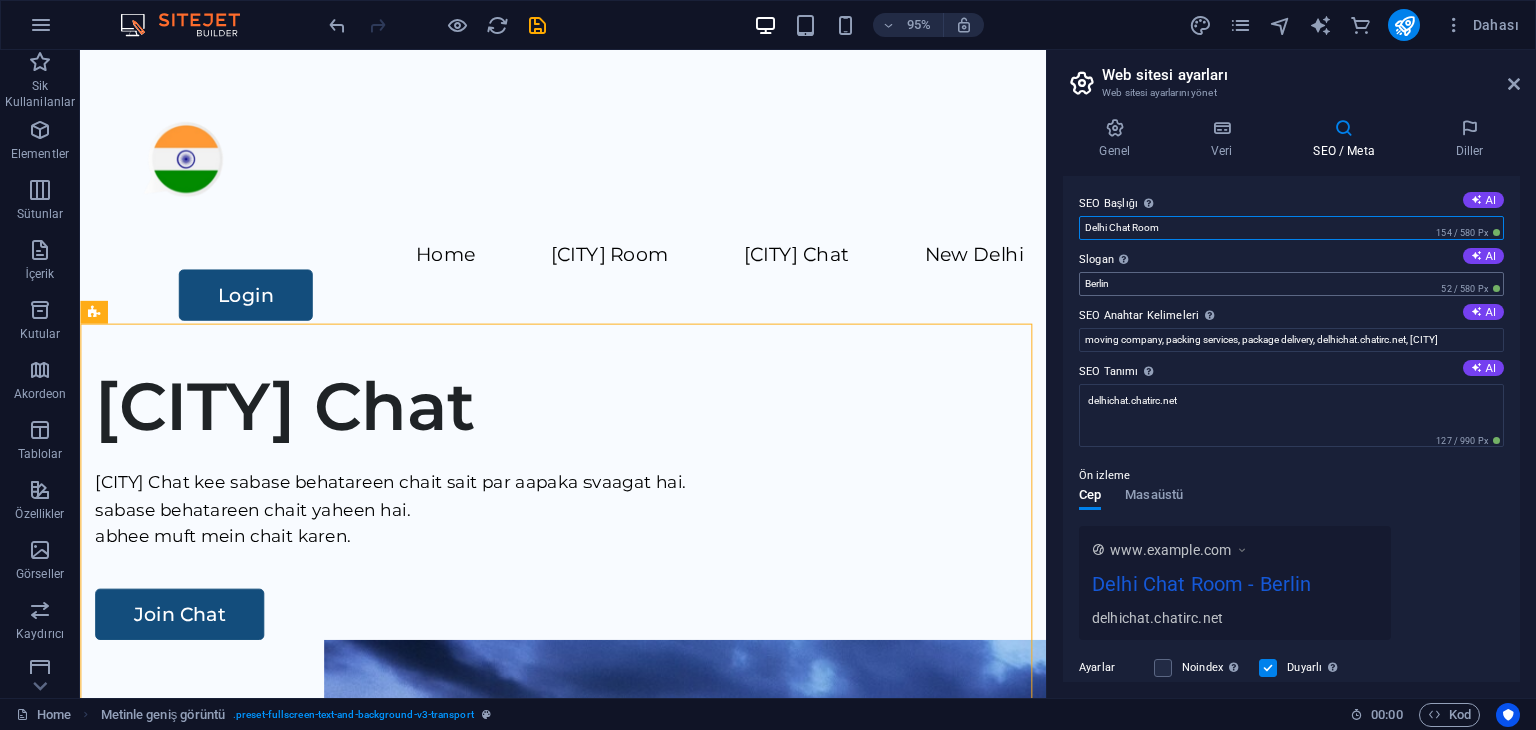type on "Delhi Chat Room" 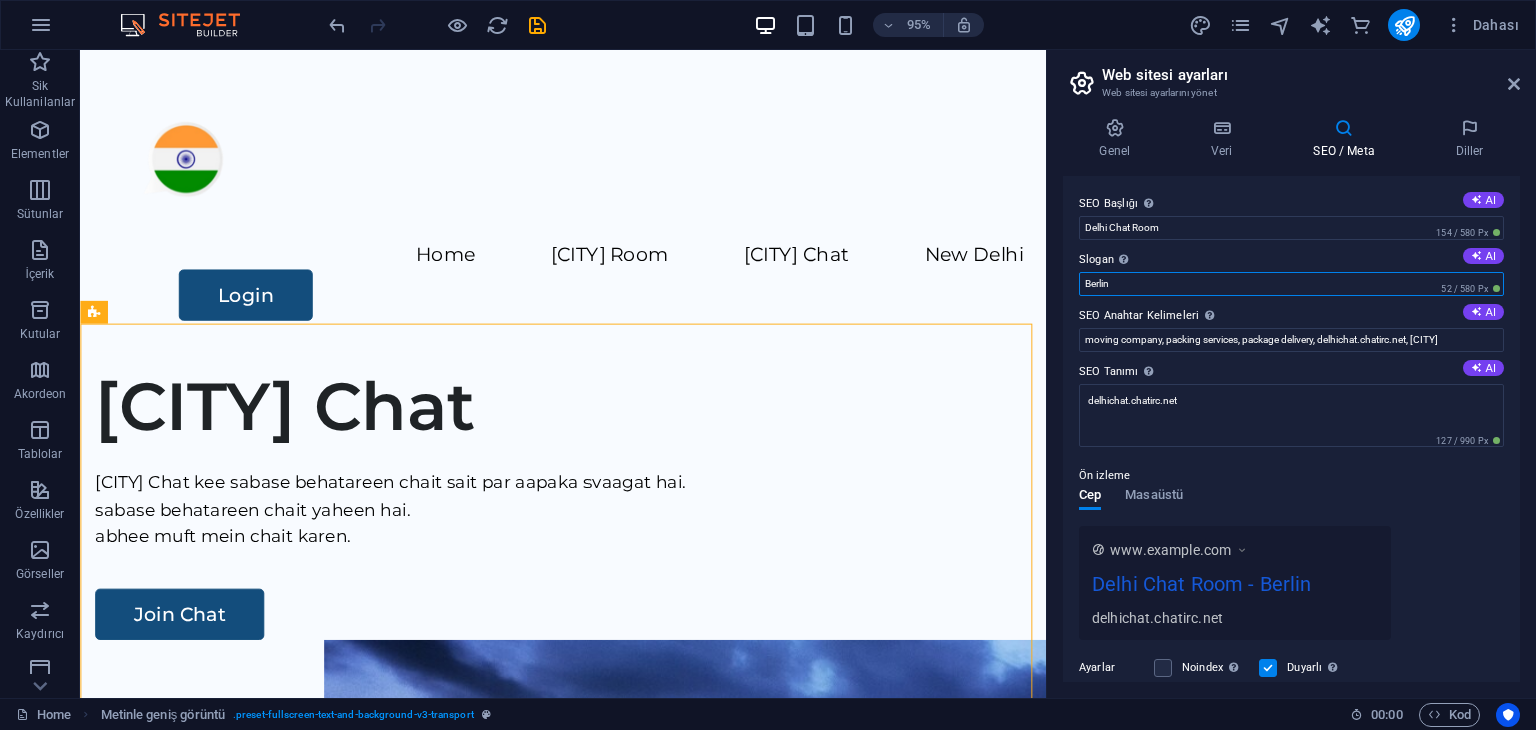 drag, startPoint x: 1130, startPoint y: 278, endPoint x: 1075, endPoint y: 287, distance: 55.7315 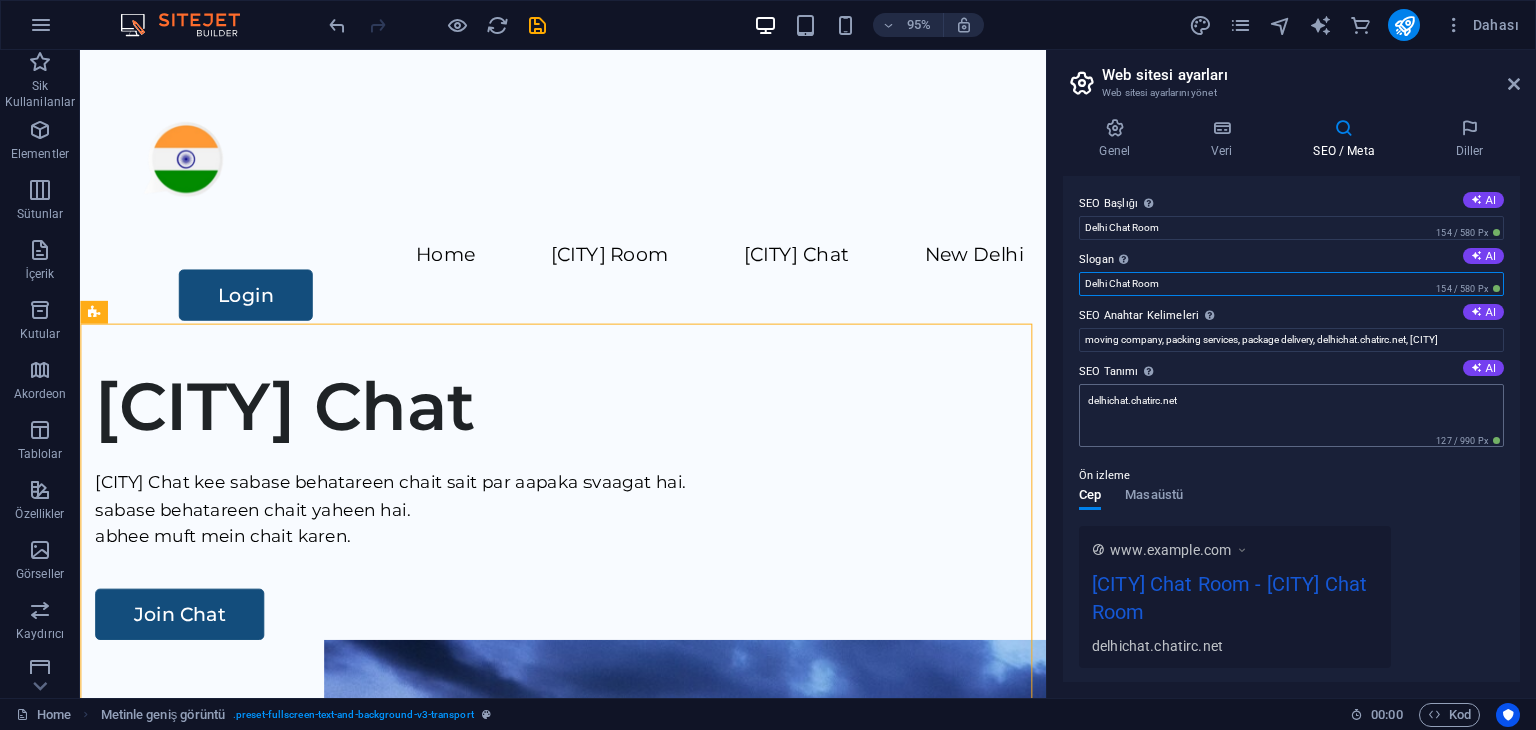 type on "Delhi Chat Room" 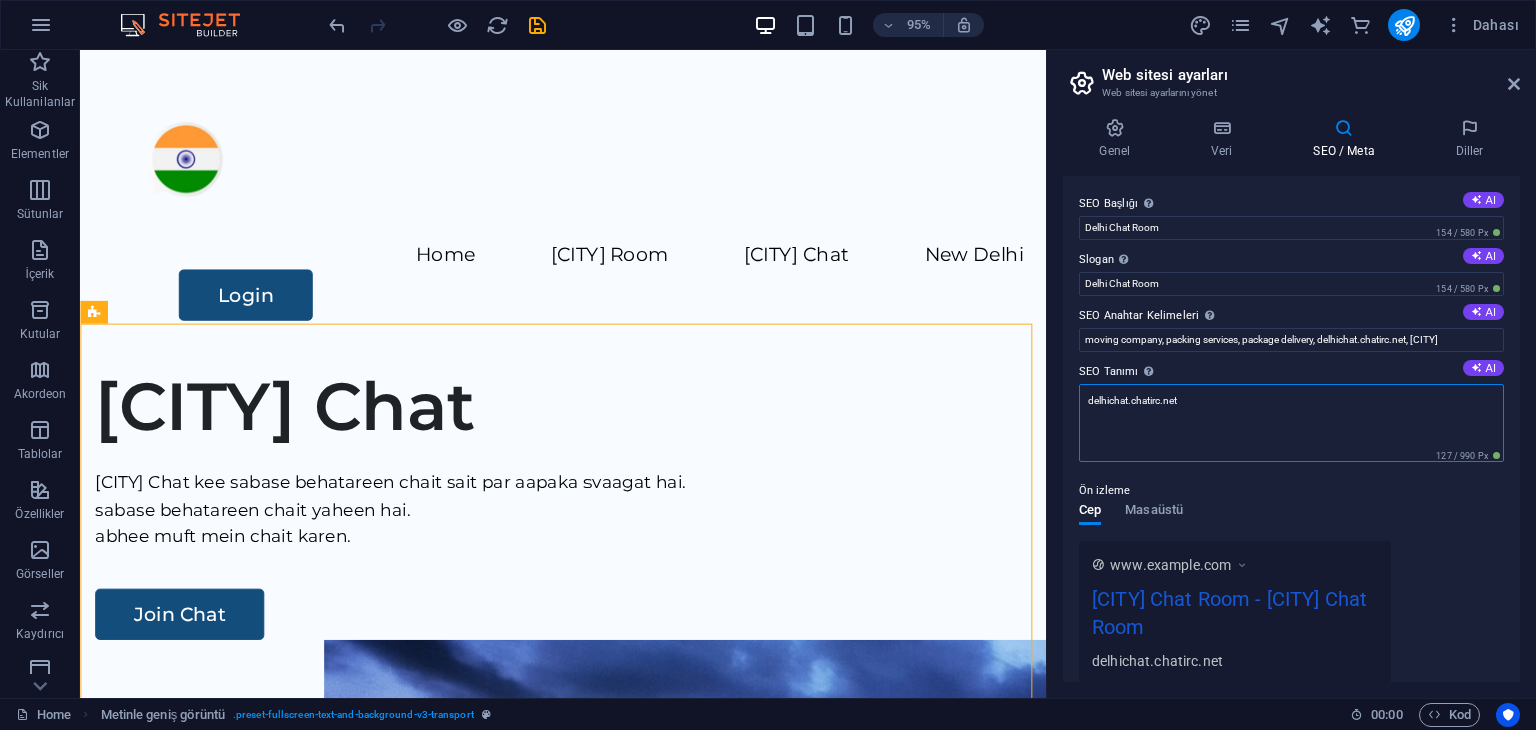 drag, startPoint x: 1201, startPoint y: 401, endPoint x: 1061, endPoint y: 402, distance: 140.00357 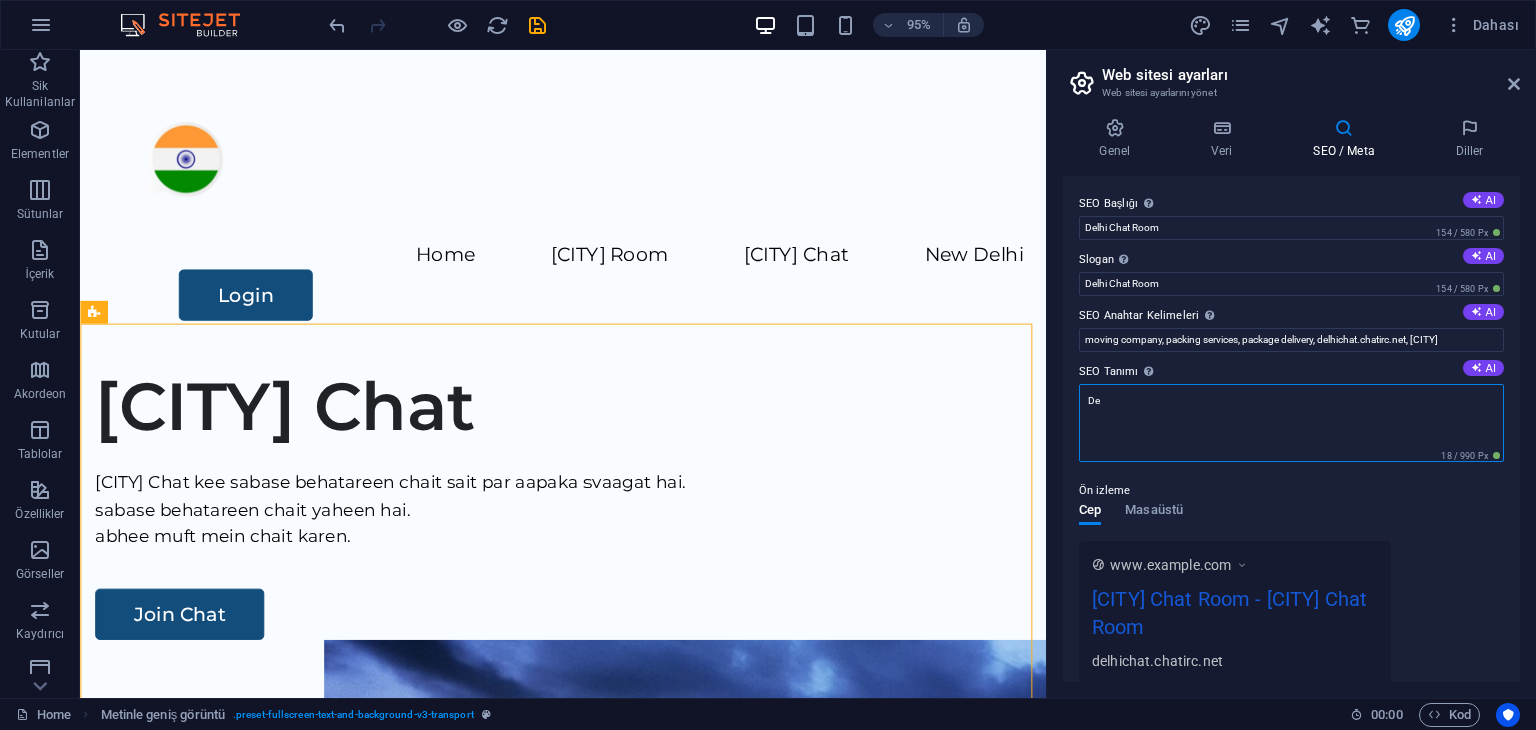 type on "D" 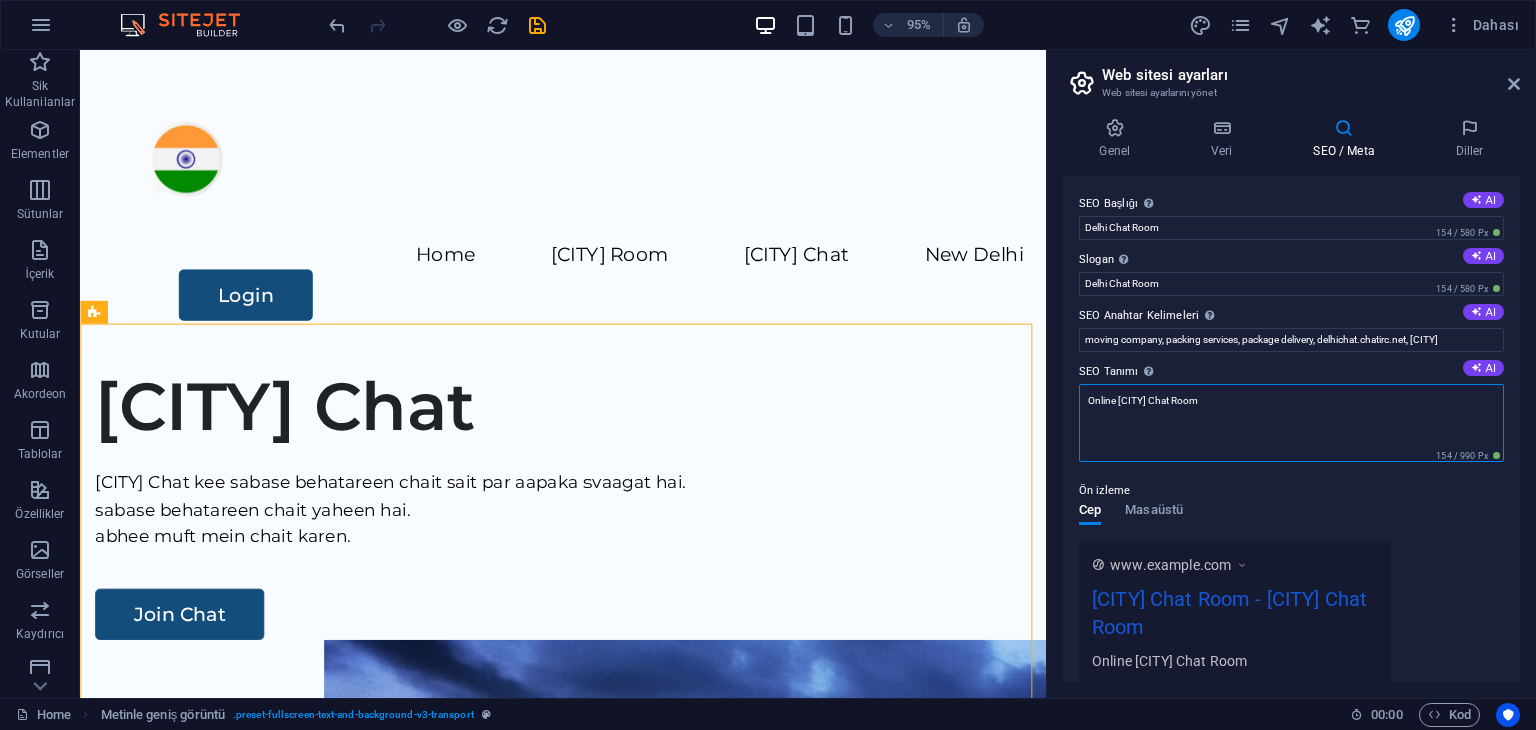 type on "Online [CITY] Chat Room" 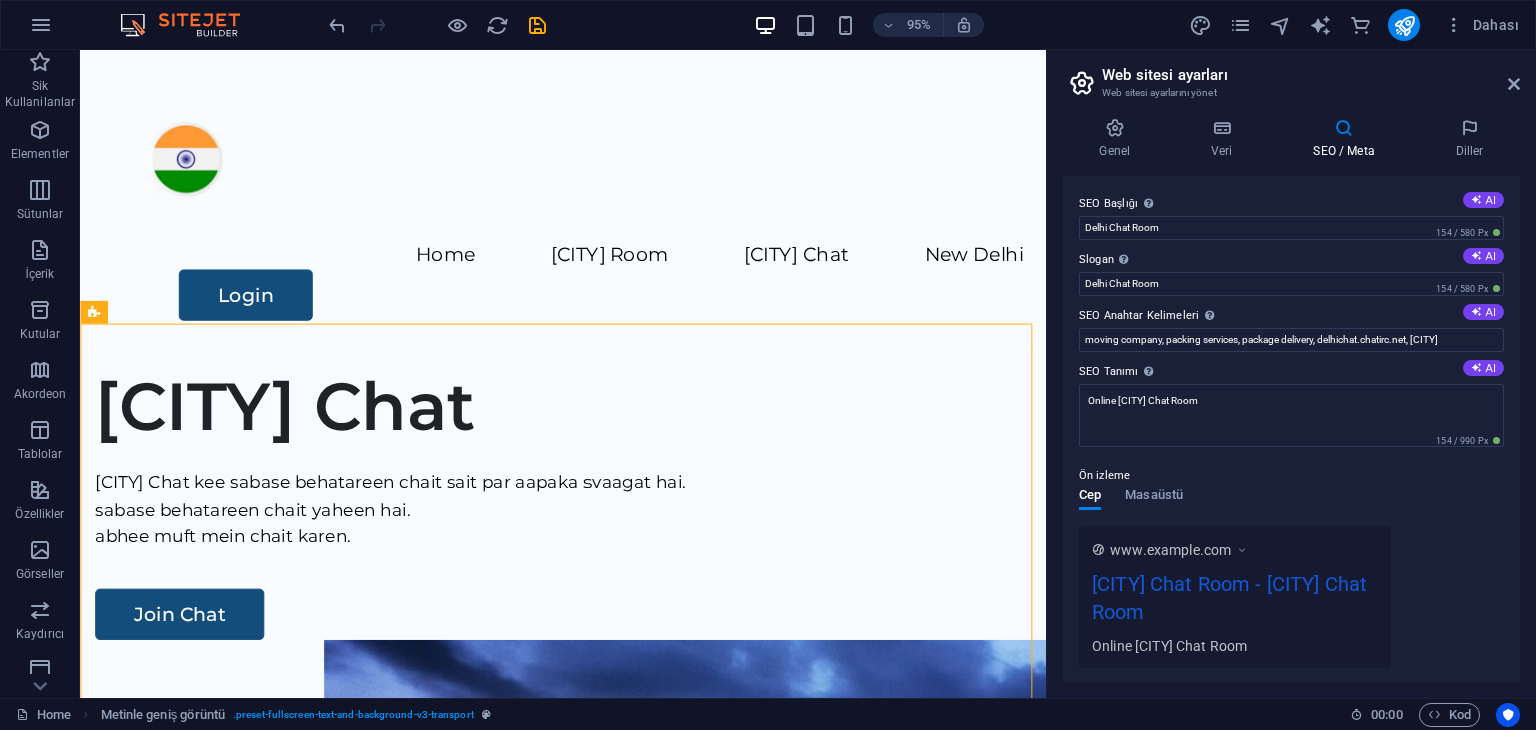click on "Ön izleme Cep Masaüstü www.example.com [CITY] Chat Room - [CITY] Chat Room Online [CITY] Chat Room" at bounding box center (1291, 558) 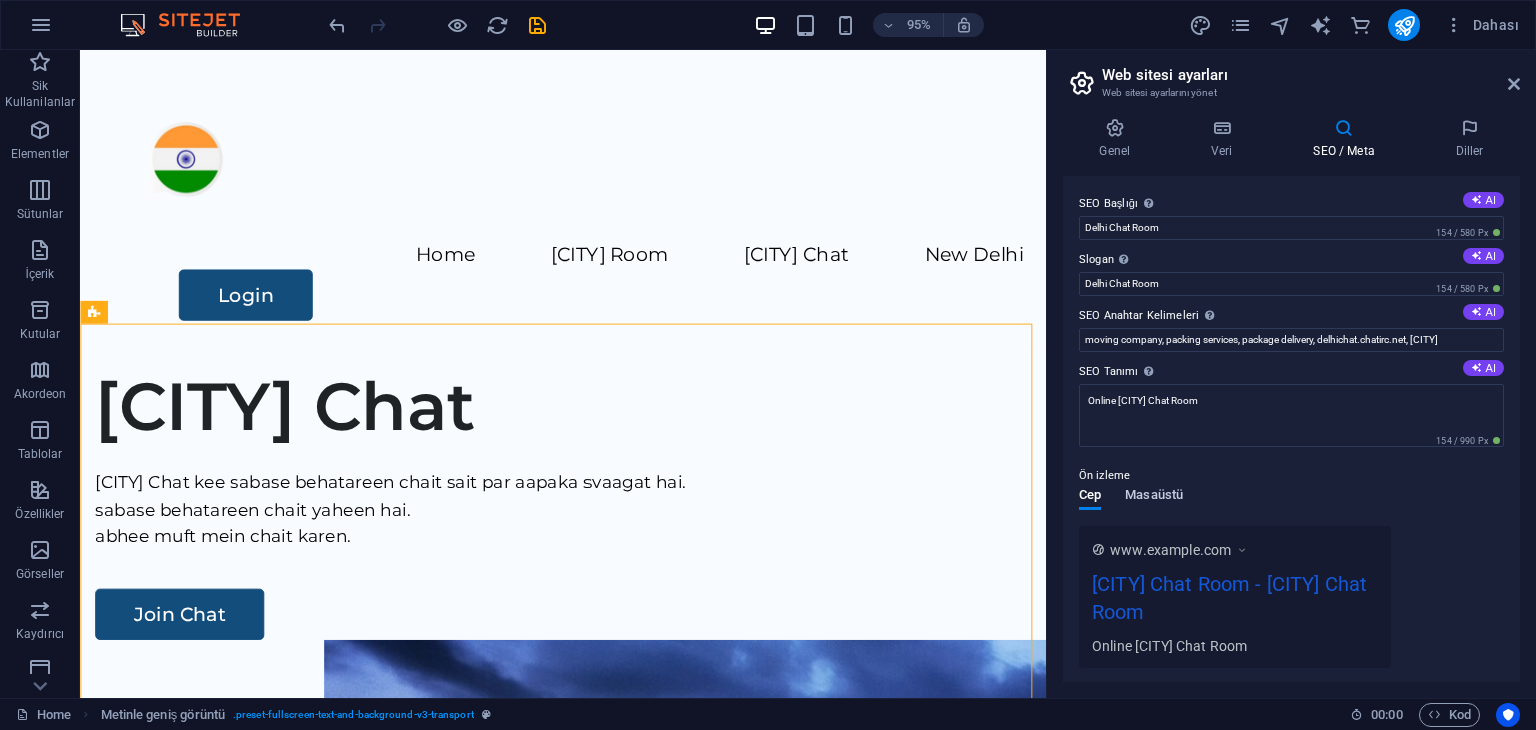 click on "Masaüstü" at bounding box center [1154, 497] 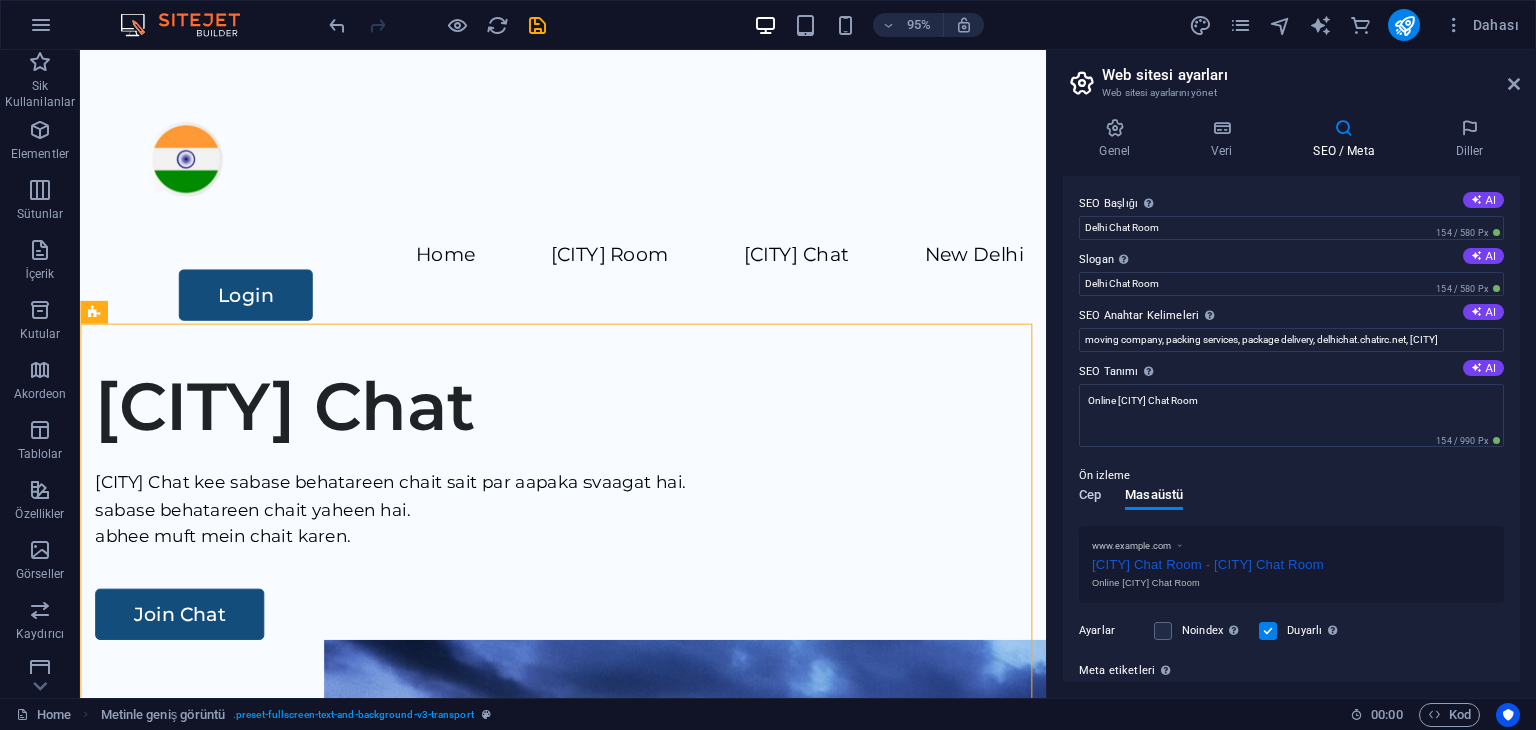 click on "Cep" at bounding box center (1090, 497) 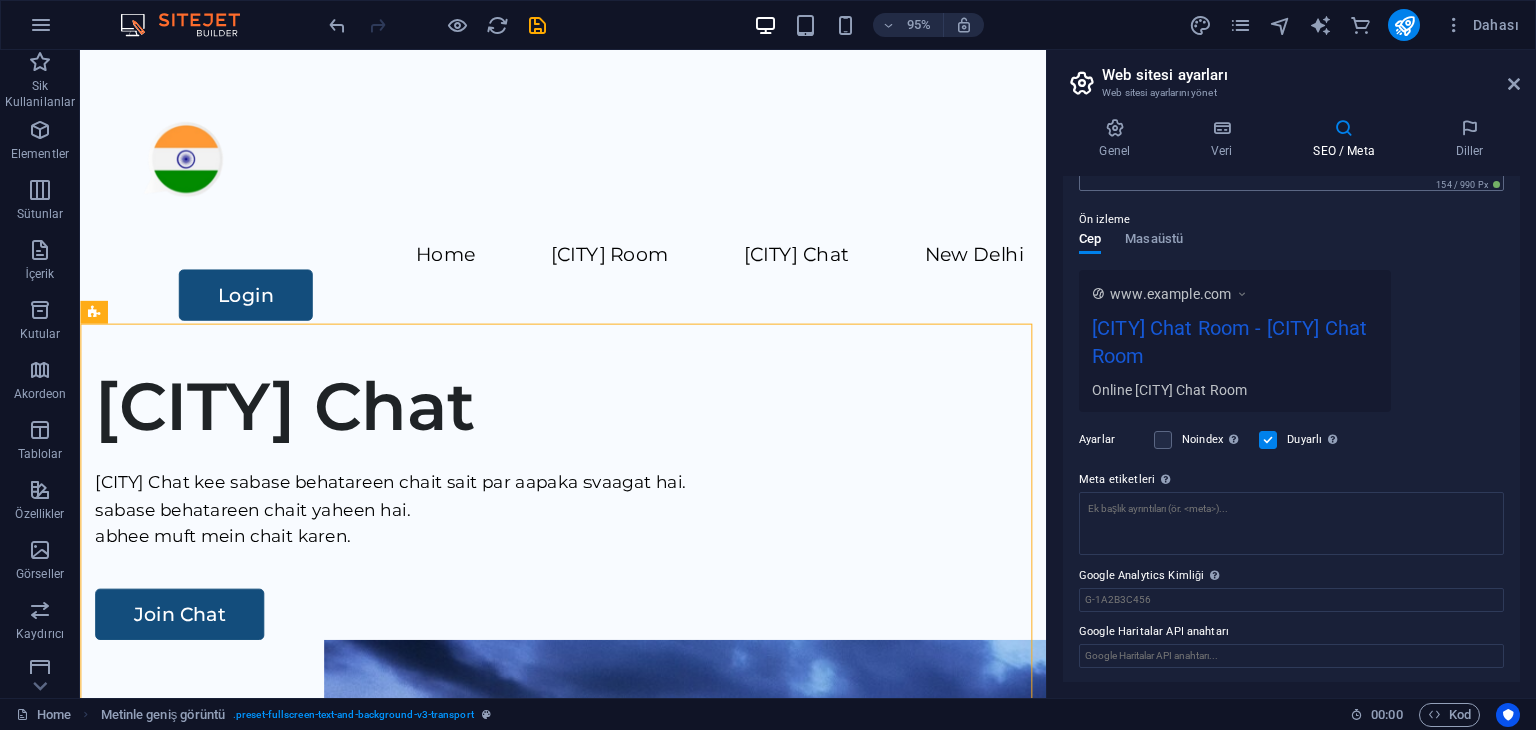 scroll, scrollTop: 0, scrollLeft: 0, axis: both 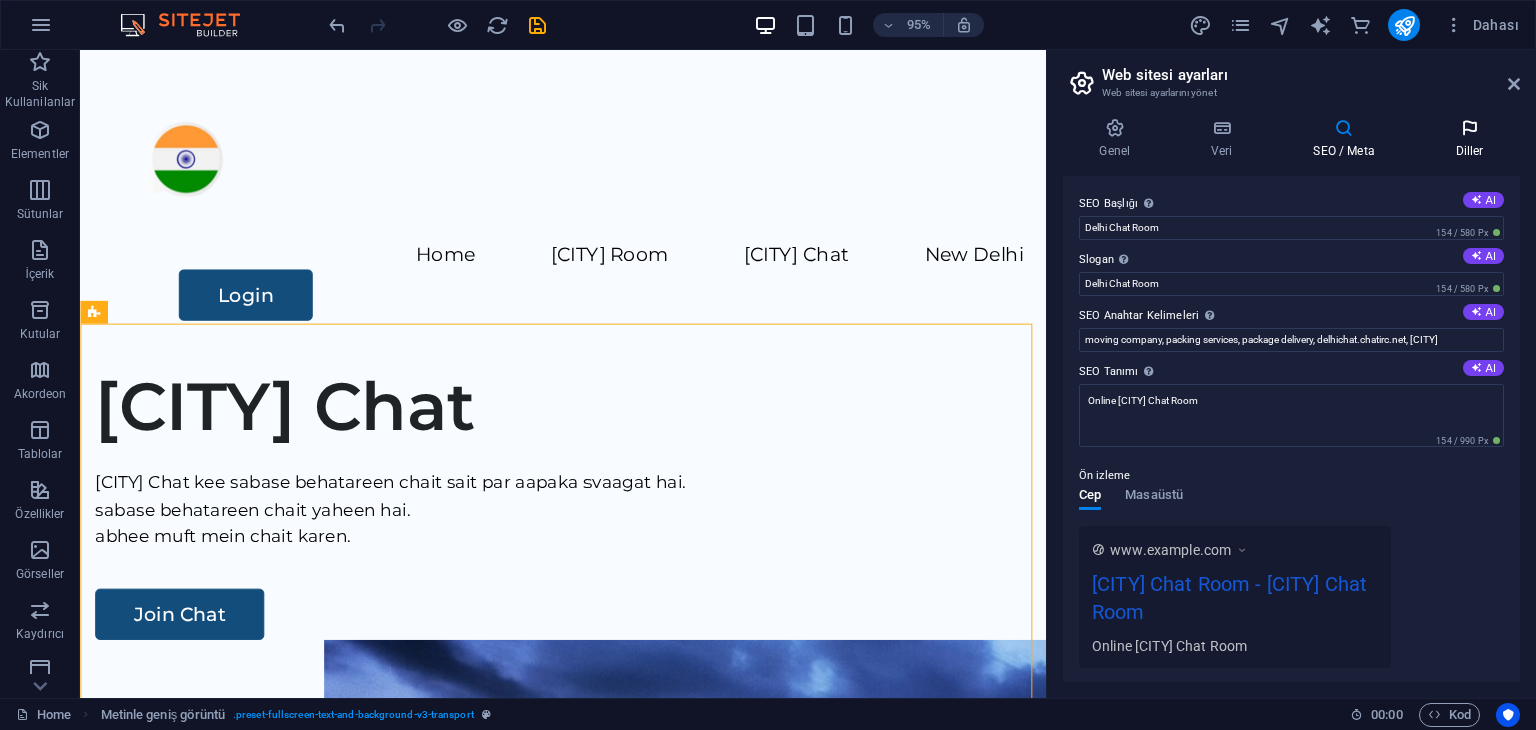click at bounding box center (1469, 128) 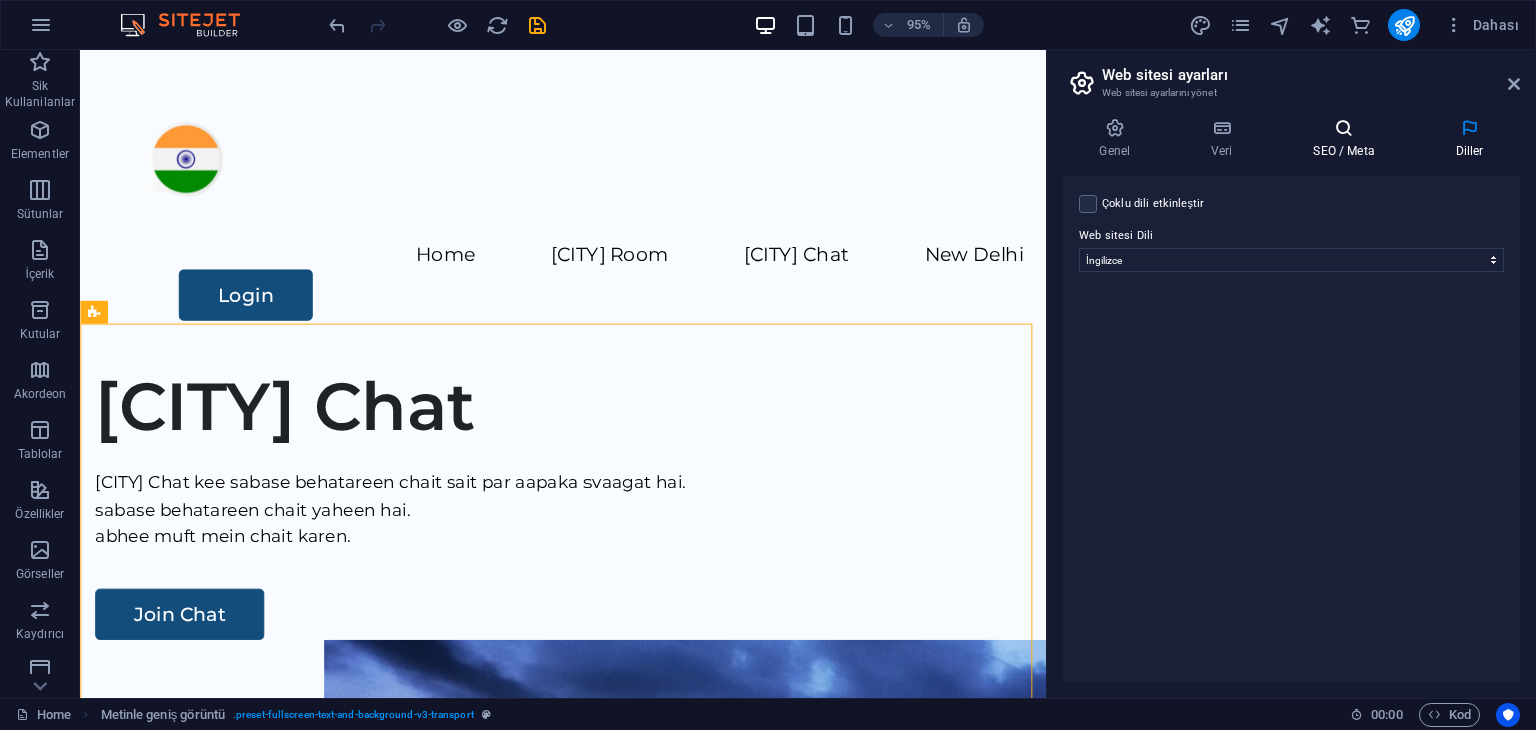 click at bounding box center (1344, 128) 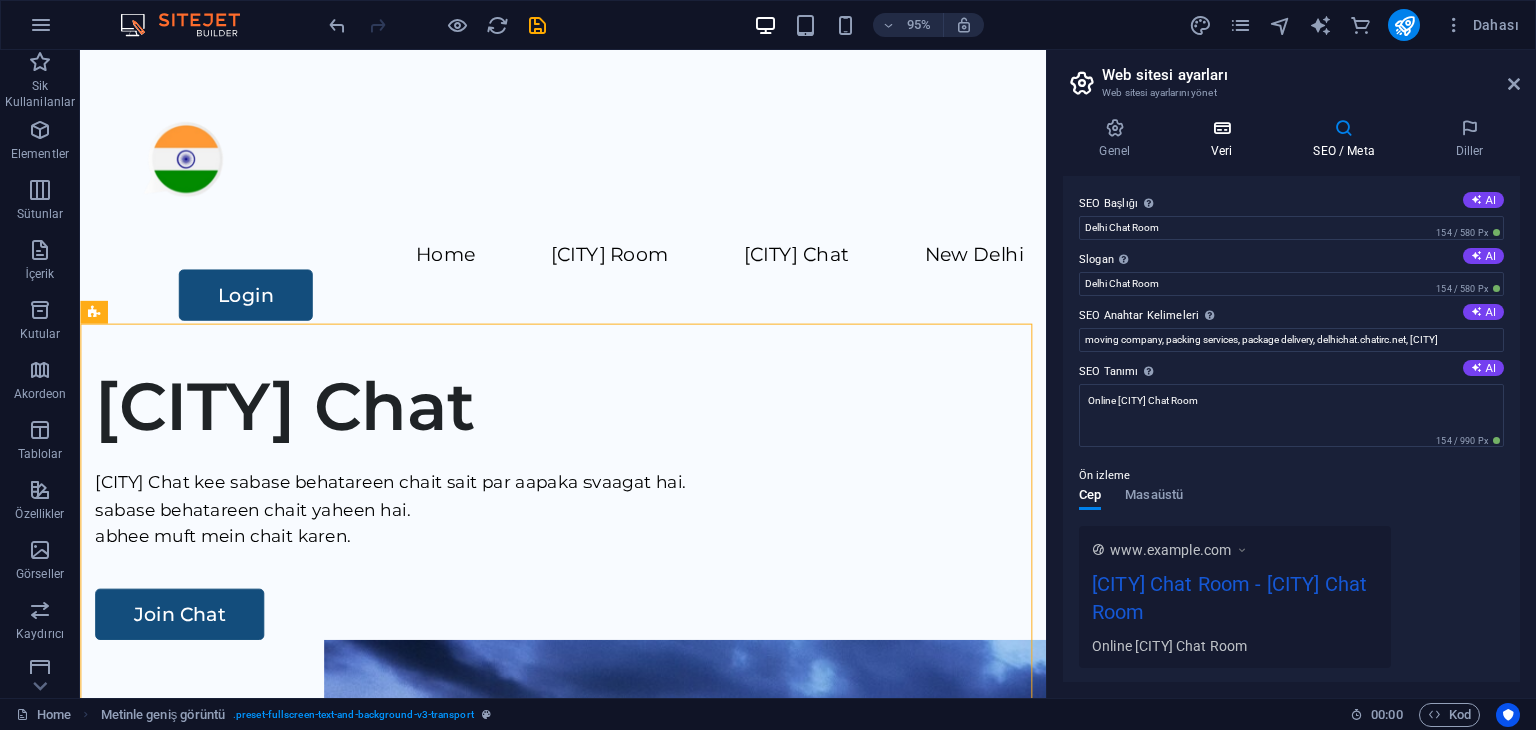 click at bounding box center [1222, 128] 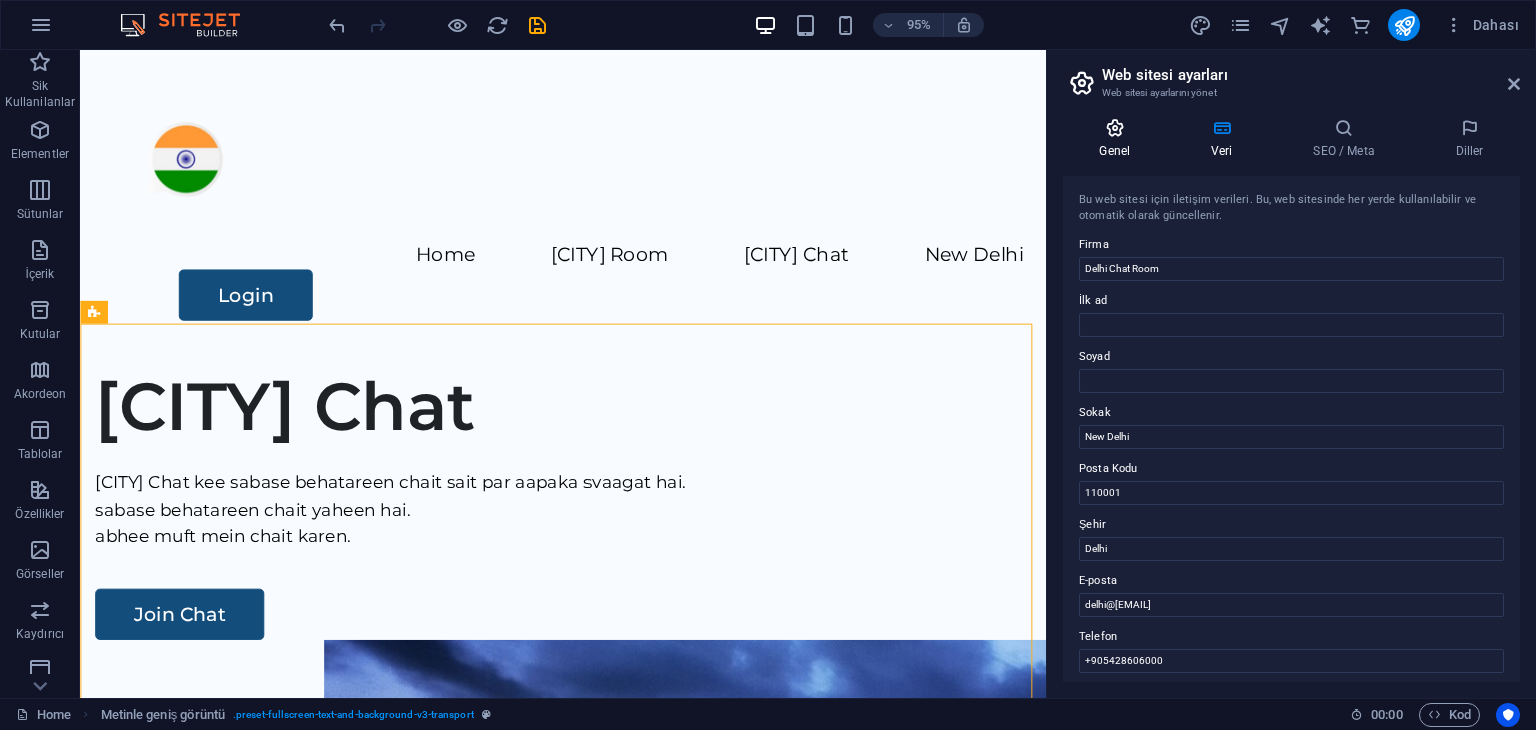 click at bounding box center [1115, 128] 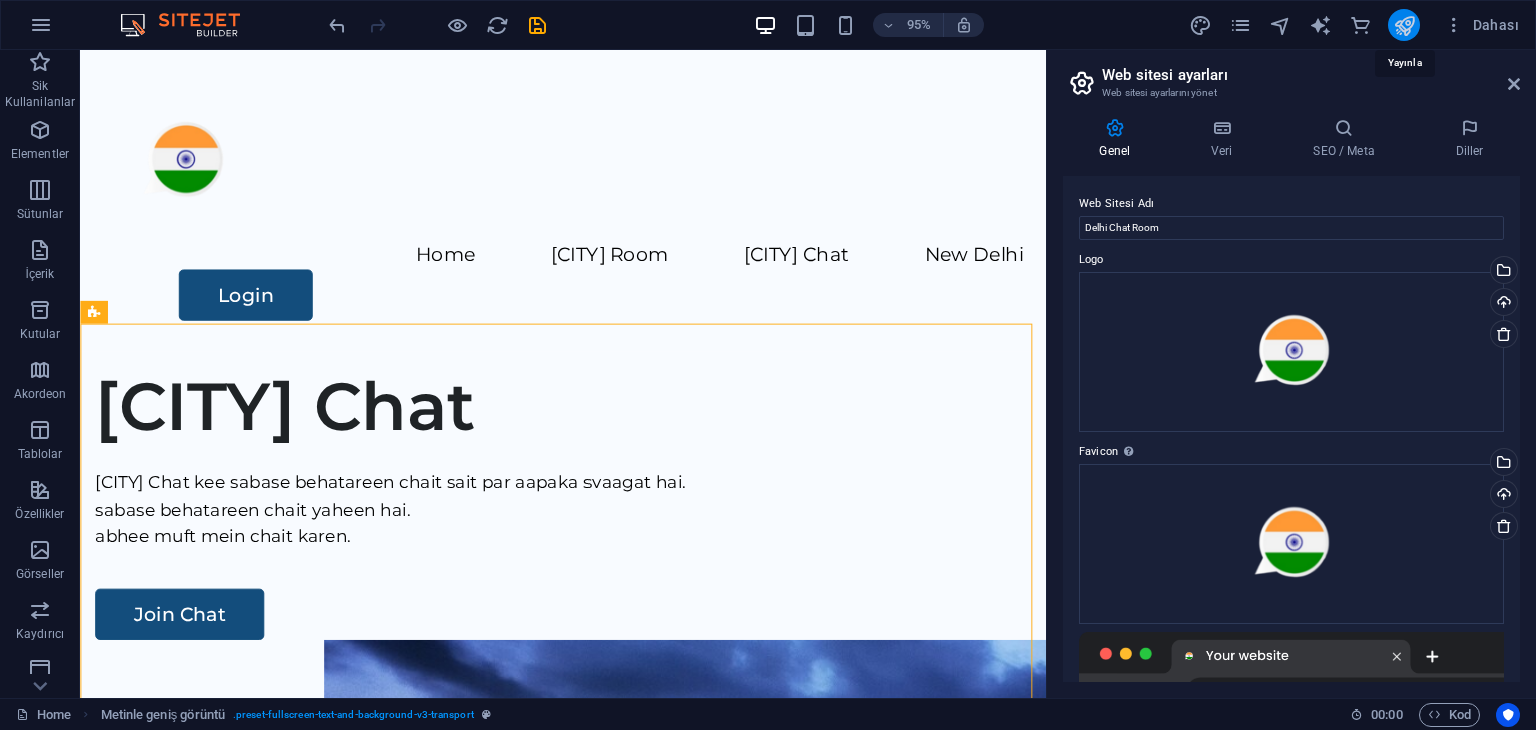 click at bounding box center (1404, 25) 